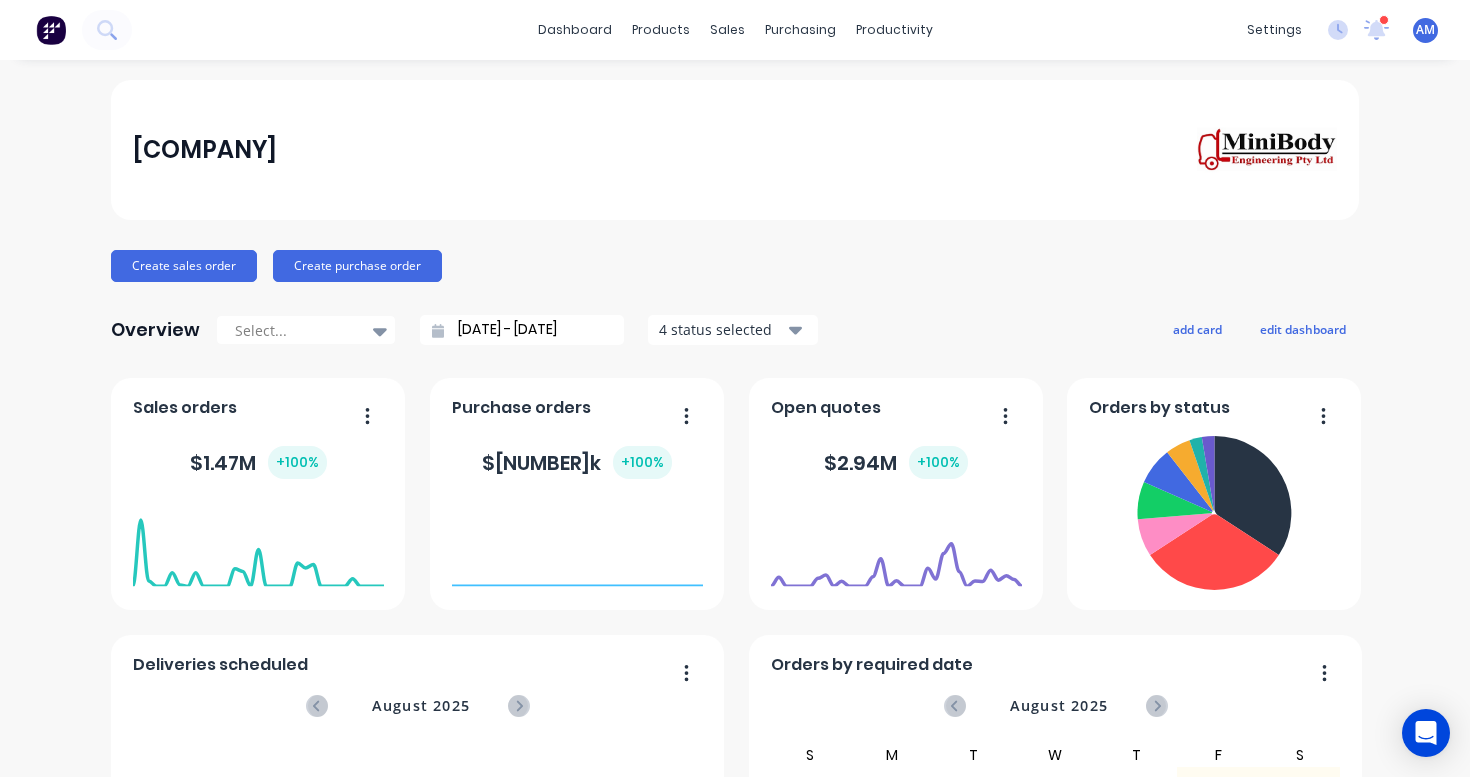 scroll, scrollTop: 0, scrollLeft: 0, axis: both 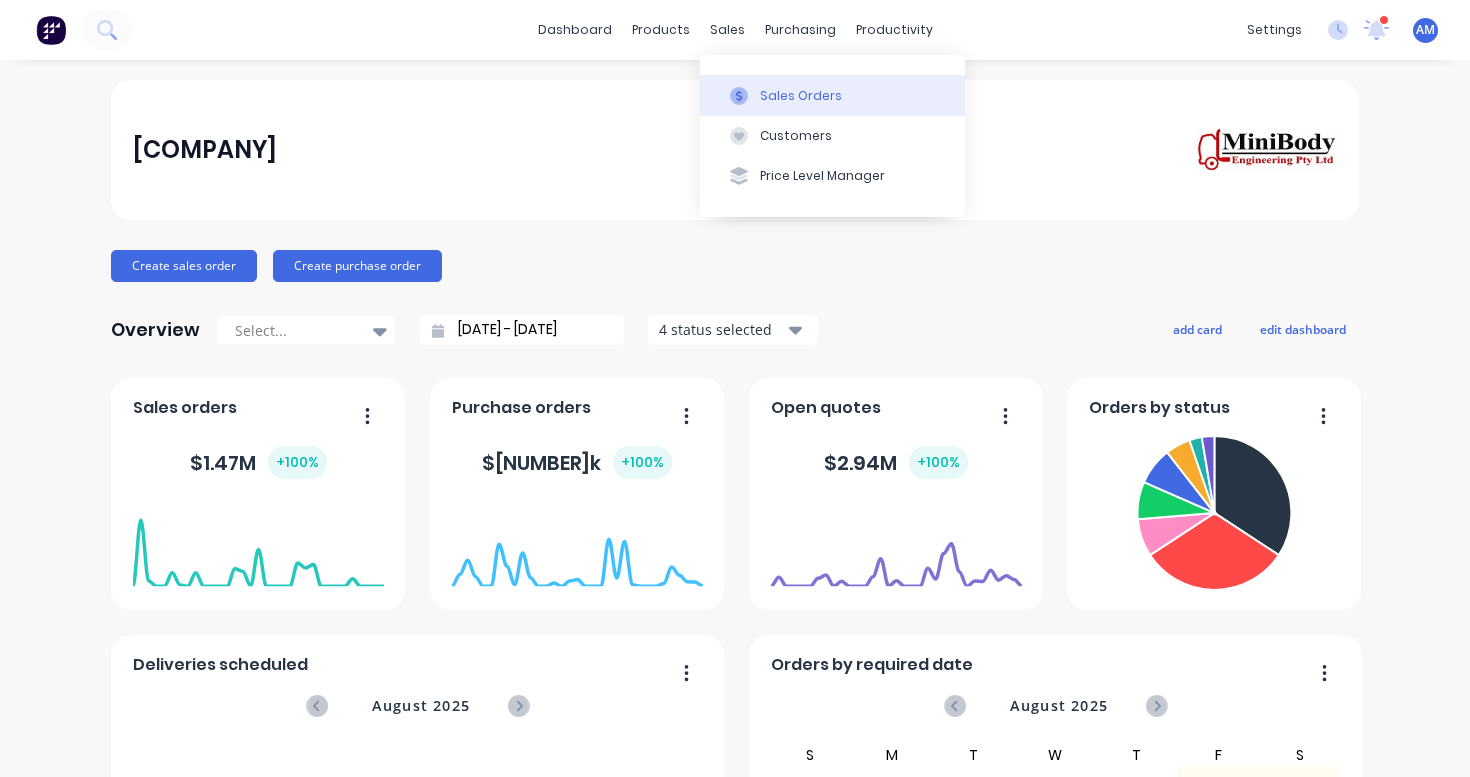 click on "Sales Orders" at bounding box center [832, 95] 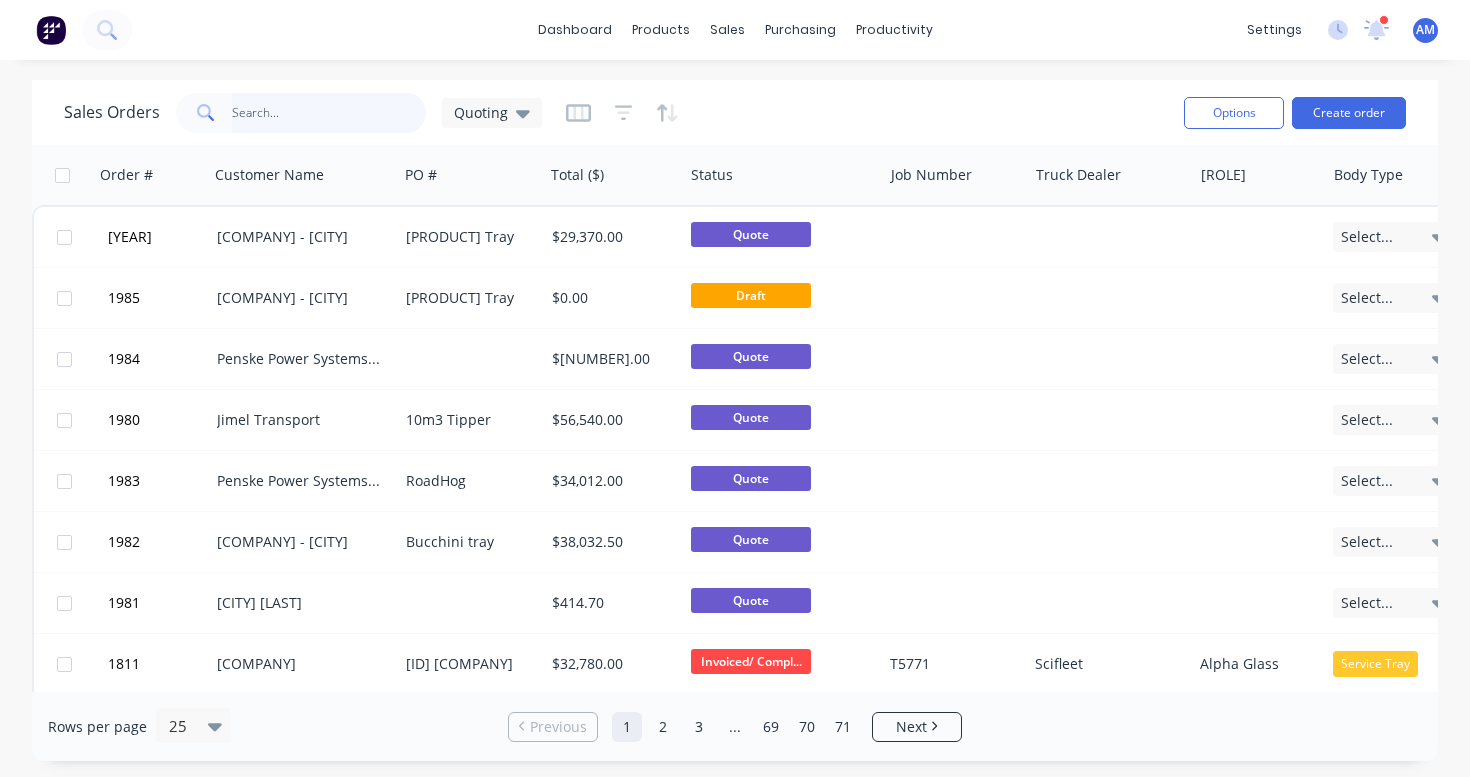 click at bounding box center (329, 113) 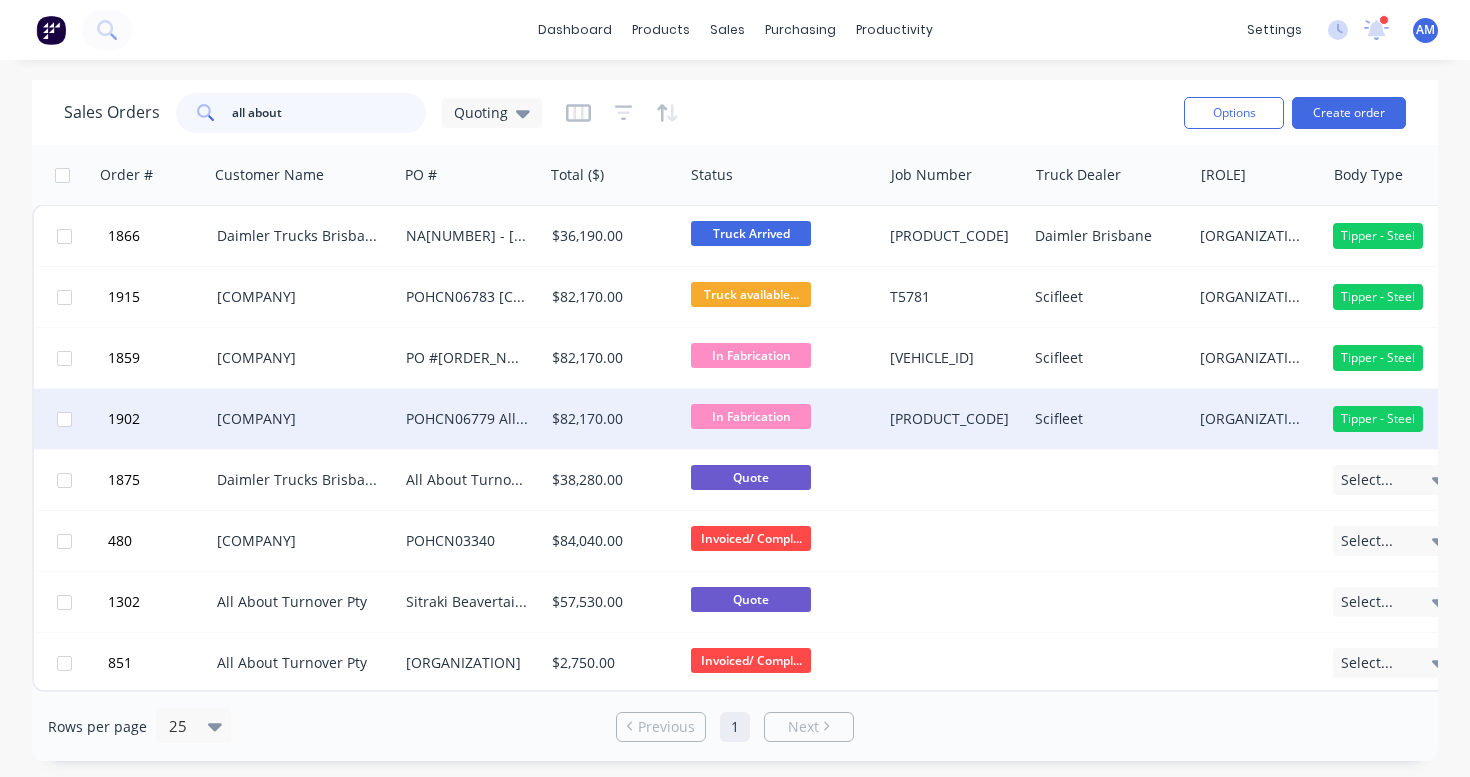 scroll, scrollTop: 11, scrollLeft: 0, axis: vertical 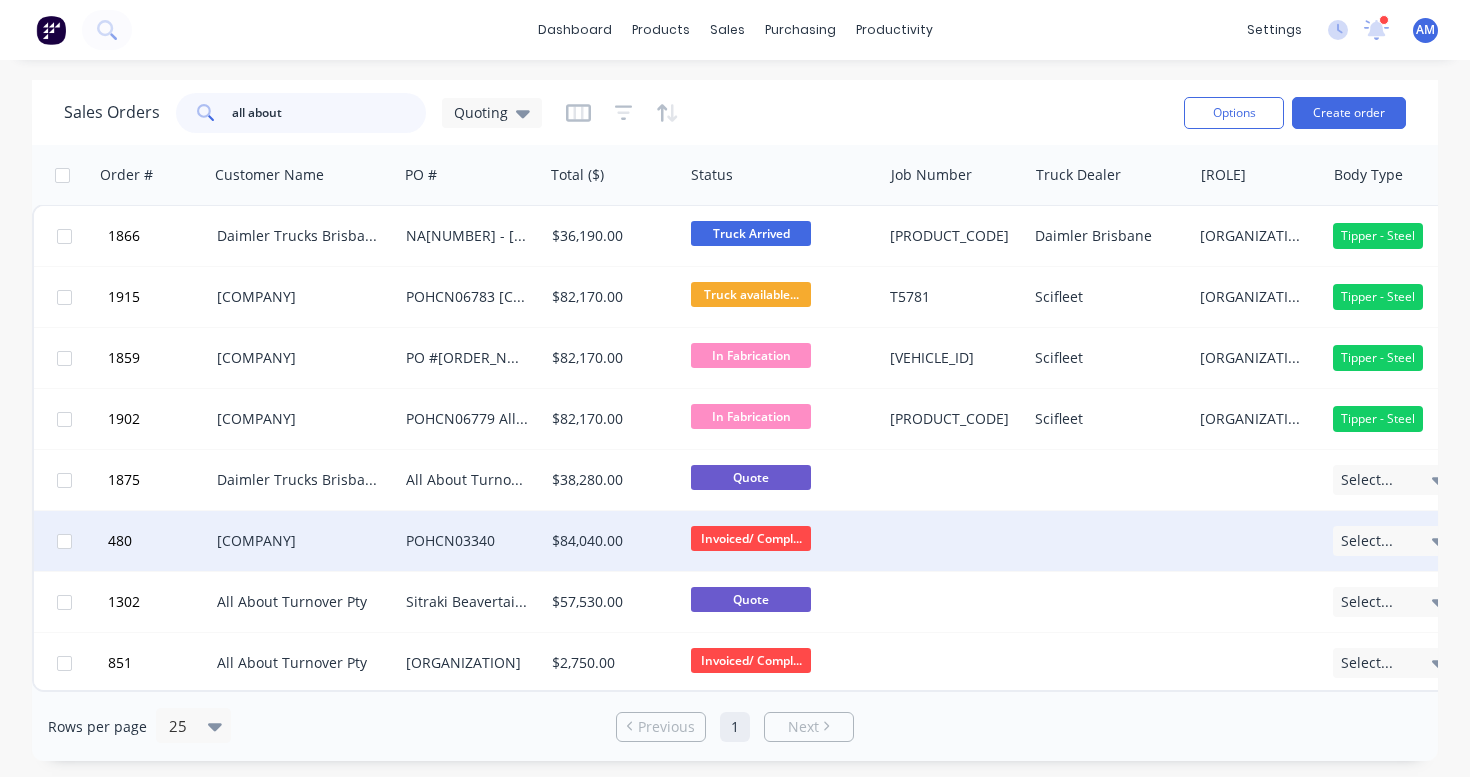type on "all about" 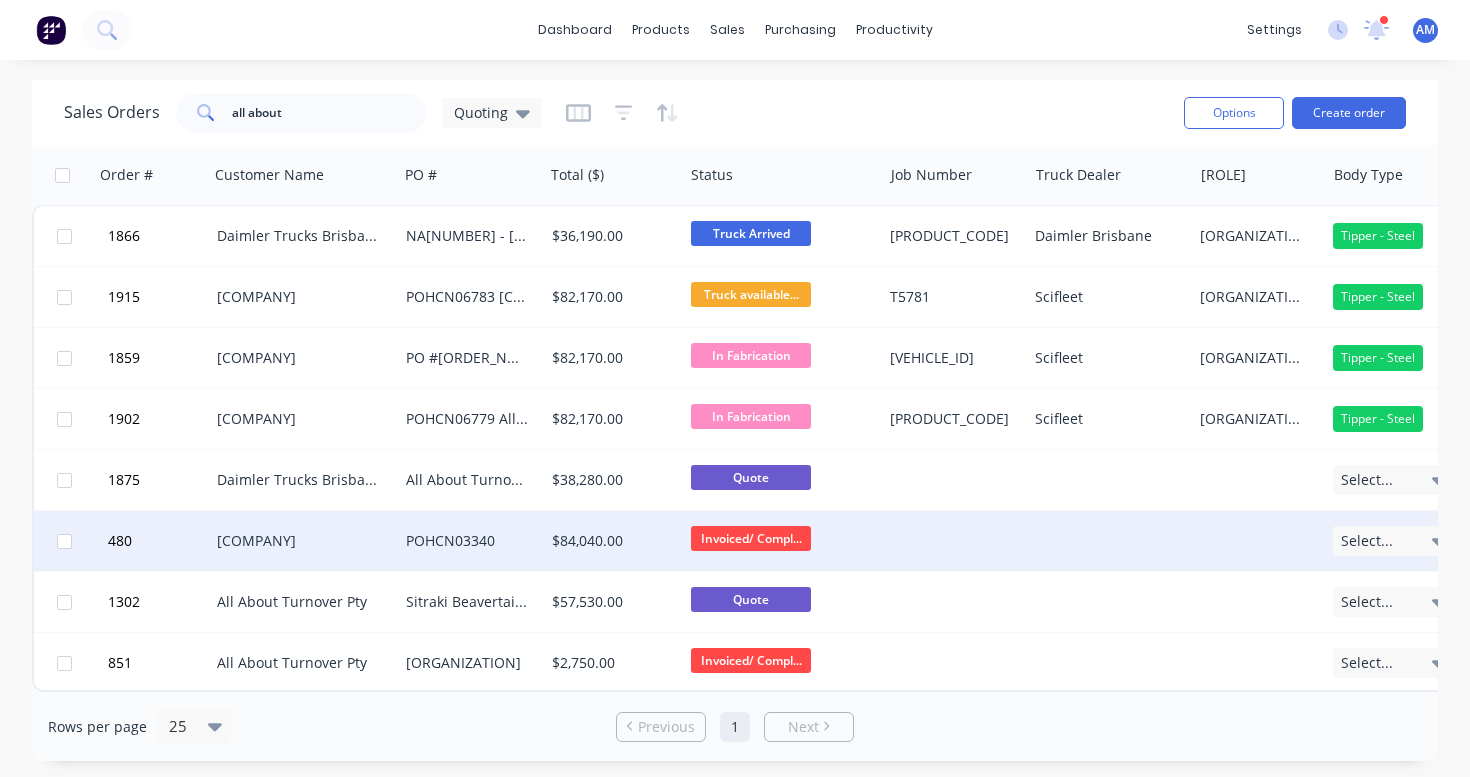 click on "POHCN03340" at bounding box center (467, 541) 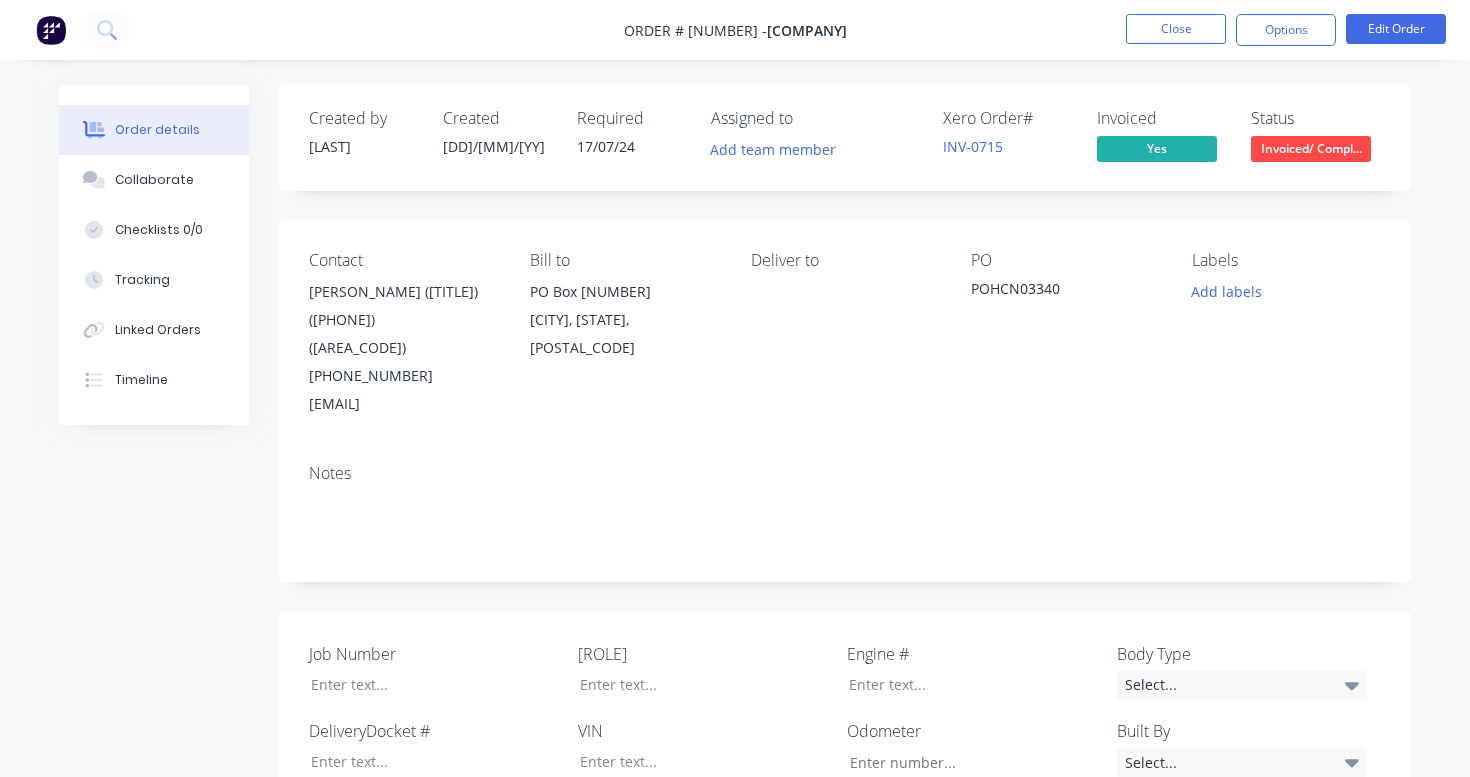 scroll, scrollTop: 0, scrollLeft: 0, axis: both 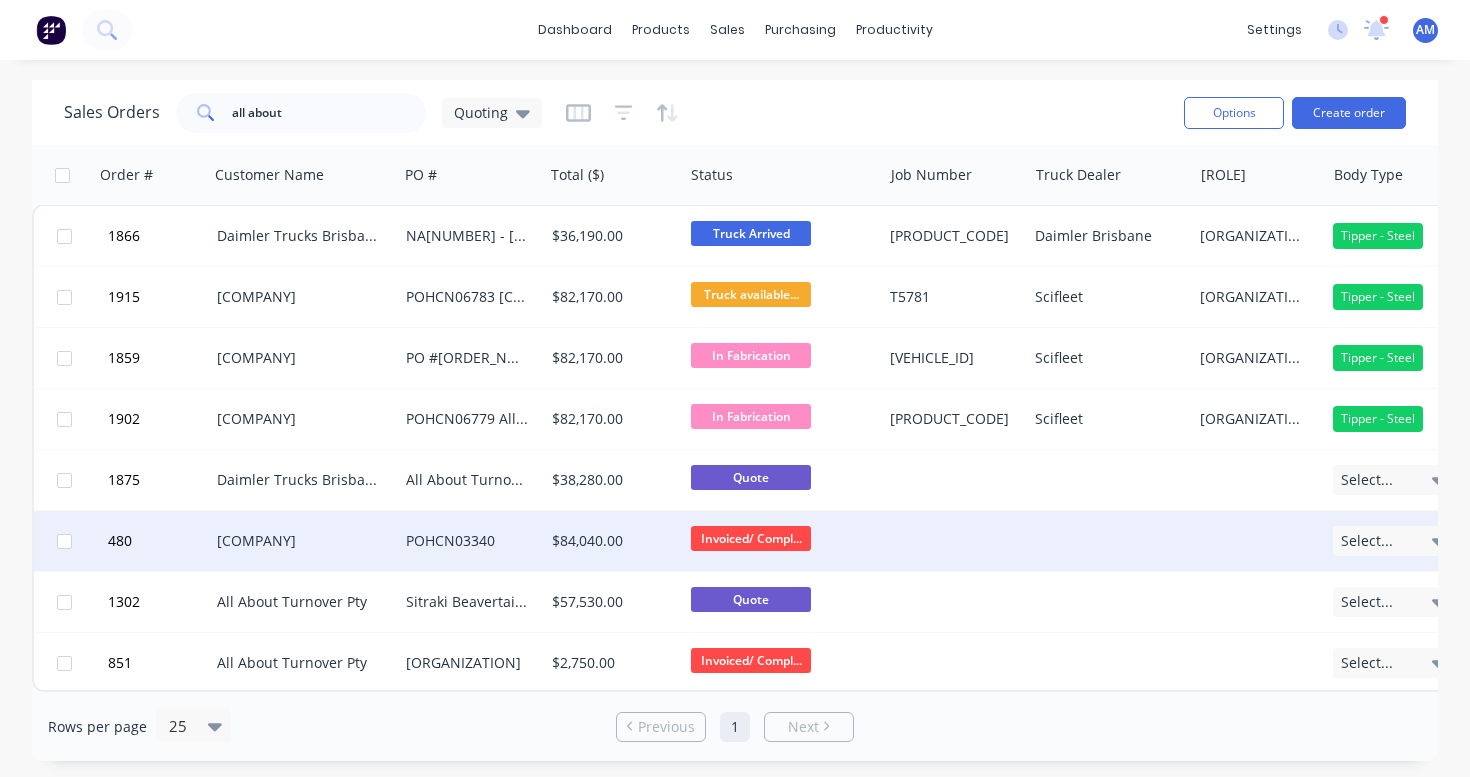 click on "POHCN03340" at bounding box center [467, 541] 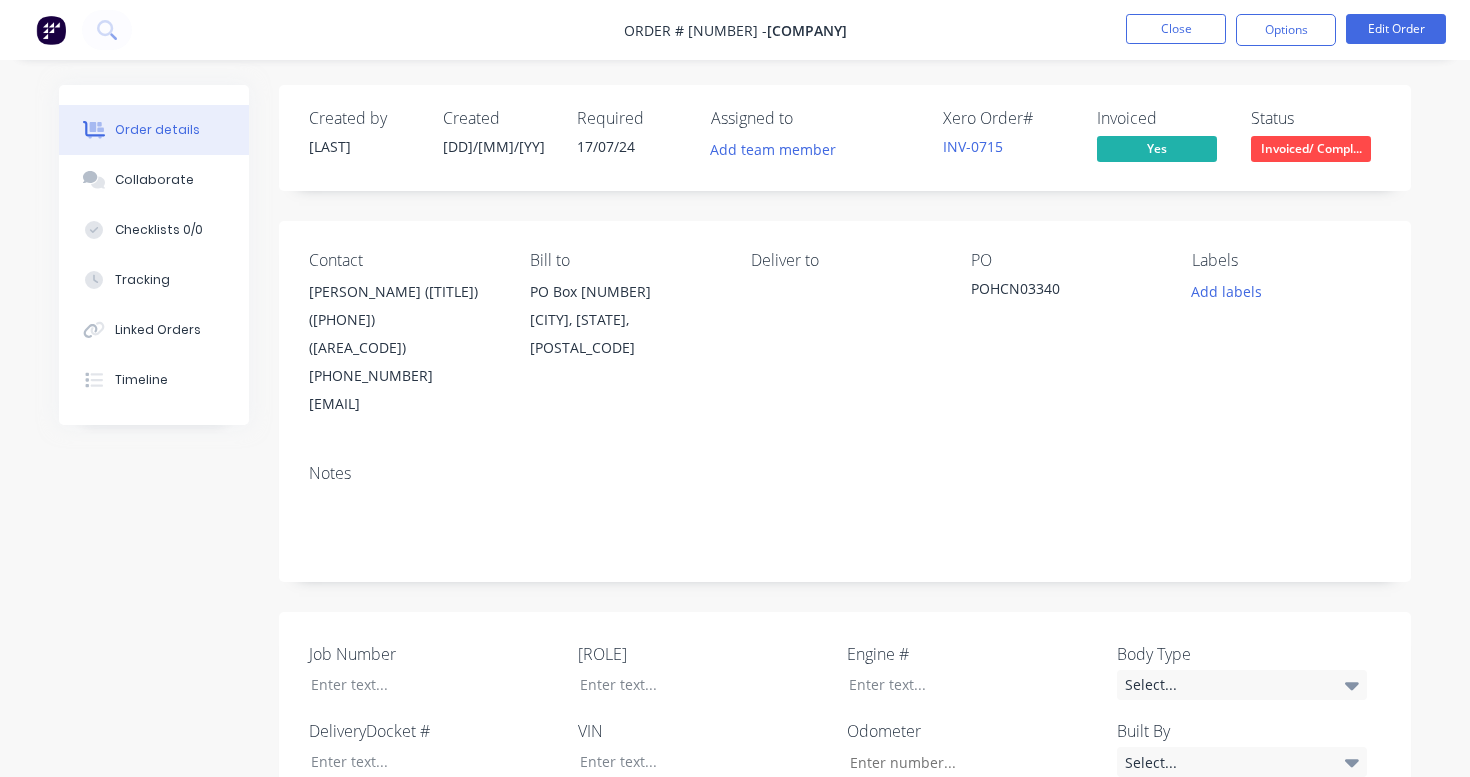 scroll, scrollTop: 0, scrollLeft: 0, axis: both 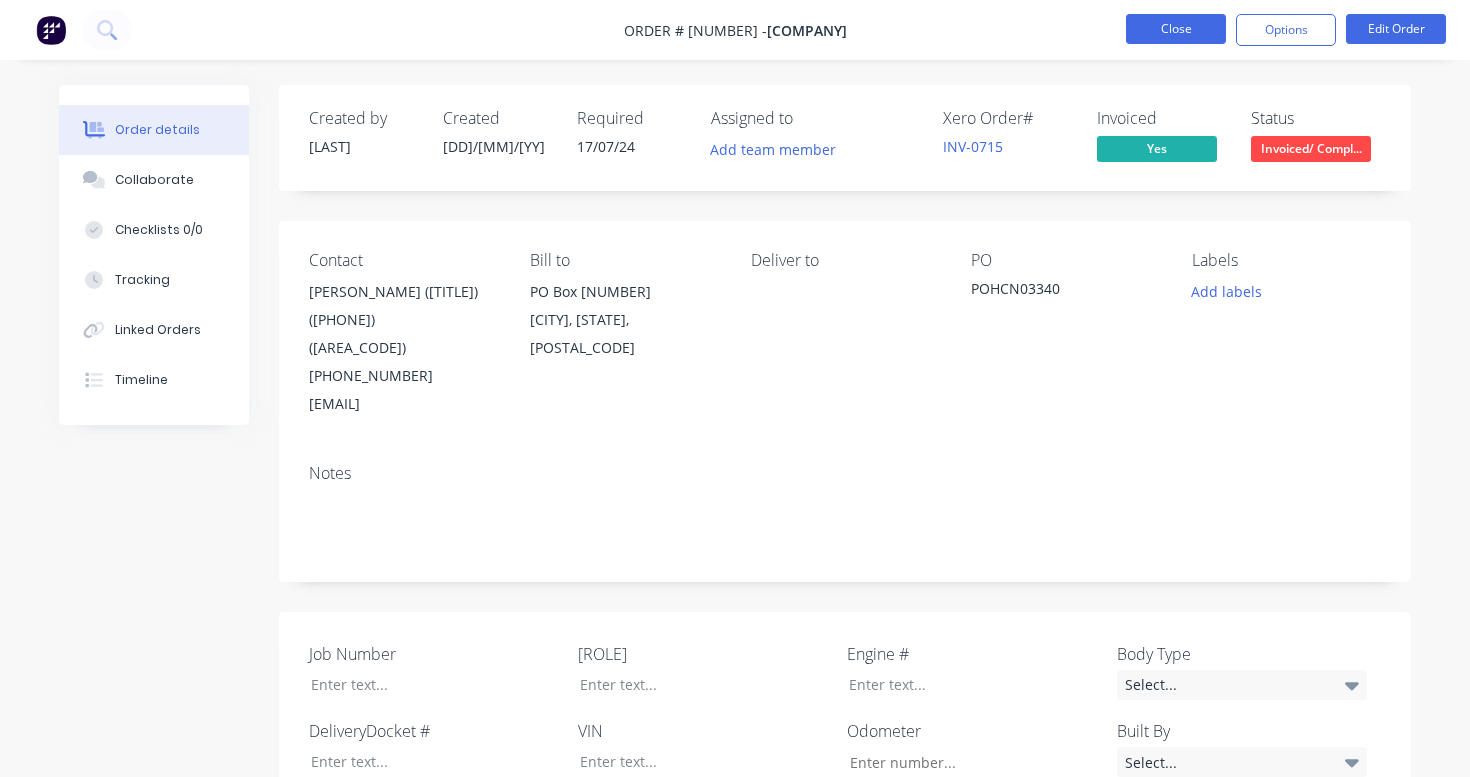 click on "Close" at bounding box center (1176, 29) 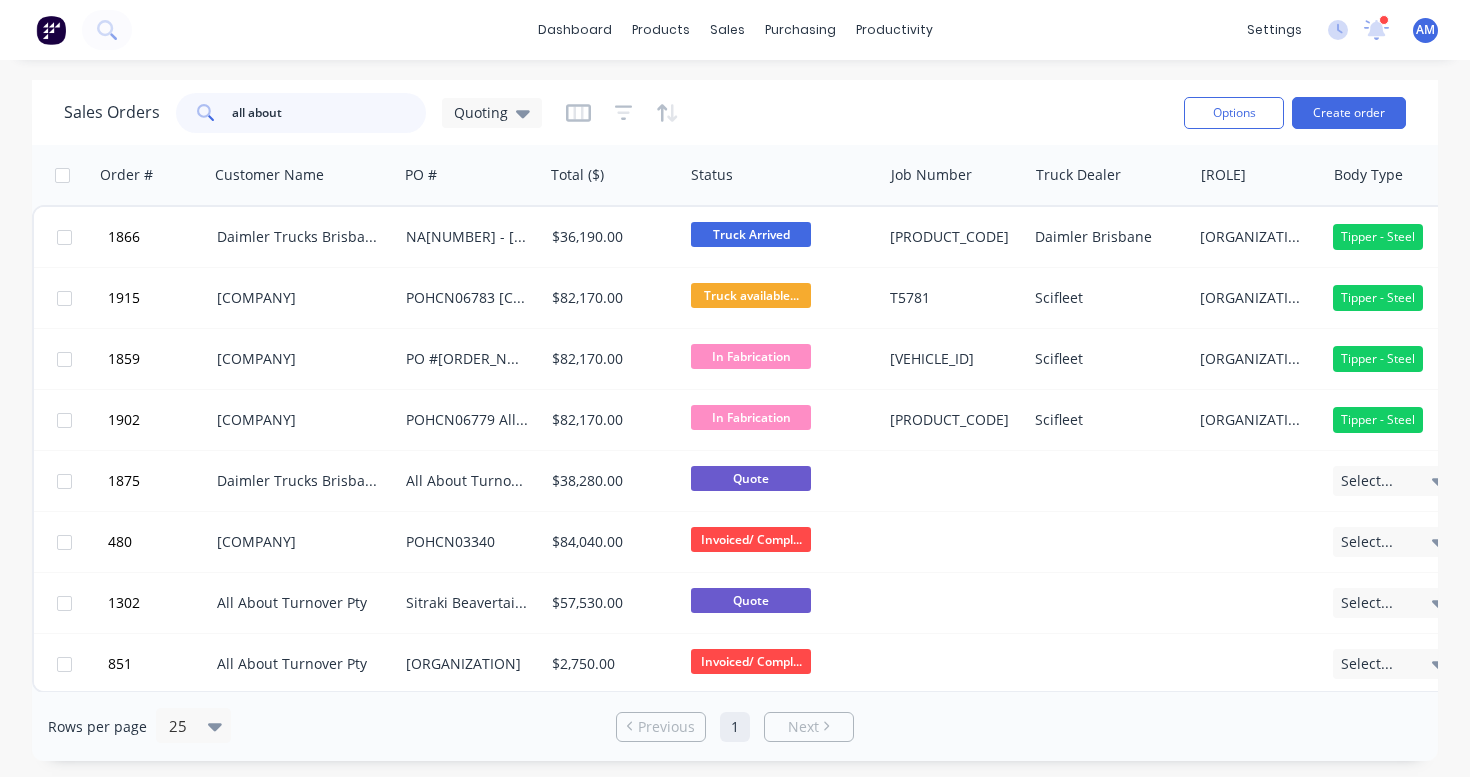 drag, startPoint x: 319, startPoint y: 111, endPoint x: 187, endPoint y: 109, distance: 132.01515 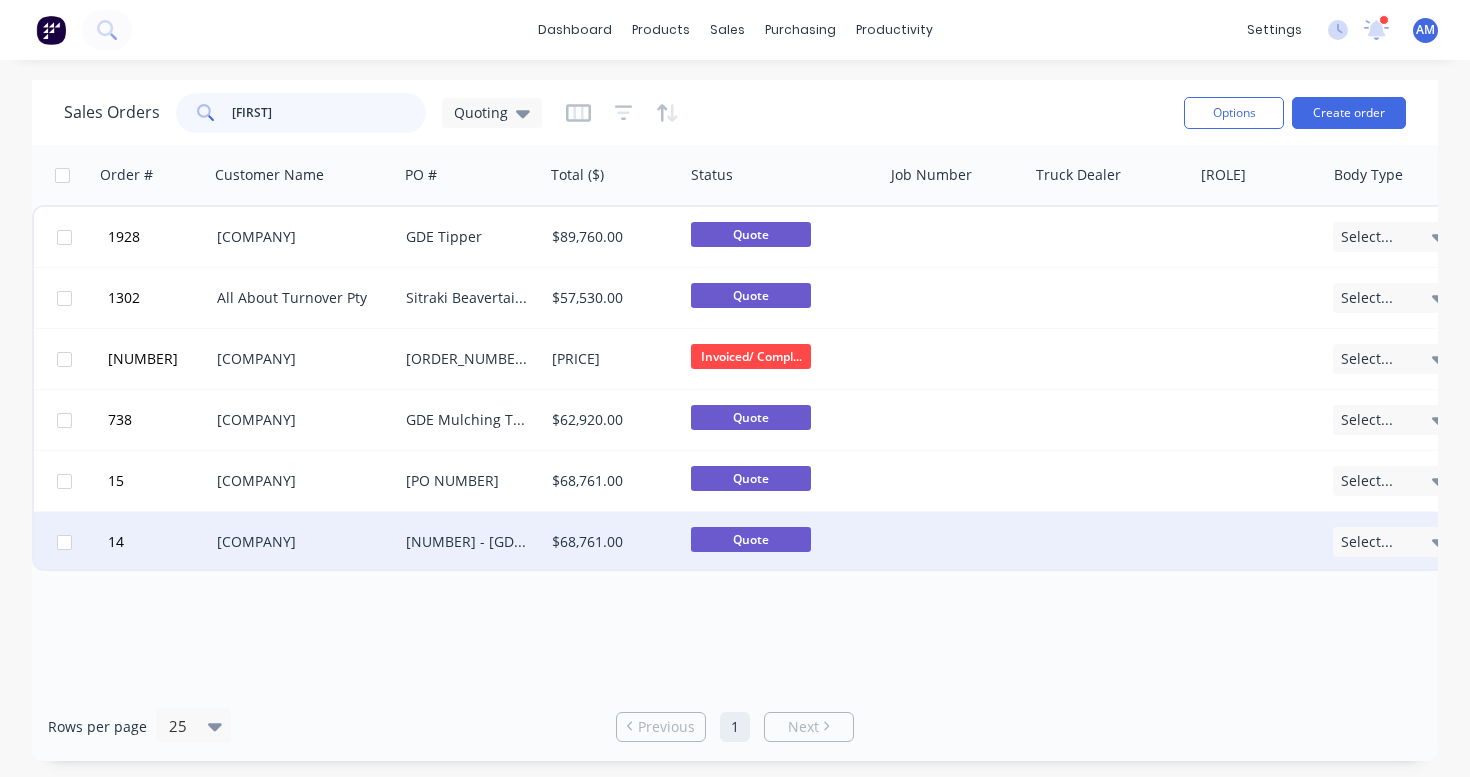 type on "[FIRST]" 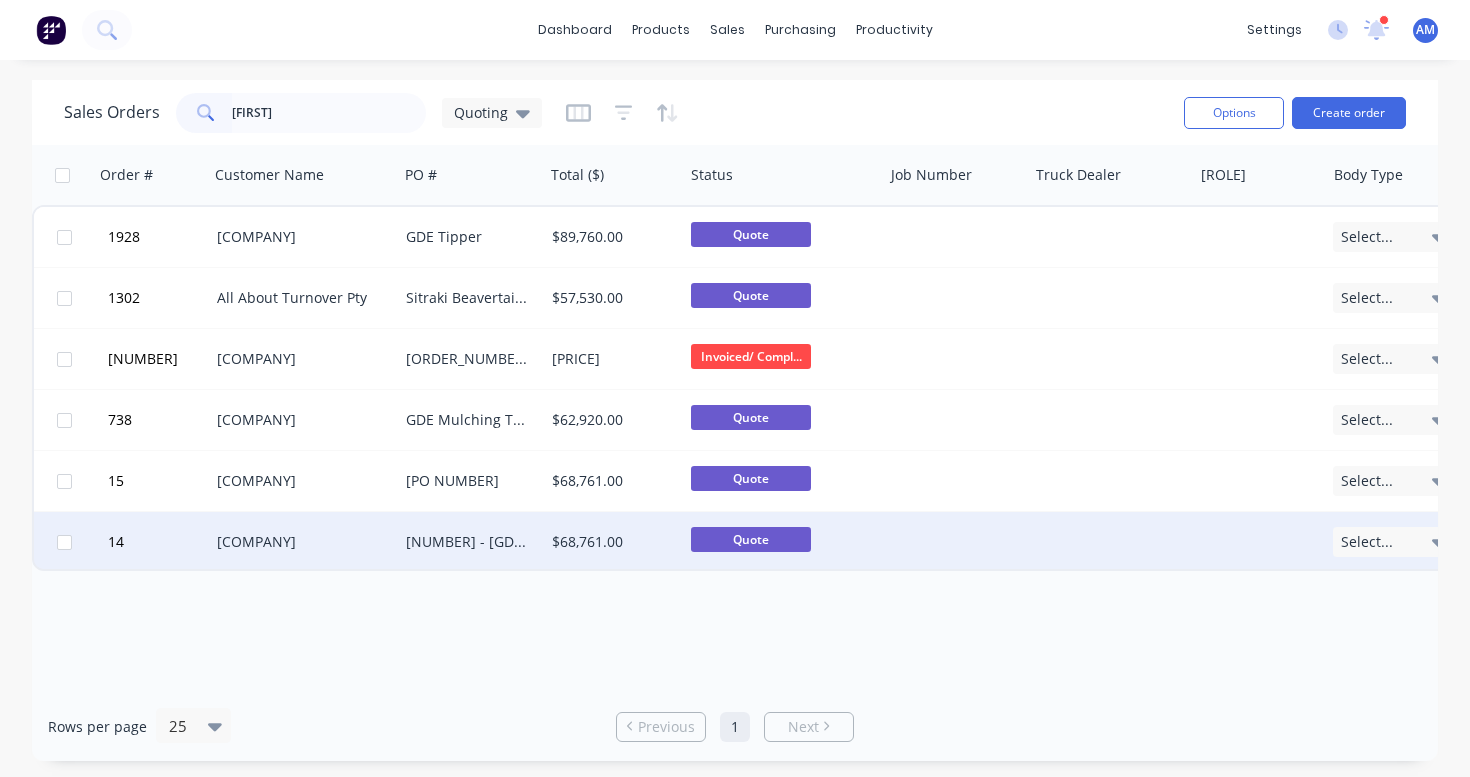 click on "[NUMBER] - [GDE] [FD]" at bounding box center [467, 542] 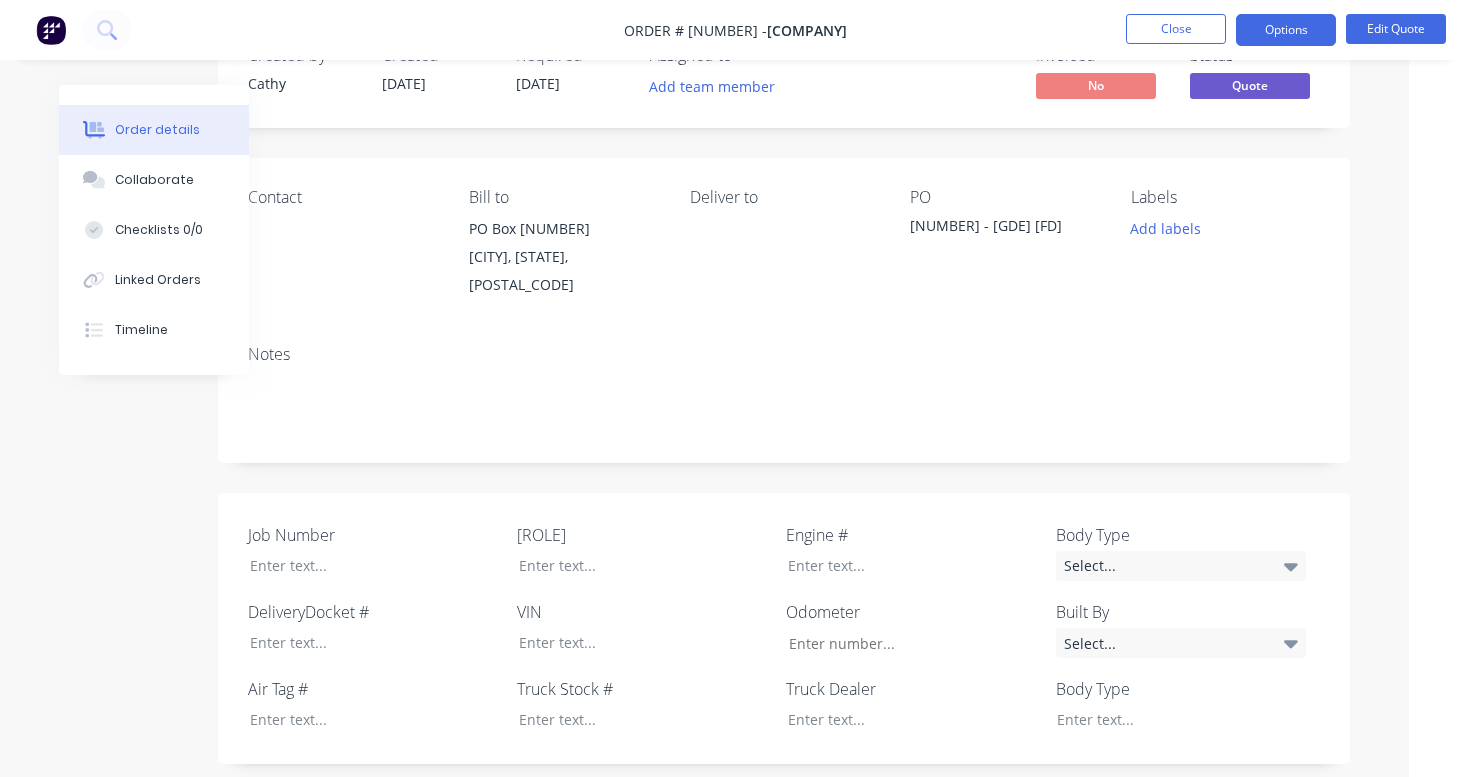 scroll, scrollTop: 43, scrollLeft: 61, axis: both 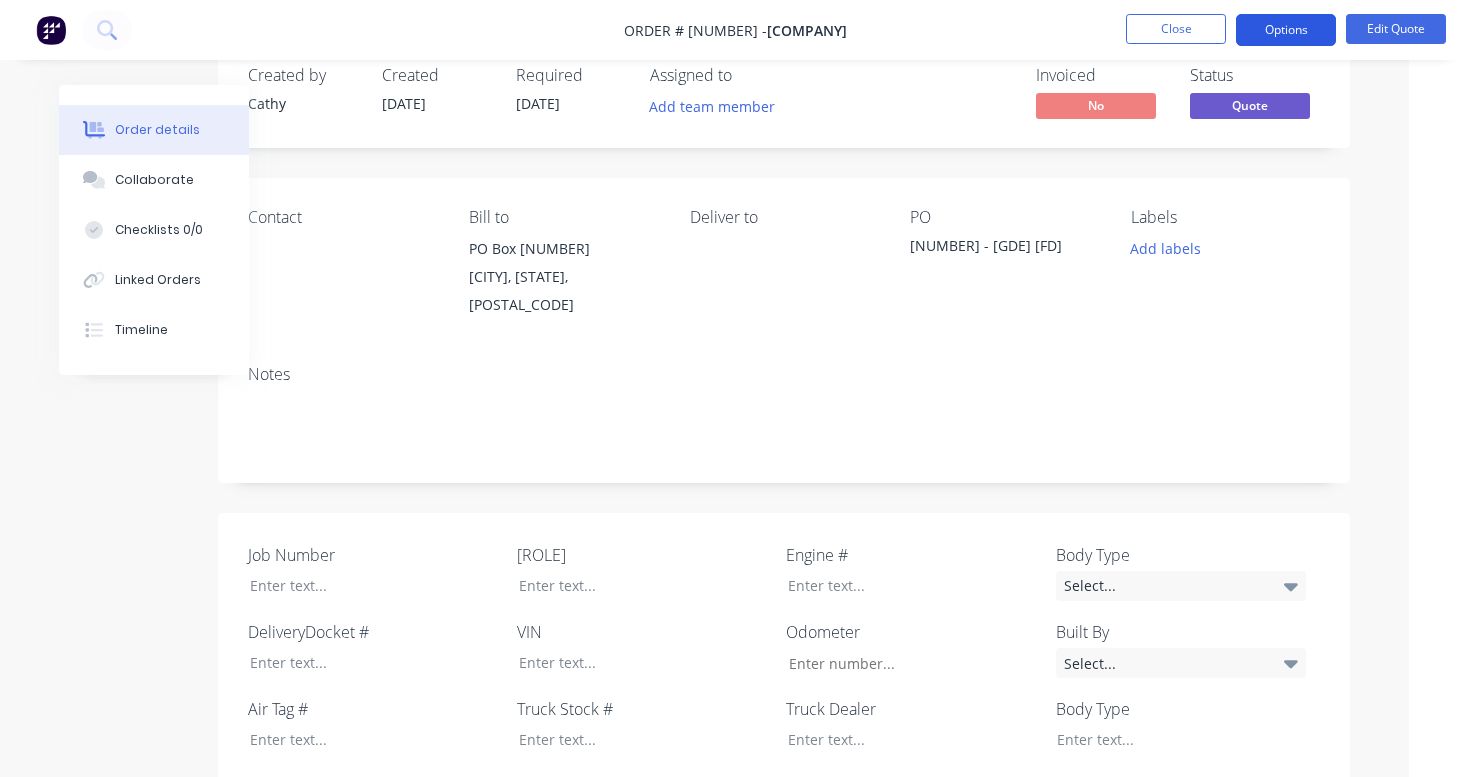 click on "Options" at bounding box center (1286, 30) 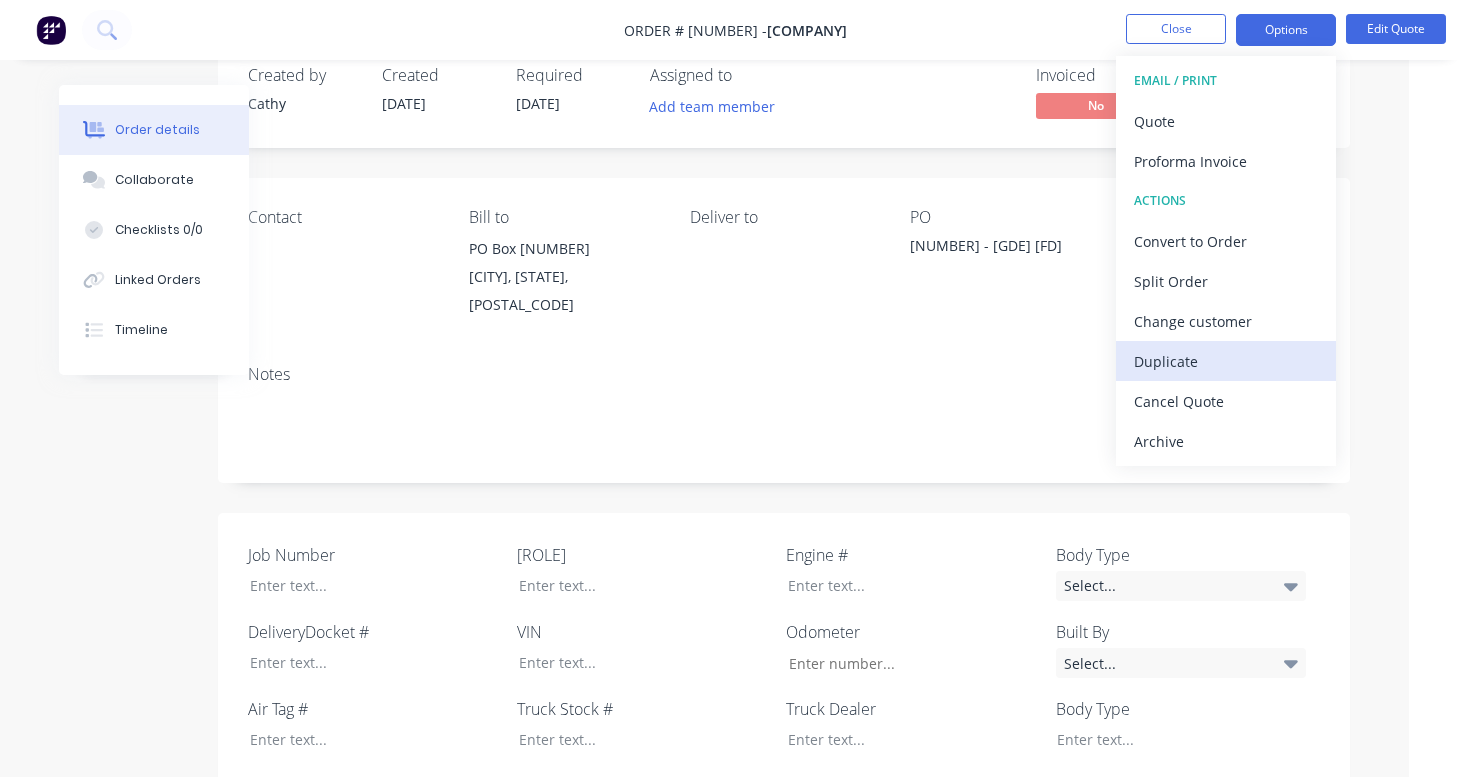 click on "Duplicate" at bounding box center [1226, 361] 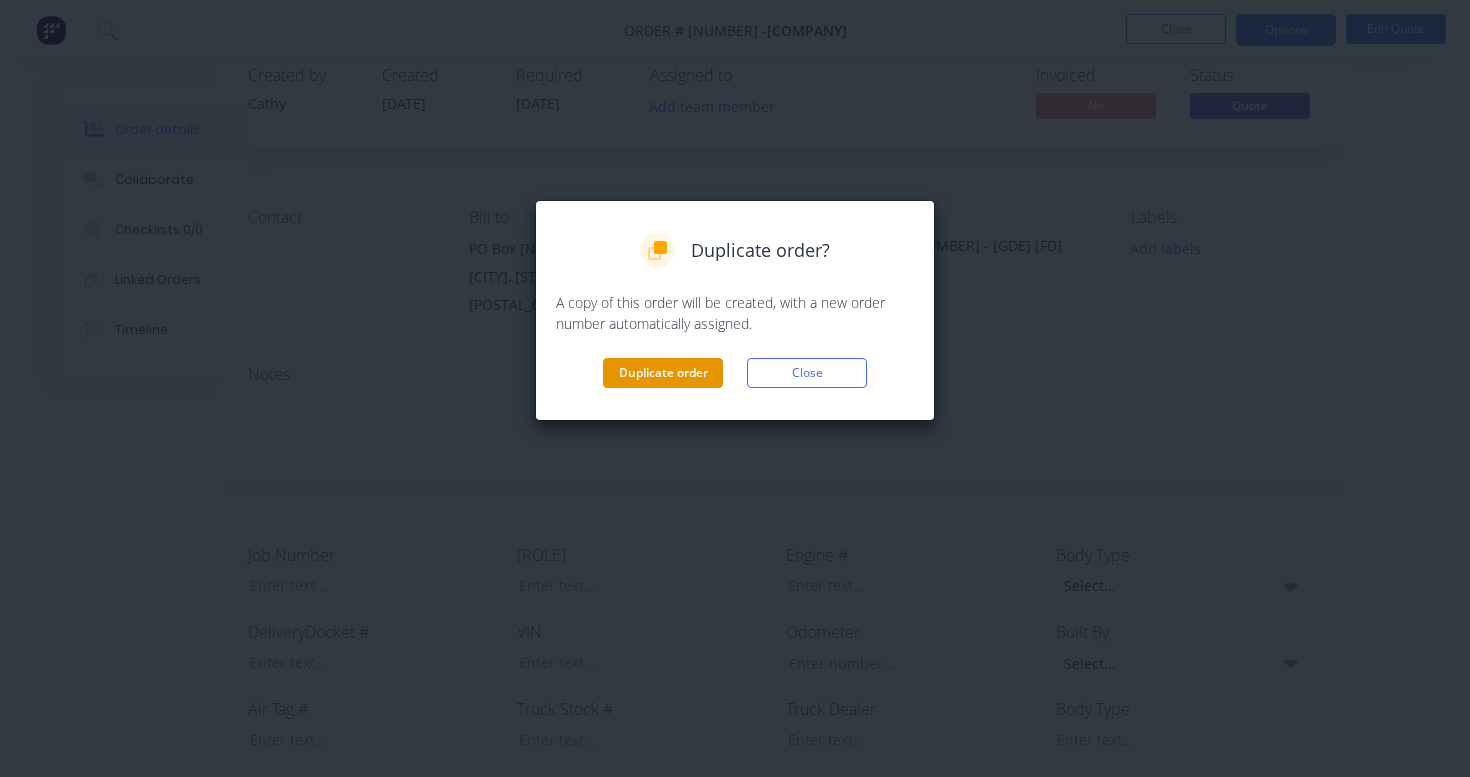 click on "Duplicate order" at bounding box center [663, 373] 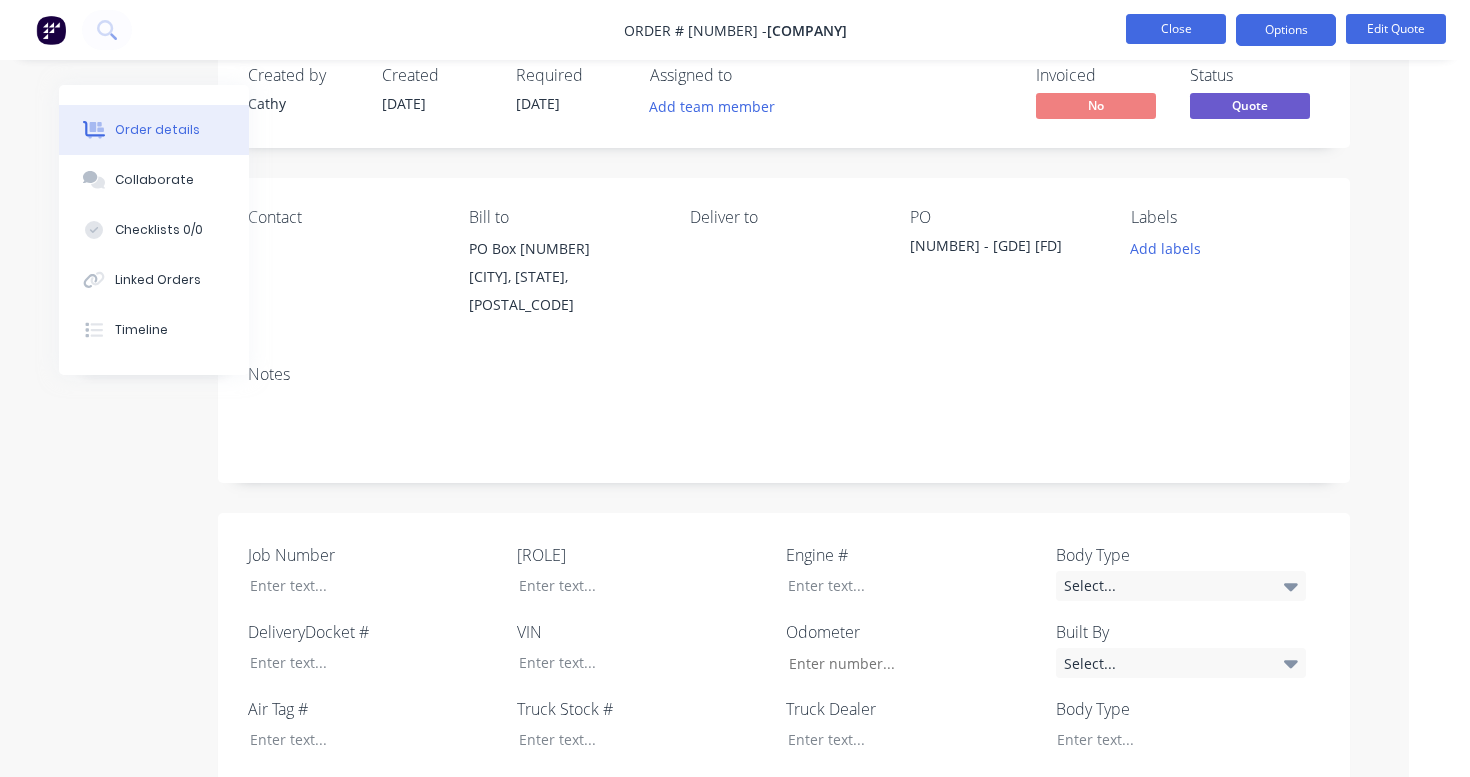 click on "Close" at bounding box center (1176, 29) 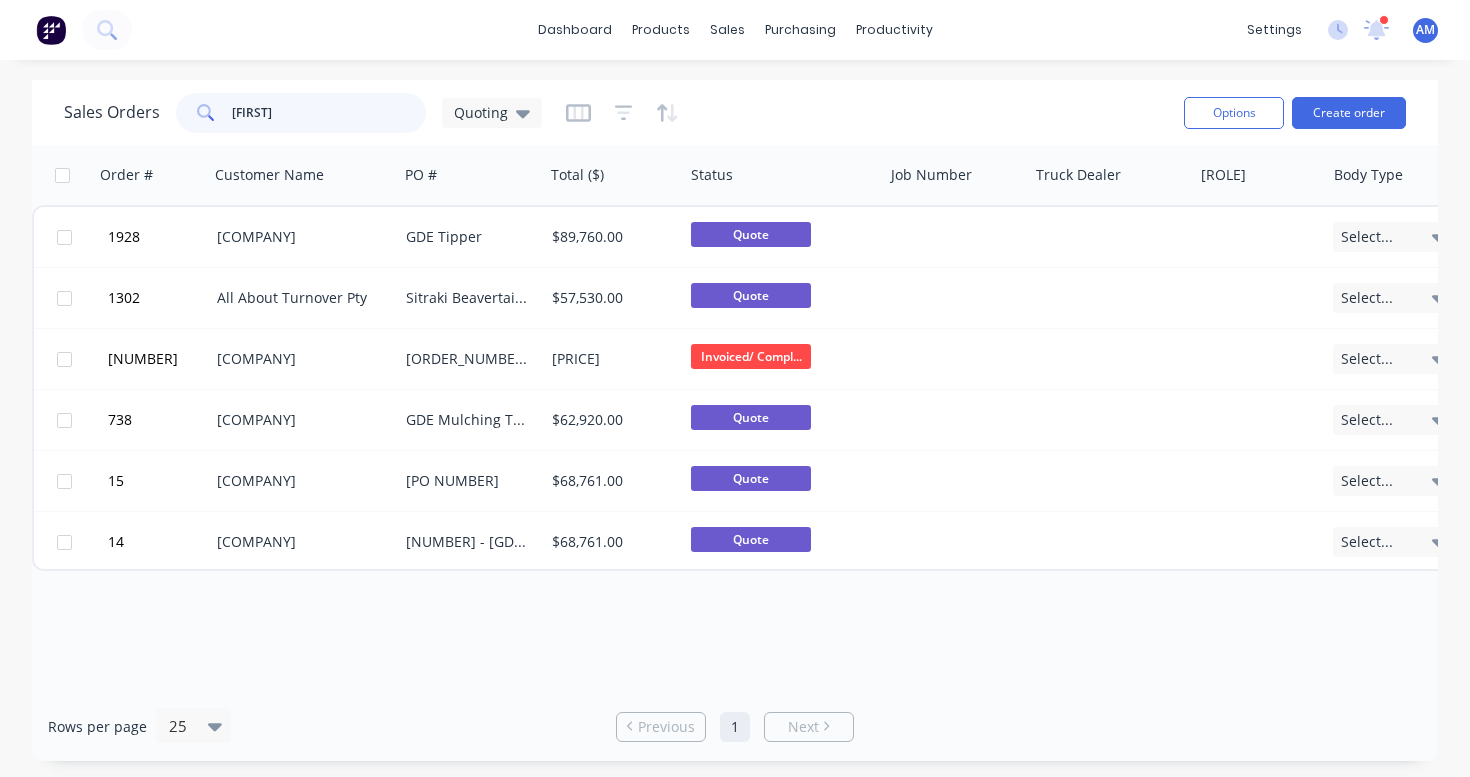 drag, startPoint x: 283, startPoint y: 113, endPoint x: 192, endPoint y: 118, distance: 91.13726 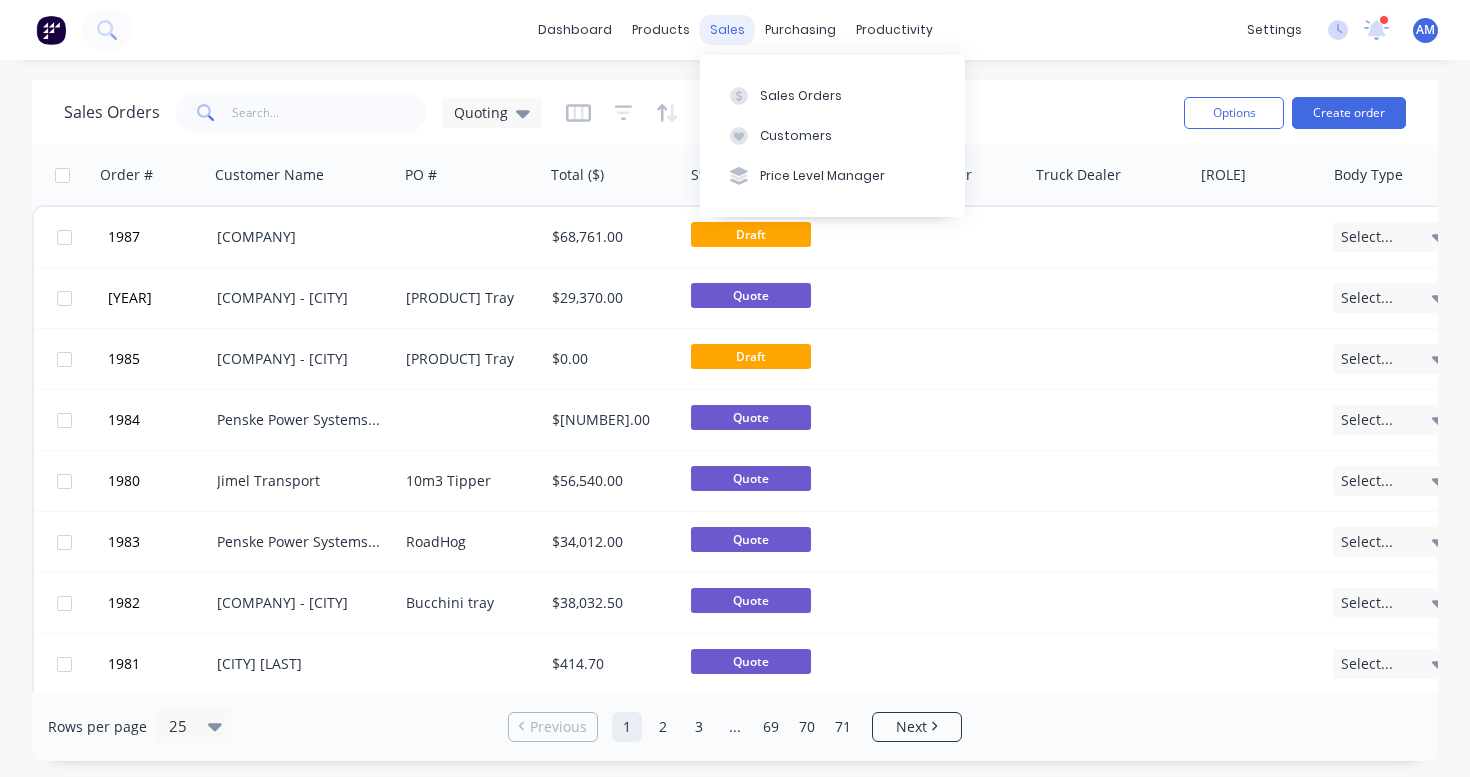 click on "sales" at bounding box center [727, 30] 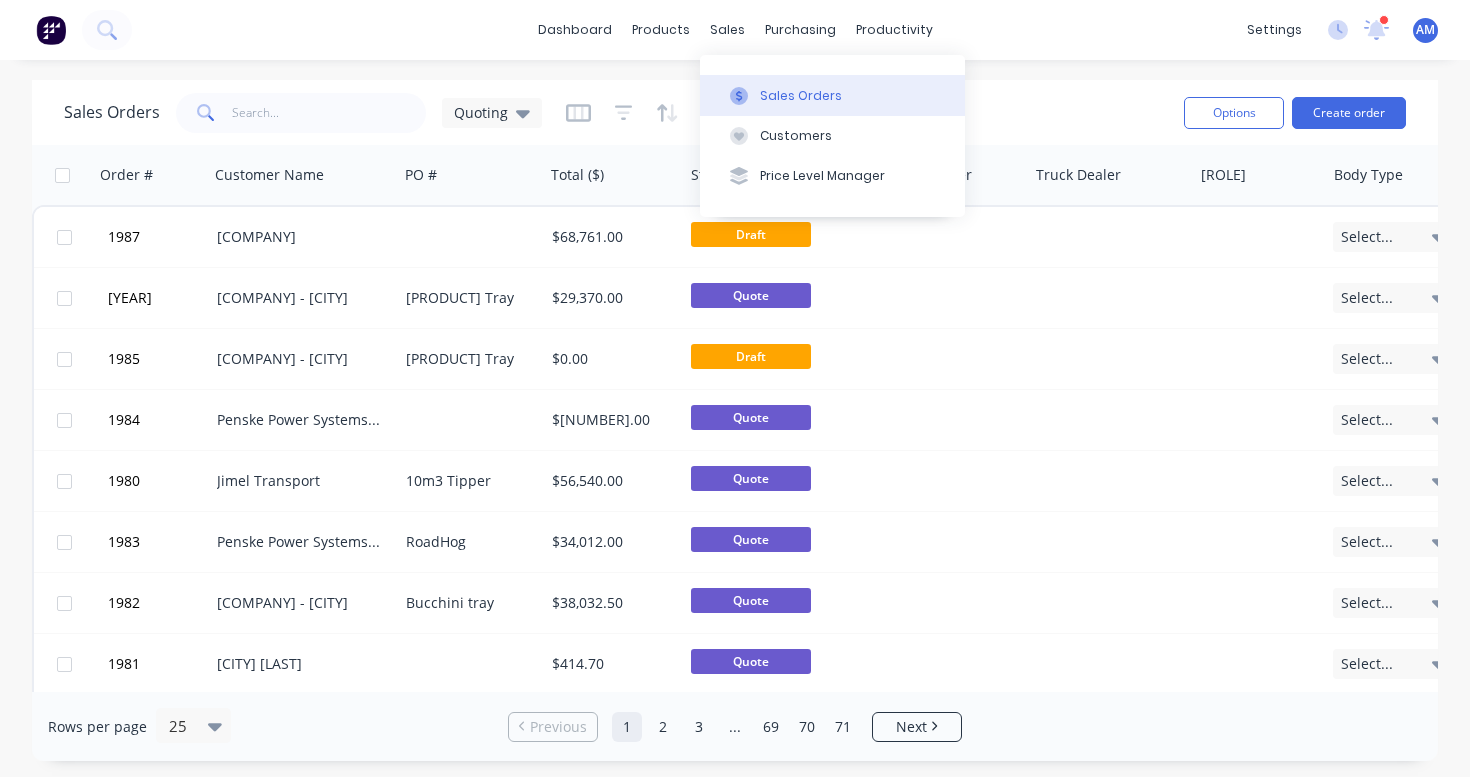 click at bounding box center (739, 96) 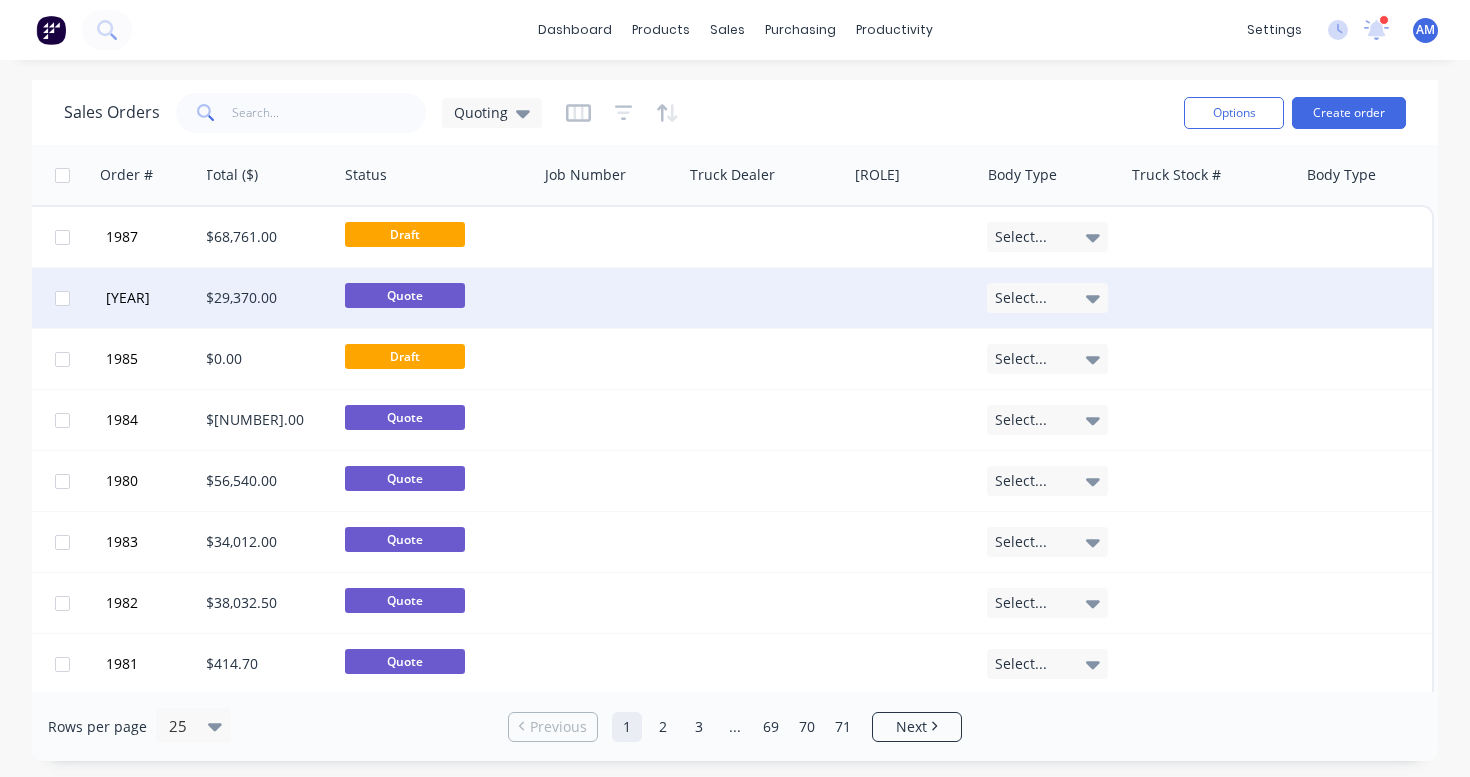 scroll, scrollTop: 0, scrollLeft: 352, axis: horizontal 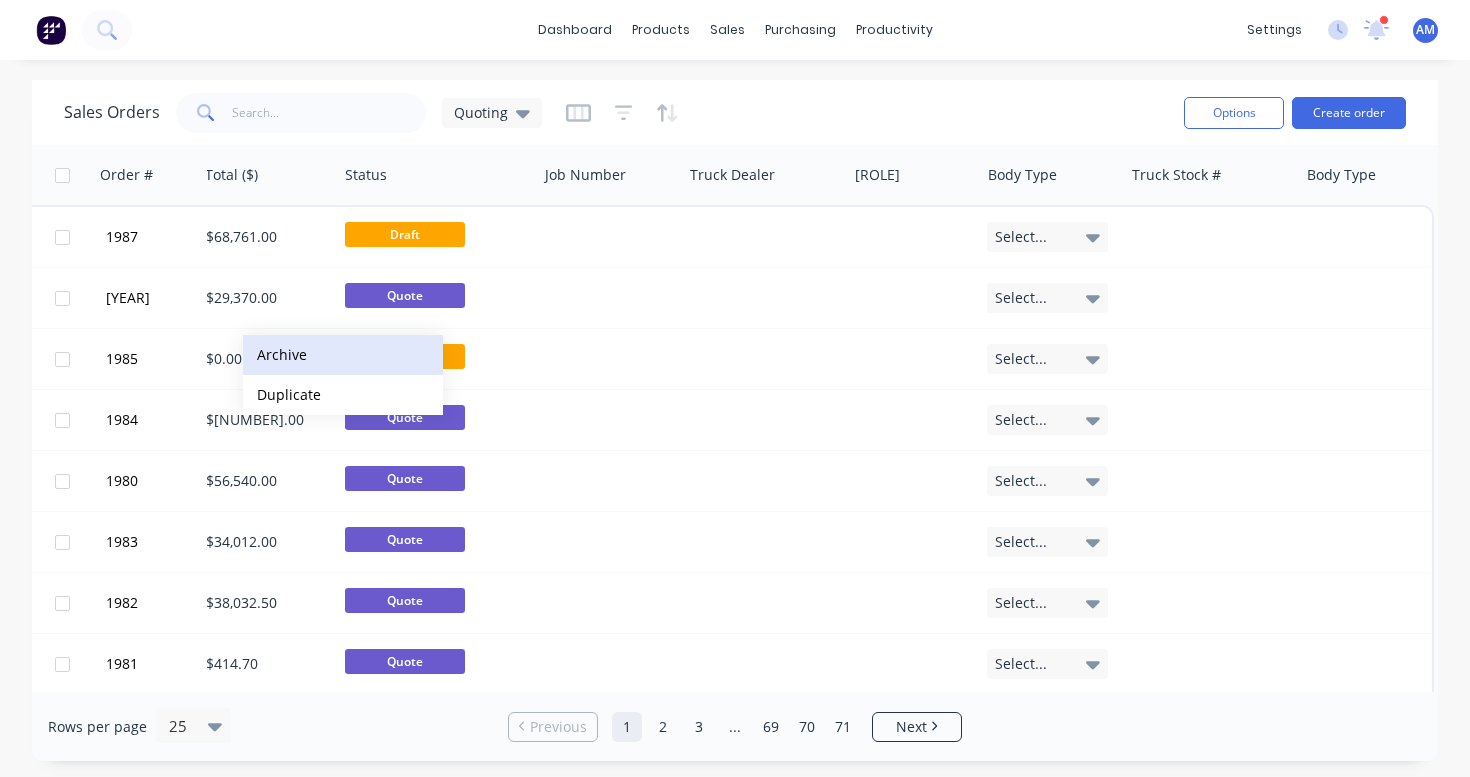 click on "Archive" at bounding box center (343, 355) 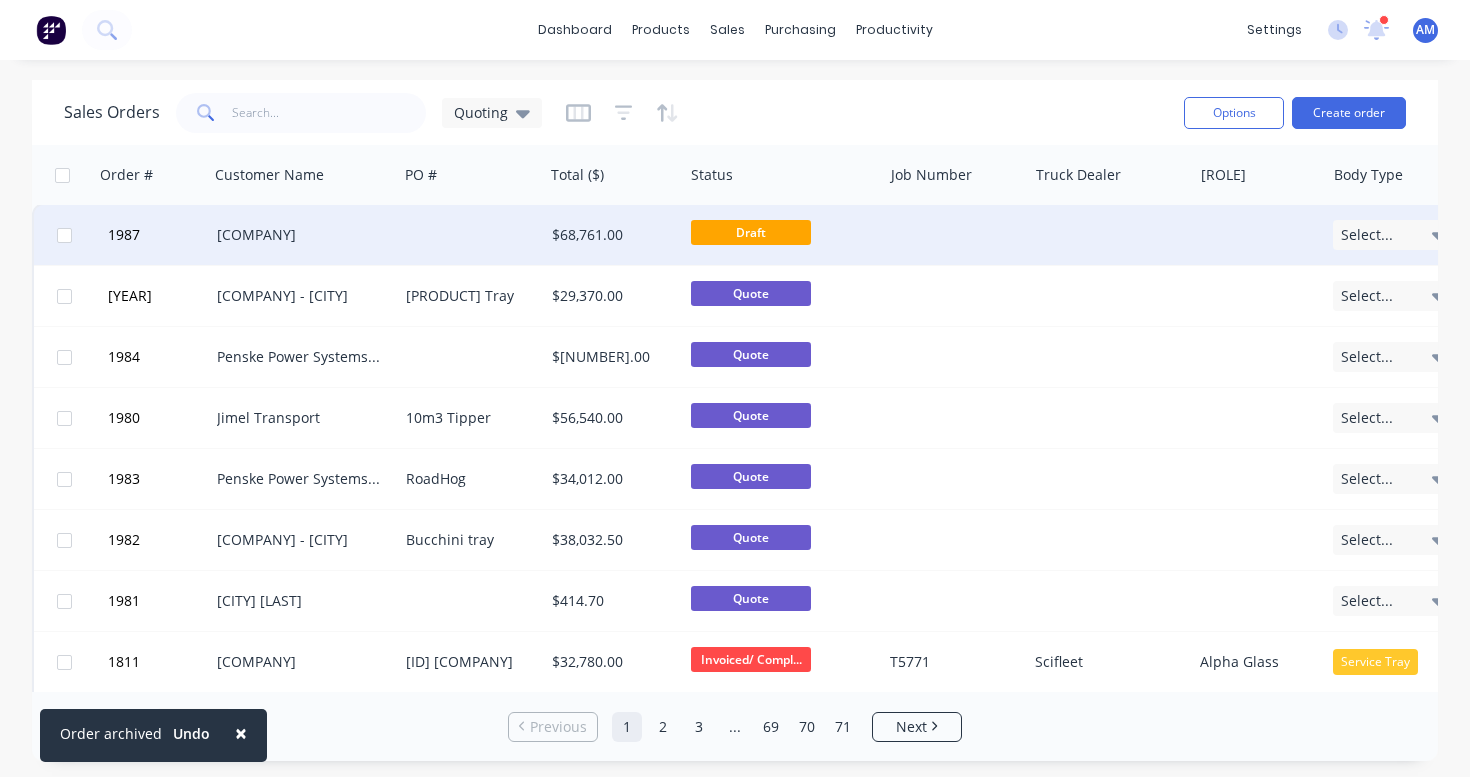 scroll, scrollTop: 2, scrollLeft: 0, axis: vertical 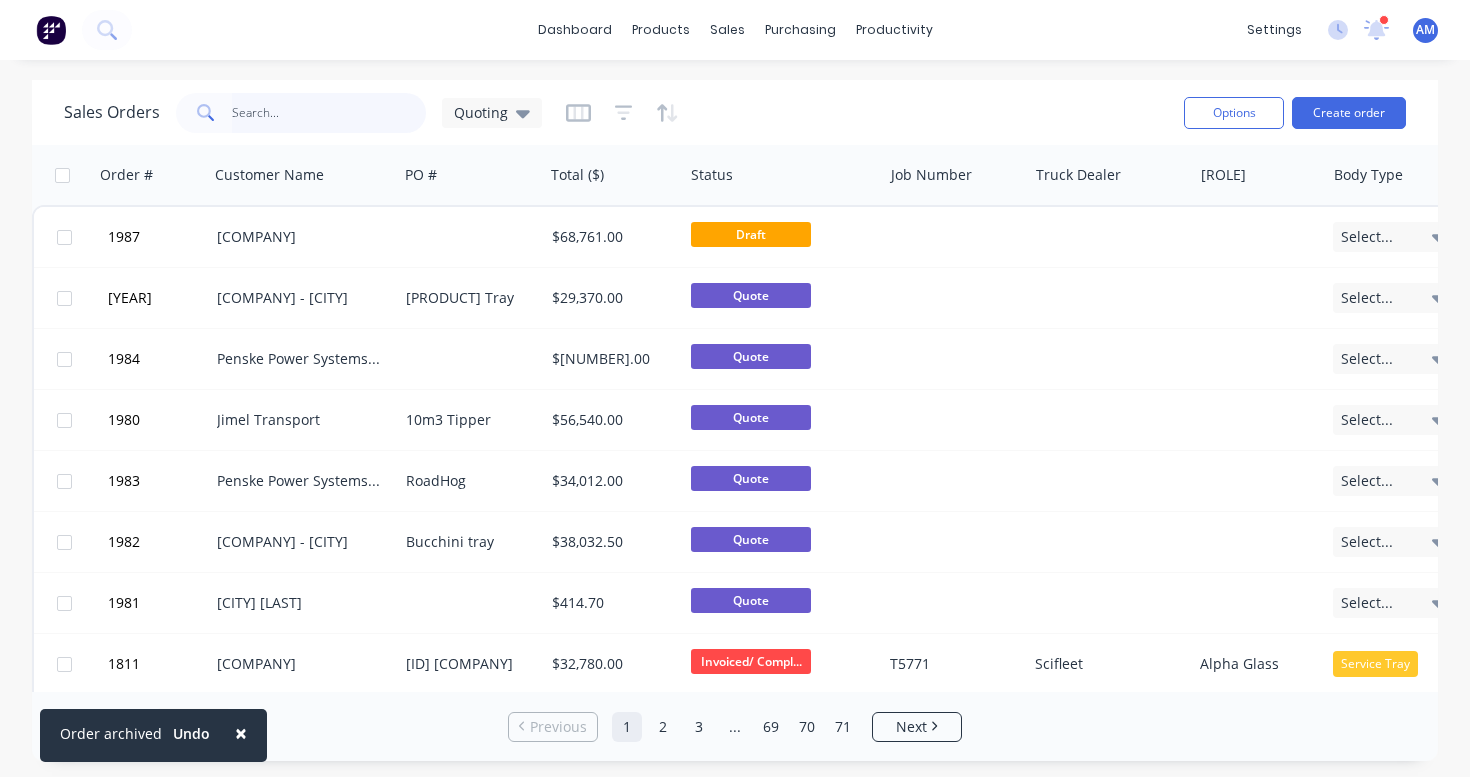 click at bounding box center (329, 113) 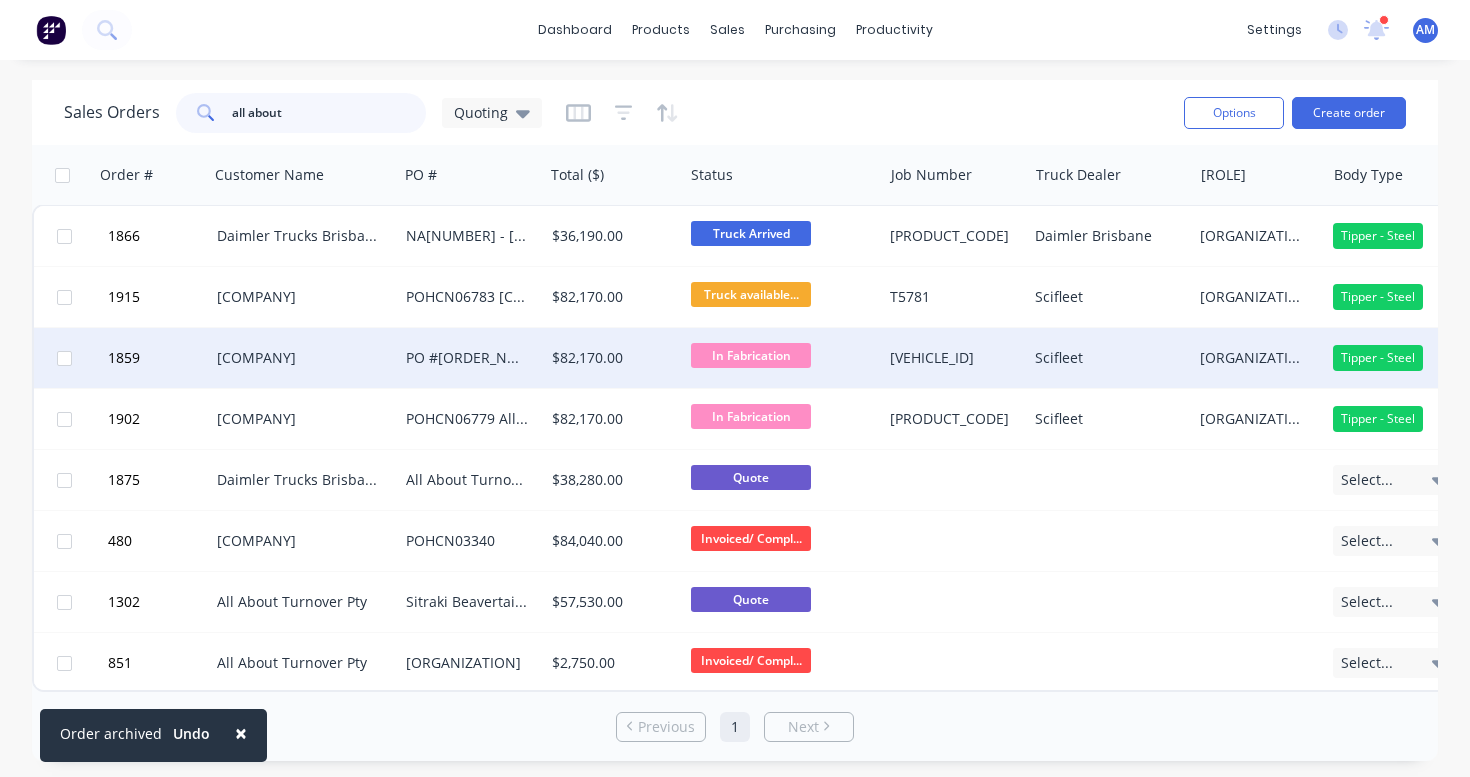 scroll, scrollTop: 11, scrollLeft: 0, axis: vertical 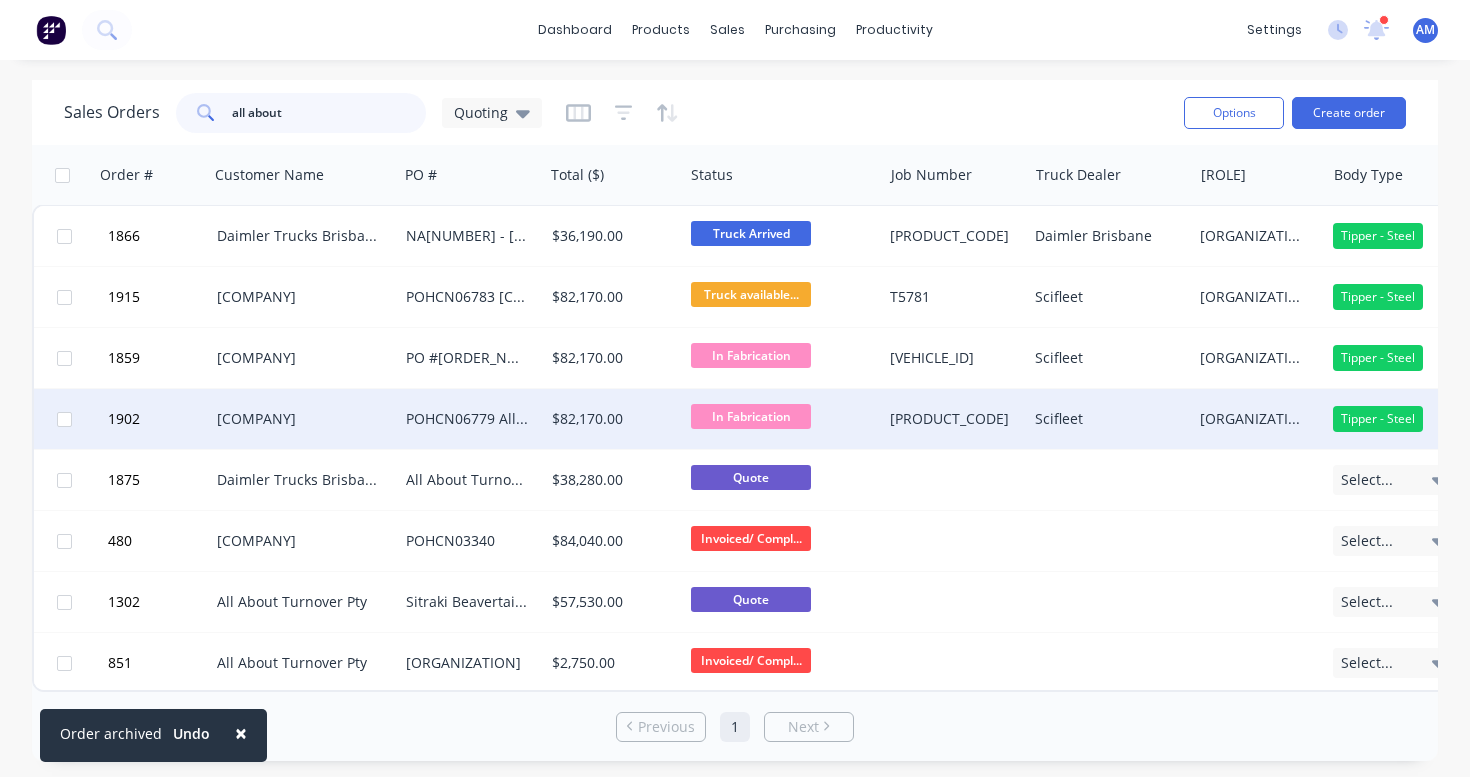 type on "all about" 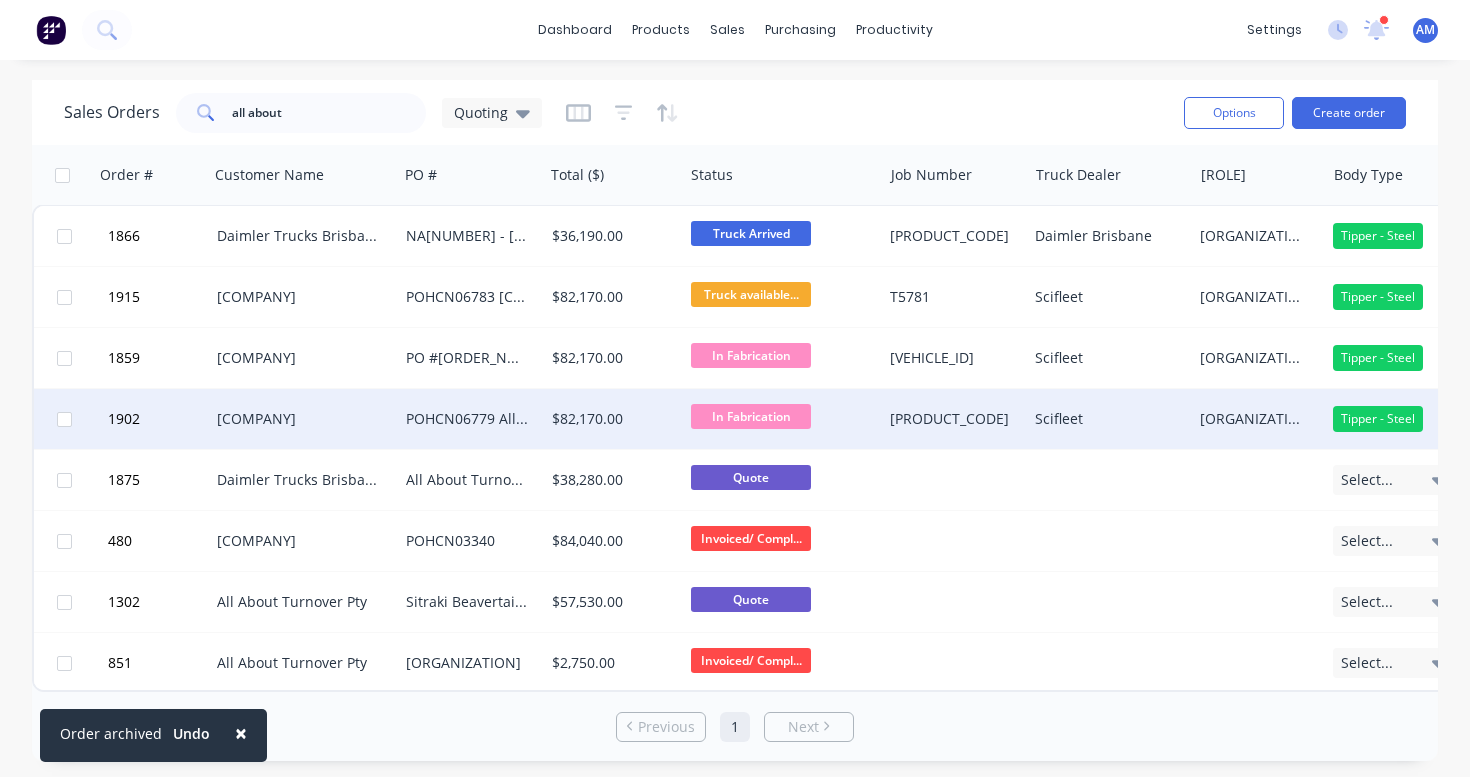 click on "[COMPANY]" at bounding box center (303, 419) 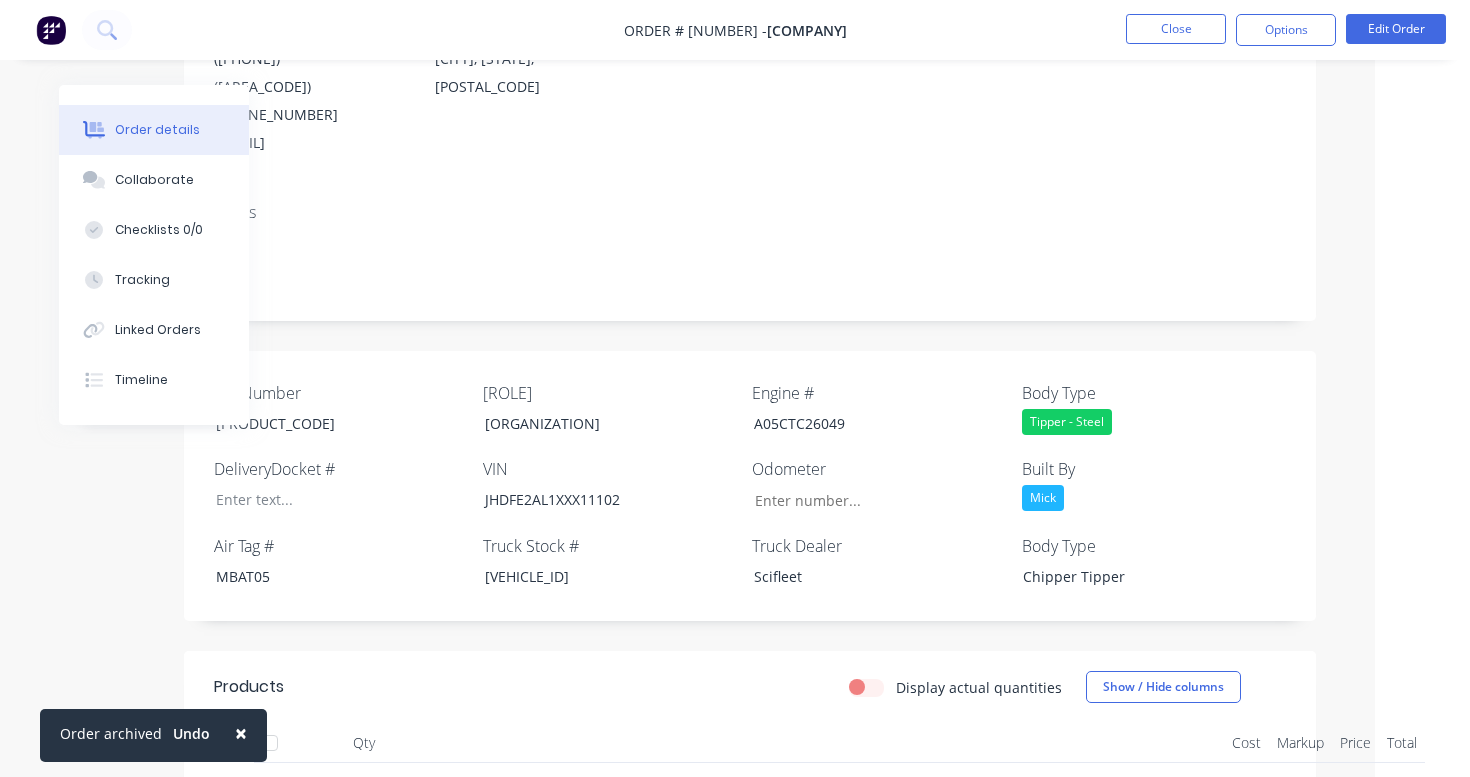 scroll, scrollTop: 261, scrollLeft: 111, axis: both 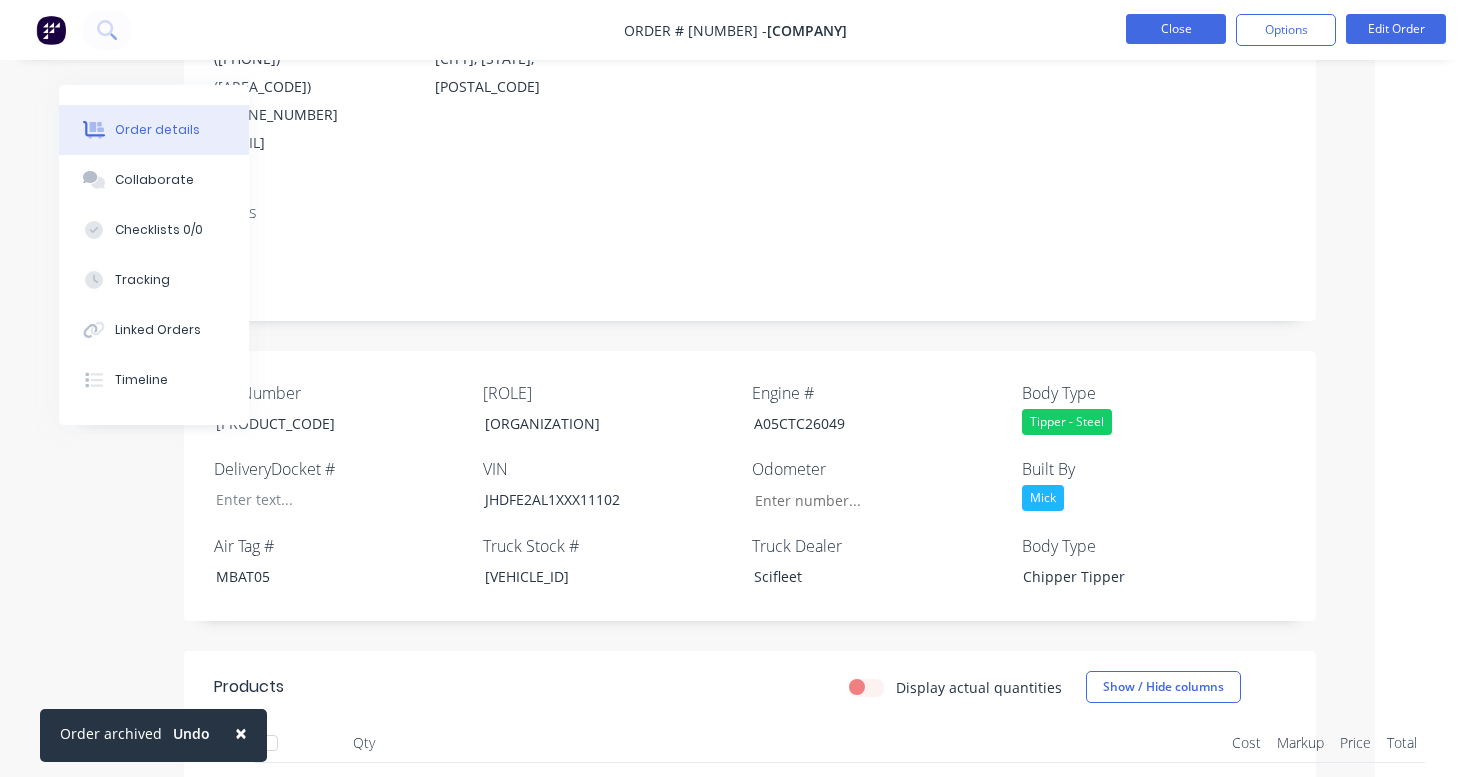 click on "Close" at bounding box center (1176, 29) 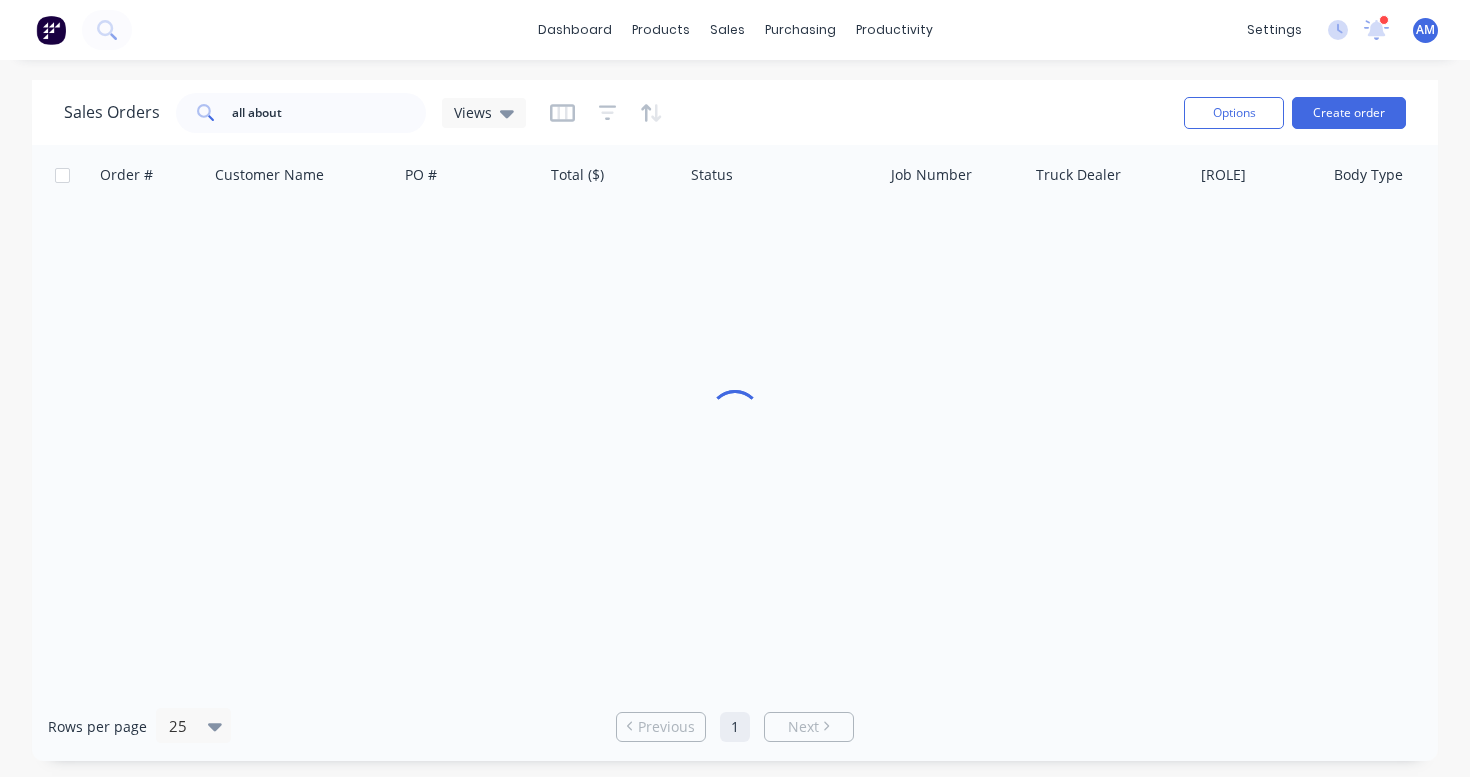 scroll, scrollTop: 0, scrollLeft: 0, axis: both 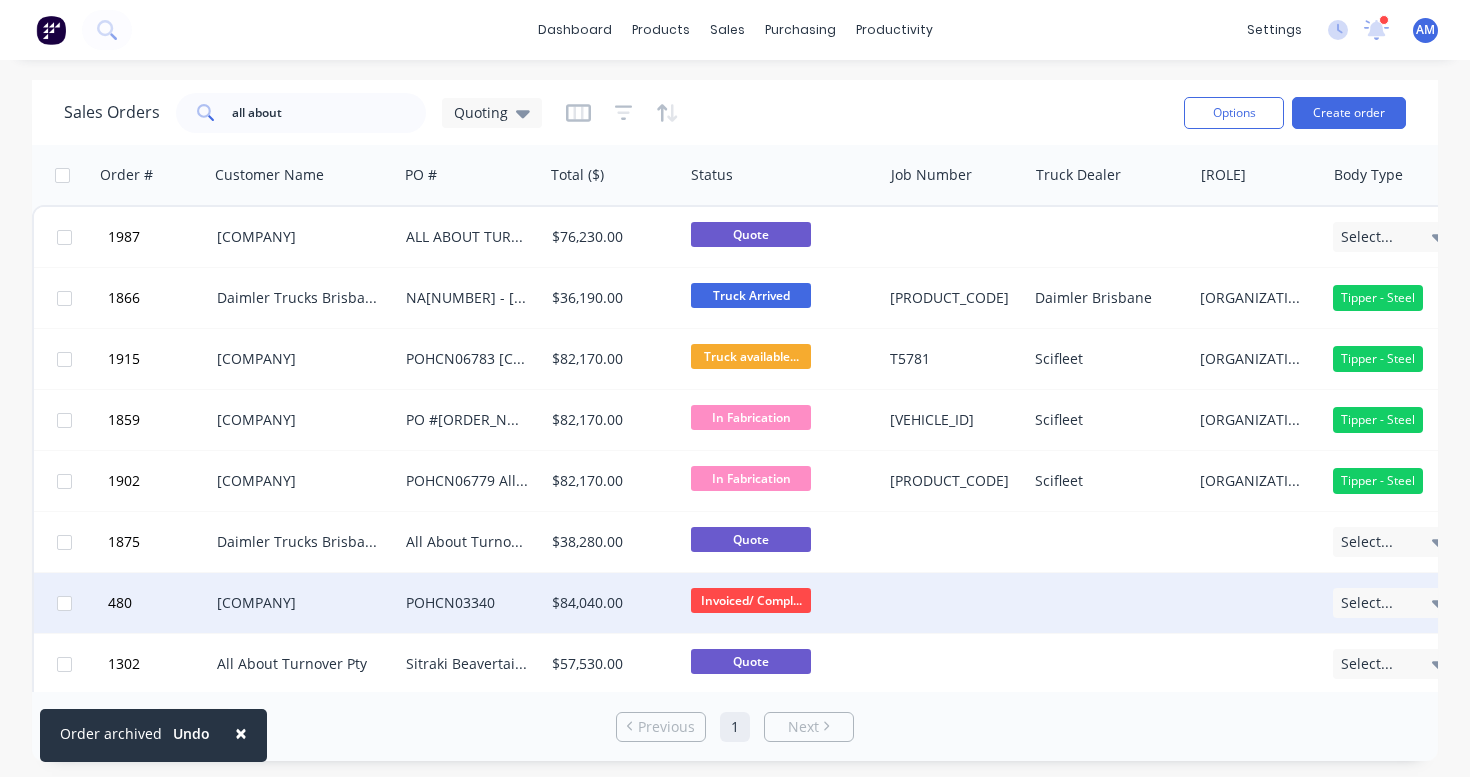 click on "[COMPANY]" at bounding box center (299, 603) 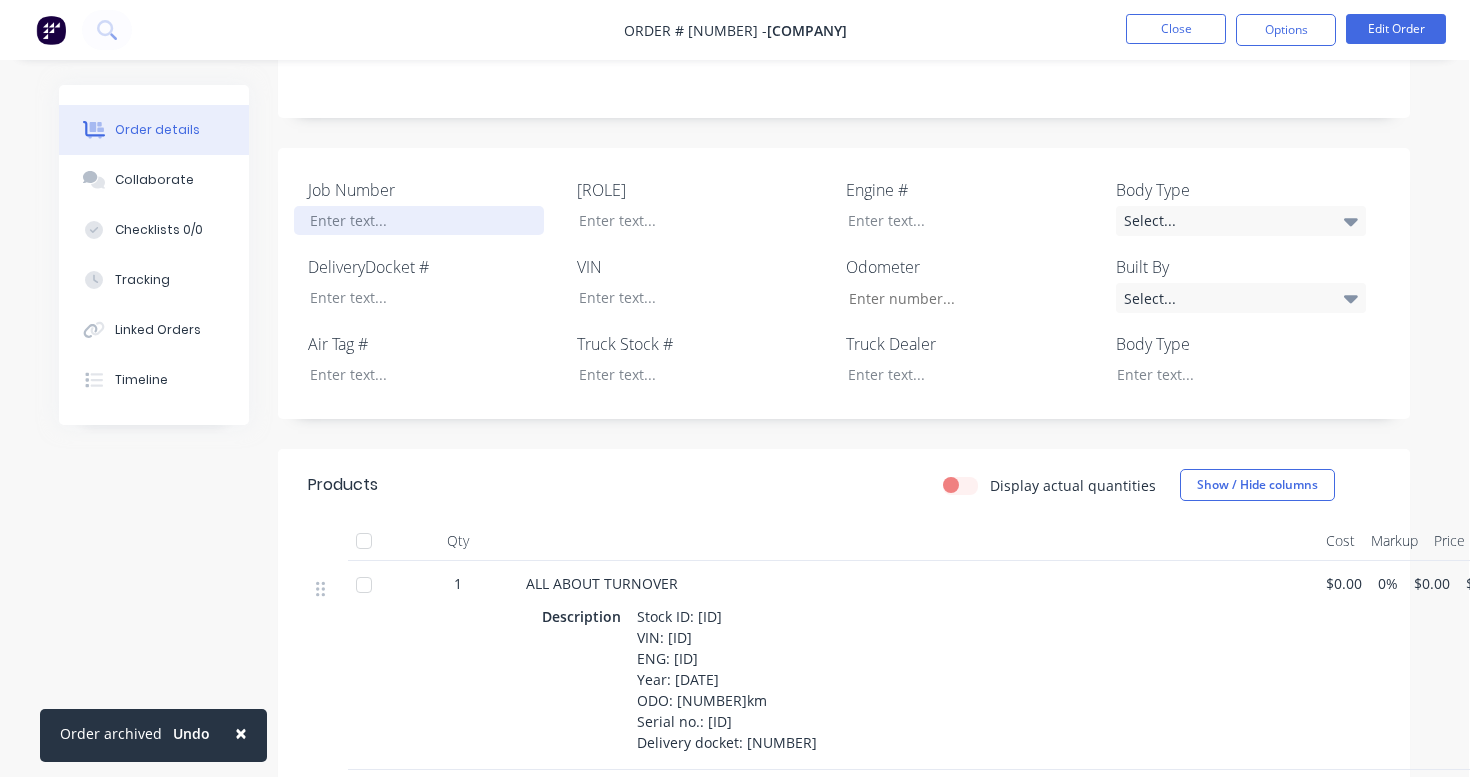 scroll, scrollTop: 467, scrollLeft: 0, axis: vertical 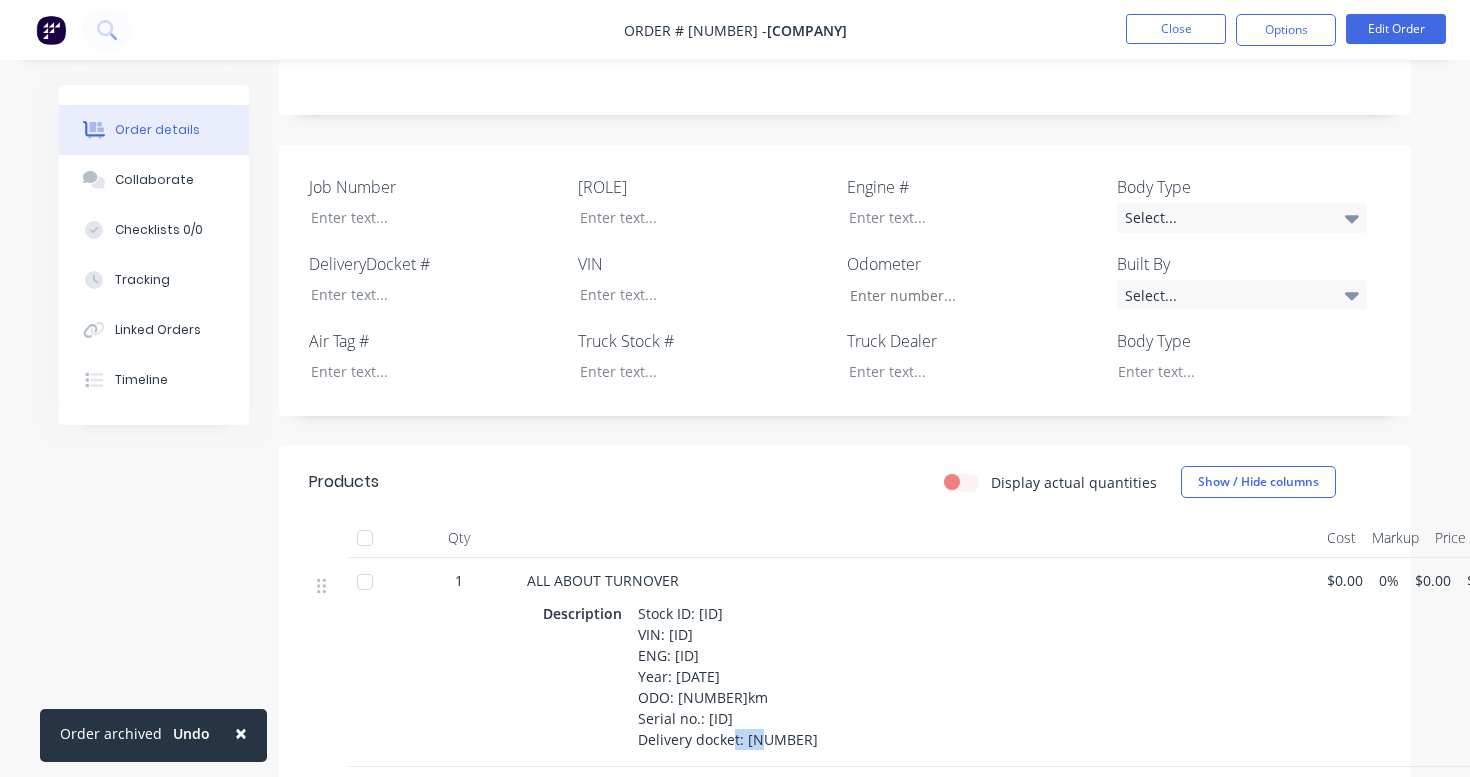 drag, startPoint x: 706, startPoint y: 693, endPoint x: 750, endPoint y: 690, distance: 44.102154 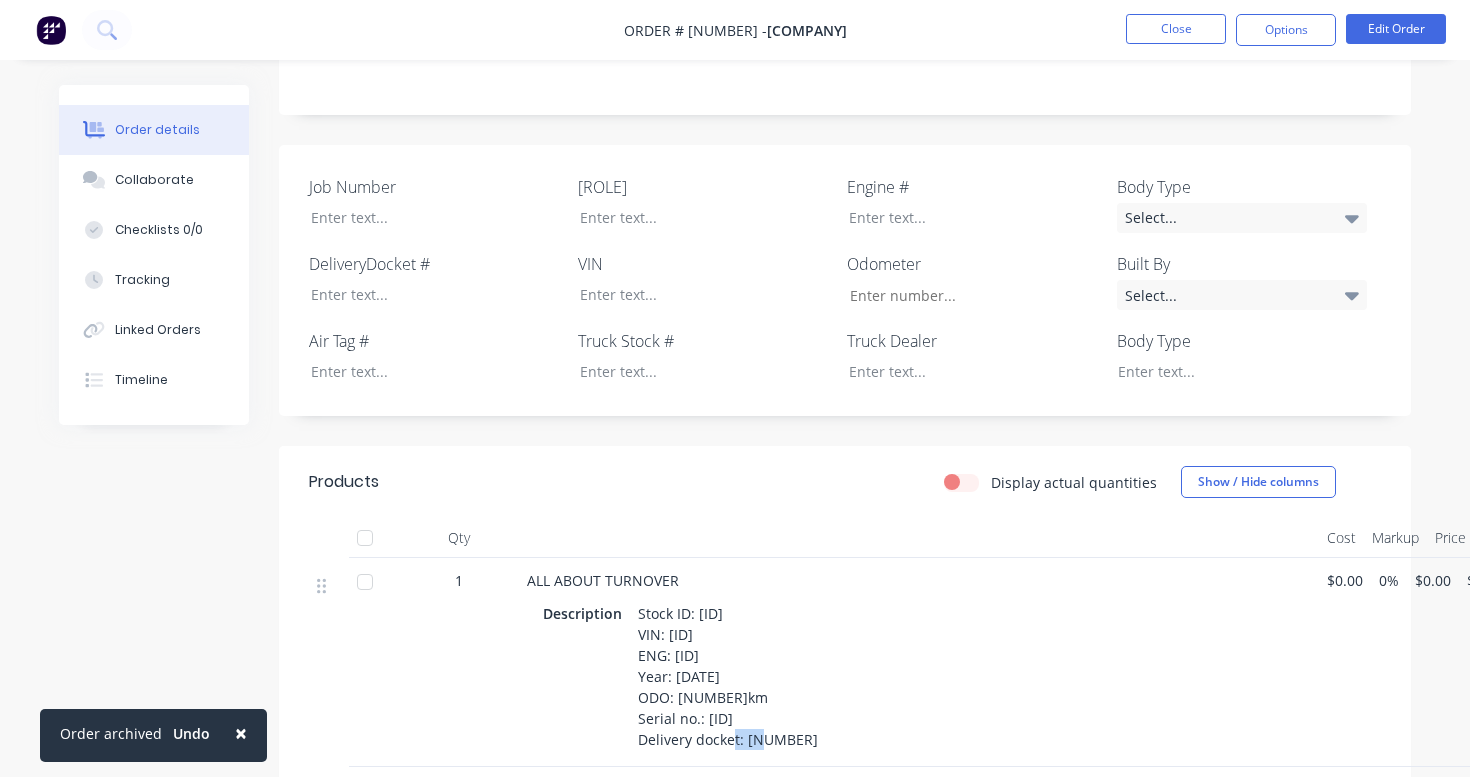 copy on "S5648" 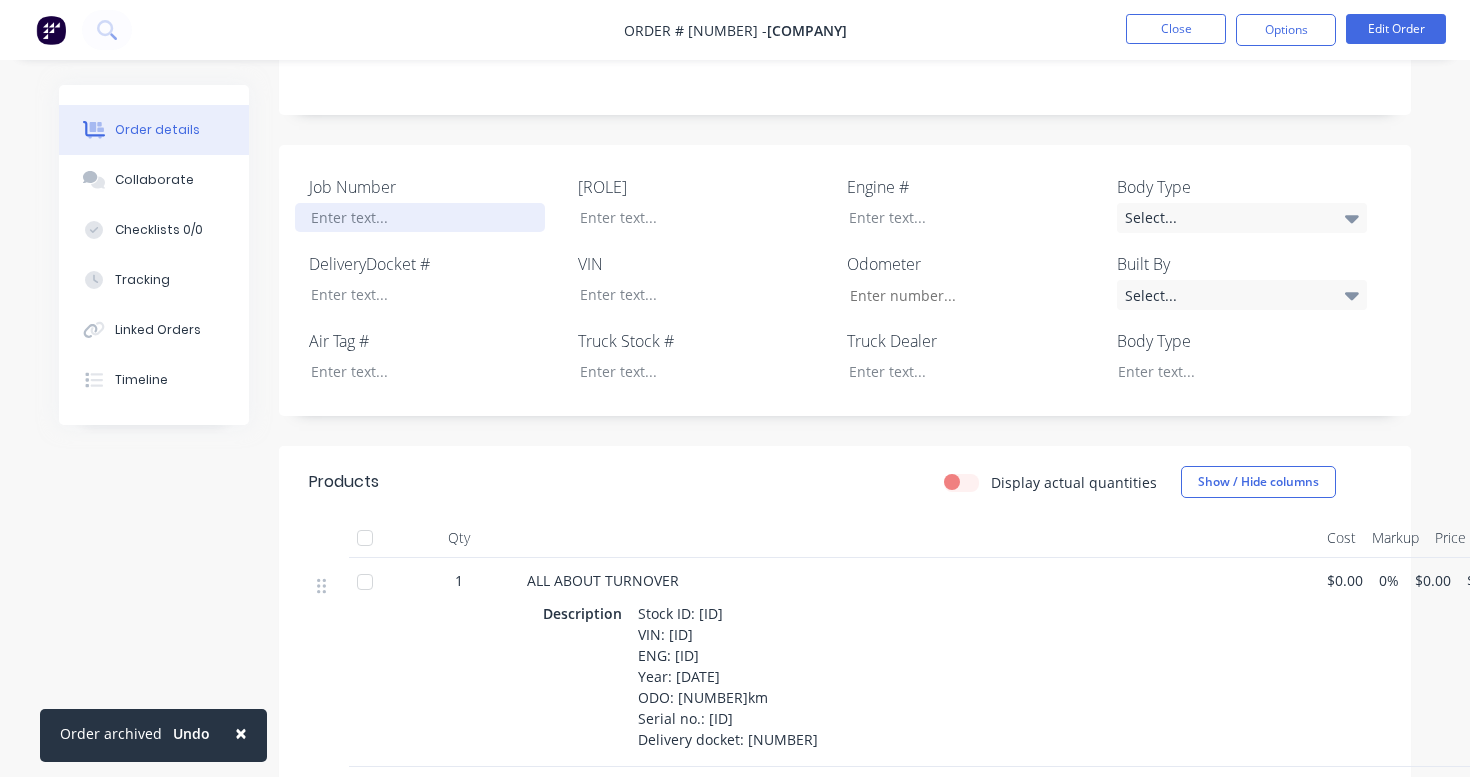 click at bounding box center [420, 217] 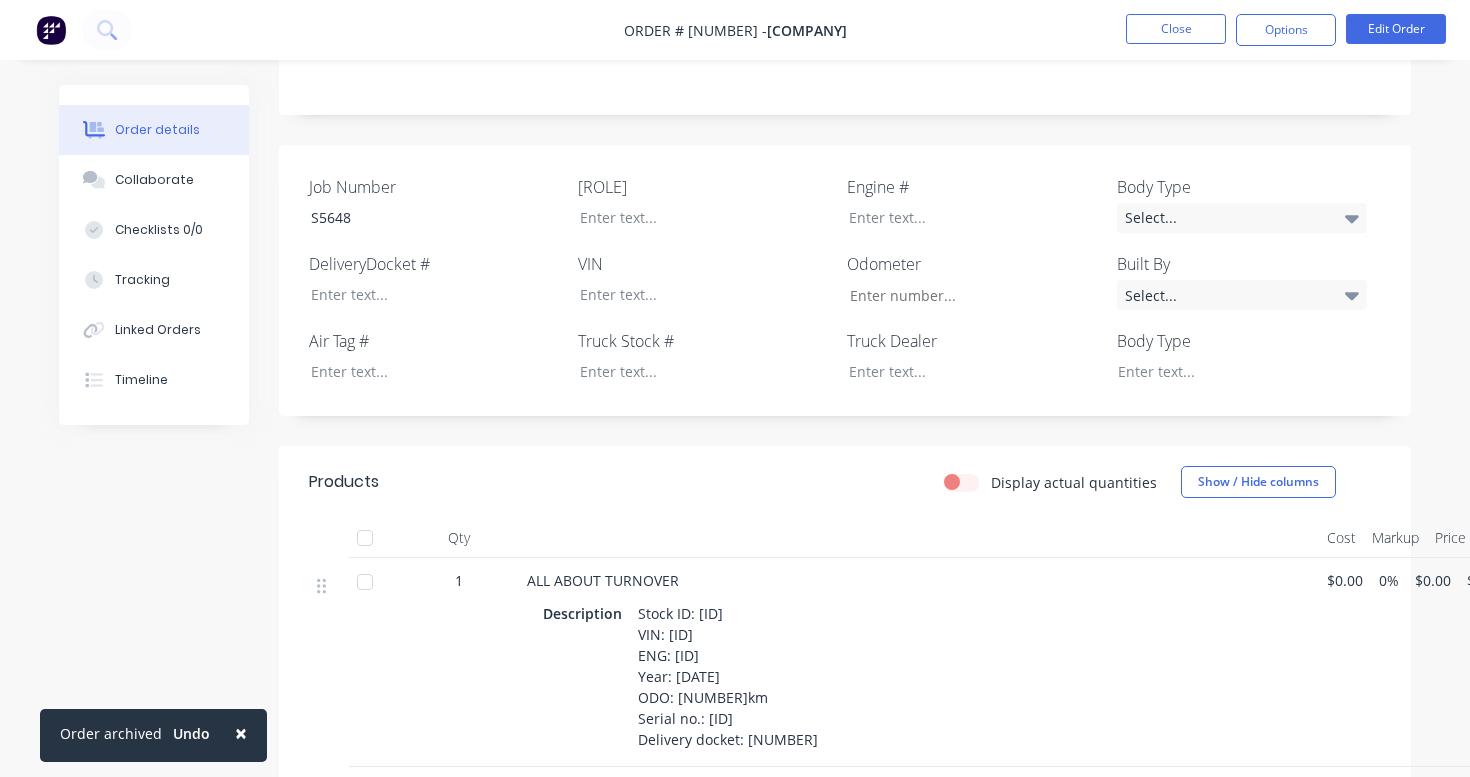 drag, startPoint x: 746, startPoint y: 712, endPoint x: 774, endPoint y: 712, distance: 28 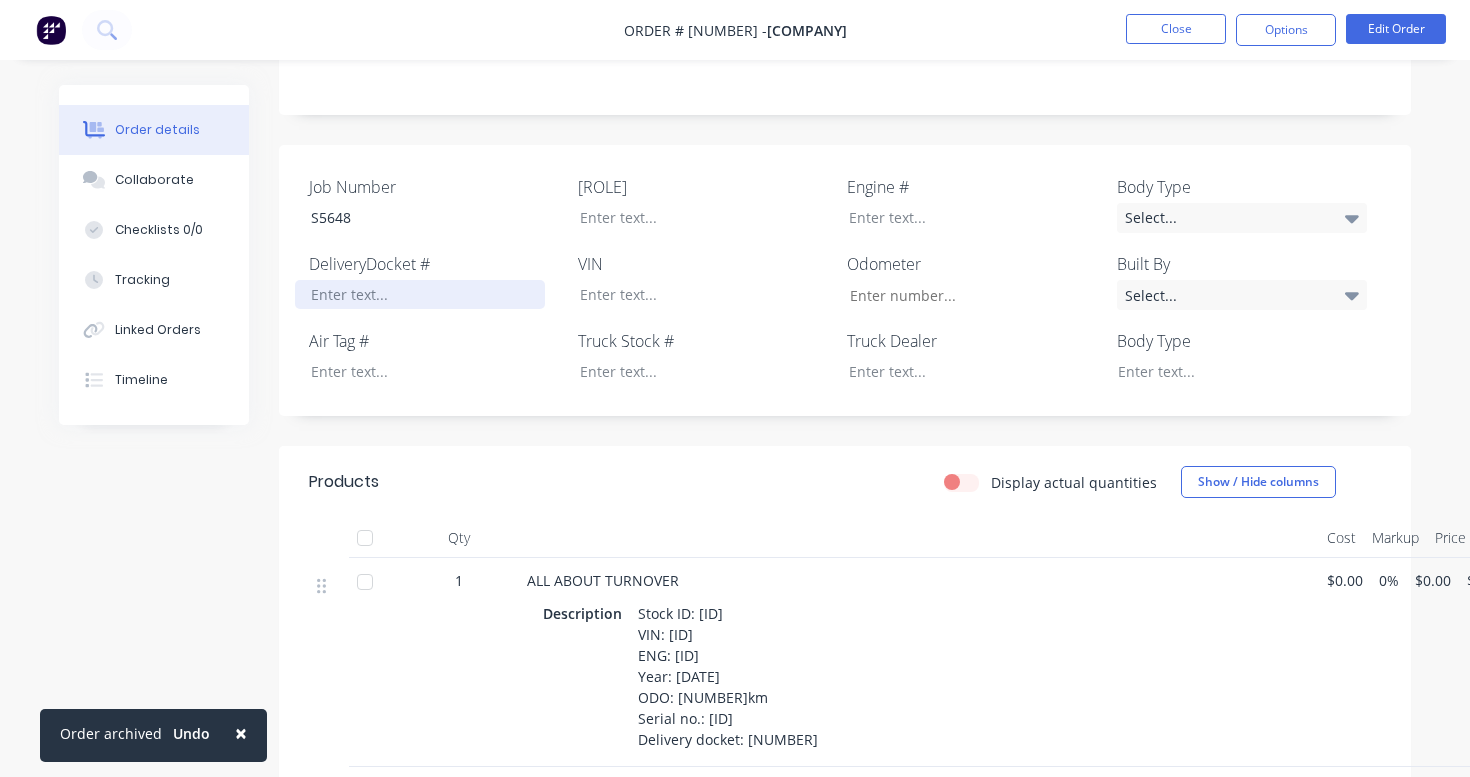 click at bounding box center (420, 294) 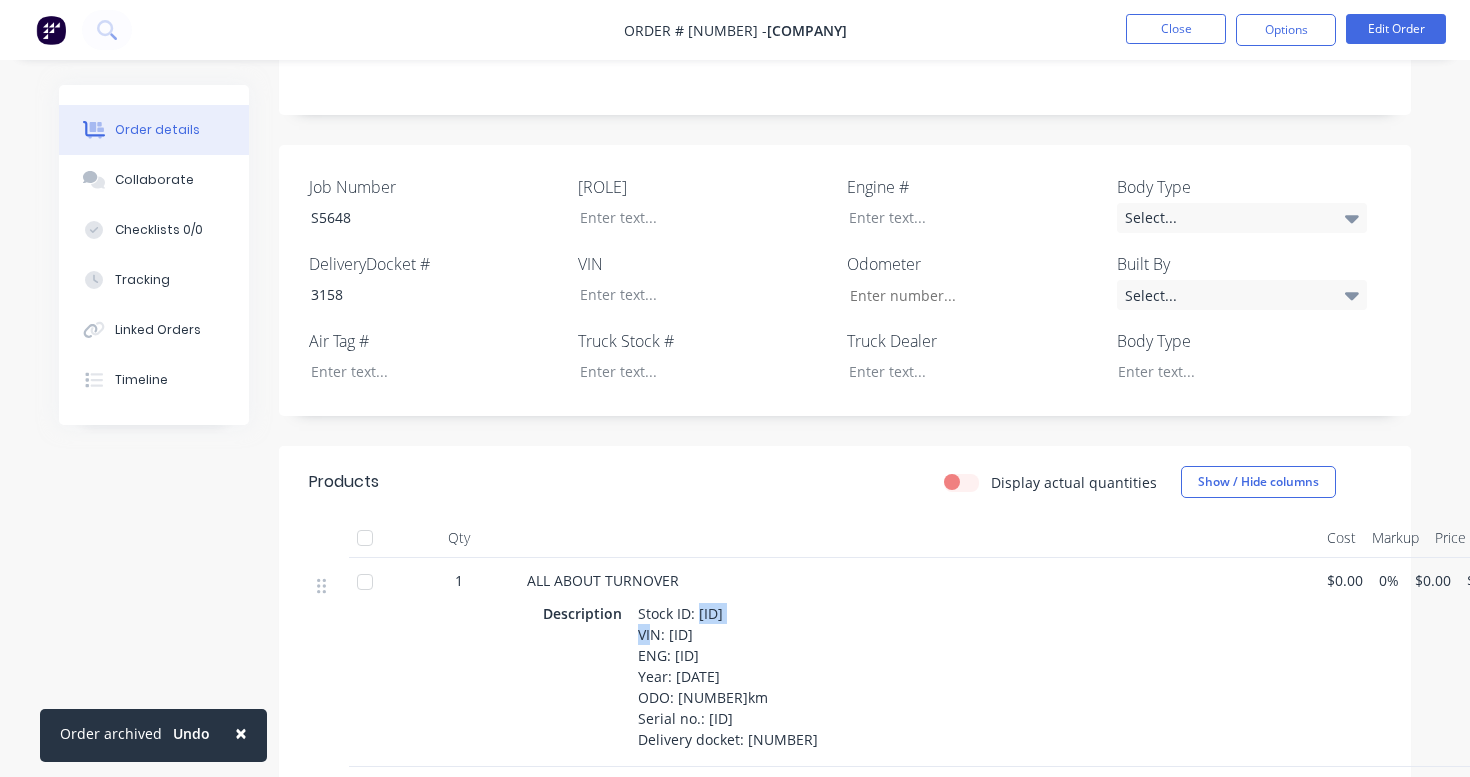 drag, startPoint x: 697, startPoint y: 584, endPoint x: 770, endPoint y: 583, distance: 73.00685 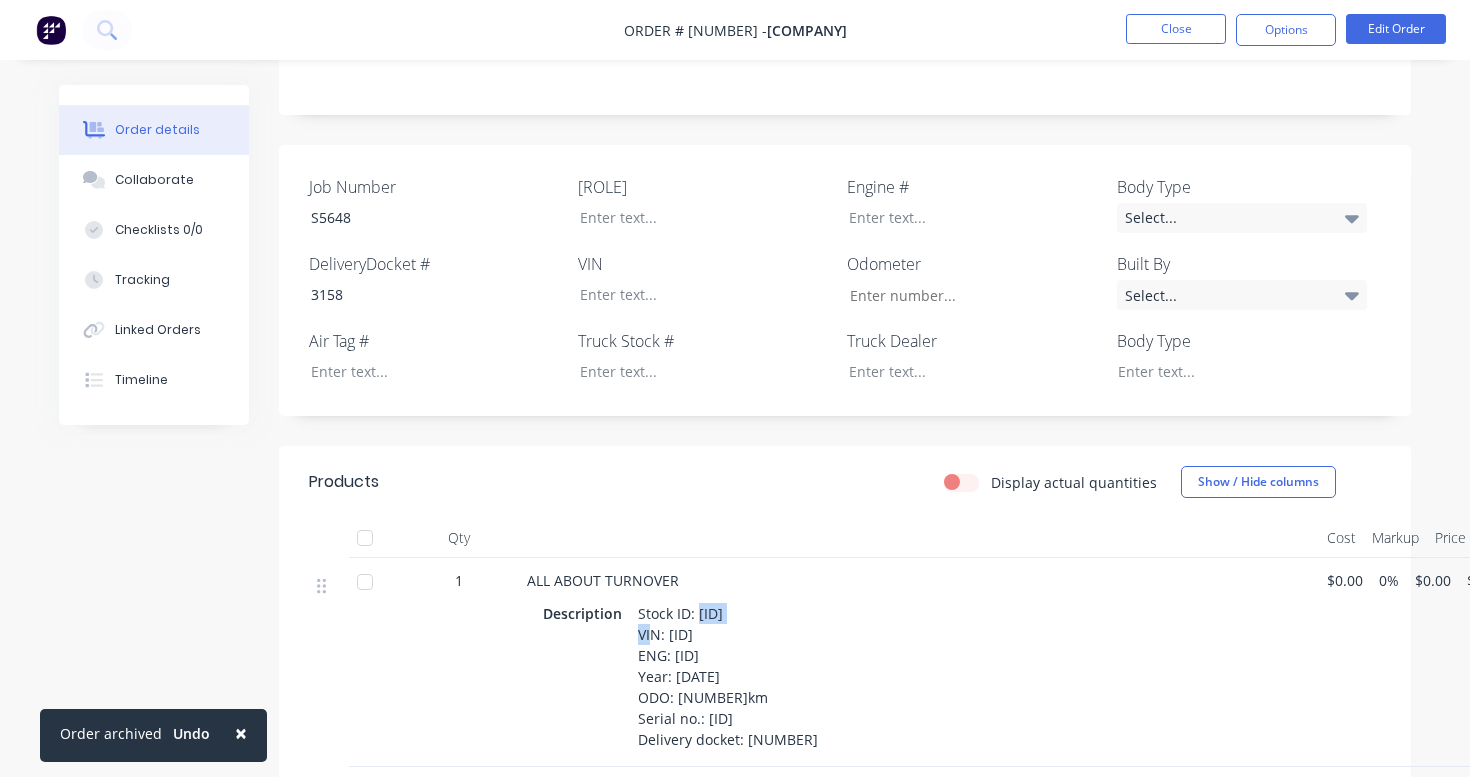 click on "Stock ID: [ID]
VIN: [ID]
ENG: [ID]
Year: [DATE]
ODO: [NUMBER]km
Serial no.: [ID]
Delivery docket: [NUMBER]" at bounding box center (728, 676) 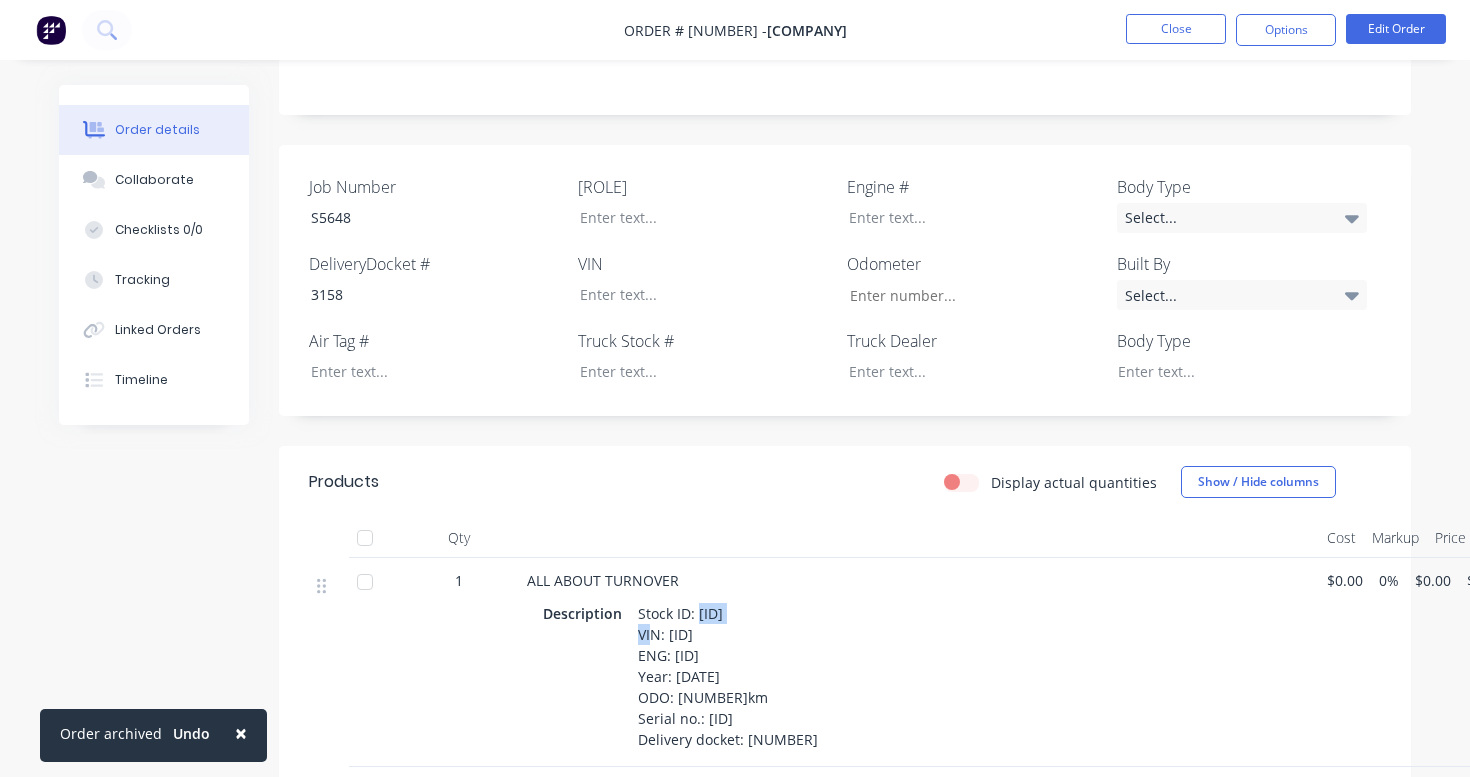 copy on "[ORDER_NUMBER]" 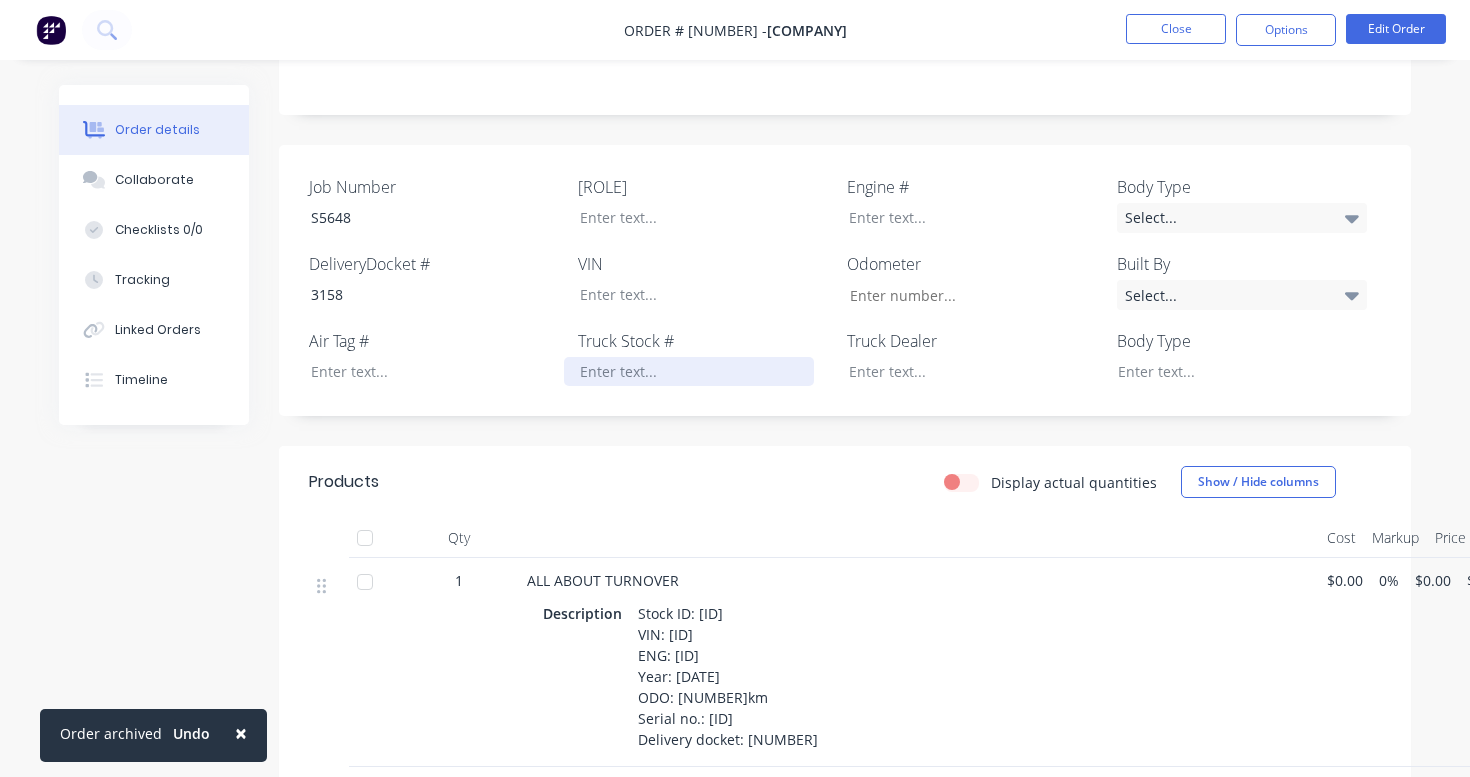 click at bounding box center [689, 371] 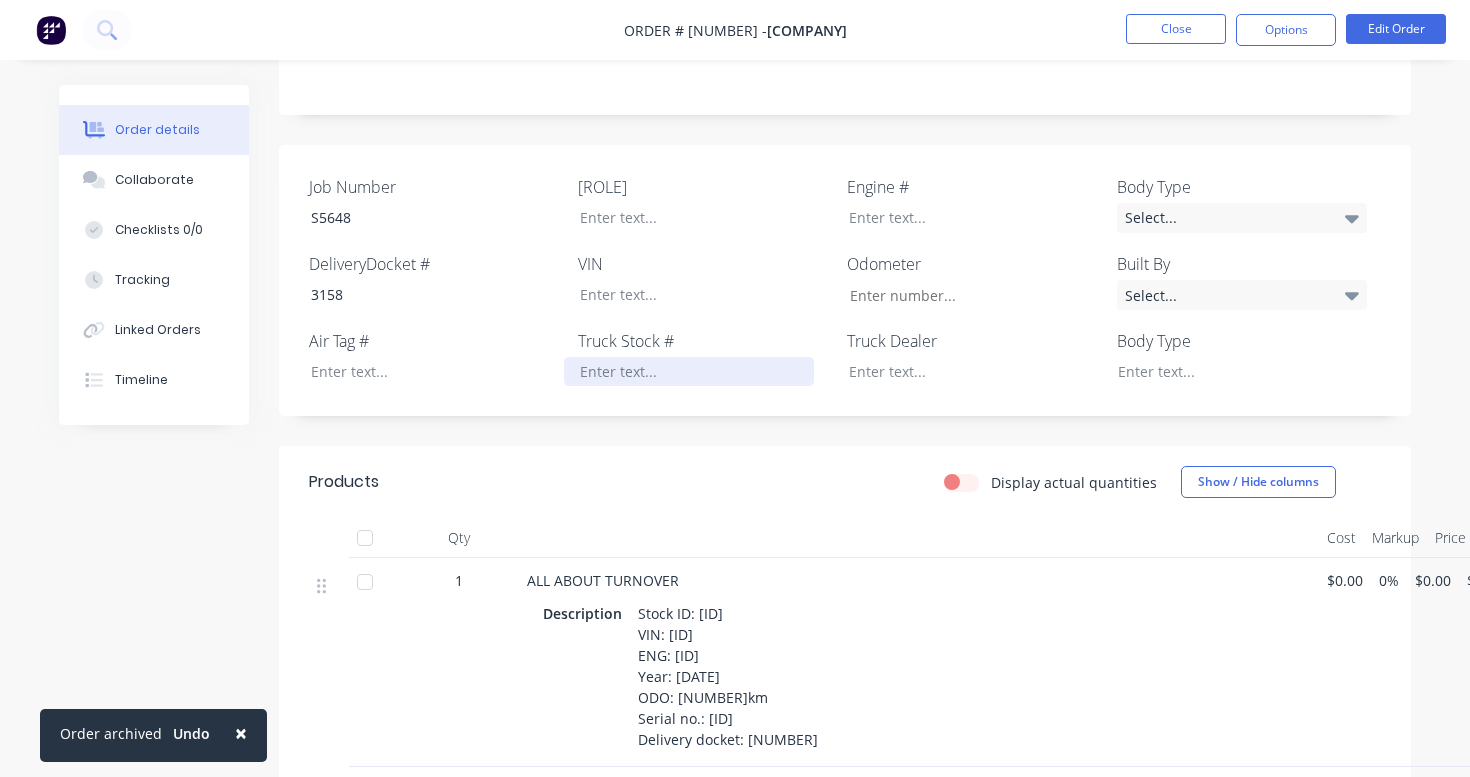 paste 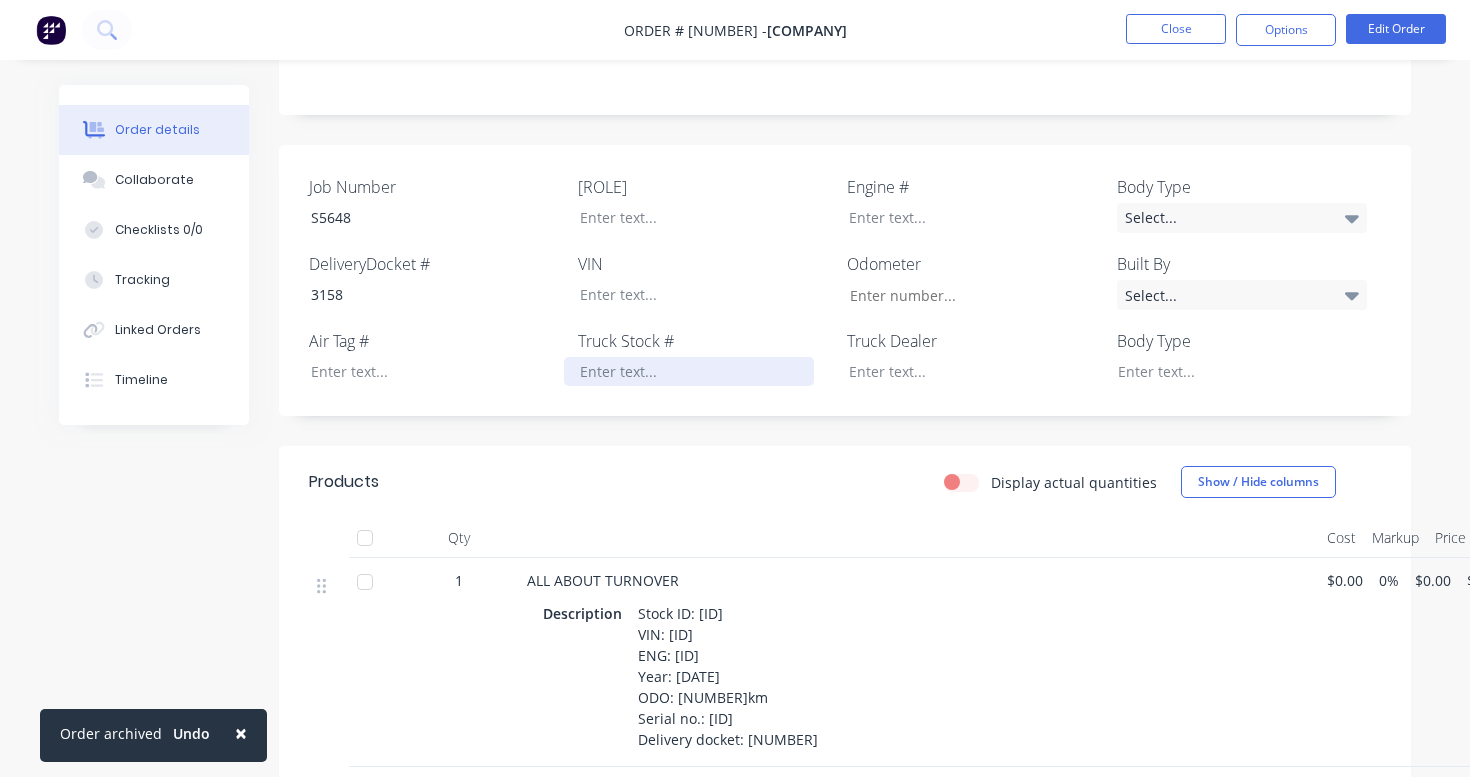 type 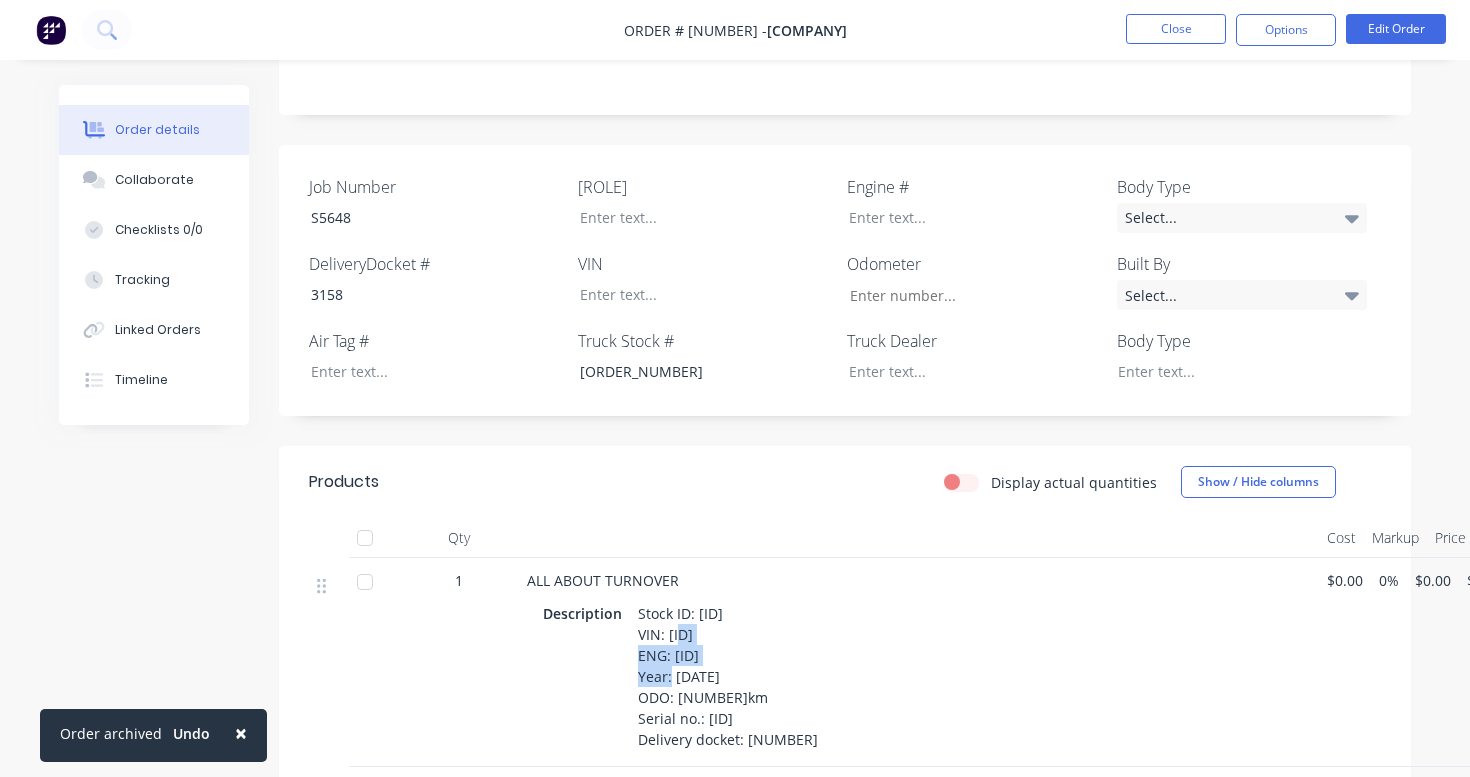 drag, startPoint x: 664, startPoint y: 605, endPoint x: 807, endPoint y: 596, distance: 143.28294 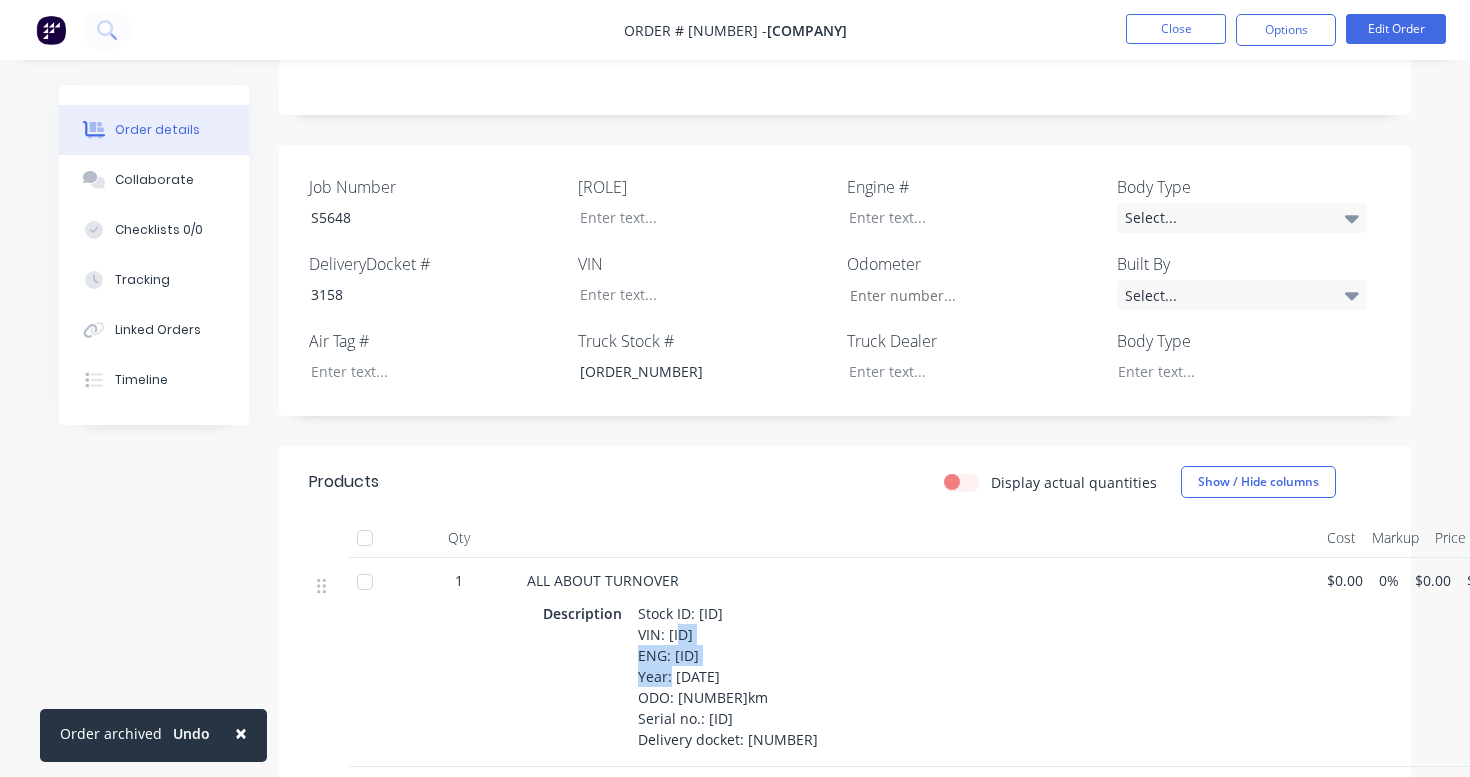 click on "Stock ID: [ID]
VIN: [ID]
ENG: [ID]
Year: [DATE]
ODO: [NUMBER]km
Serial no.: [ID]
Delivery docket: [NUMBER]" at bounding box center (728, 676) 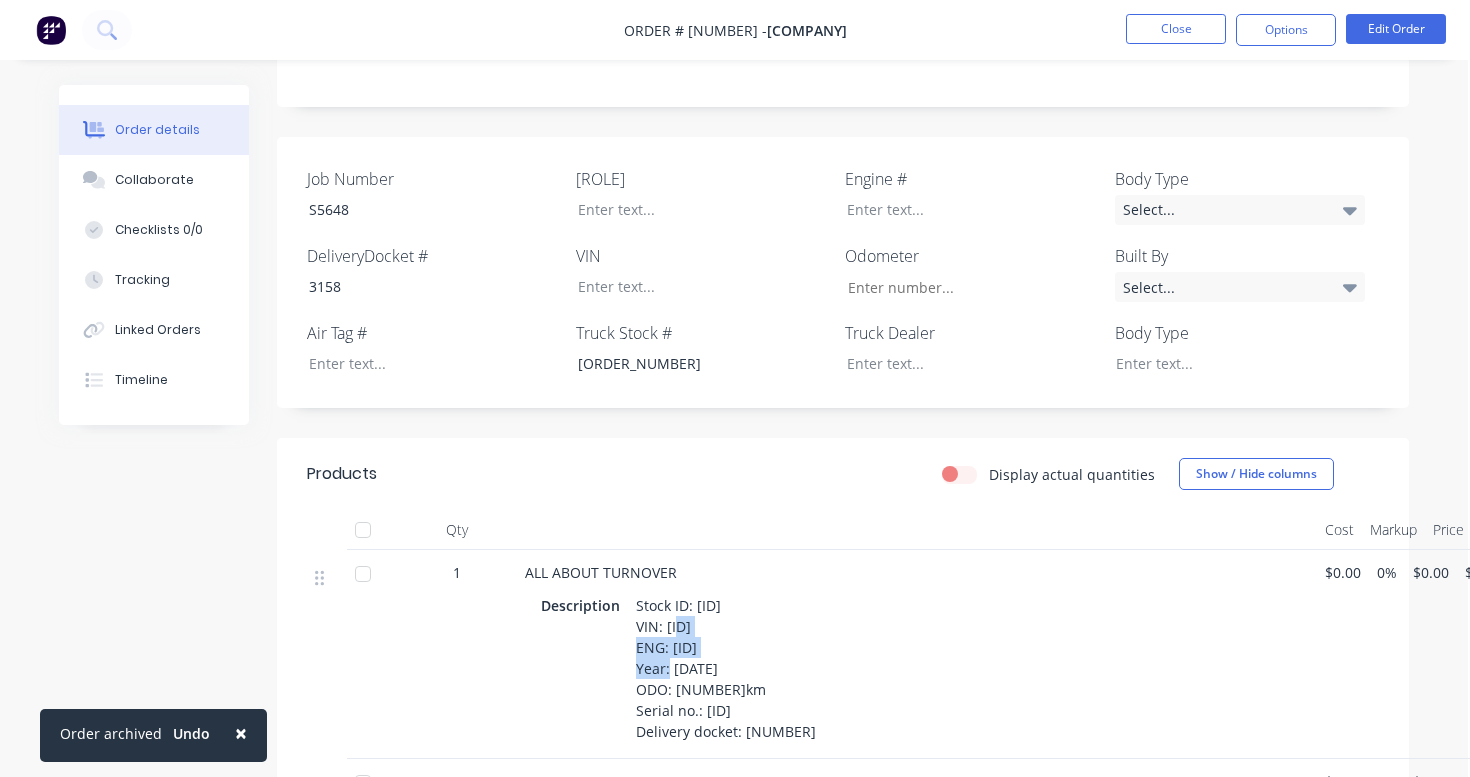 scroll, scrollTop: 473, scrollLeft: 2, axis: both 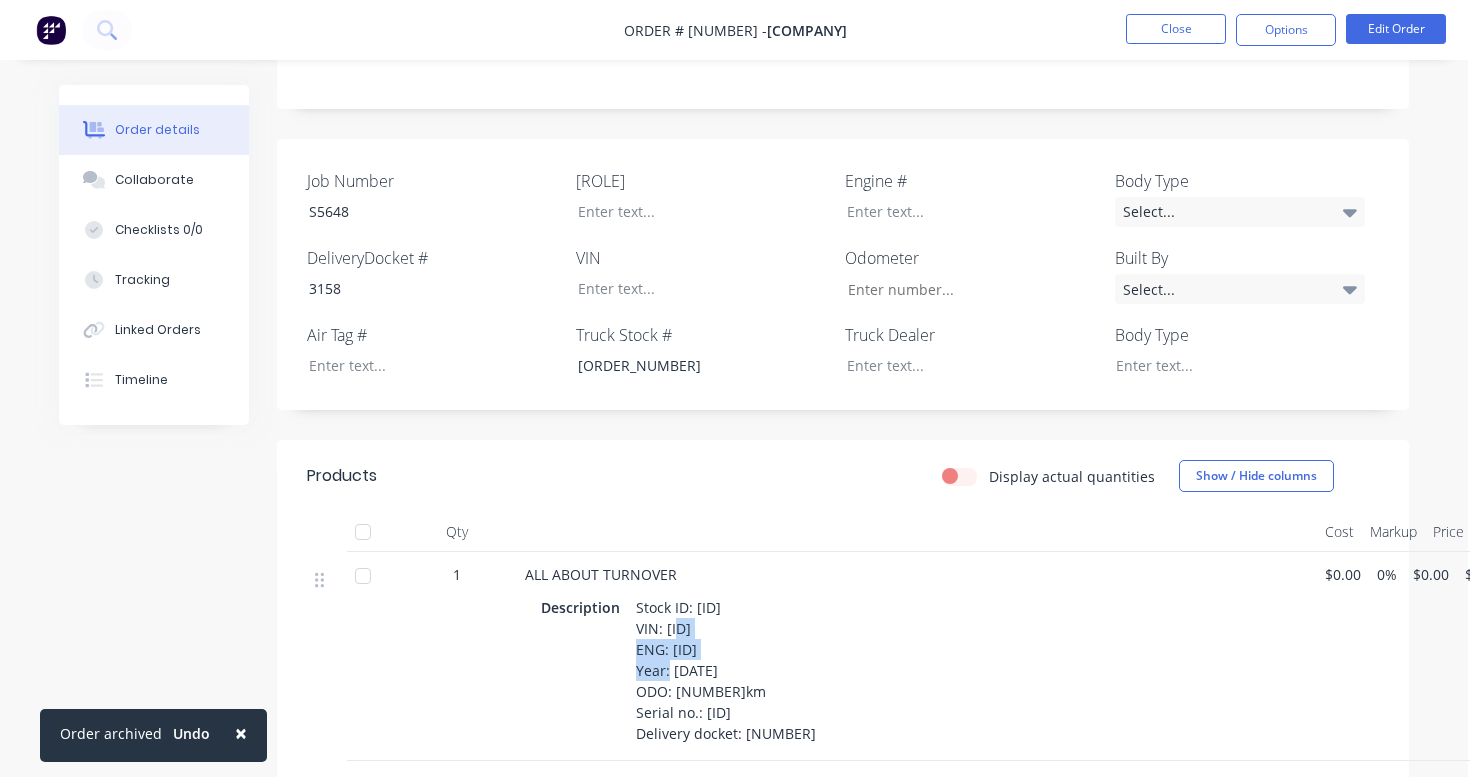 copy on "JHDFS1ANKXXX10095" 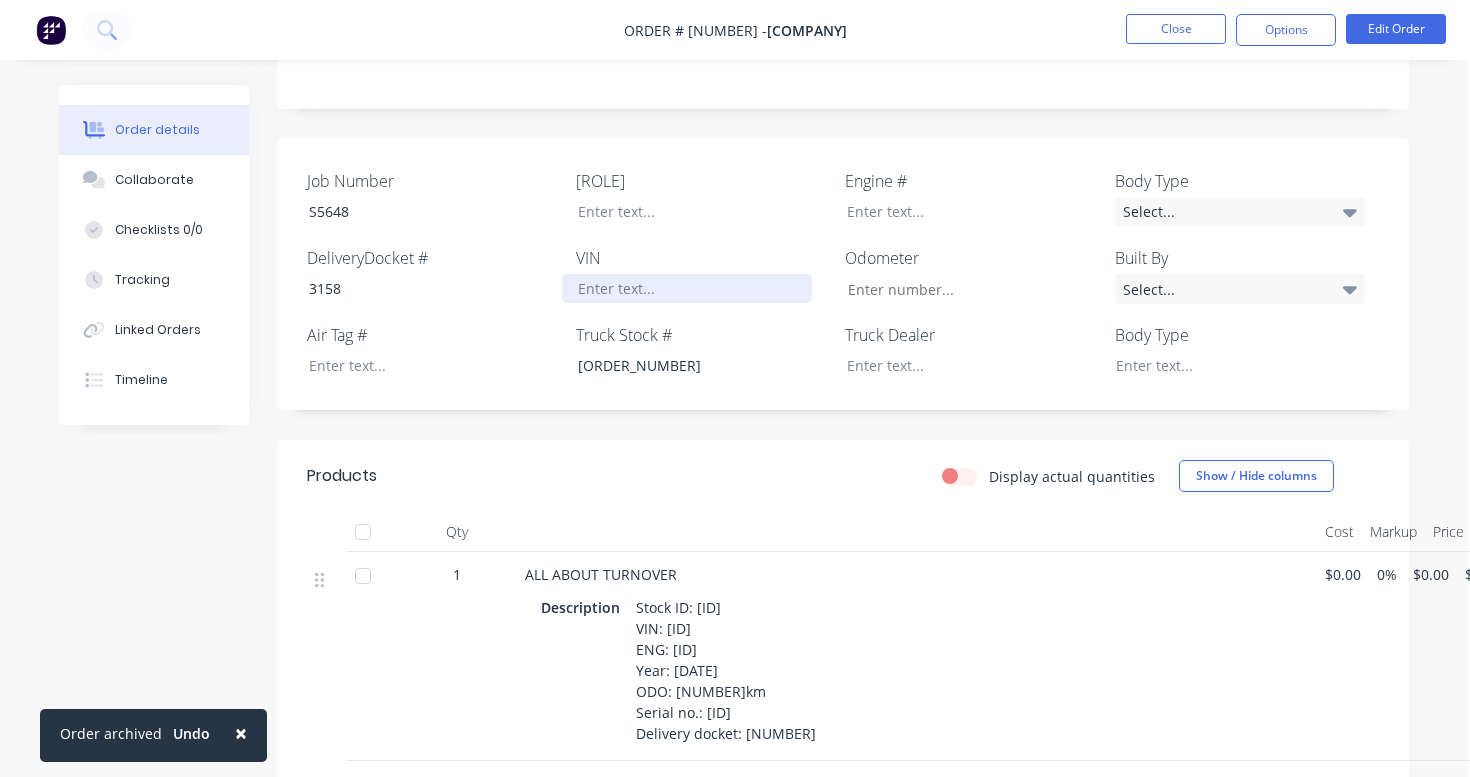 click at bounding box center (687, 288) 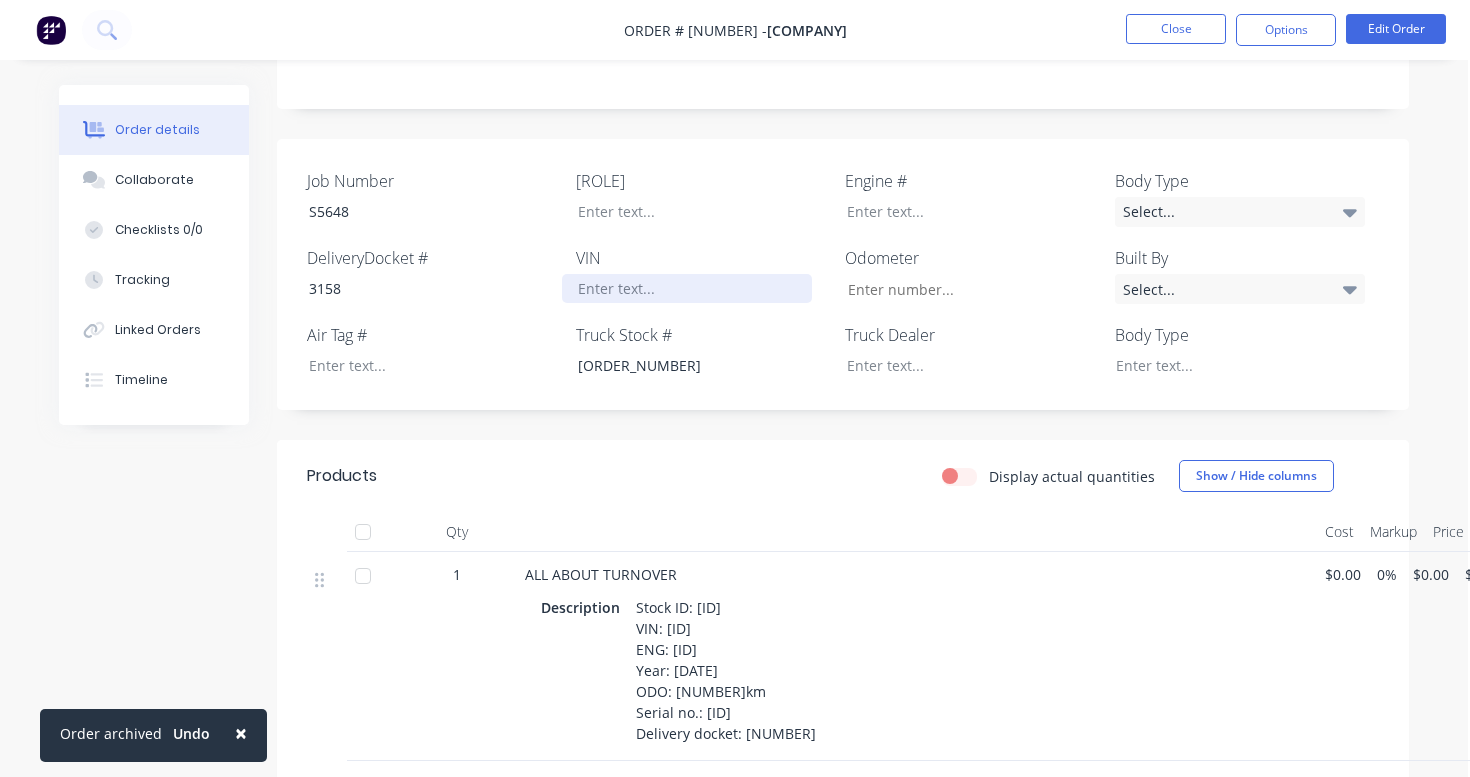 paste 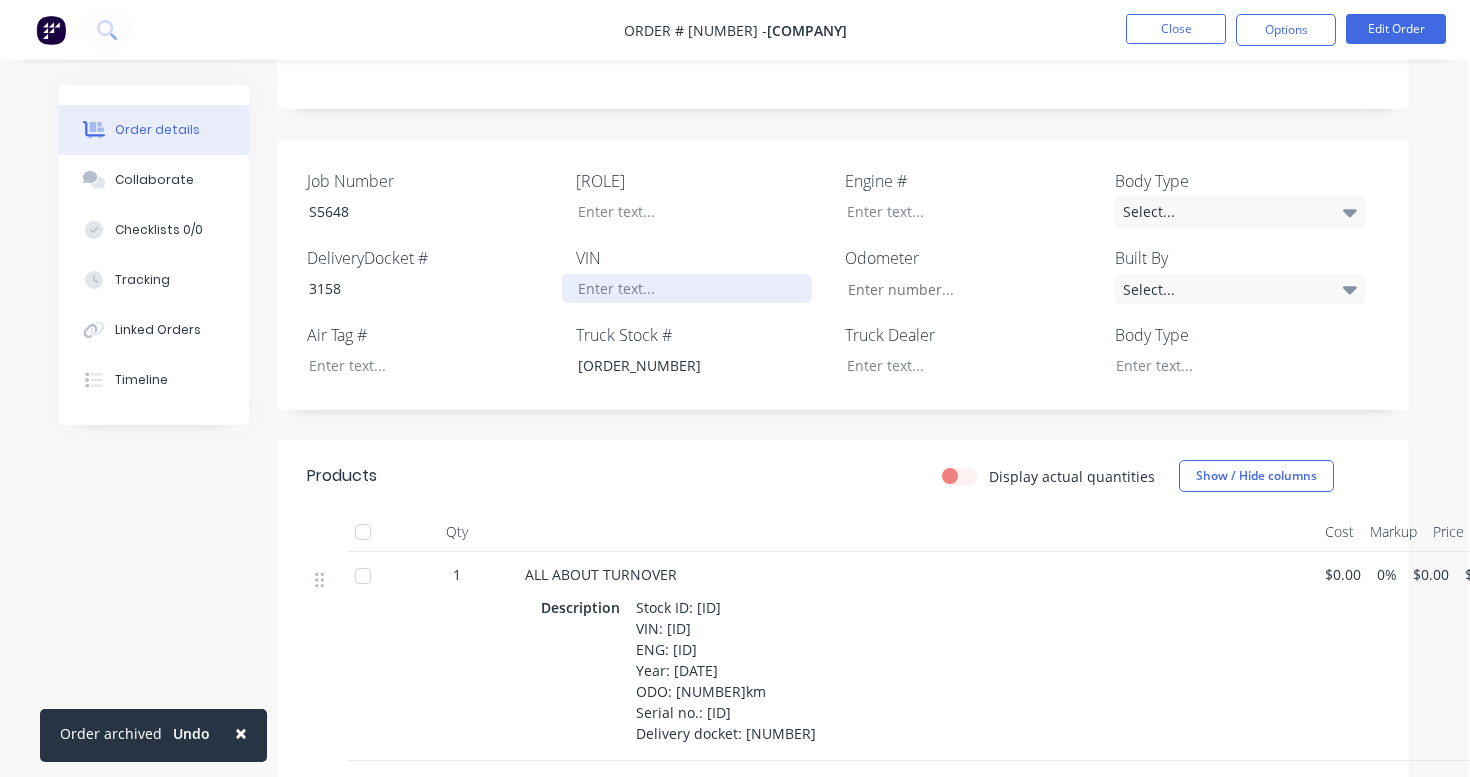type 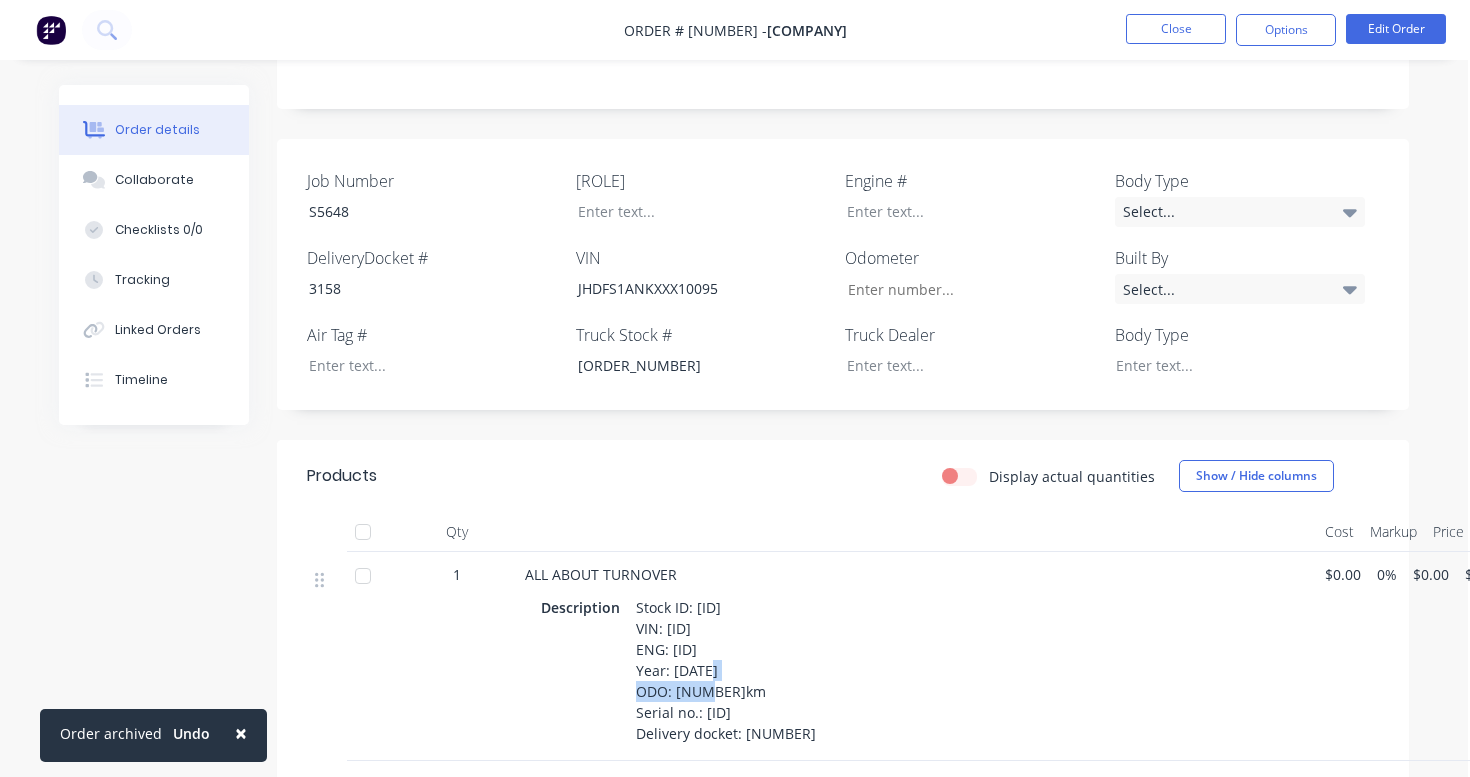 drag, startPoint x: 672, startPoint y: 622, endPoint x: 762, endPoint y: 624, distance: 90.02222 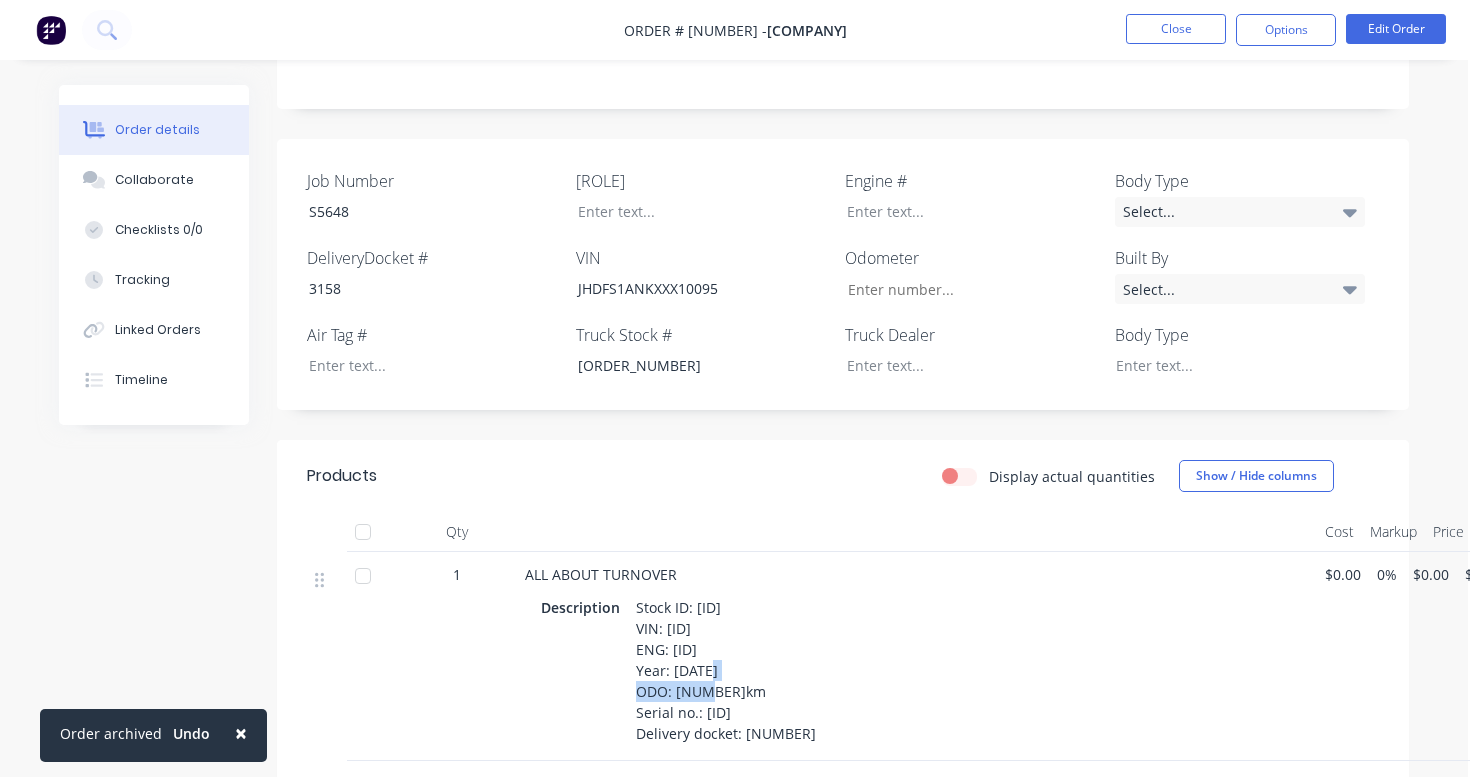 click on "Stock ID: [ID]
VIN: [ID]
ENG: [ID]
Year: [DATE]
ODO: [NUMBER]km
Serial no.: [ID]
Delivery docket: [NUMBER]" at bounding box center (726, 670) 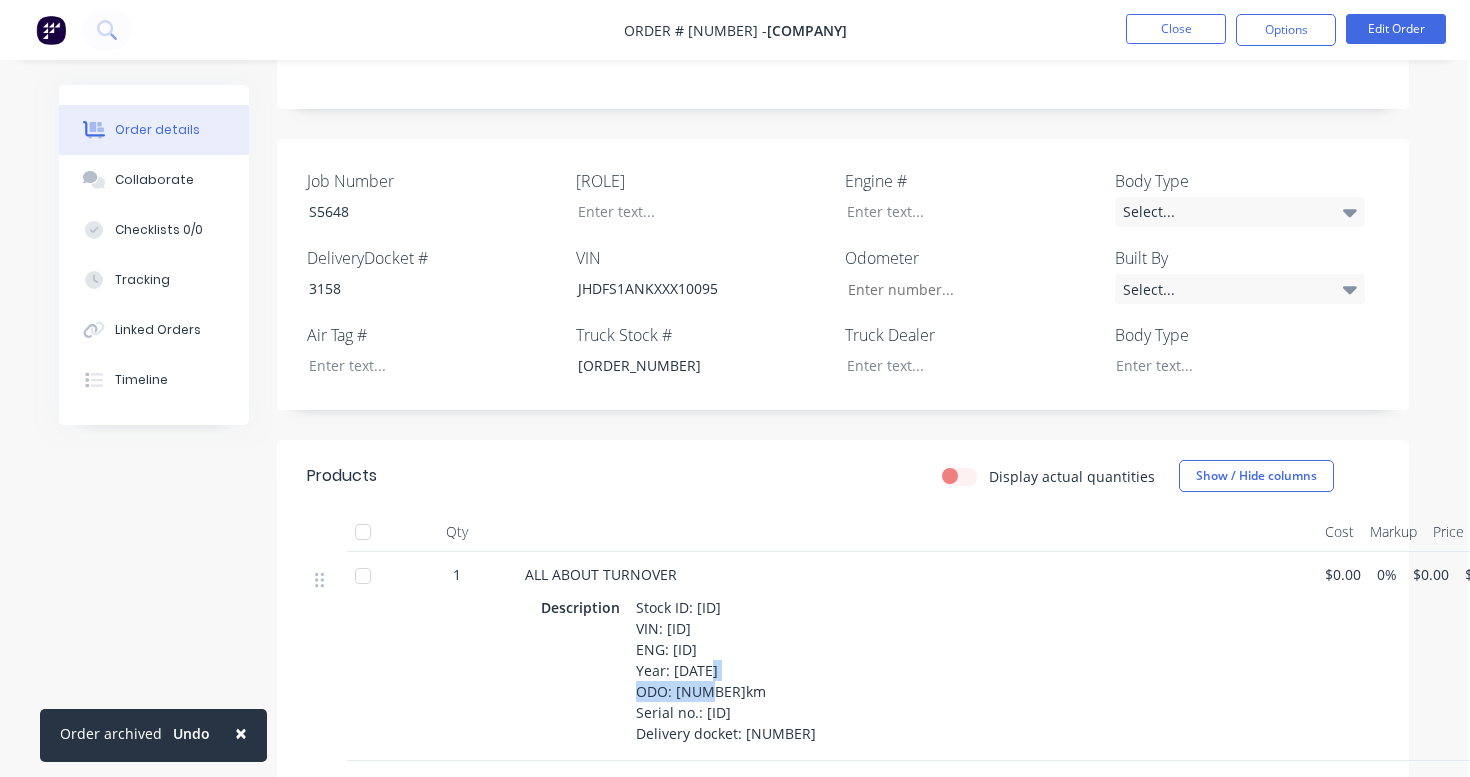 copy on "A09CVP12071" 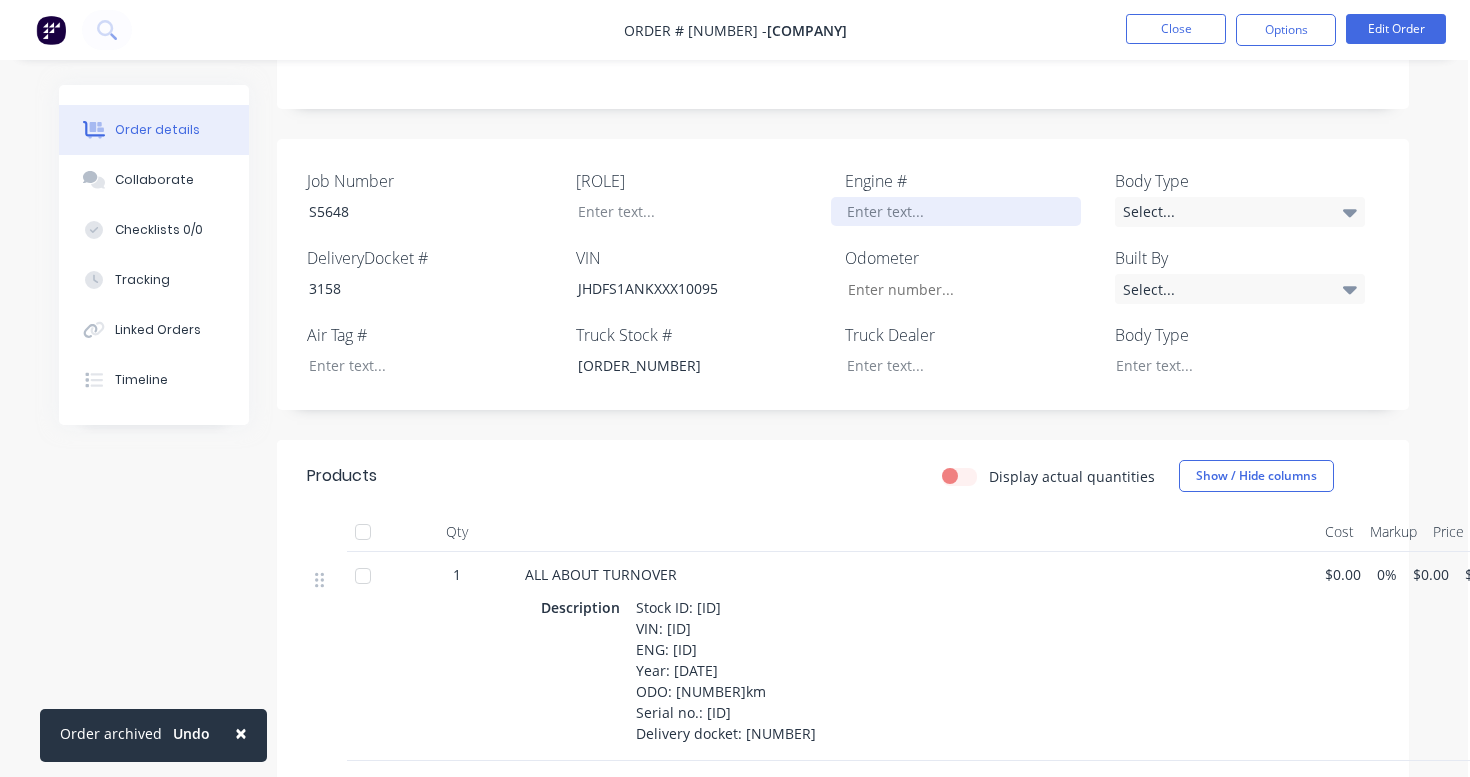 click at bounding box center [956, 211] 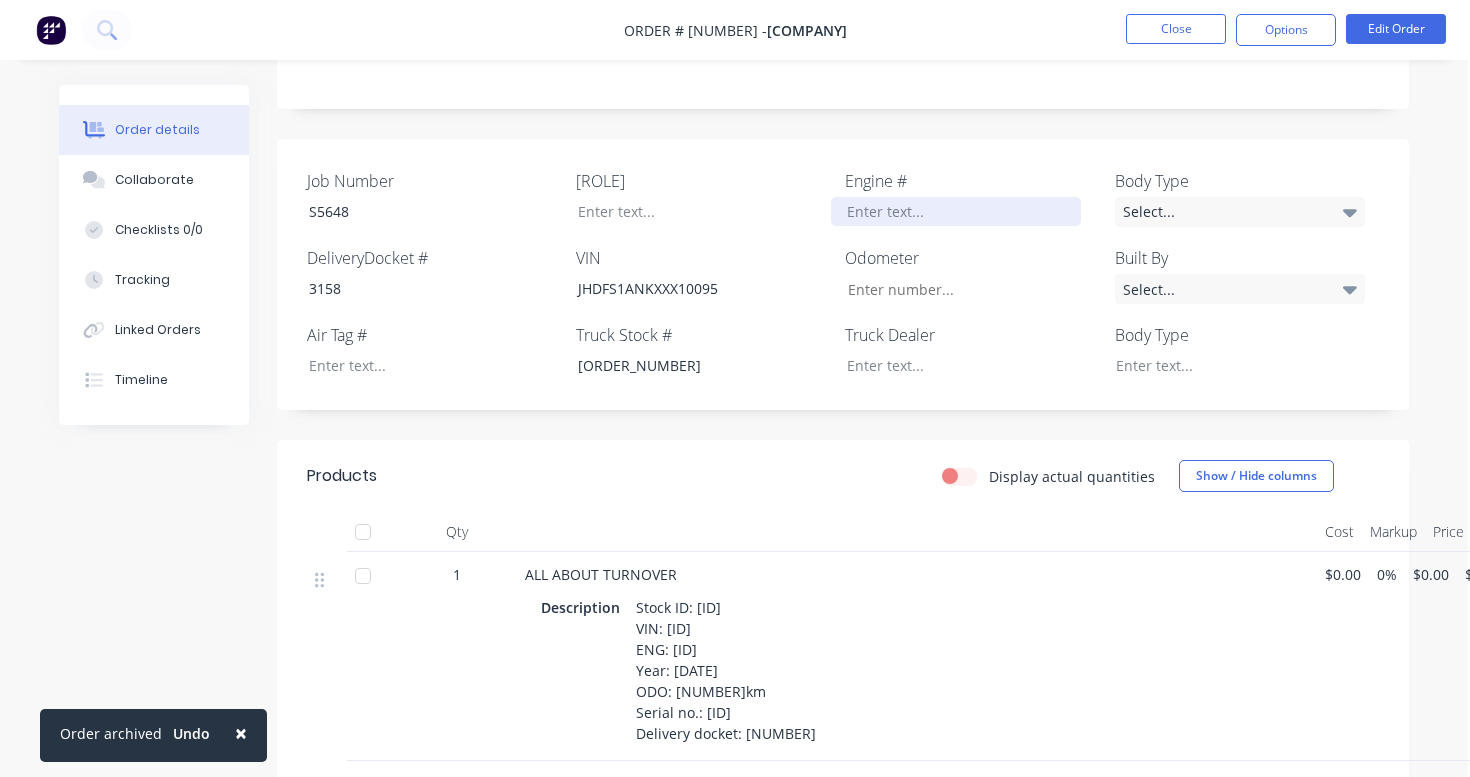 paste 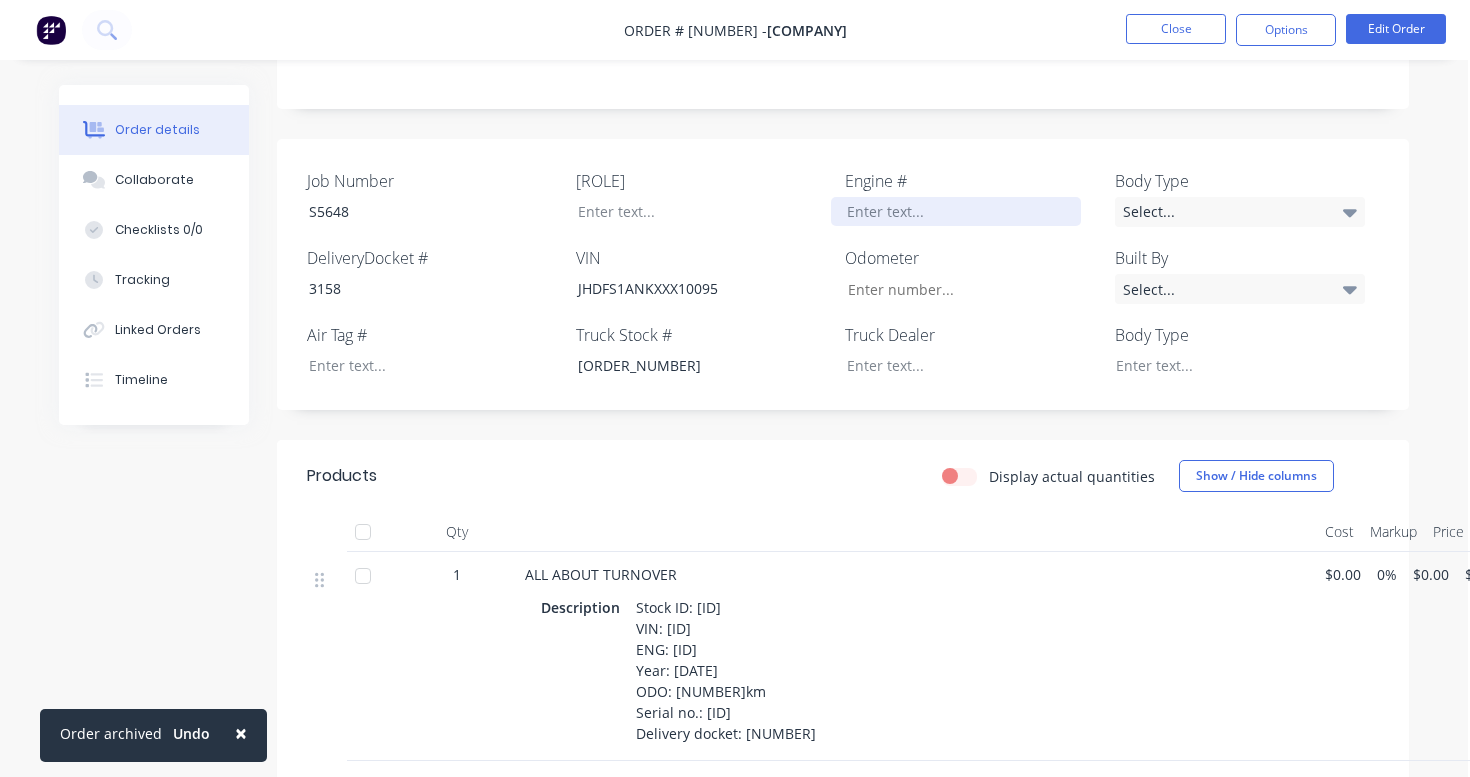 type 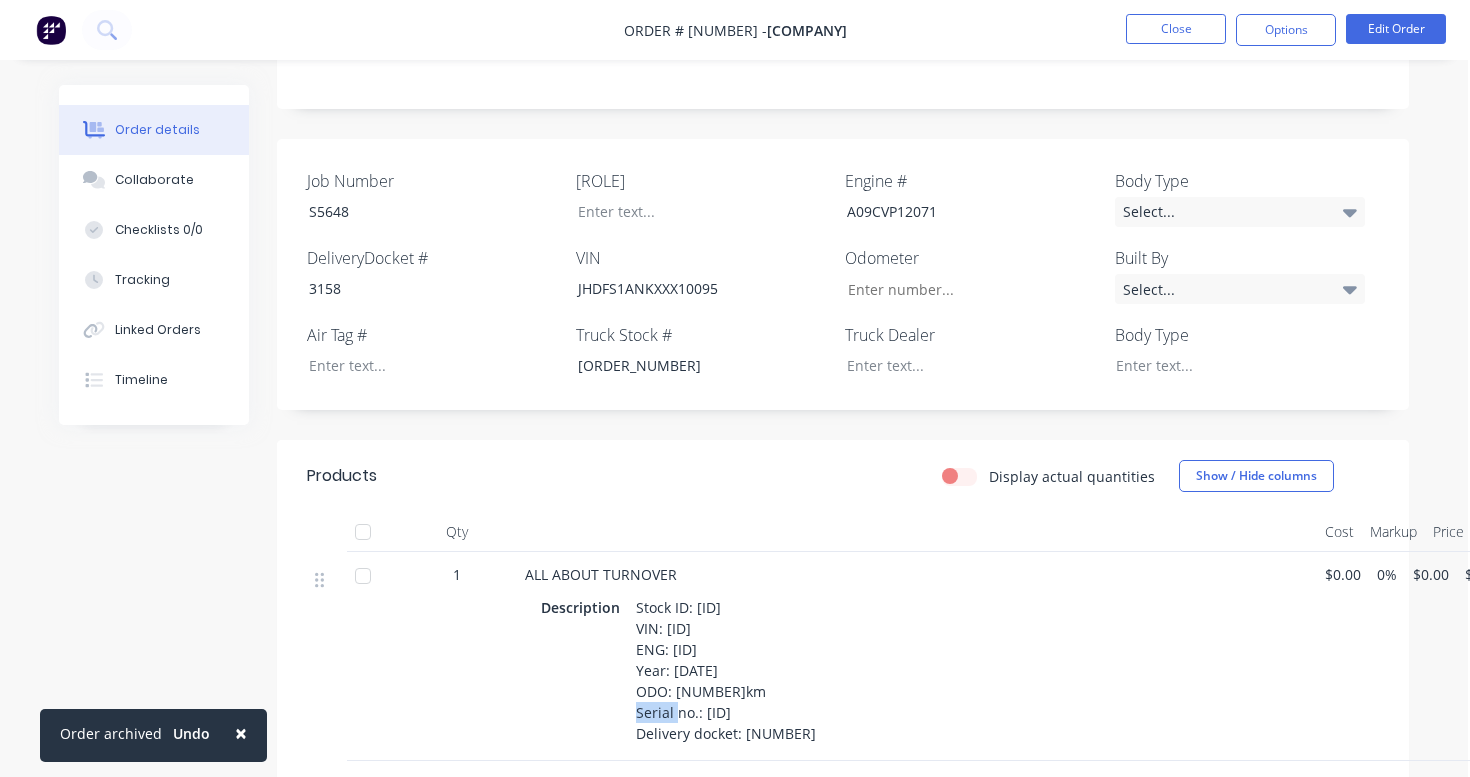 drag, startPoint x: 670, startPoint y: 644, endPoint x: 724, endPoint y: 643, distance: 54.00926 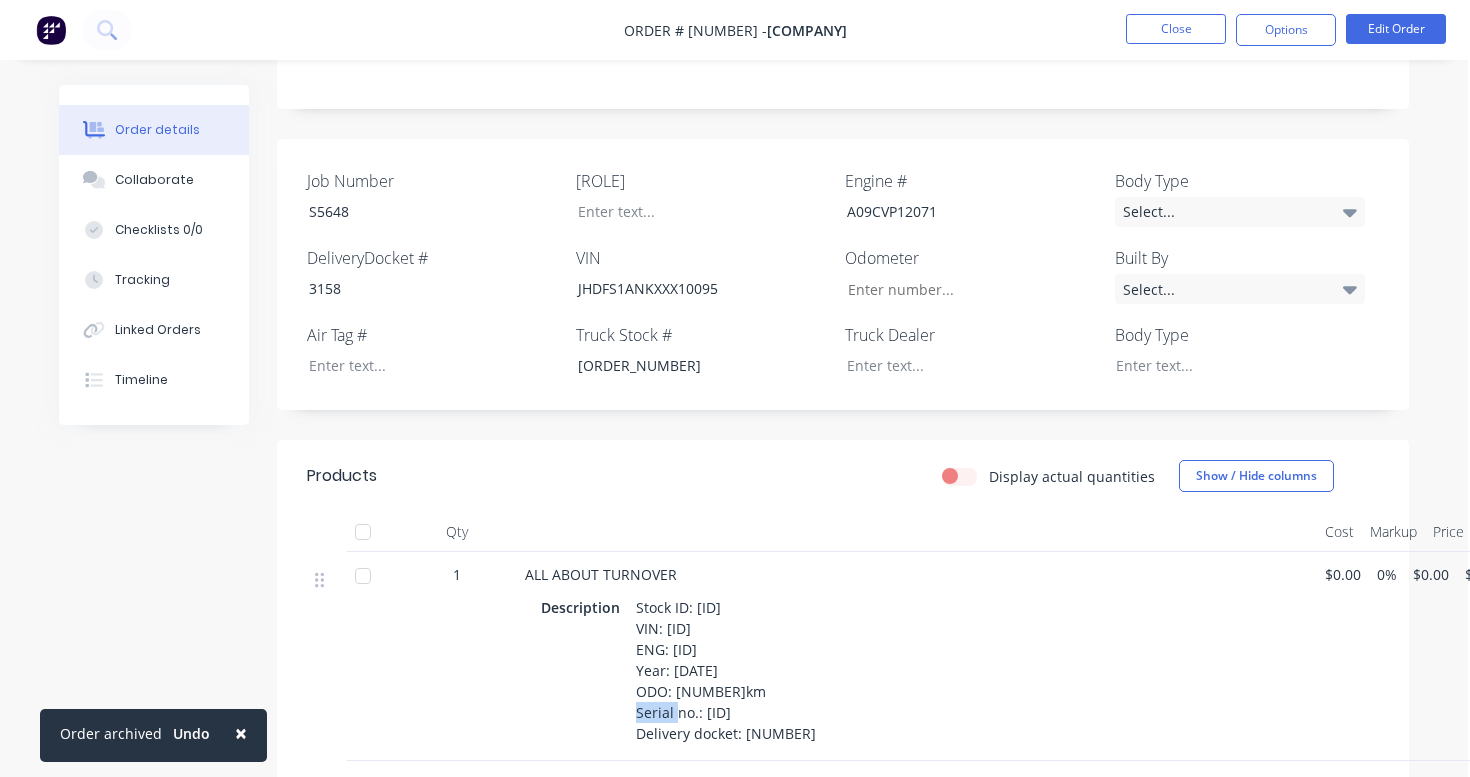click on "Stock ID: [ID]
VIN: [ID]
ENG: [ID]
Year: [DATE]
ODO: [NUMBER]km
Serial no.: [ID]
Delivery docket: [NUMBER]" at bounding box center [726, 670] 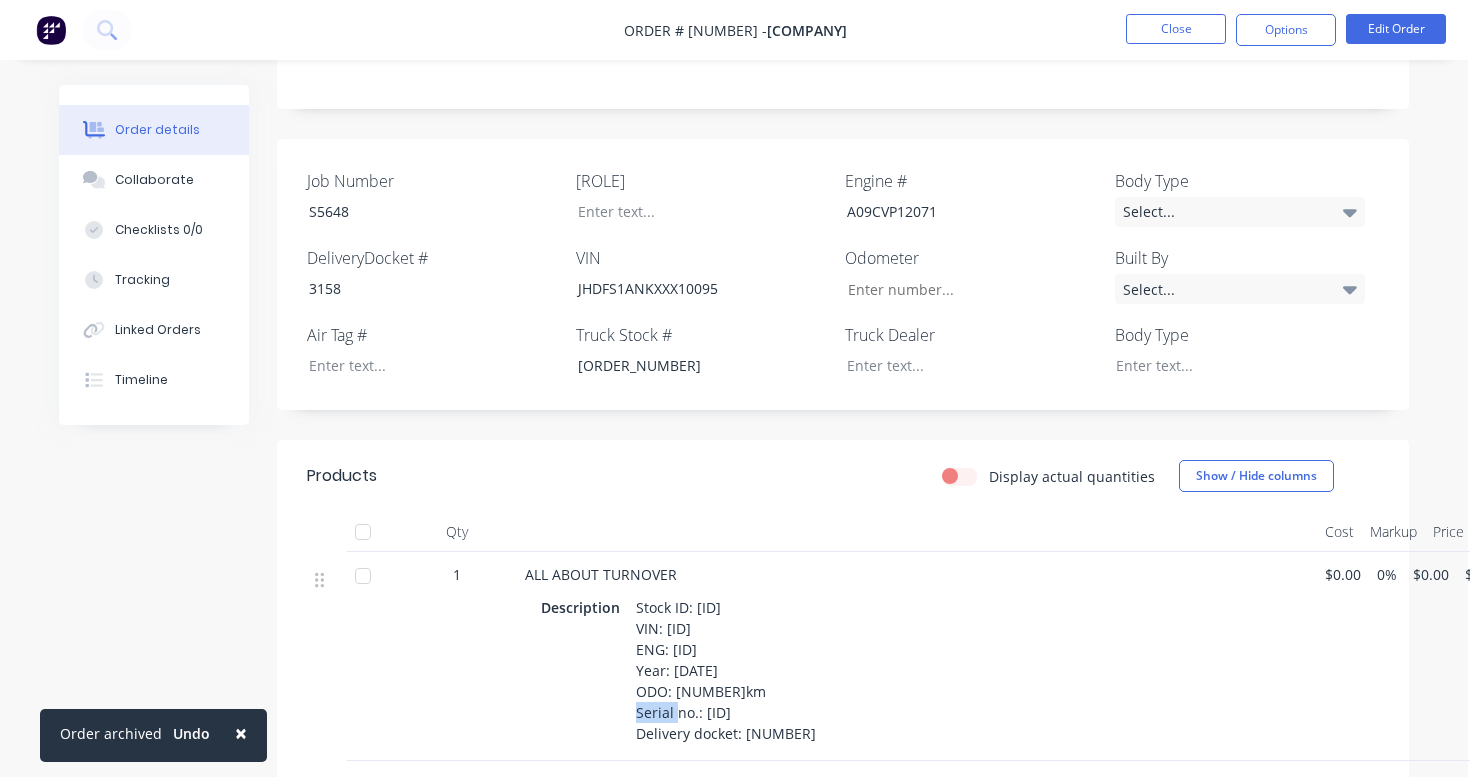 copy on "[MONTH]/[YEAR]" 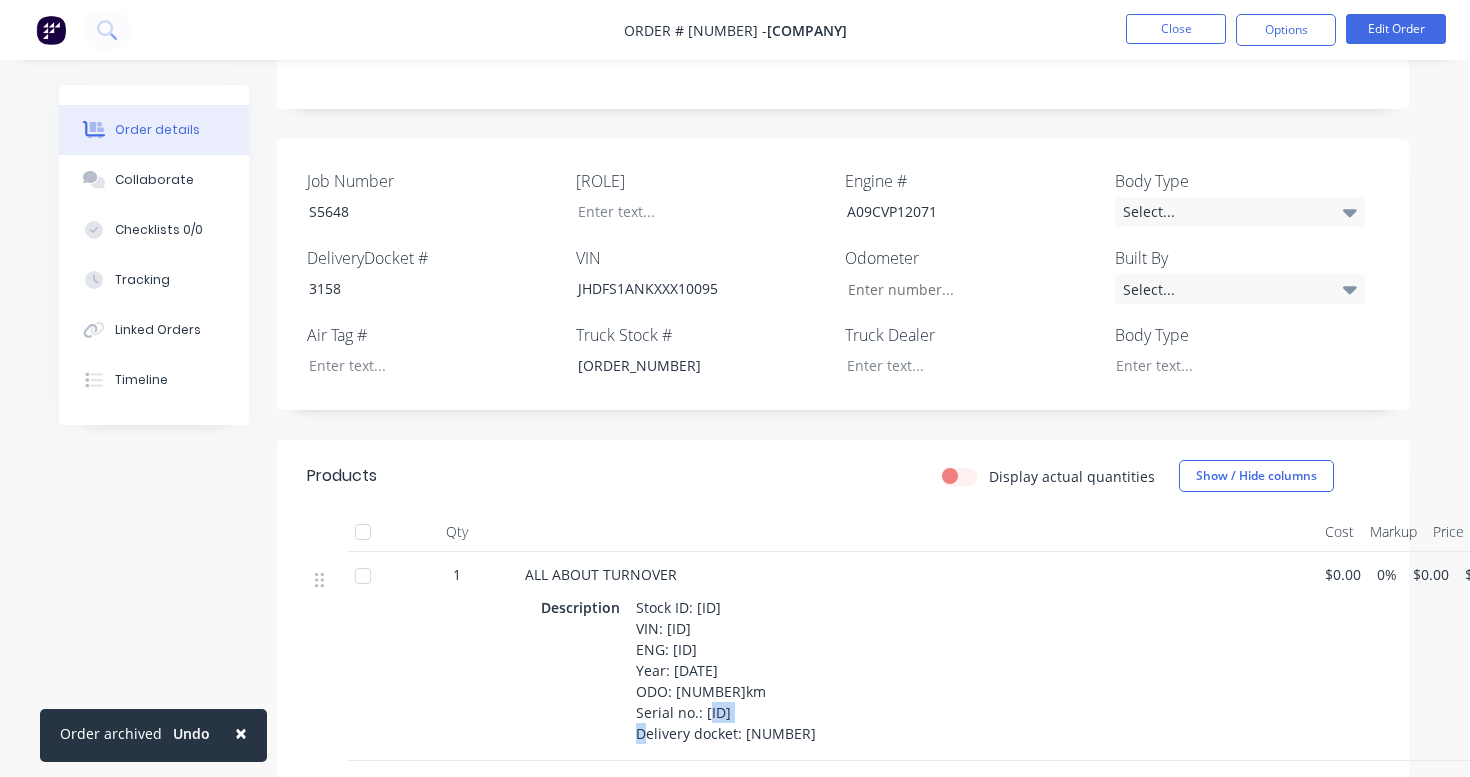 drag, startPoint x: 675, startPoint y: 662, endPoint x: 719, endPoint y: 662, distance: 44 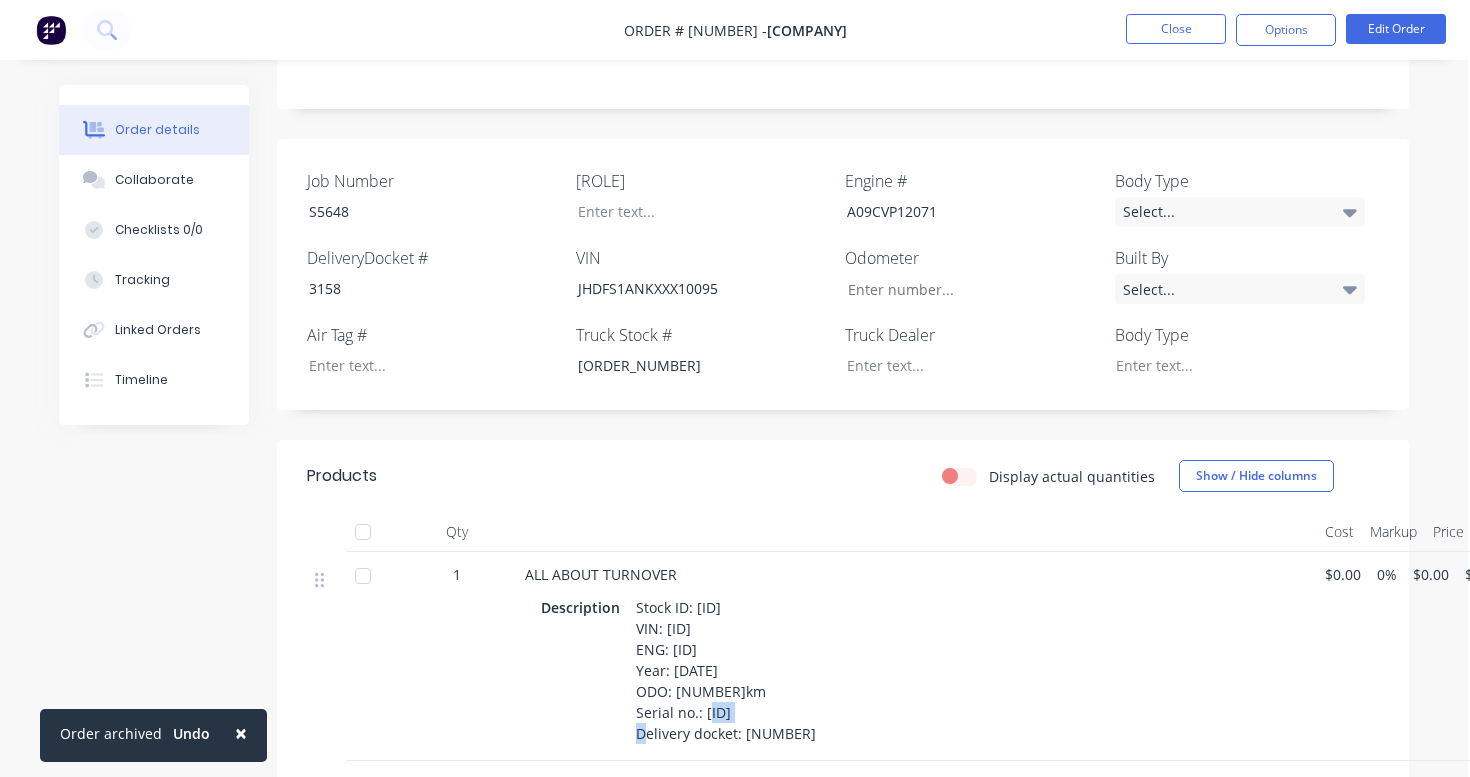 click on "Stock ID: [ID]
VIN: [ID]
ENG: [ID]
Year: [DATE]
ODO: [NUMBER]km
Serial no.: [ID]
Delivery docket: [NUMBER]" at bounding box center [726, 670] 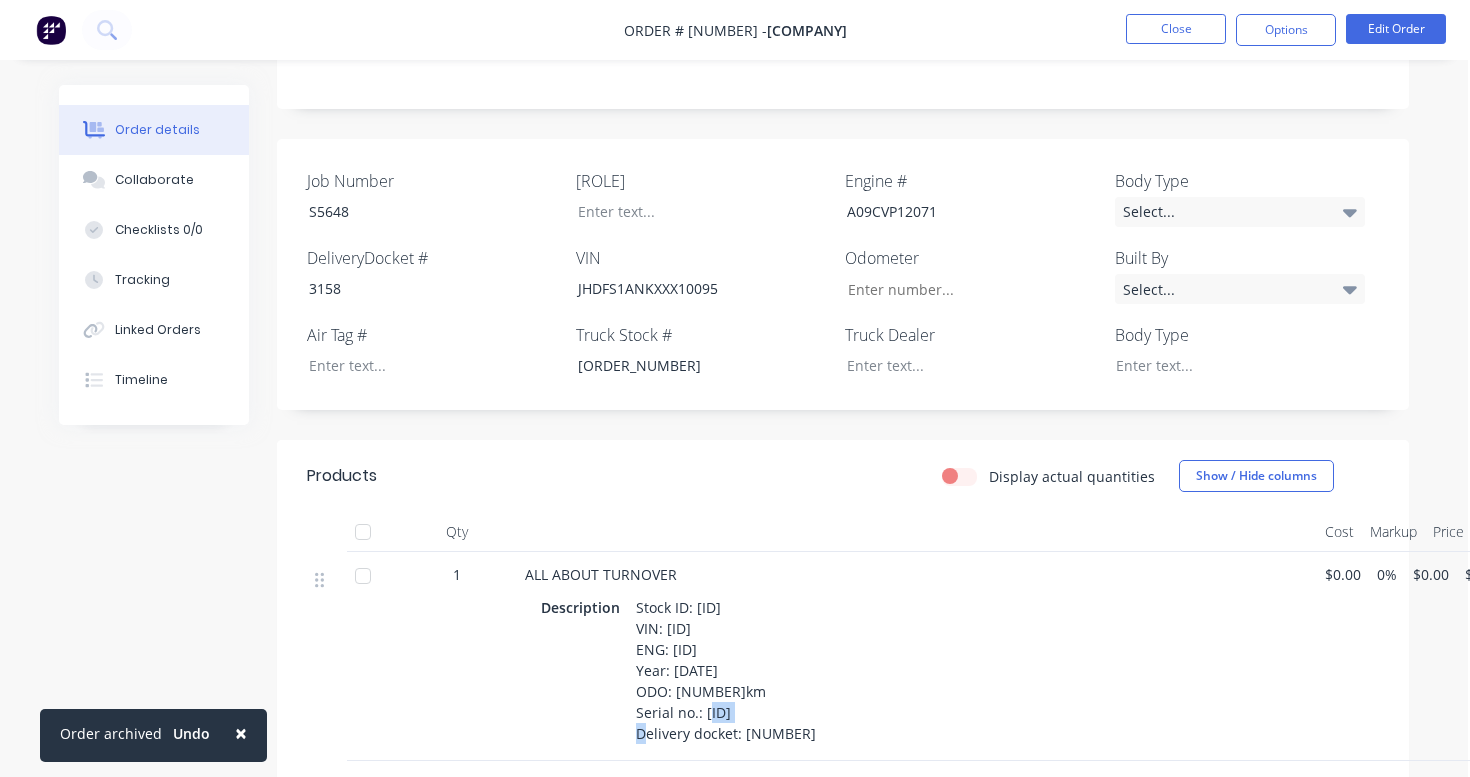 copy on "186km" 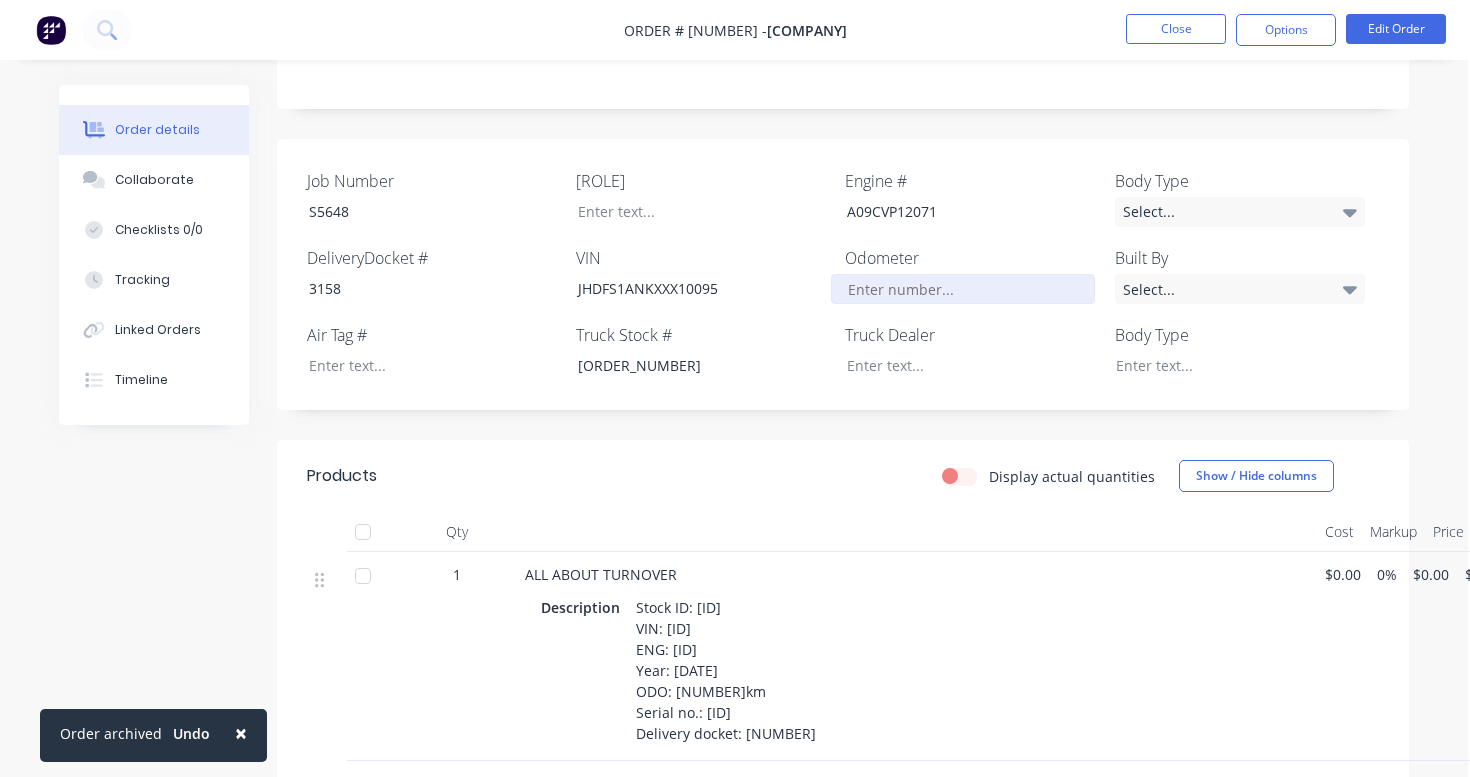 click on "Job Number" at bounding box center (963, 289) 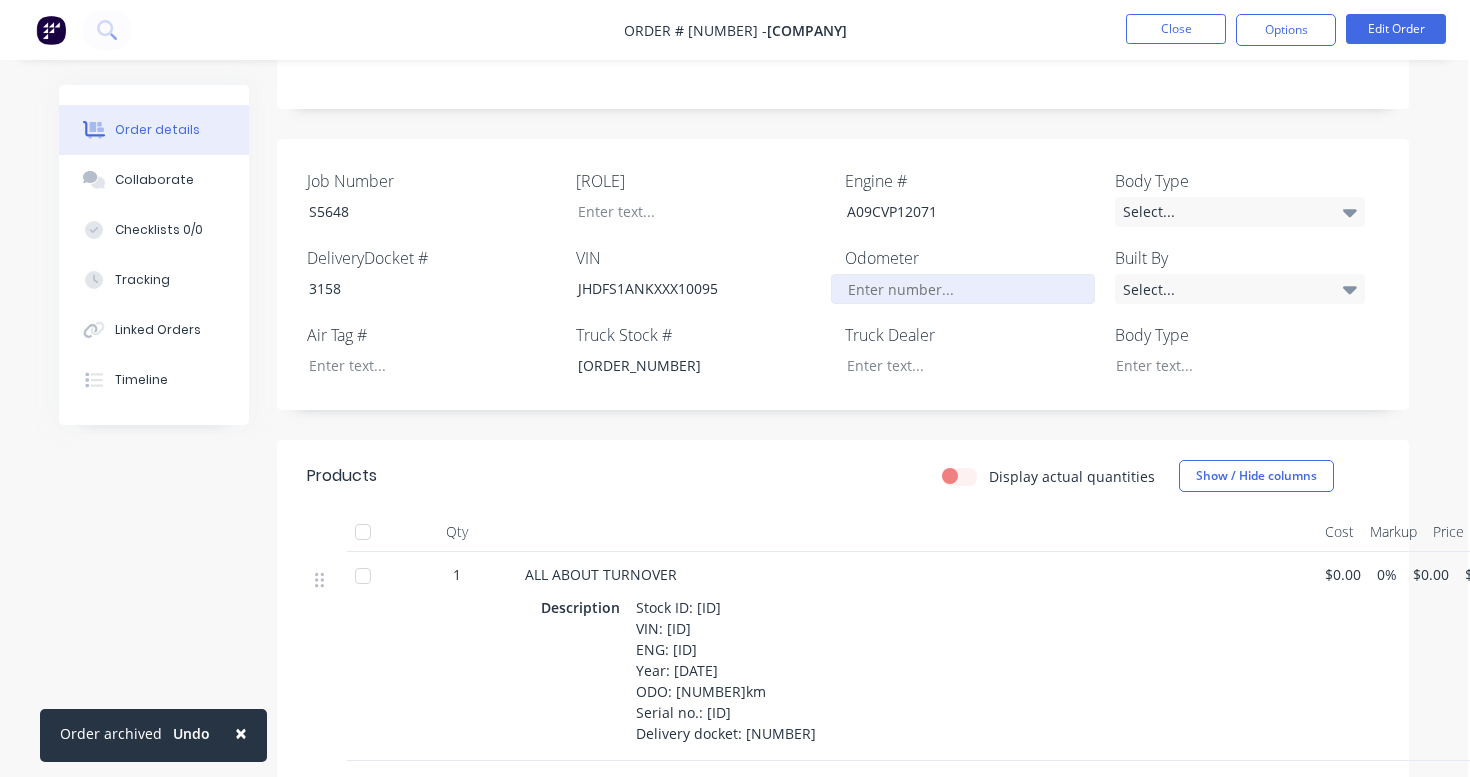 paste on "186km" 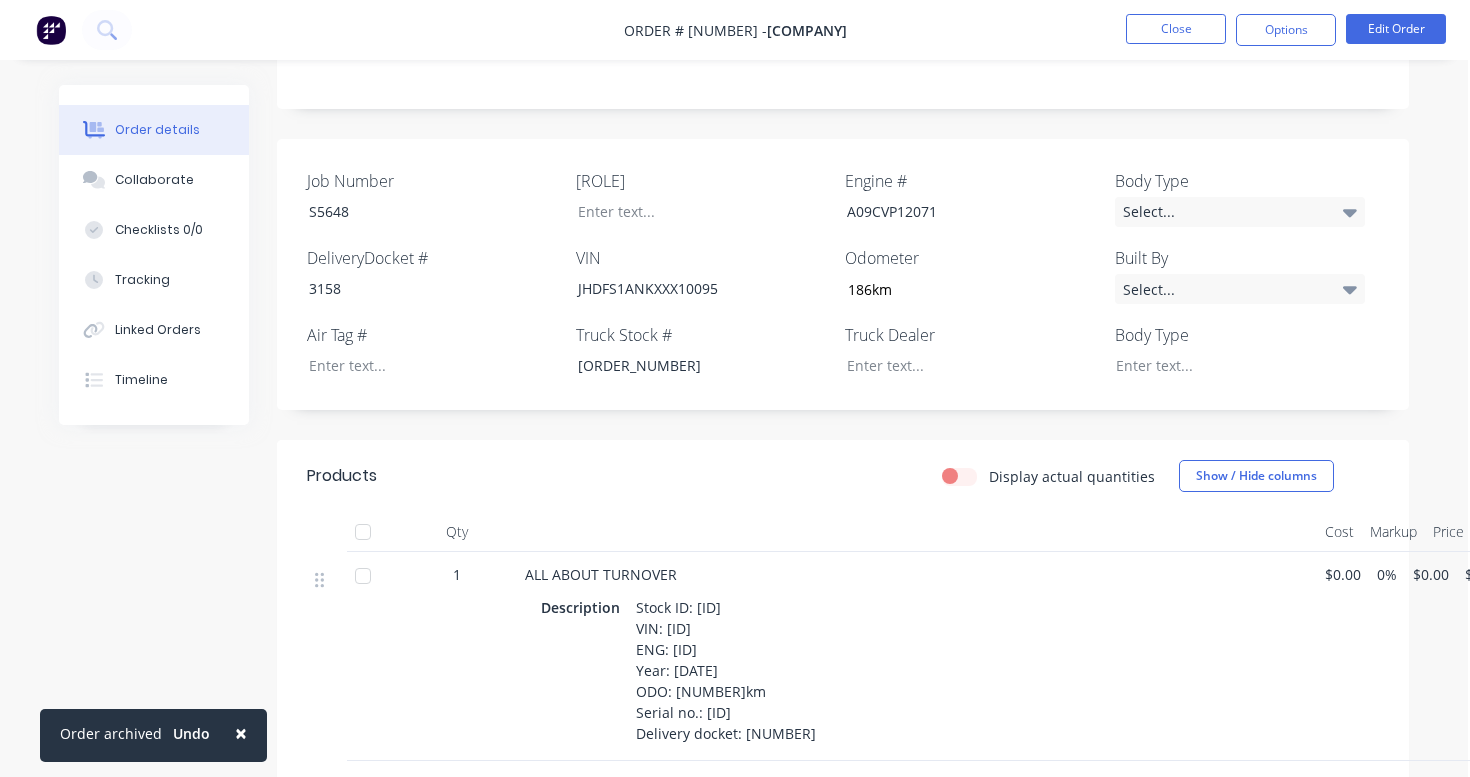 type on "186" 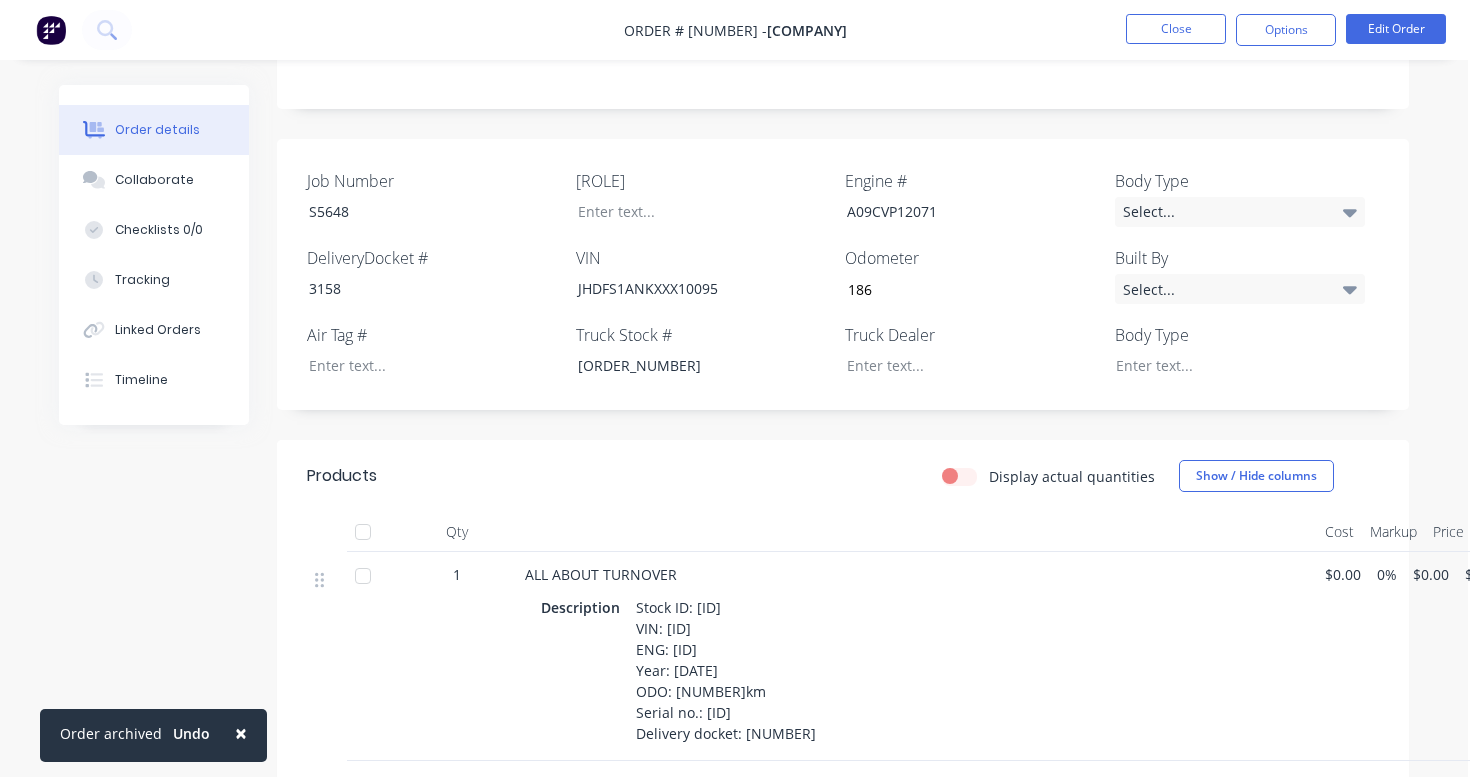 drag, startPoint x: 743, startPoint y: 706, endPoint x: 773, endPoint y: 704, distance: 30.066593 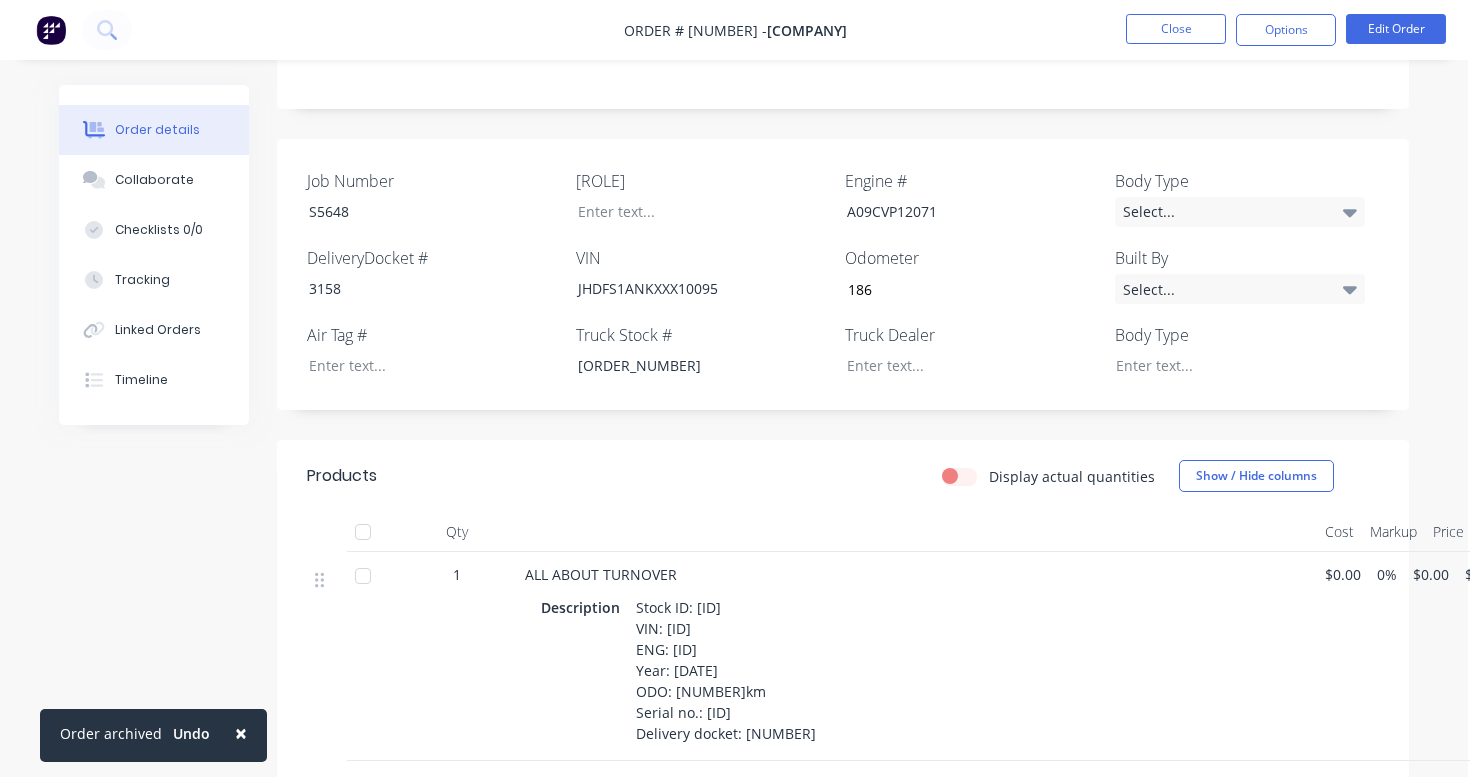 click on "Stock ID: [ID]
VIN: [ID]
ENG: [ID]
Year: [DATE]
ODO: [NUMBER]km
Serial no.: [ID]
Delivery docket: [NUMBER]" at bounding box center (726, 670) 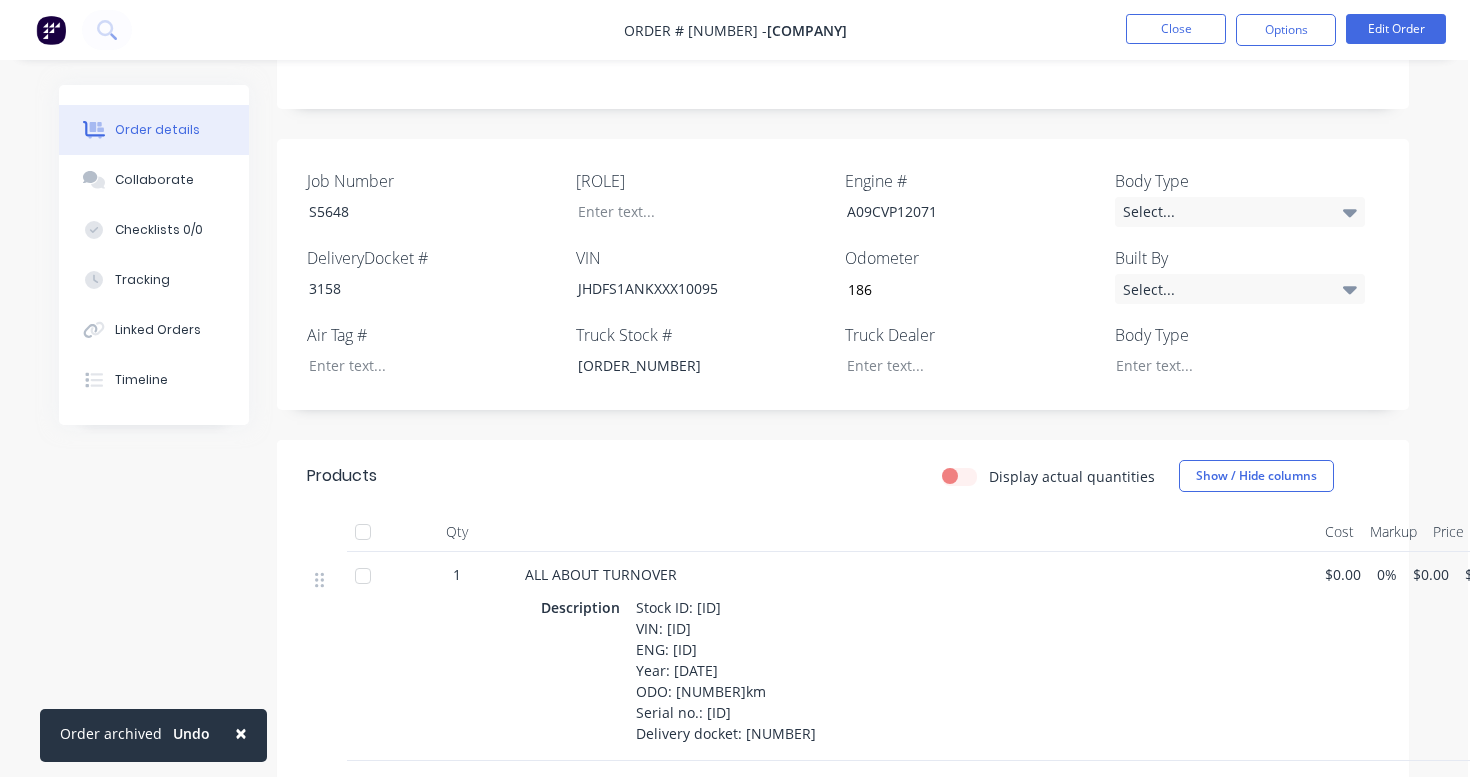 copy on "3158" 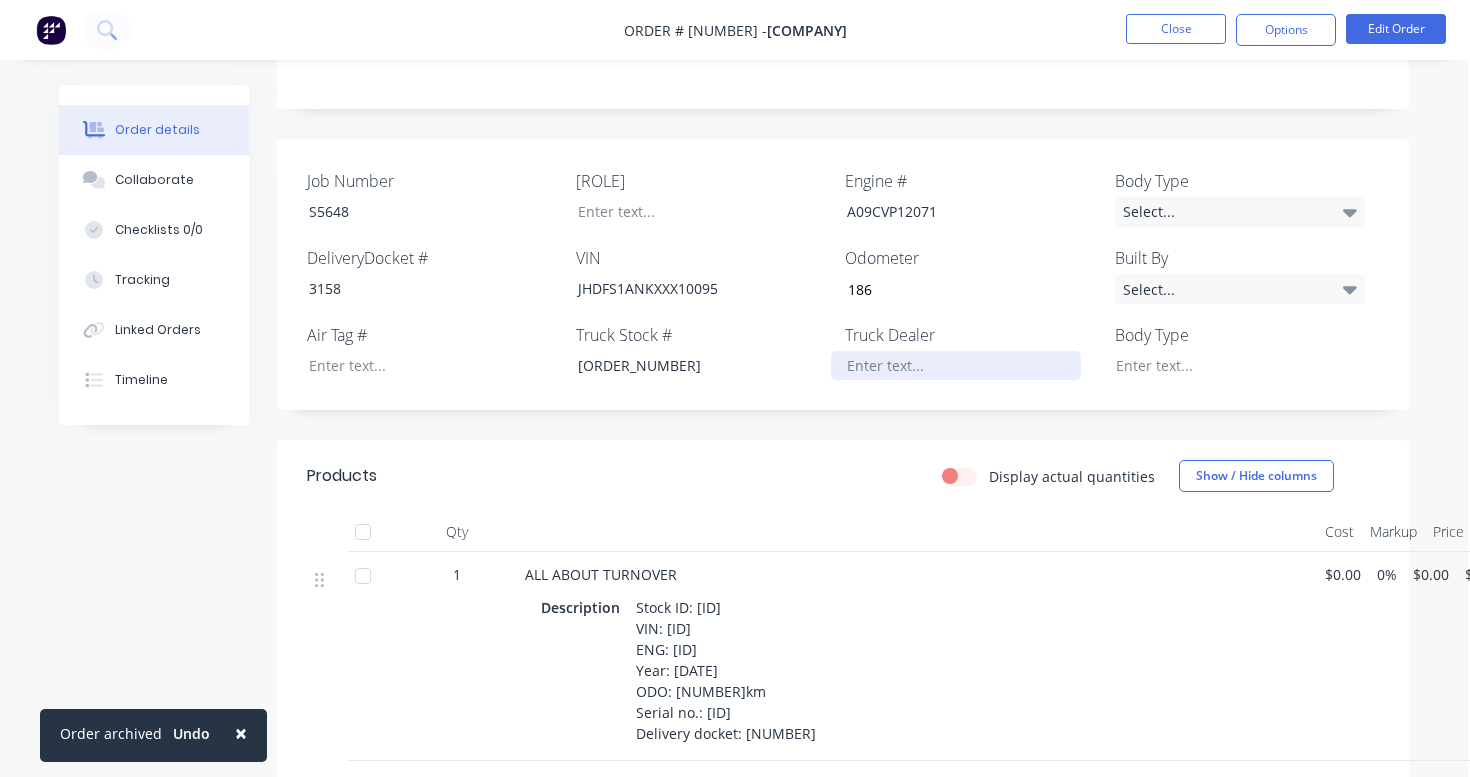 click at bounding box center [956, 365] 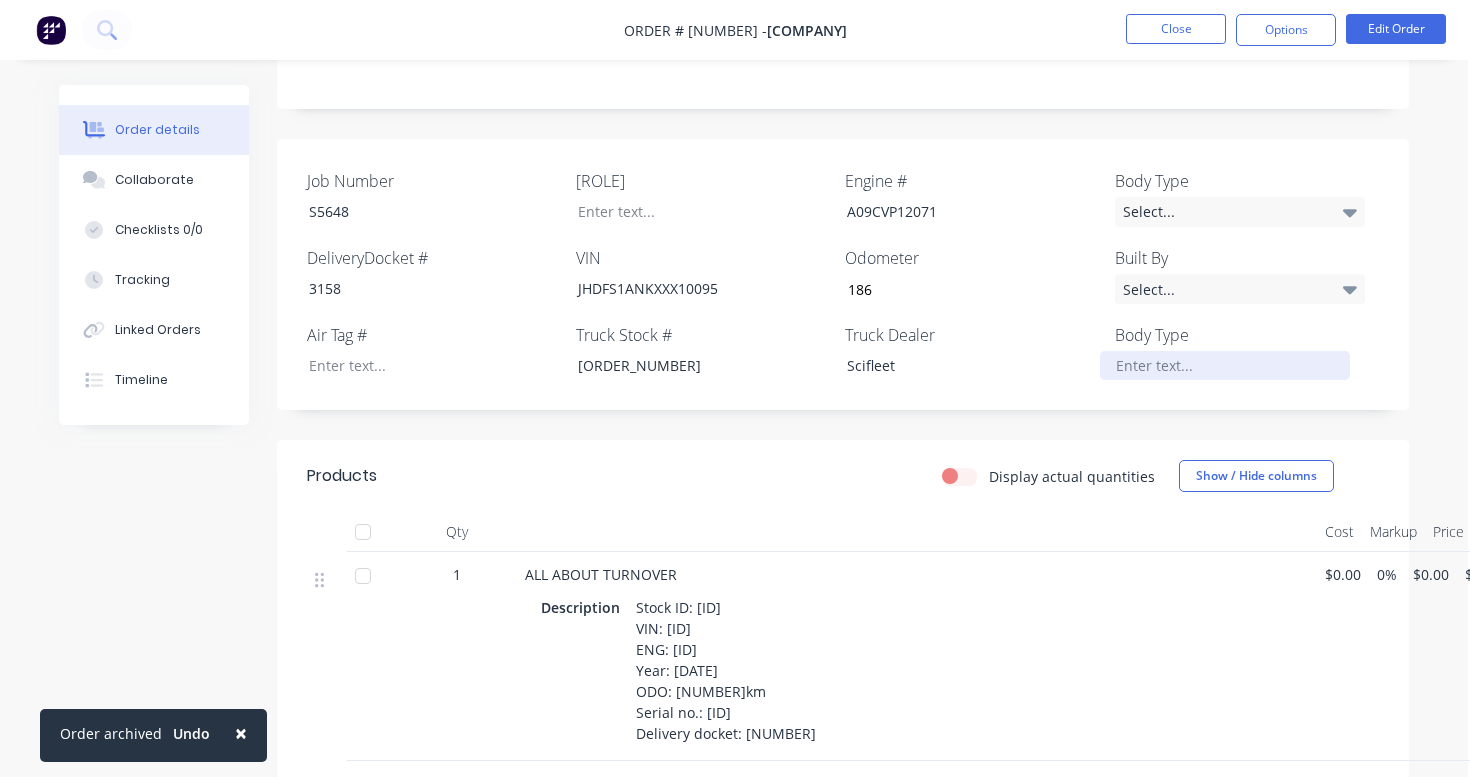 click at bounding box center (1225, 365) 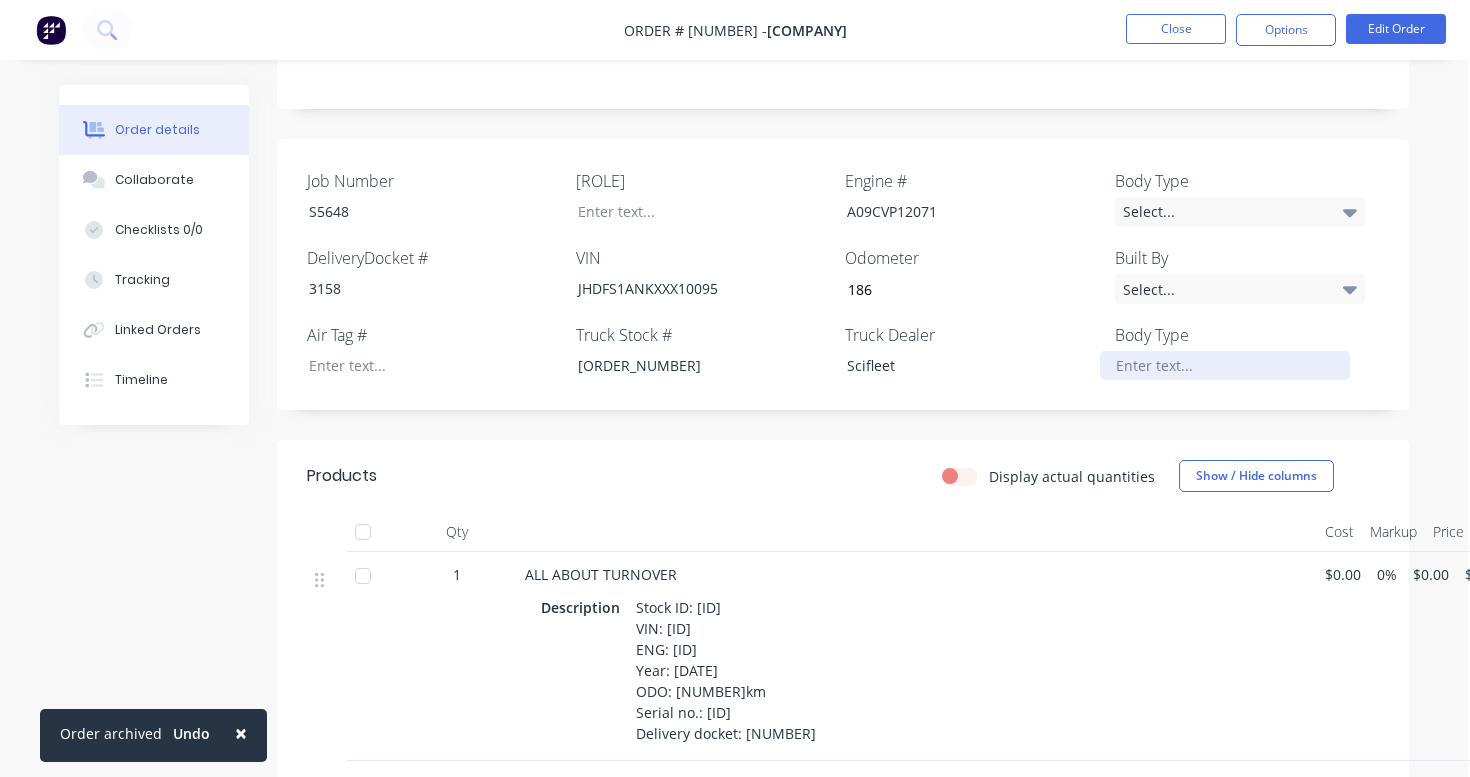 type 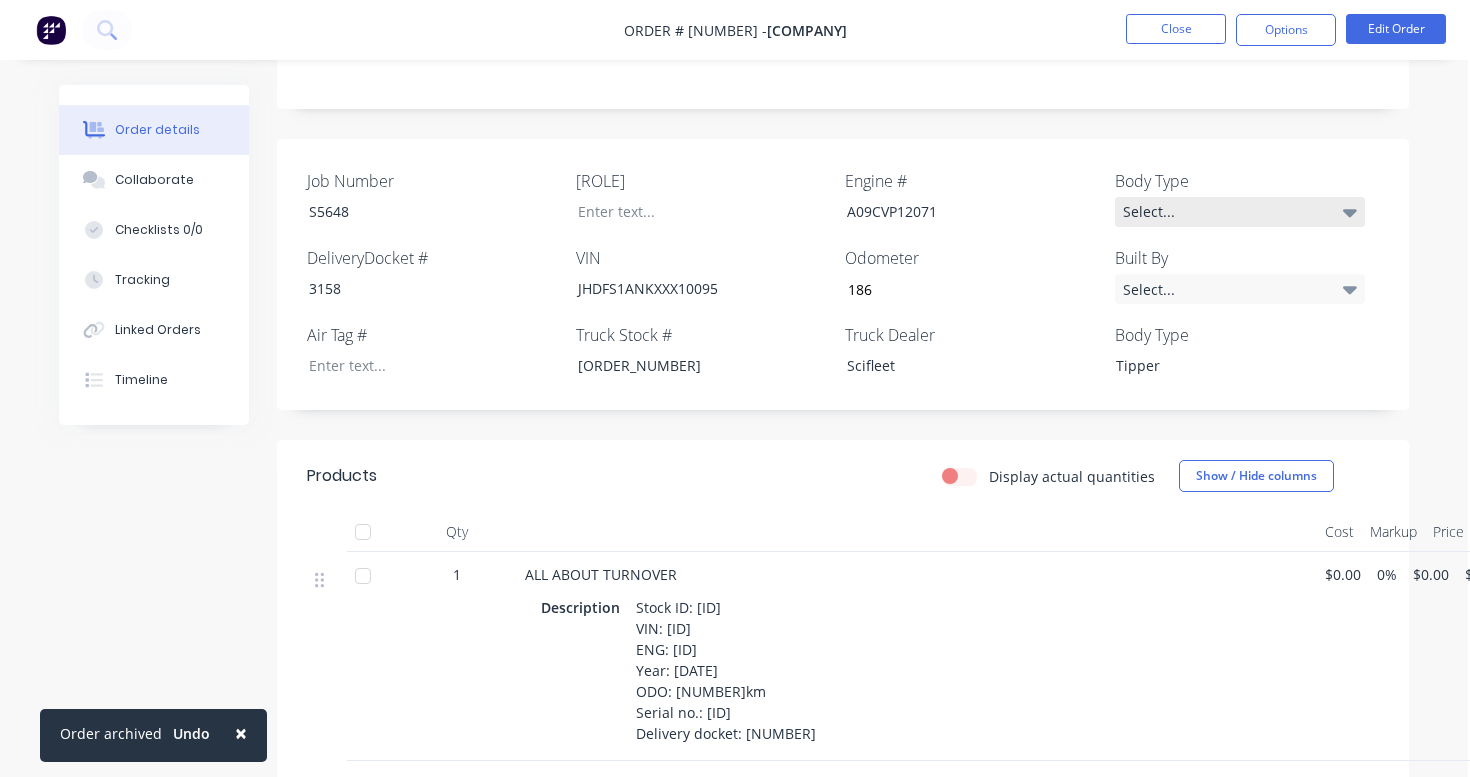 click on "Select..." at bounding box center (1240, 212) 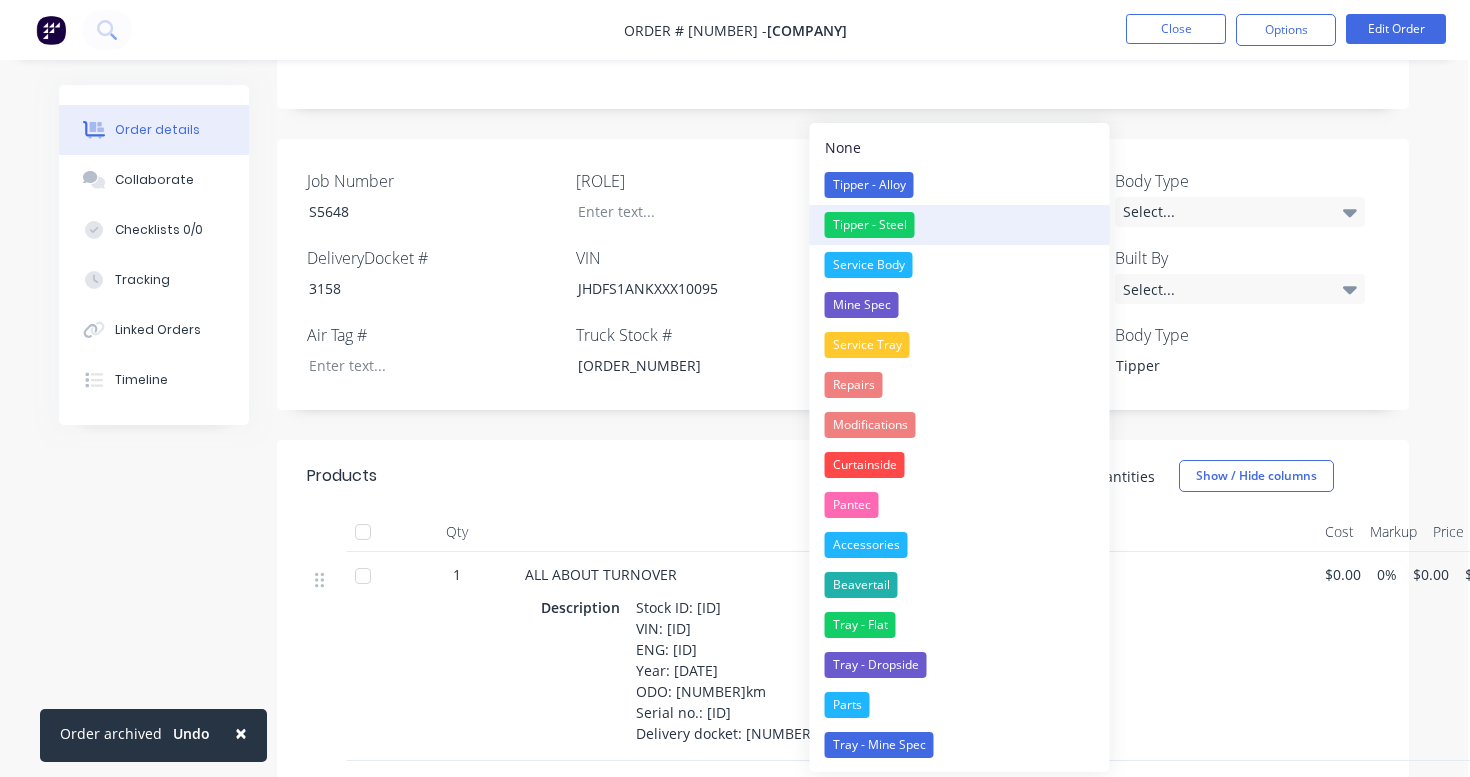 click on "Tipper - Steel" at bounding box center (960, 225) 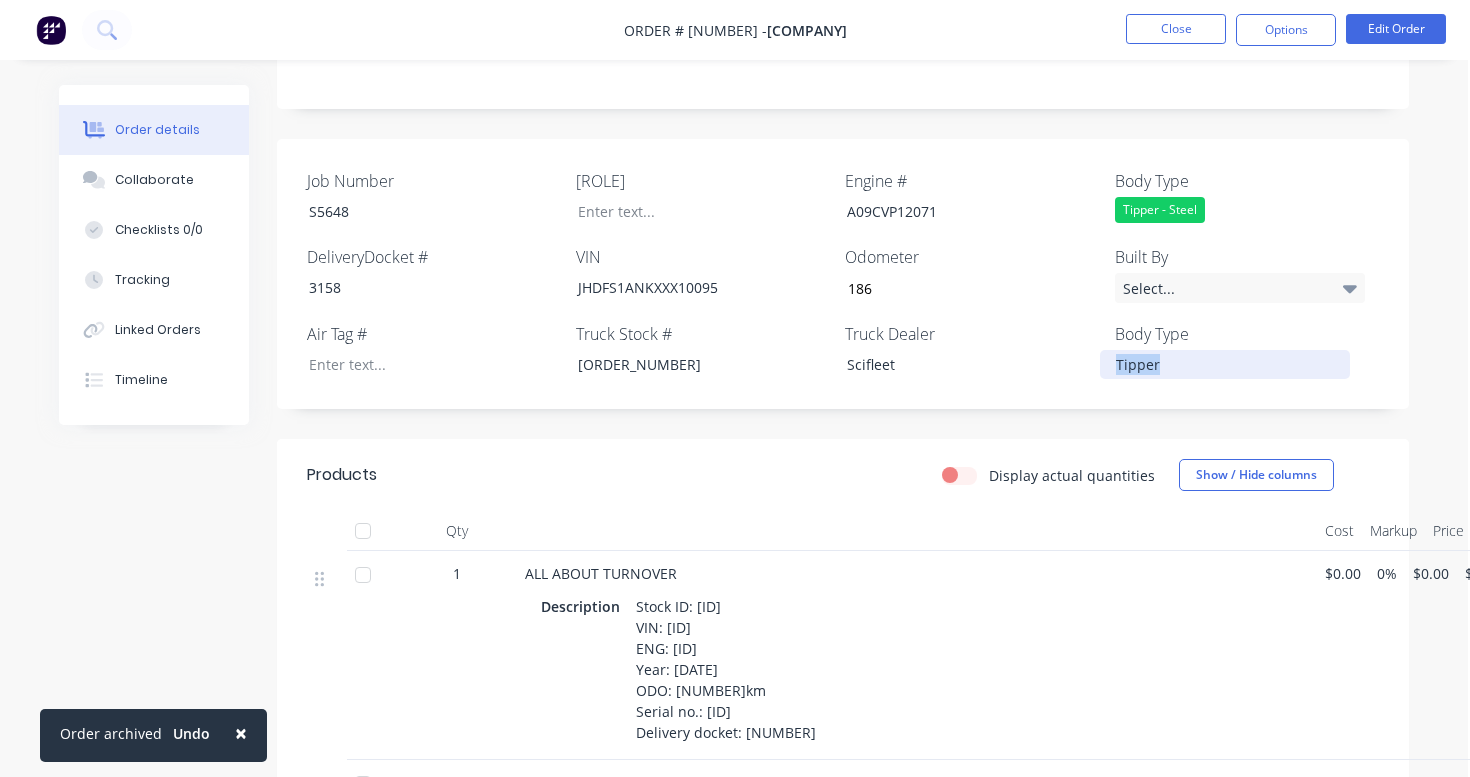 drag, startPoint x: 1182, startPoint y: 341, endPoint x: 1099, endPoint y: 332, distance: 83.48653 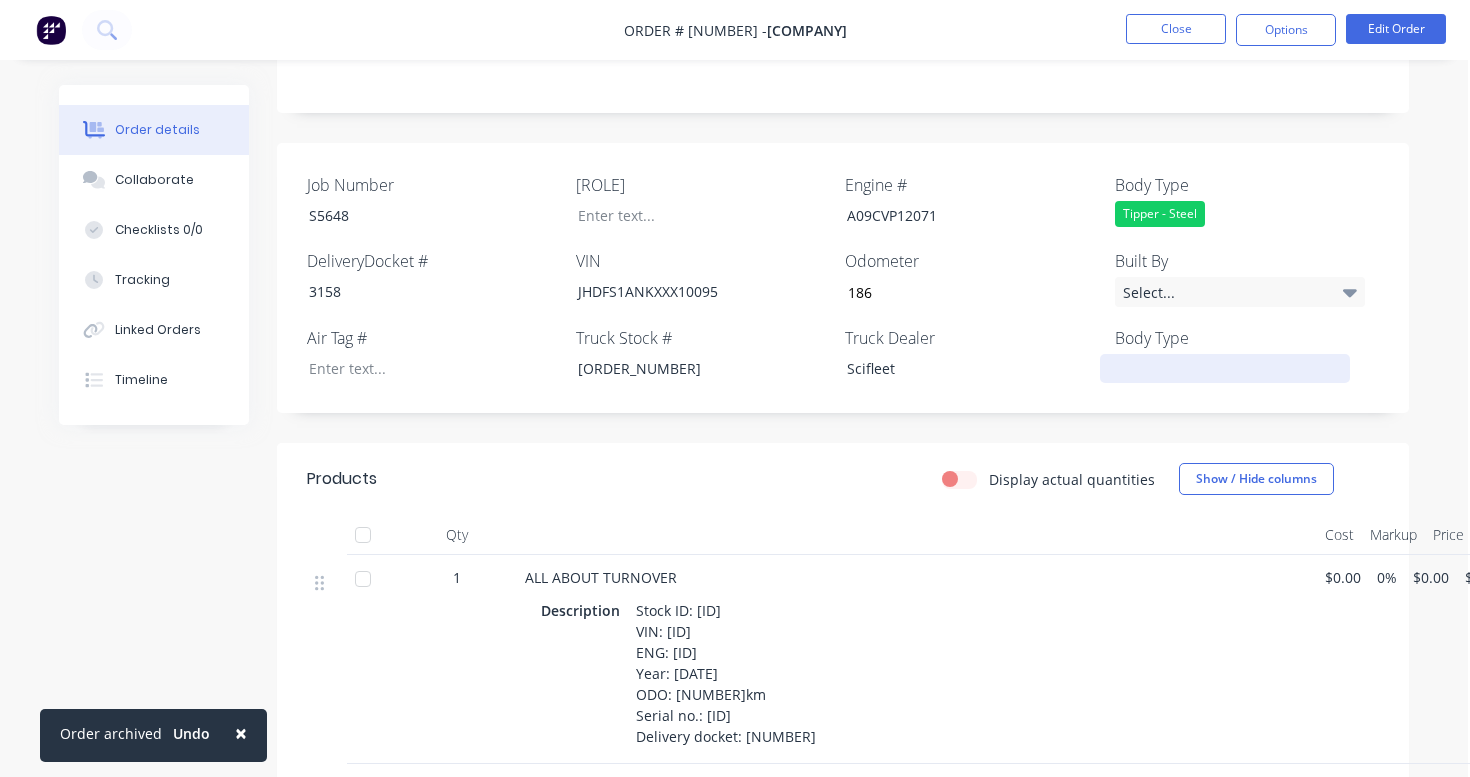 scroll, scrollTop: 440, scrollLeft: 2, axis: both 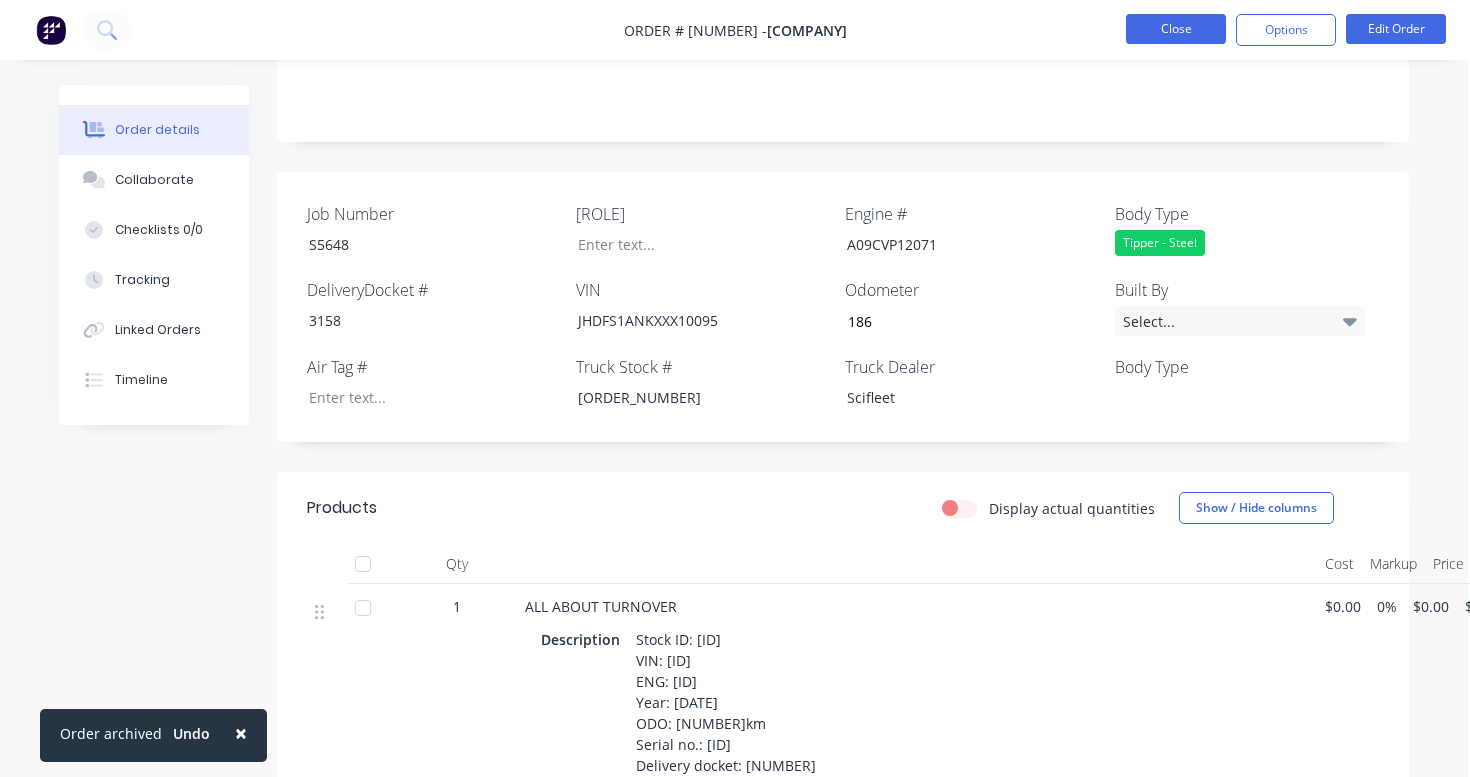 click on "Close" at bounding box center (1176, 29) 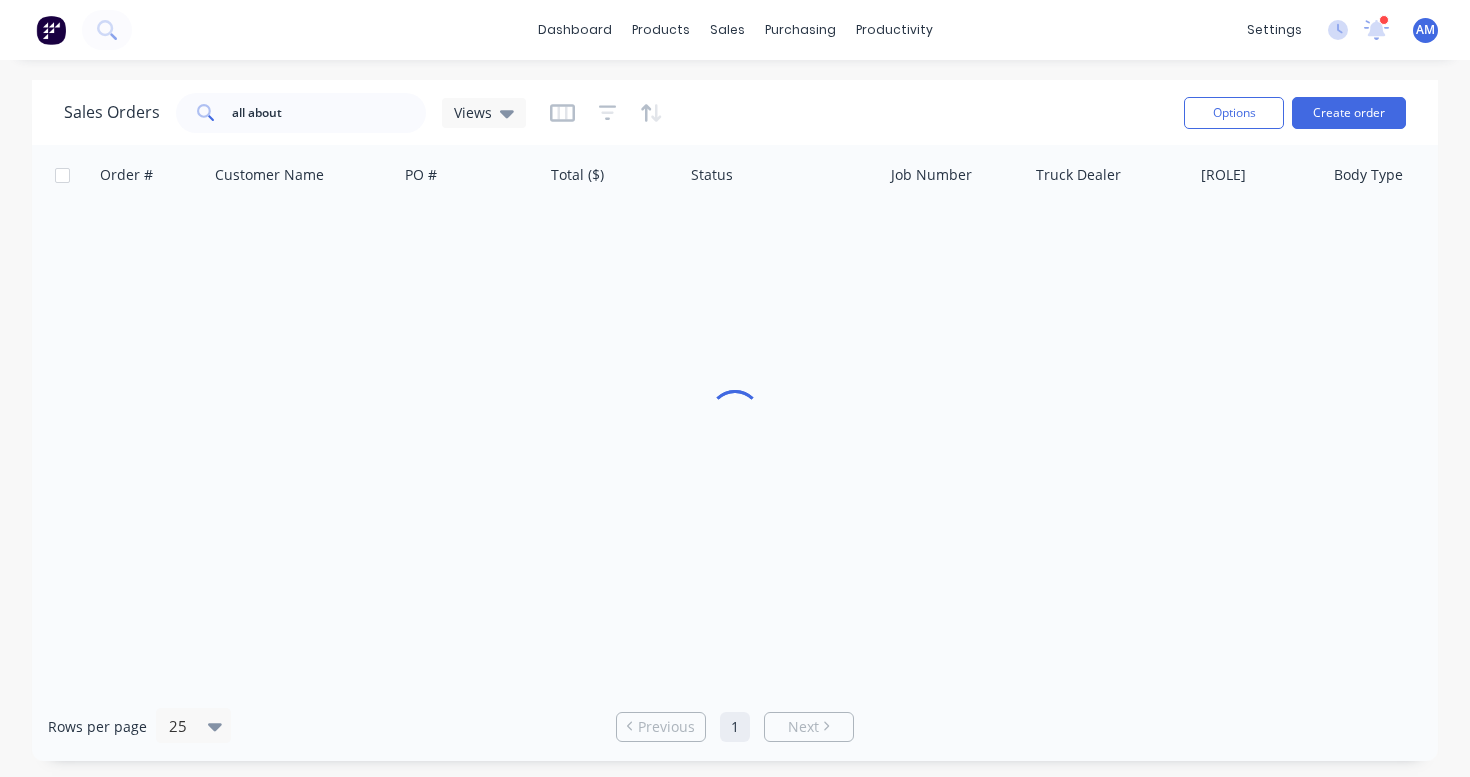 scroll, scrollTop: 0, scrollLeft: 0, axis: both 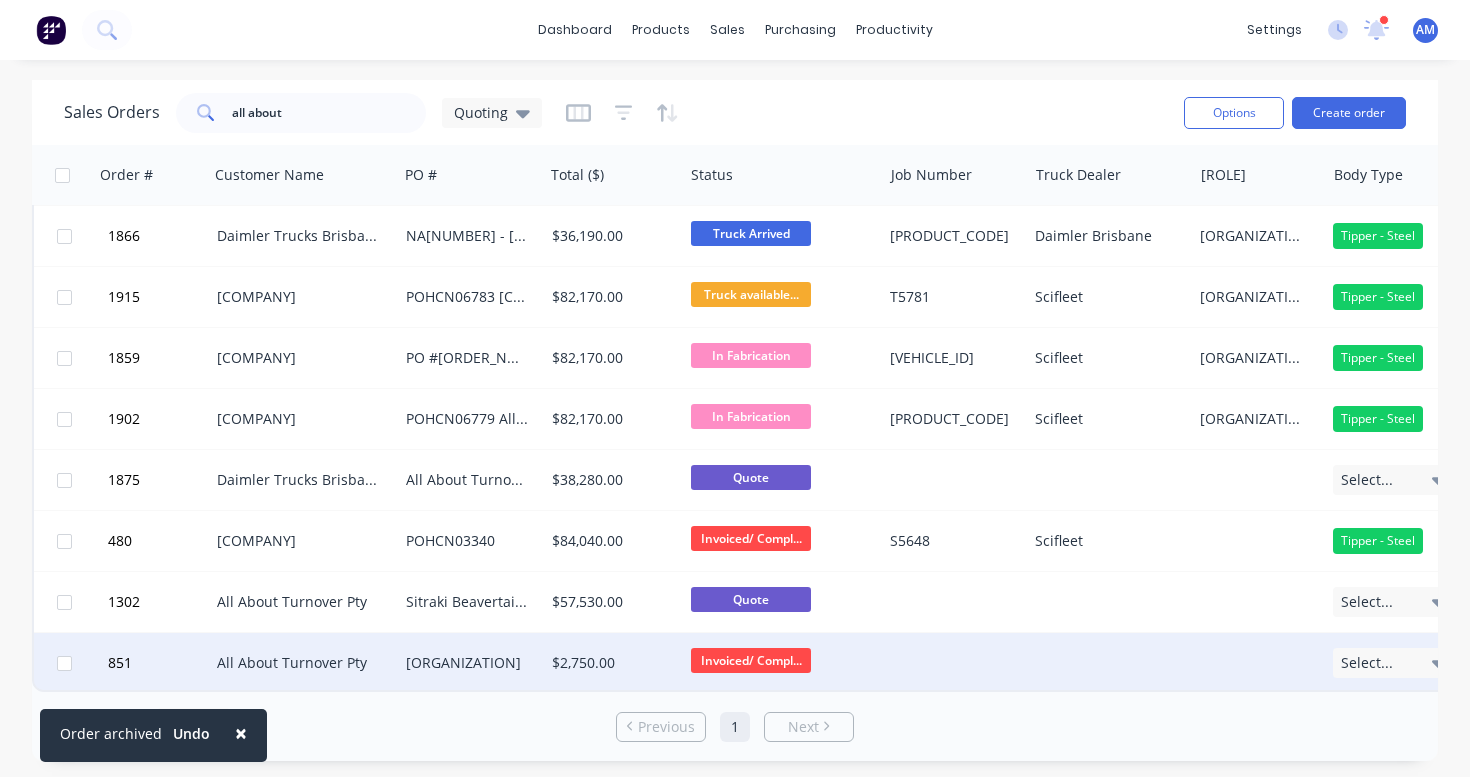 click on "[ORGANIZATION]" at bounding box center [467, 663] 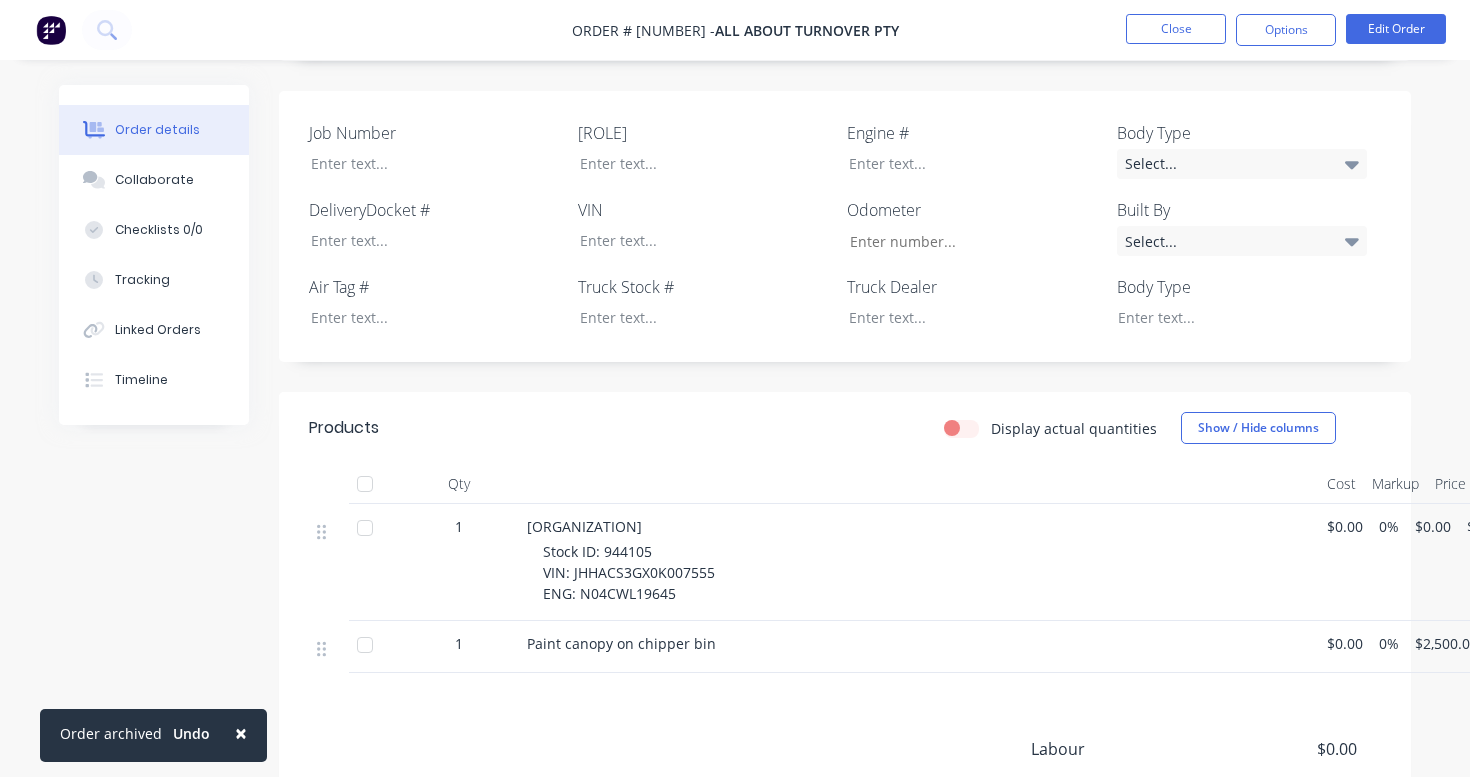 scroll, scrollTop: 498, scrollLeft: 0, axis: vertical 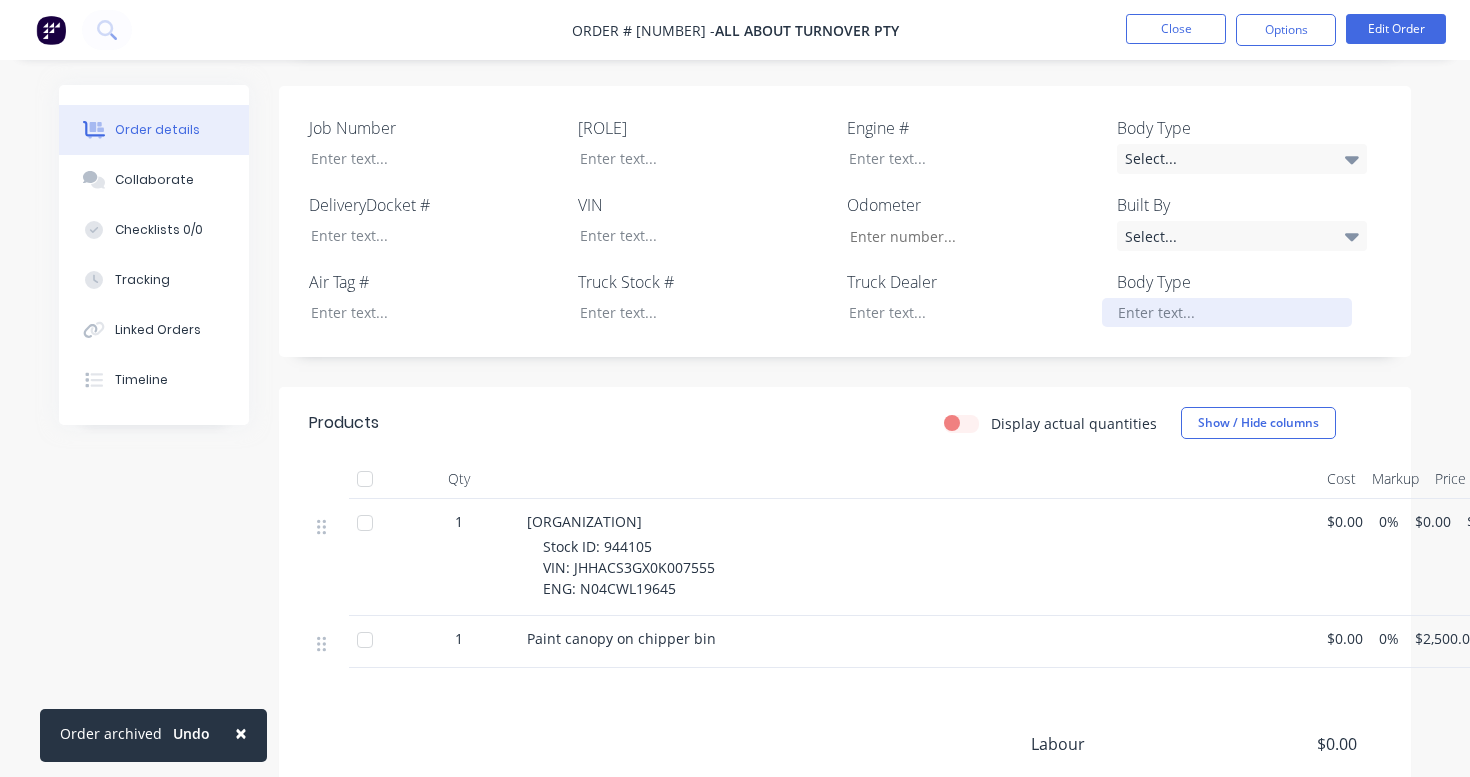 click at bounding box center [1227, 312] 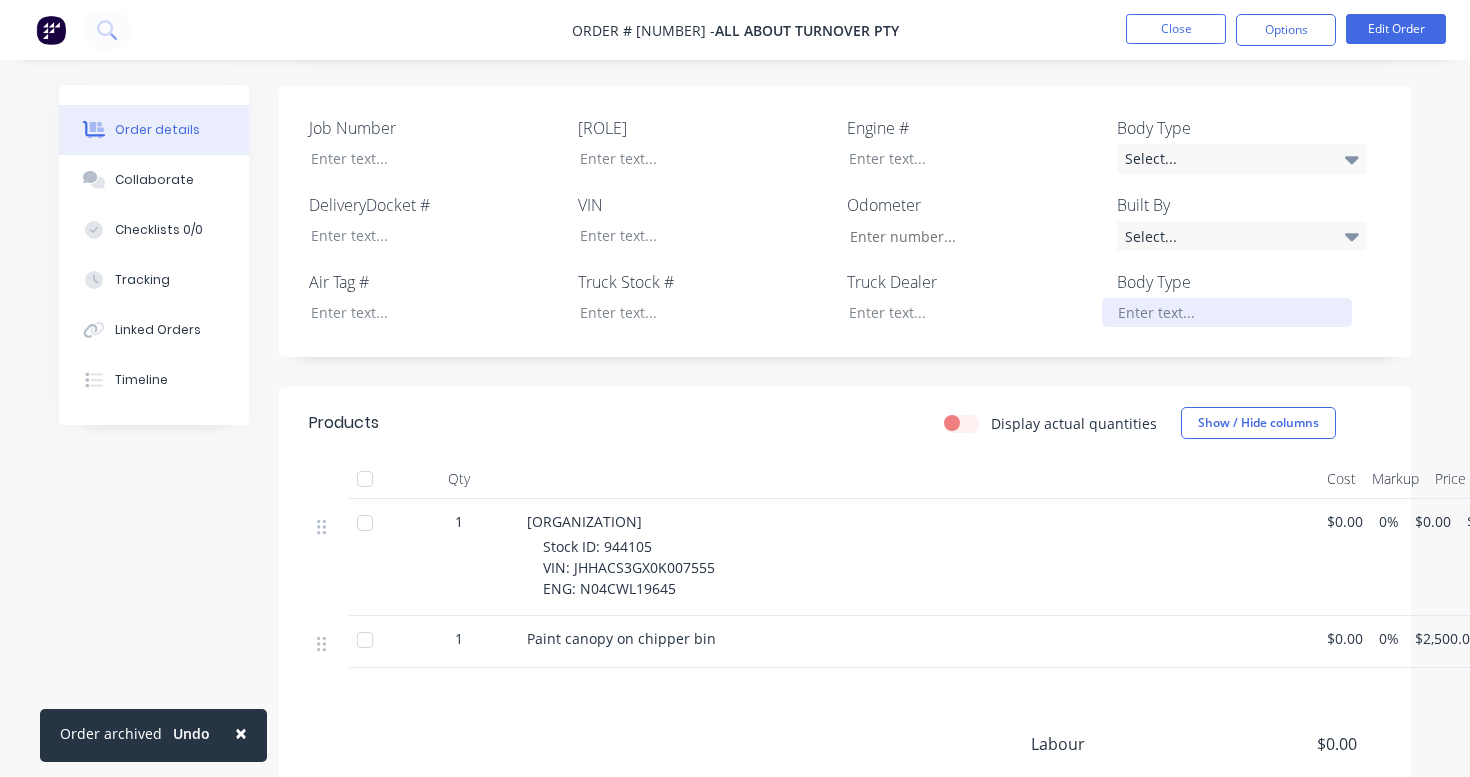 type 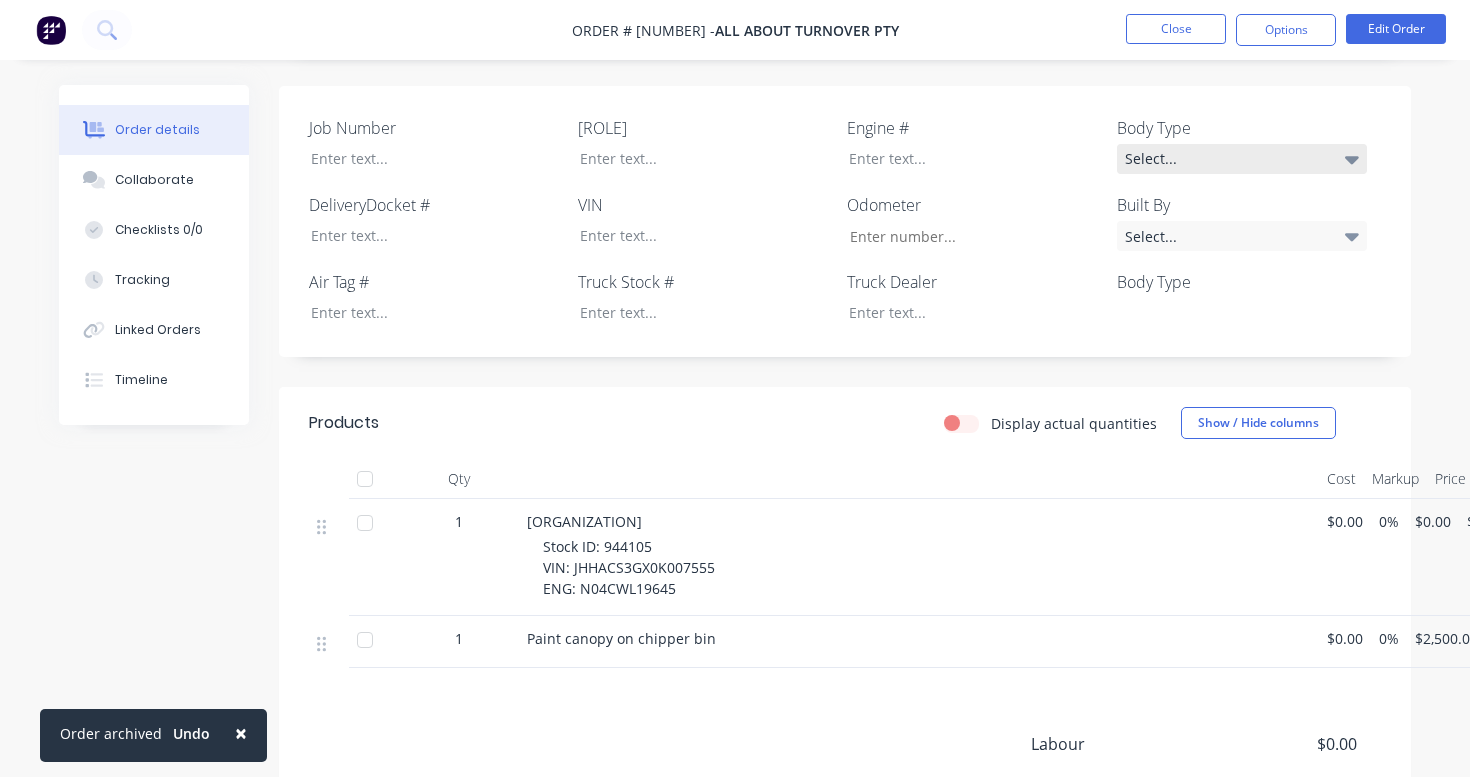 click 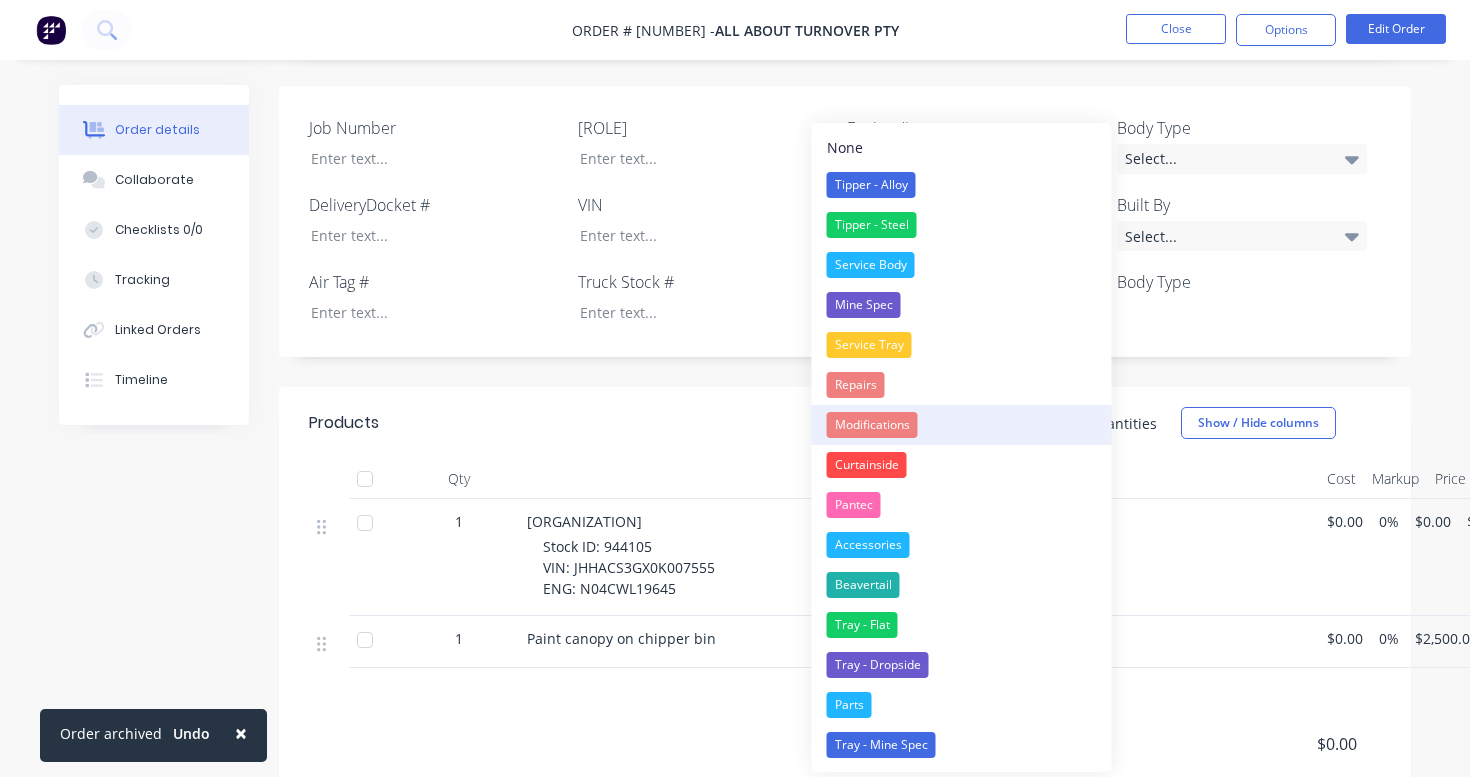 click on "Modifications" at bounding box center (962, 425) 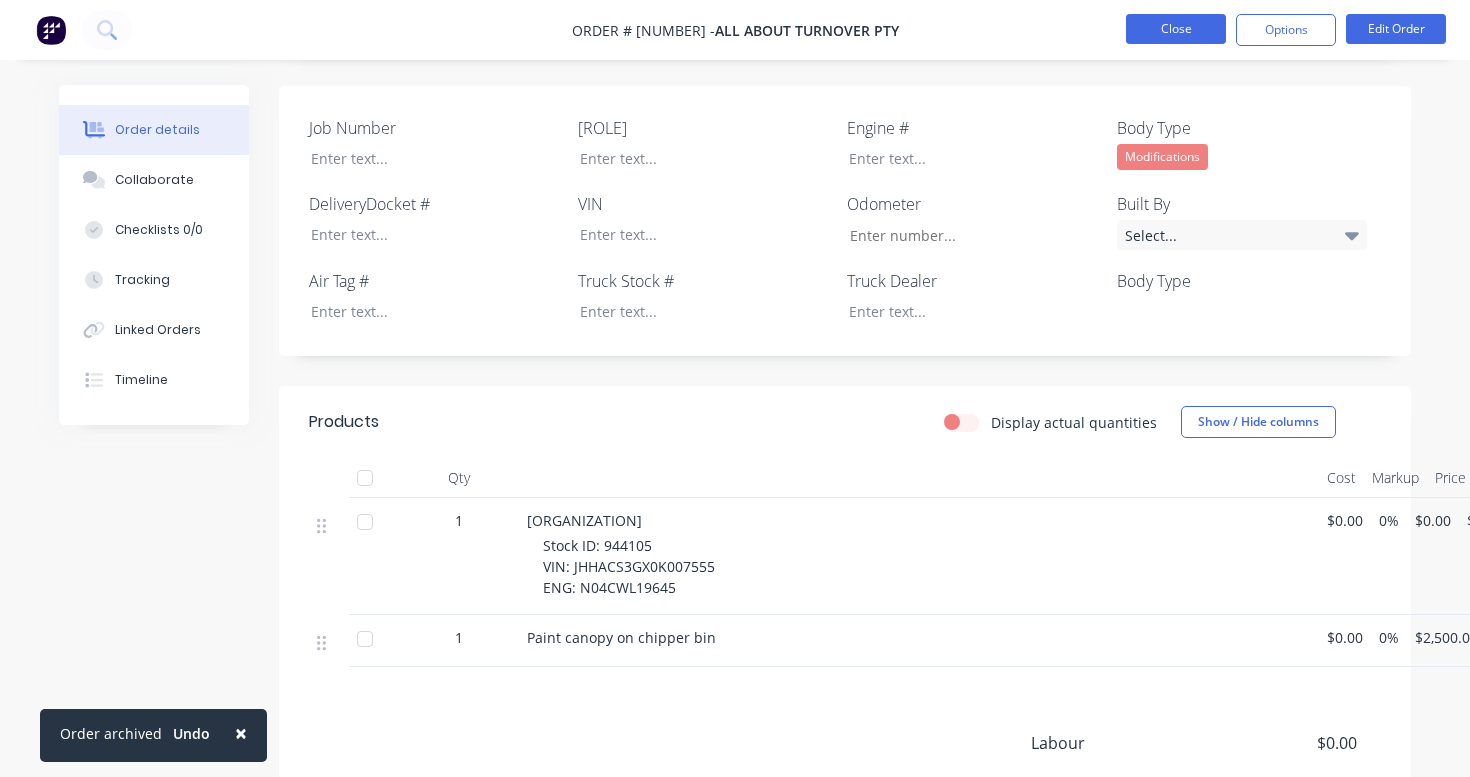 click on "Close" at bounding box center [1176, 29] 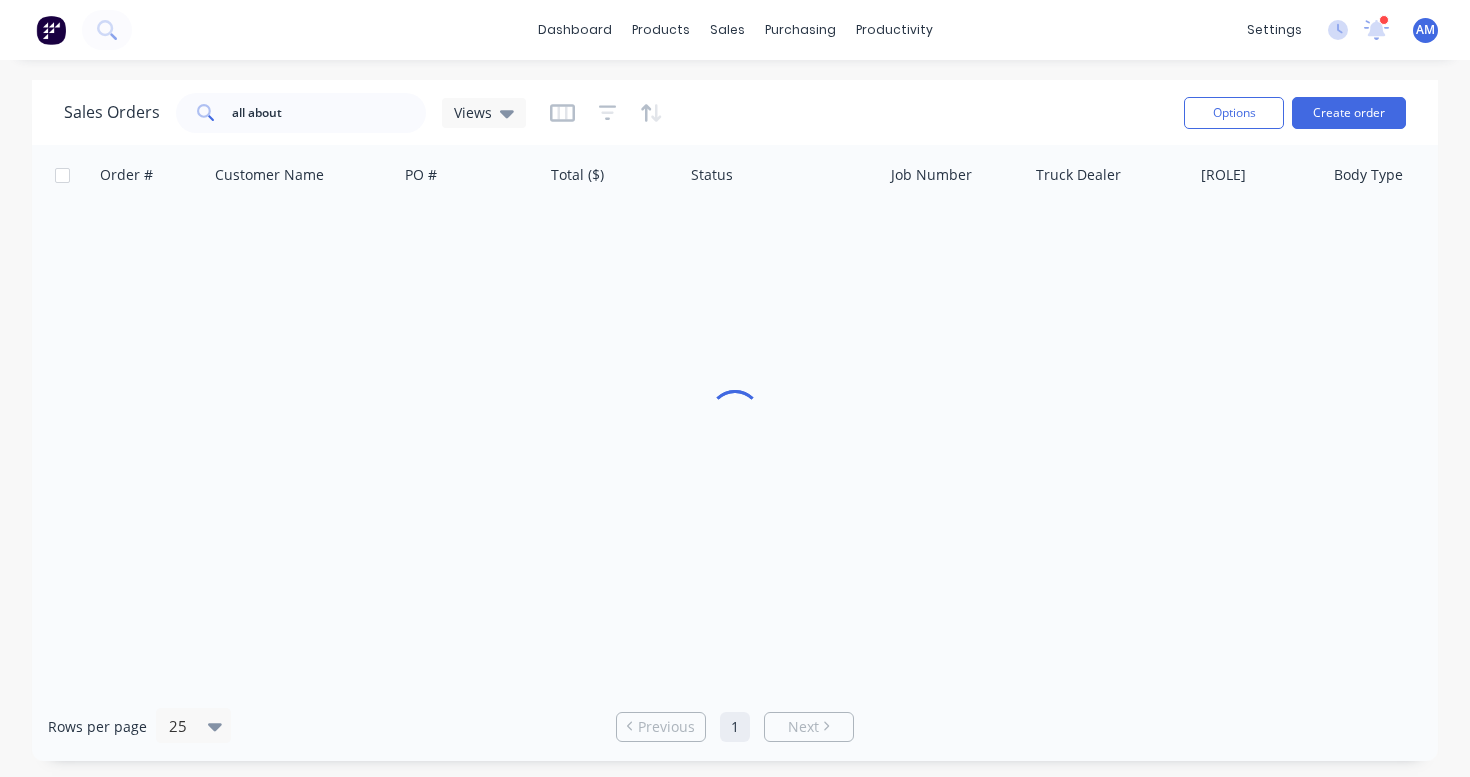scroll, scrollTop: 0, scrollLeft: 0, axis: both 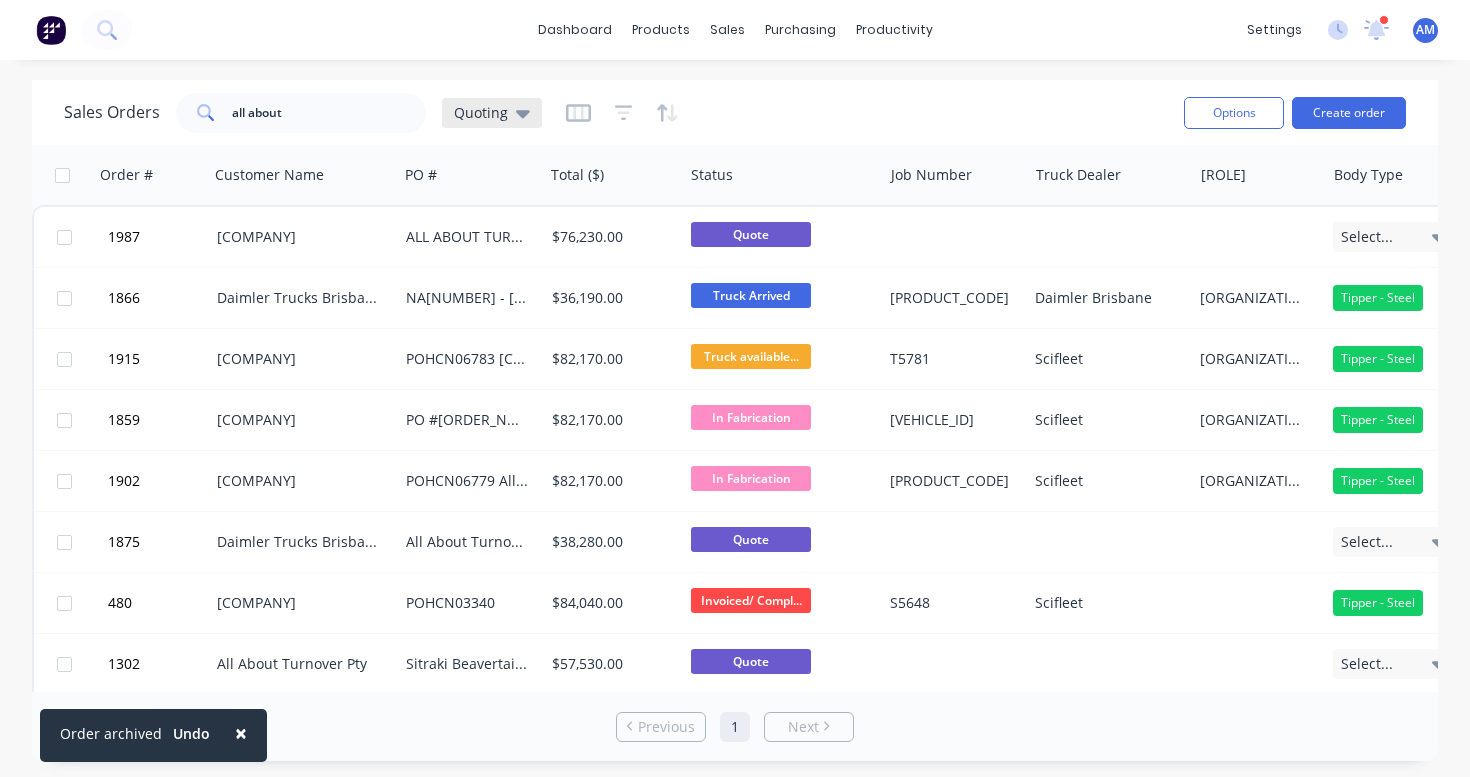 click on "Quoting" at bounding box center (492, 113) 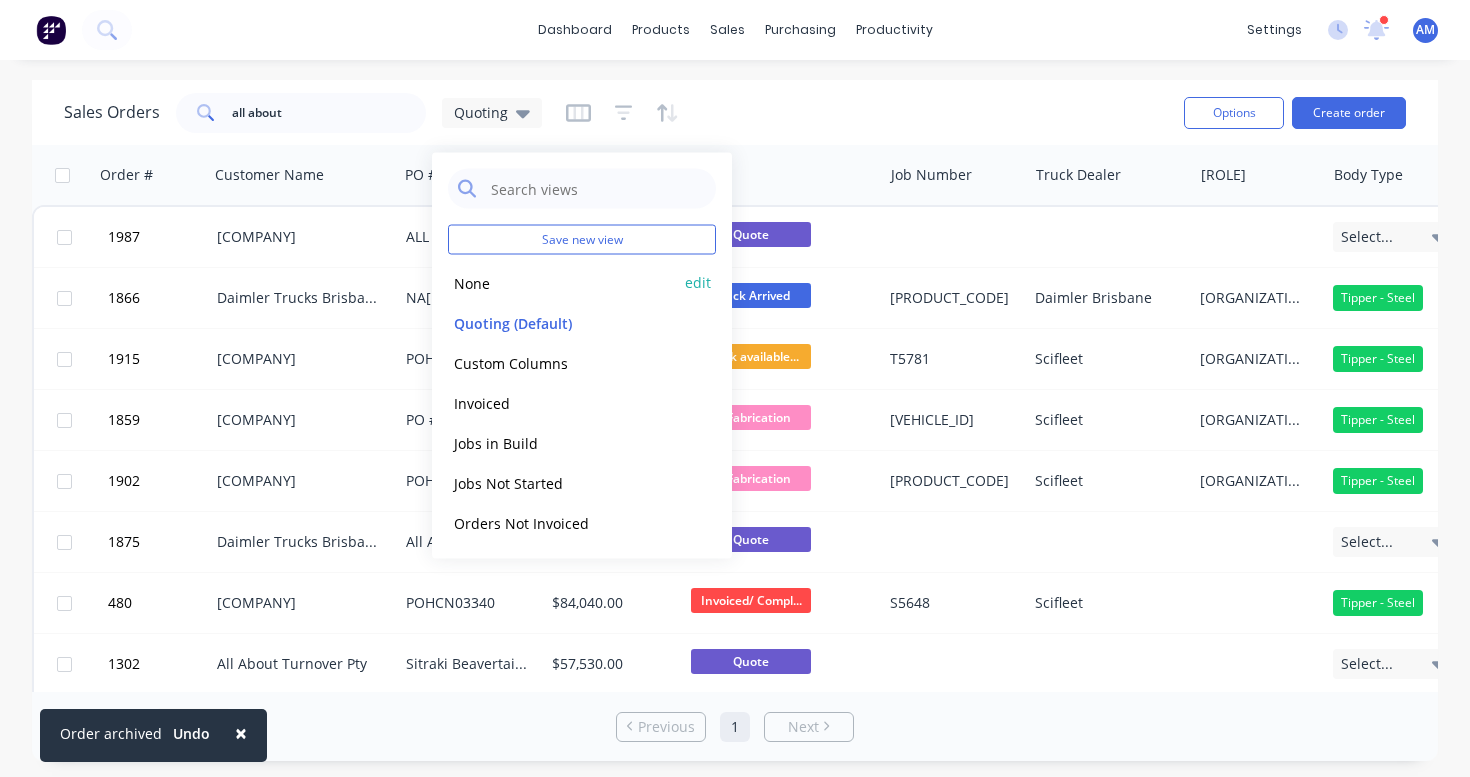 click on "None" at bounding box center (562, 282) 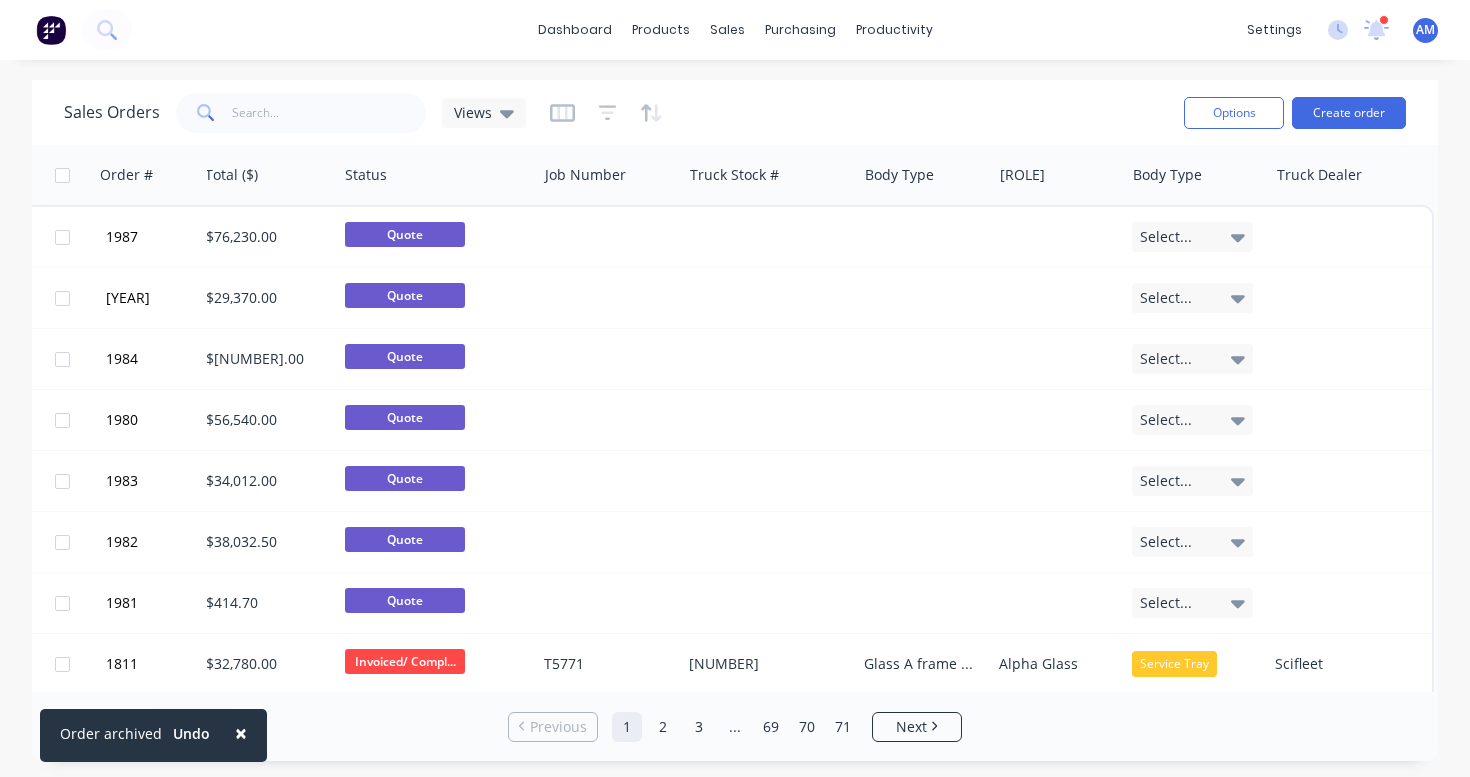 scroll, scrollTop: 0, scrollLeft: 352, axis: horizontal 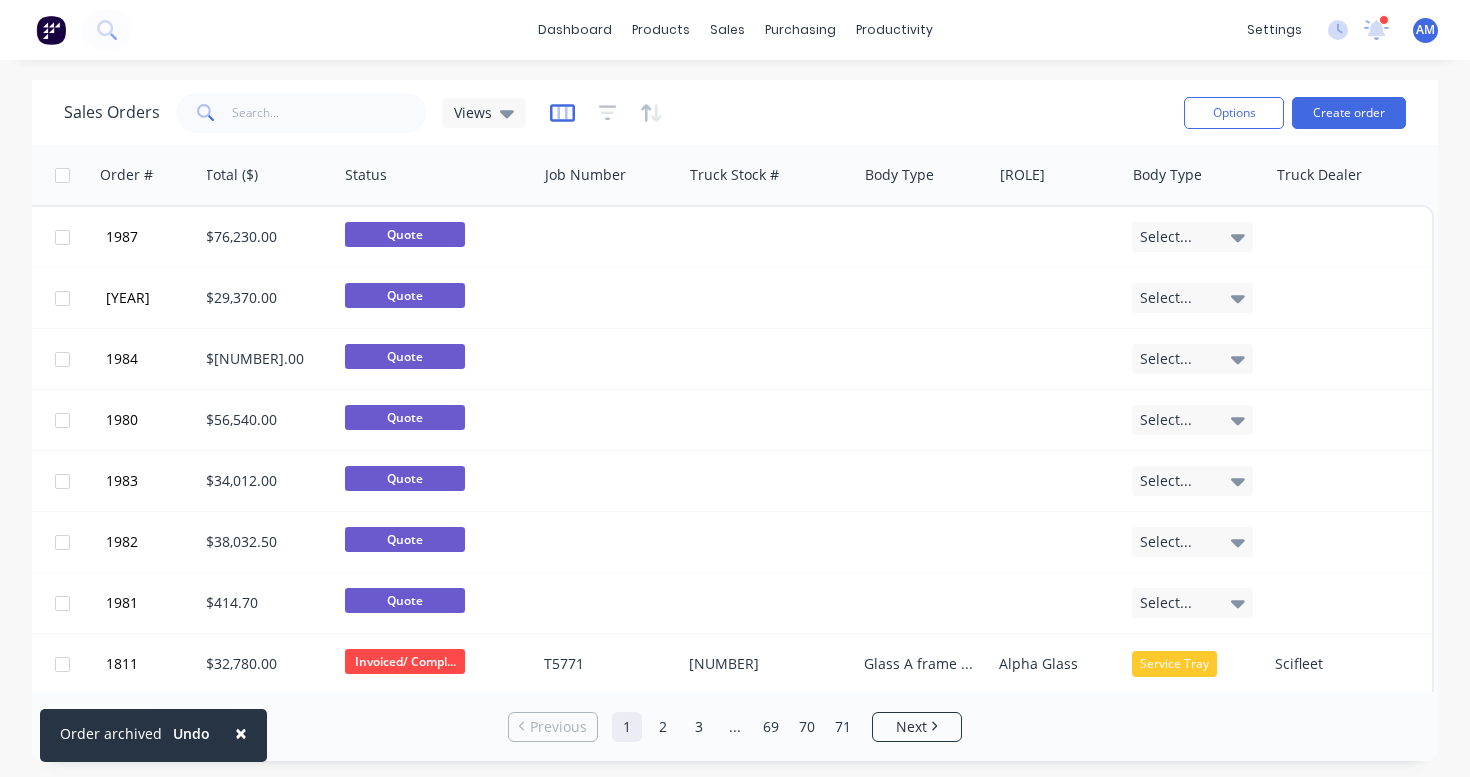 click 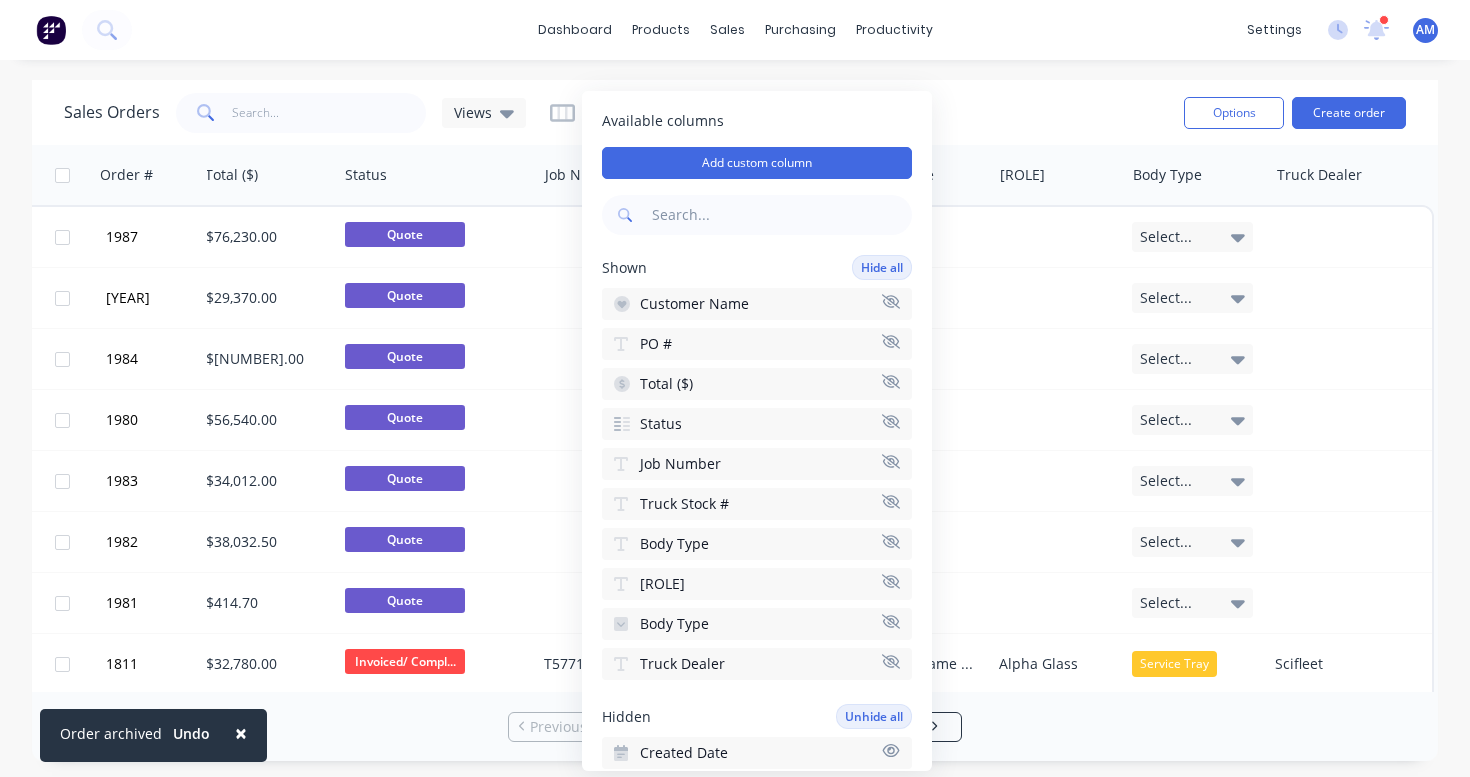 scroll, scrollTop: 0, scrollLeft: 0, axis: both 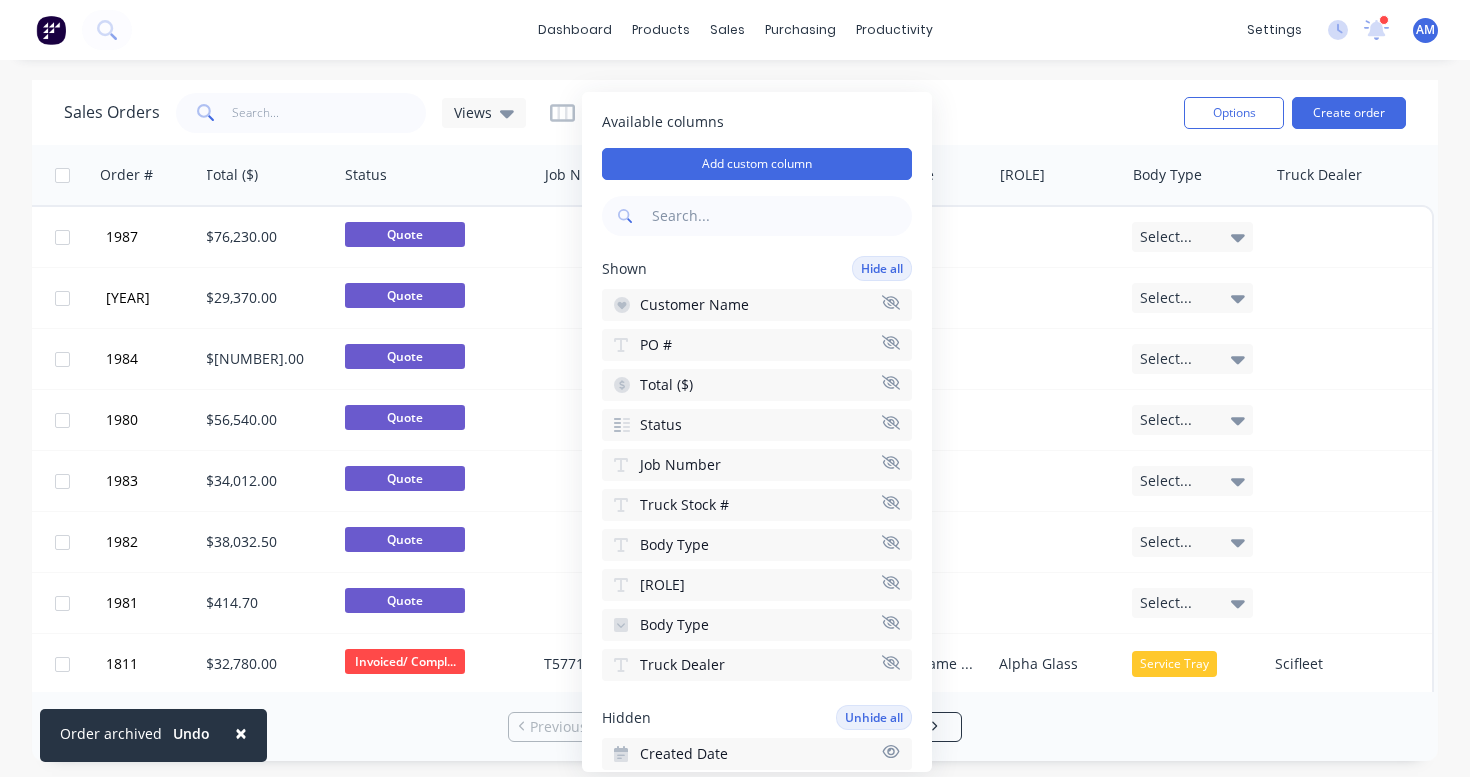 click on "Sales Orders all about Views" at bounding box center [616, 112] 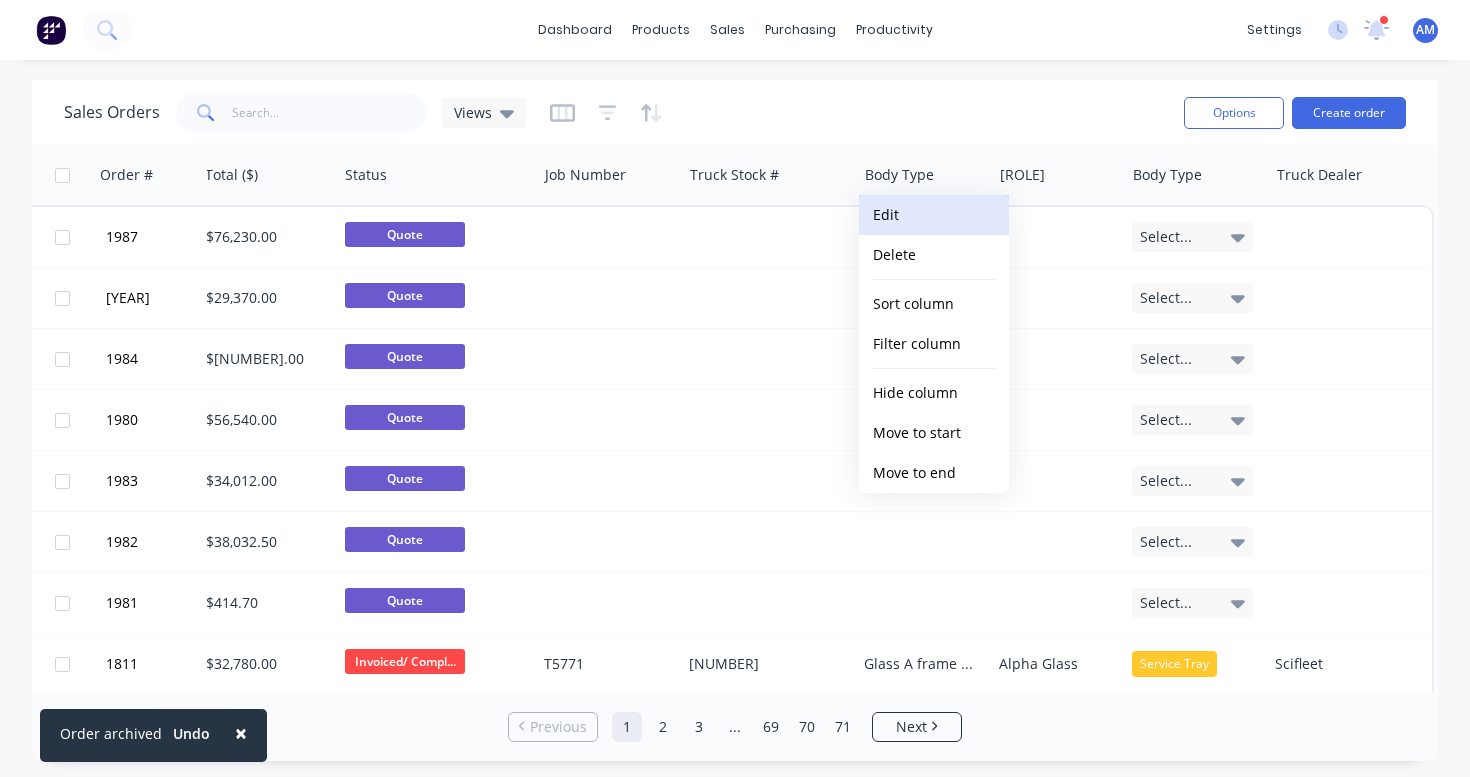 click on "Edit" at bounding box center [934, 215] 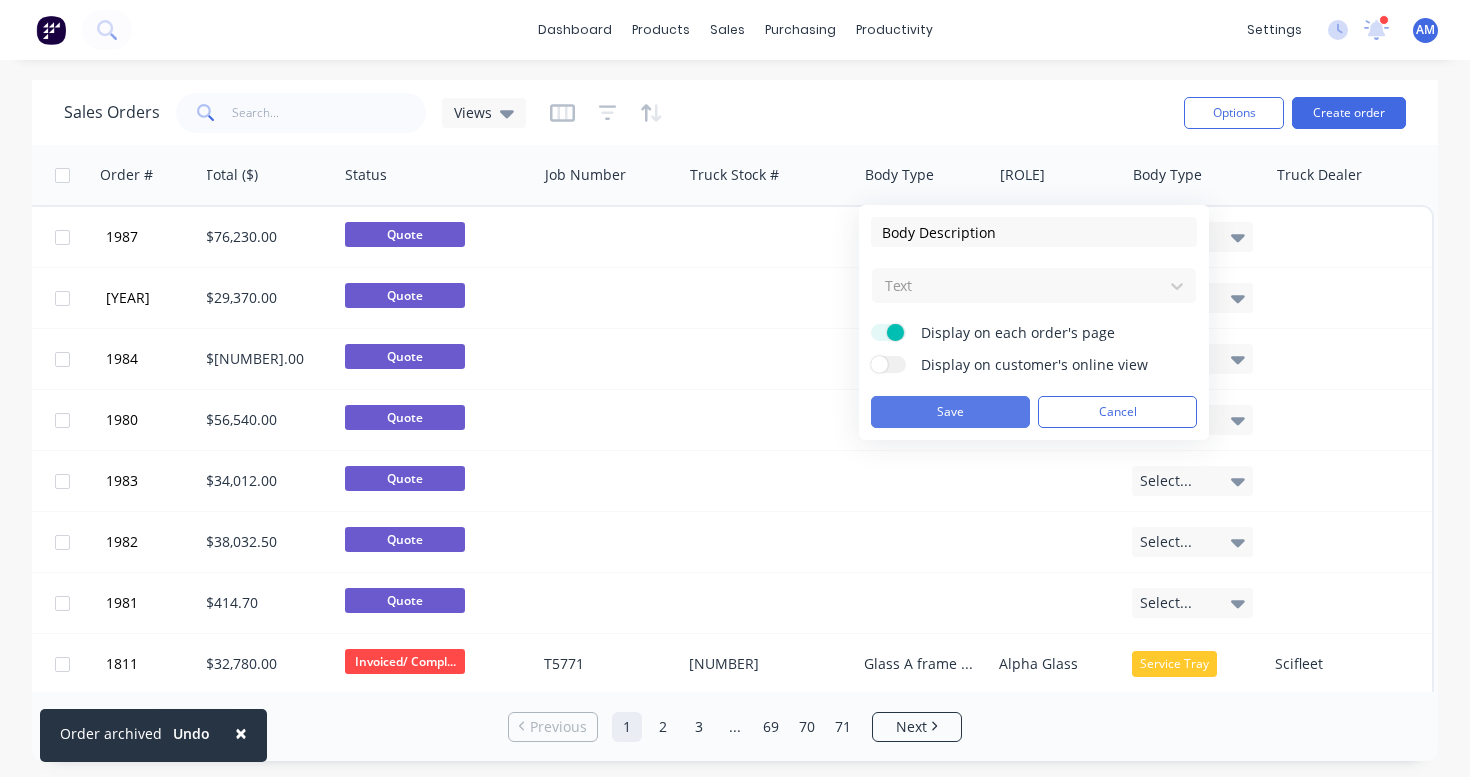 type on "Body Description" 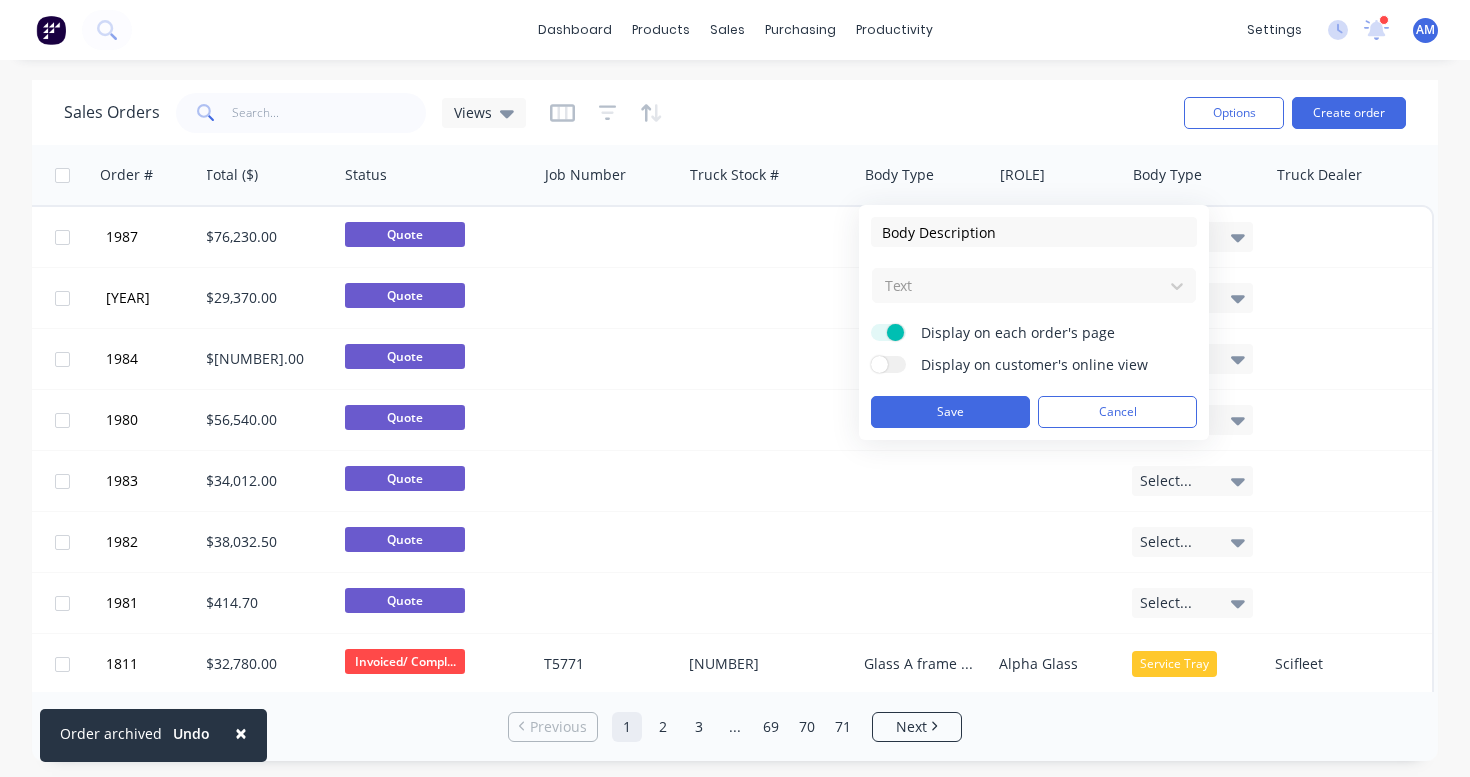 click on "Text" at bounding box center [1034, 285] 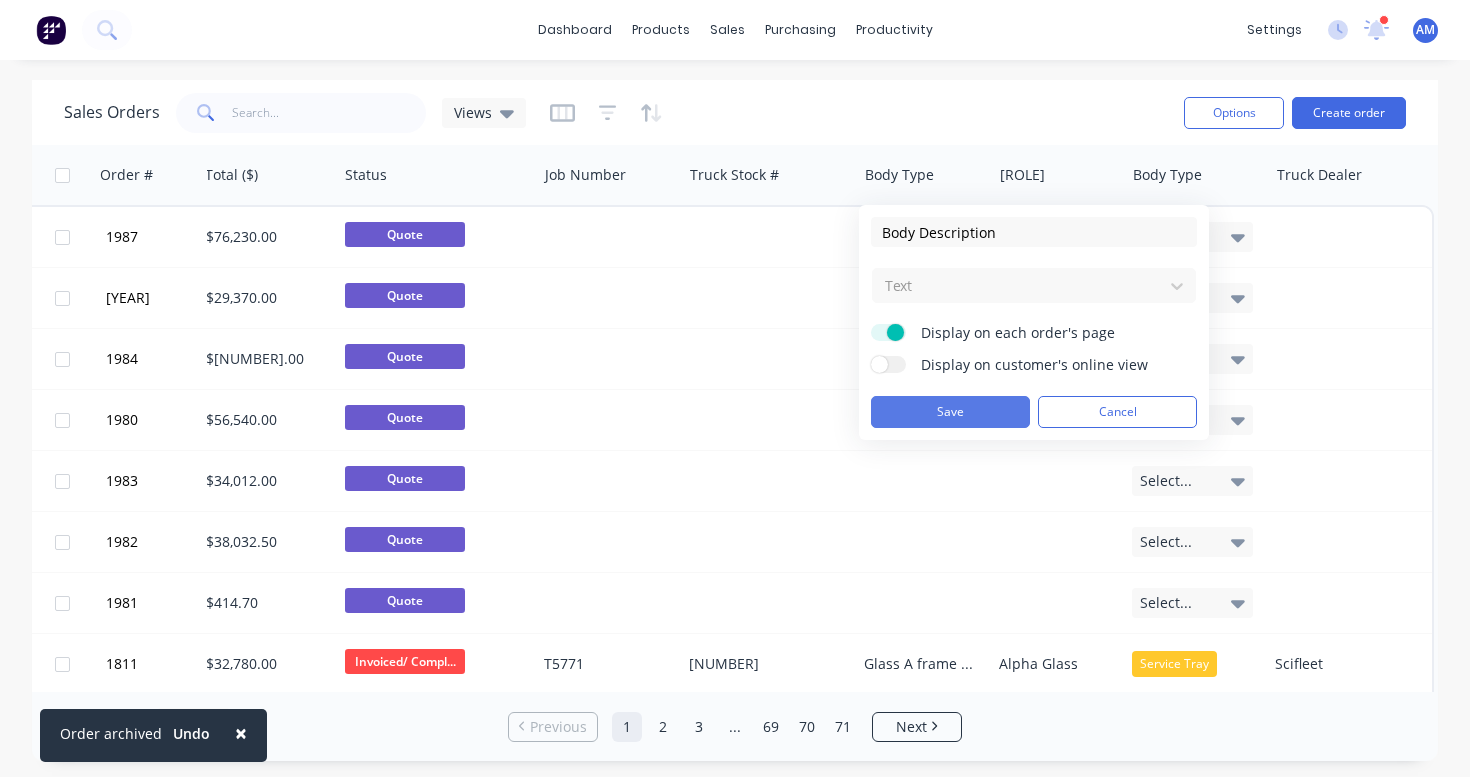 click on "Save" at bounding box center (950, 412) 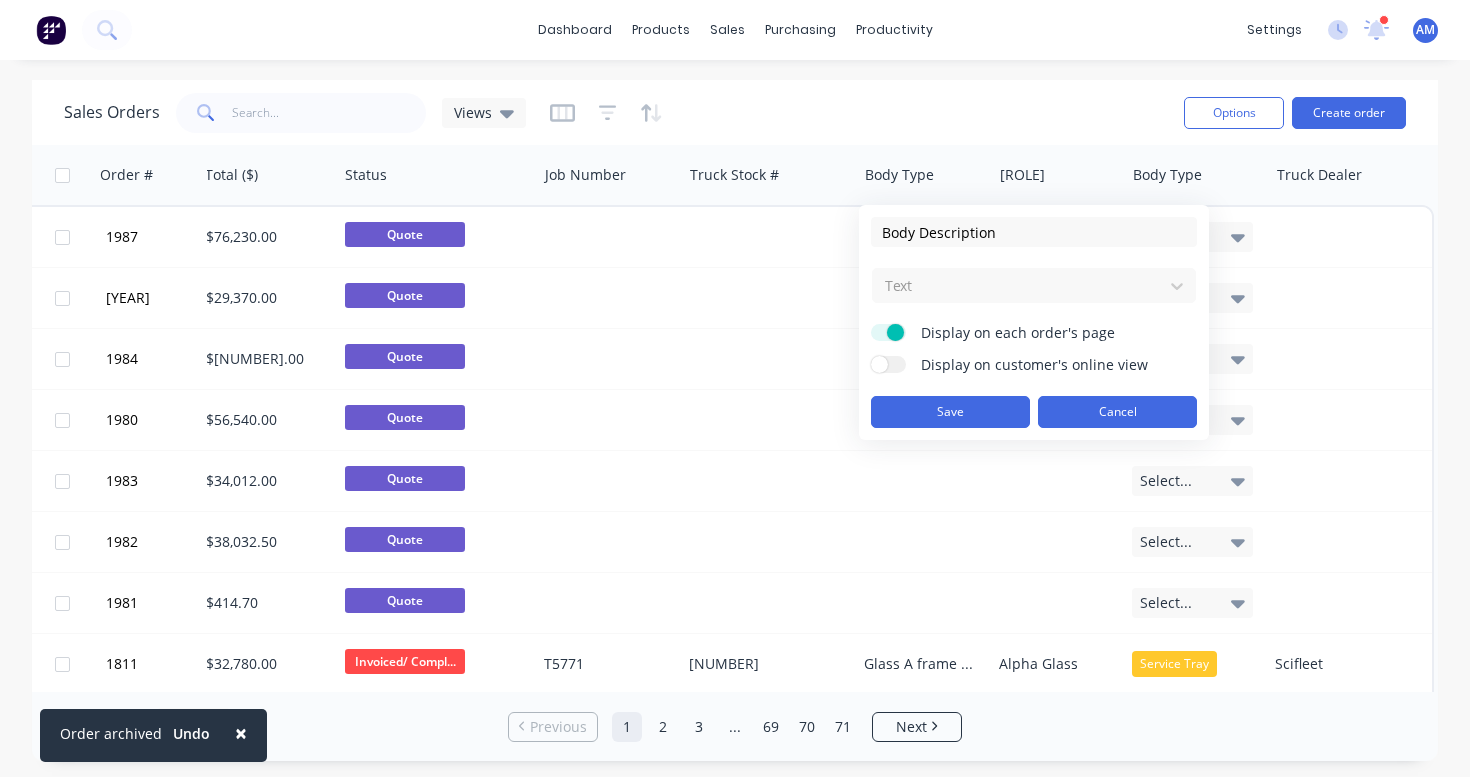 click on "Cancel" at bounding box center (1117, 412) 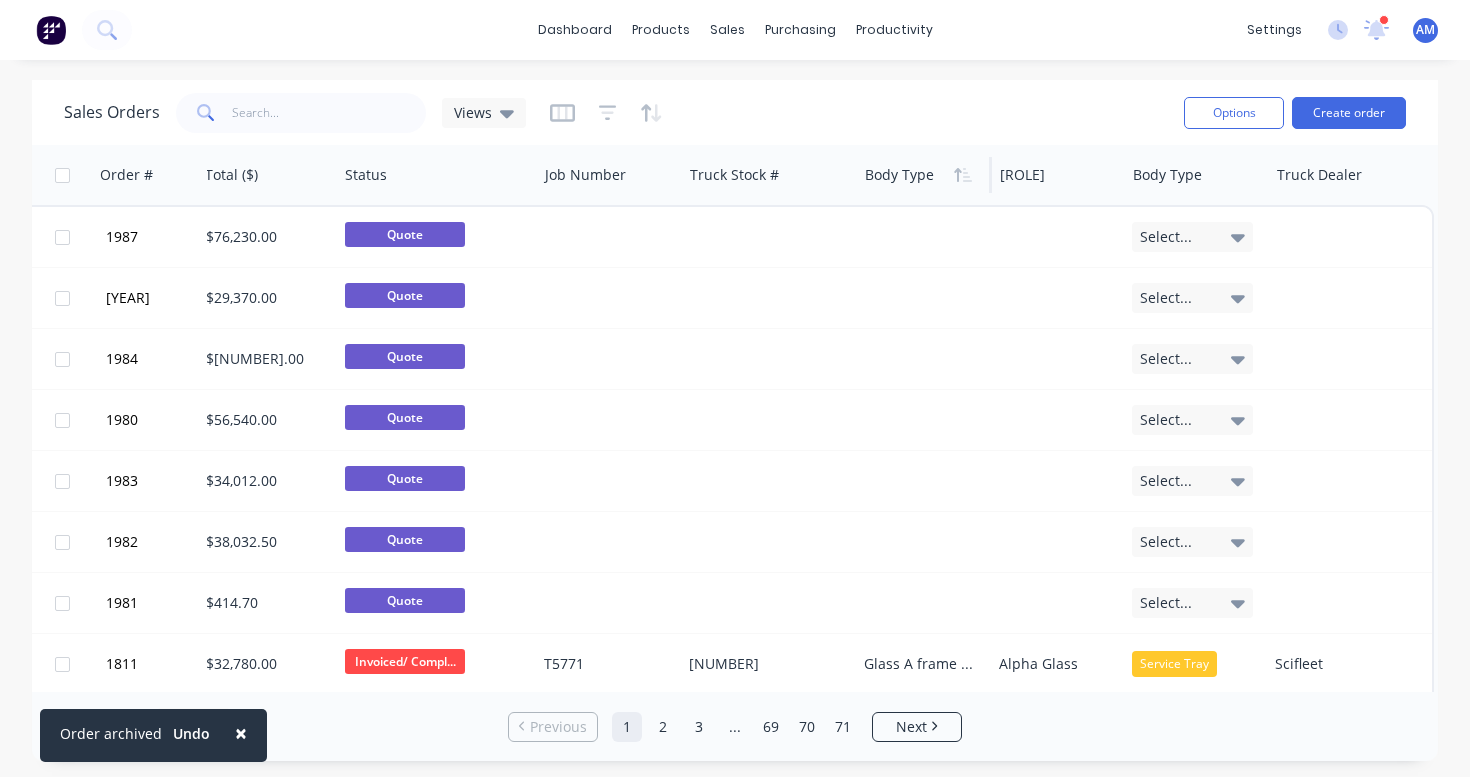 click at bounding box center (921, 175) 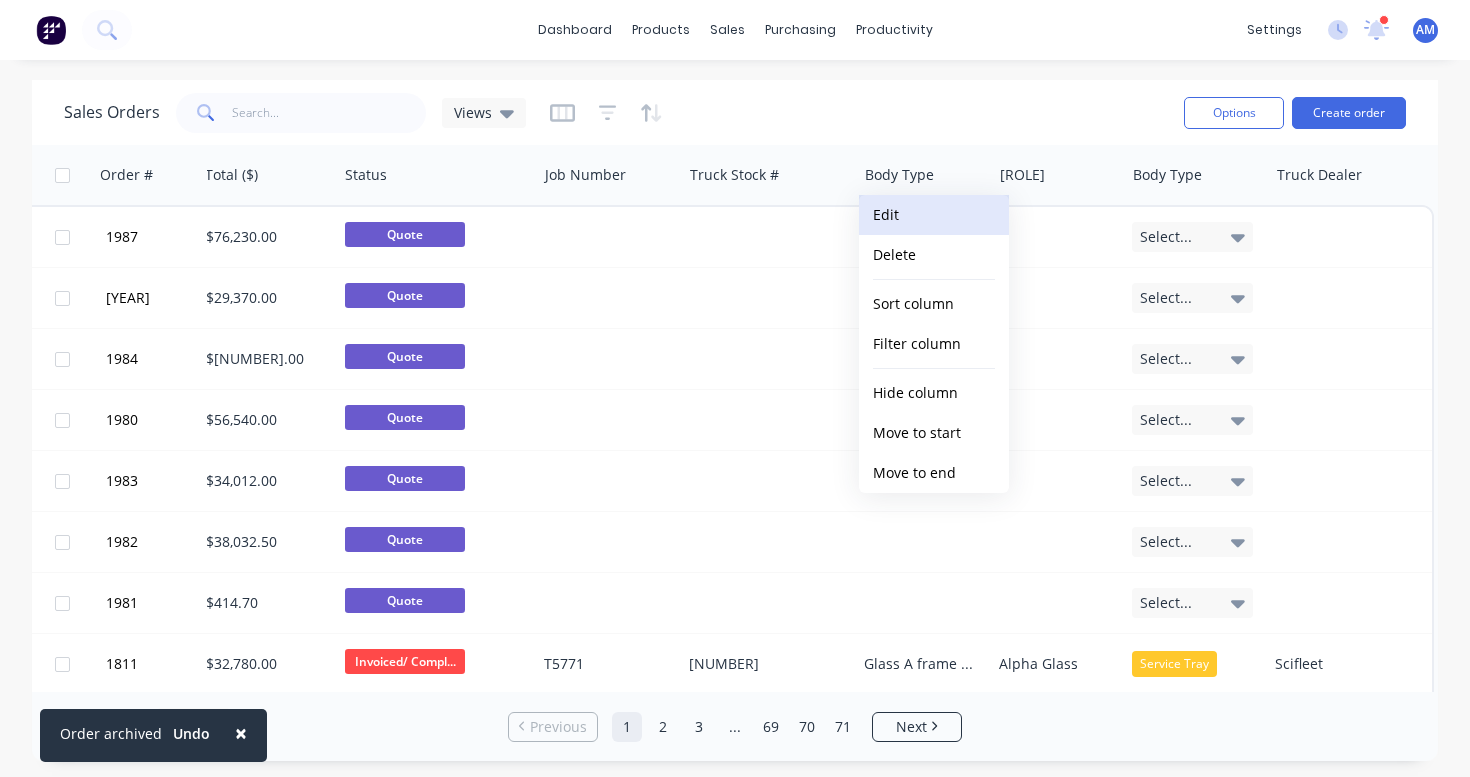 click on "Edit" at bounding box center (934, 215) 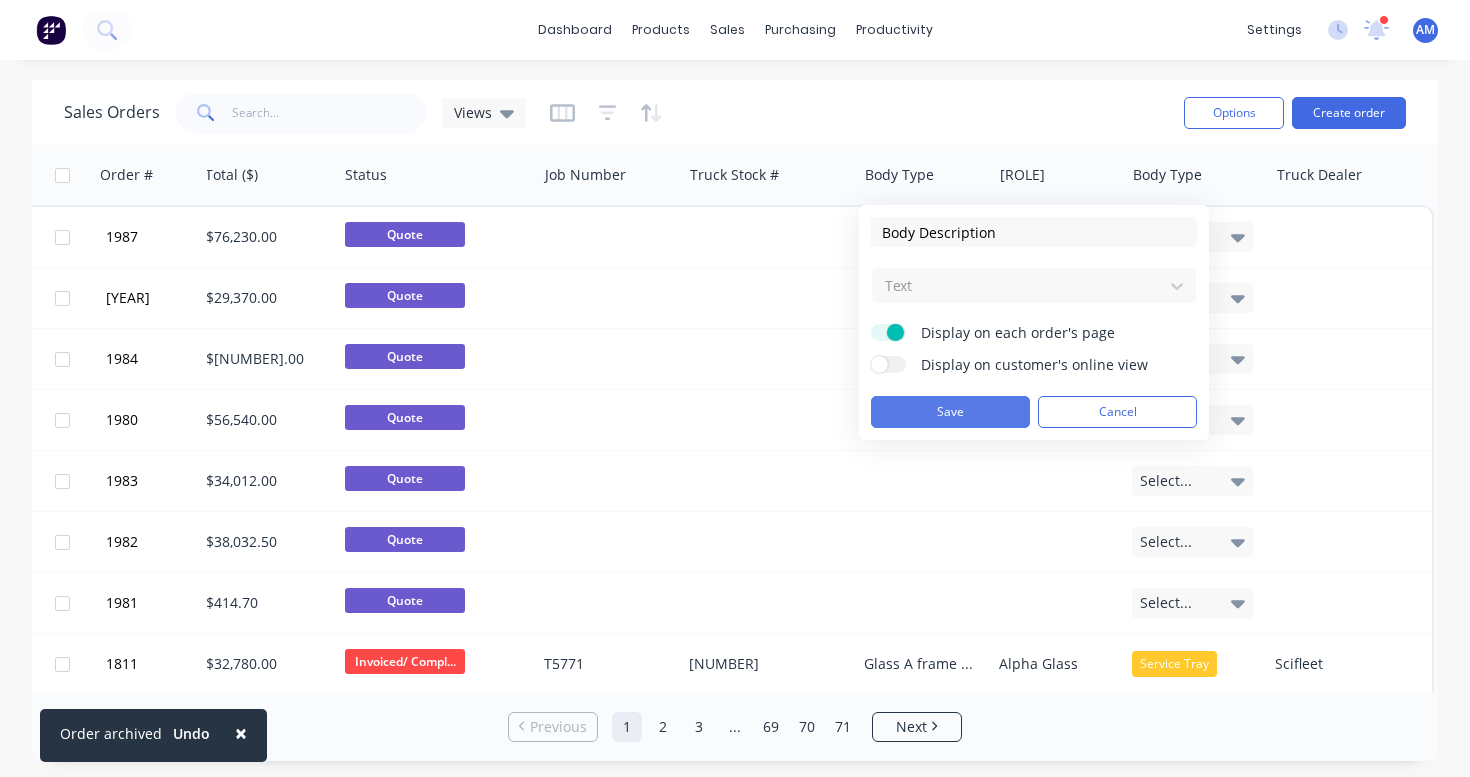click on "Save" at bounding box center (950, 412) 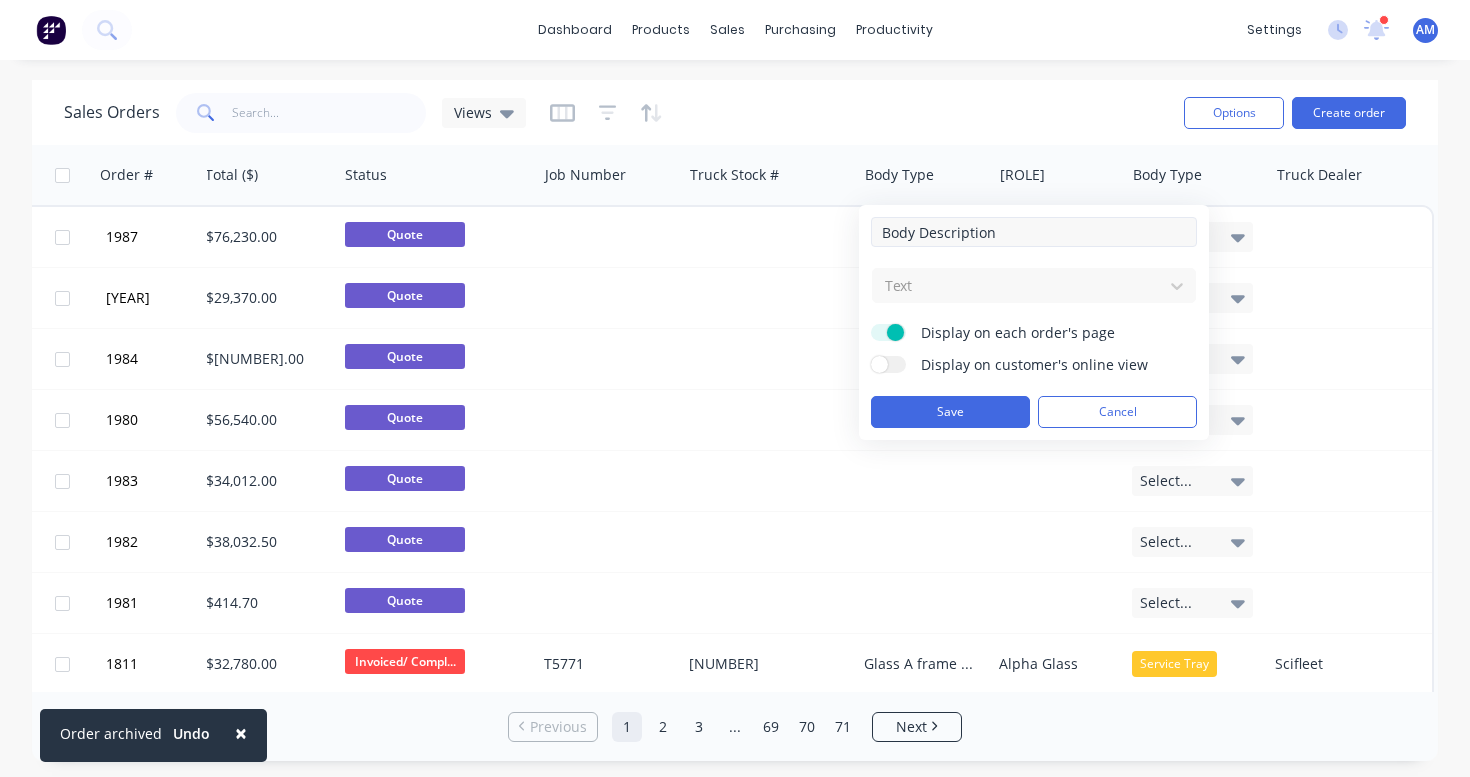 click on "Body Description" at bounding box center [1034, 232] 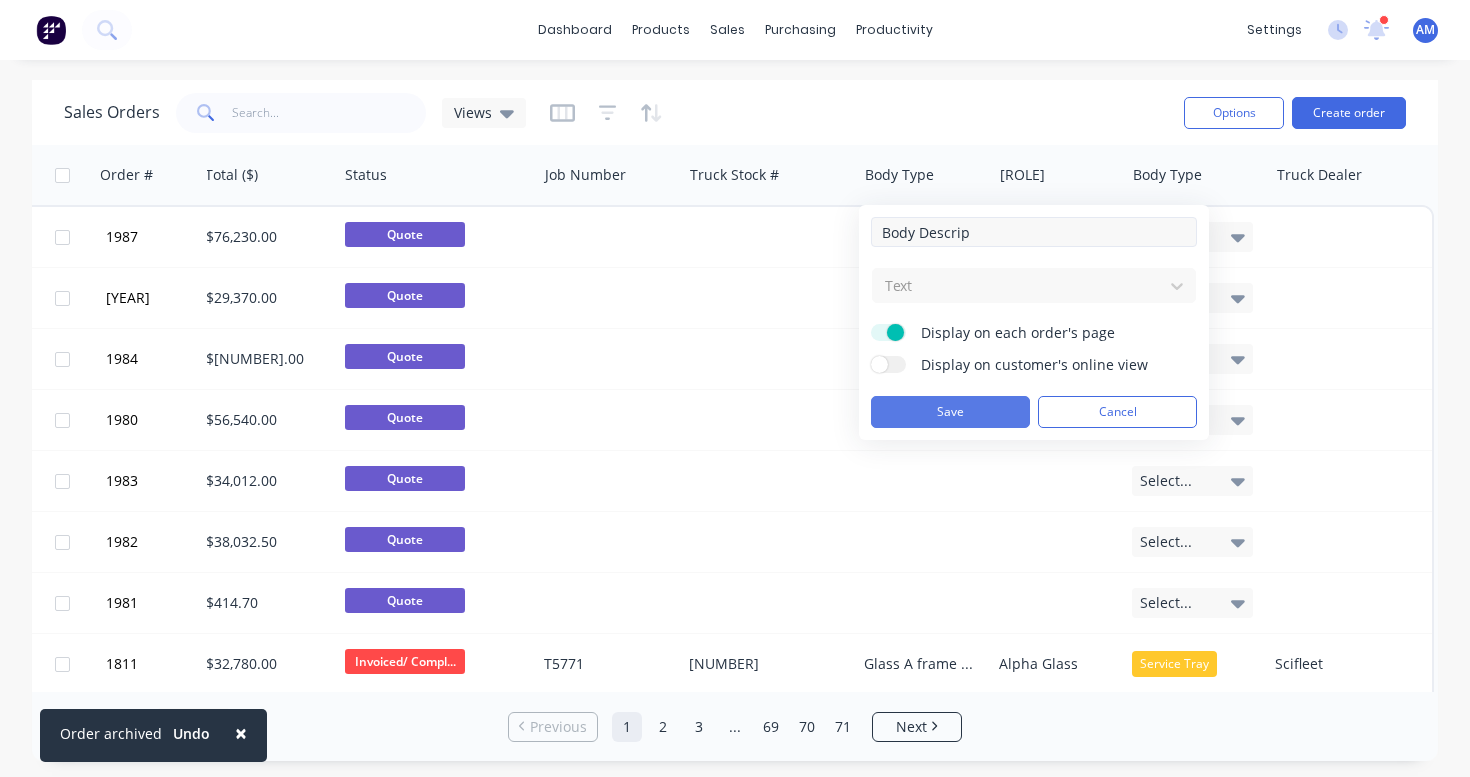 type on "Body Descrip" 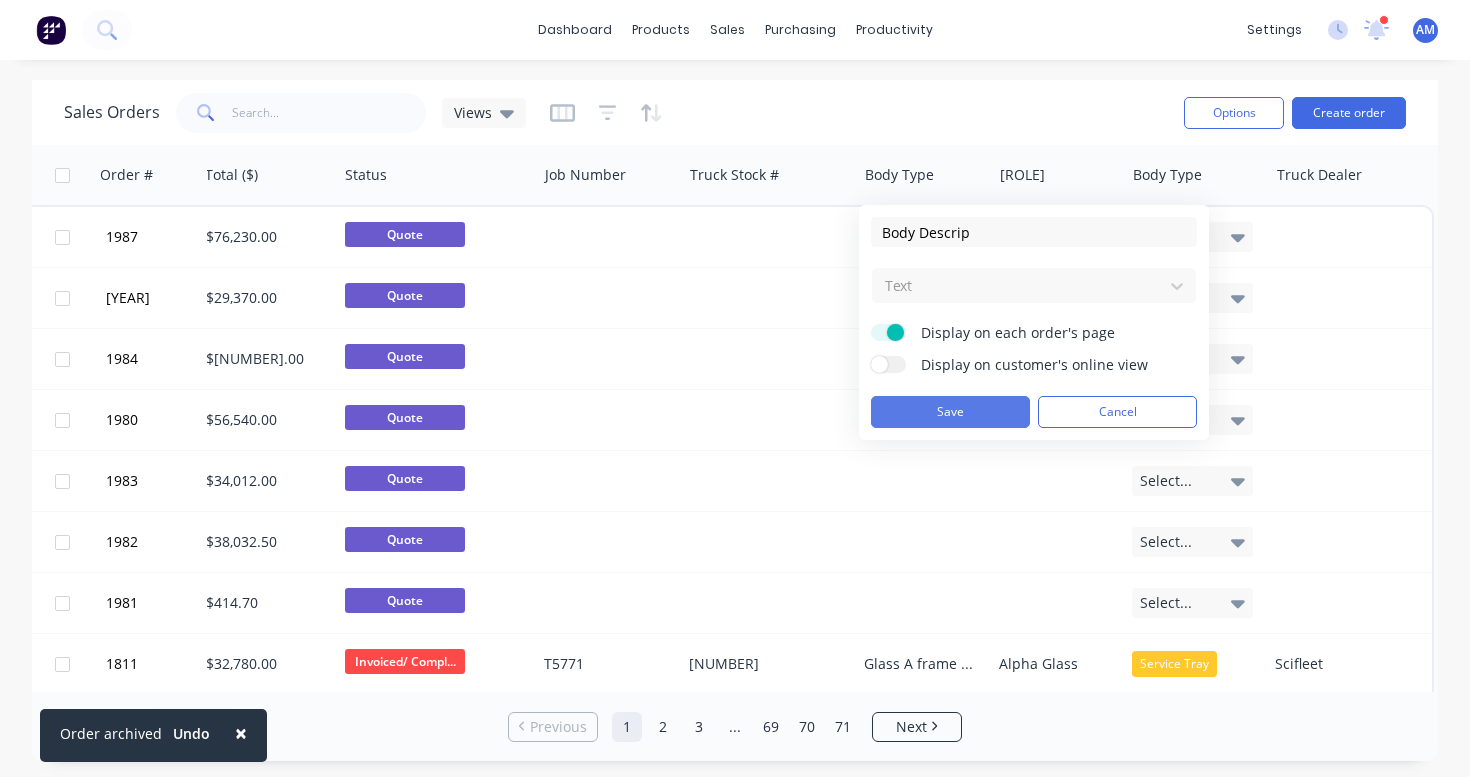 click on "Save" at bounding box center [950, 412] 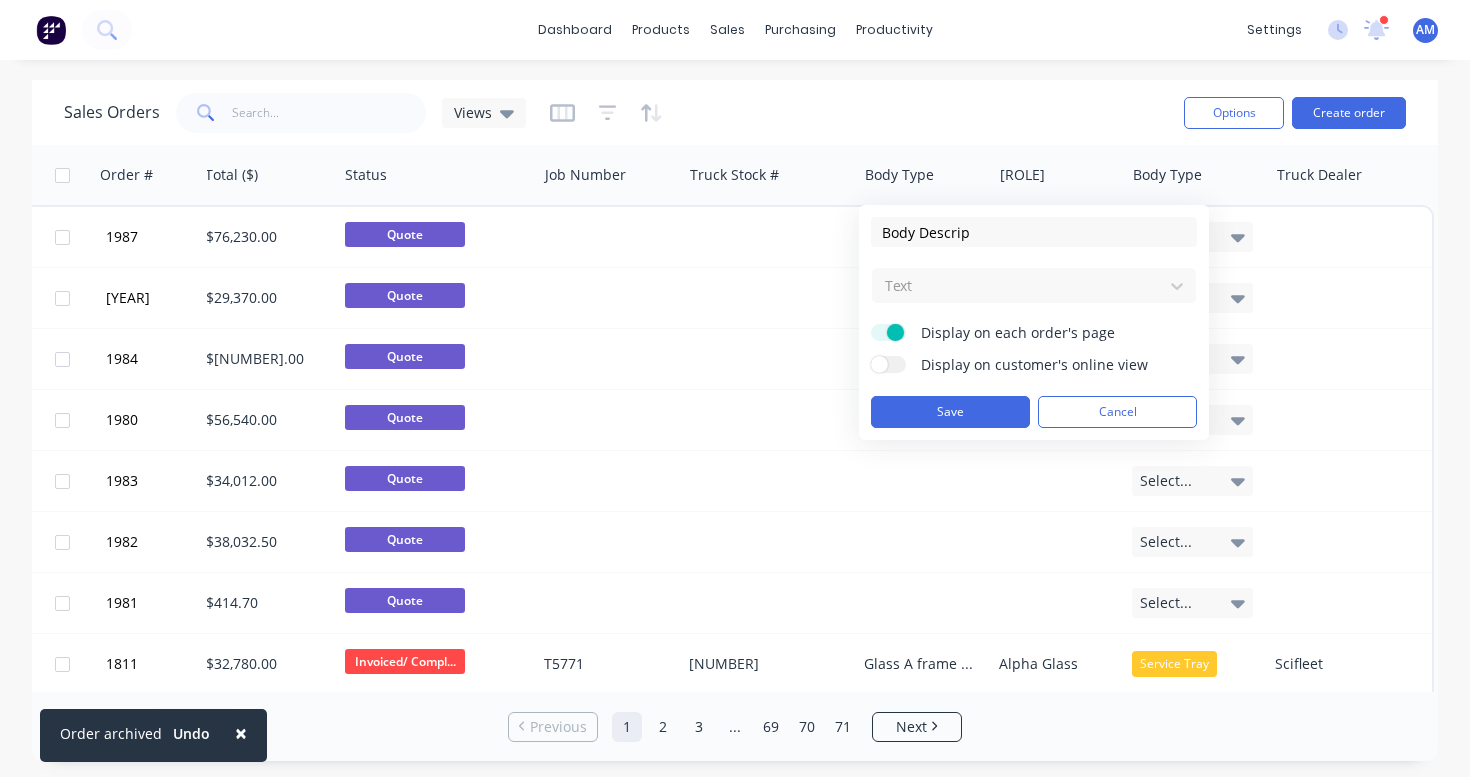 click at bounding box center [895, 332] 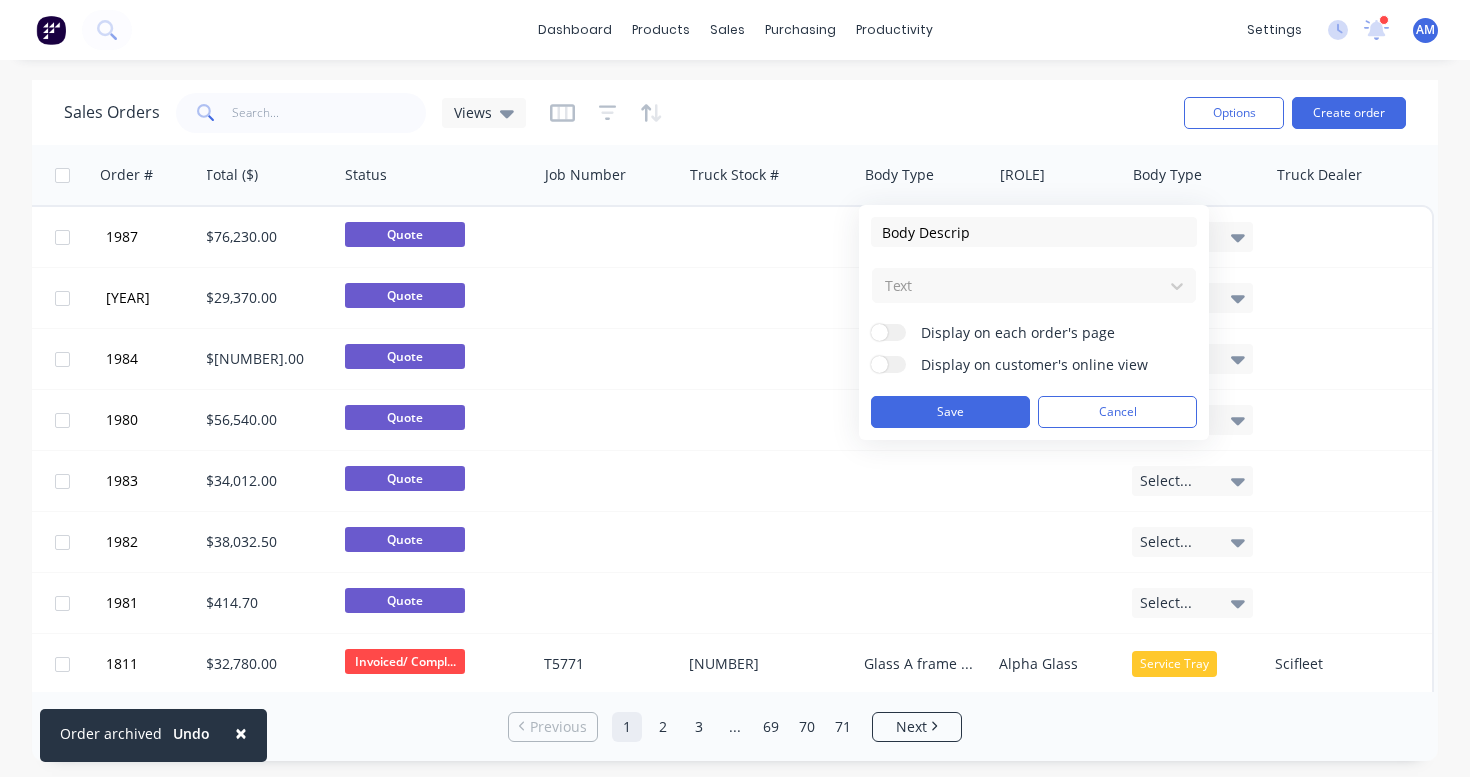 click at bounding box center (879, 332) 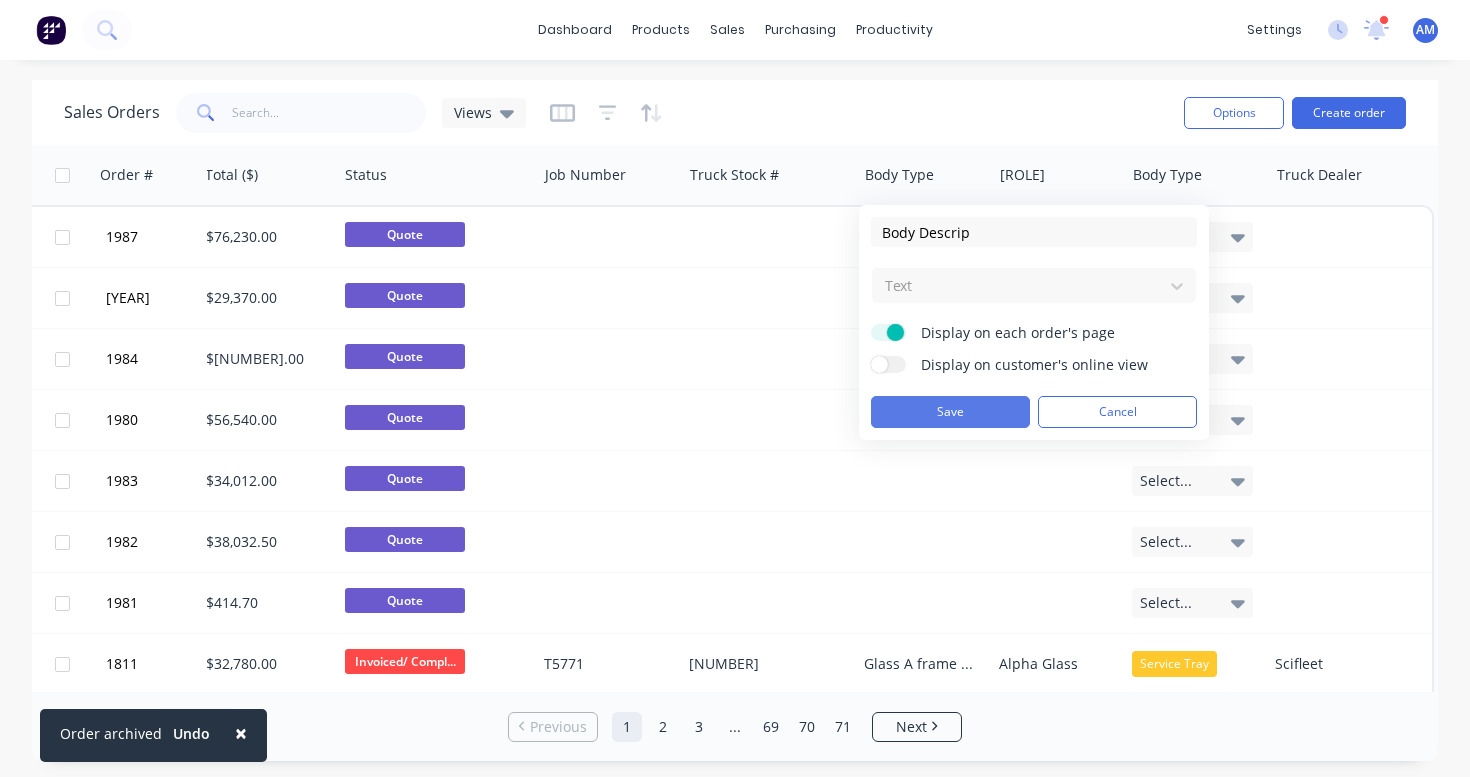 click on "Save" at bounding box center [950, 412] 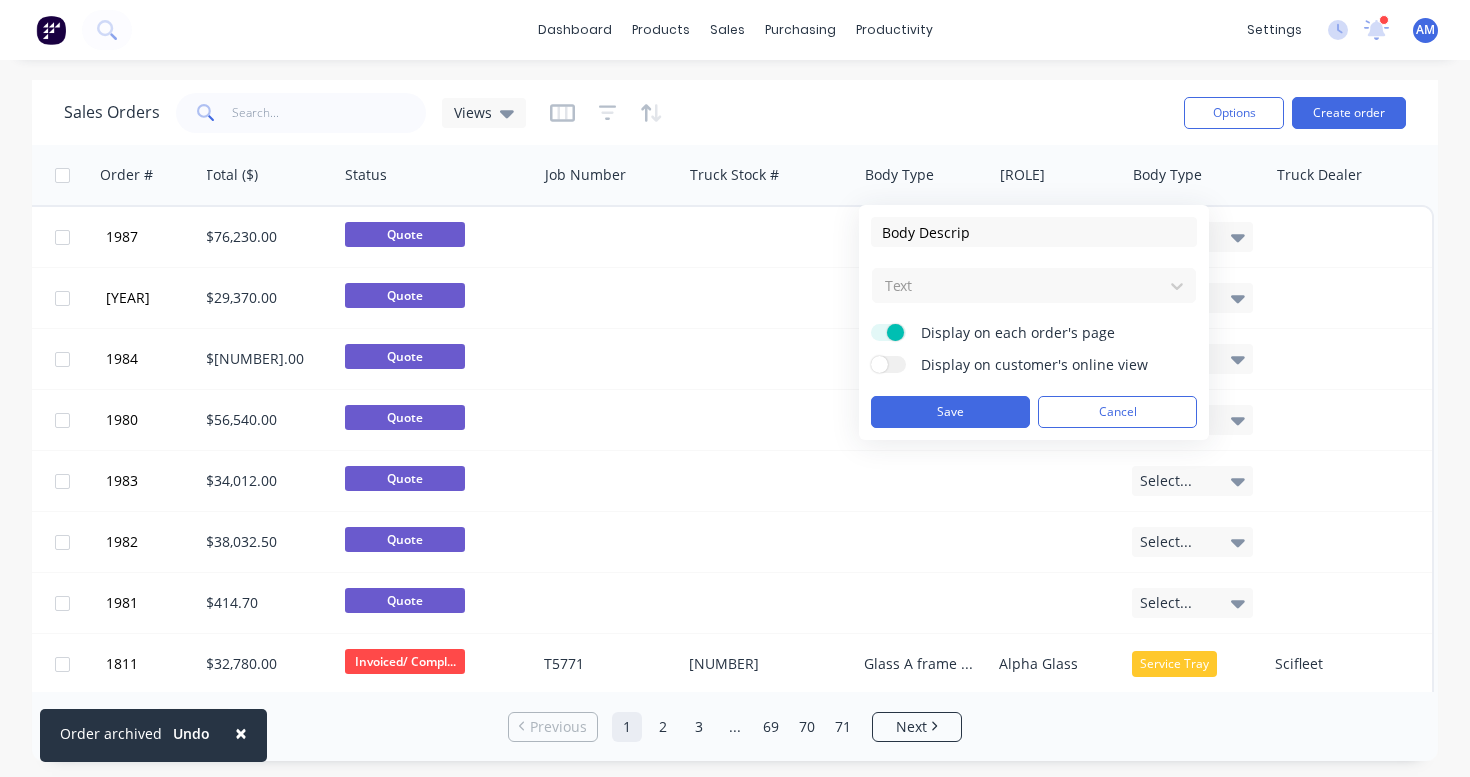 click on "Text" at bounding box center [1034, 285] 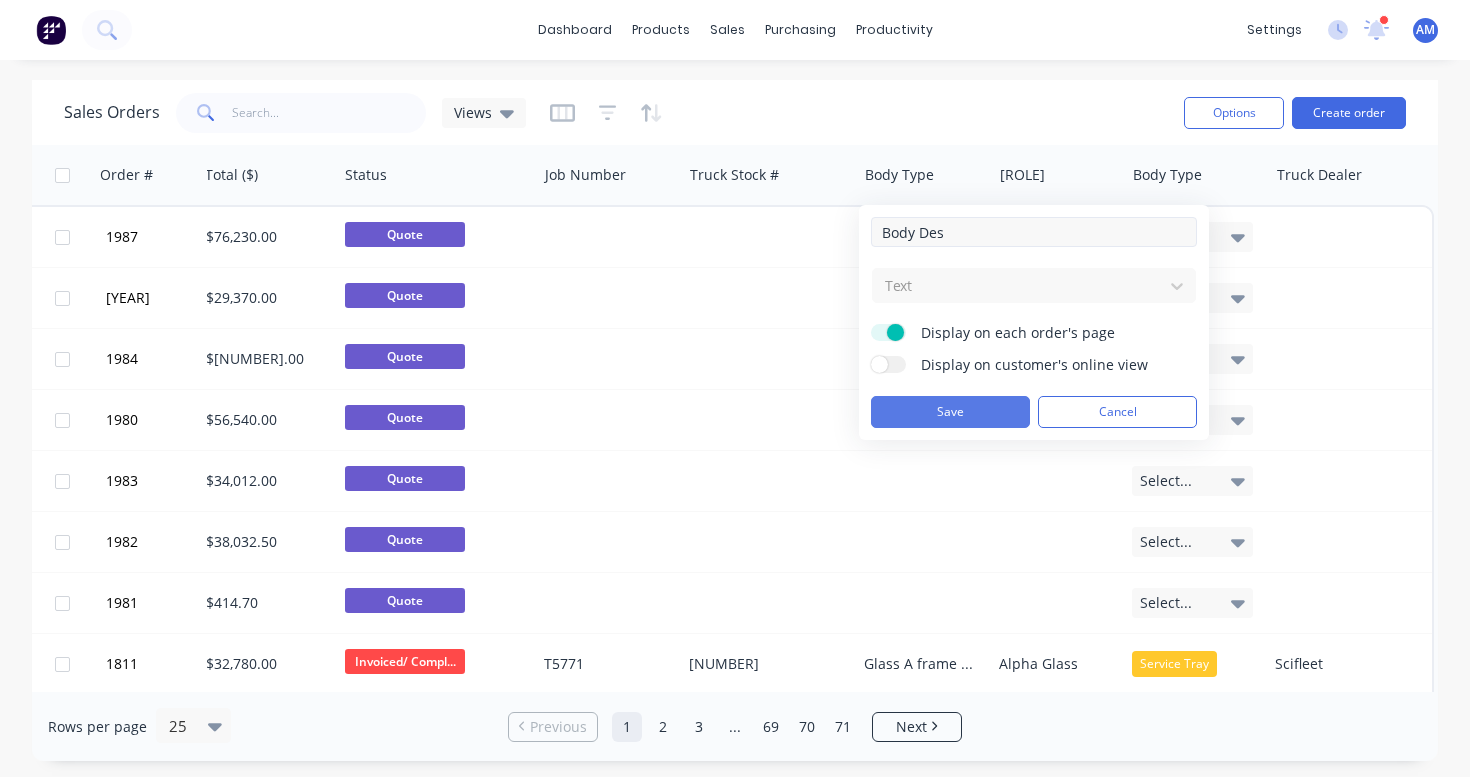 type on "Body Des" 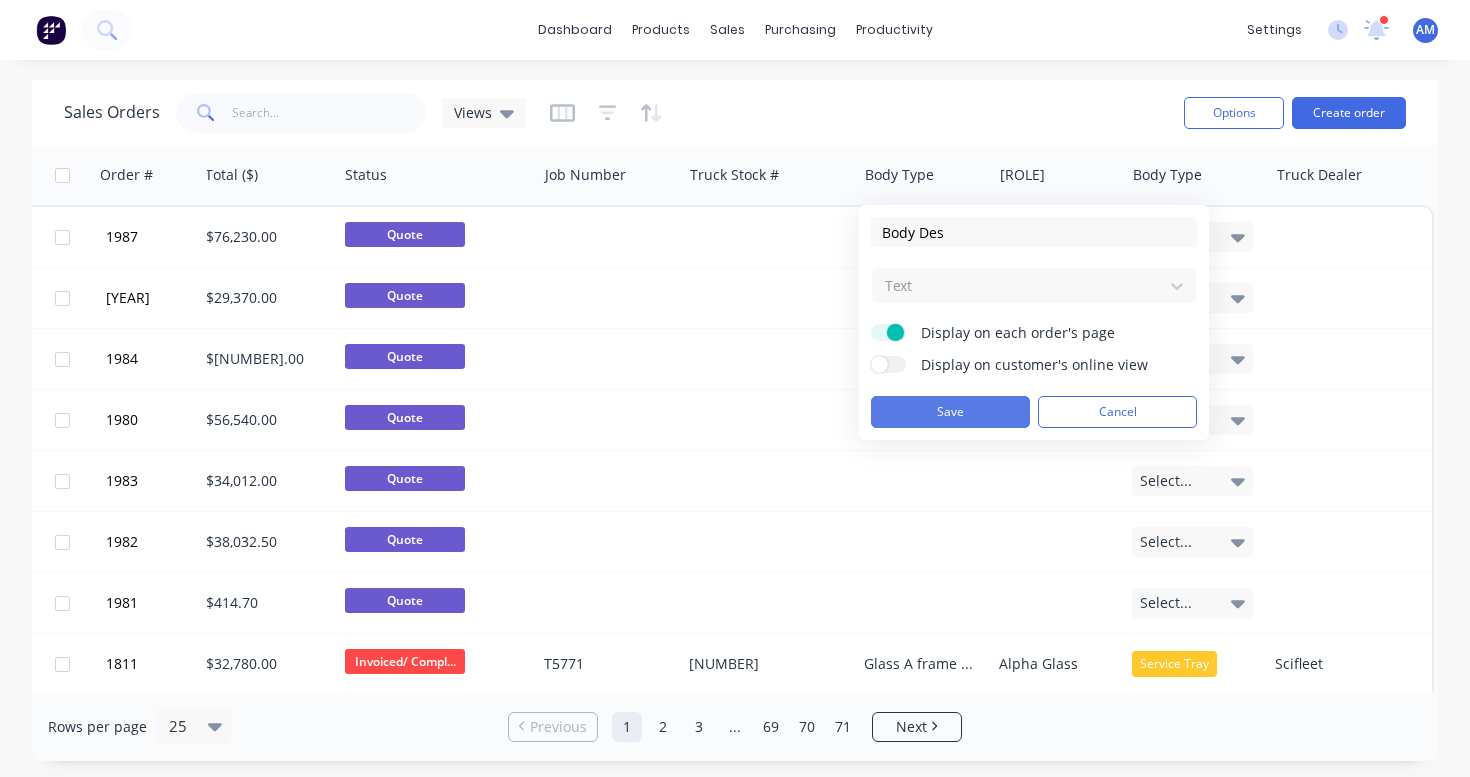 click on "Save" at bounding box center (950, 412) 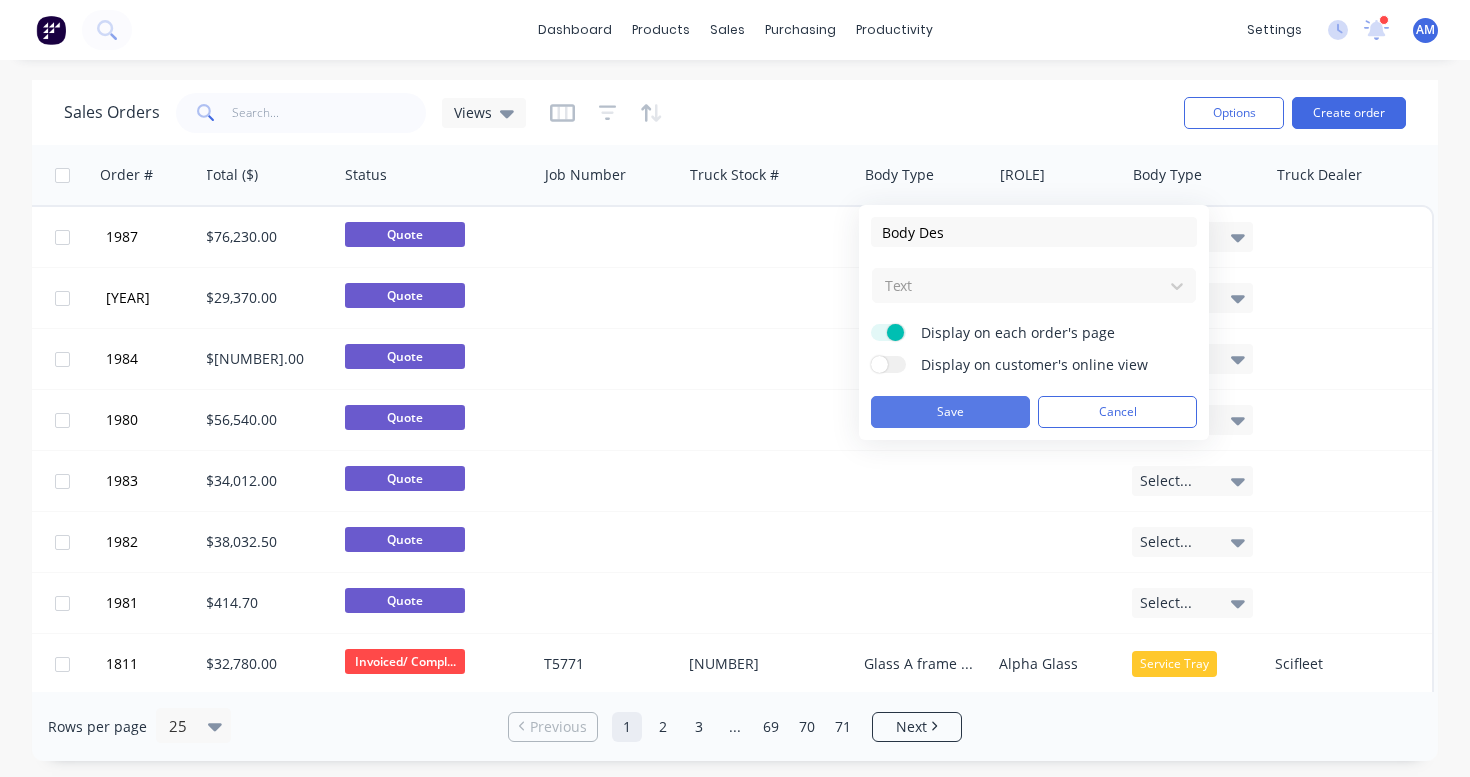 click on "Save" at bounding box center [950, 412] 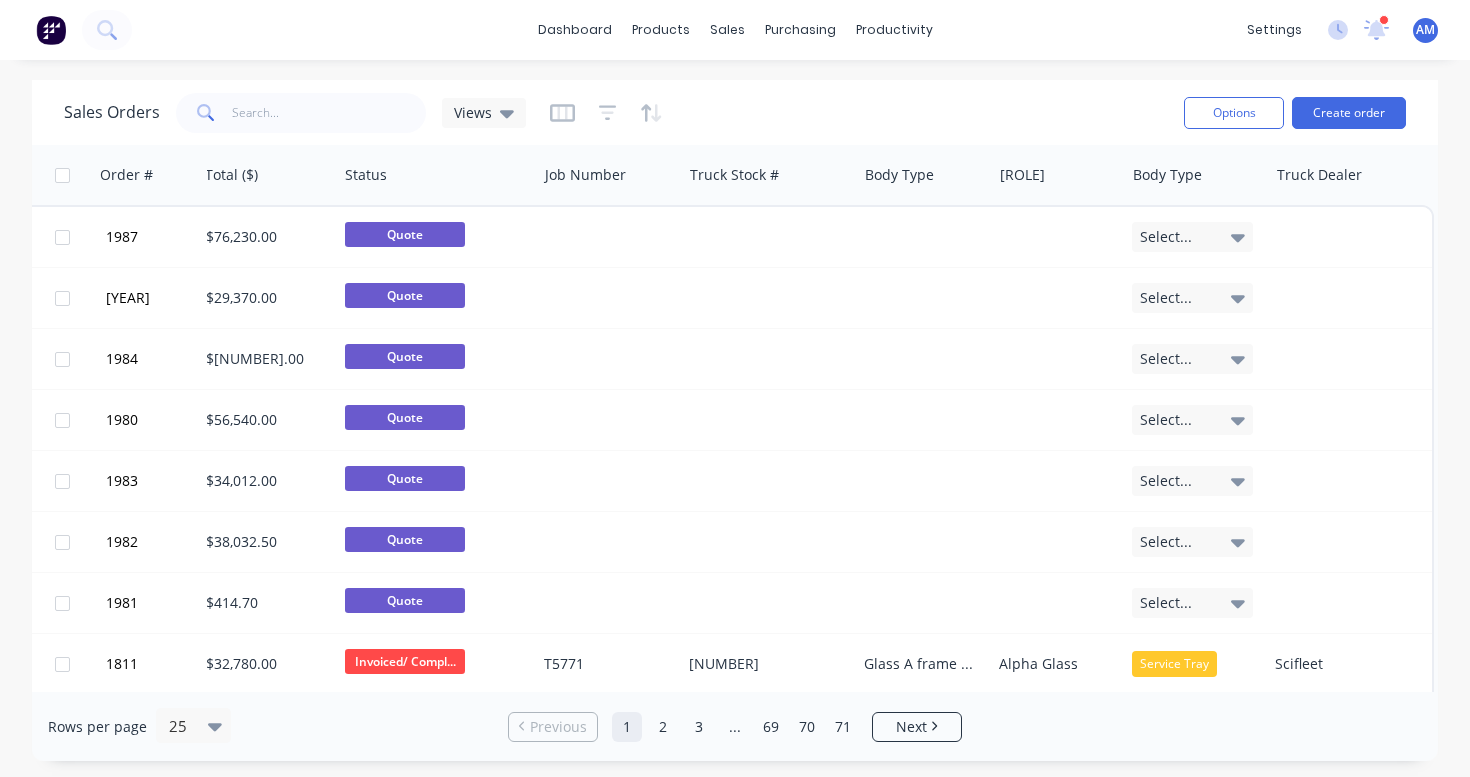 click on "Sales Orders all about Views Options     Create order" at bounding box center [735, 112] 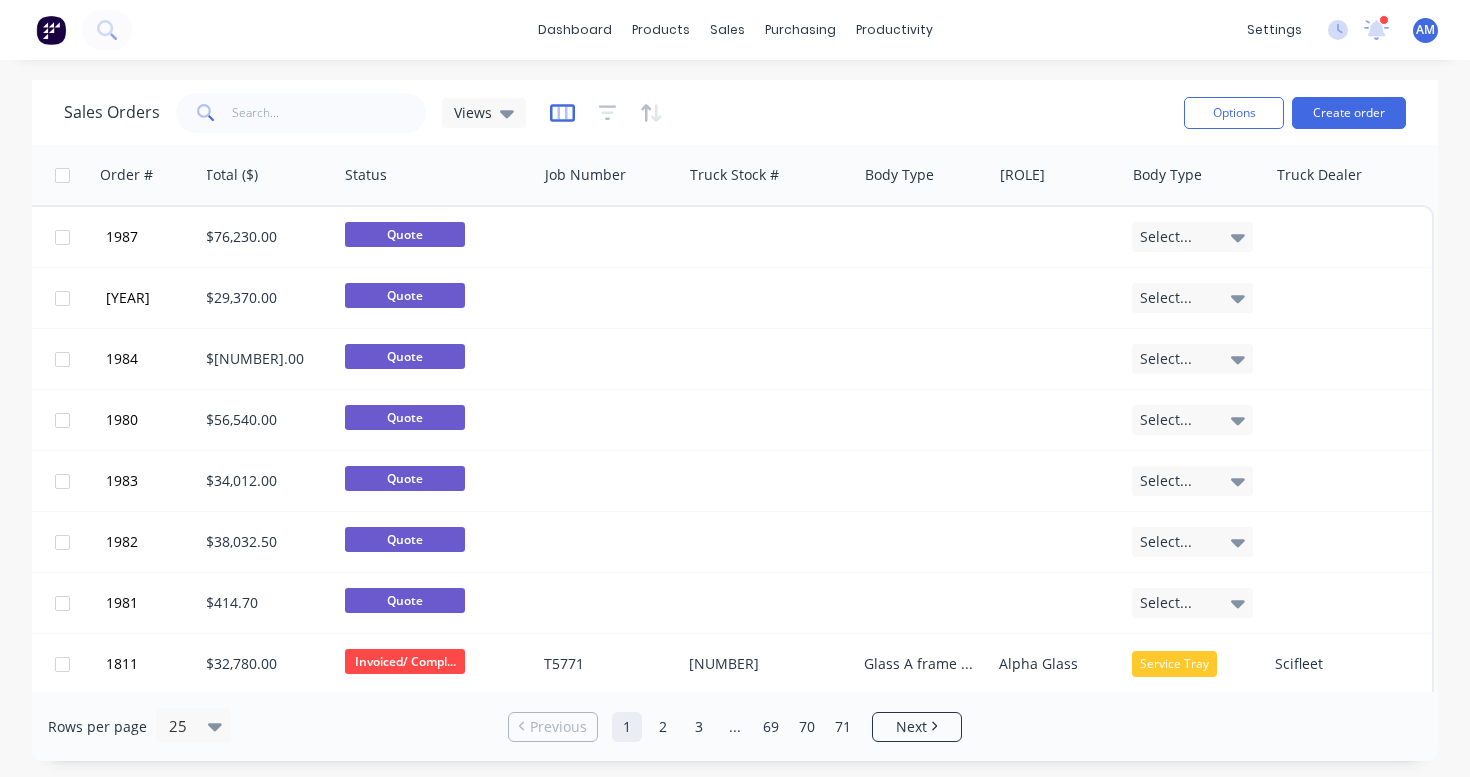 click 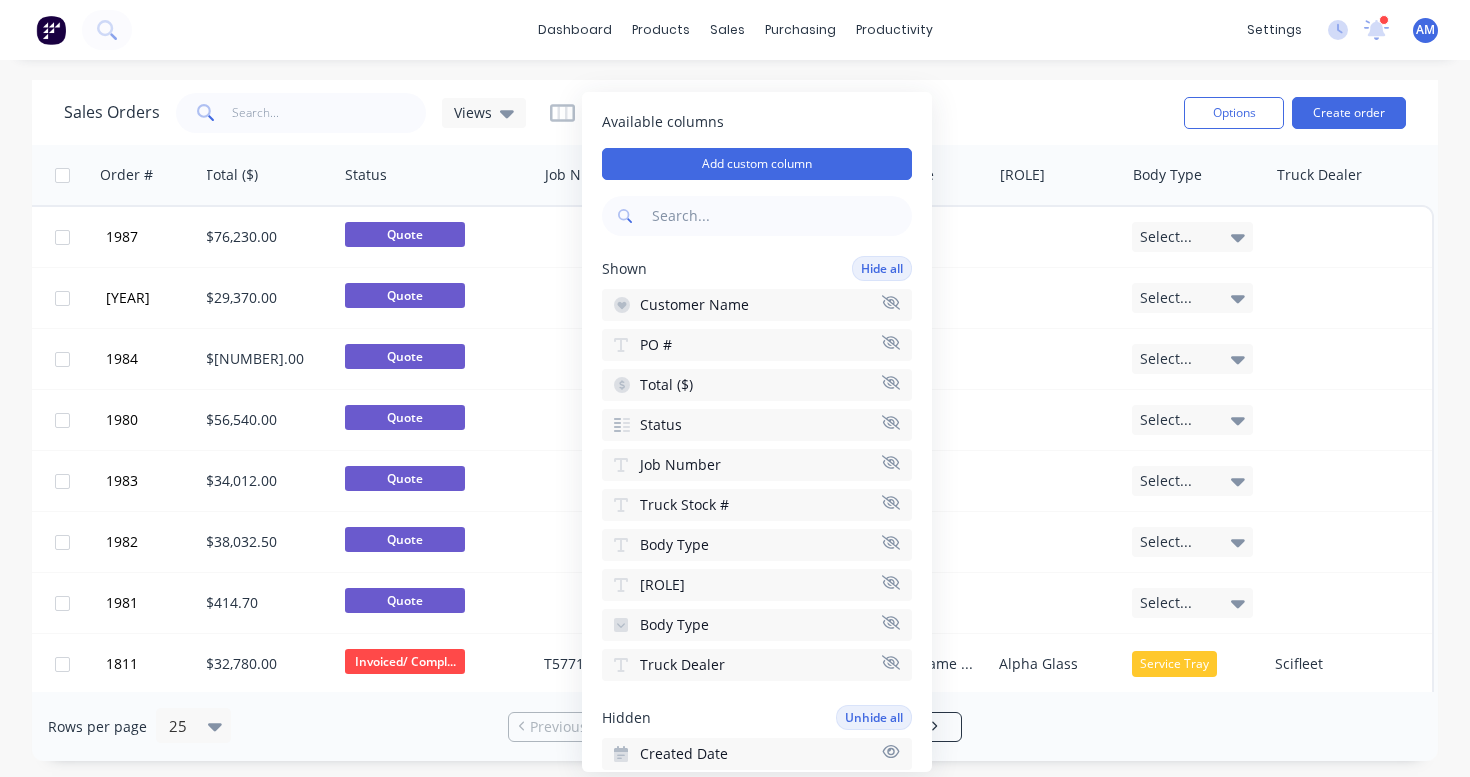 click on "Sales Orders all about Views" at bounding box center (616, 112) 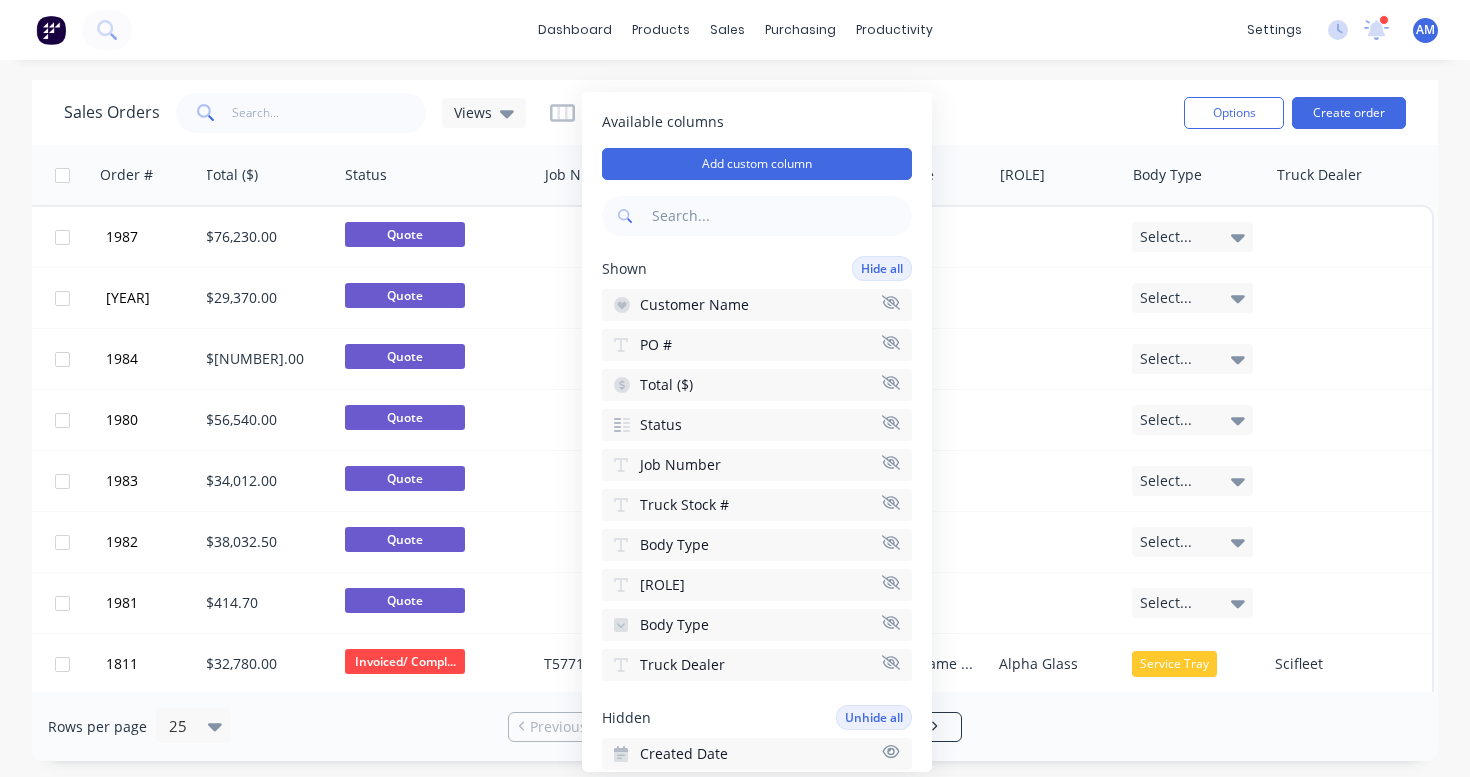 click on "Truck Dealer" at bounding box center [682, 665] 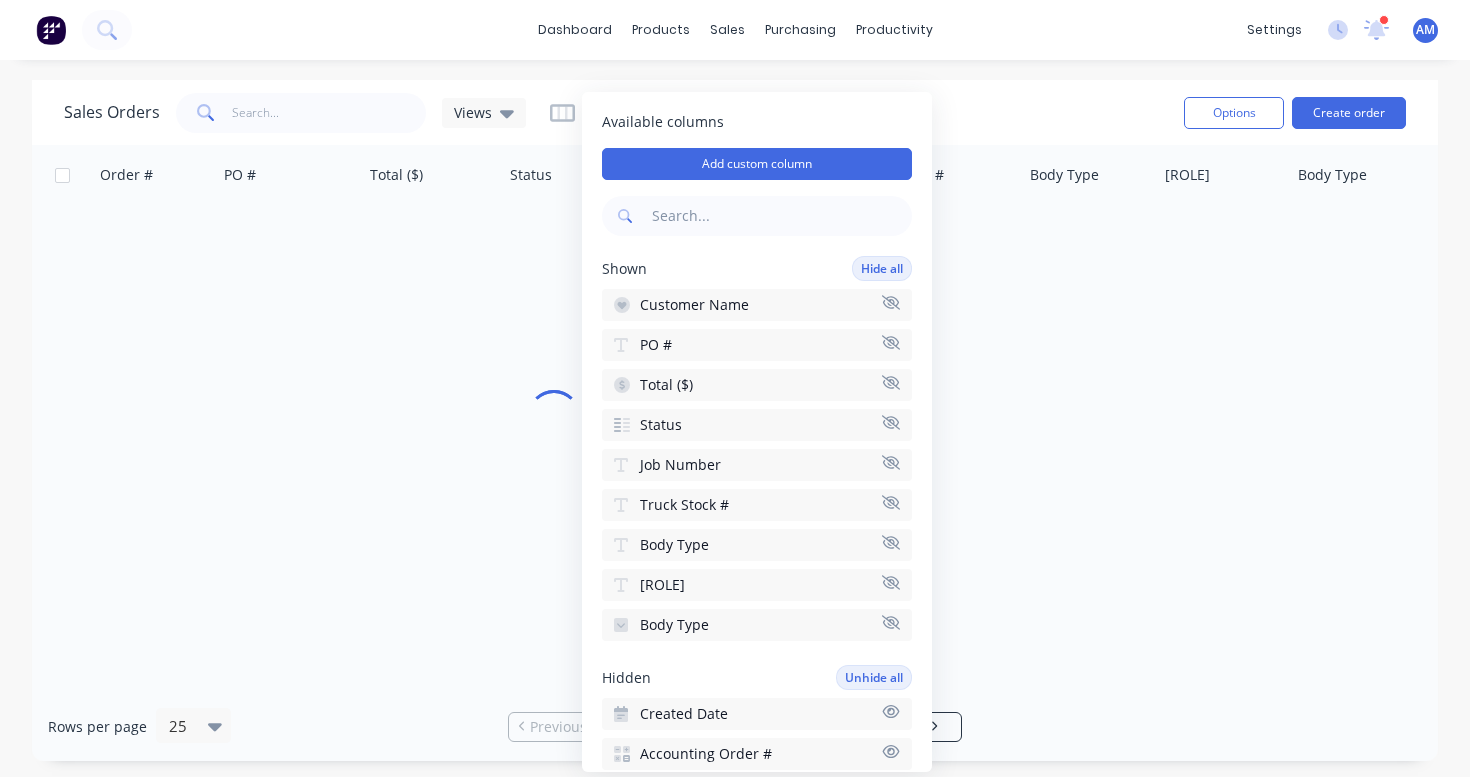 scroll, scrollTop: 0, scrollLeft: 177, axis: horizontal 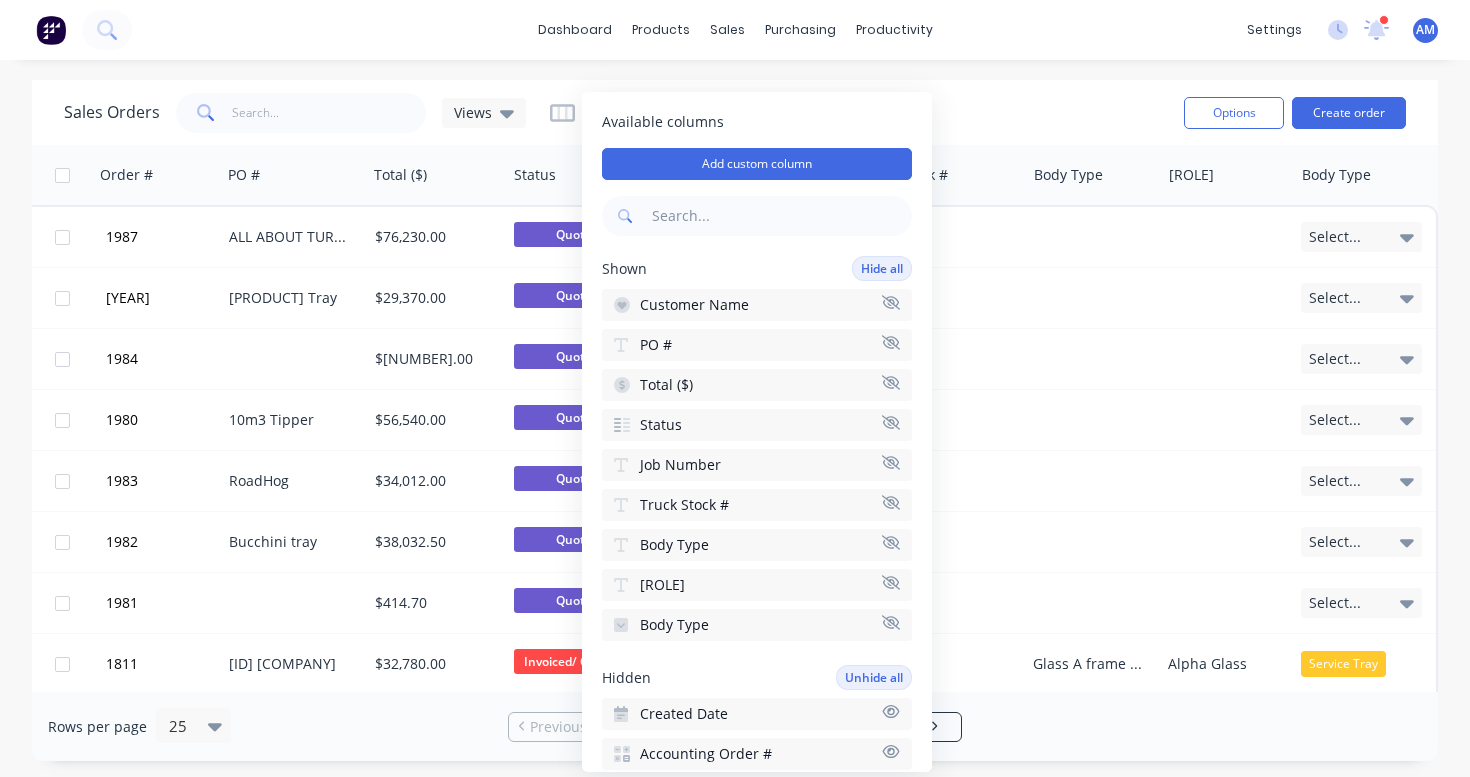 click at bounding box center [606, 113] 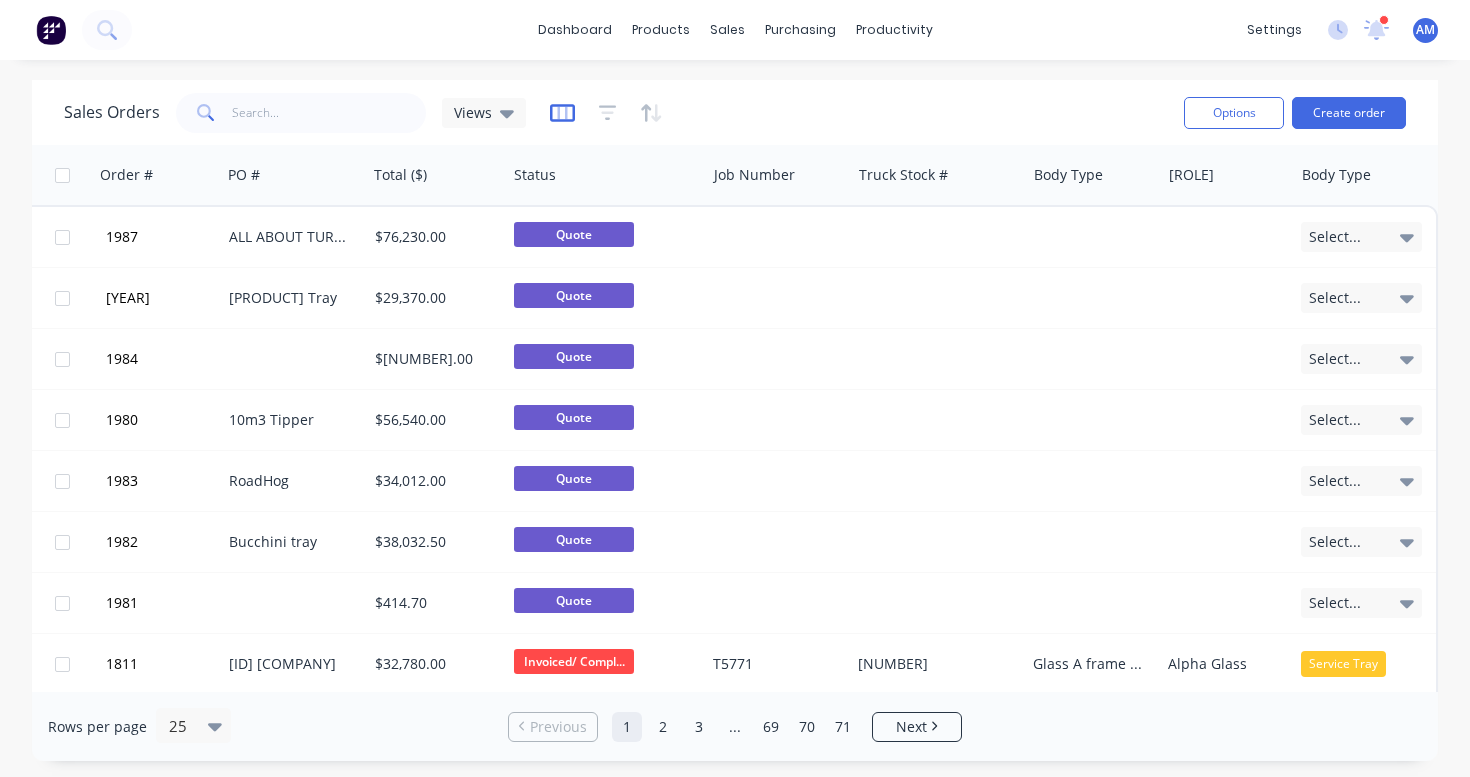 click 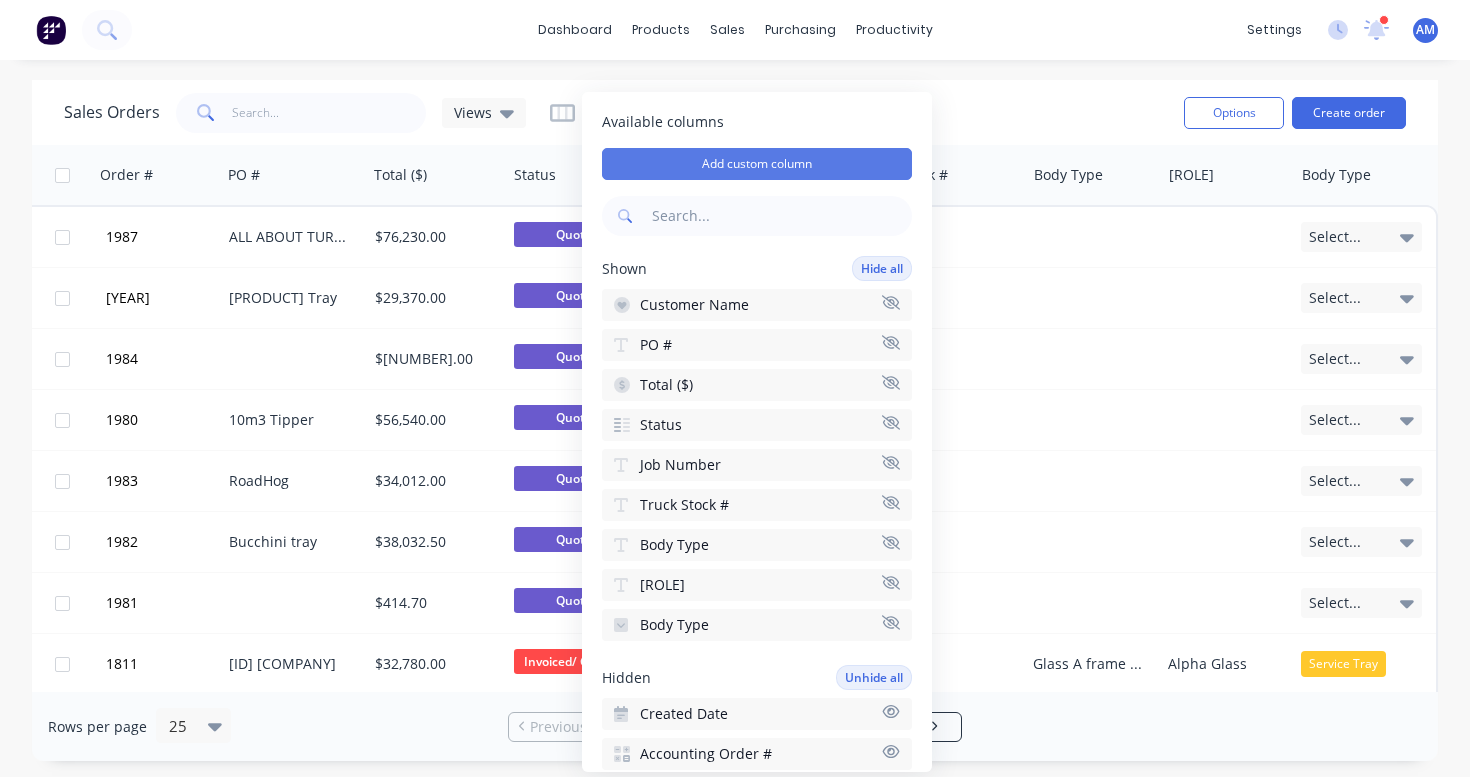 click on "Add custom column" at bounding box center [757, 164] 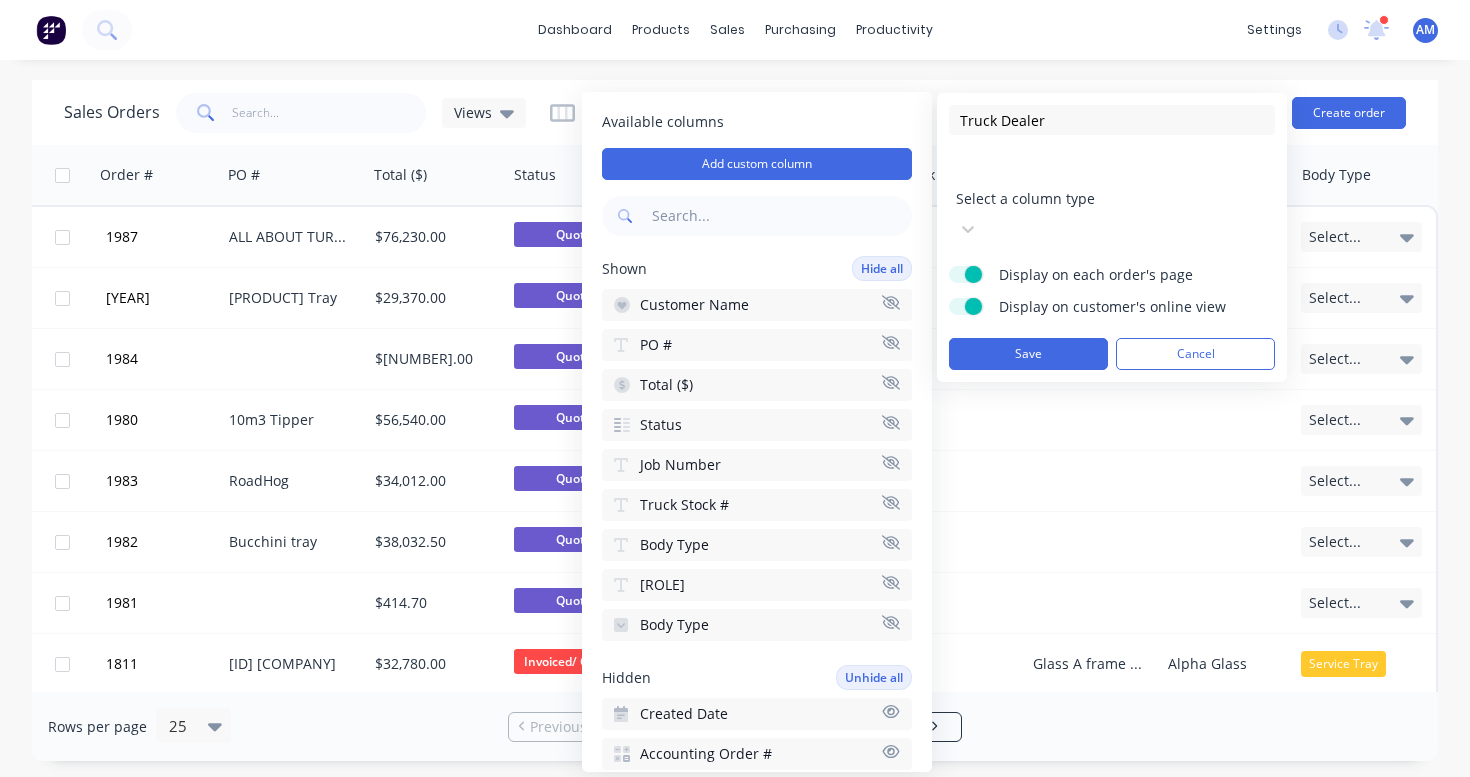 type on "Truck Dealer" 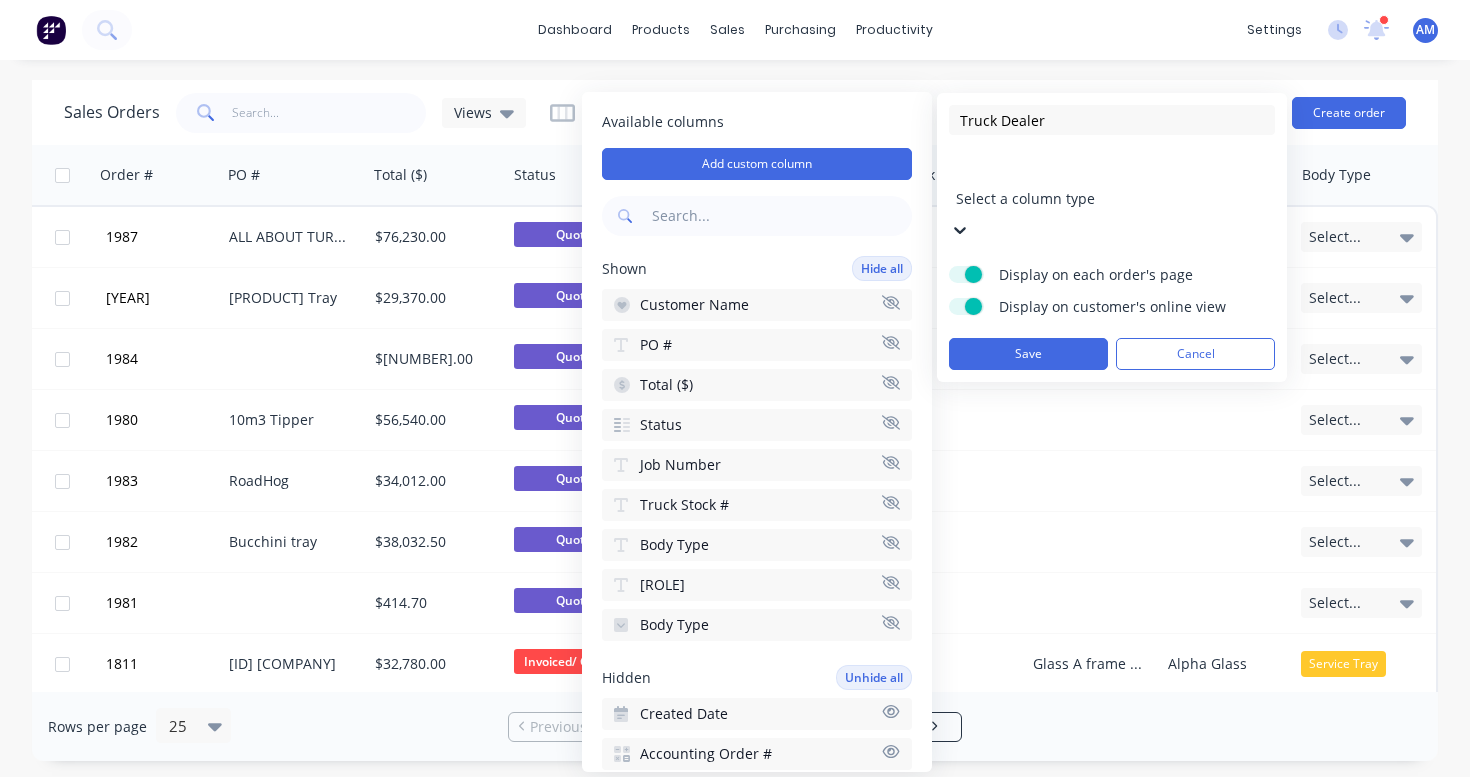 click on "Dropdown" at bounding box center (735, 871) 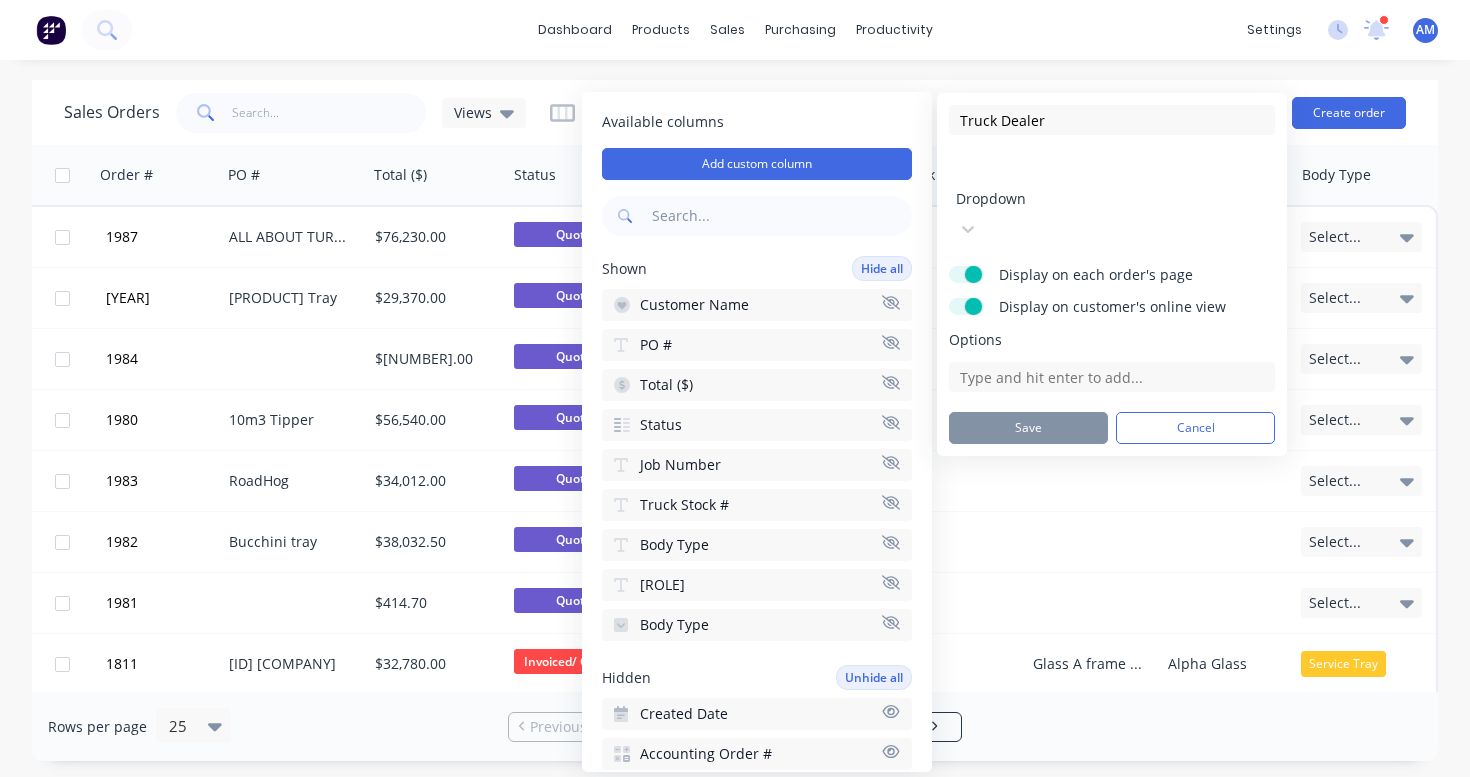 click on "Display on customer's online view" at bounding box center (1112, 308) 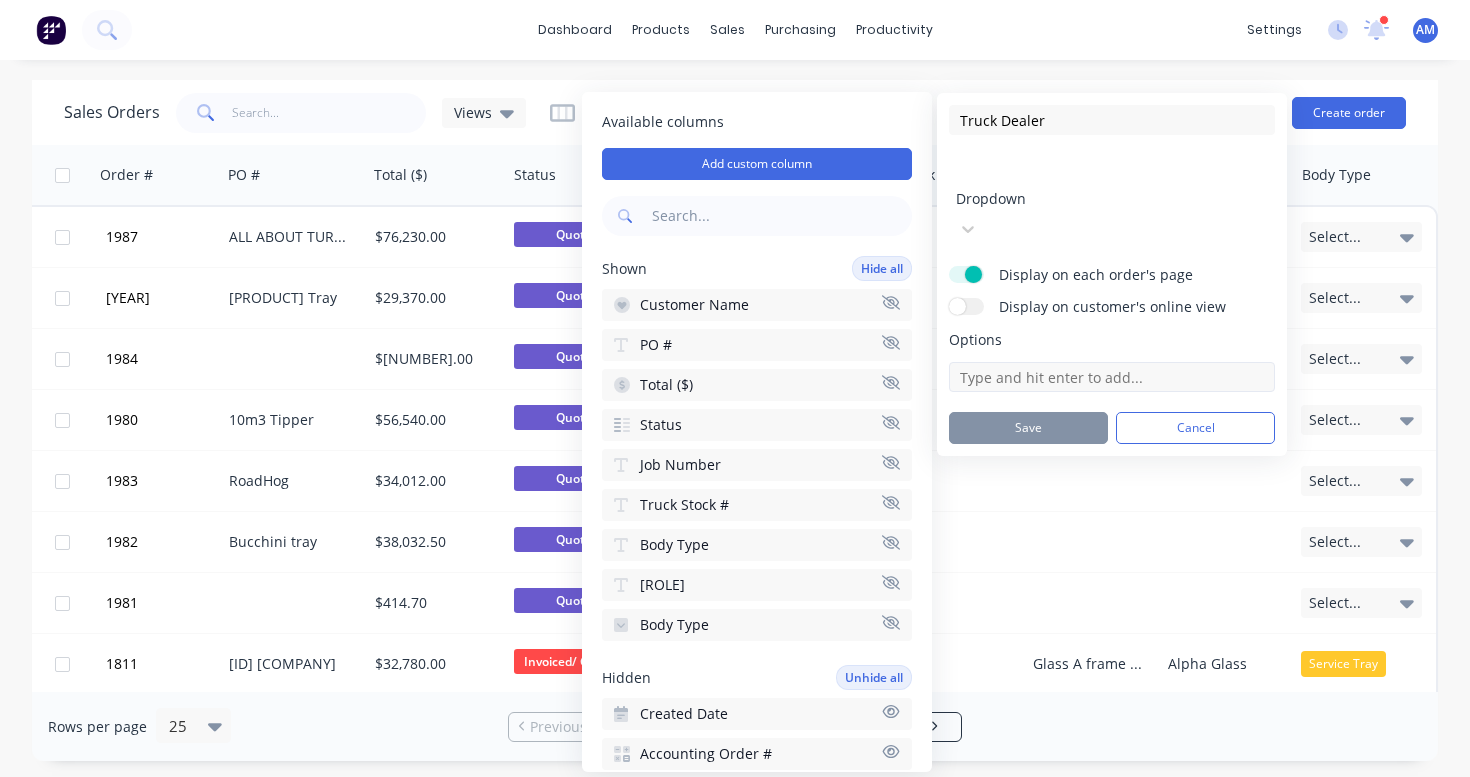 click at bounding box center (1112, 377) 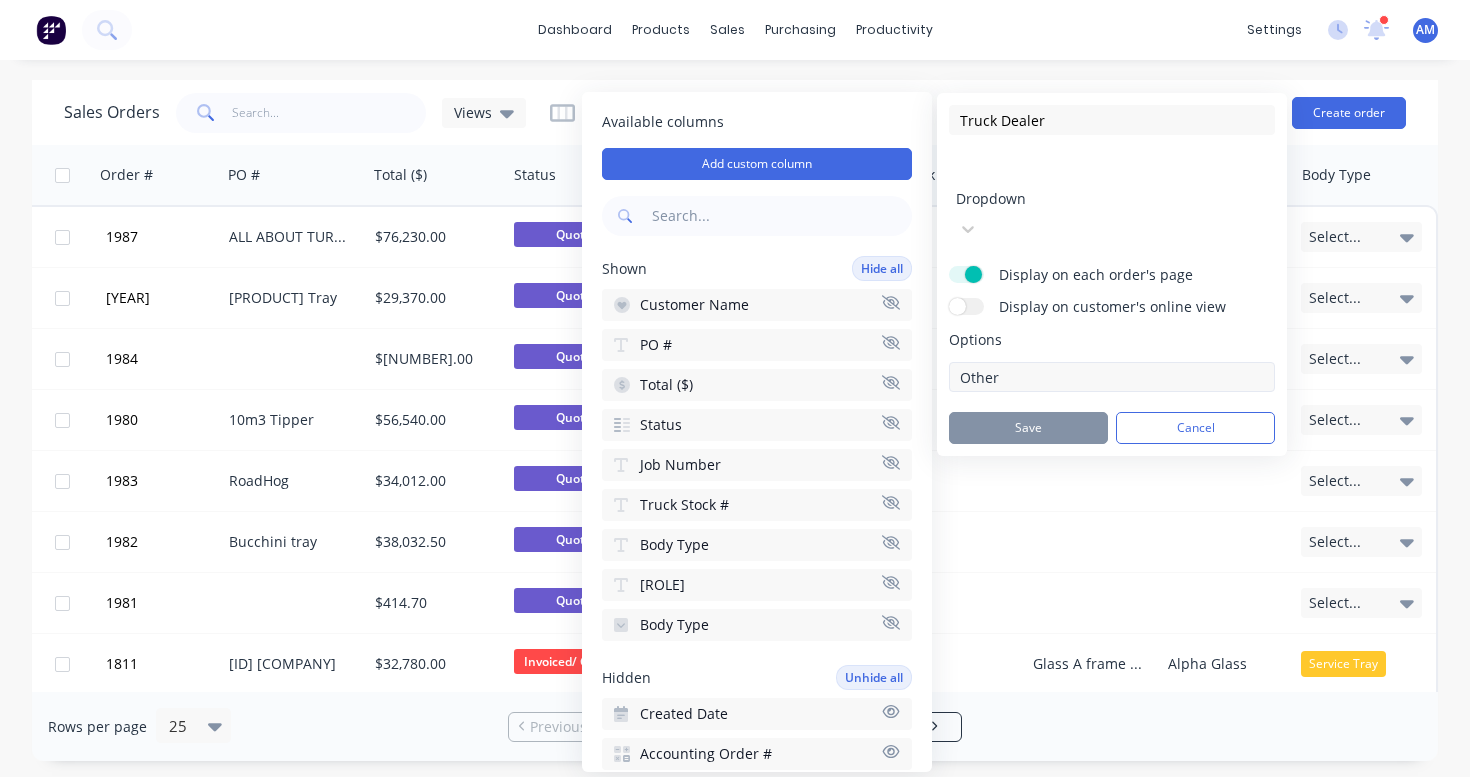 type on "Other" 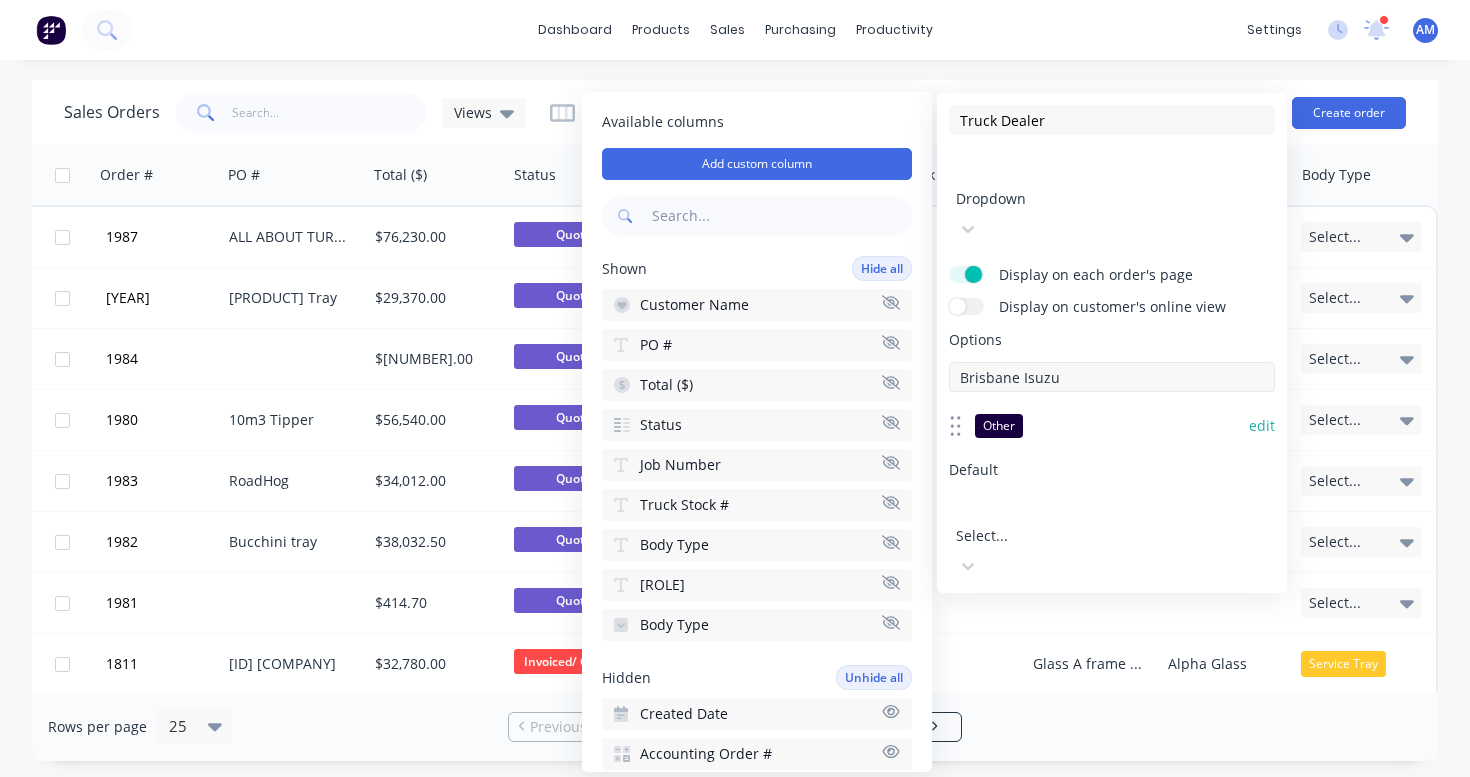 type on "Brisbane Isuzu" 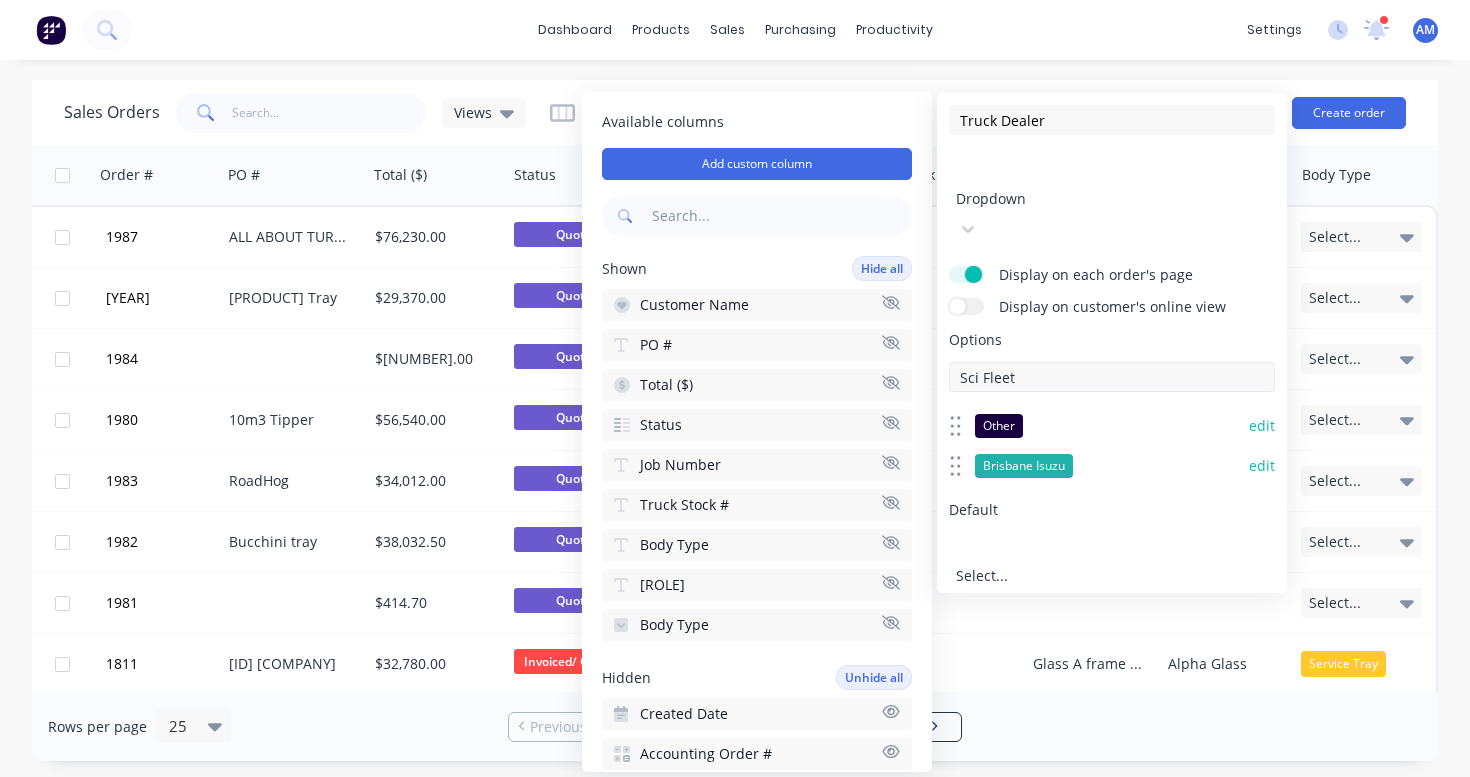 type on "Sci Fleet" 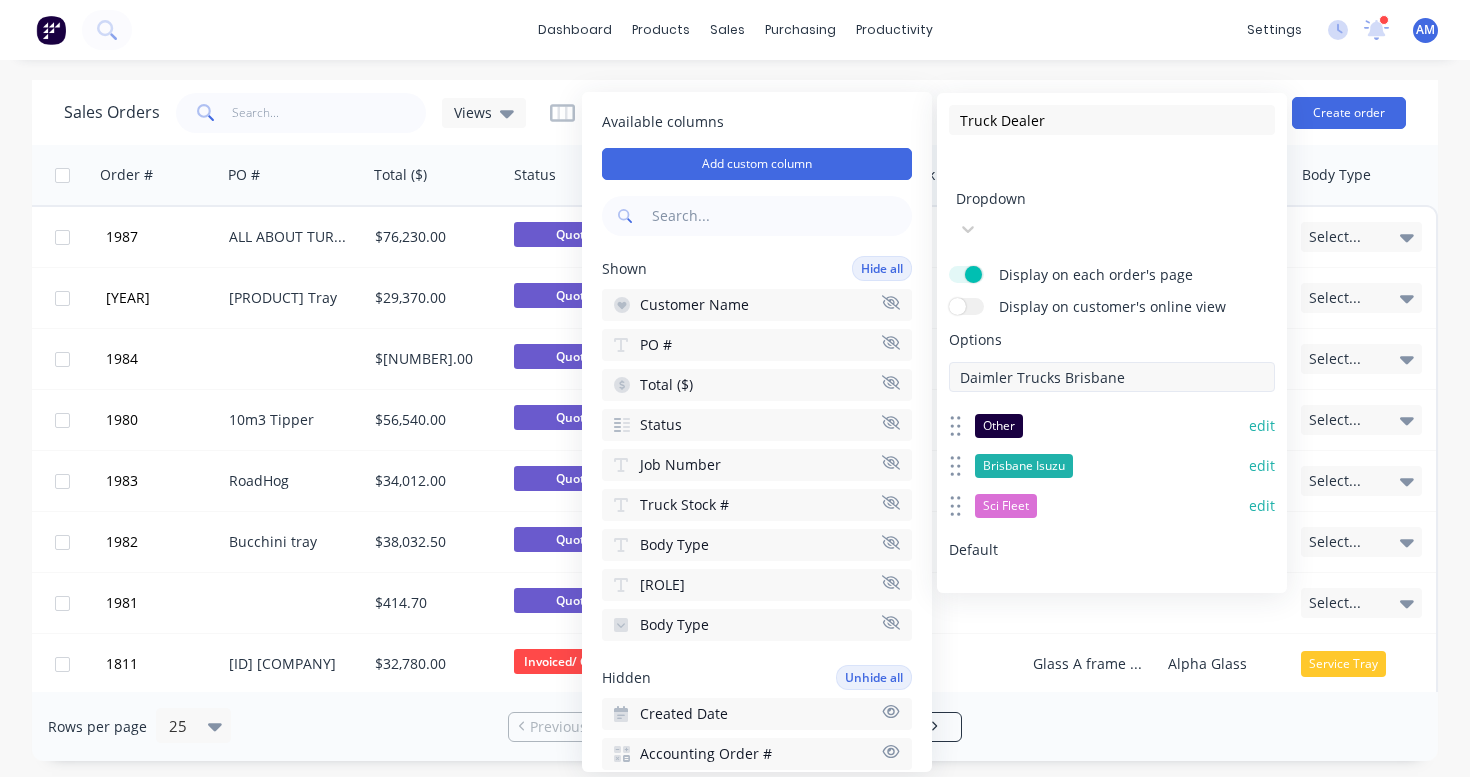 type on "Daimler Trucks Brisbane" 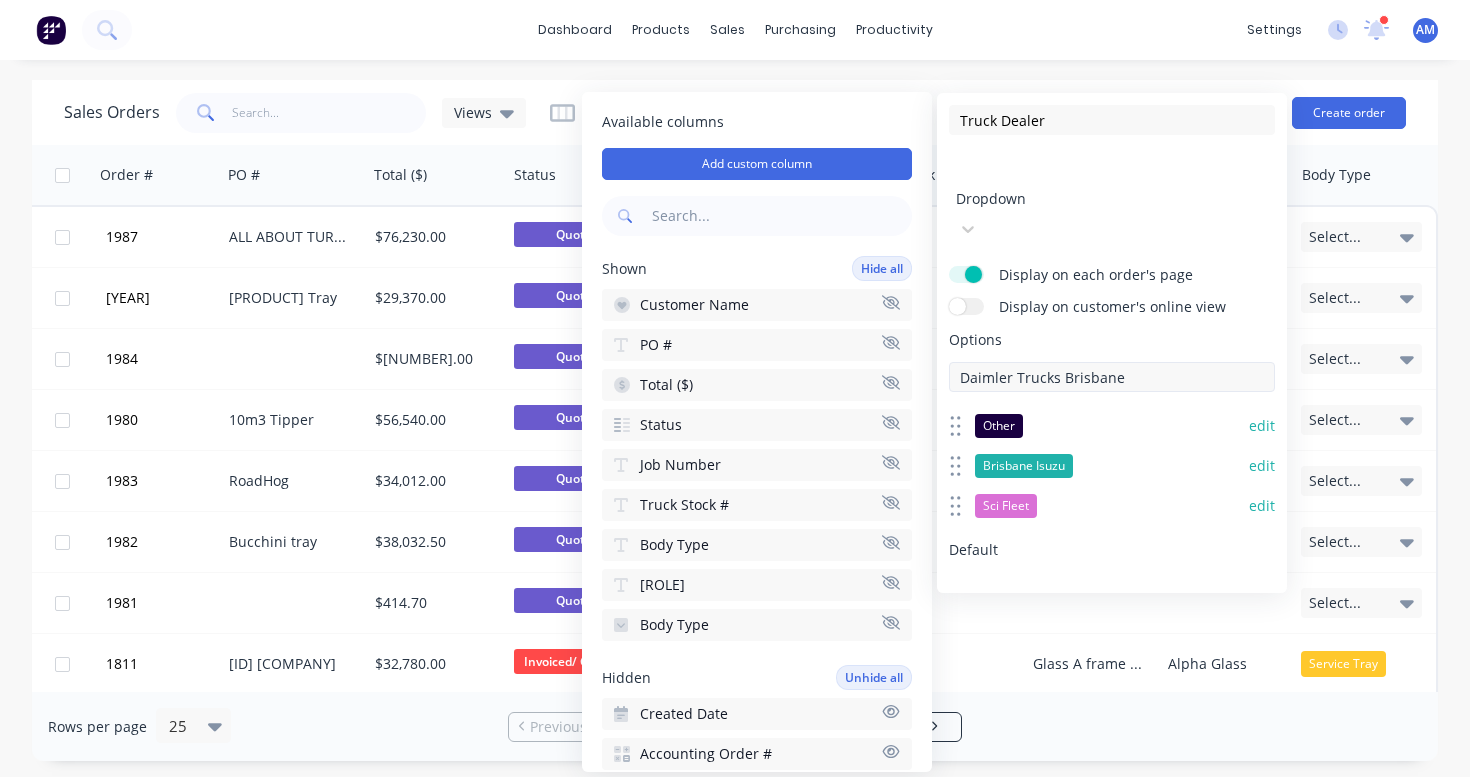 type 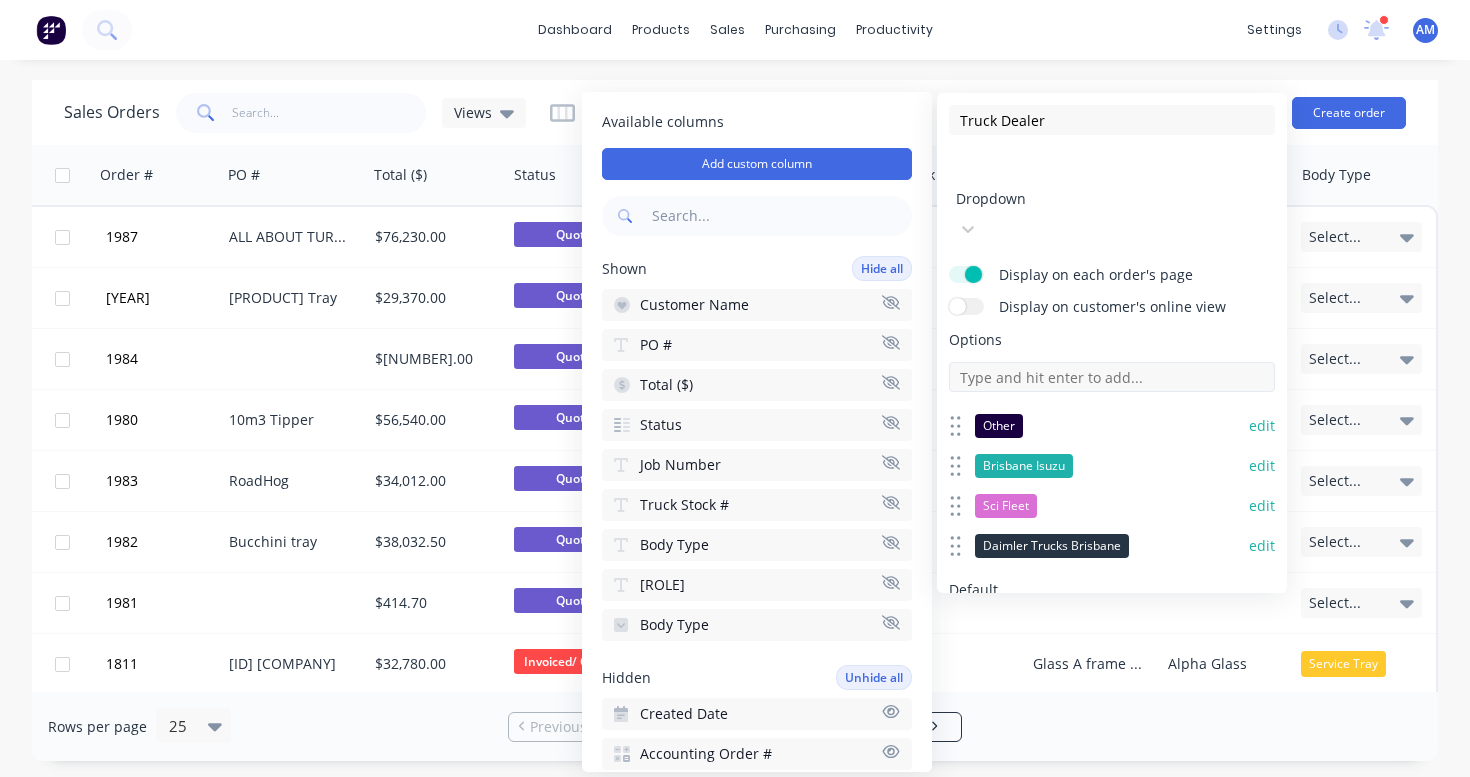 click on "mentioned you in a message IronSmith Foundry [TIME] [DATE] AM Minibody Engineering Pty Ltd Ashleigh Minotto Administrator Profile Sign out Sales Orders all about Views Options Create order Order # Customer Name PO # Total ($) Status Job Number Truck Stock # Body Type End User Body Type 1987 Sci Fleet Hino ALL ABOUT TURNOVER FC $76,230.00 Quote Select... 1986 Volvo Commercial Vehicles - Brisbane Quon Tray $29,370.00 Quote Select... 1984 Penske Power Systems Pty Ltd $52,734.00 Quote Select... 1980 Jimel Transport 10m3 Tipper $56,540.00 Quote Select... 1983 Penske Power Systems Pty Ltd RoadHog $34,012.00 Quote Select... 1982 Volvo Commercial Vehicles - Brisbane Bucchini tray $38,032.50 Quote Select... 1981 $414.70" at bounding box center (735, 388) 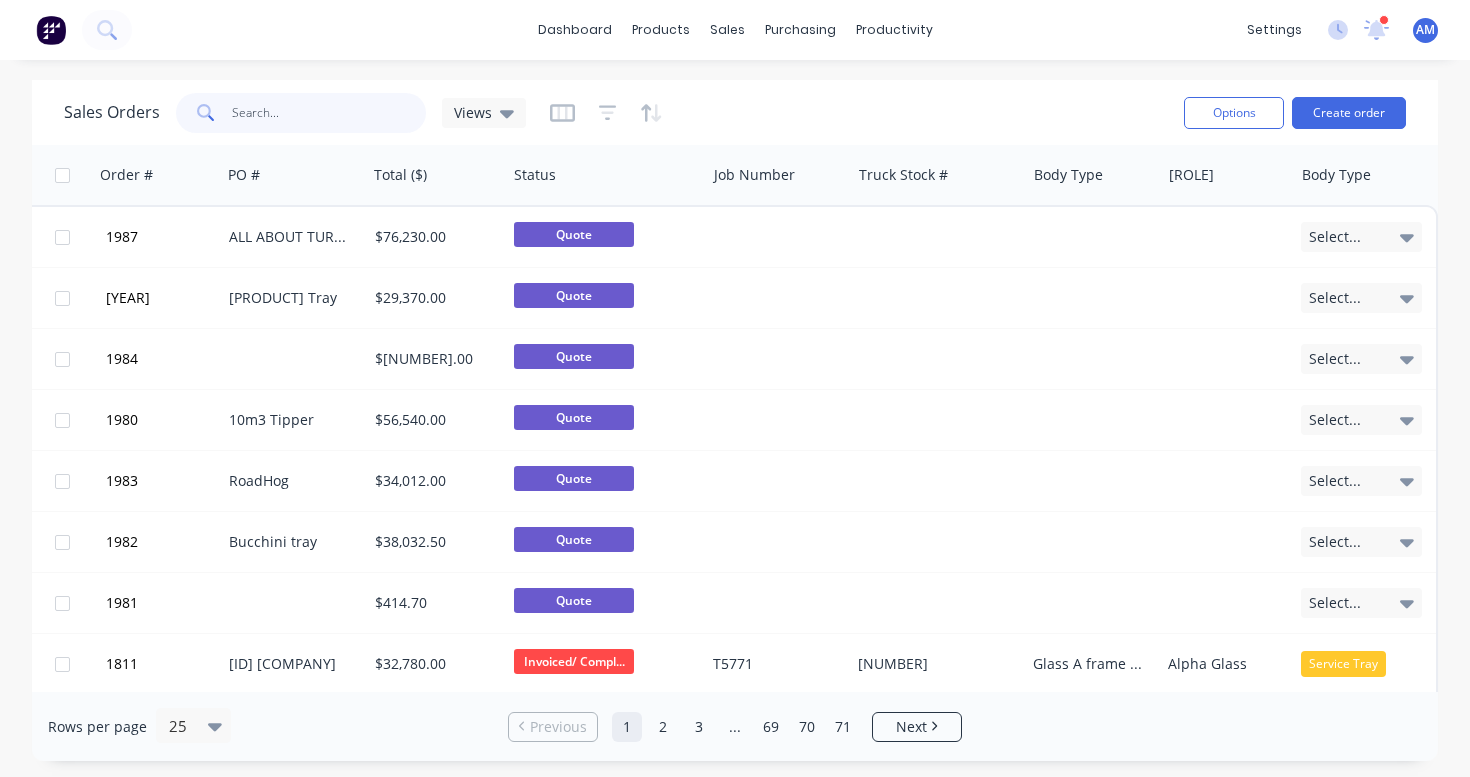 drag, startPoint x: 350, startPoint y: 118, endPoint x: 220, endPoint y: 119, distance: 130.00385 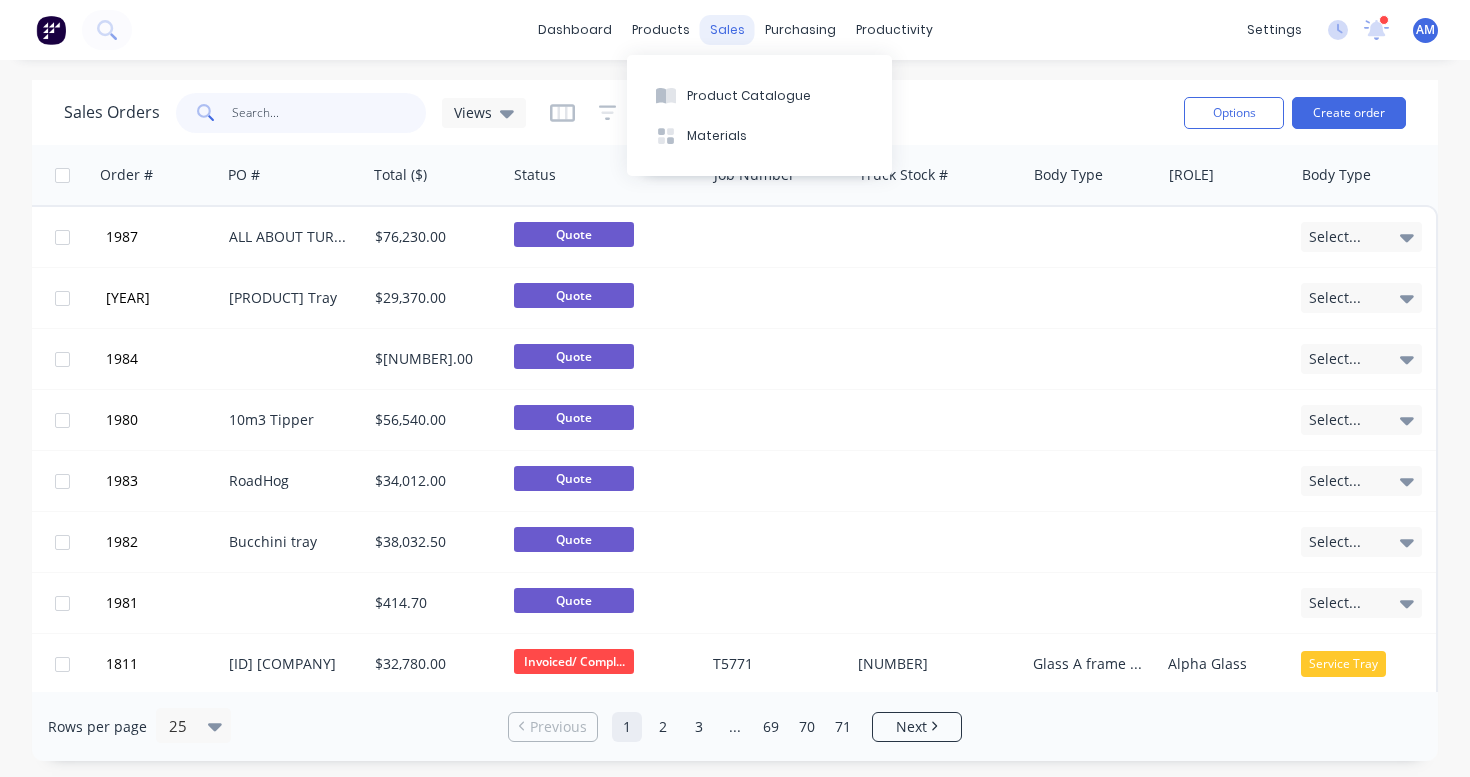 type 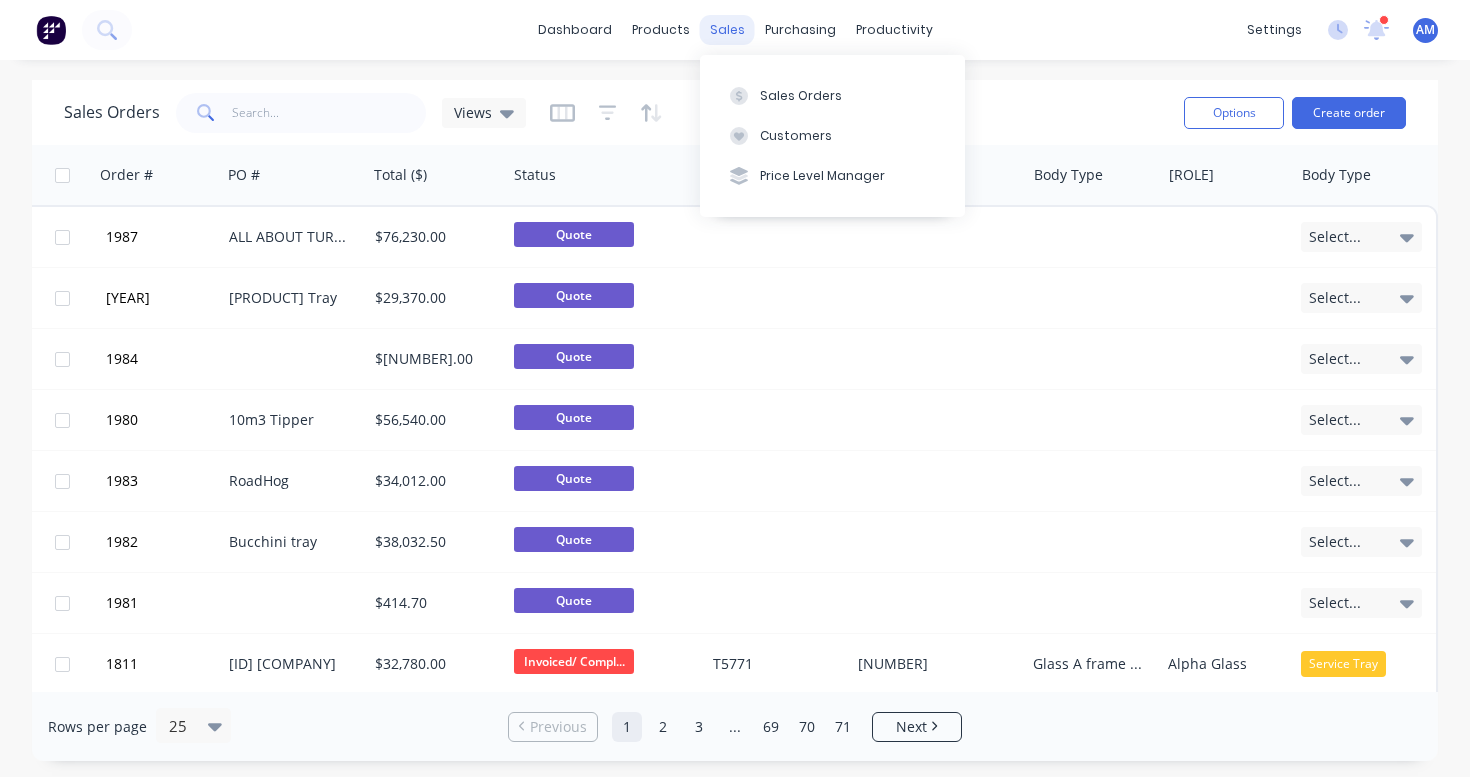 click on "sales" at bounding box center (727, 30) 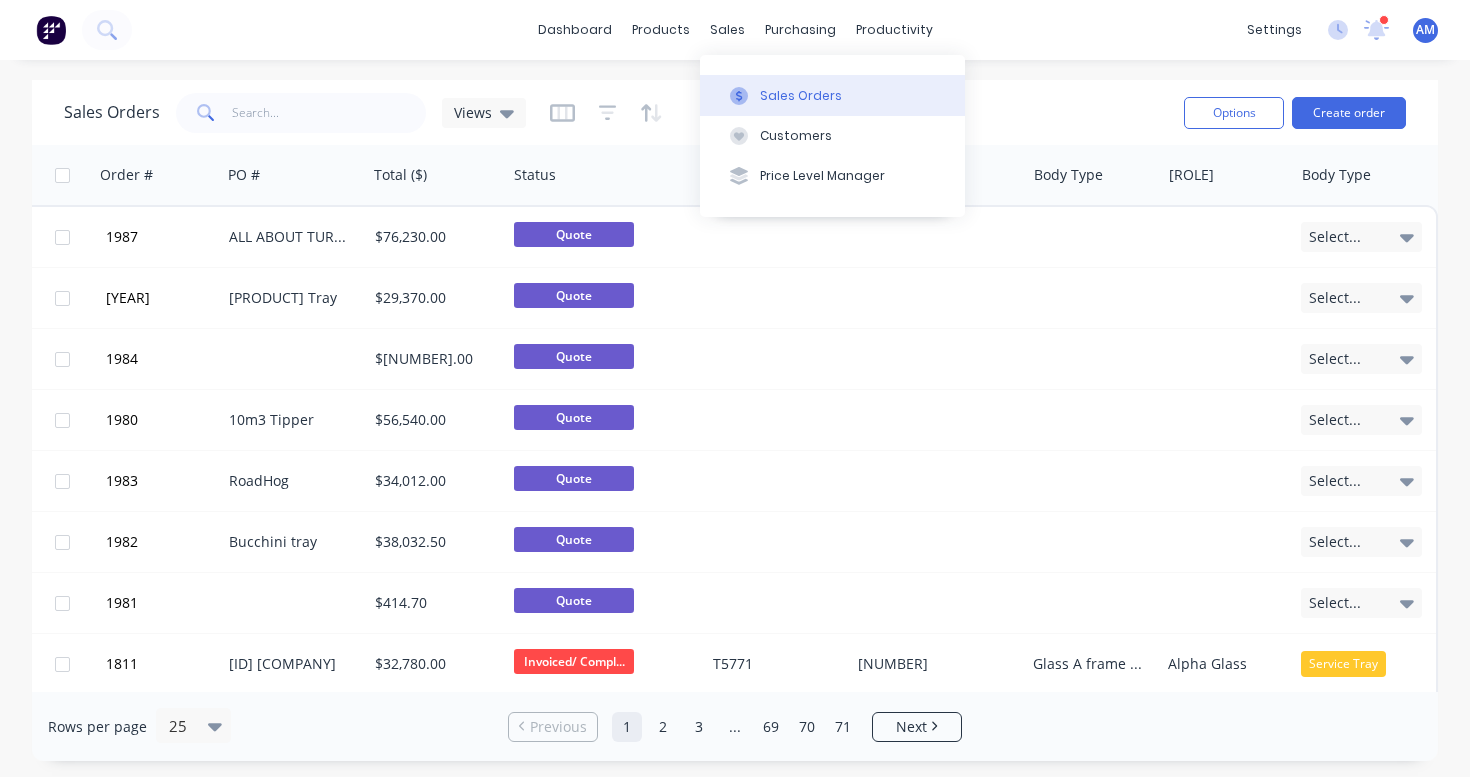 click on "Sales Orders" at bounding box center (801, 96) 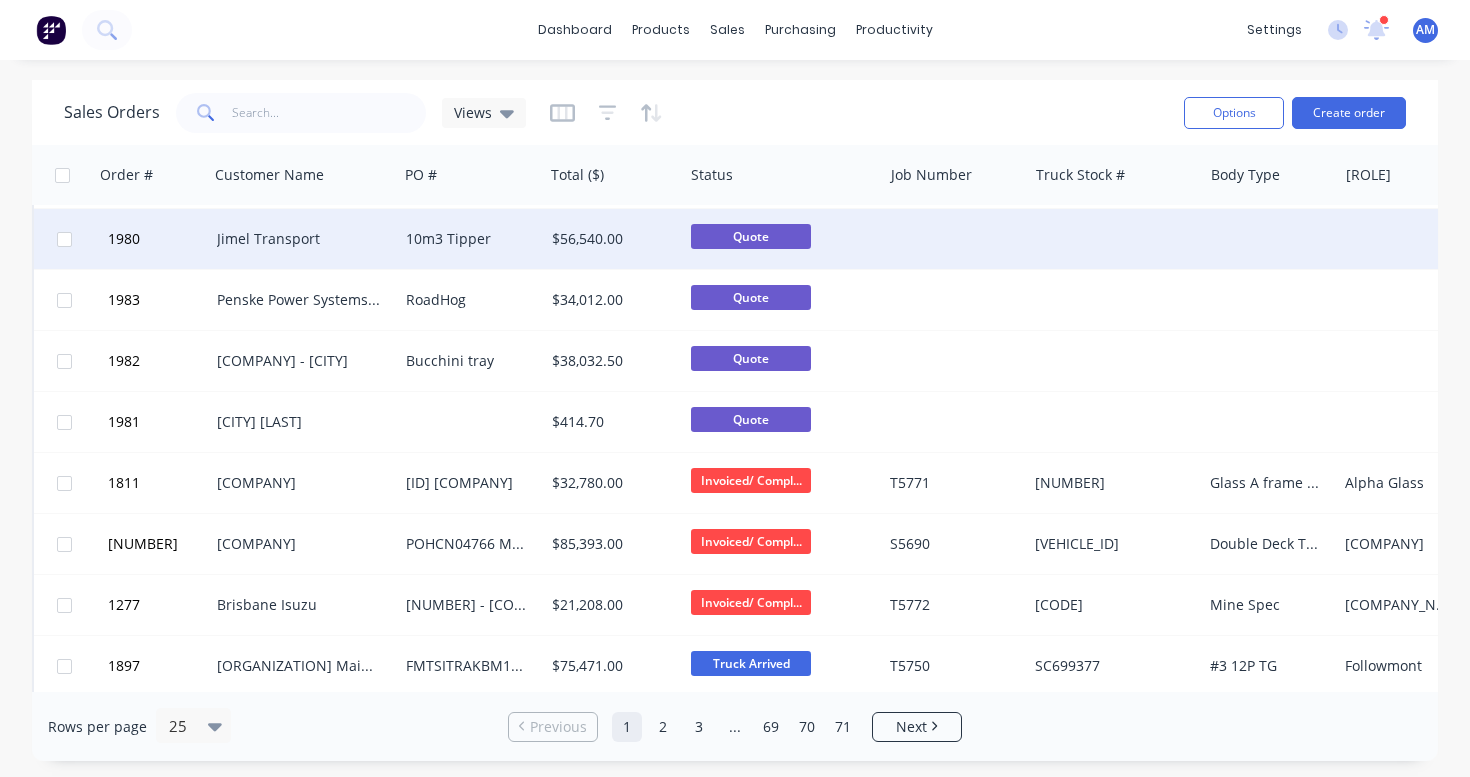 scroll, scrollTop: 185, scrollLeft: 0, axis: vertical 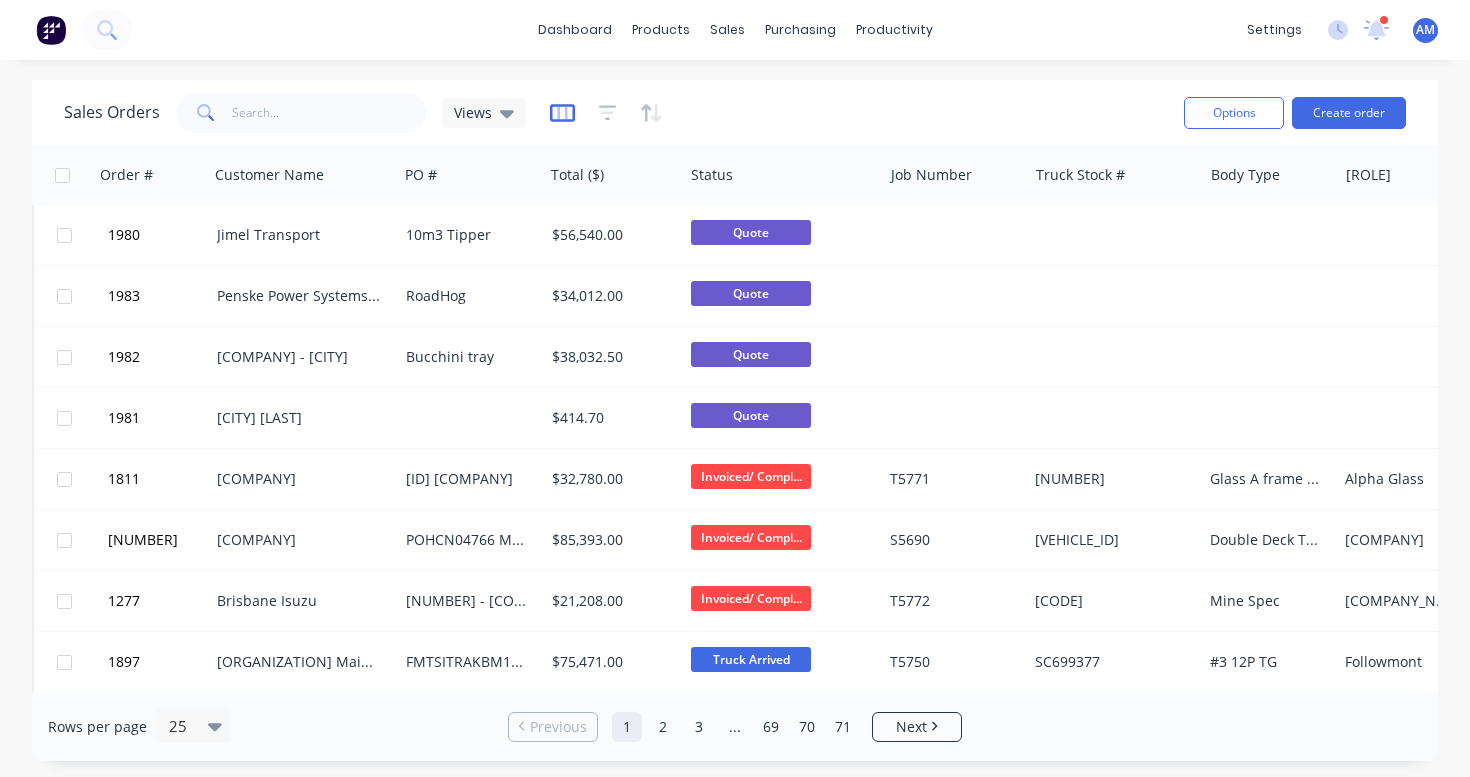 click 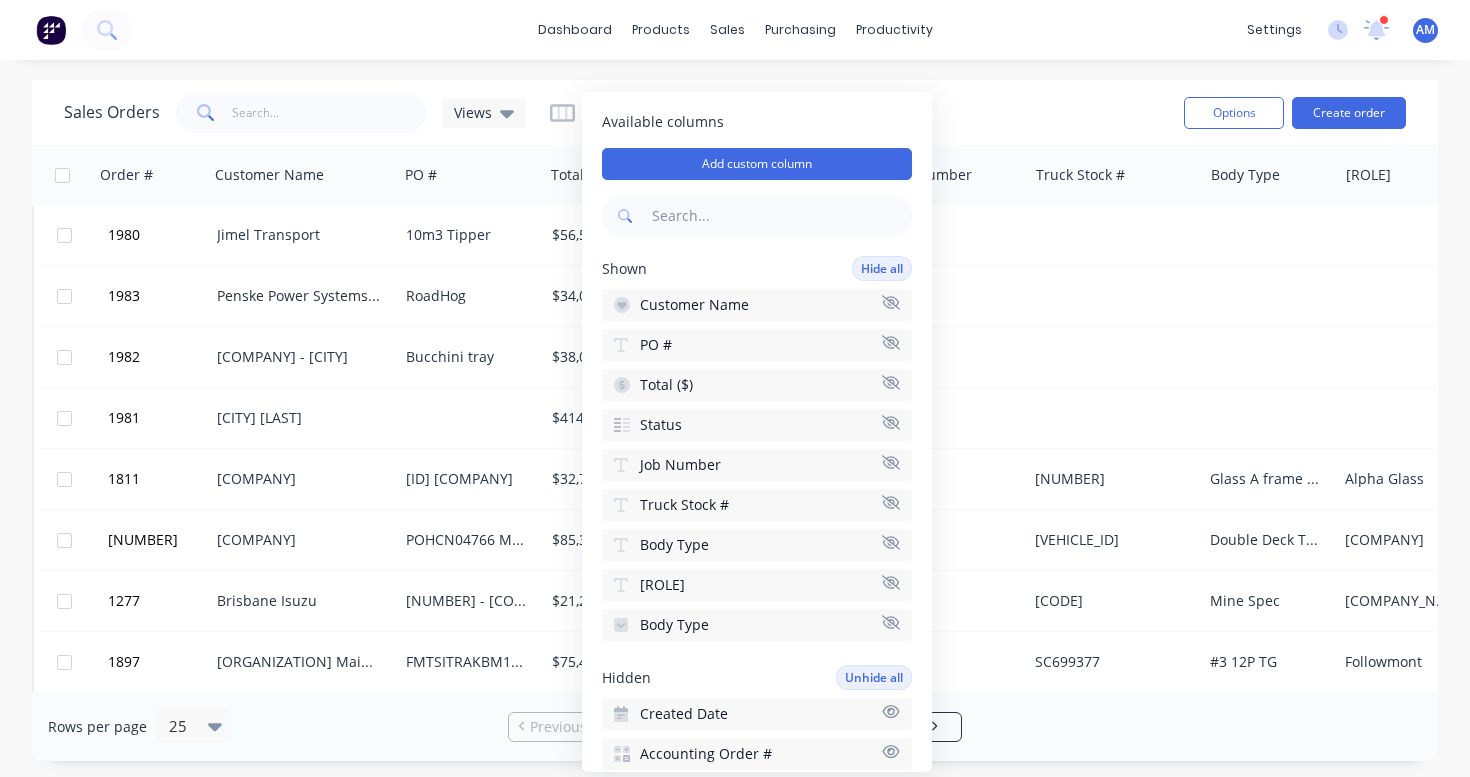 scroll, scrollTop: 0, scrollLeft: 0, axis: both 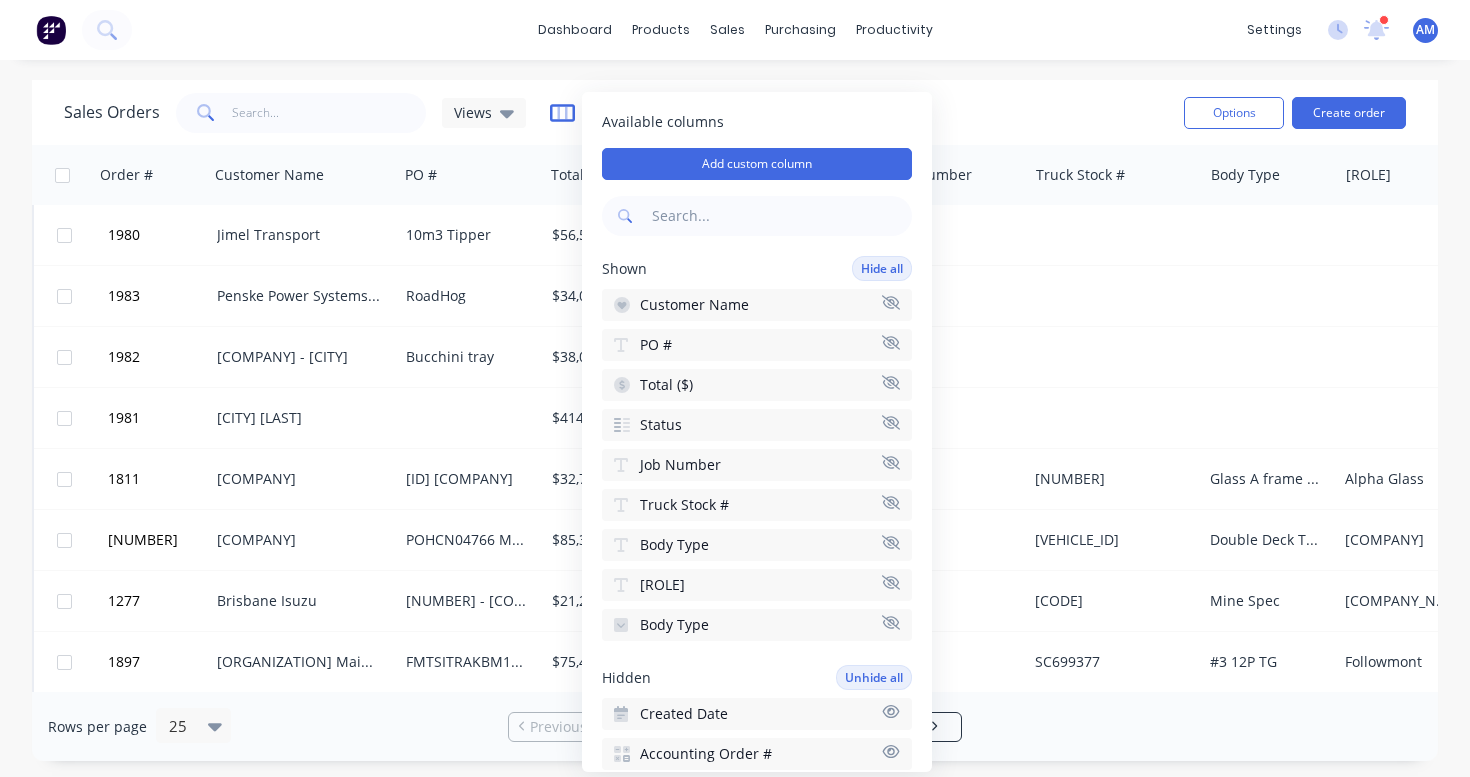 click 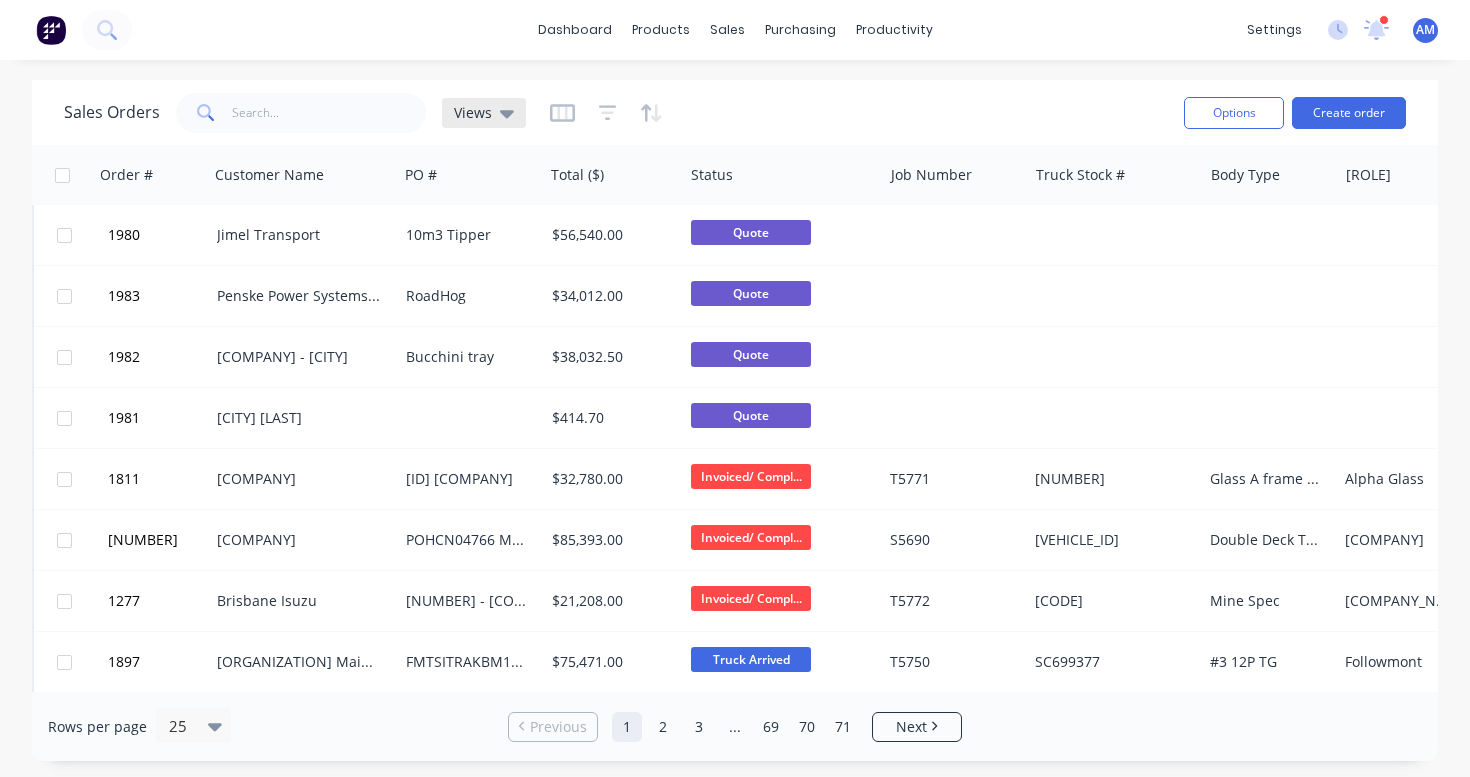 click 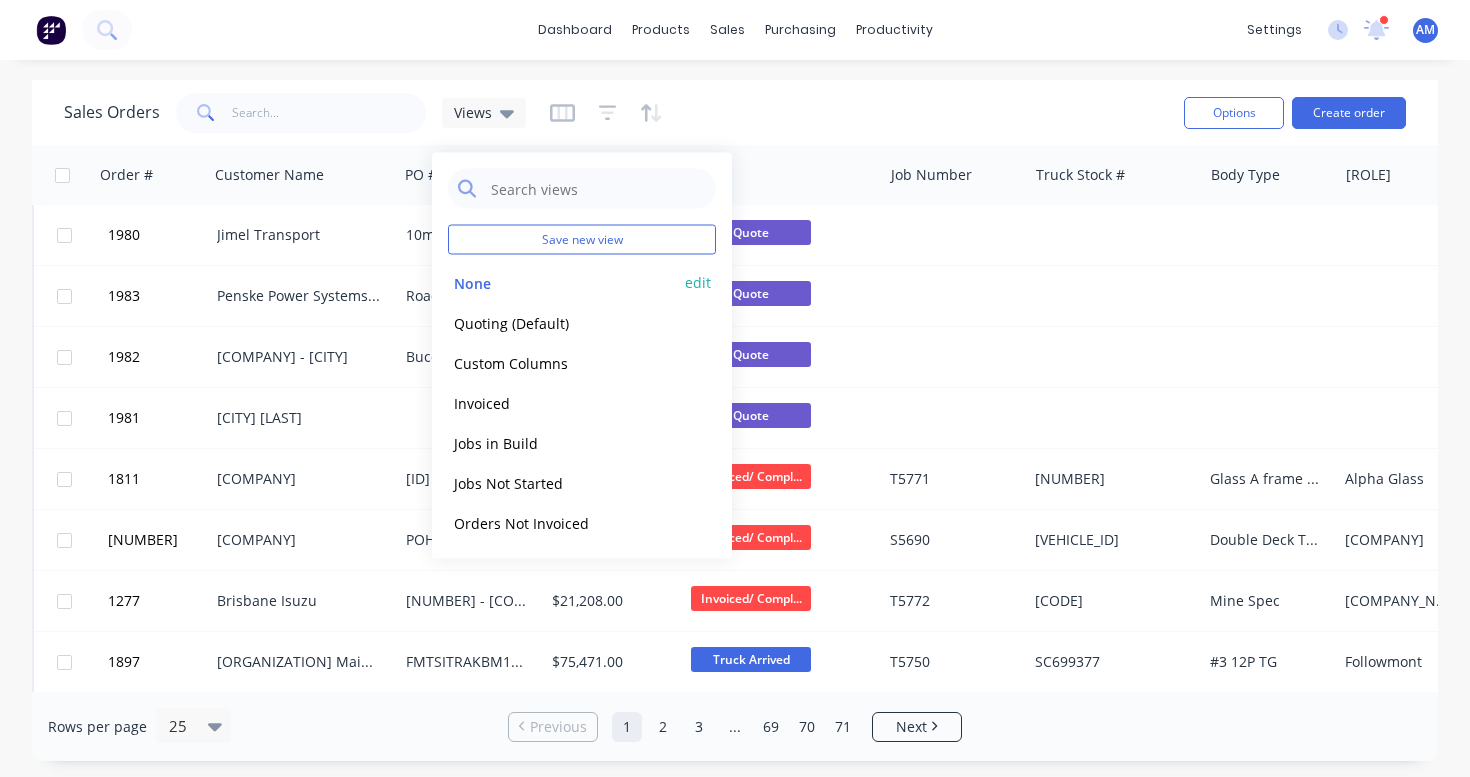 click on "None" at bounding box center [562, 282] 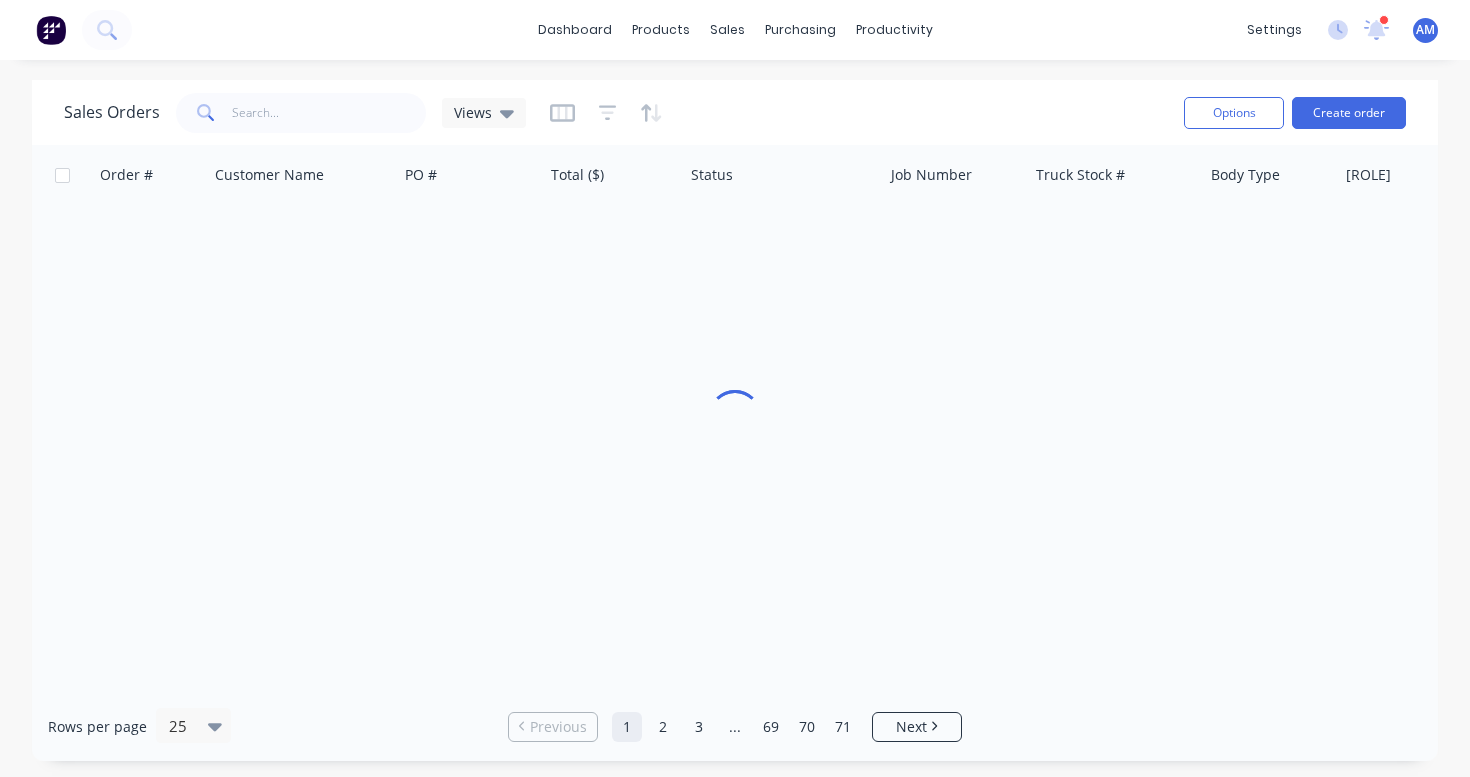 scroll, scrollTop: 0, scrollLeft: 0, axis: both 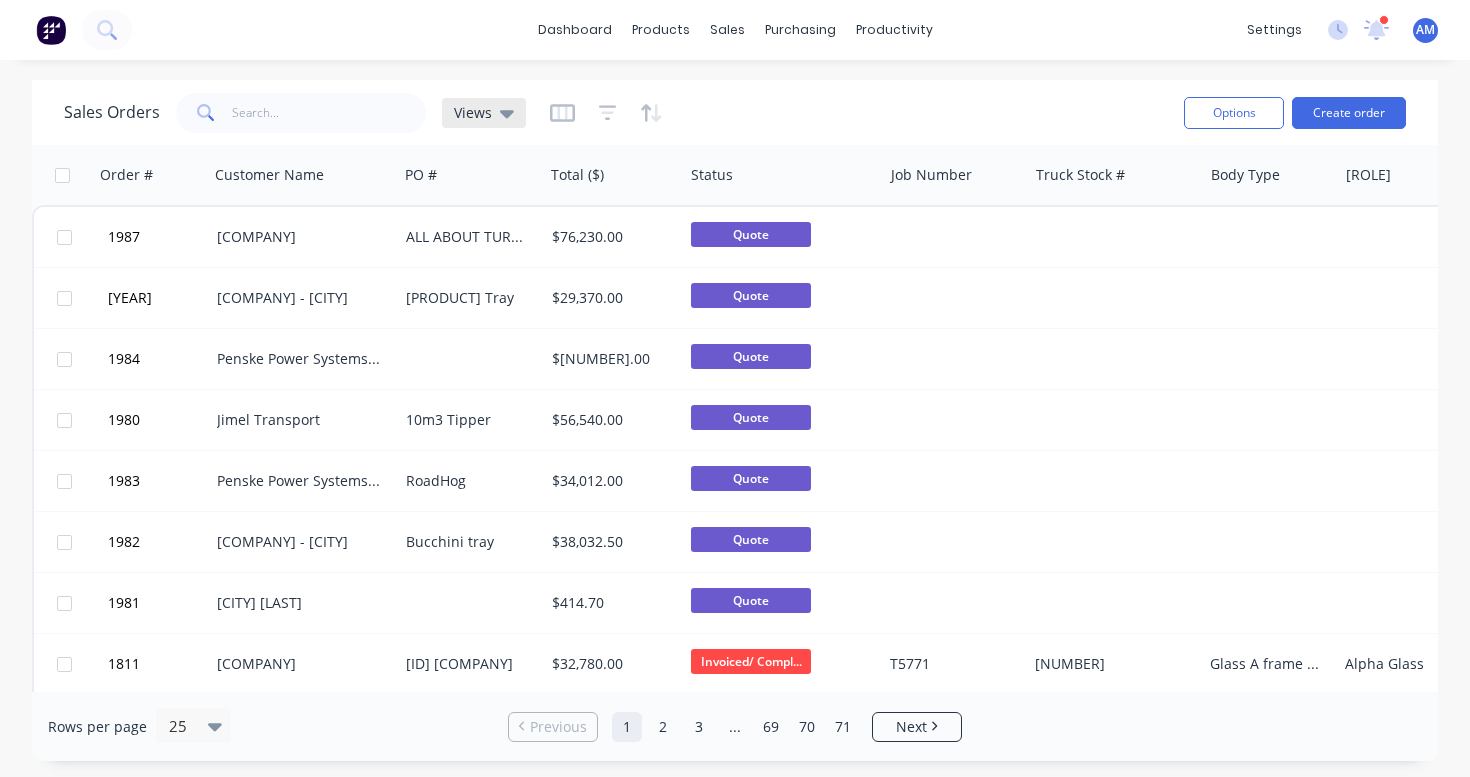 click 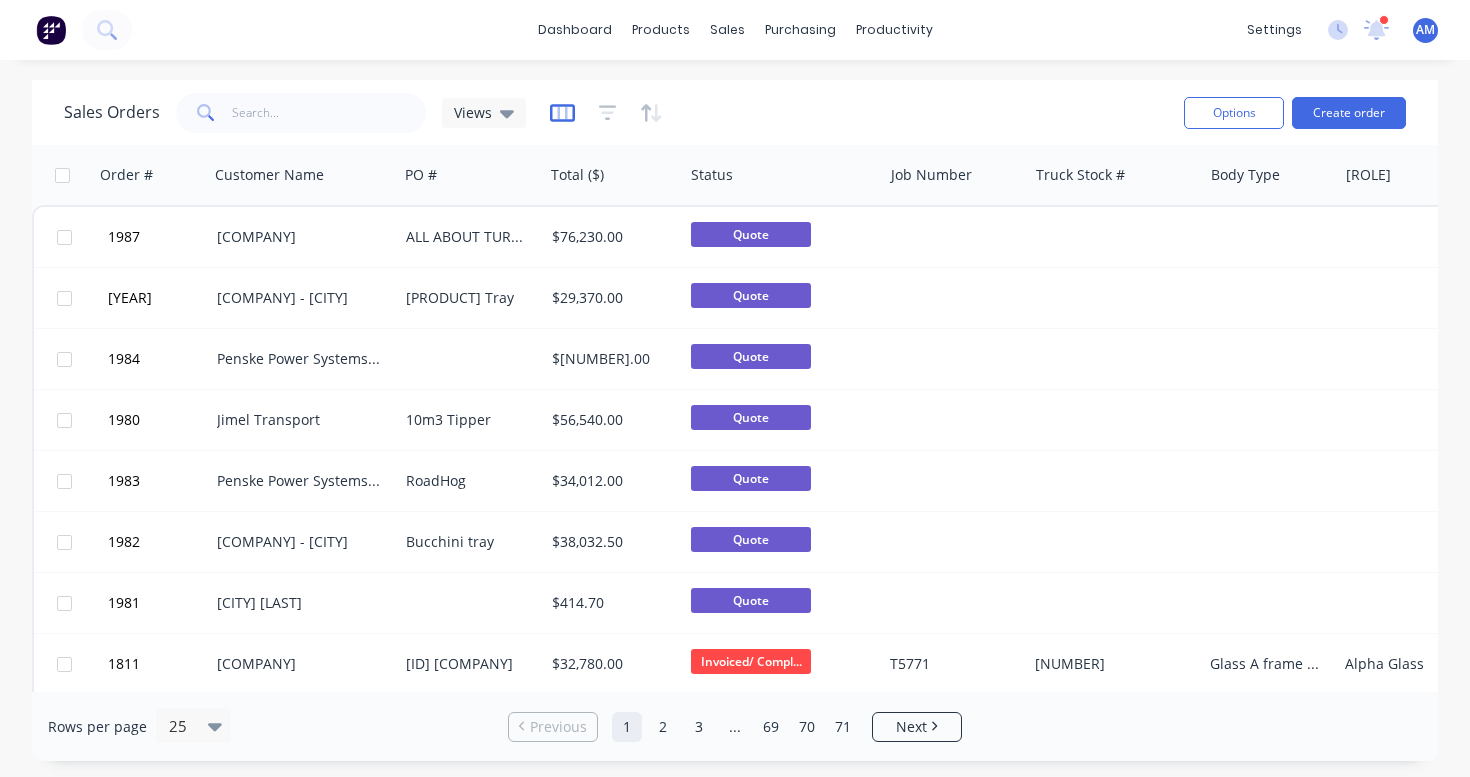 click 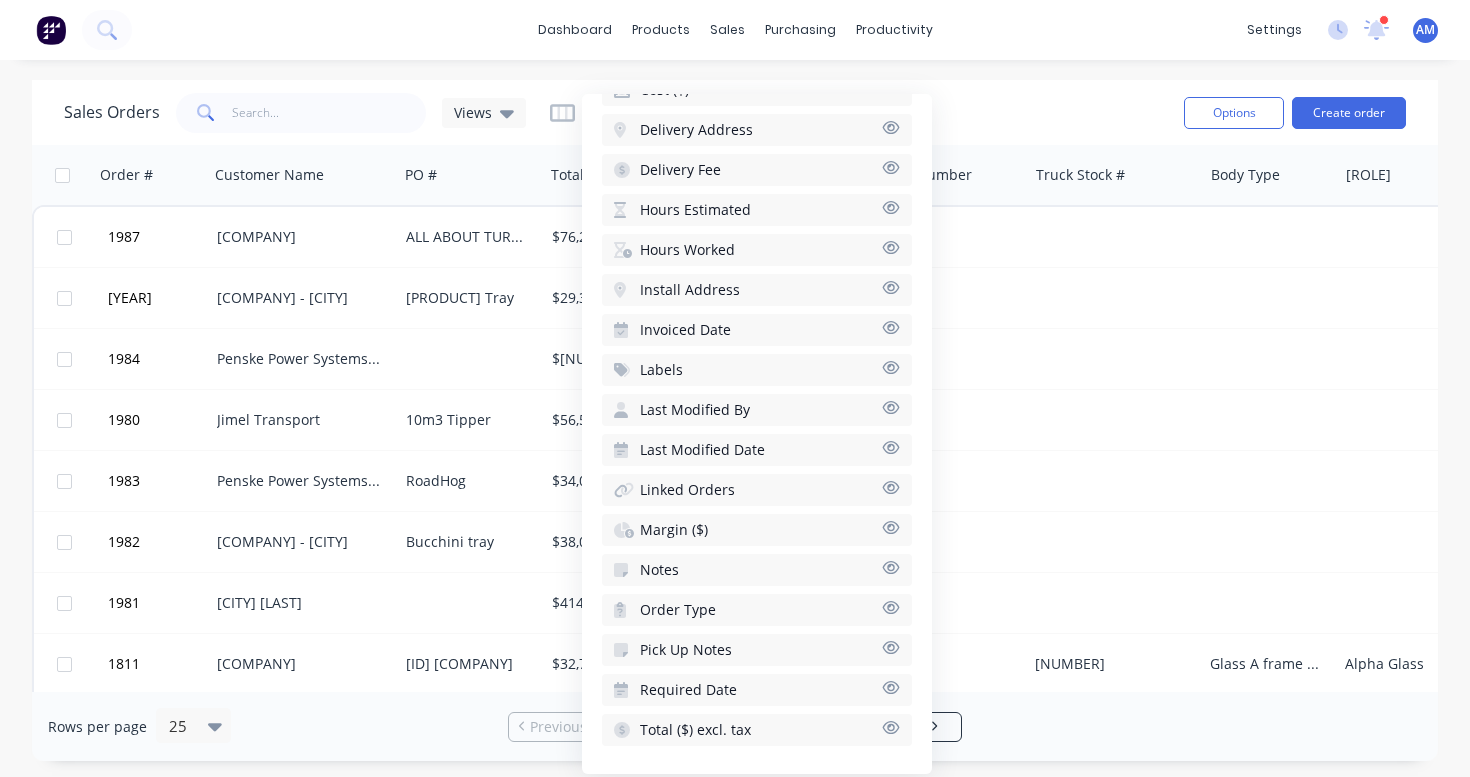 scroll, scrollTop: 1186, scrollLeft: 0, axis: vertical 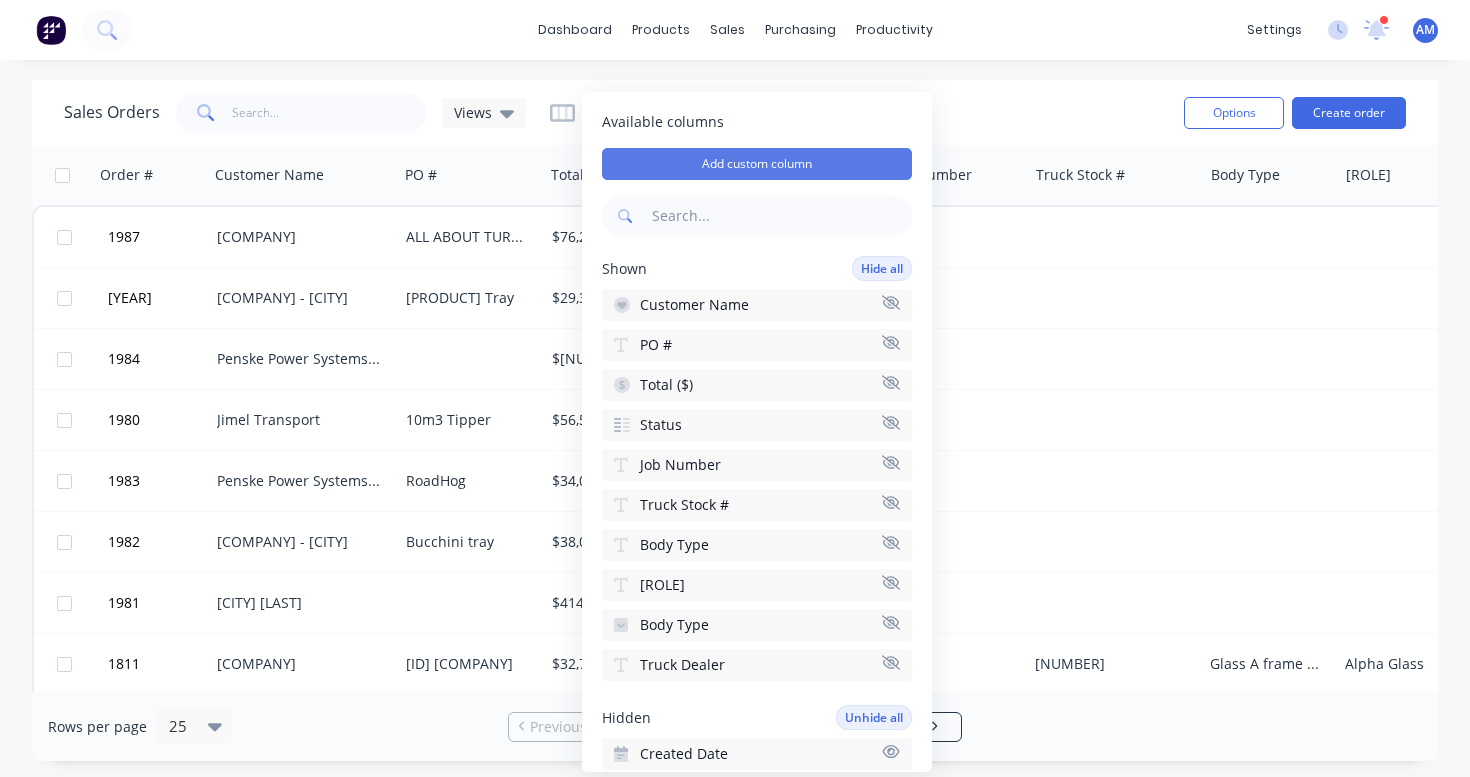 click on "Add custom column" at bounding box center [757, 164] 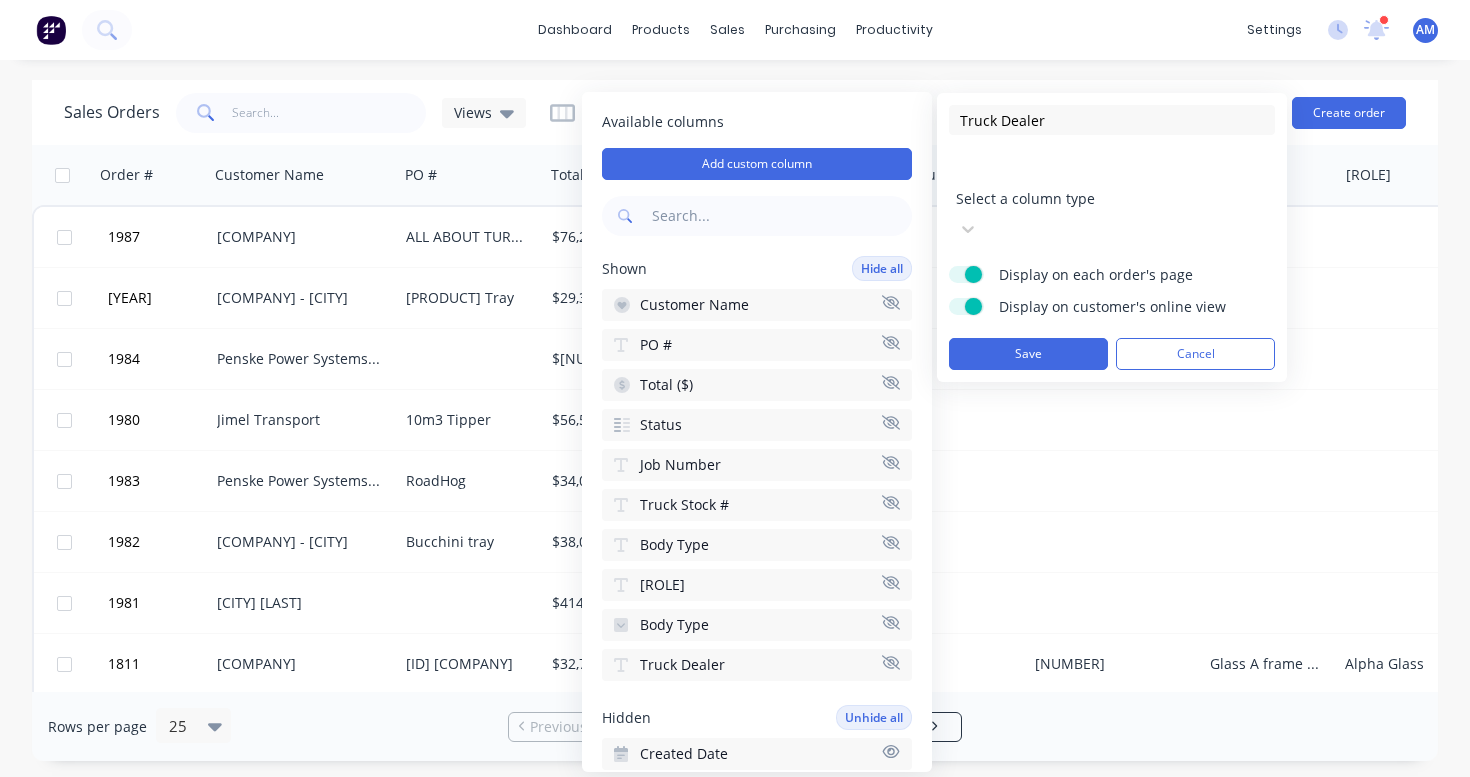 type on "Truck Dealer" 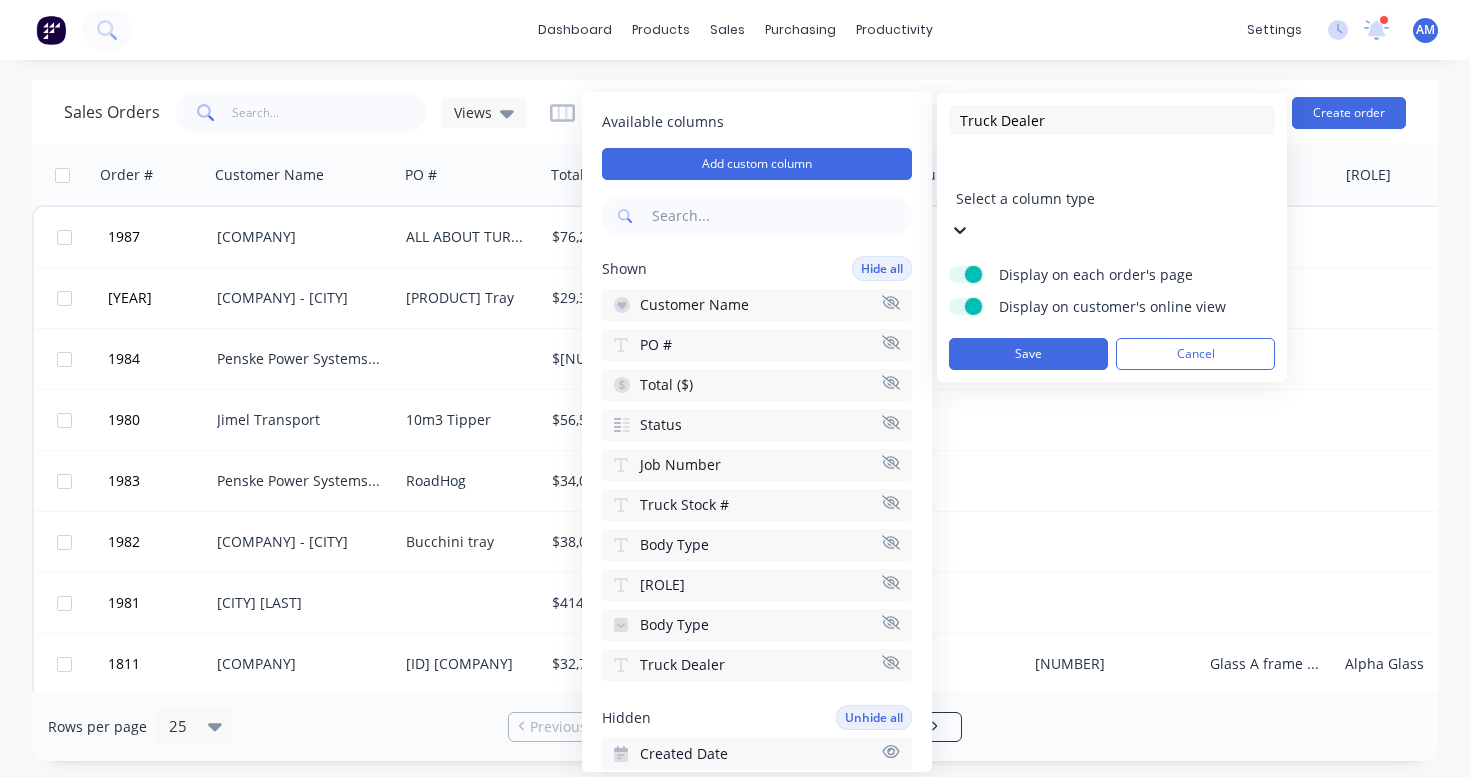 click on "Dropdown" at bounding box center [735, 871] 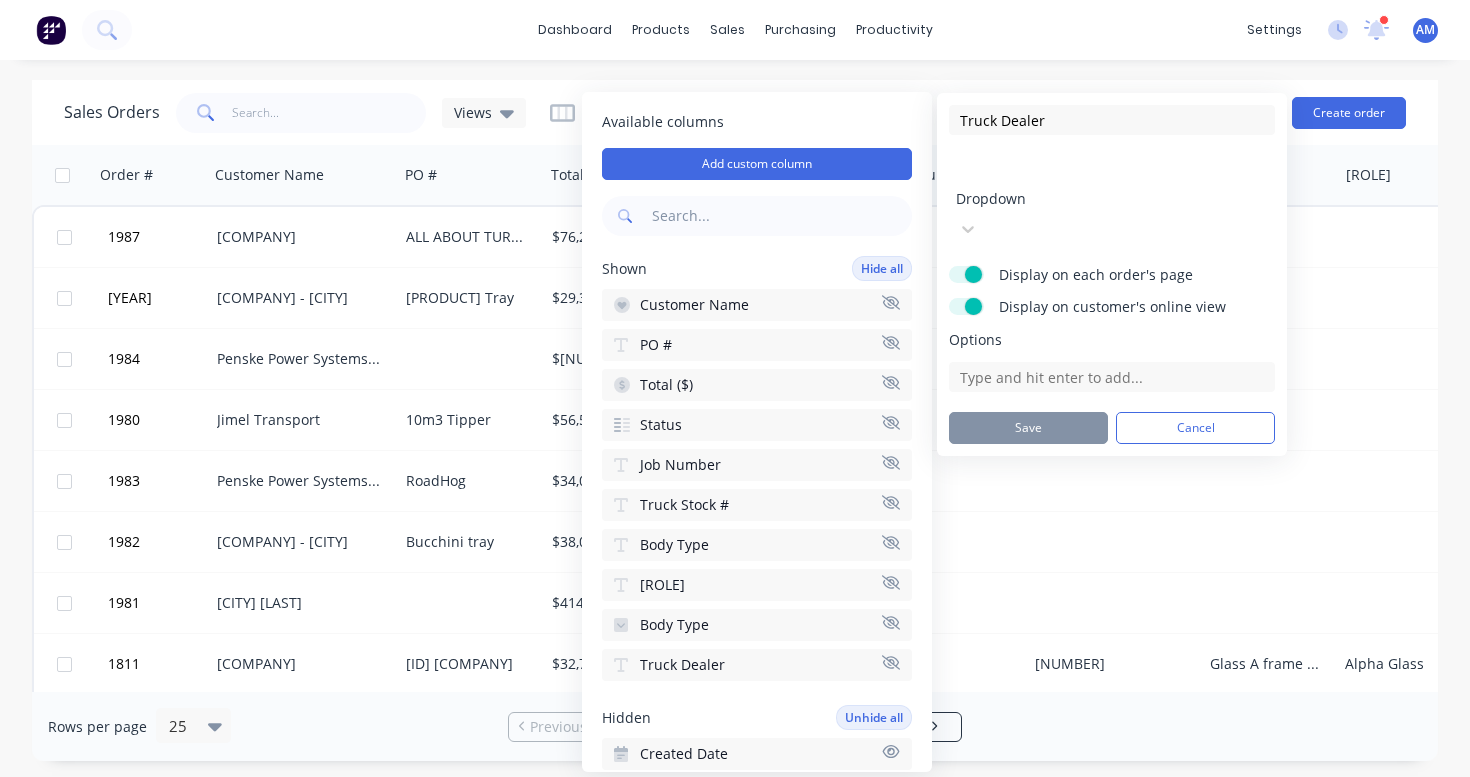 click at bounding box center (973, 306) 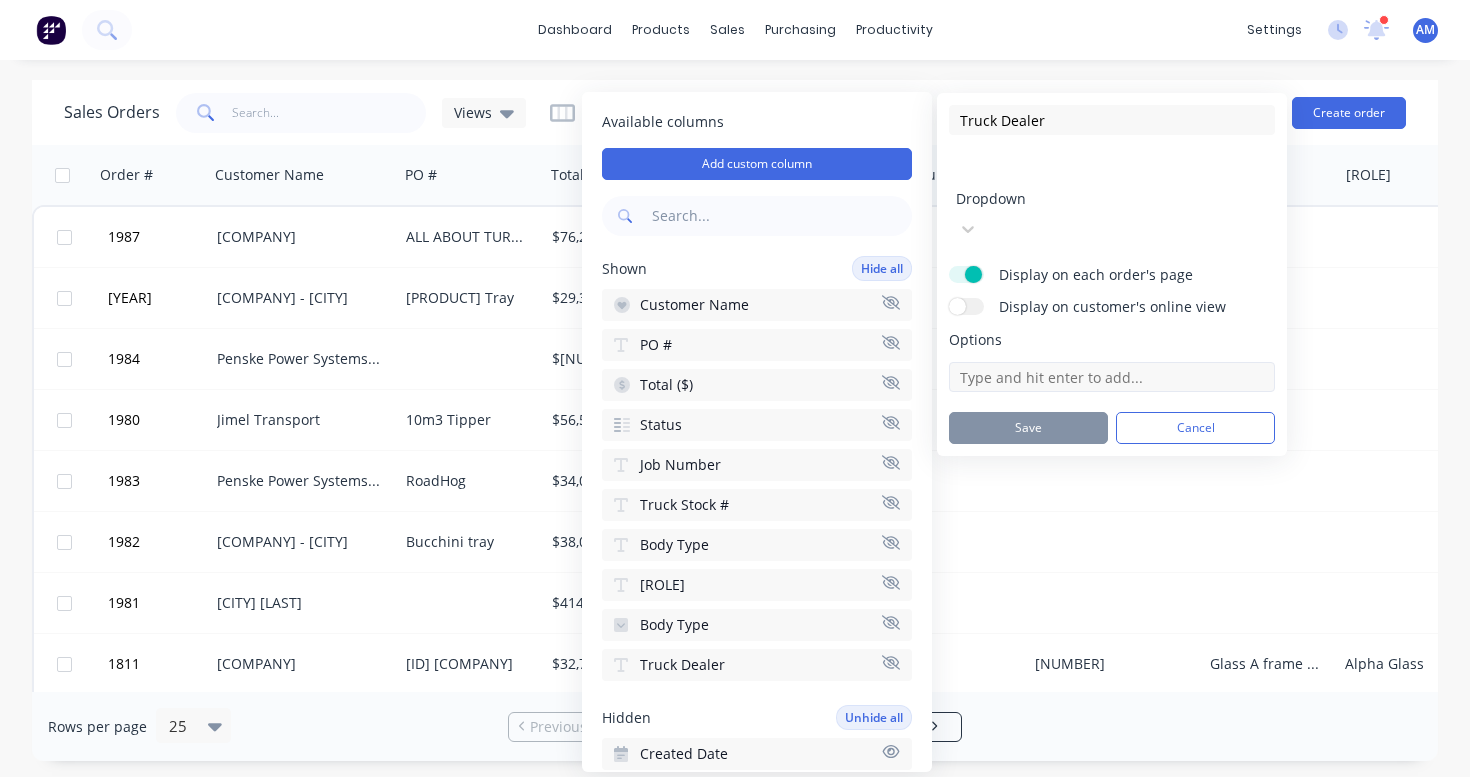 click at bounding box center (1112, 377) 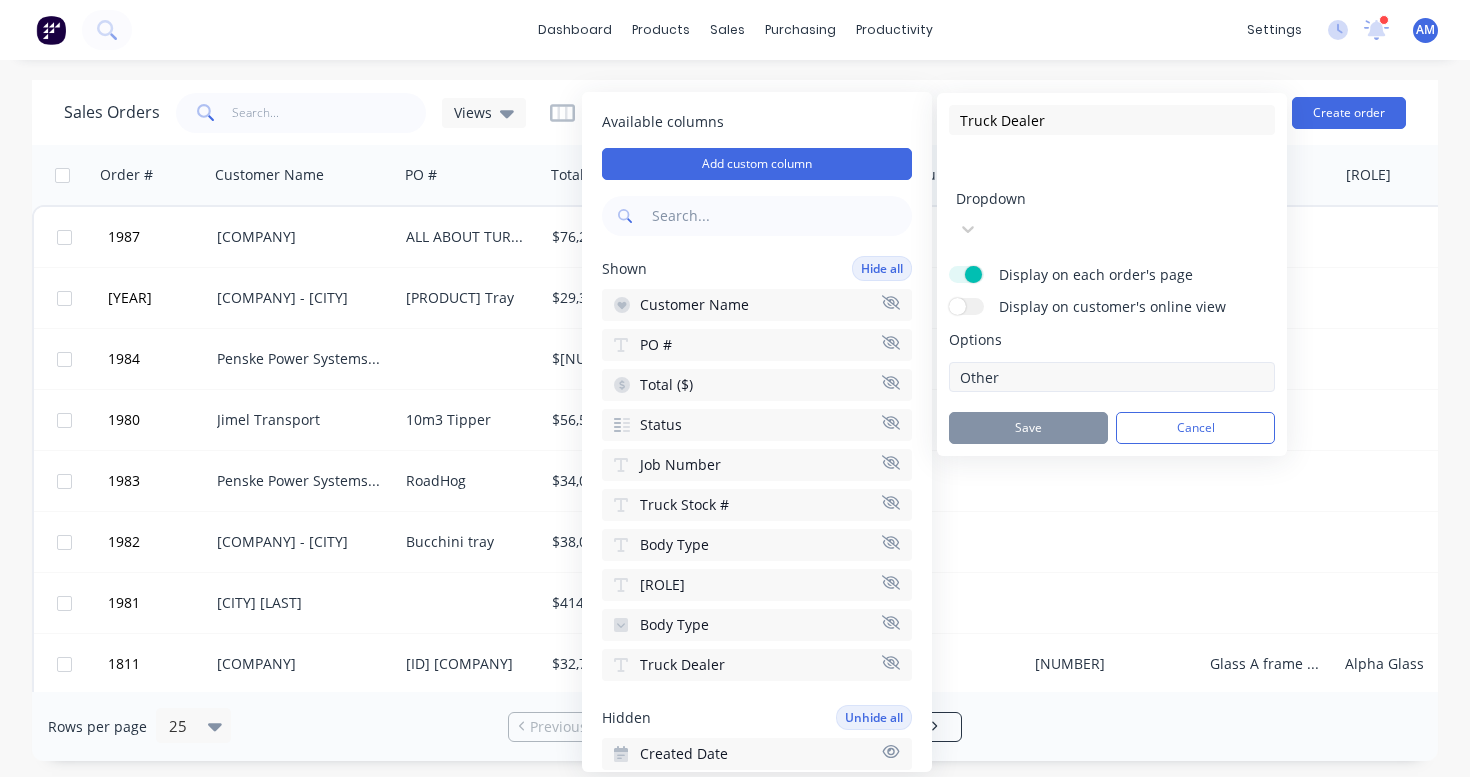 type on "Other" 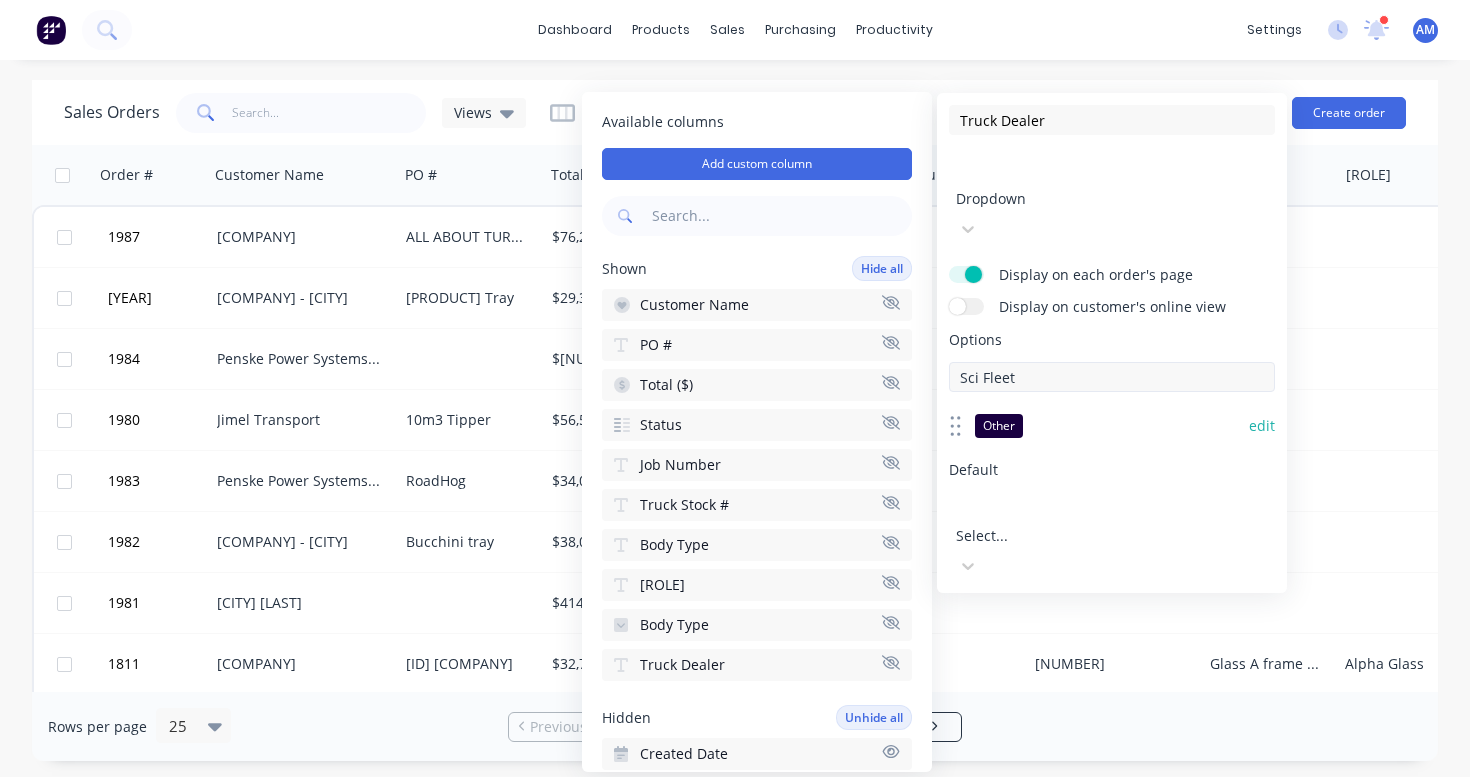 type on "Sci Fleet" 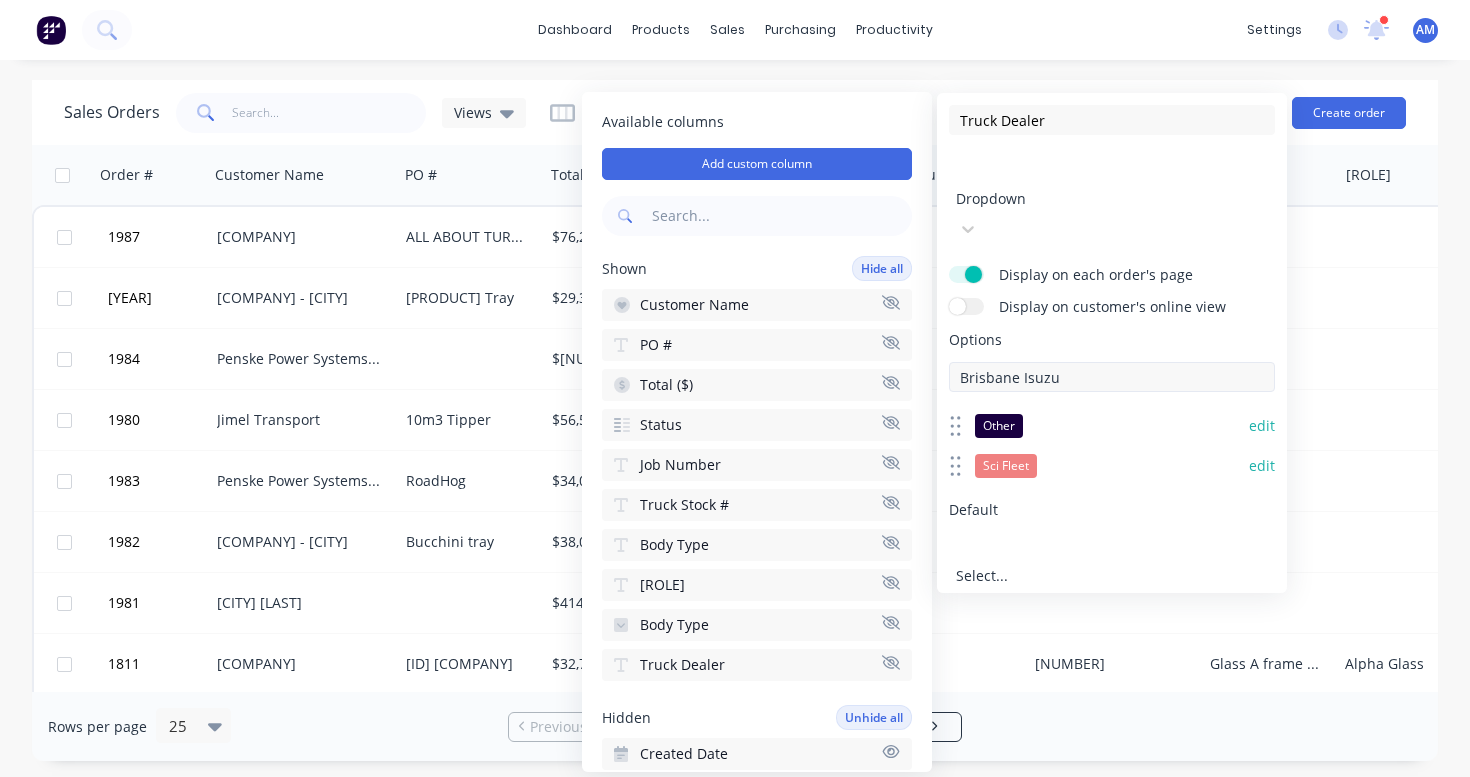 type on "Brisbane Isuzu" 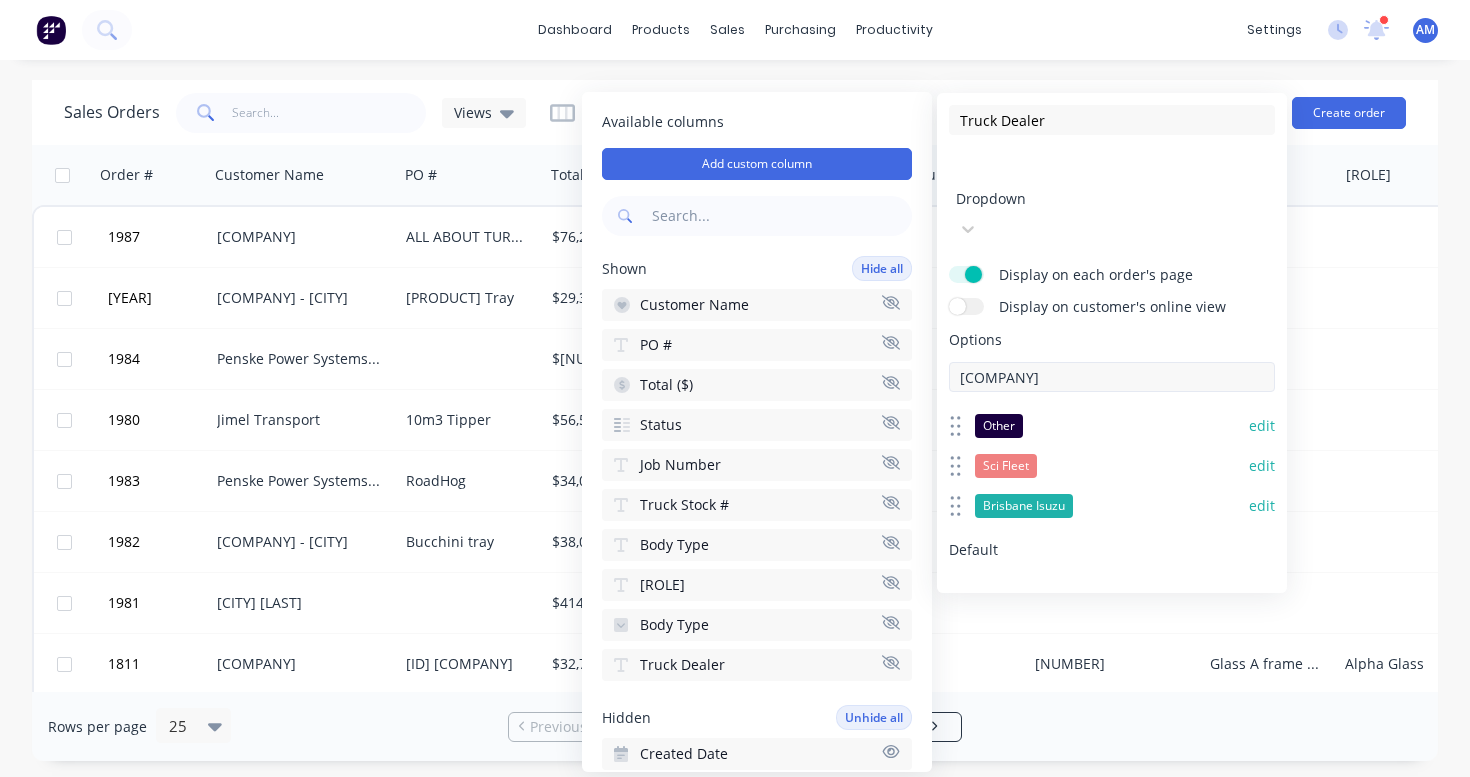 type on "[COMPANY]" 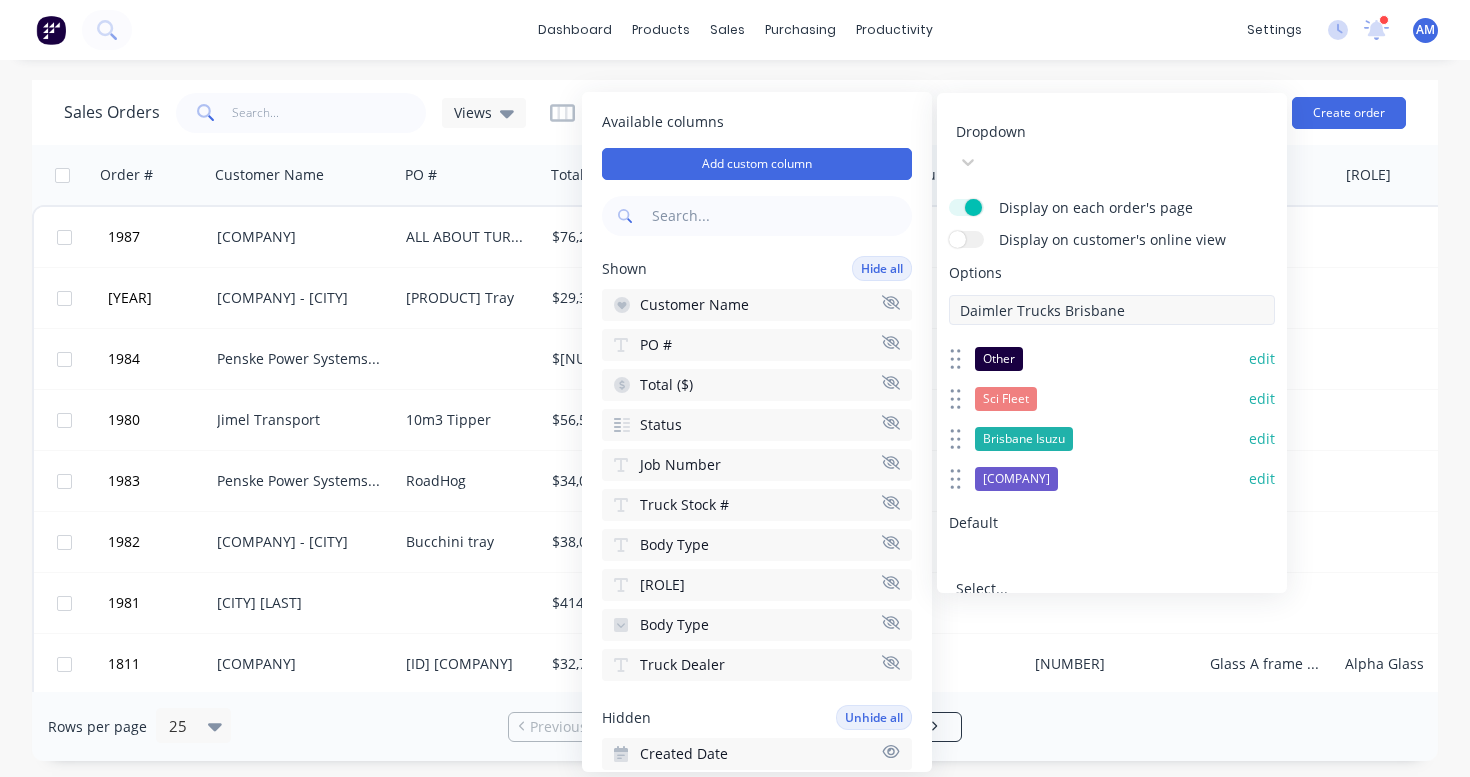 scroll, scrollTop: 66, scrollLeft: 0, axis: vertical 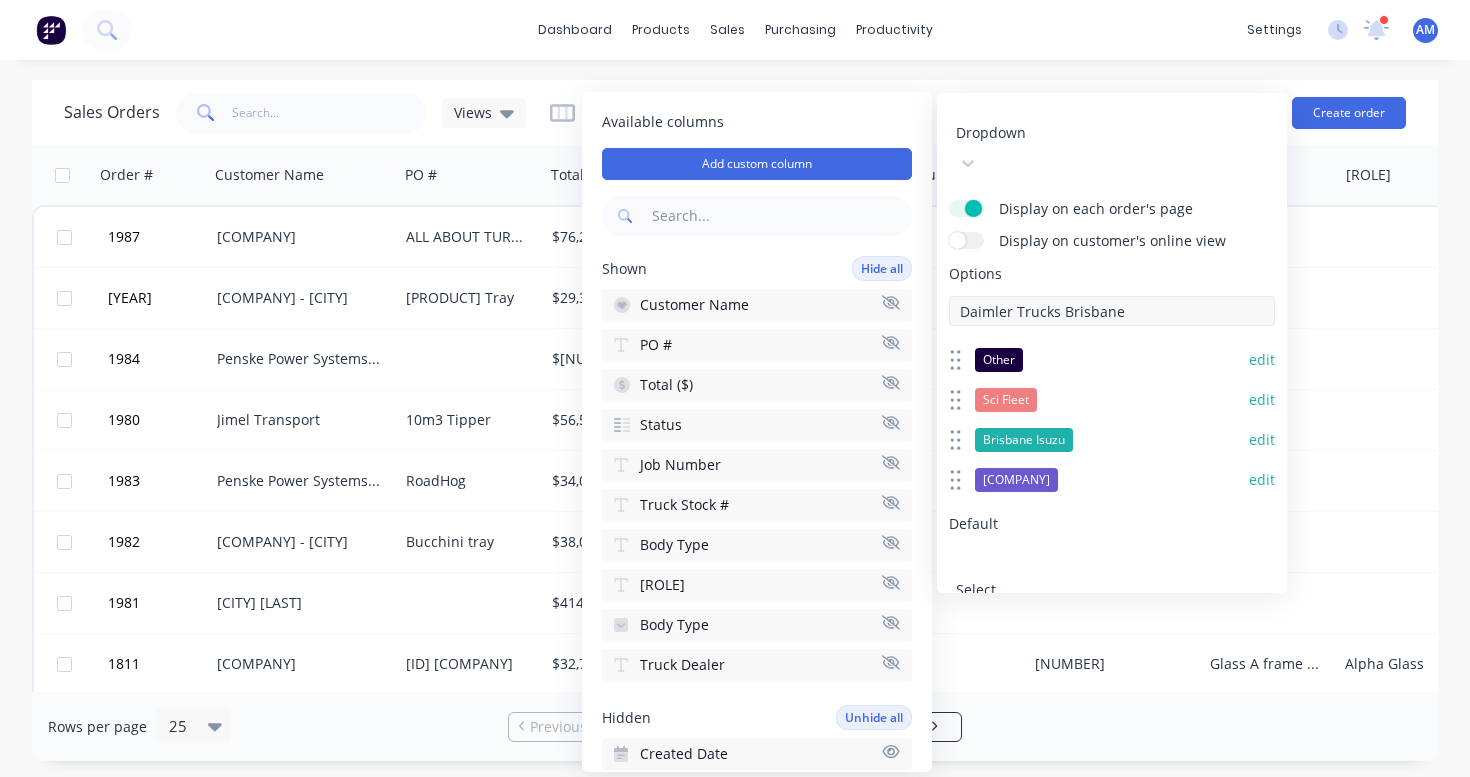 type on "Daimler Trucks Brisbane" 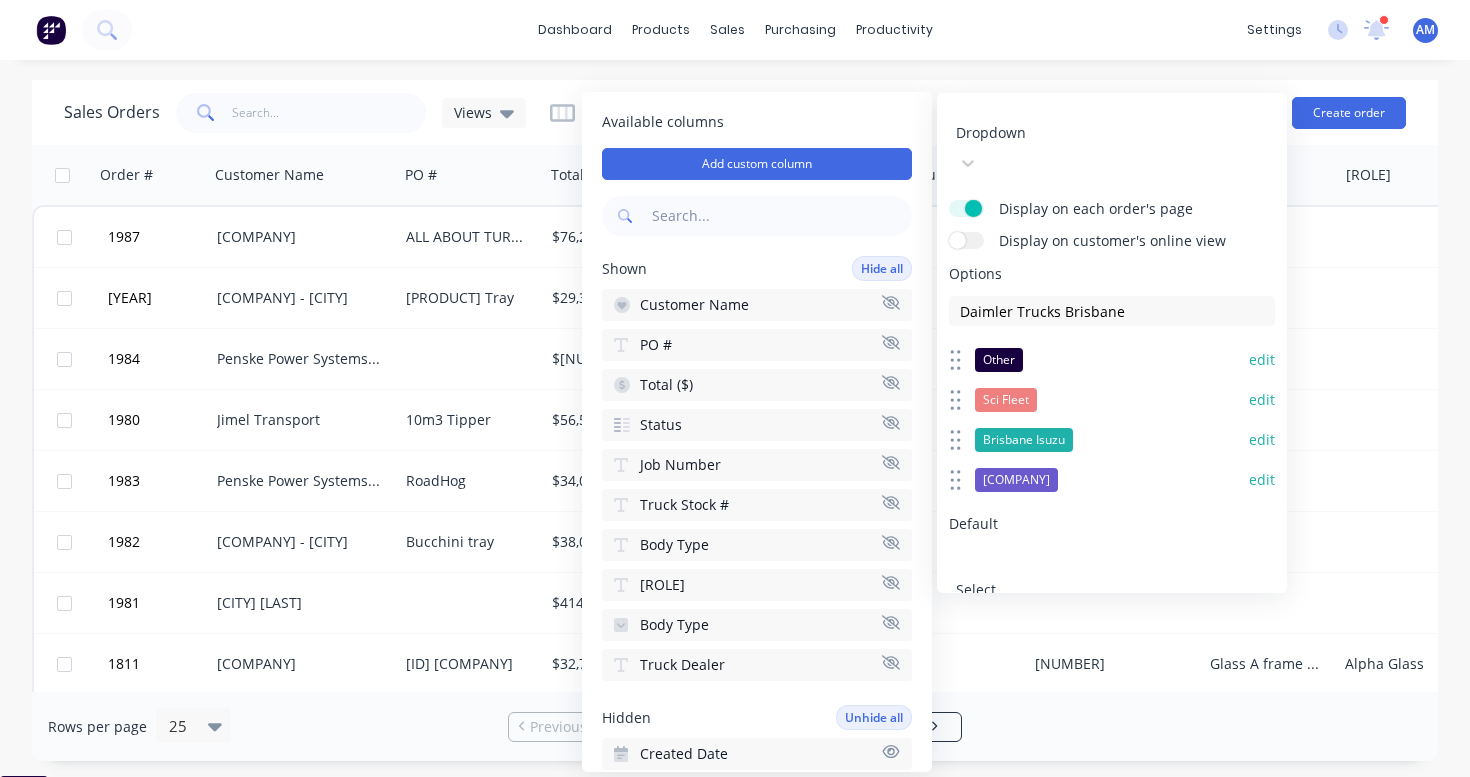 click 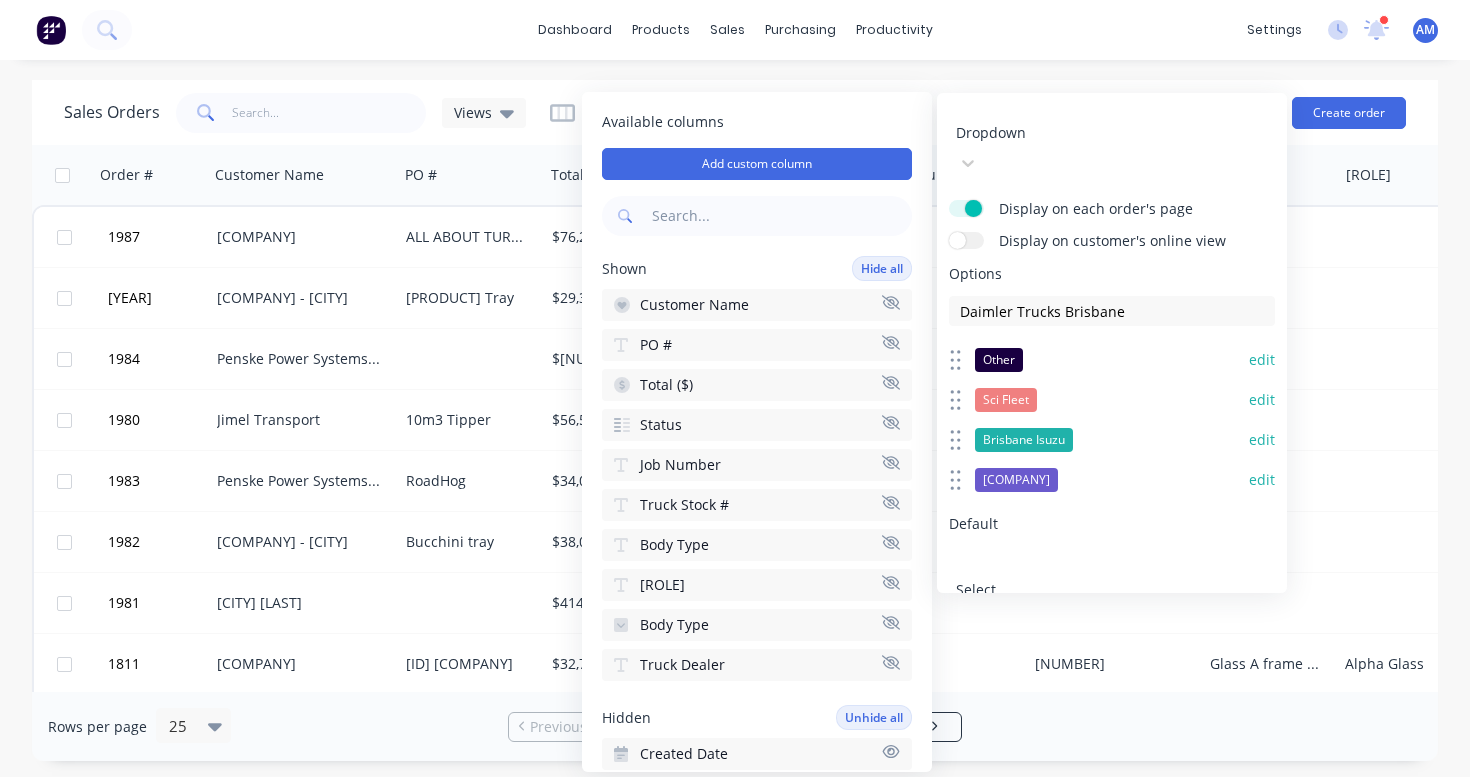click 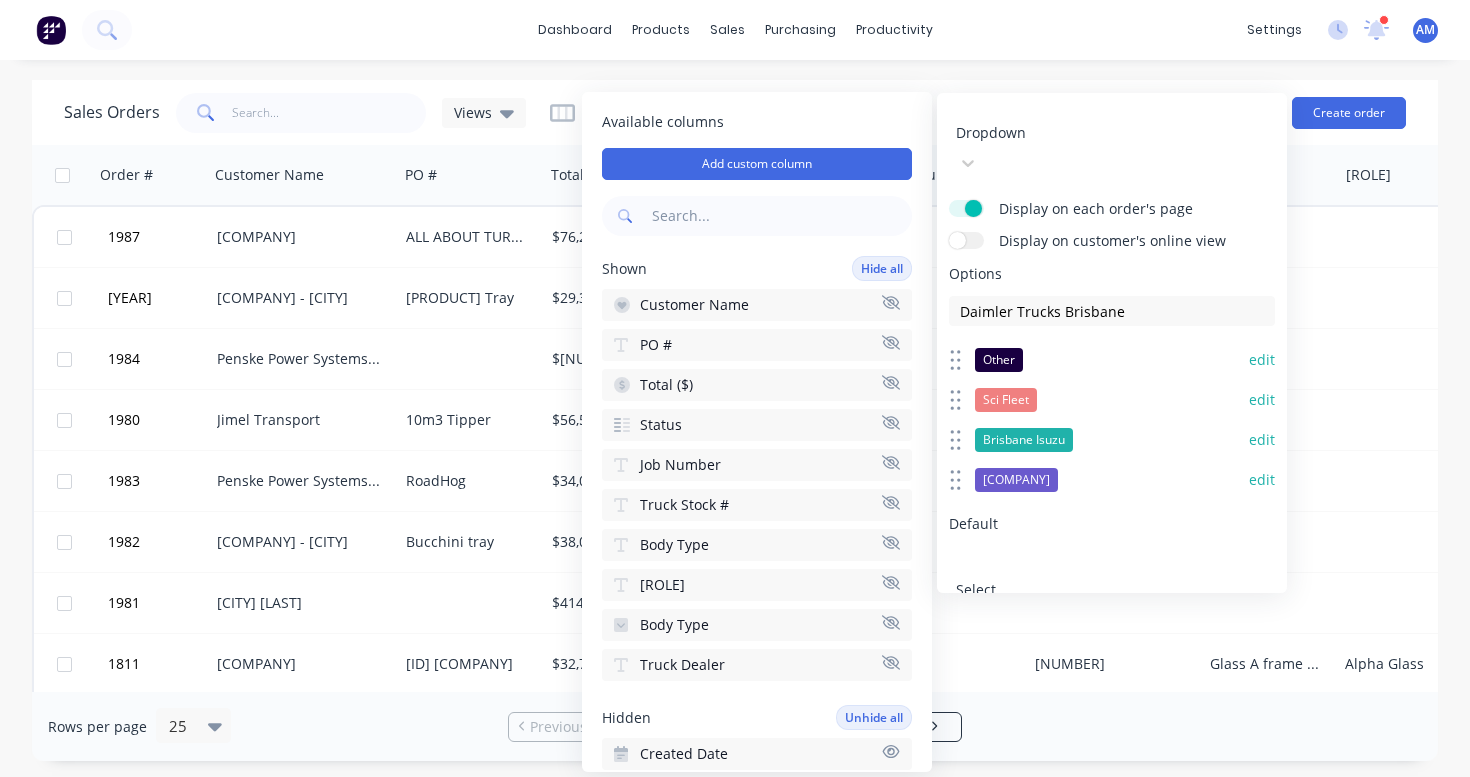 click on "Save" at bounding box center (1028, 673) 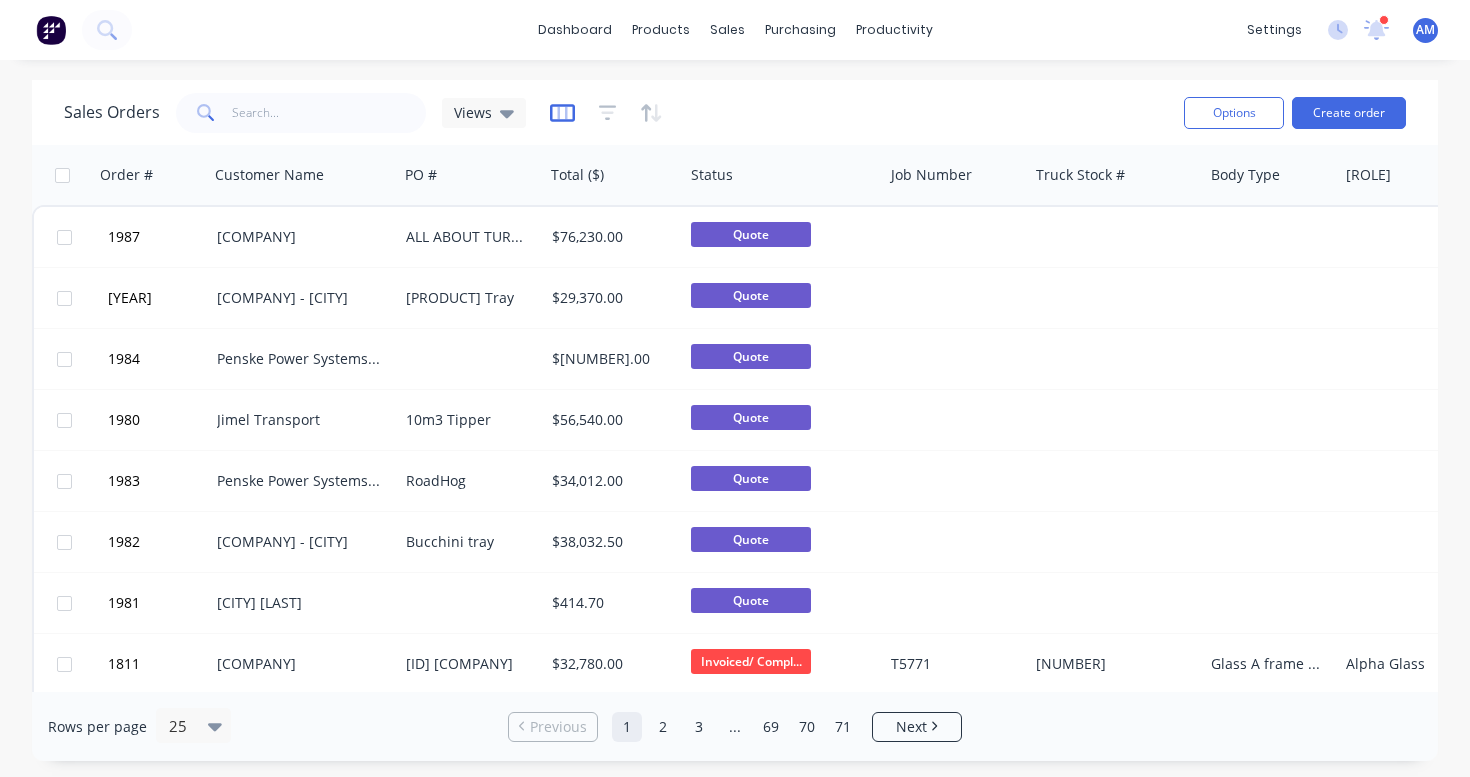 click 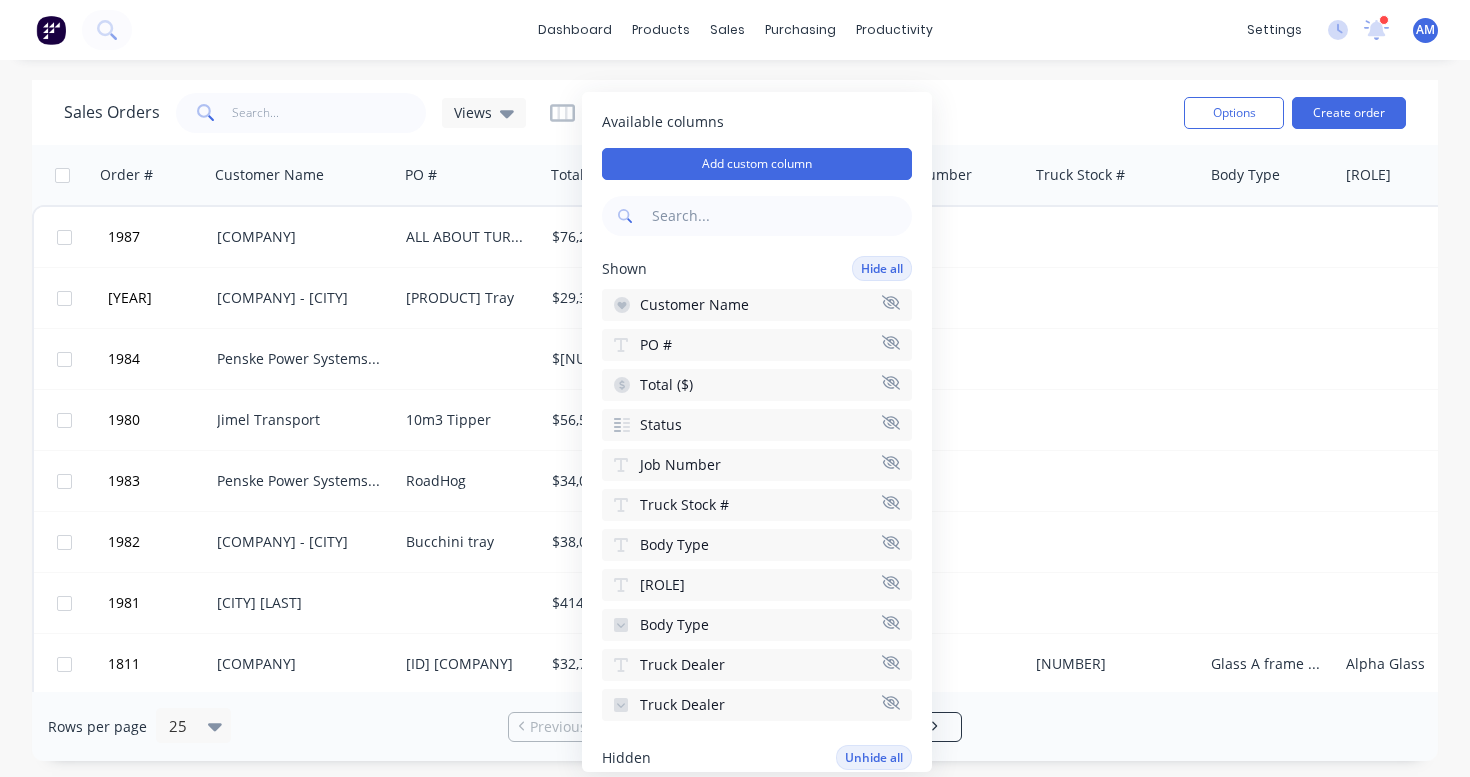 click on "1987 [COMPANY] ALL ABOUT TURNOVER FC $76,230.00 Quote Select... Select... 1986 [COMPANY] Quon Tray $29,370.00 Quote Select... Select... 1984 [COMPANY] $52,734.00 Quote Select... Select... 1980 [LAST] 10m3 Tipper $56,540.00 Quote Select... Select... 1983 [COMPANY] RoadHog $34,012.00 Quote Select... Select... 1982 [COMPANY] $38,032.50" at bounding box center [735, 388] 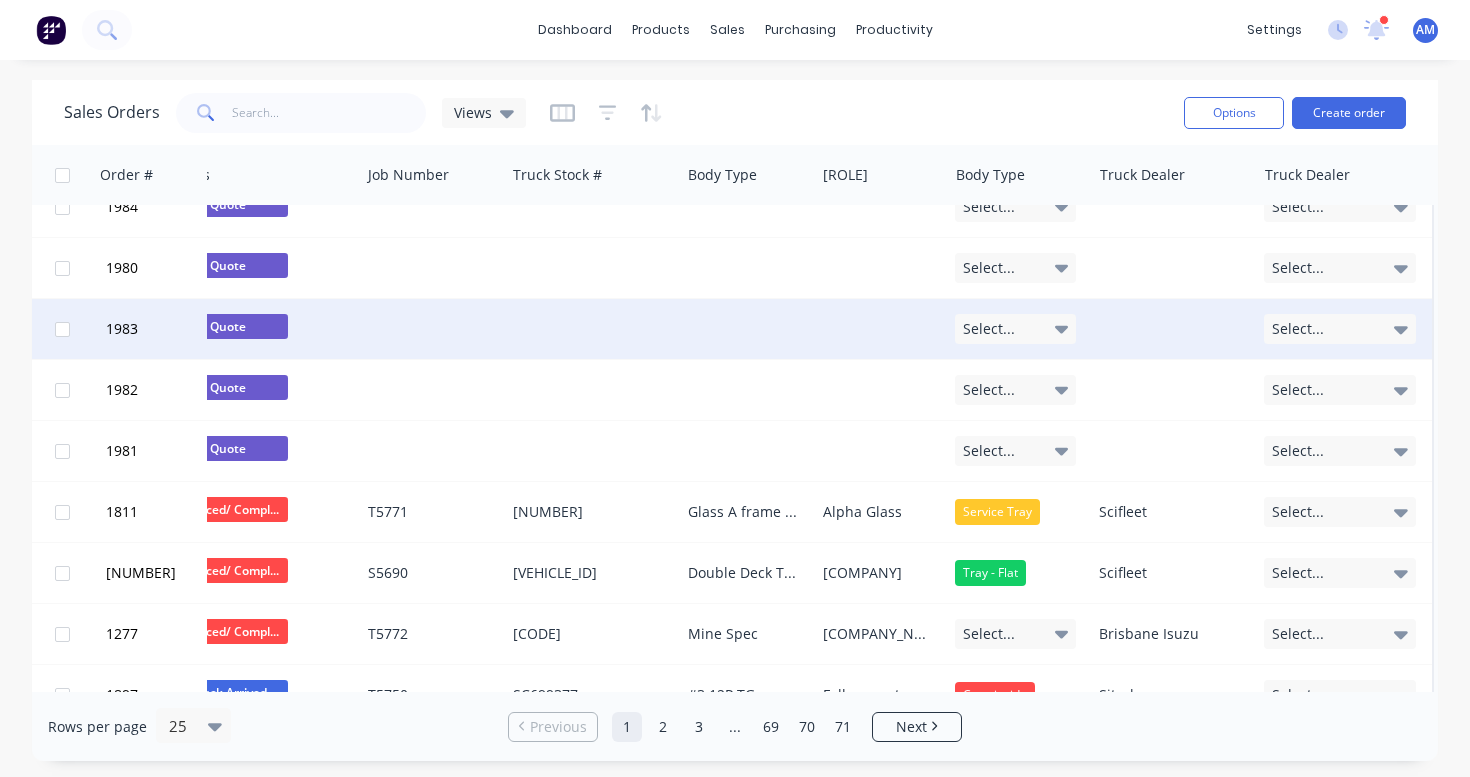 scroll, scrollTop: 152, scrollLeft: 529, axis: both 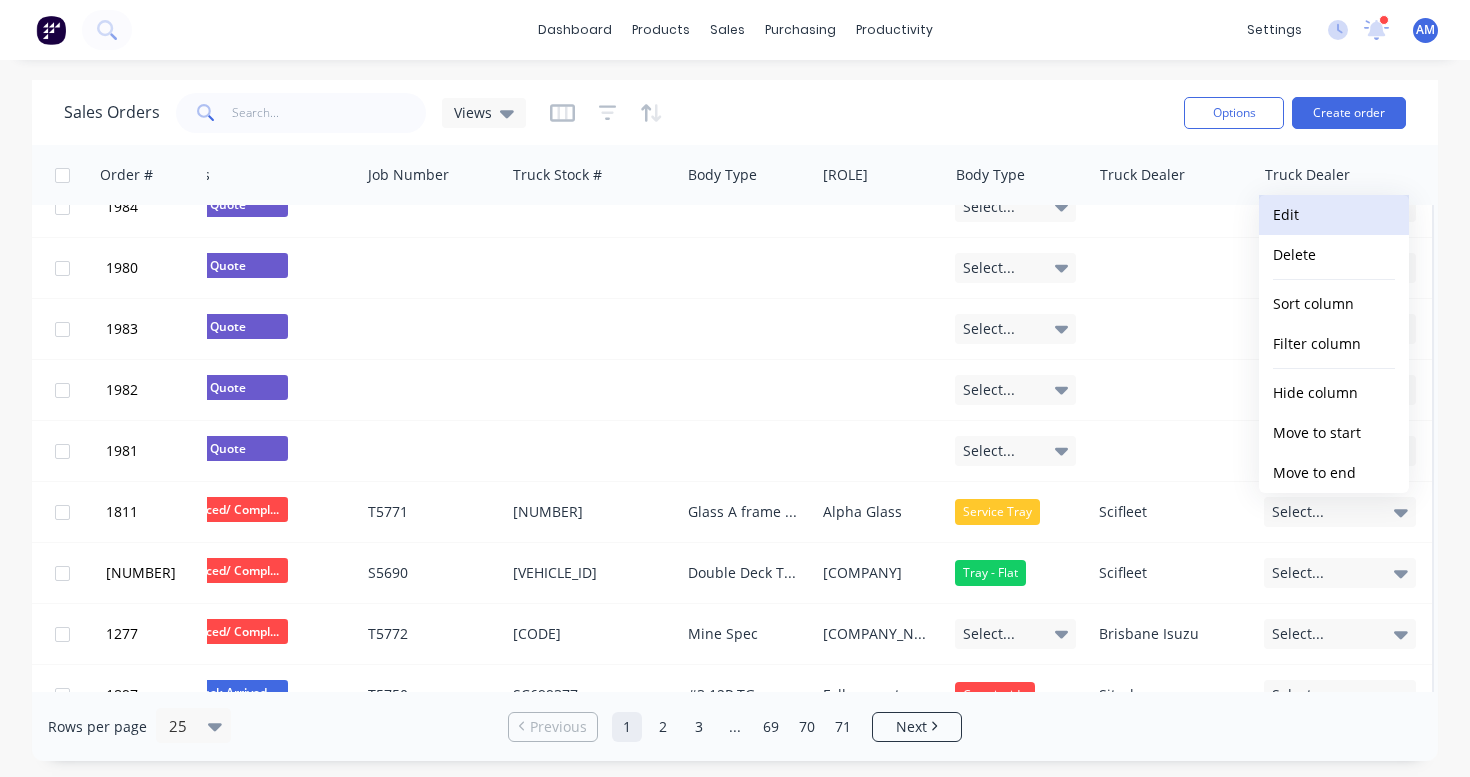 click on "Edit" at bounding box center (1334, 215) 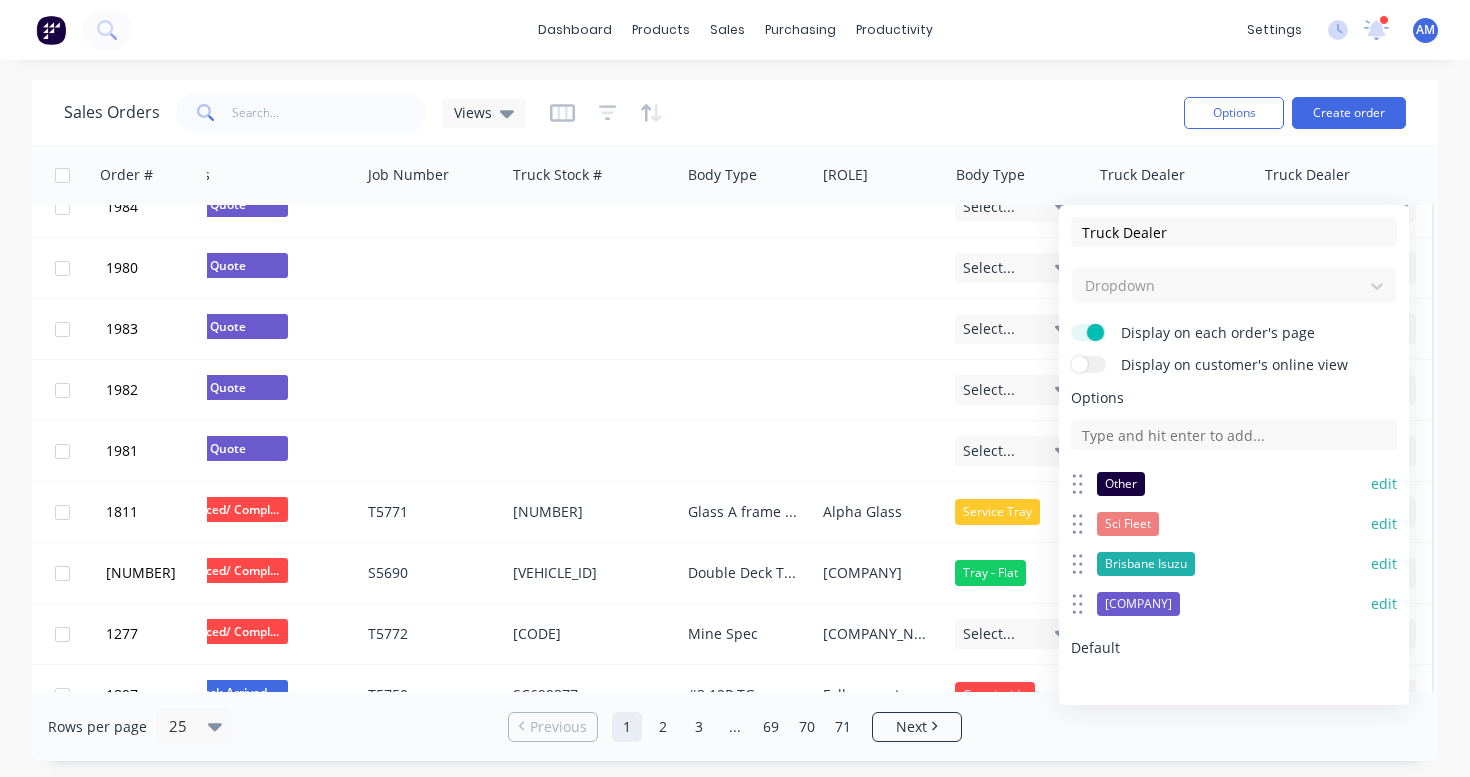 click on "edit" at bounding box center (1384, 524) 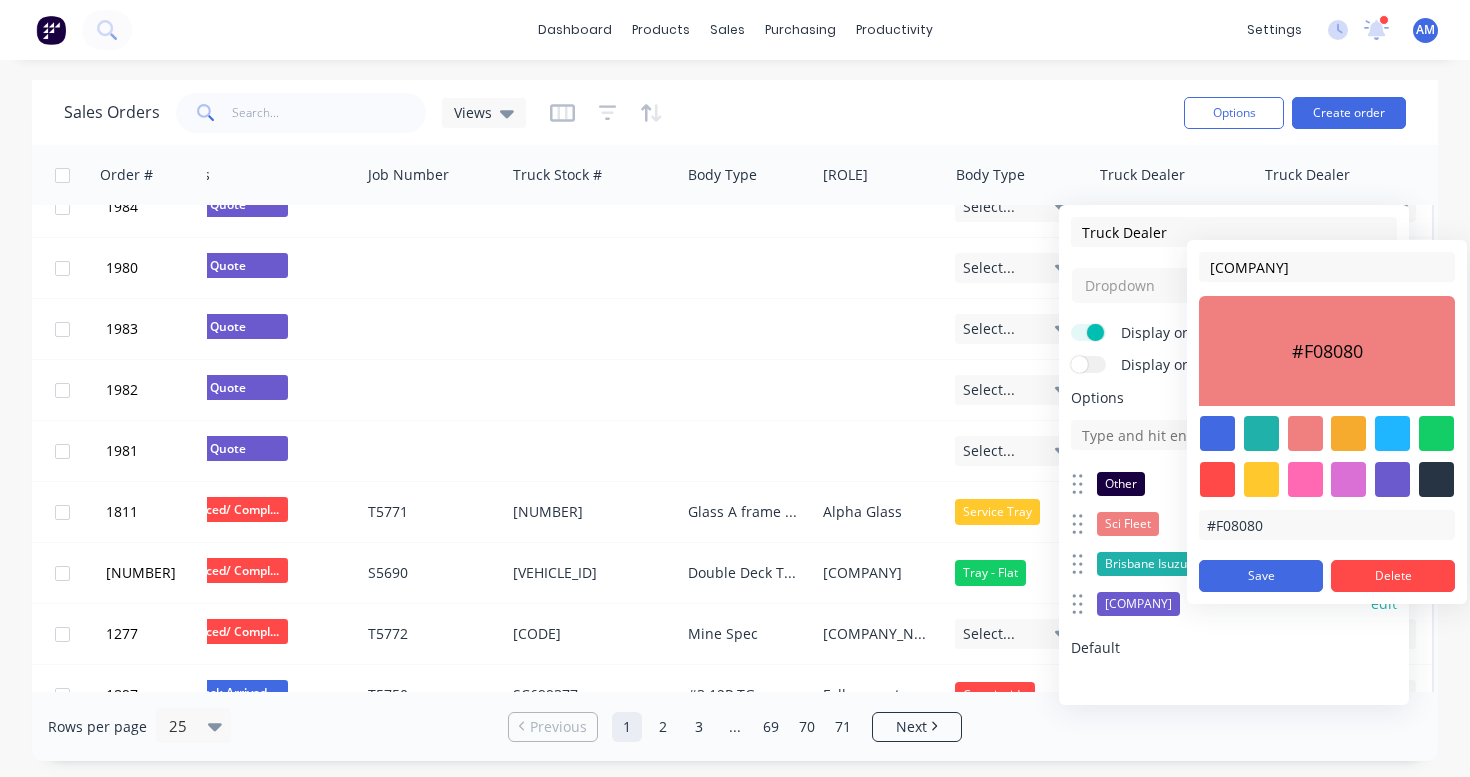 type on "[COMPANY]" 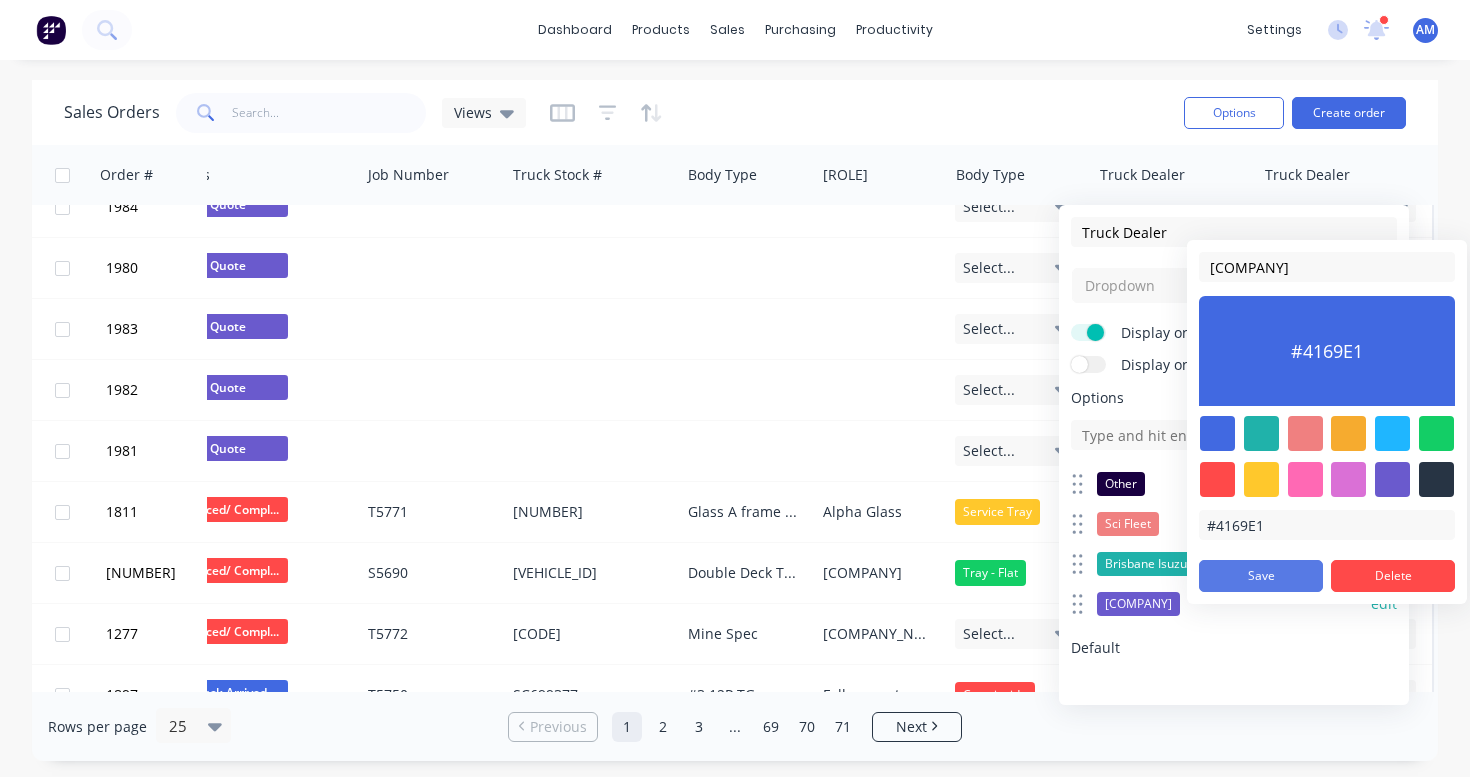 click on "Save" at bounding box center [1261, 576] 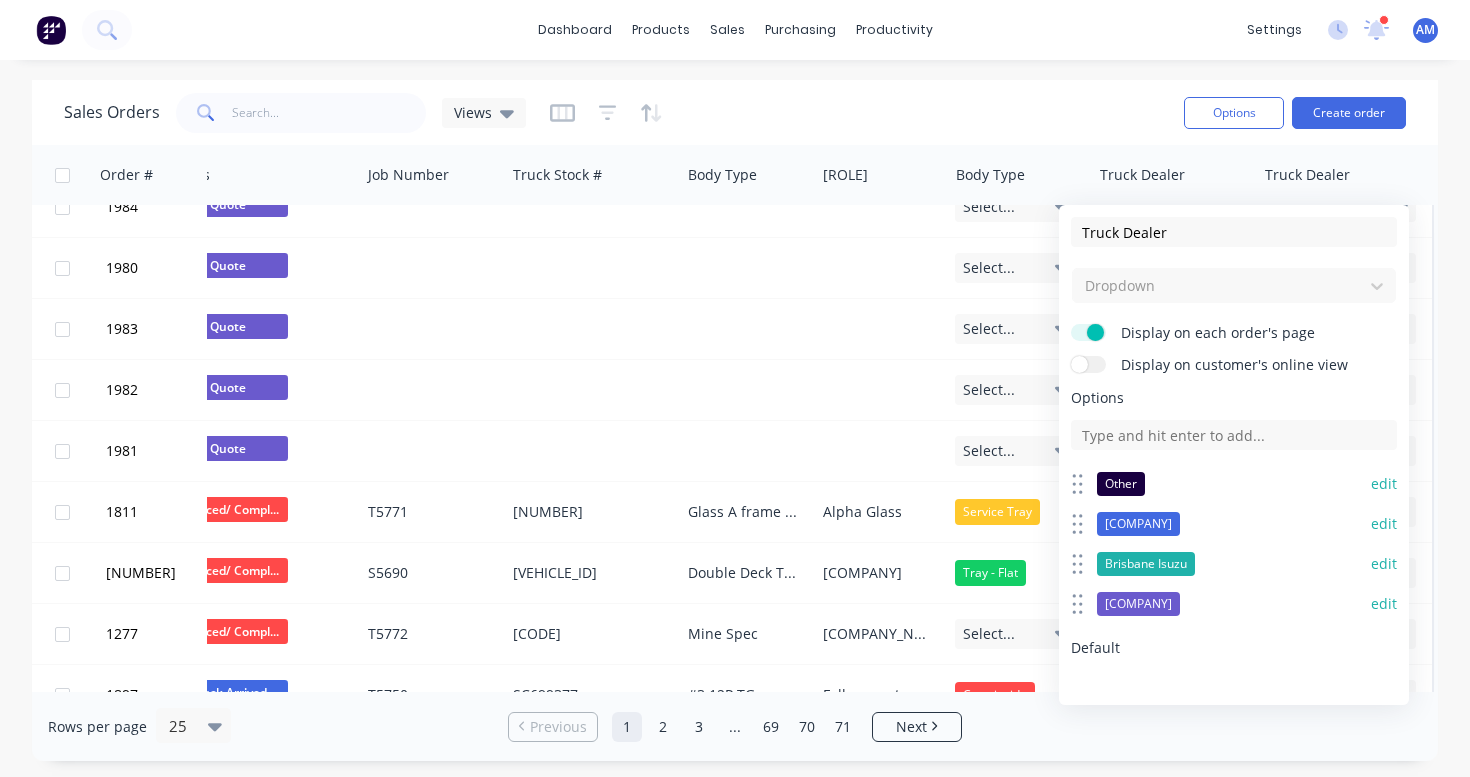 click on "edit" at bounding box center (1384, 564) 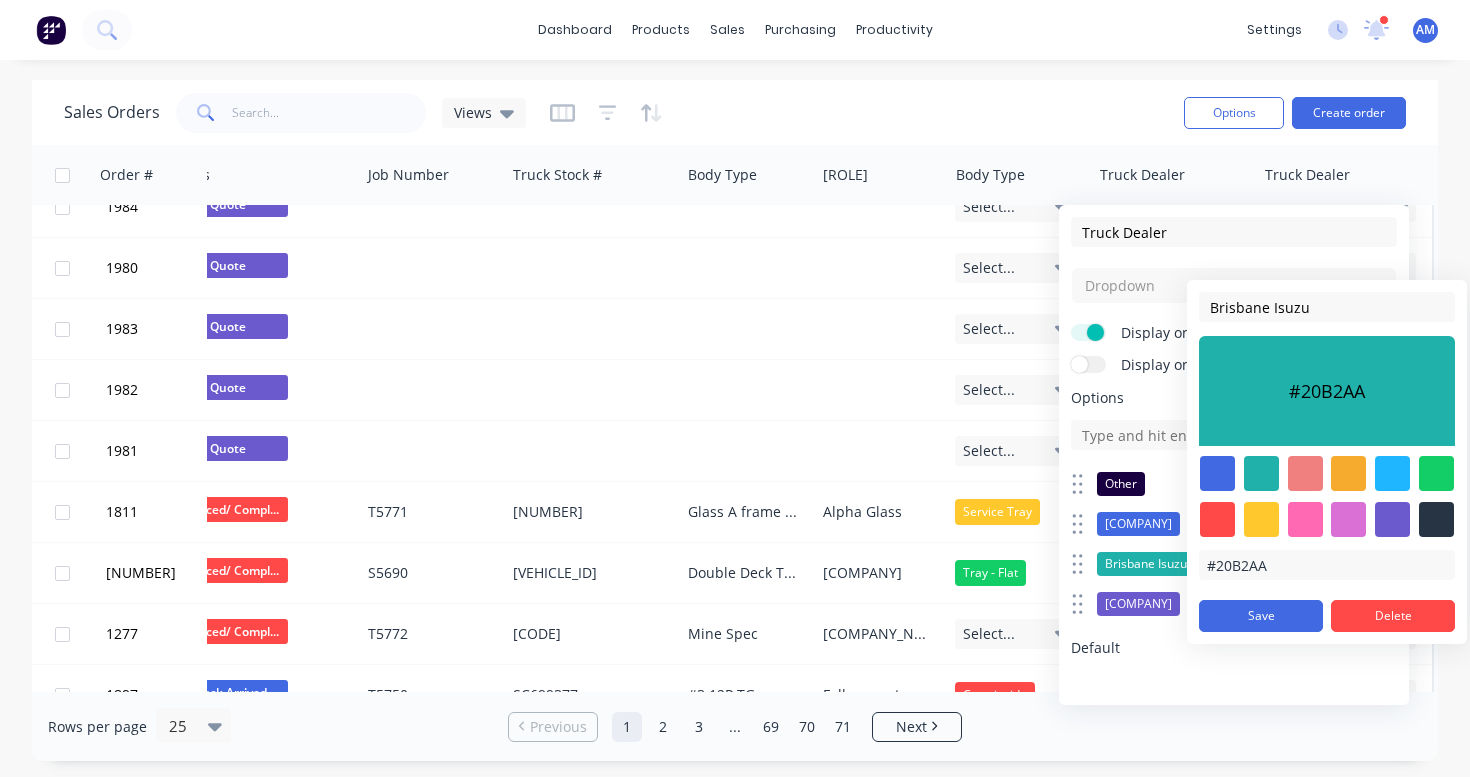 click at bounding box center (1217, 519) 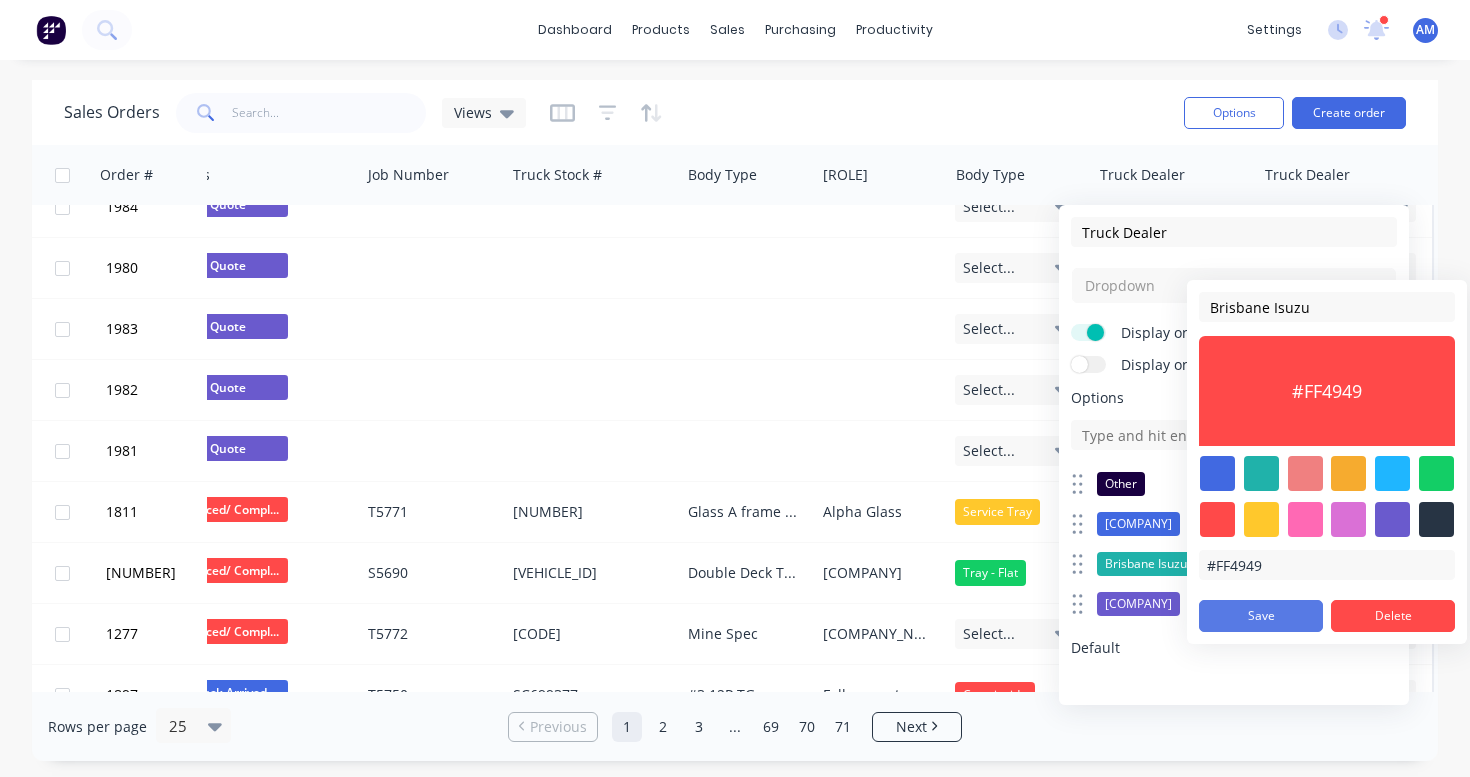 click on "Save" at bounding box center [1261, 616] 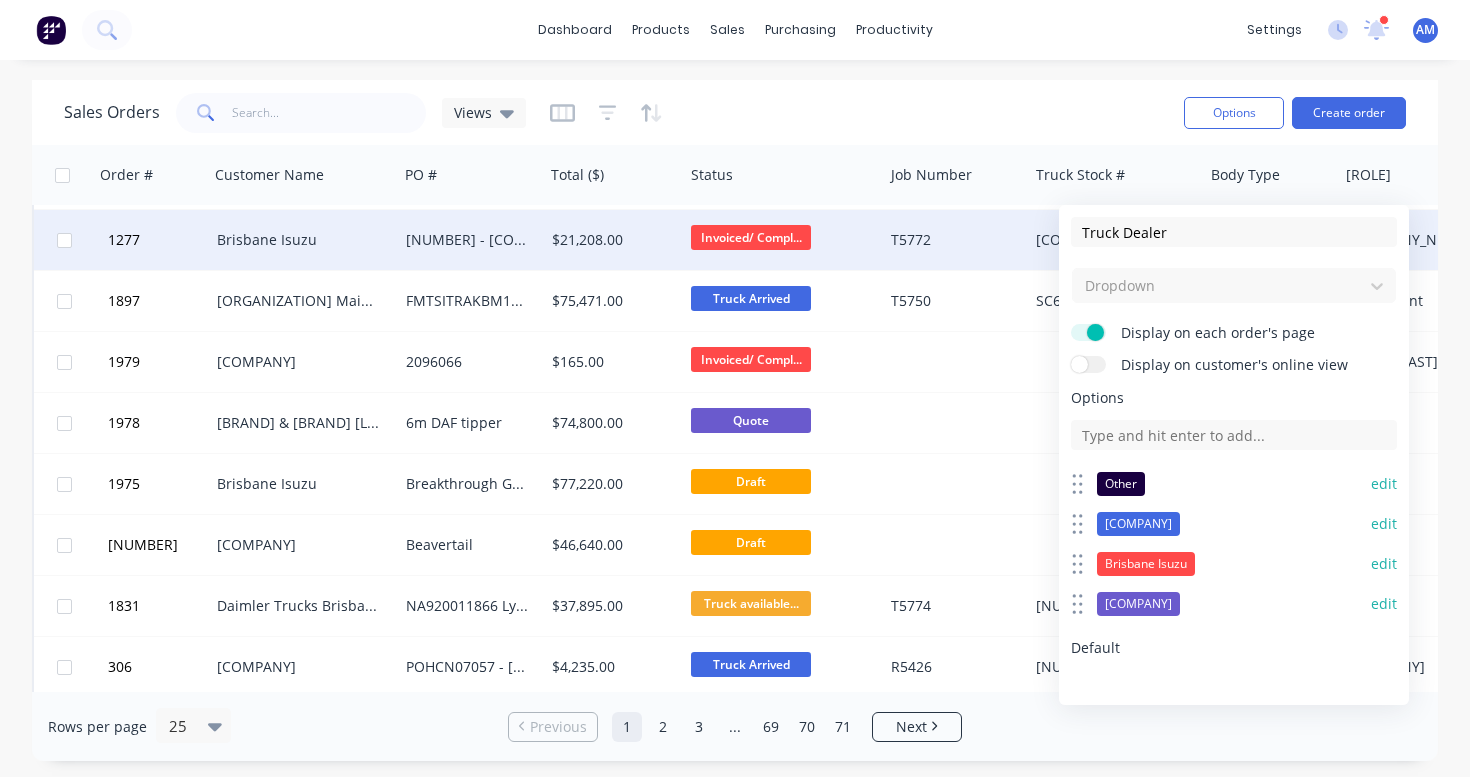 scroll, scrollTop: 558, scrollLeft: 0, axis: vertical 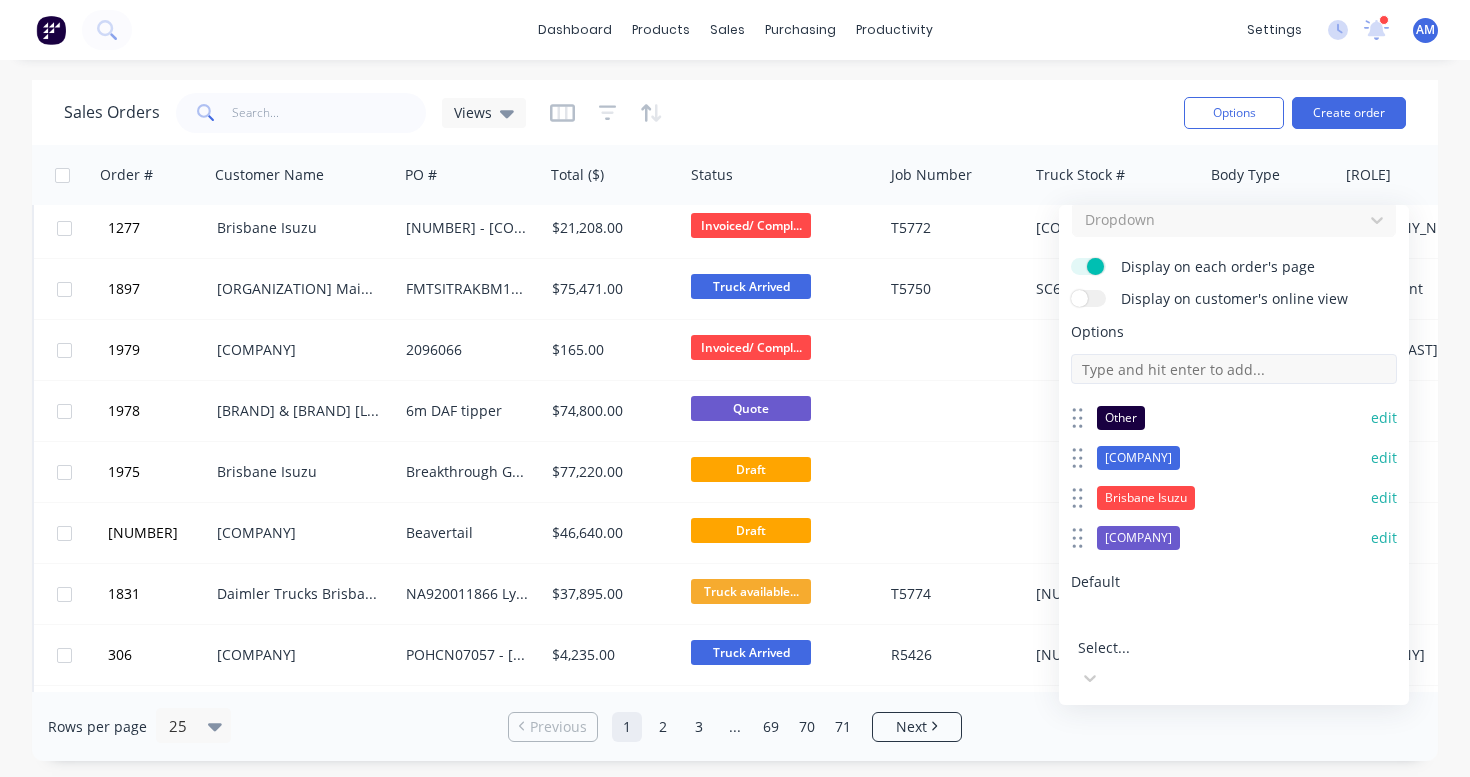 click at bounding box center (1234, 369) 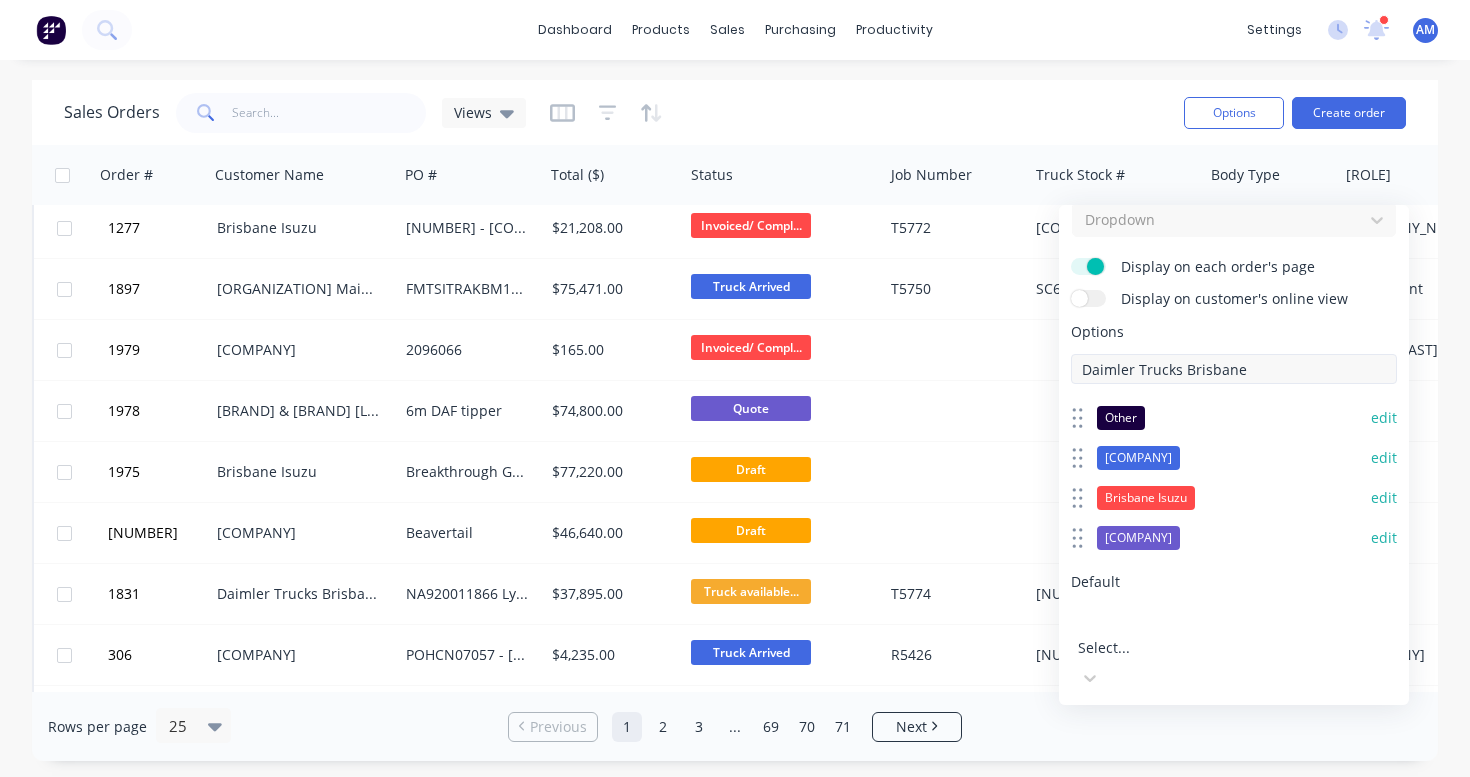 type on "Daimler Trucks Brisbane" 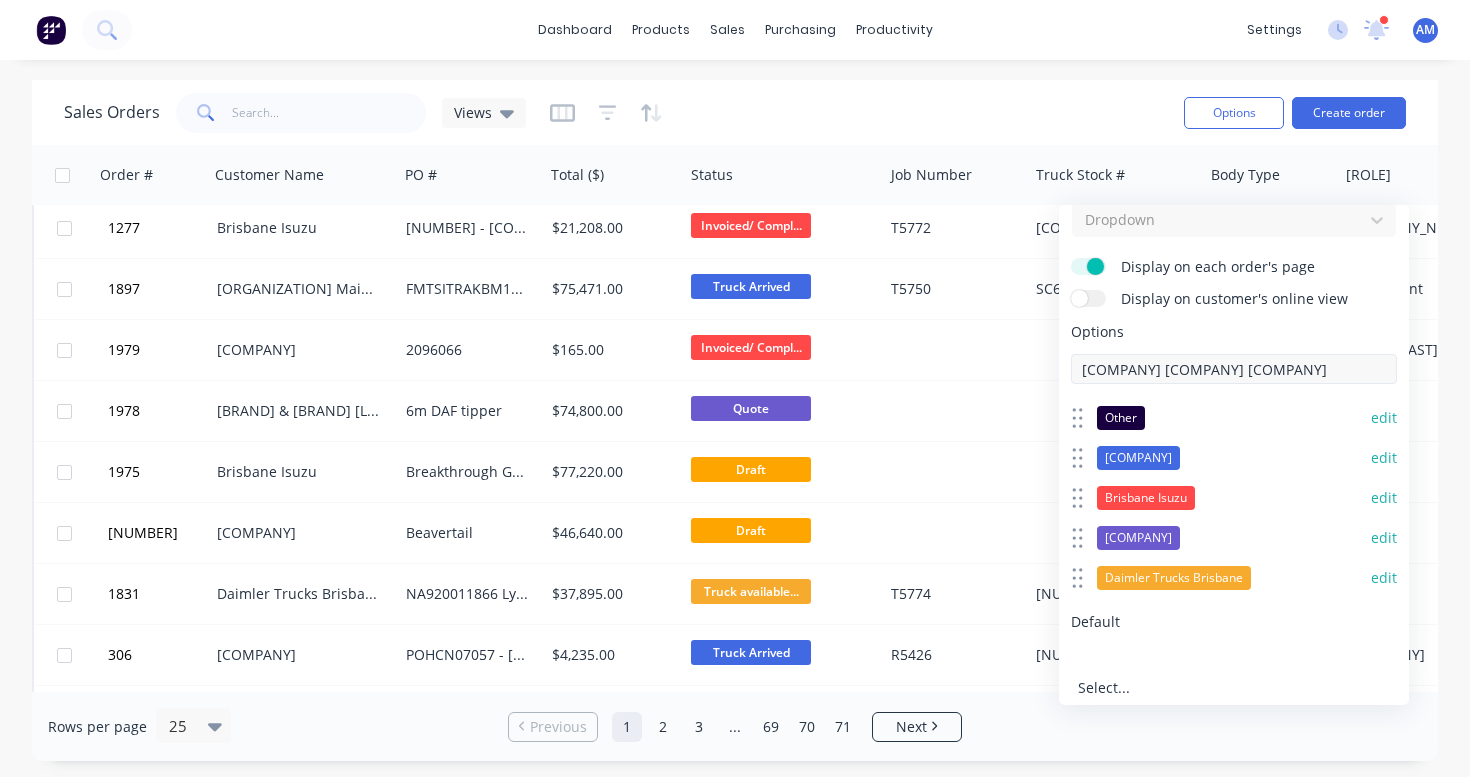 type on "[COMPANY] [COMPANY] [COMPANY]" 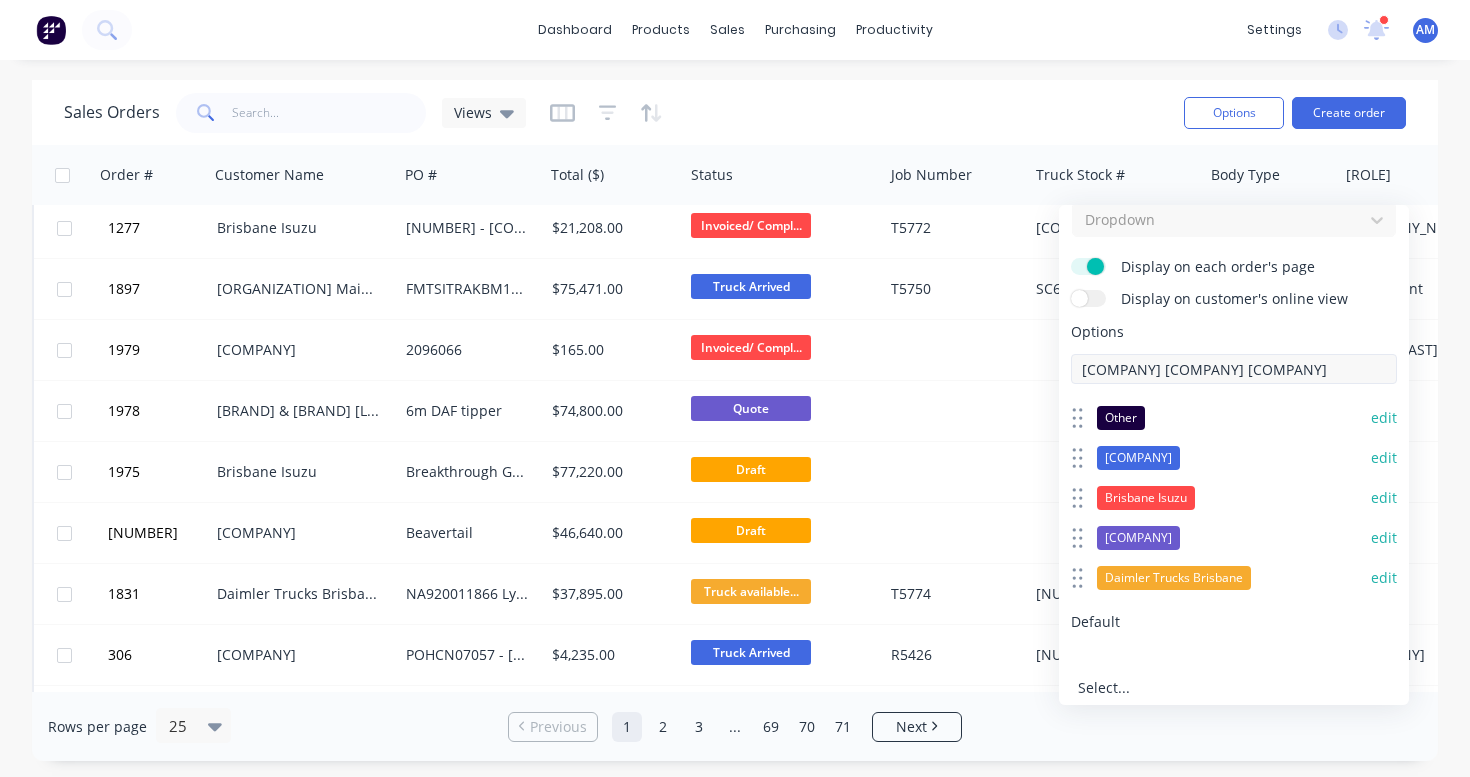 type 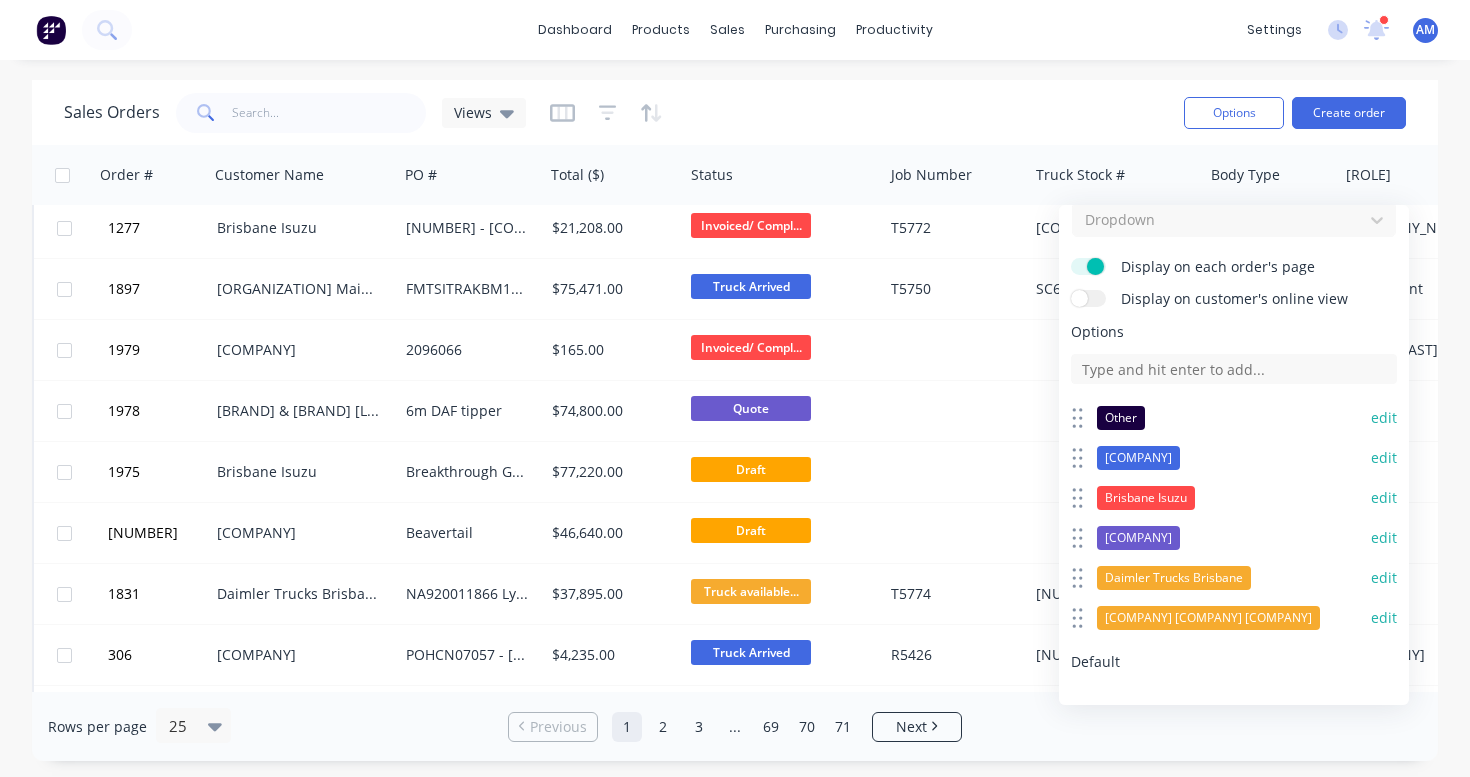 click on "edit" at bounding box center (1384, 618) 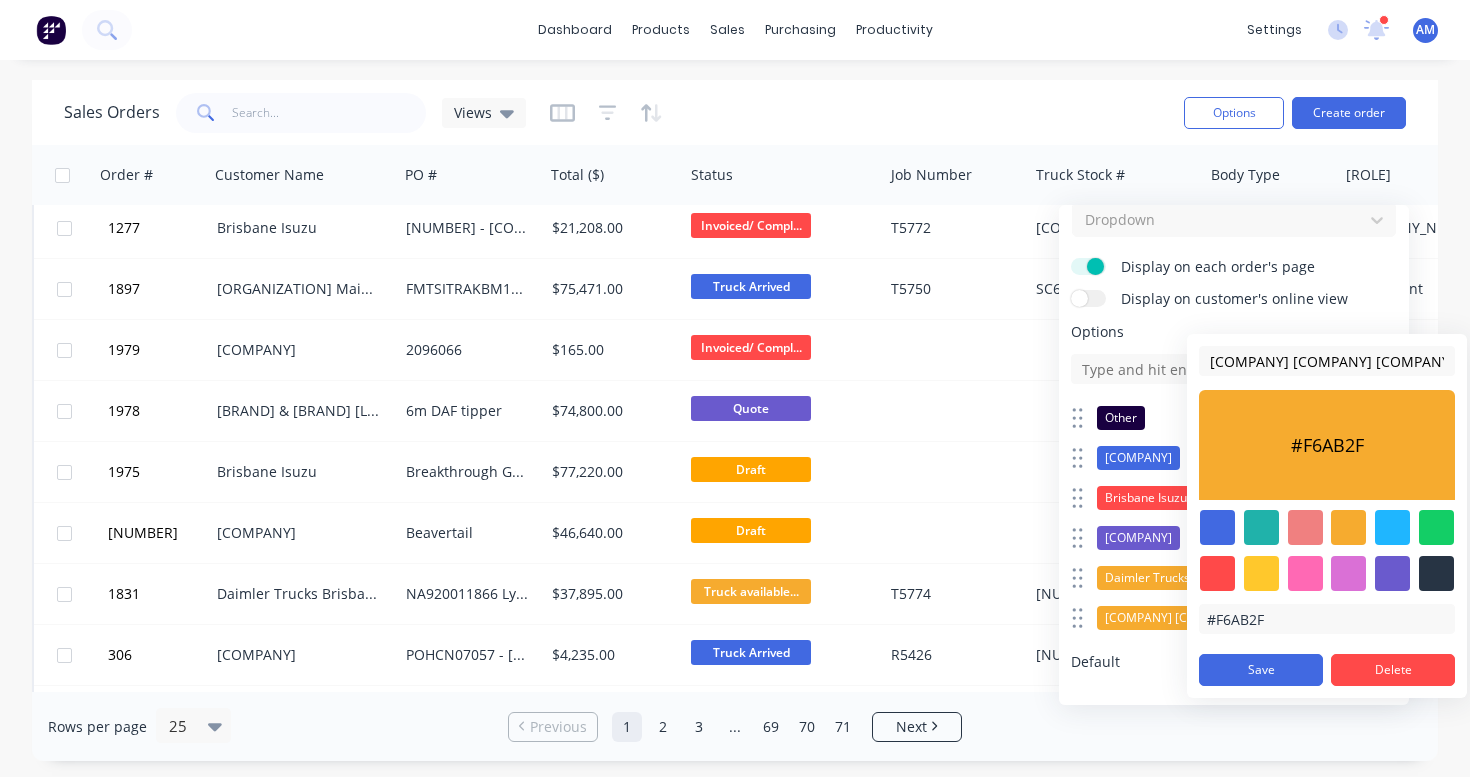 click at bounding box center [1436, 527] 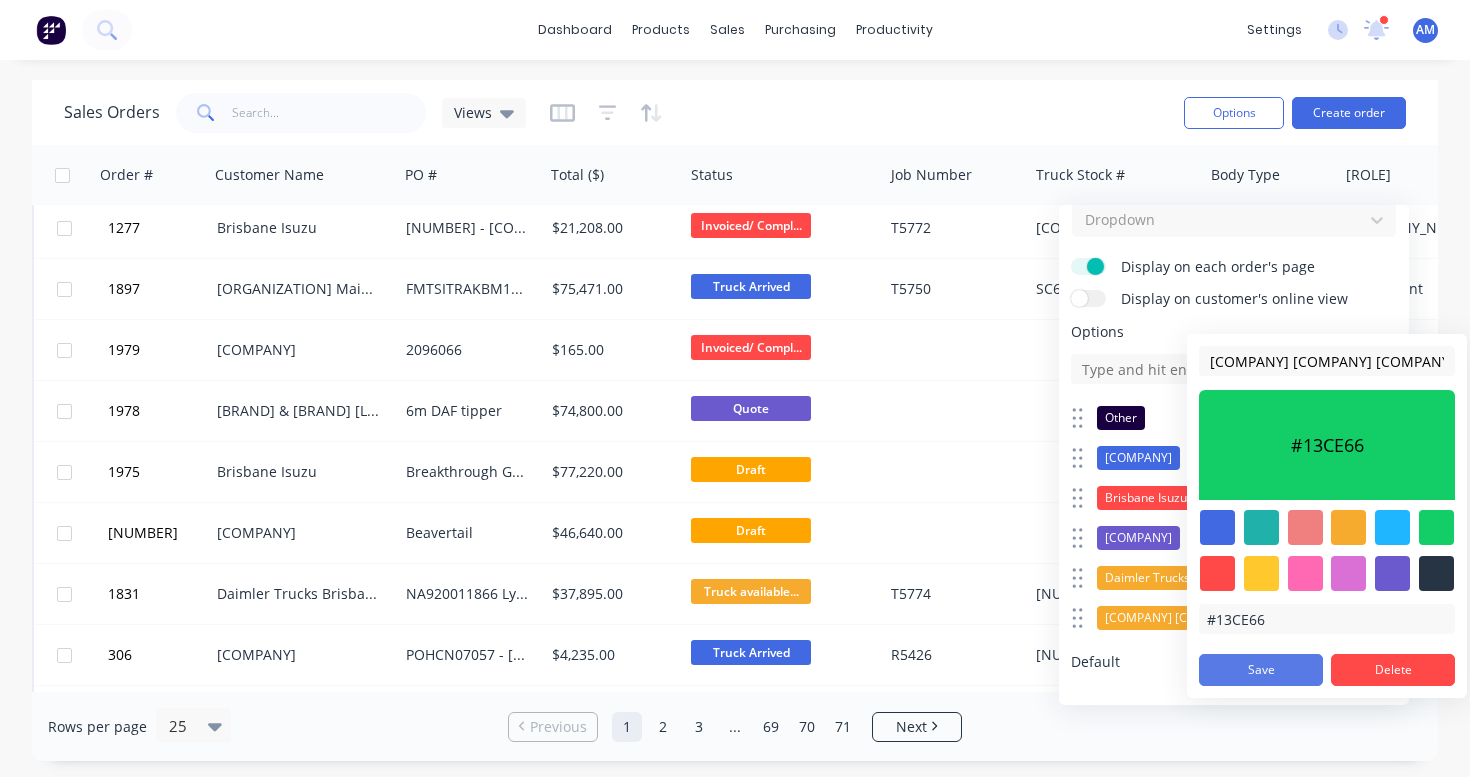 click on "Save" at bounding box center [1261, 670] 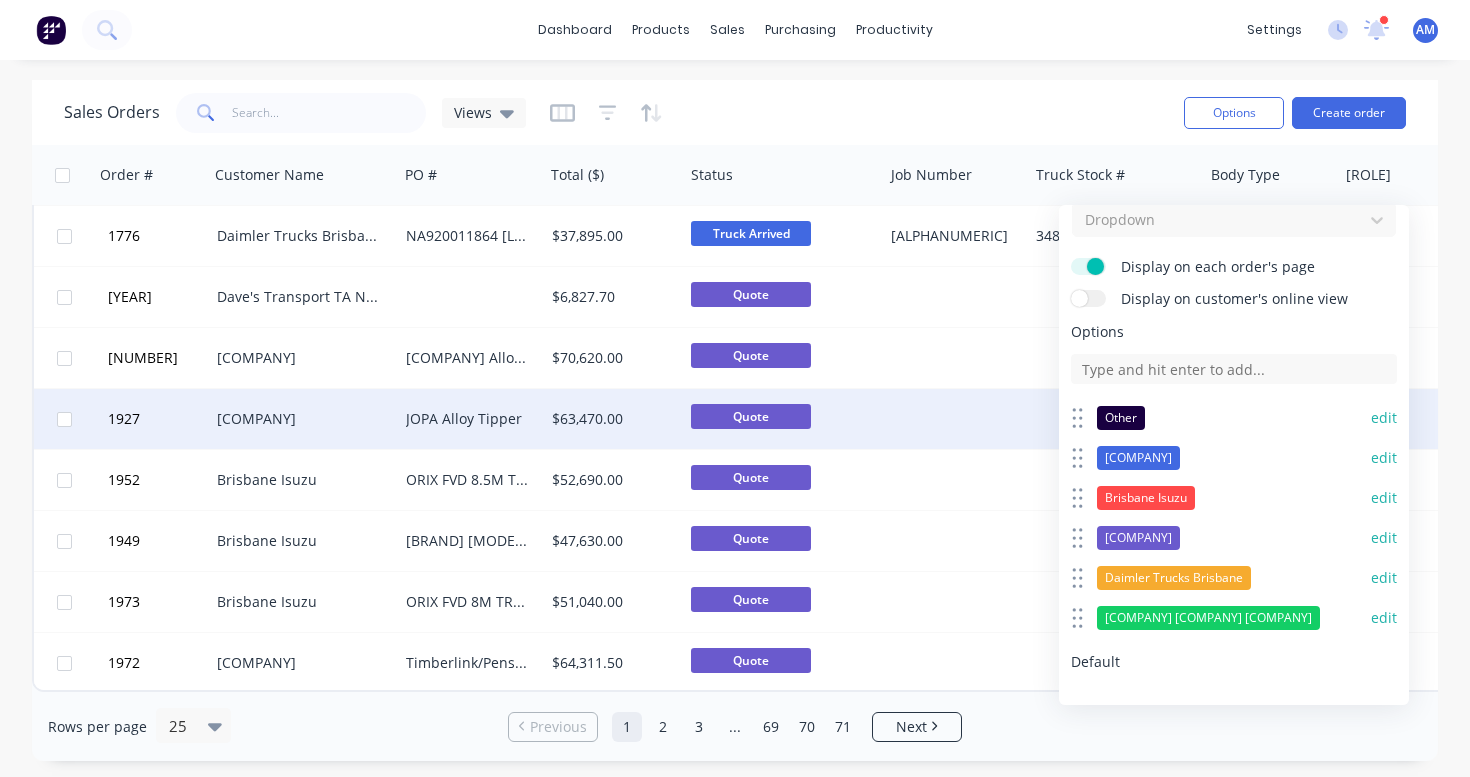 scroll, scrollTop: 1048, scrollLeft: 0, axis: vertical 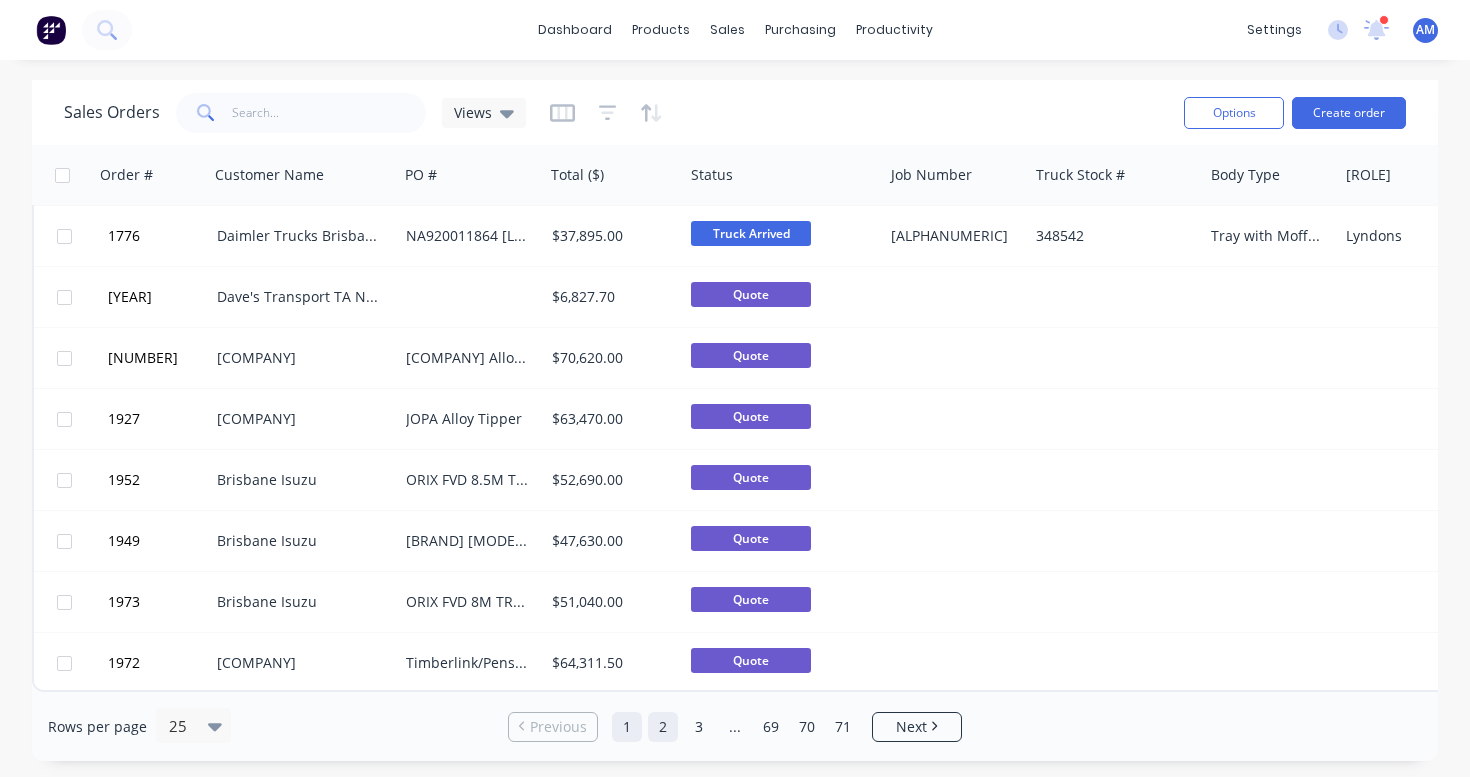 click on "2" at bounding box center (663, 727) 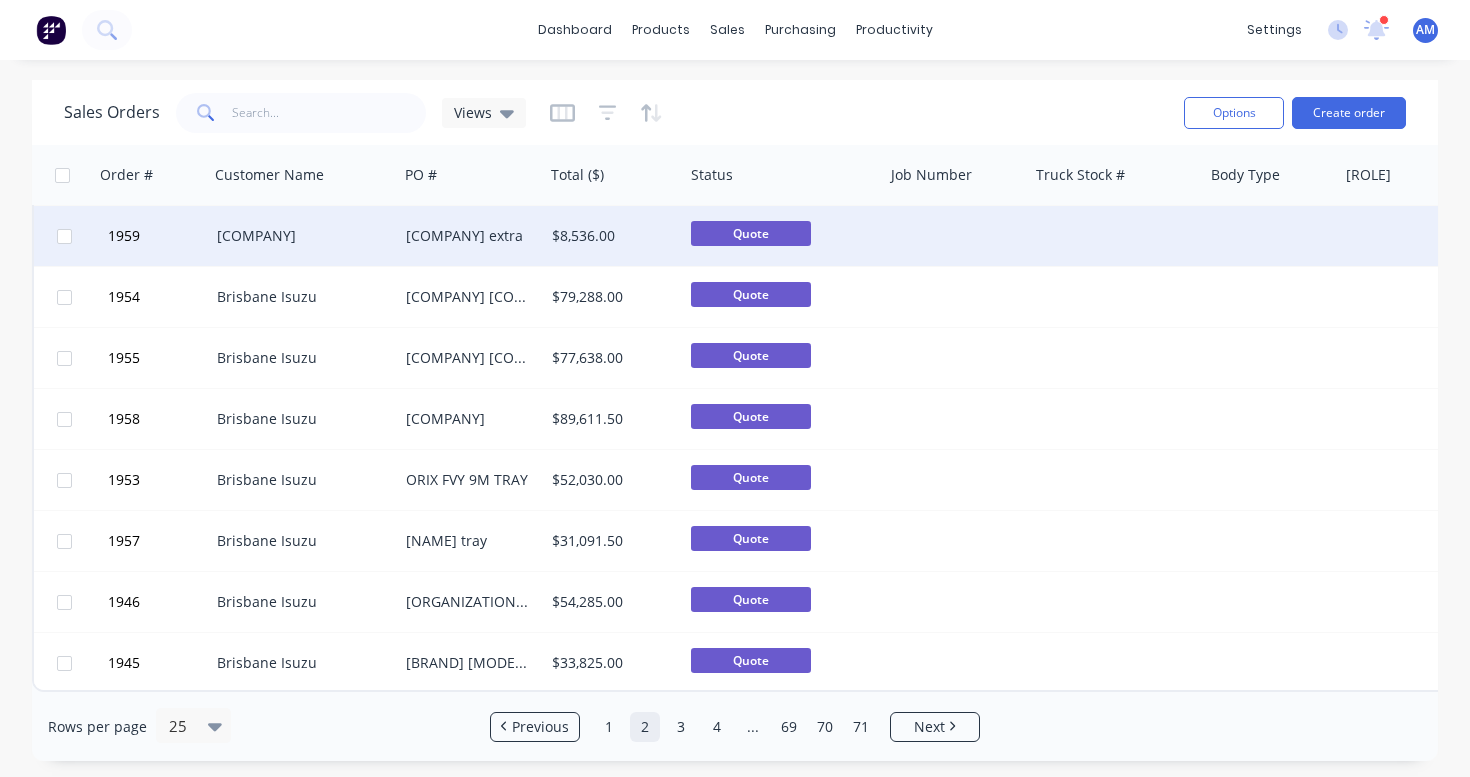 scroll, scrollTop: 1048, scrollLeft: 0, axis: vertical 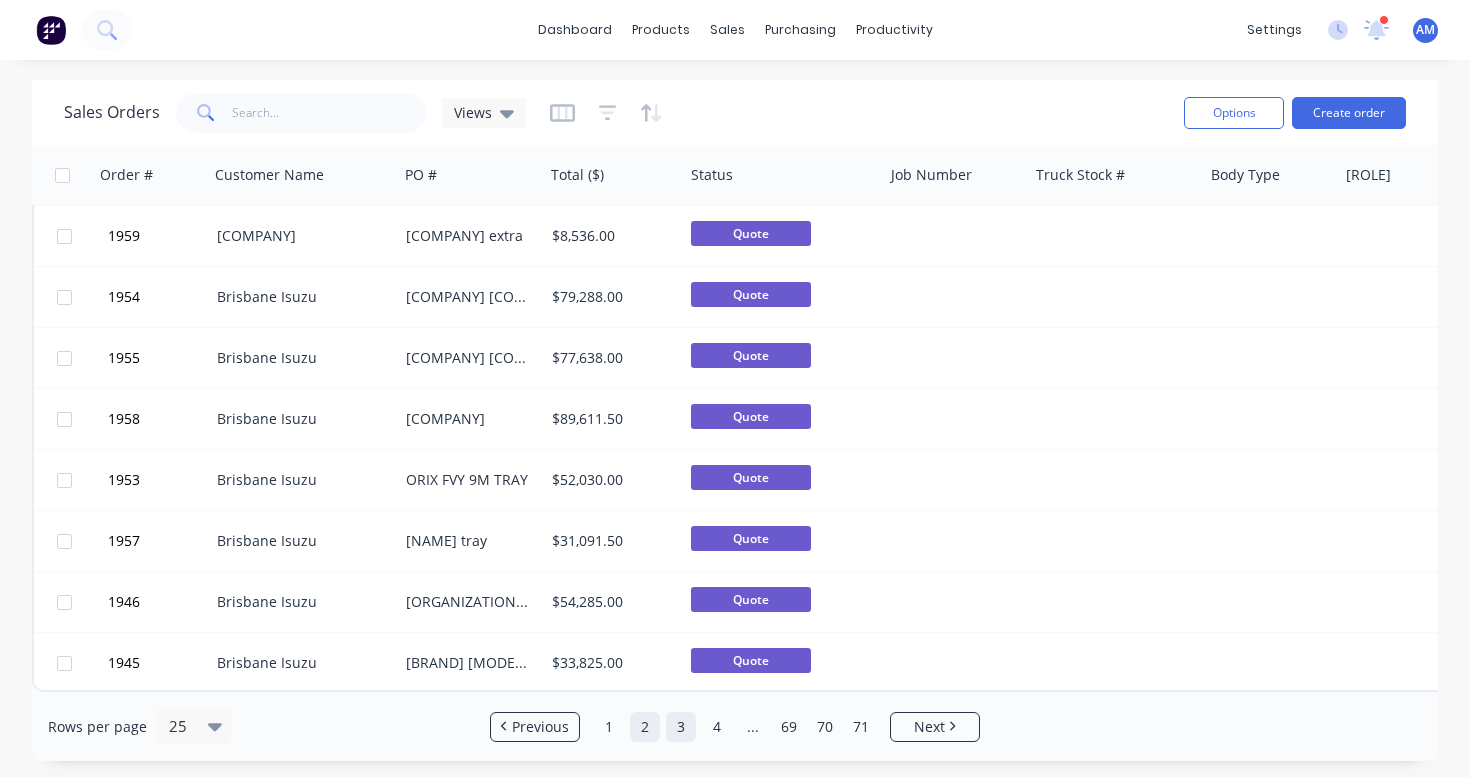 click on "3" at bounding box center [681, 727] 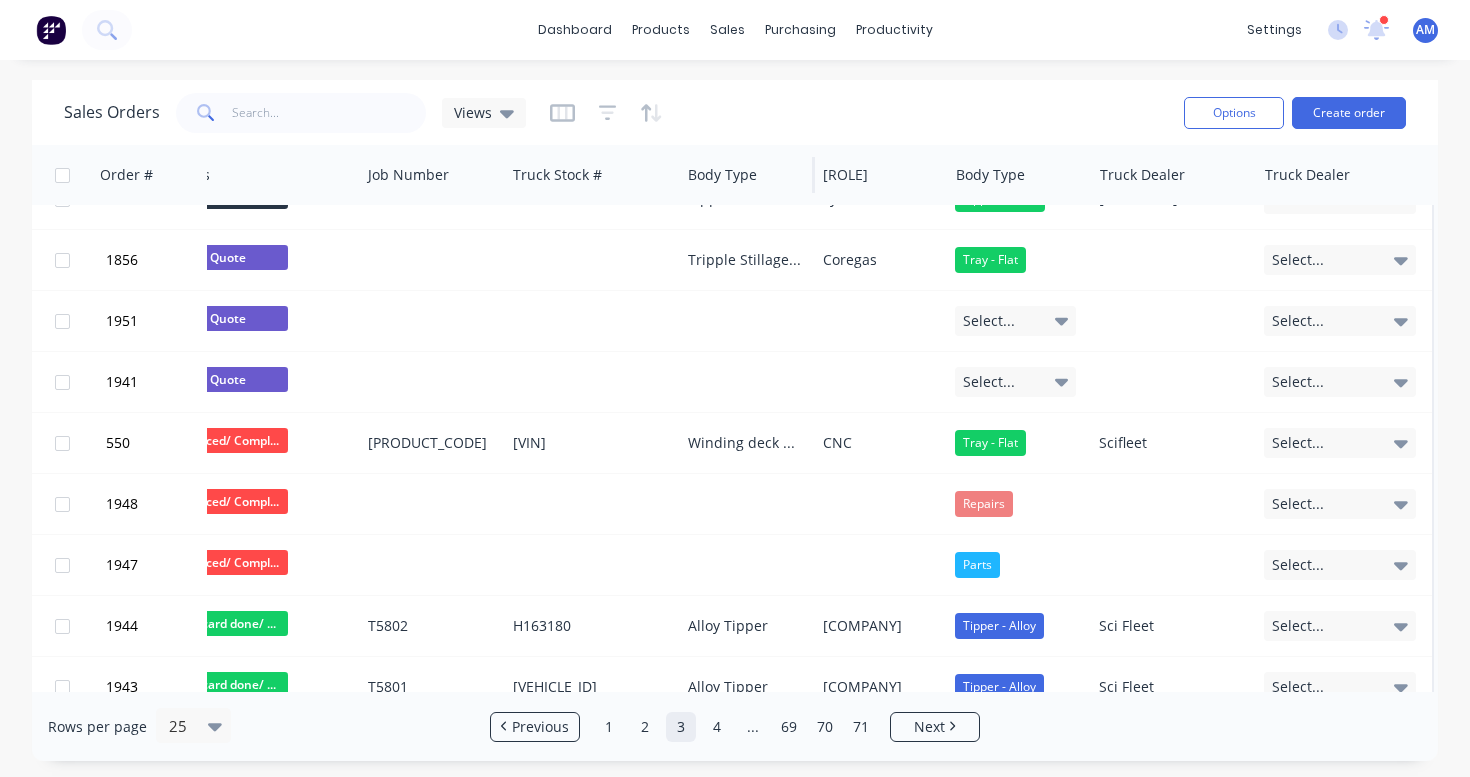 scroll, scrollTop: 99, scrollLeft: 529, axis: both 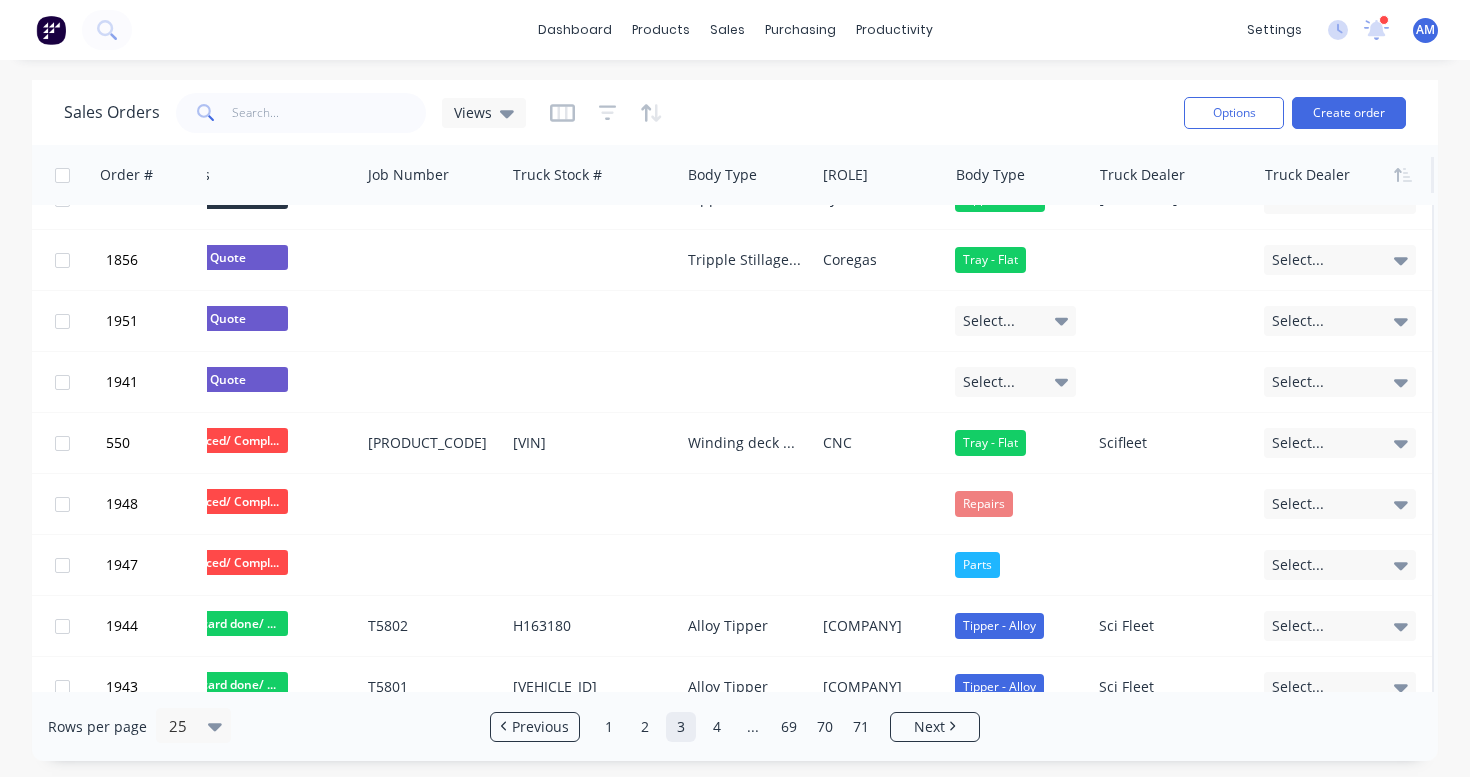 click at bounding box center (1341, 175) 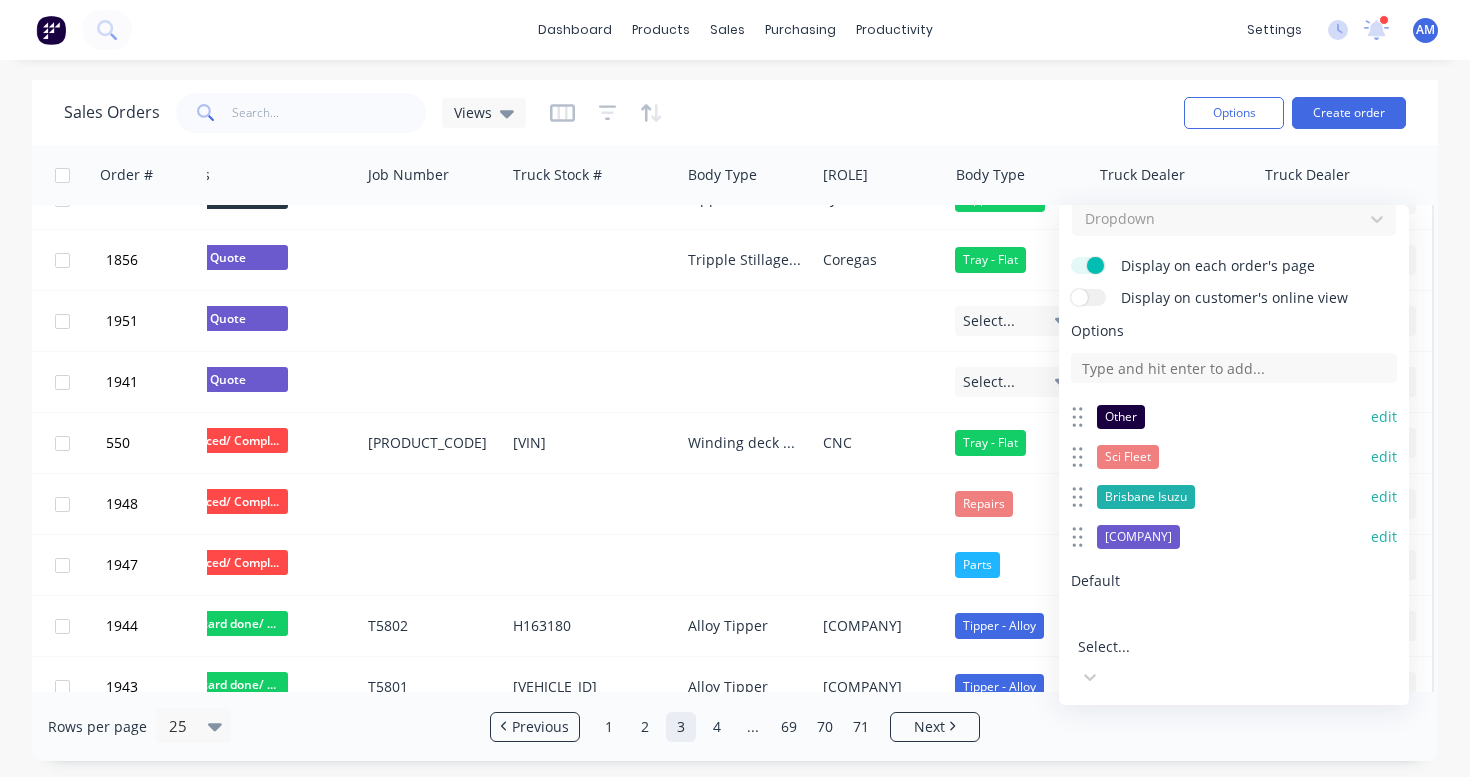 scroll, scrollTop: 66, scrollLeft: 0, axis: vertical 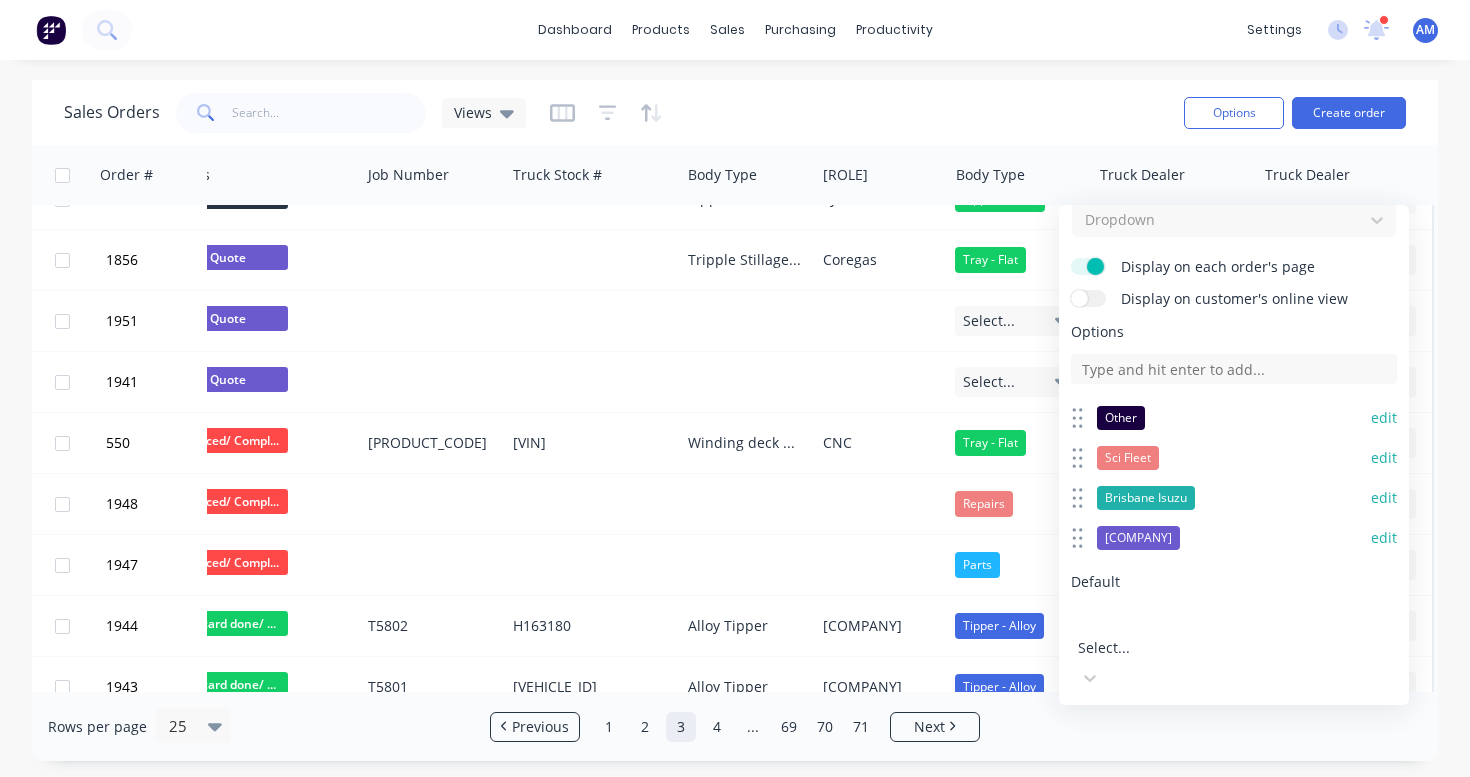 click on "edit" at bounding box center [1384, 458] 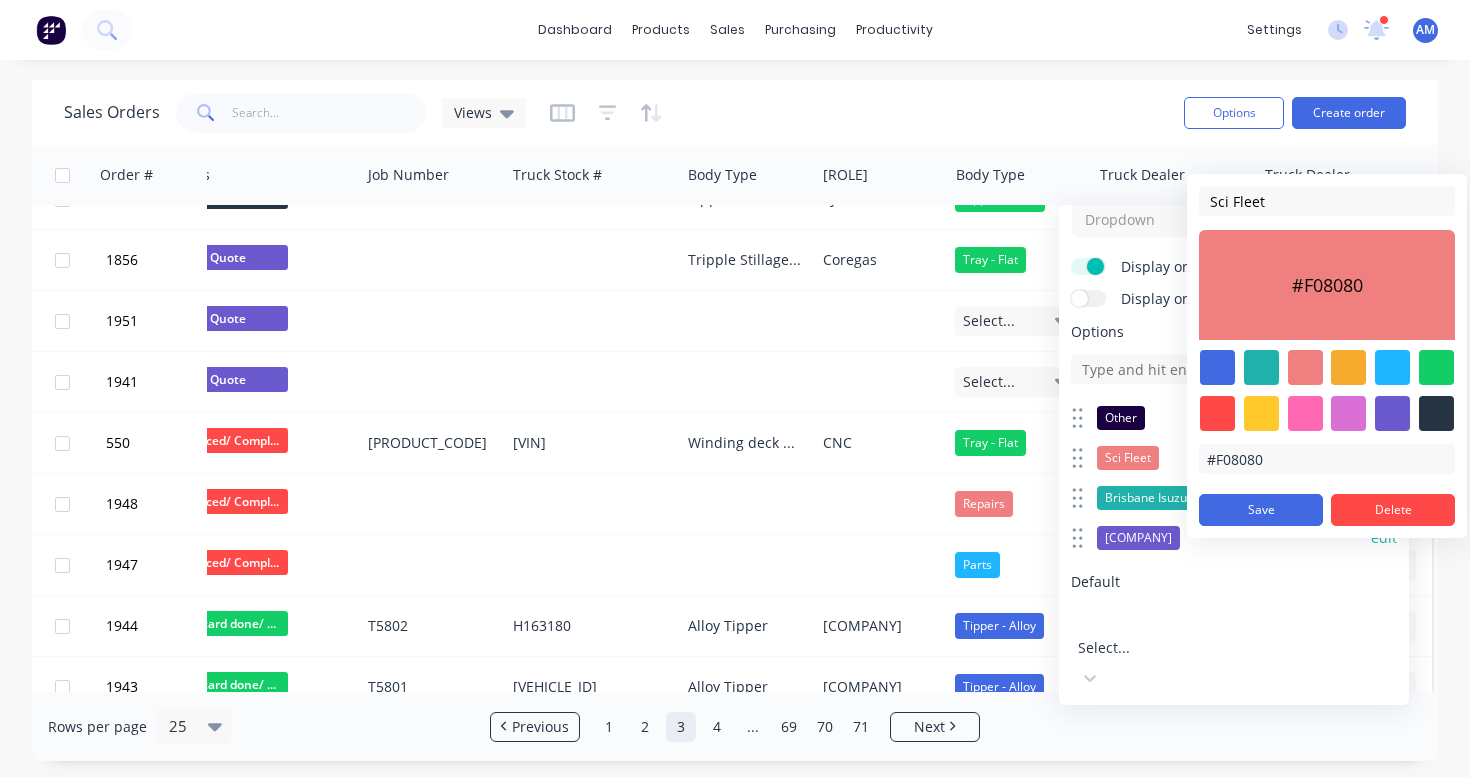 click at bounding box center (1217, 367) 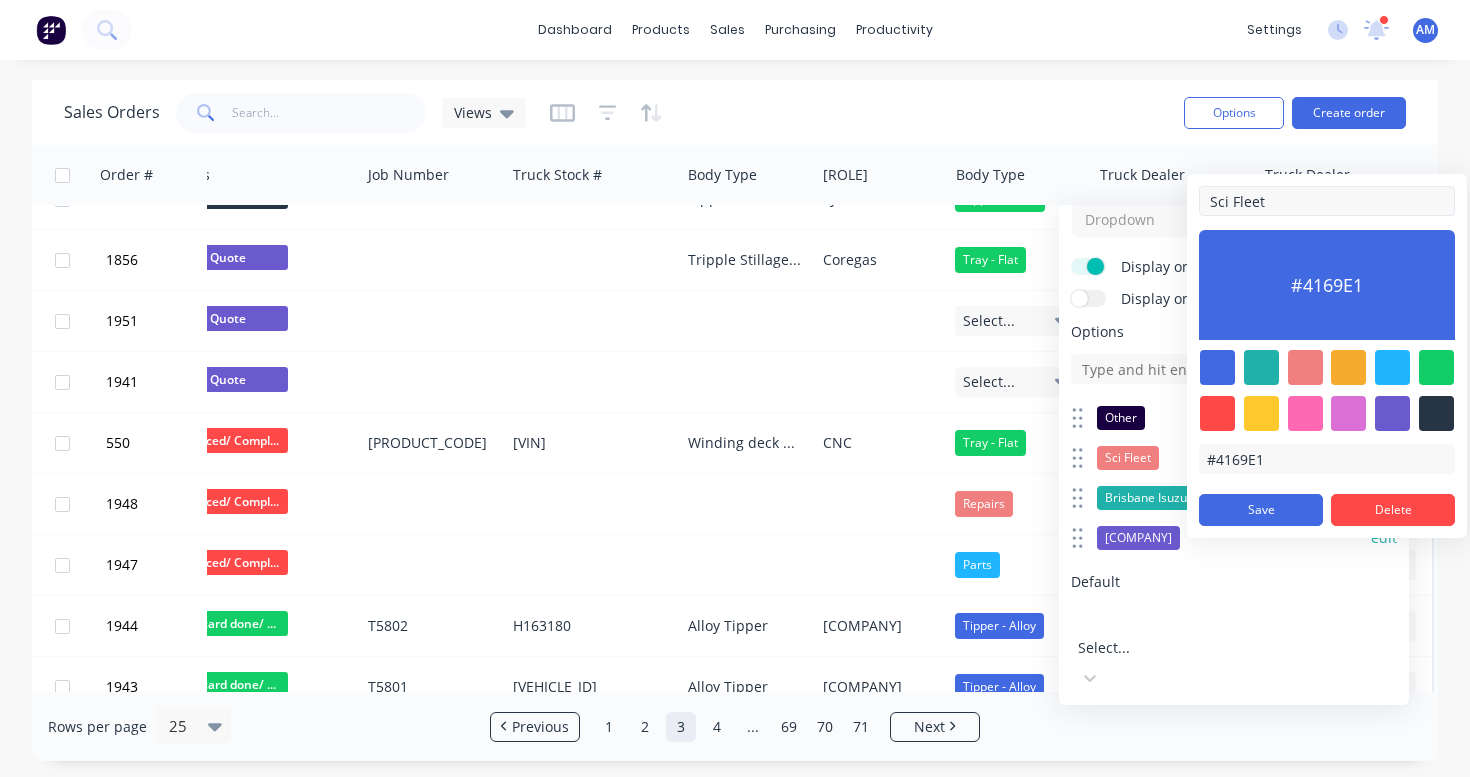 click on "Sci Fleet" at bounding box center [1327, 201] 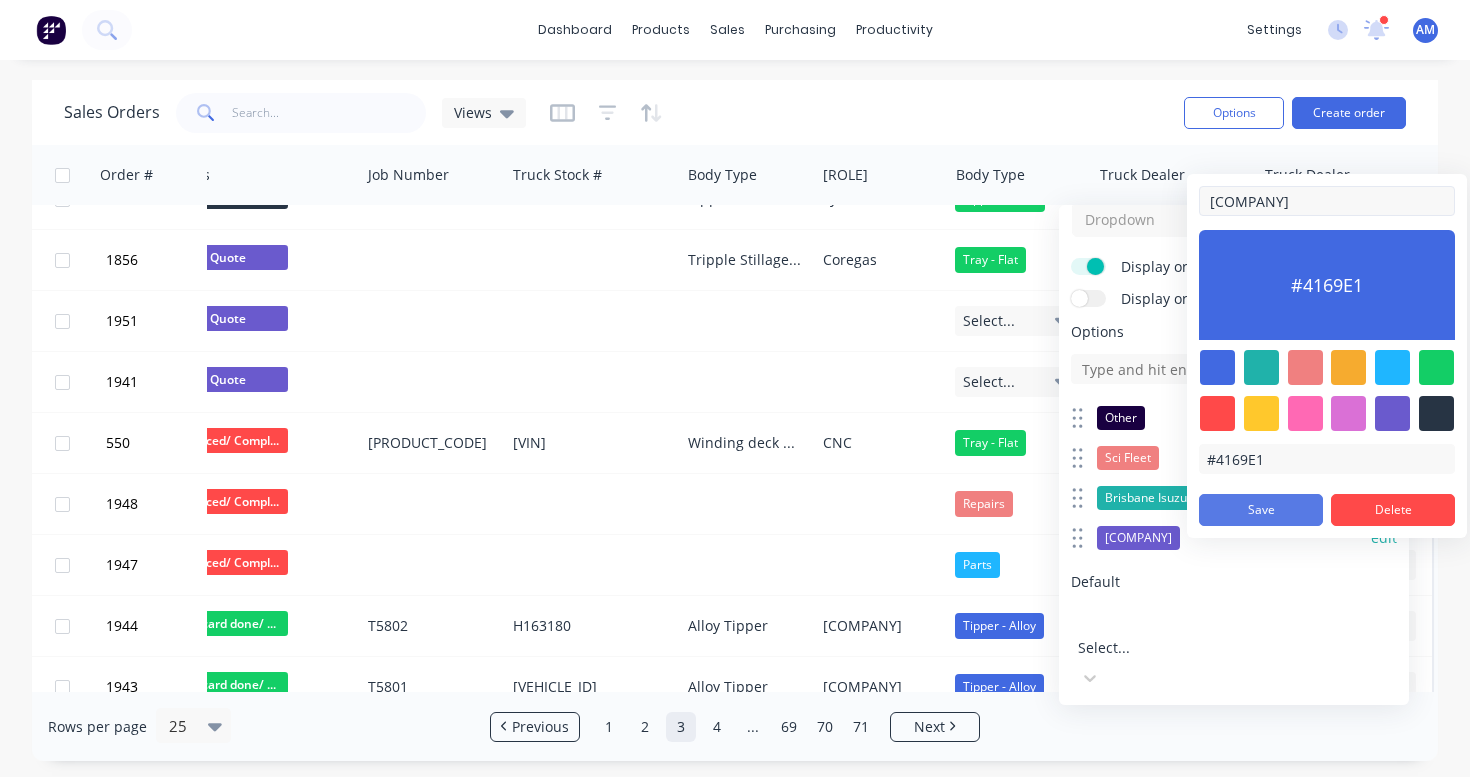 type on "[COMPANY]" 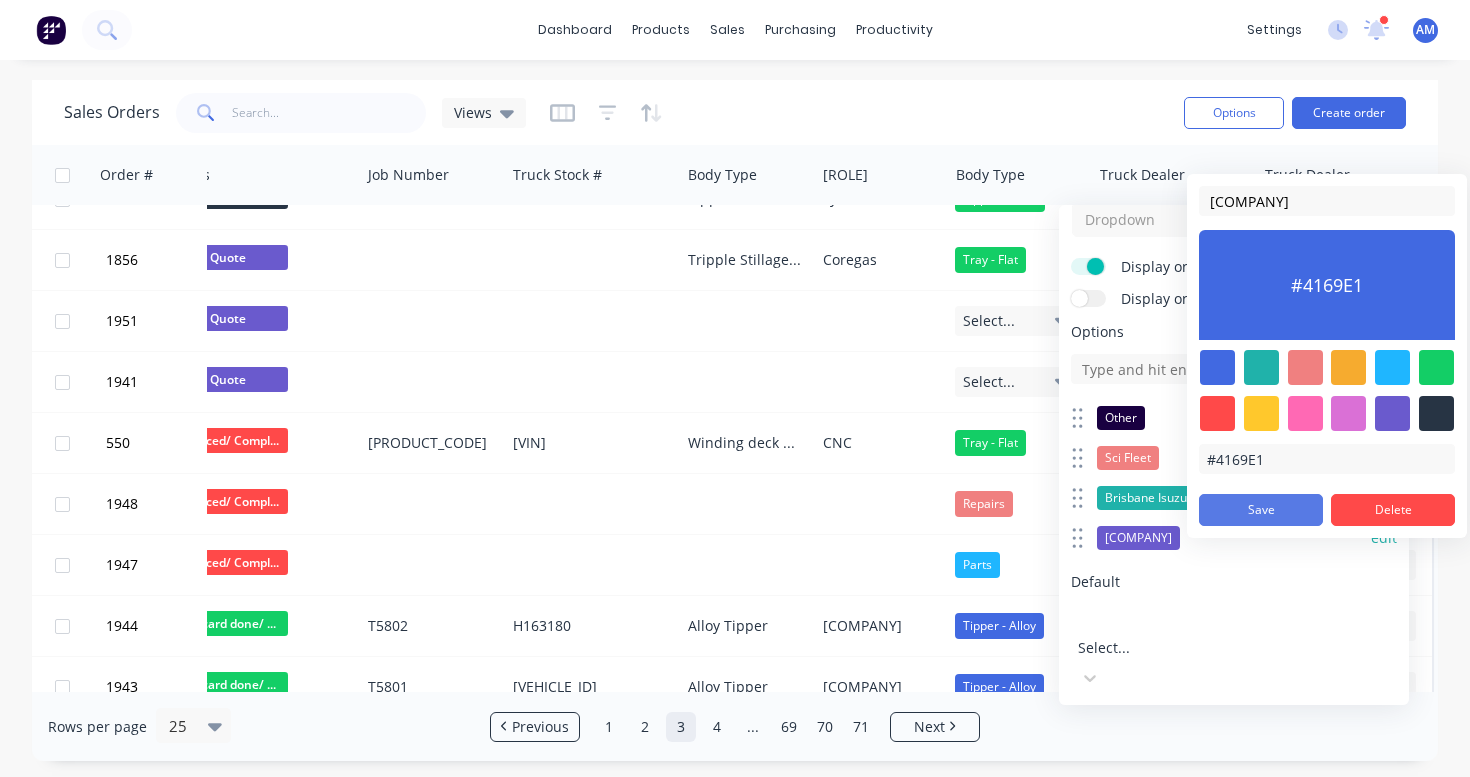 click on "Save" at bounding box center [1261, 510] 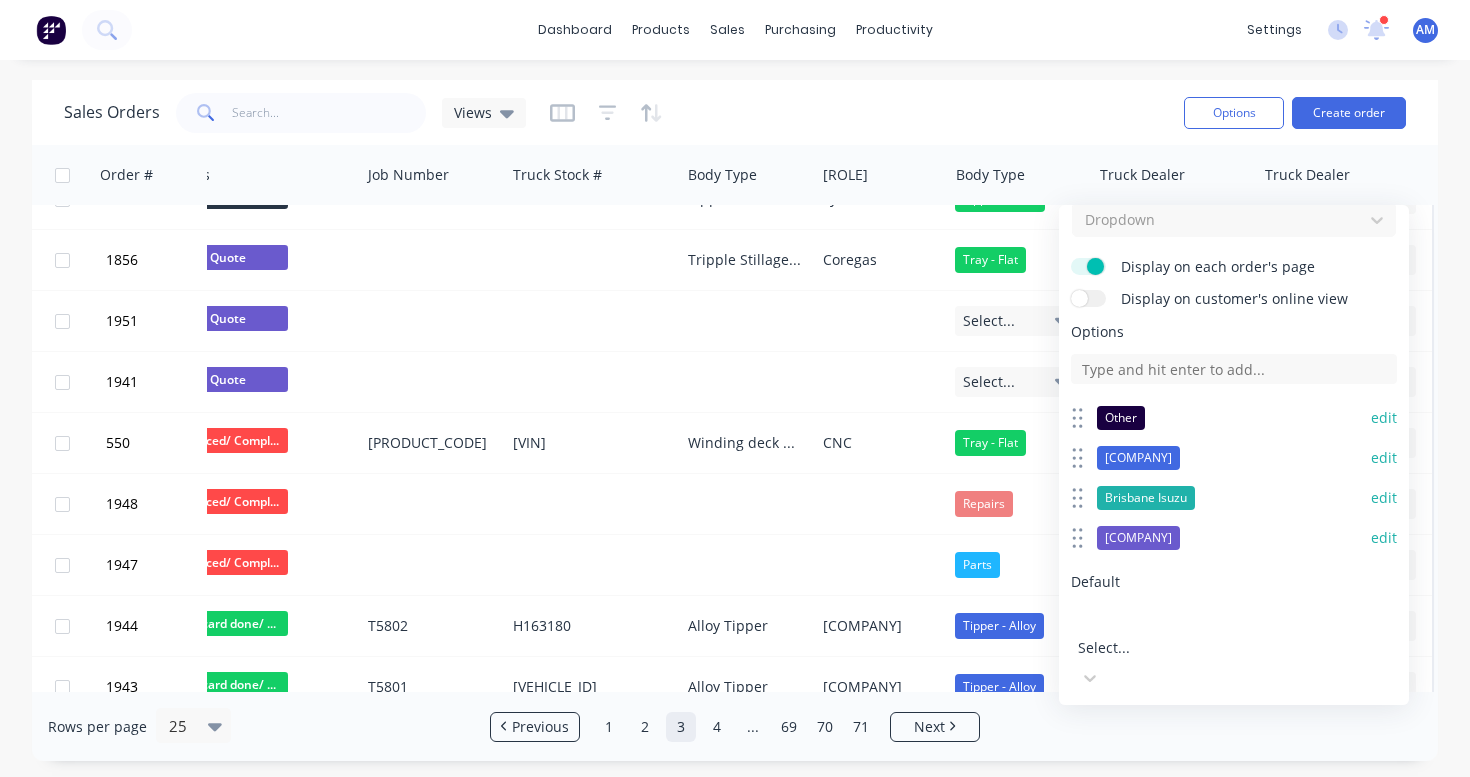 click on "edit" at bounding box center (1384, 498) 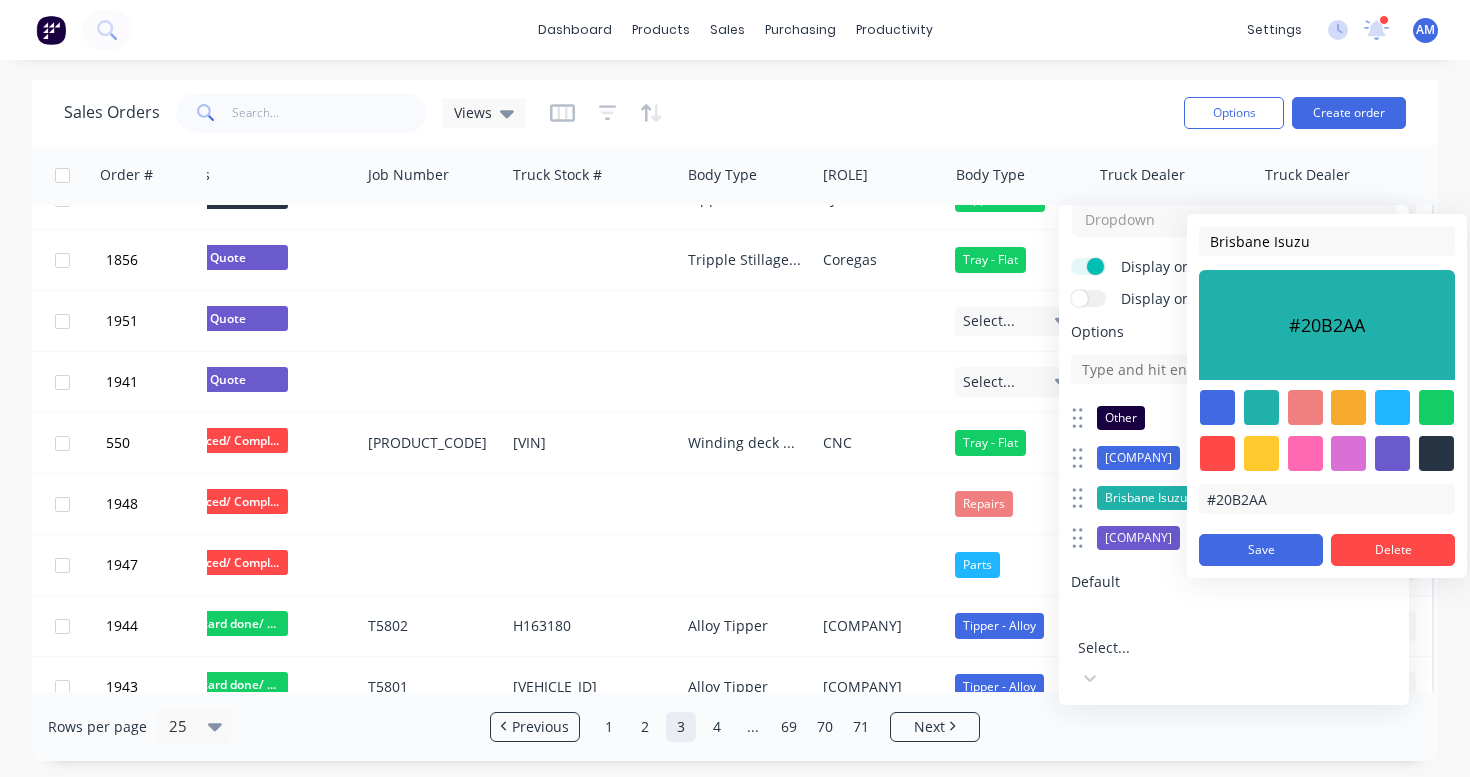 click at bounding box center (1217, 453) 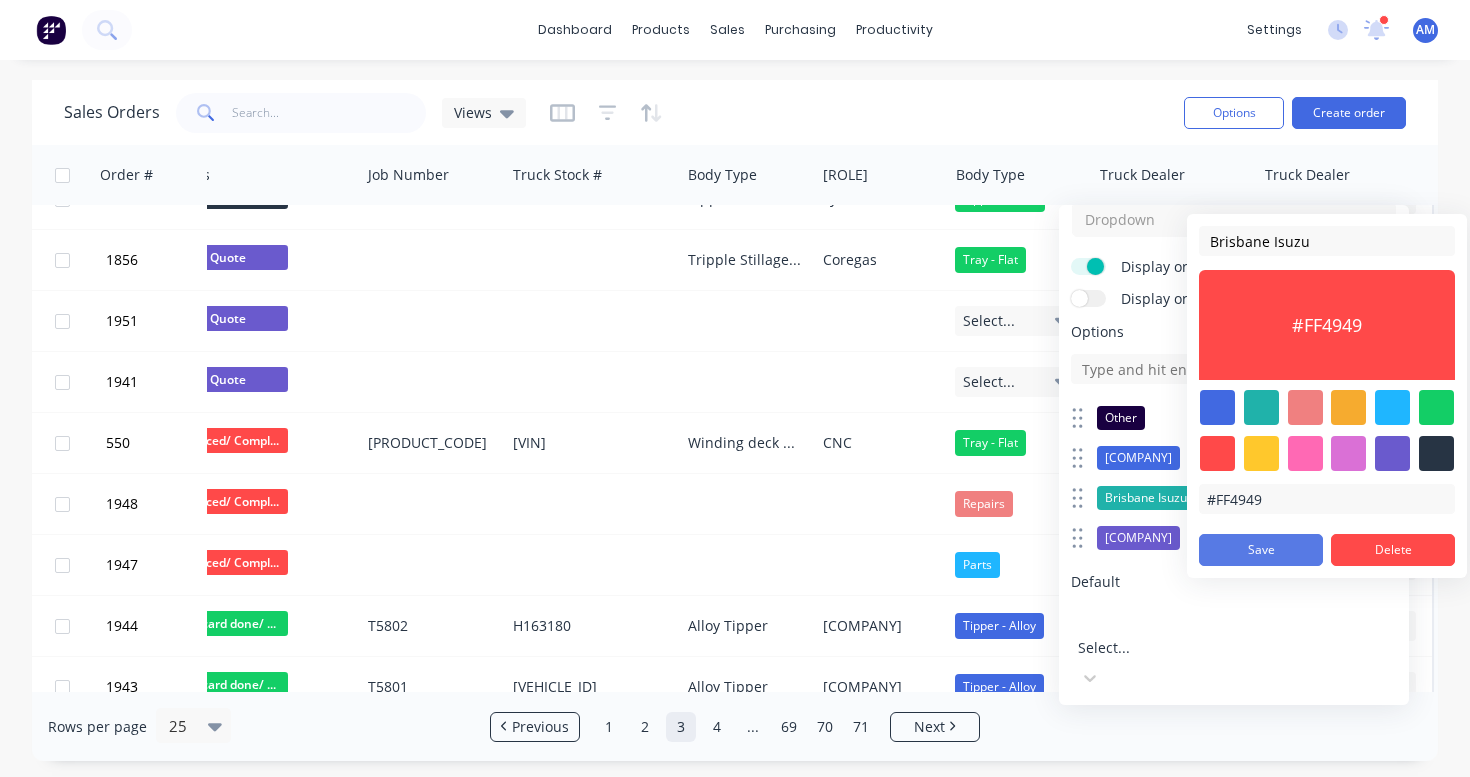 click on "Save" at bounding box center [1261, 550] 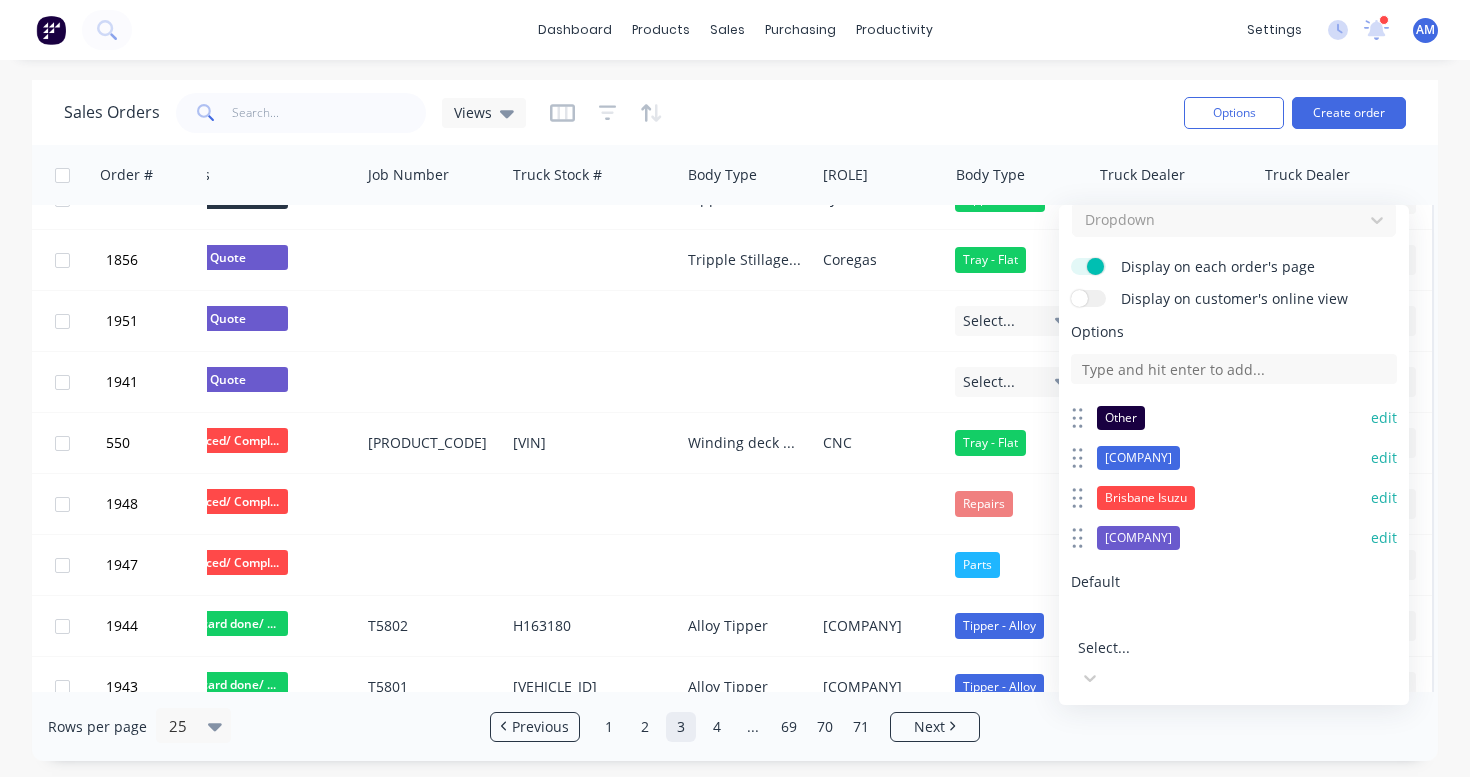 click on "Select..." at bounding box center [1162, 647] 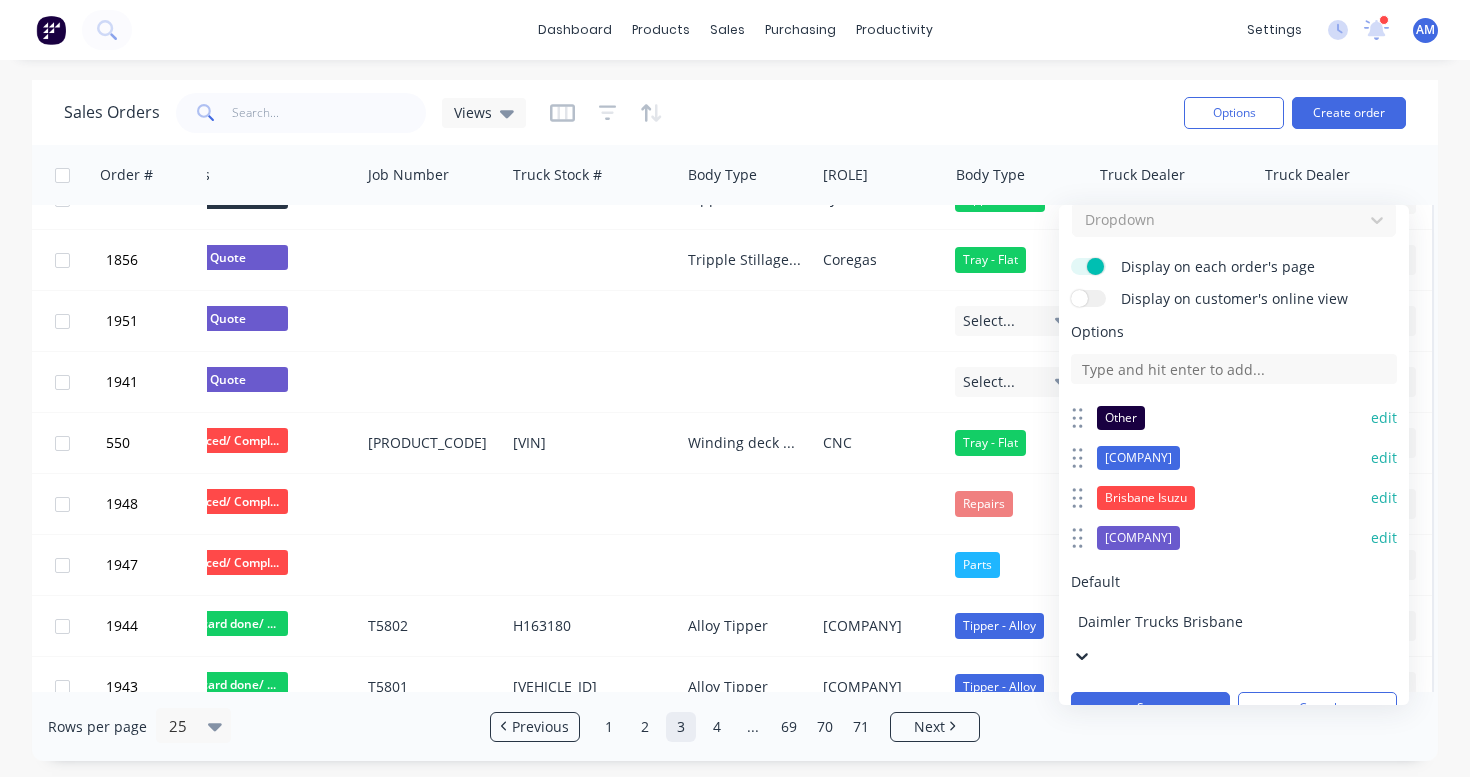 type on "Daimler Trucks Brisbane" 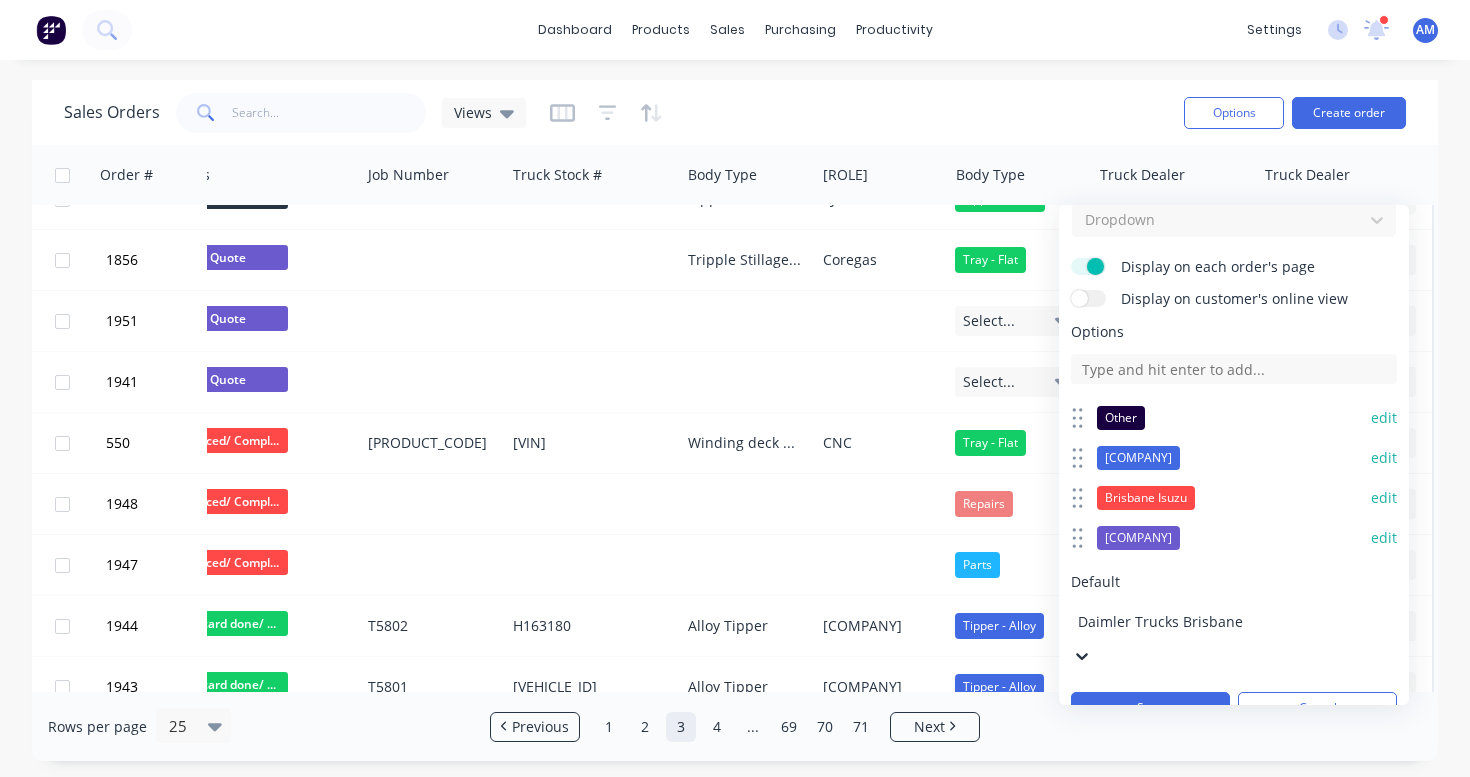 type 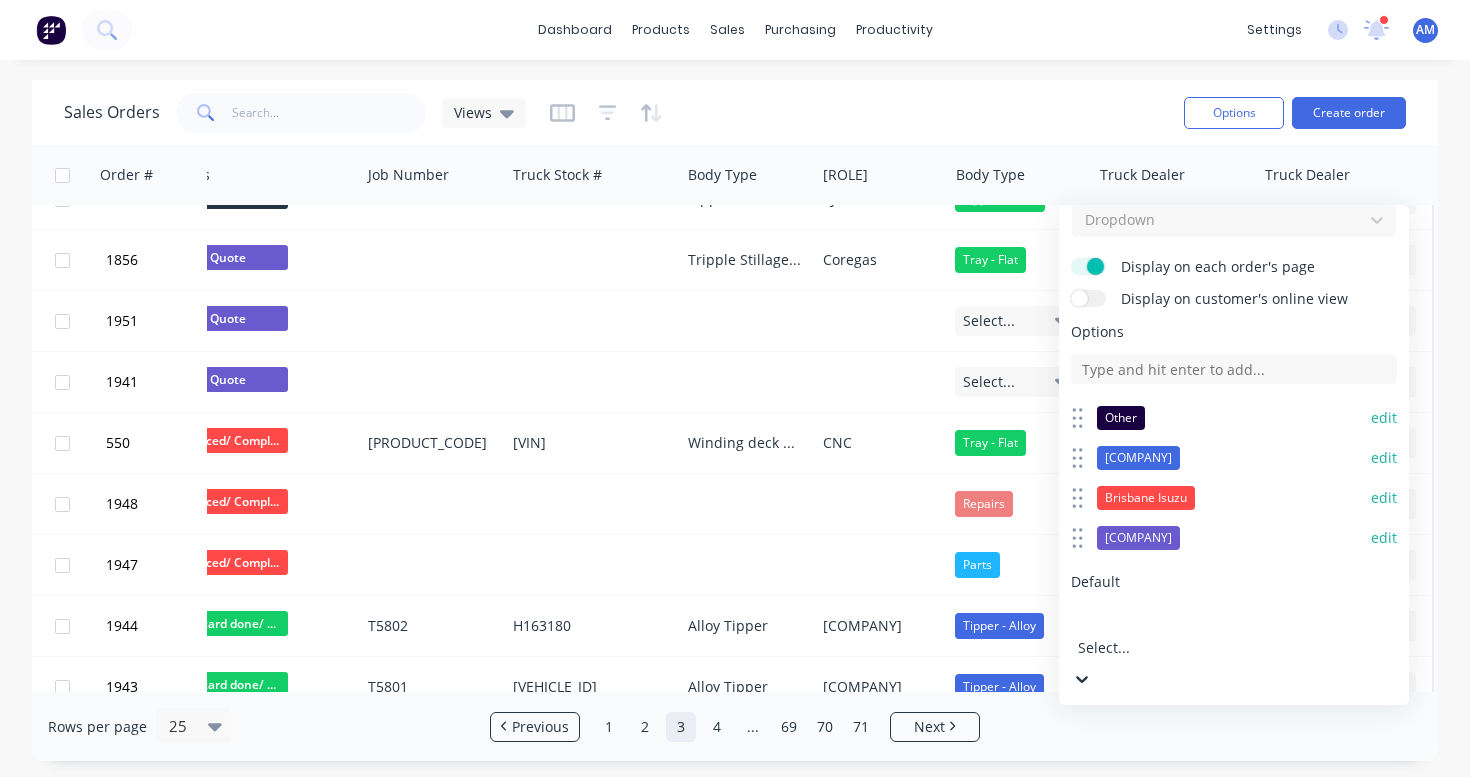 drag, startPoint x: 1248, startPoint y: 619, endPoint x: 1075, endPoint y: 618, distance: 173.00288 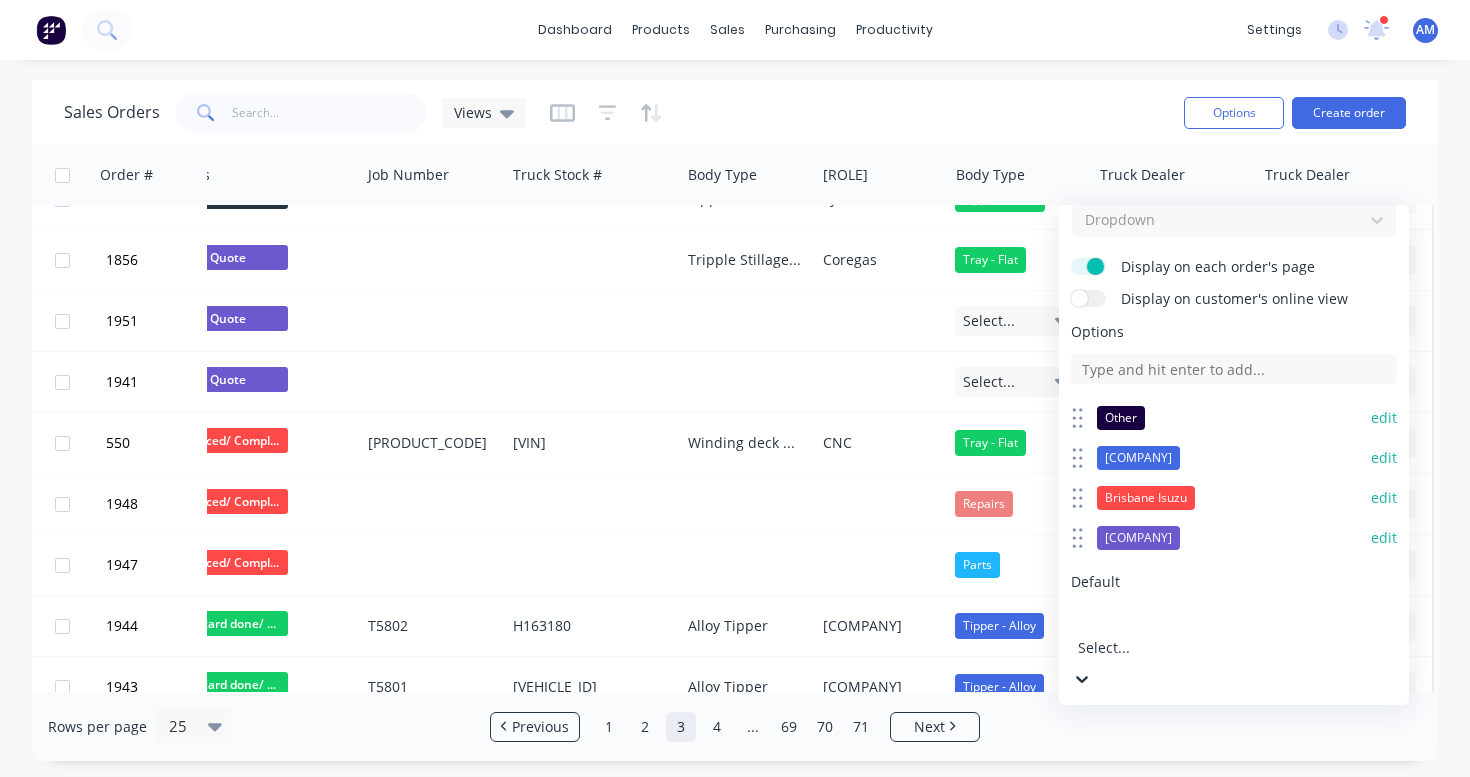 click on "Select..." at bounding box center [1234, 649] 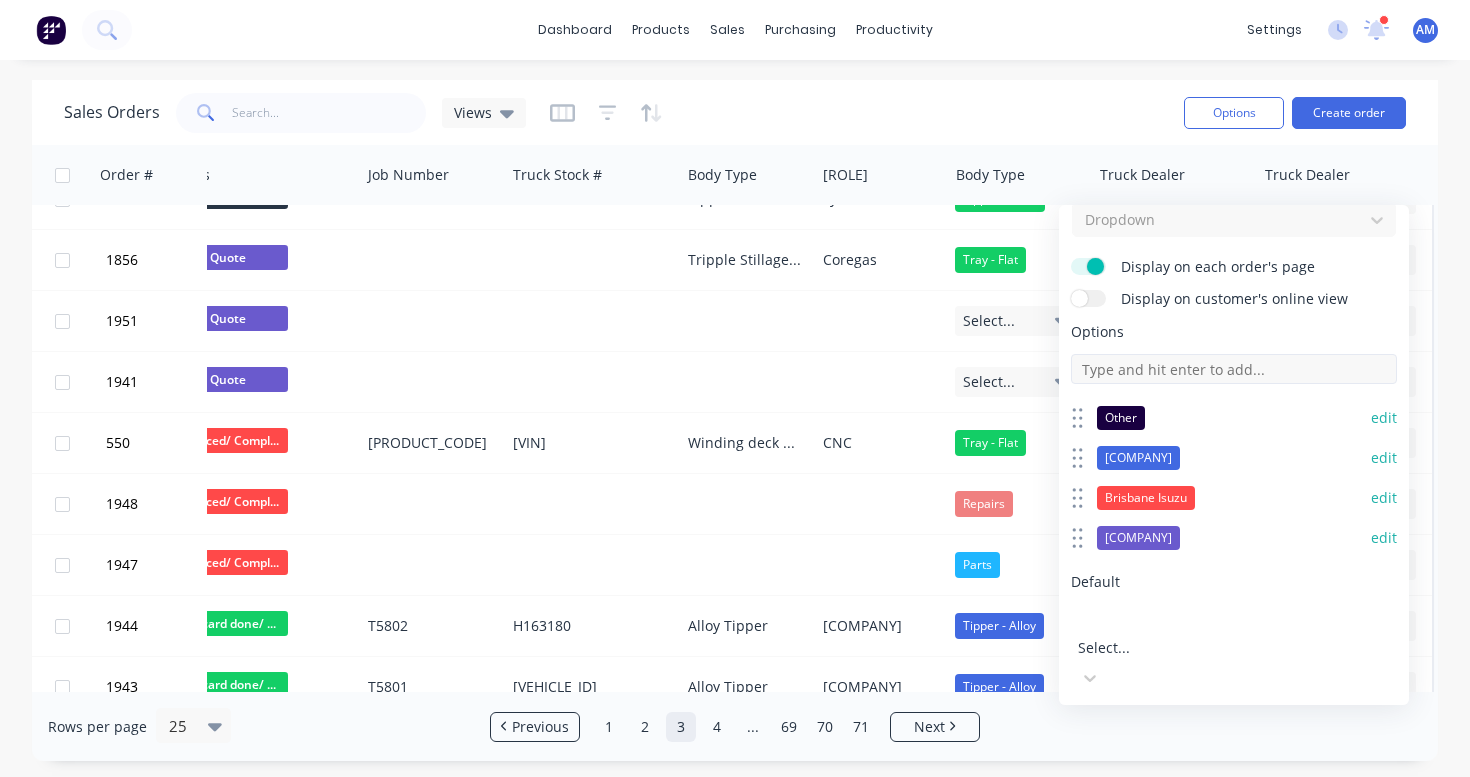 click at bounding box center [1234, 369] 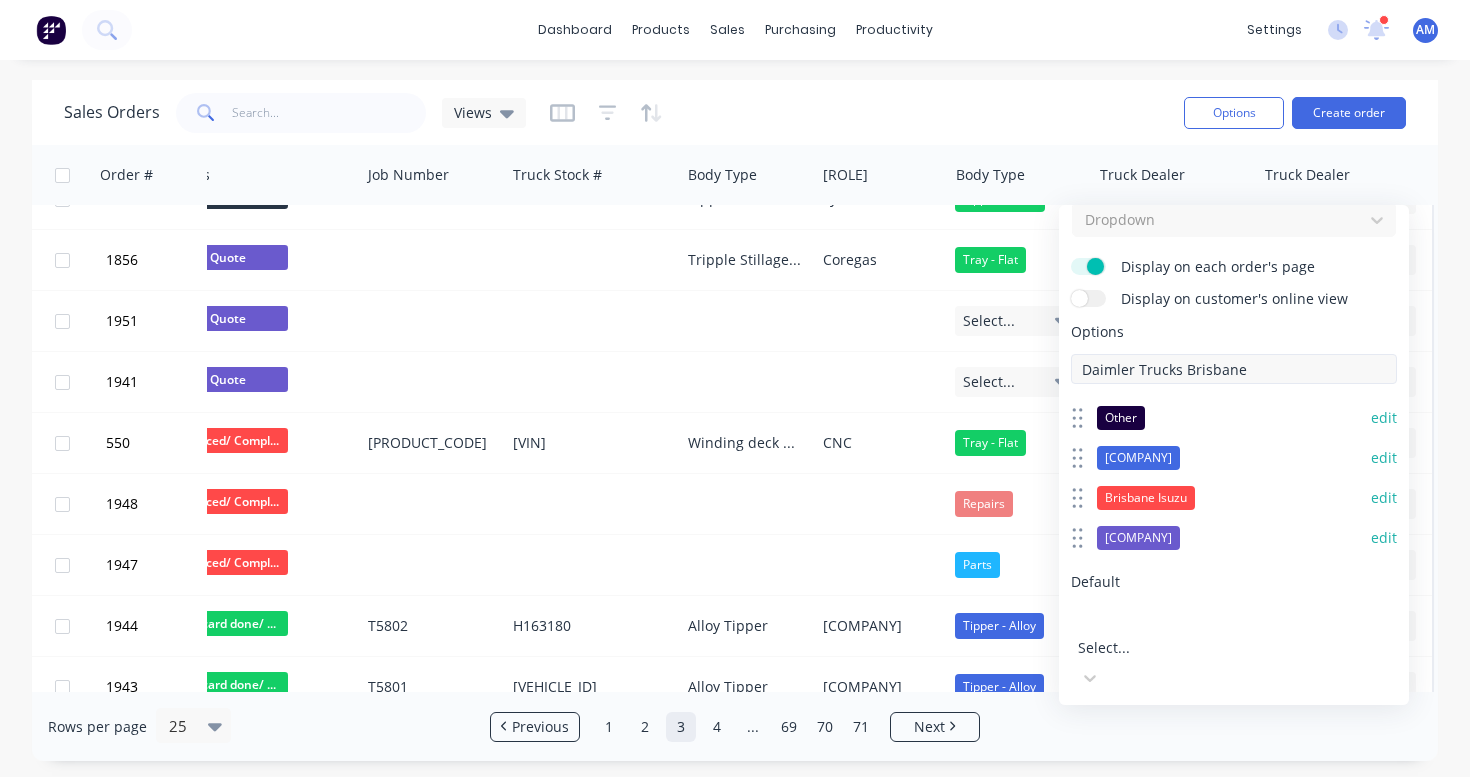 type on "Daimler Trucks Brisbane" 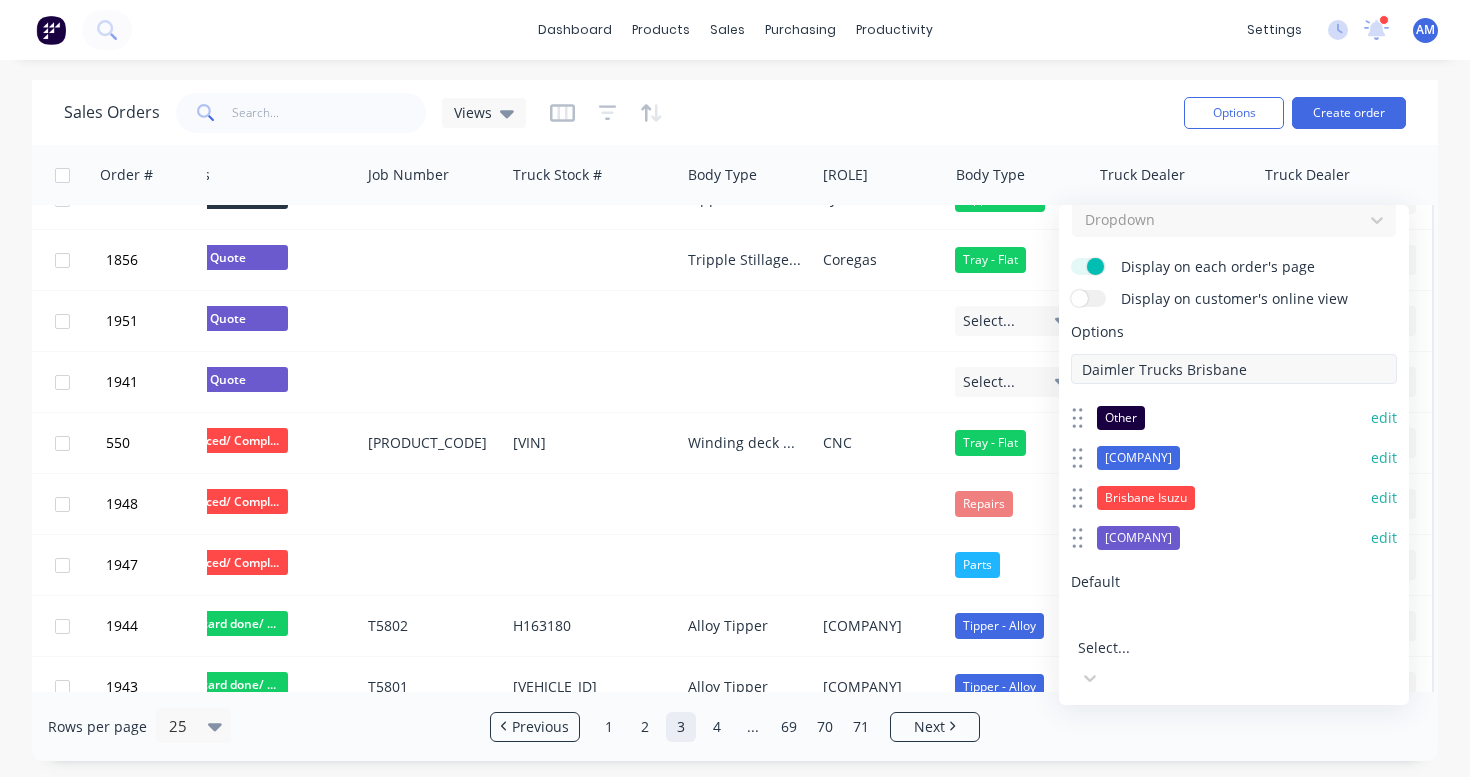 type 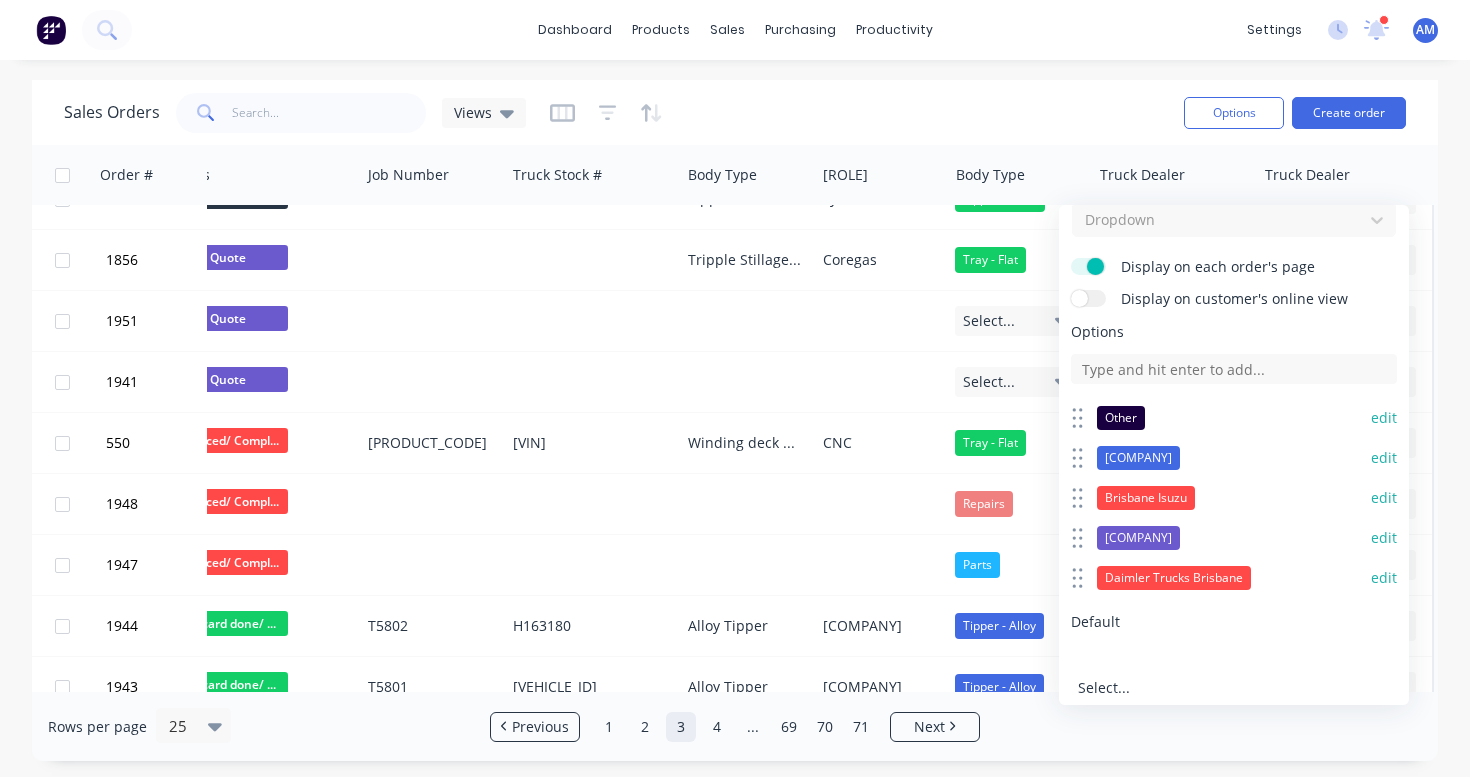 click on "edit" at bounding box center [1384, 578] 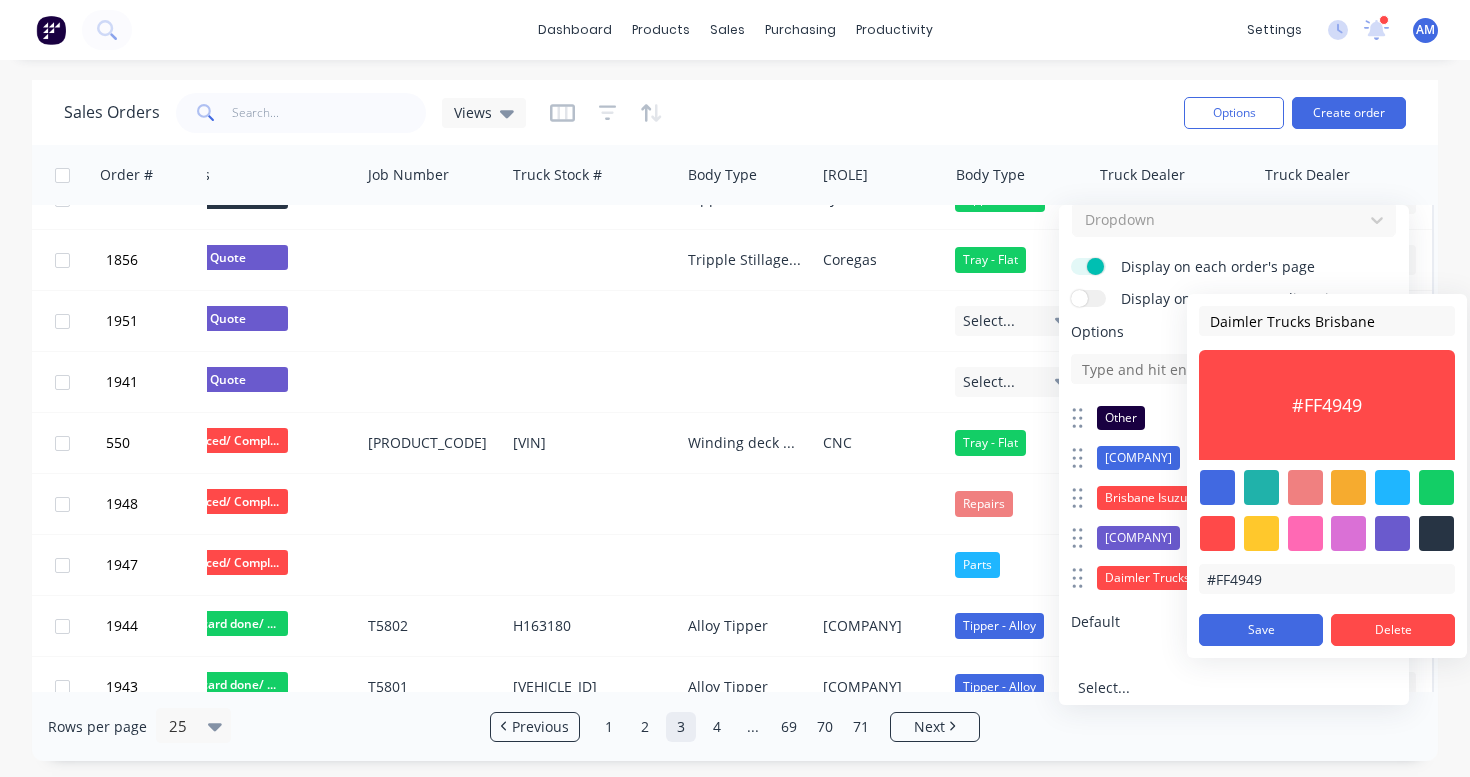 click at bounding box center [1261, 533] 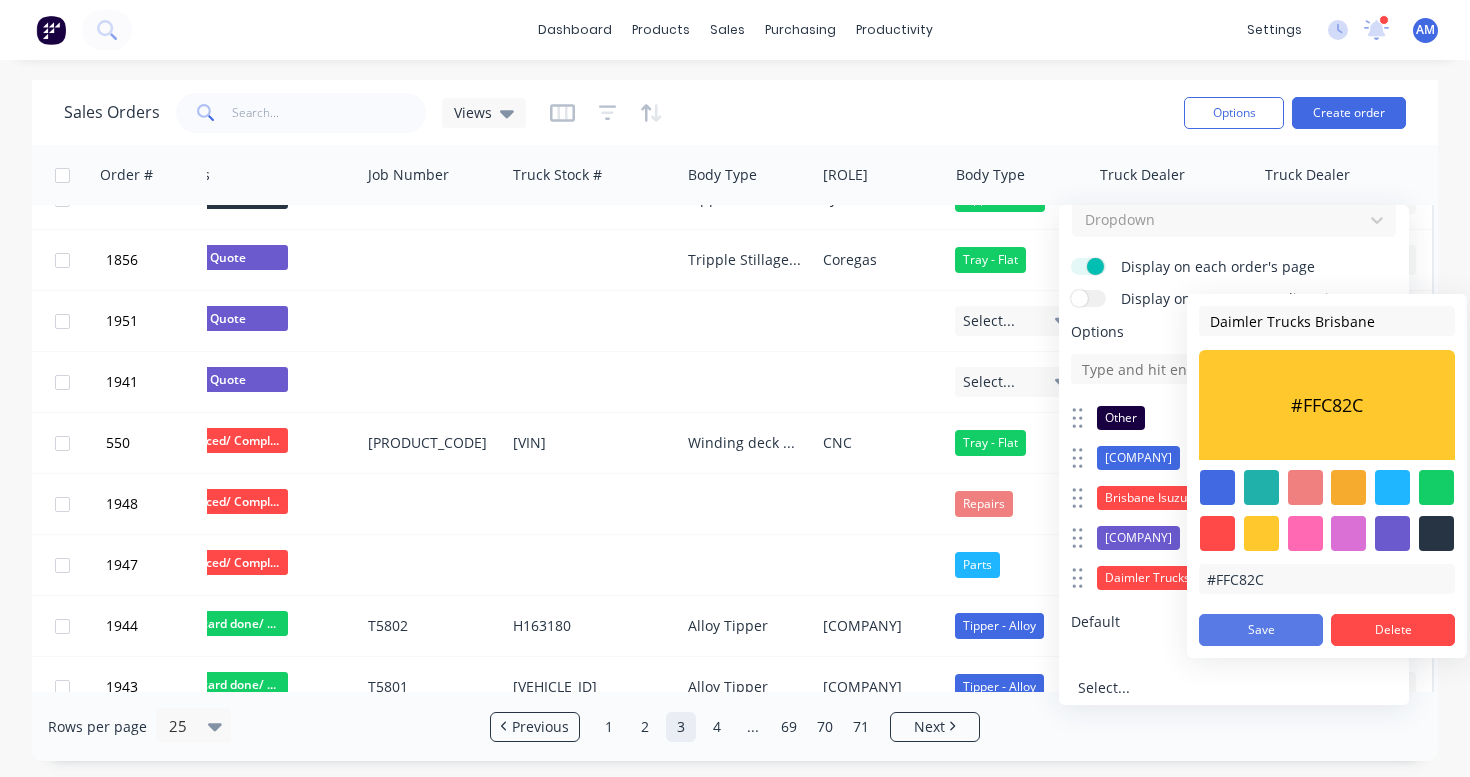 click on "Save" at bounding box center [1261, 630] 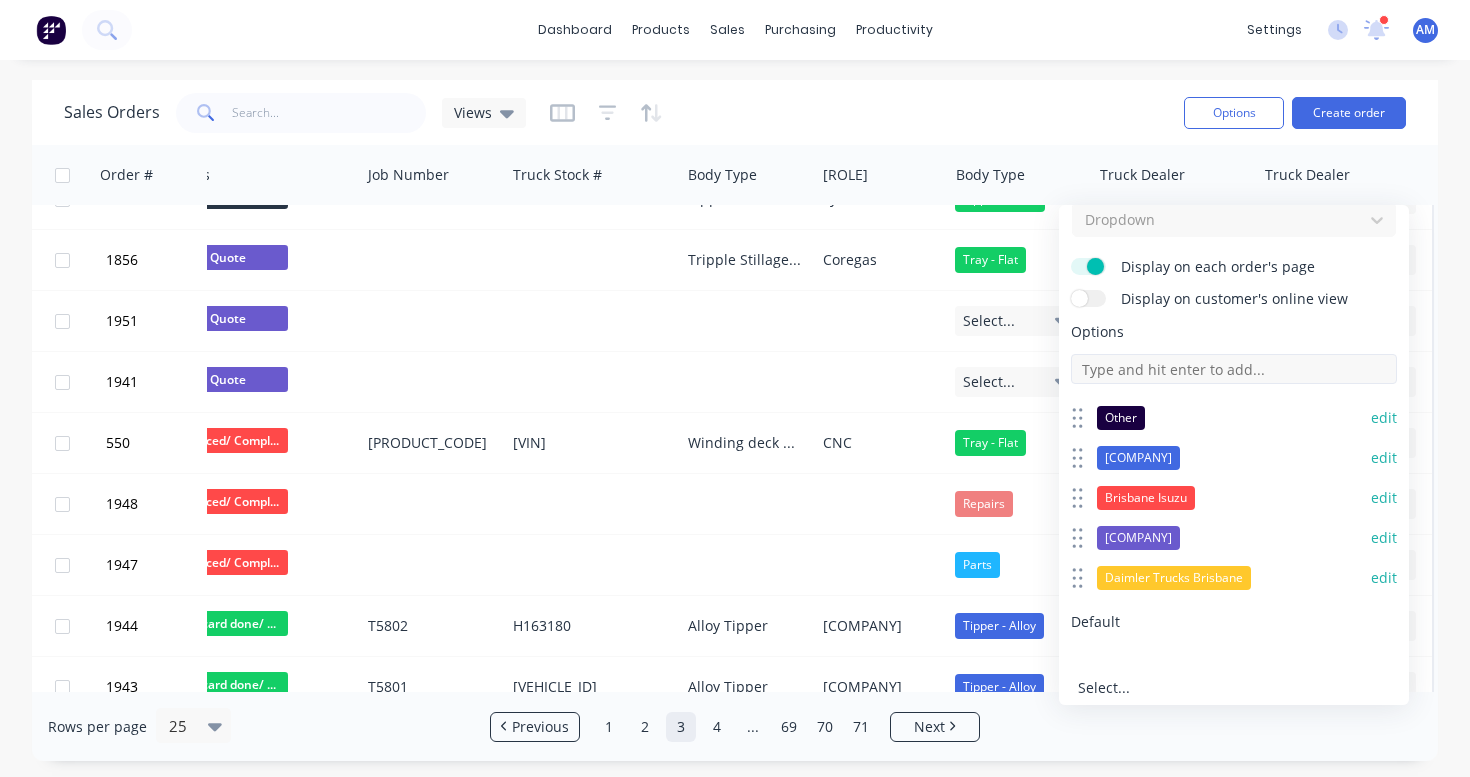 click at bounding box center [1234, 369] 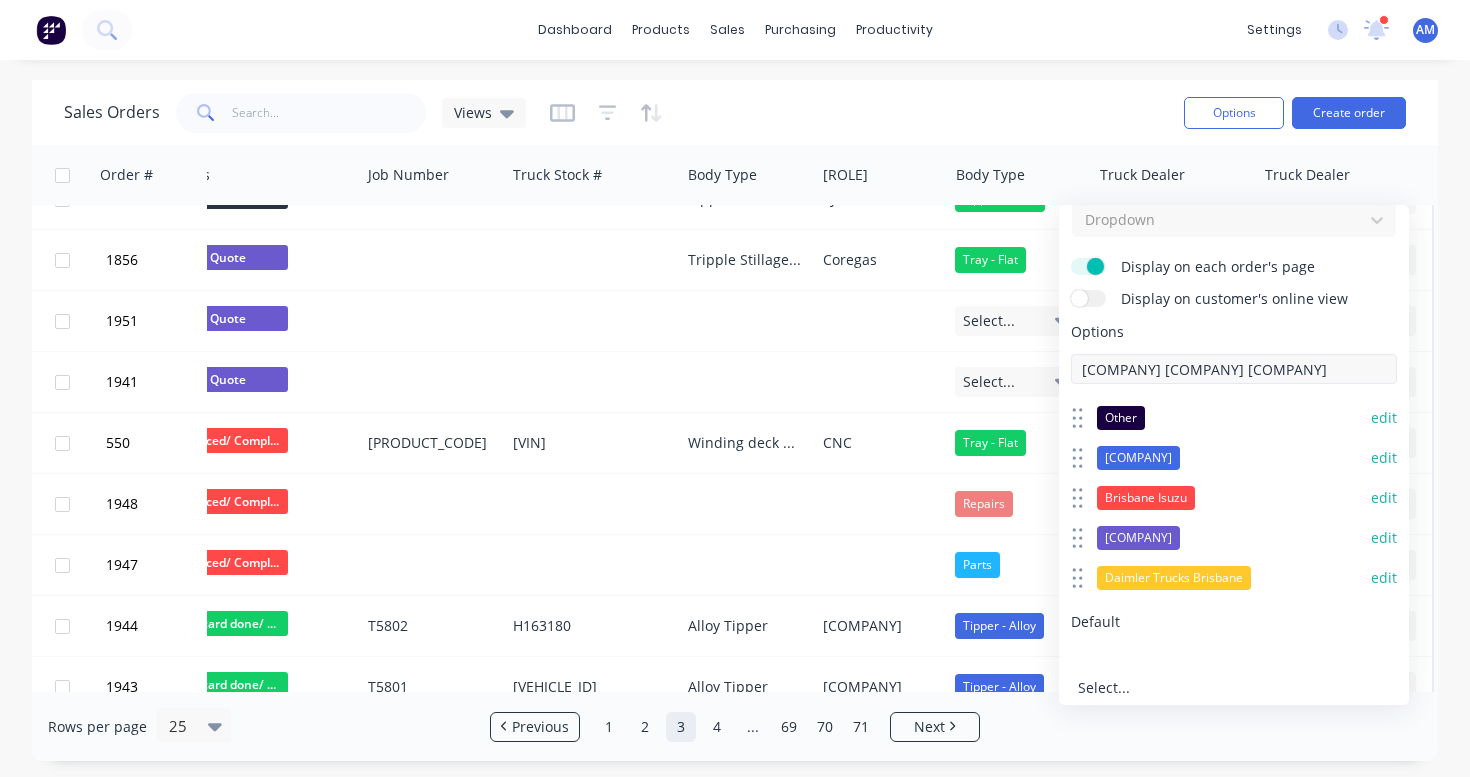 type on "[COMPANY] [COMPANY] [COMPANY]" 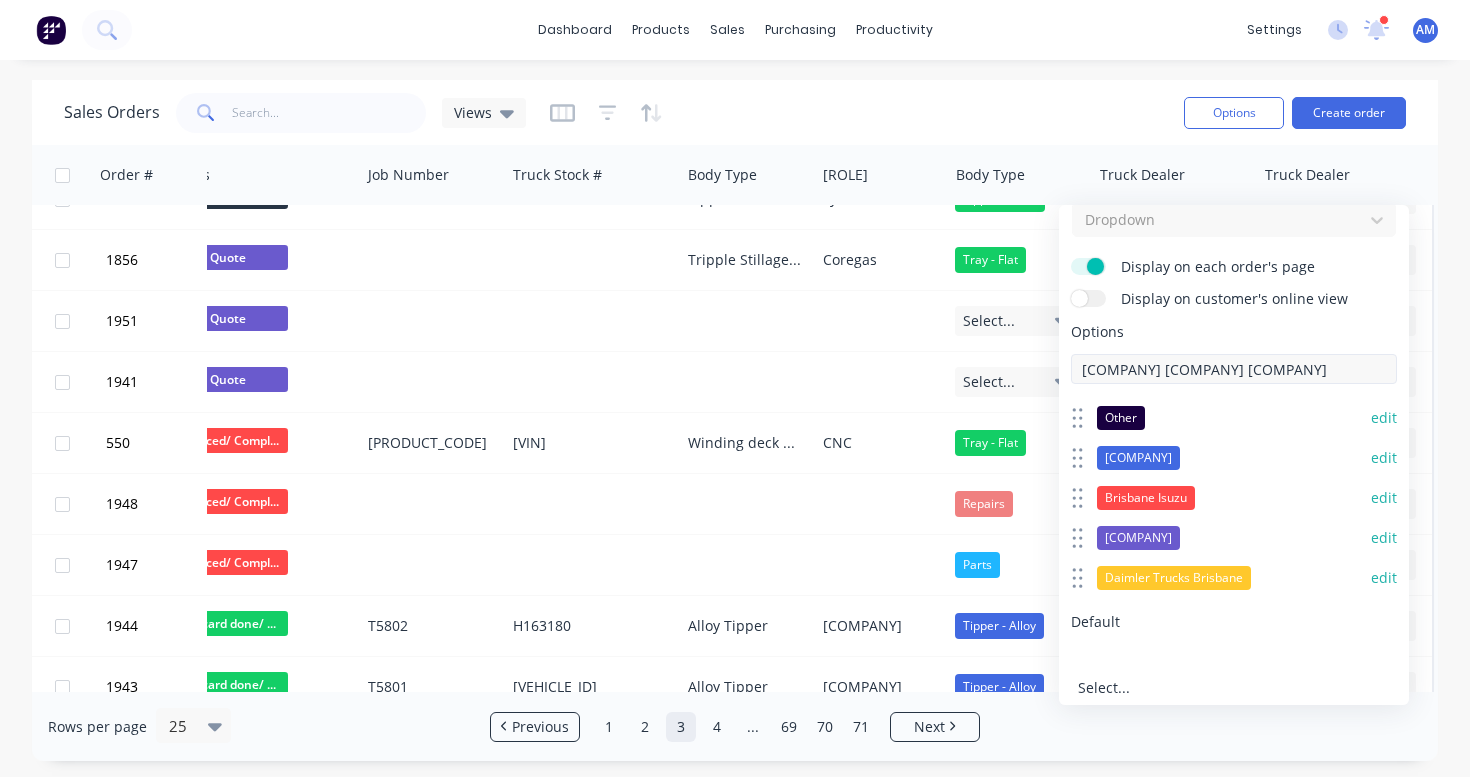 type 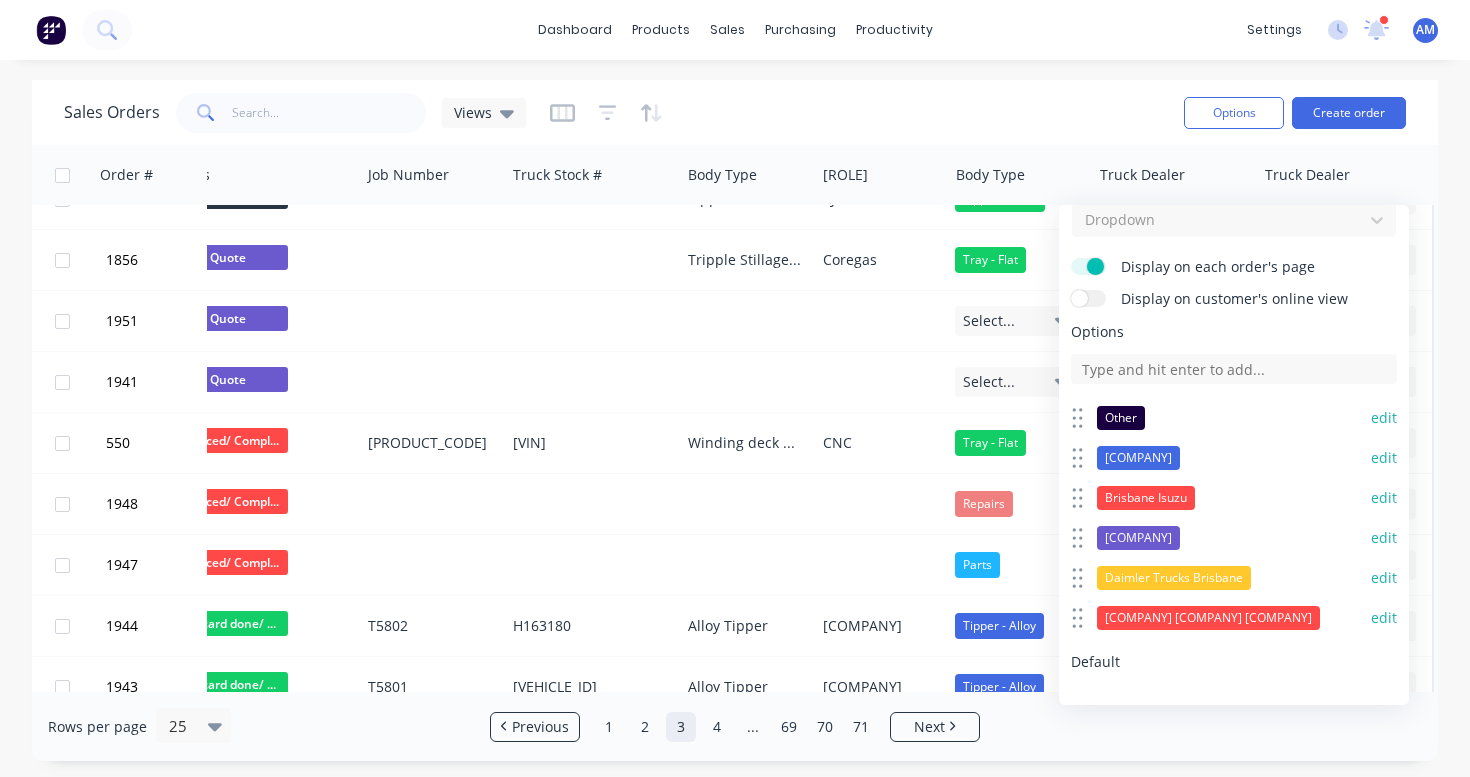 click on "edit" at bounding box center (1384, 618) 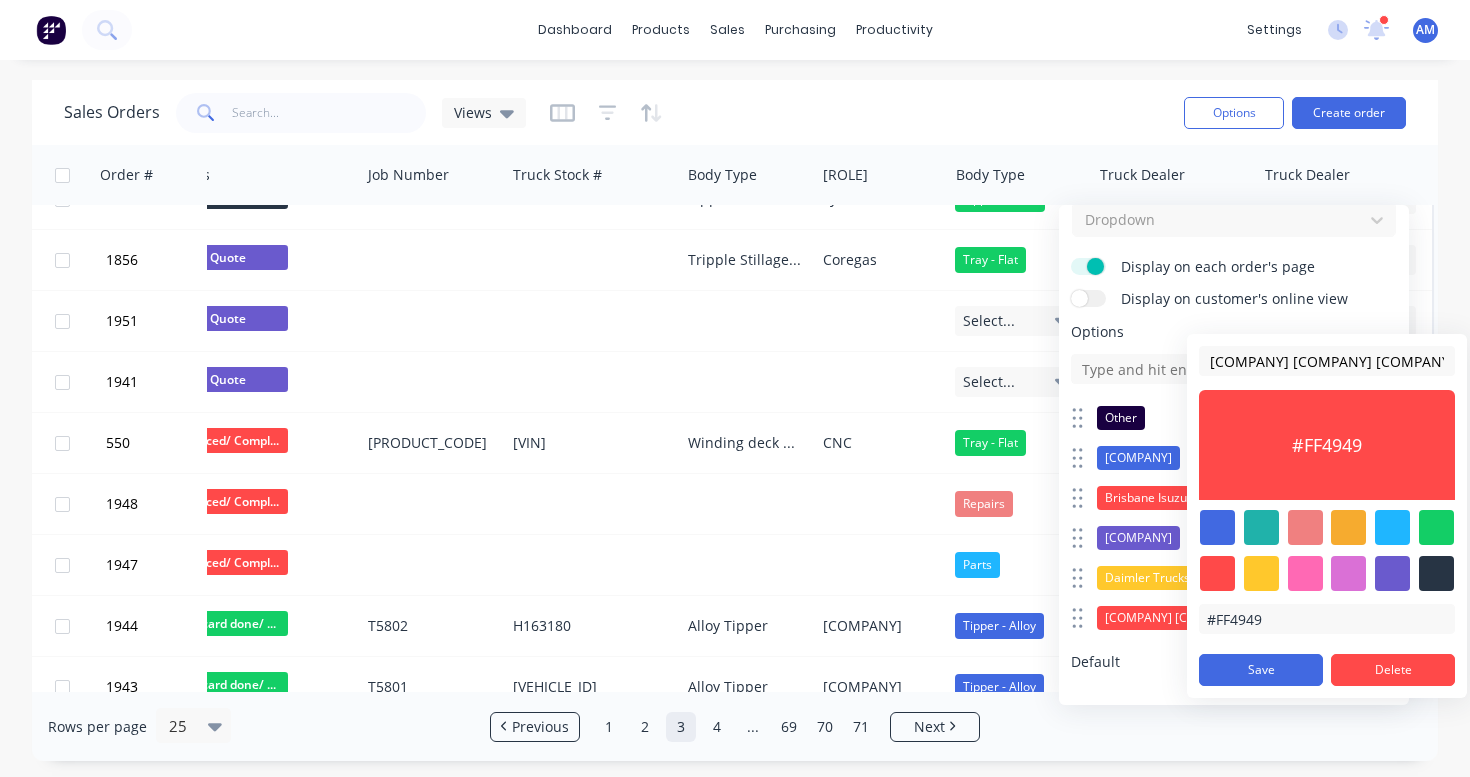 click at bounding box center [1436, 527] 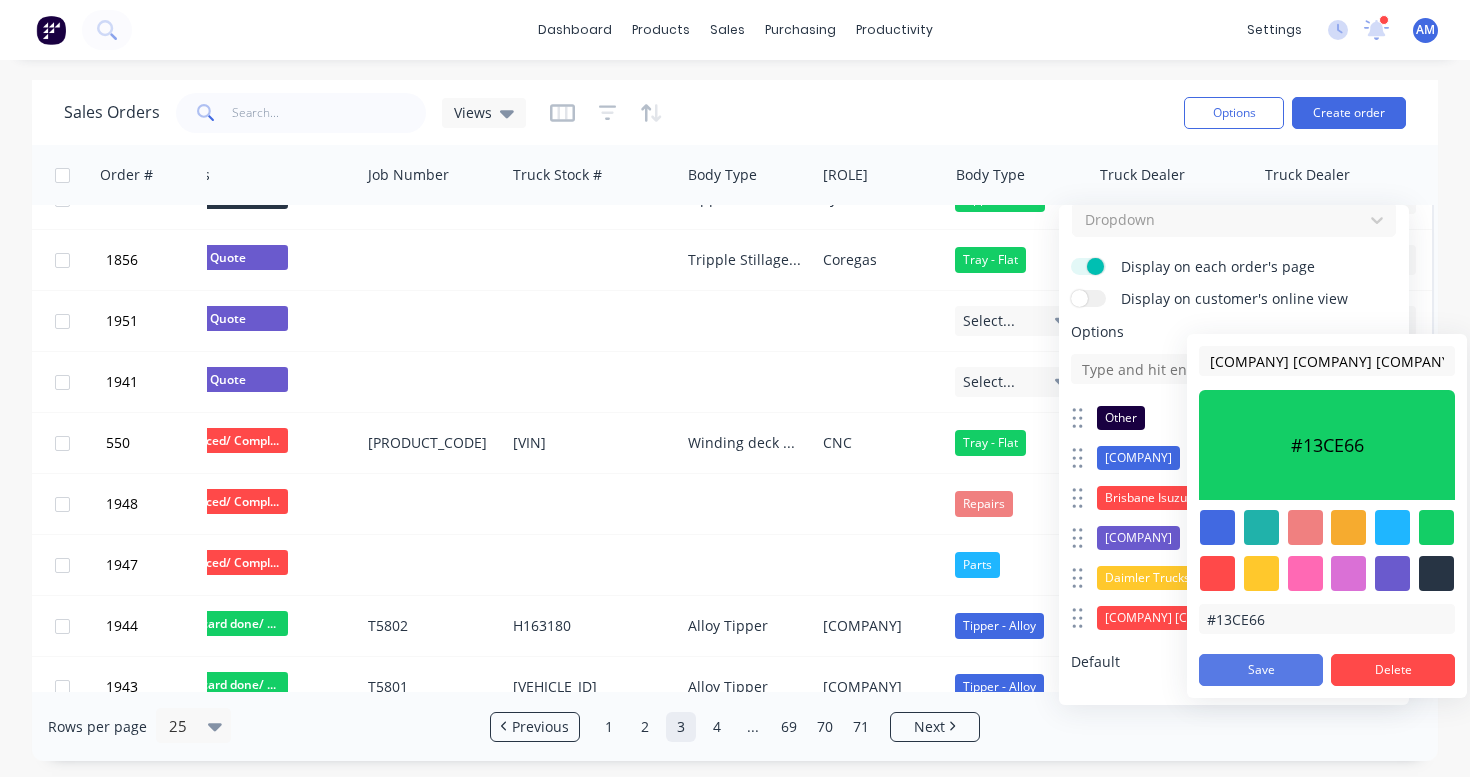 click on "Save" at bounding box center [1261, 670] 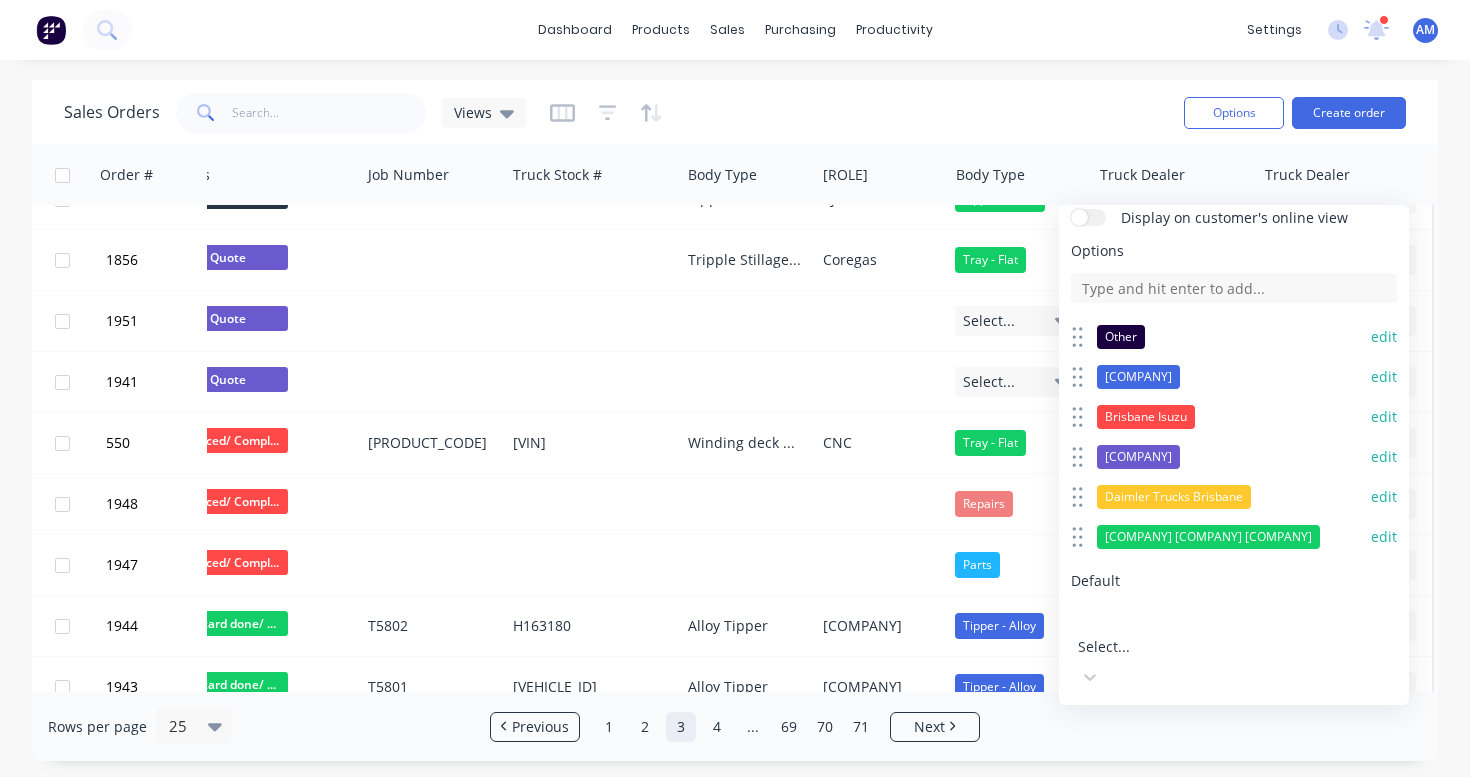 scroll, scrollTop: 146, scrollLeft: 0, axis: vertical 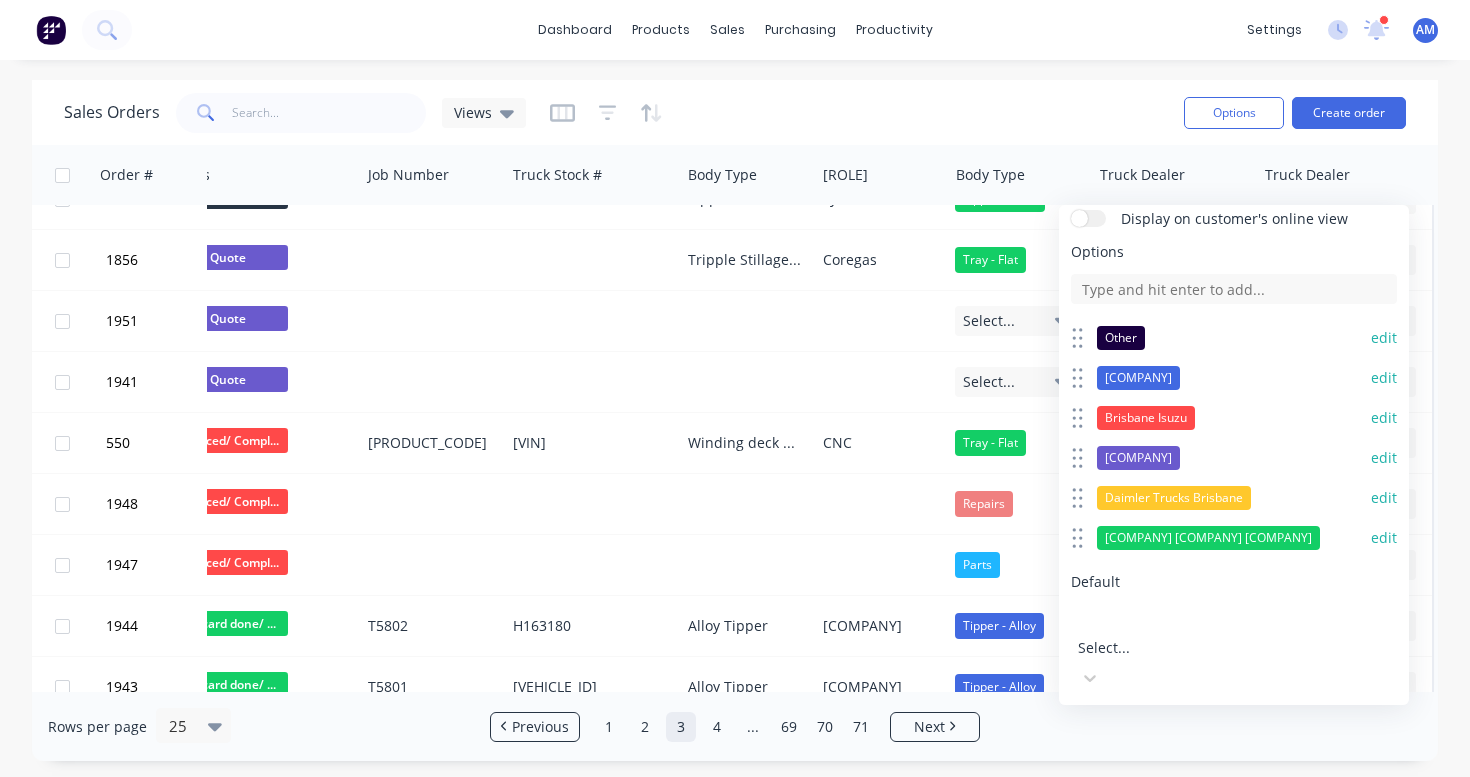 click on "Save" at bounding box center (1150, 731) 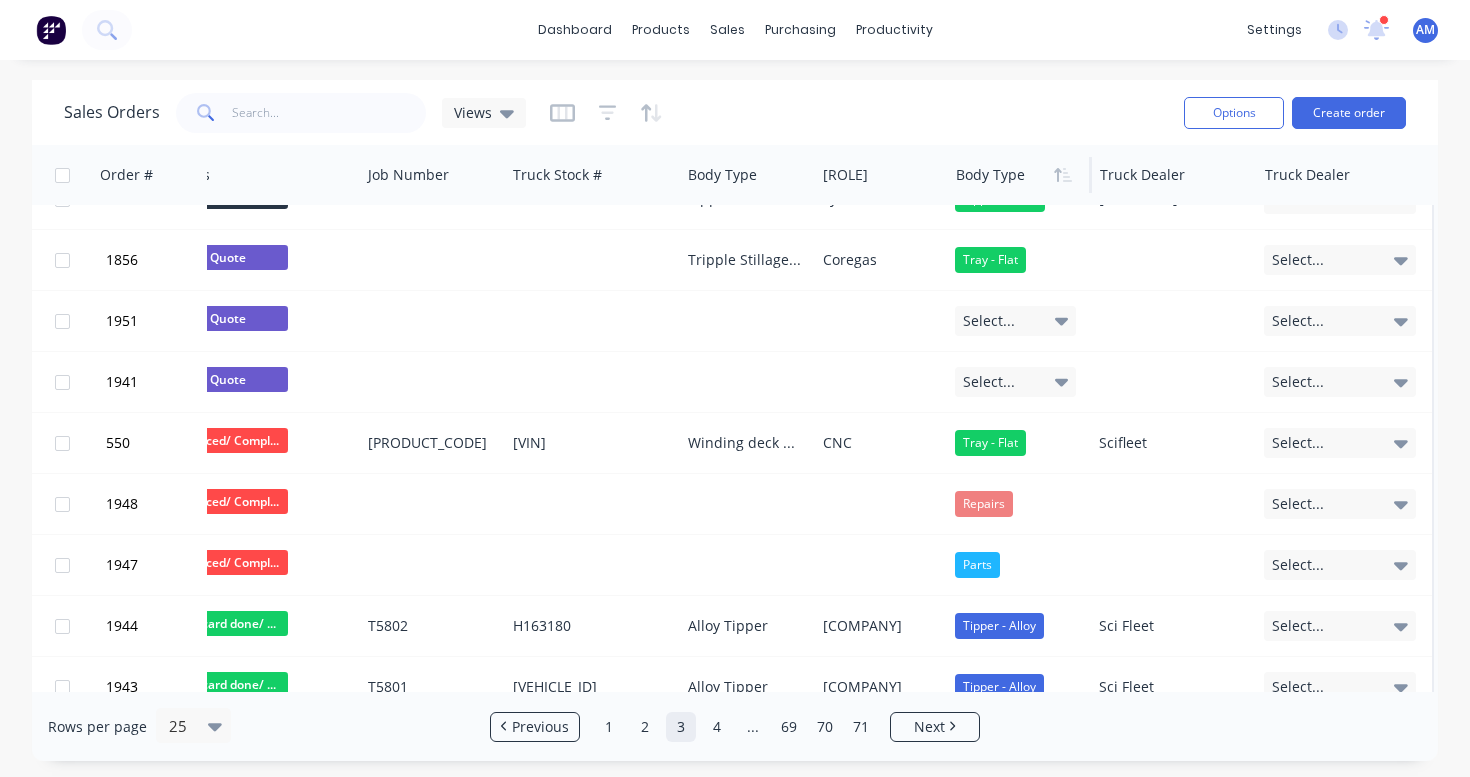 scroll, scrollTop: 99, scrollLeft: 529, axis: both 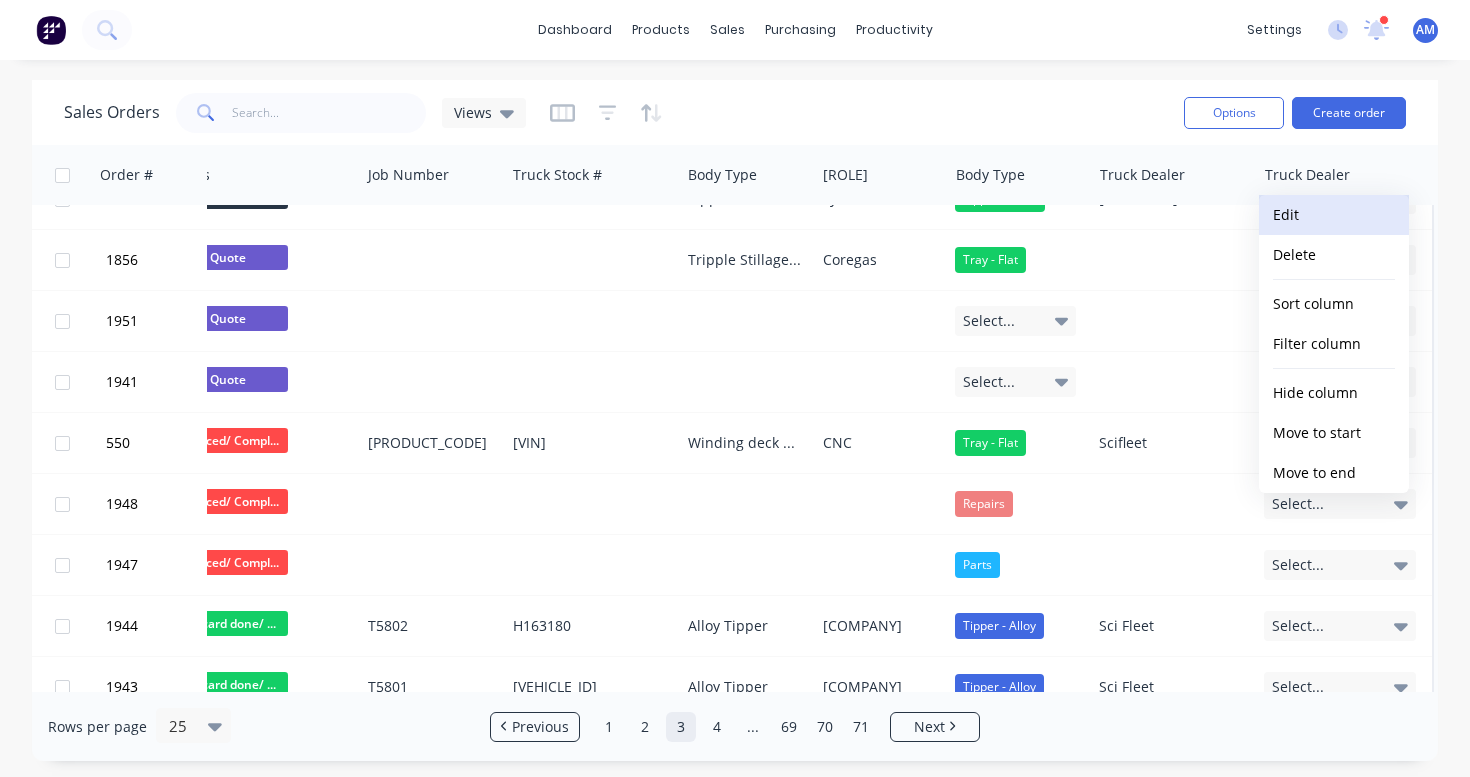 click on "Edit" at bounding box center [1334, 215] 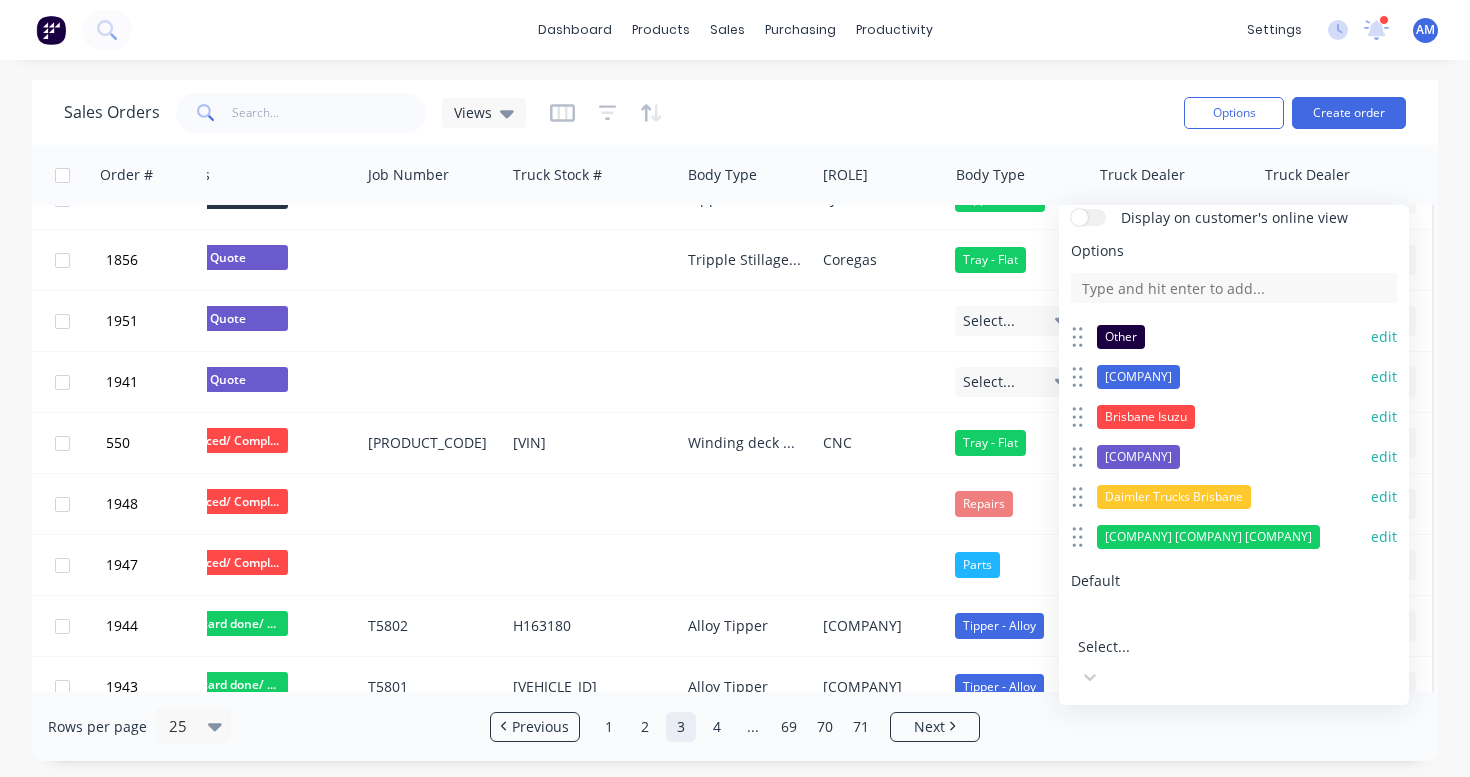 scroll, scrollTop: 146, scrollLeft: 0, axis: vertical 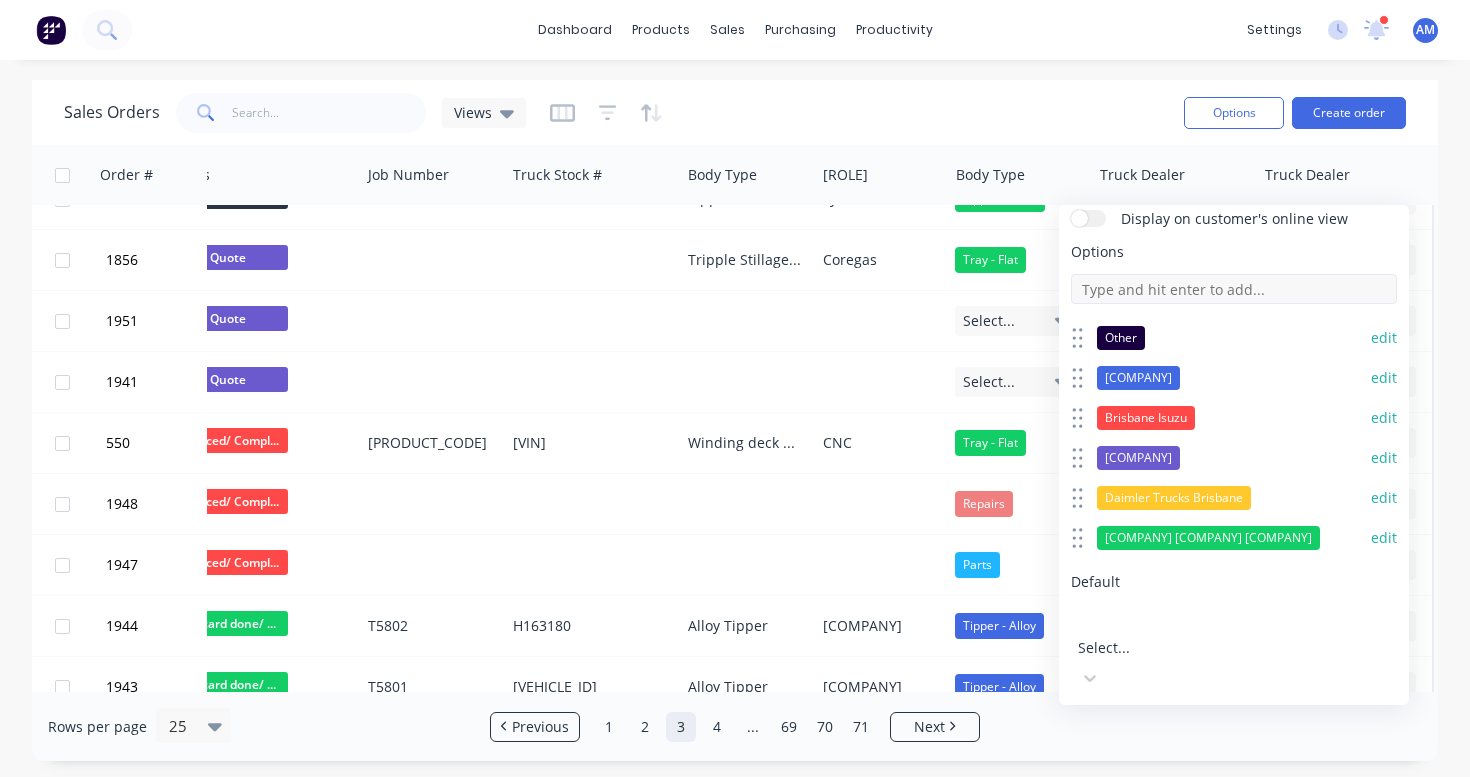 click at bounding box center (1234, 289) 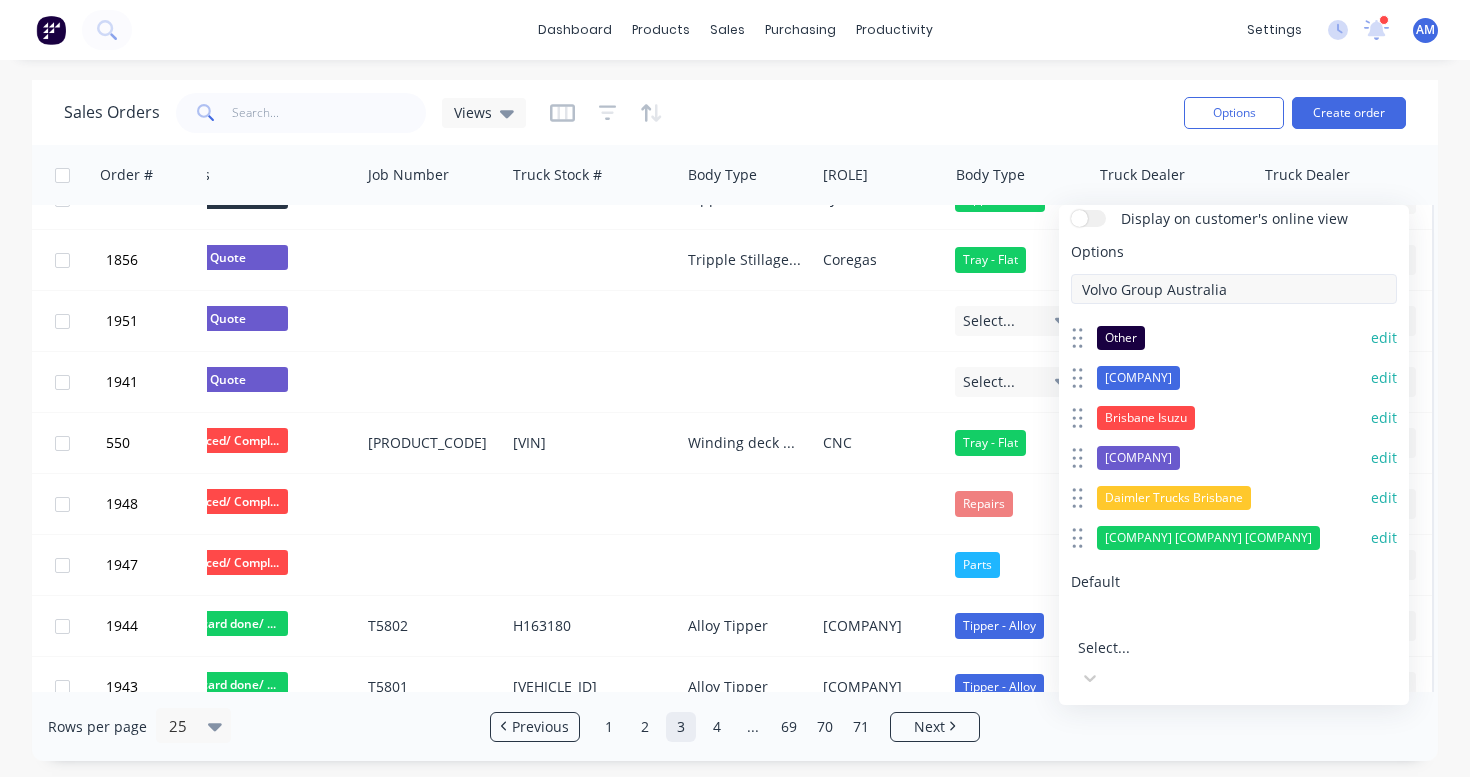 type on "Volvo Group Australia" 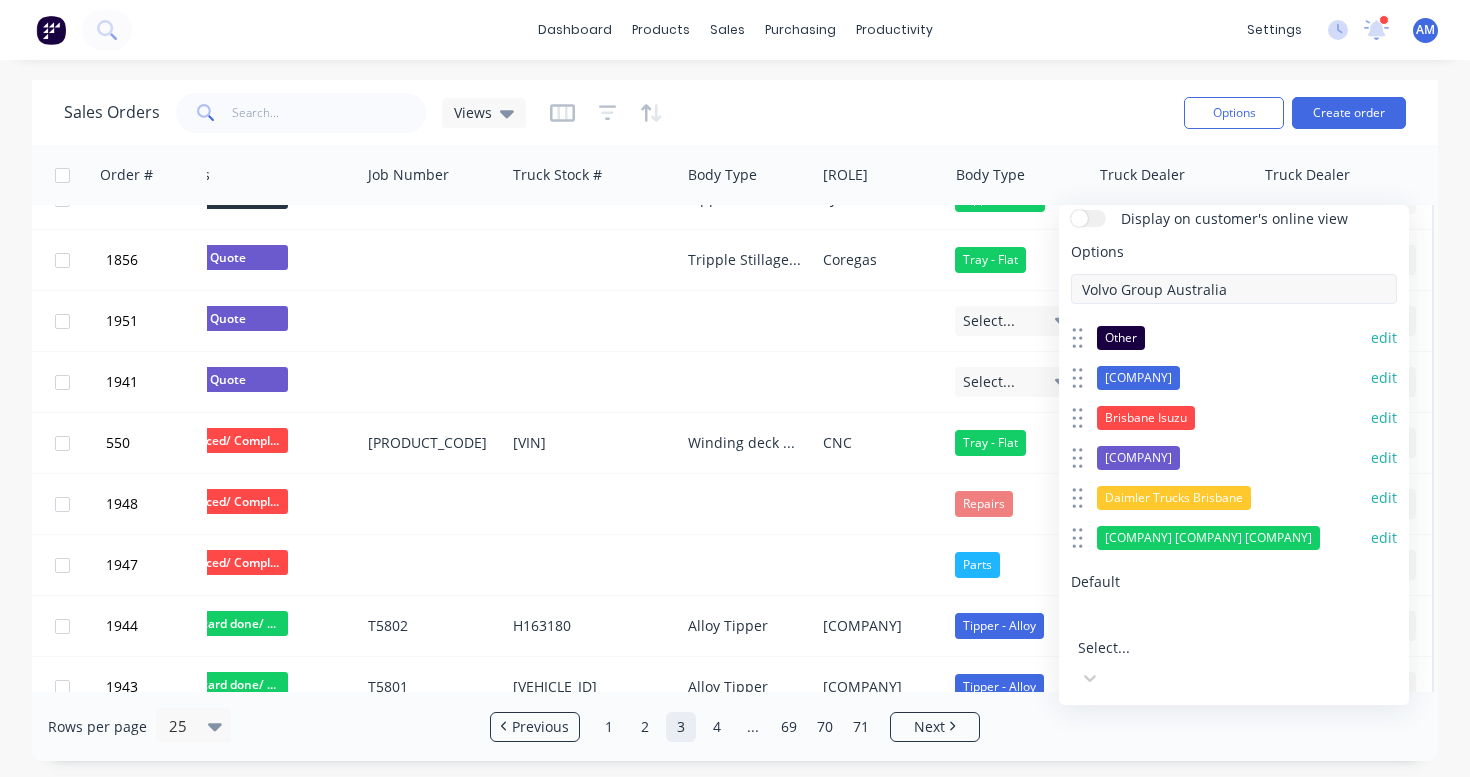 type 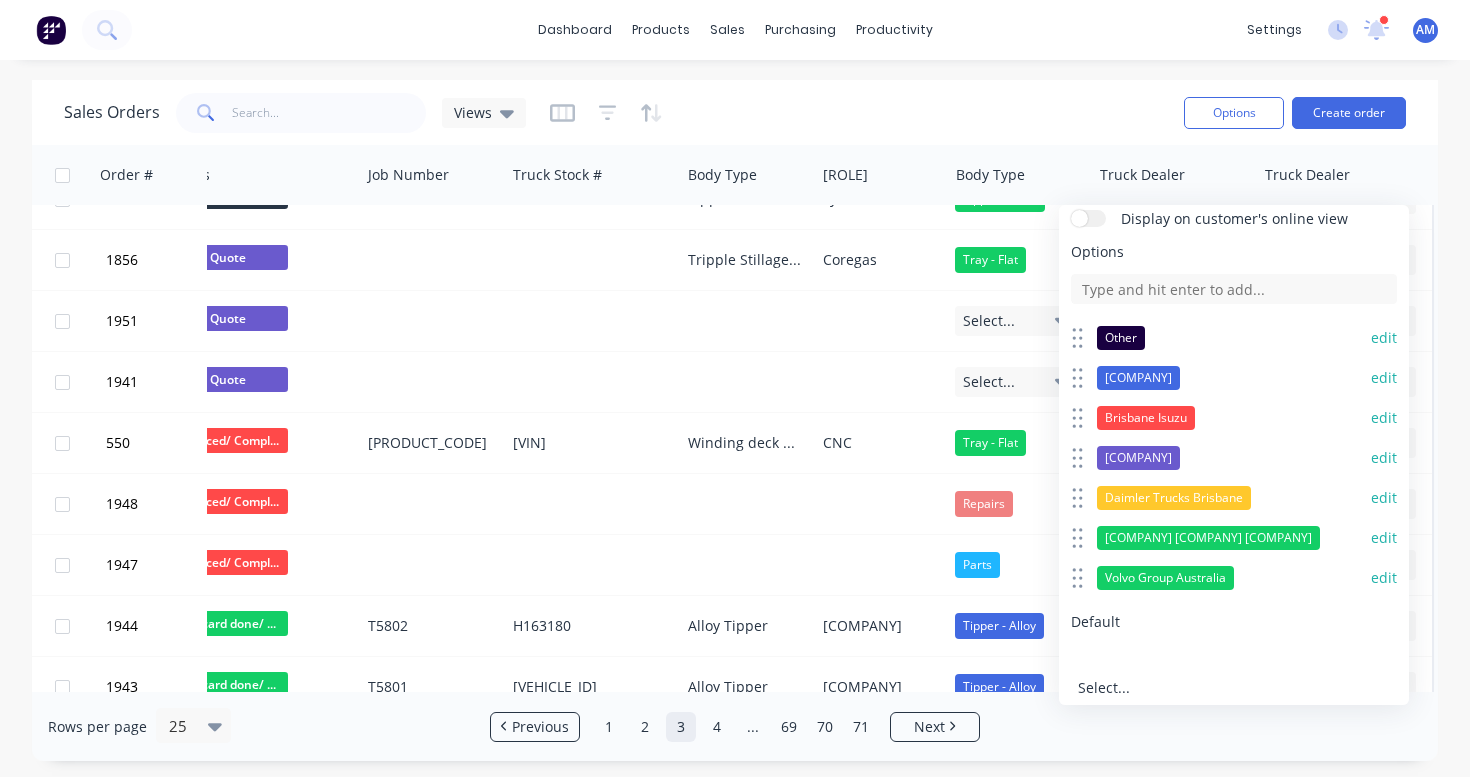 click on "edit" at bounding box center (1384, 578) 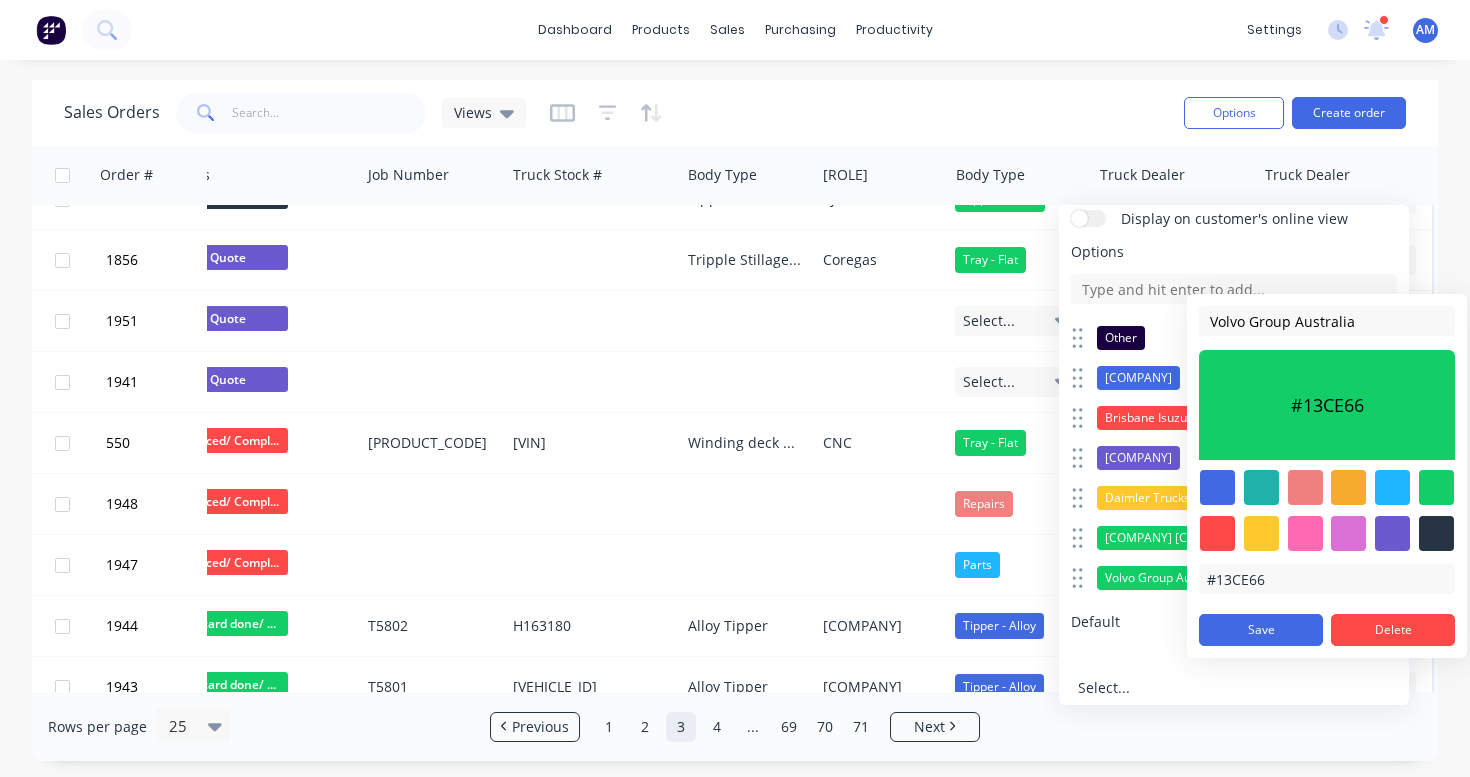 click at bounding box center [1392, 533] 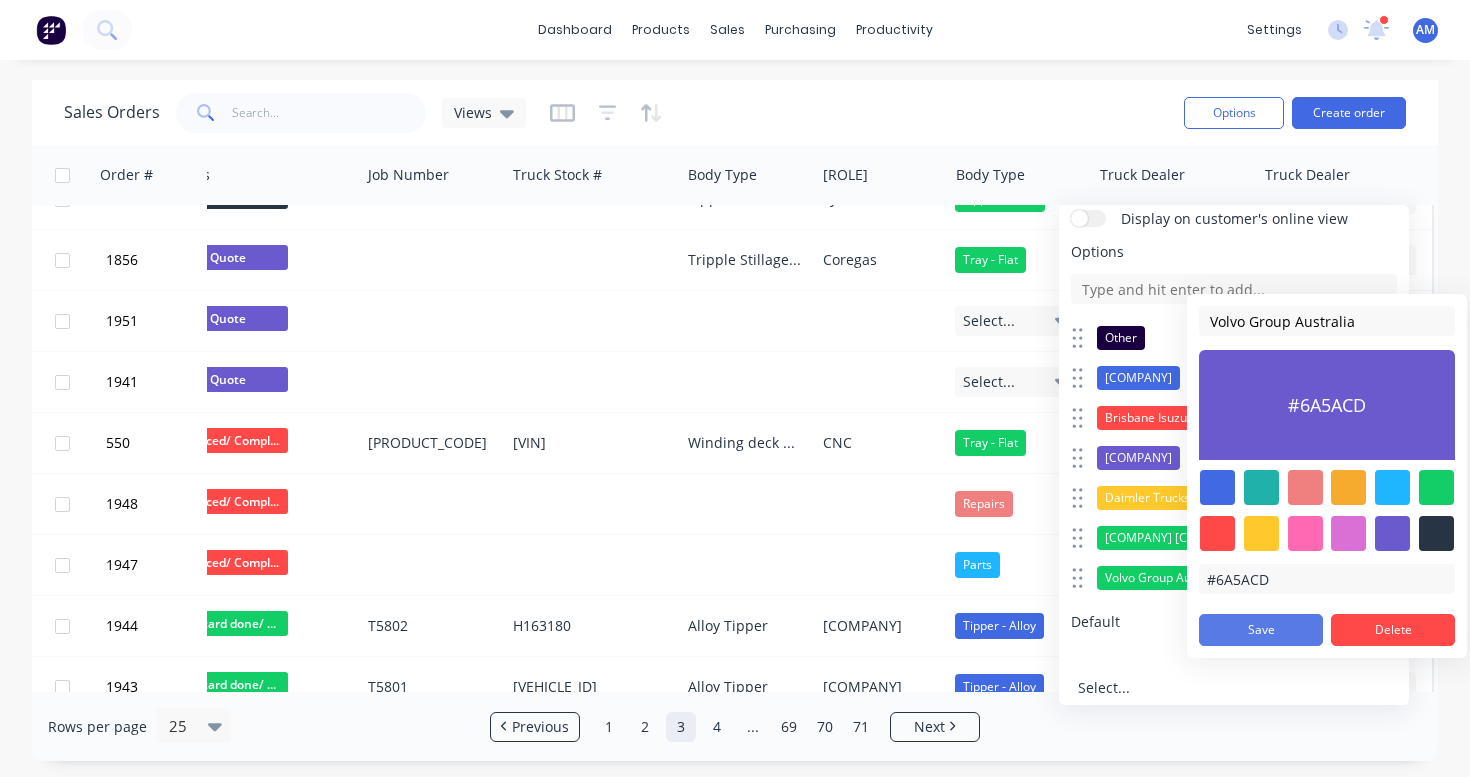 click on "Save" at bounding box center (1261, 630) 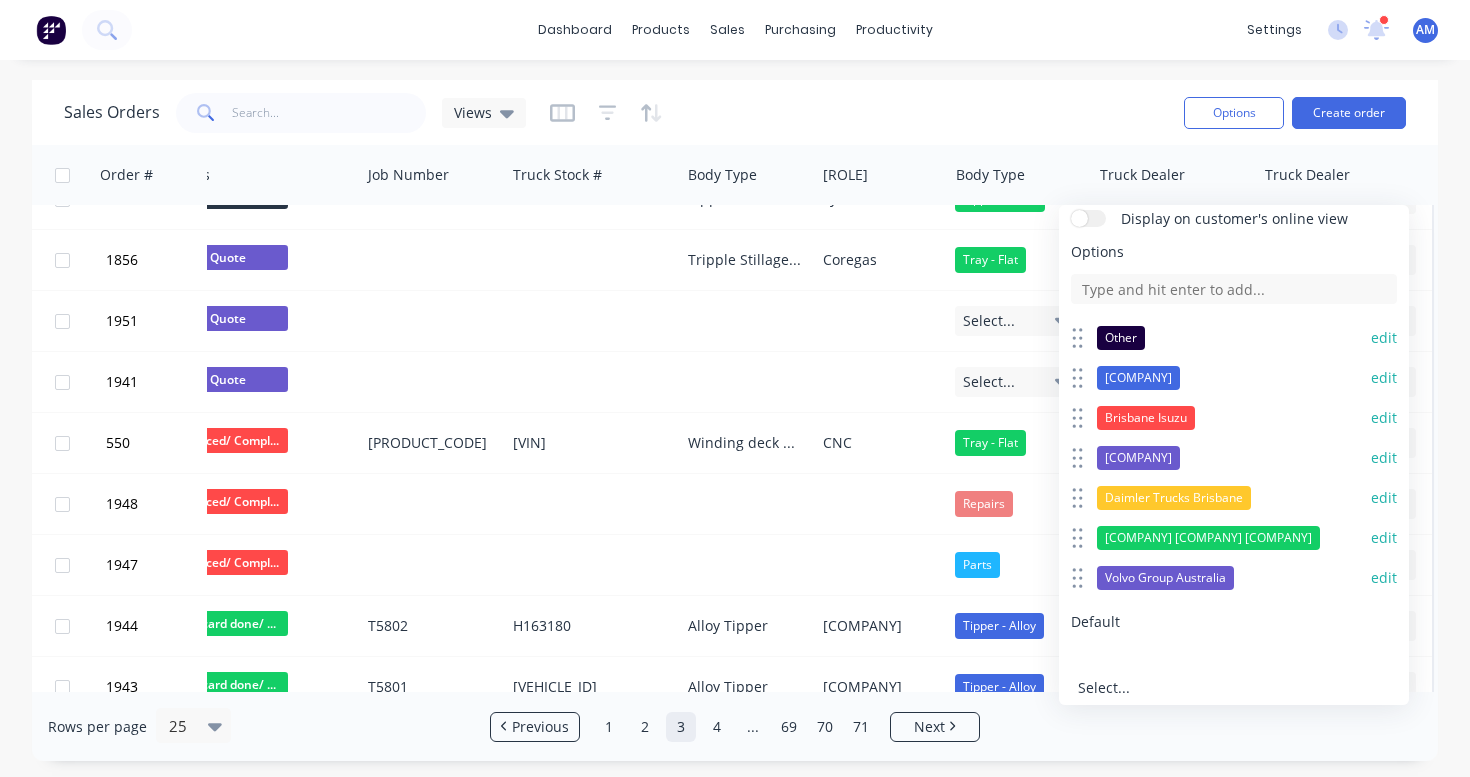 click on "edit" at bounding box center (1384, 578) 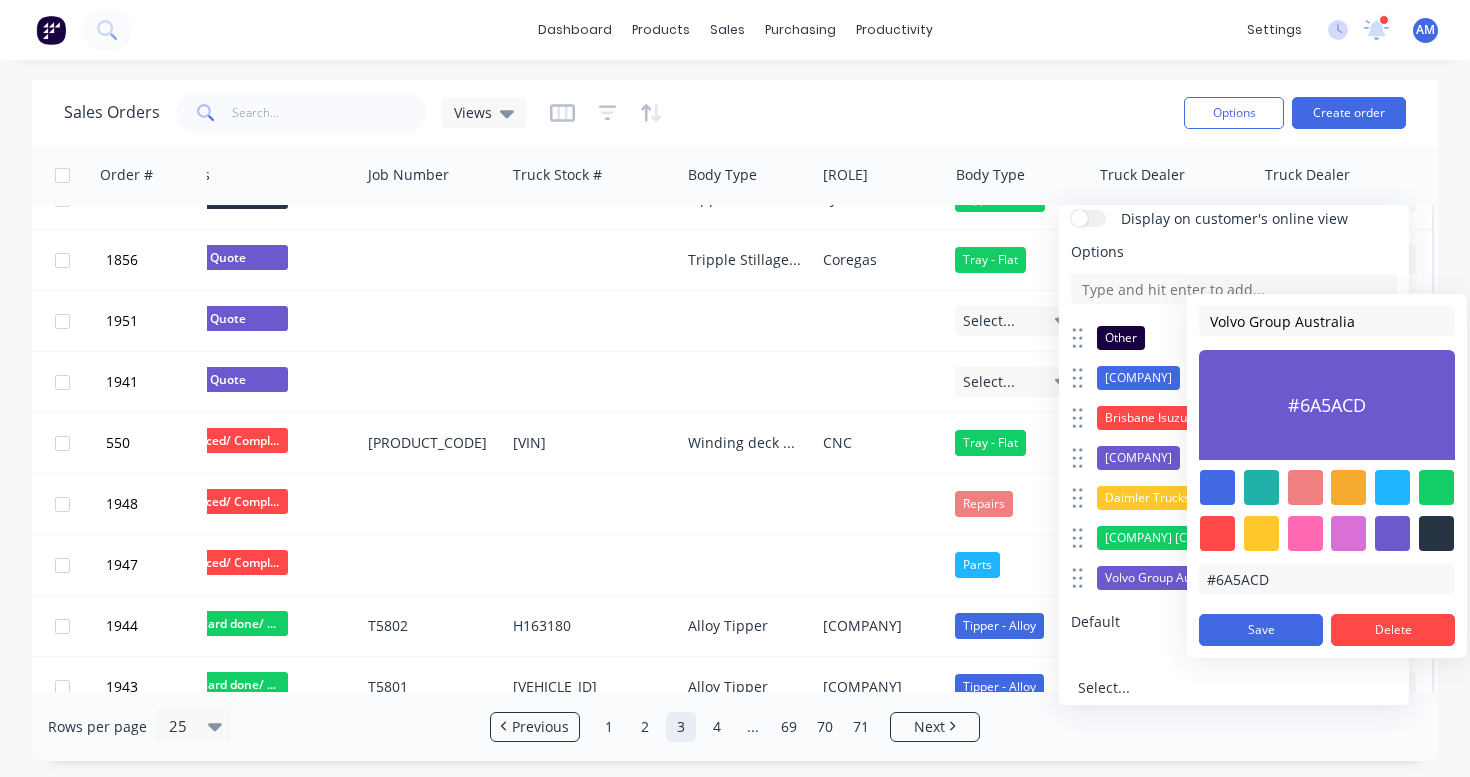 click at bounding box center (1305, 533) 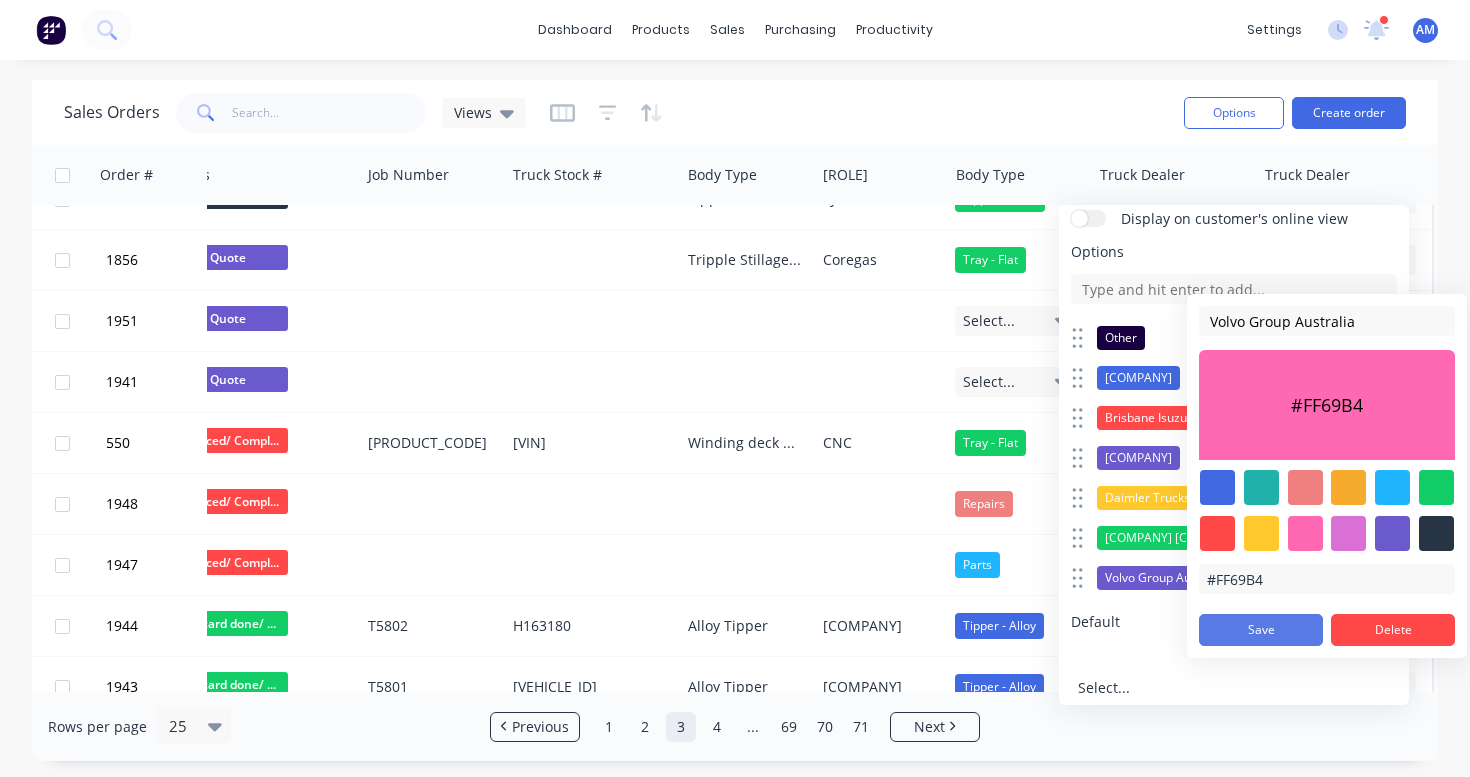 click on "Save" at bounding box center (1261, 630) 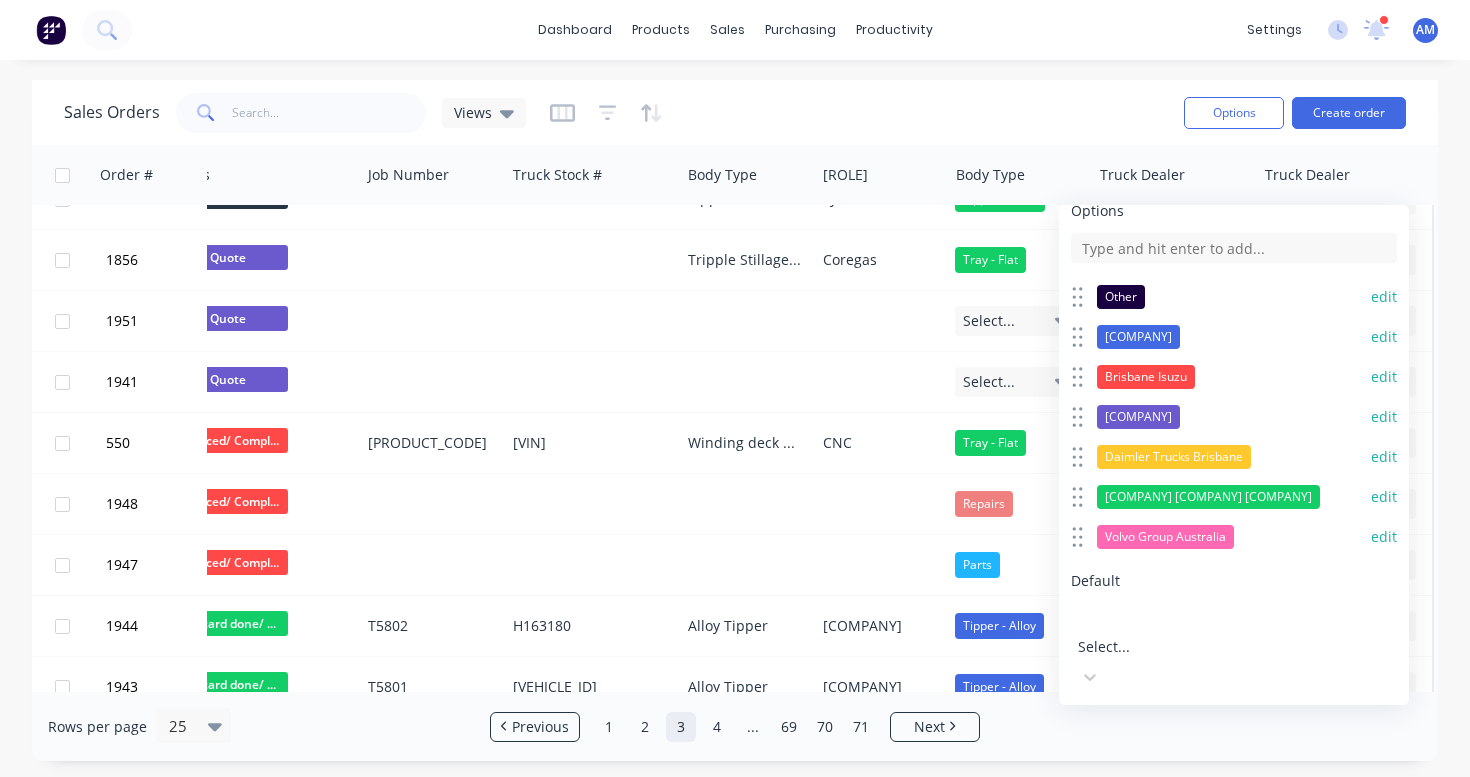 scroll, scrollTop: 186, scrollLeft: 0, axis: vertical 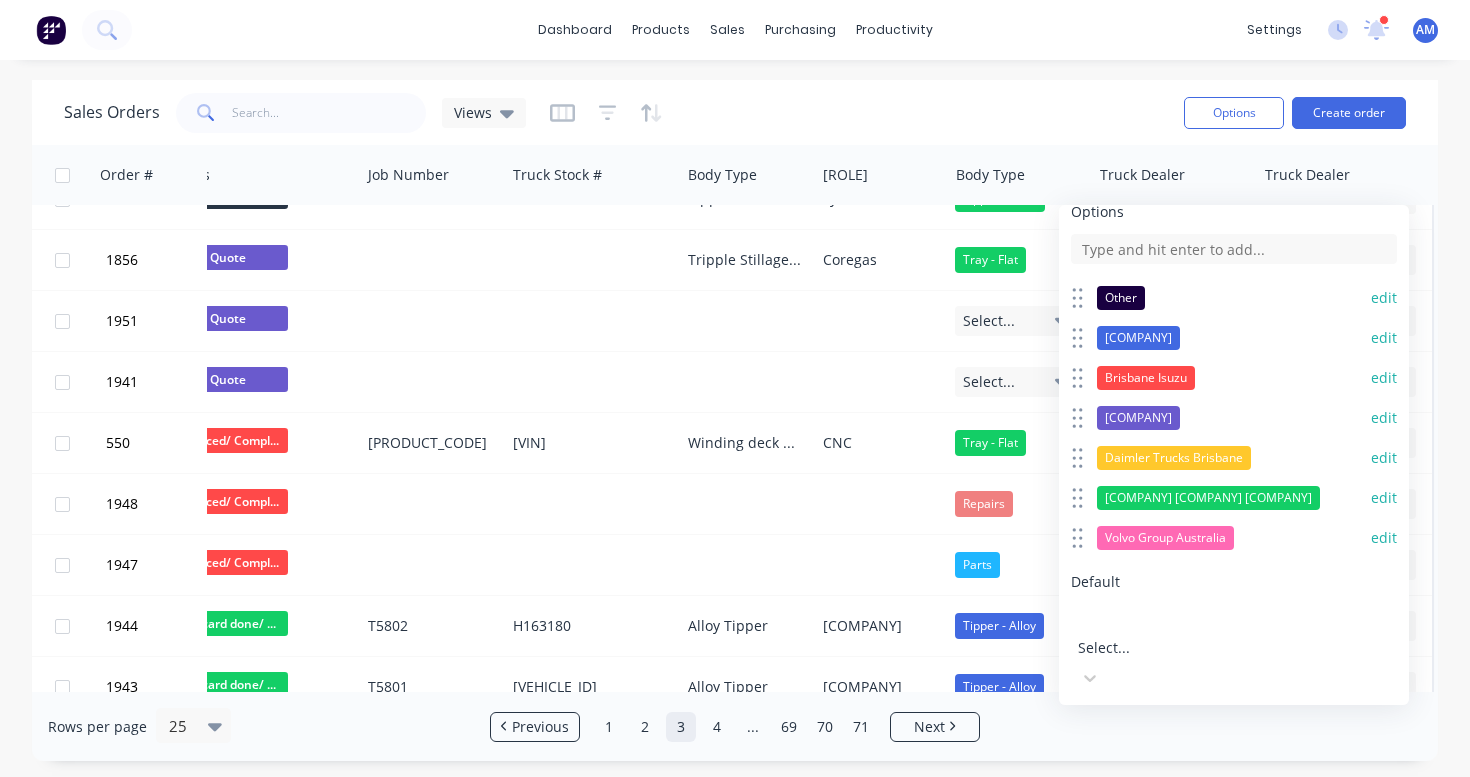 click on "Save" at bounding box center [1150, 731] 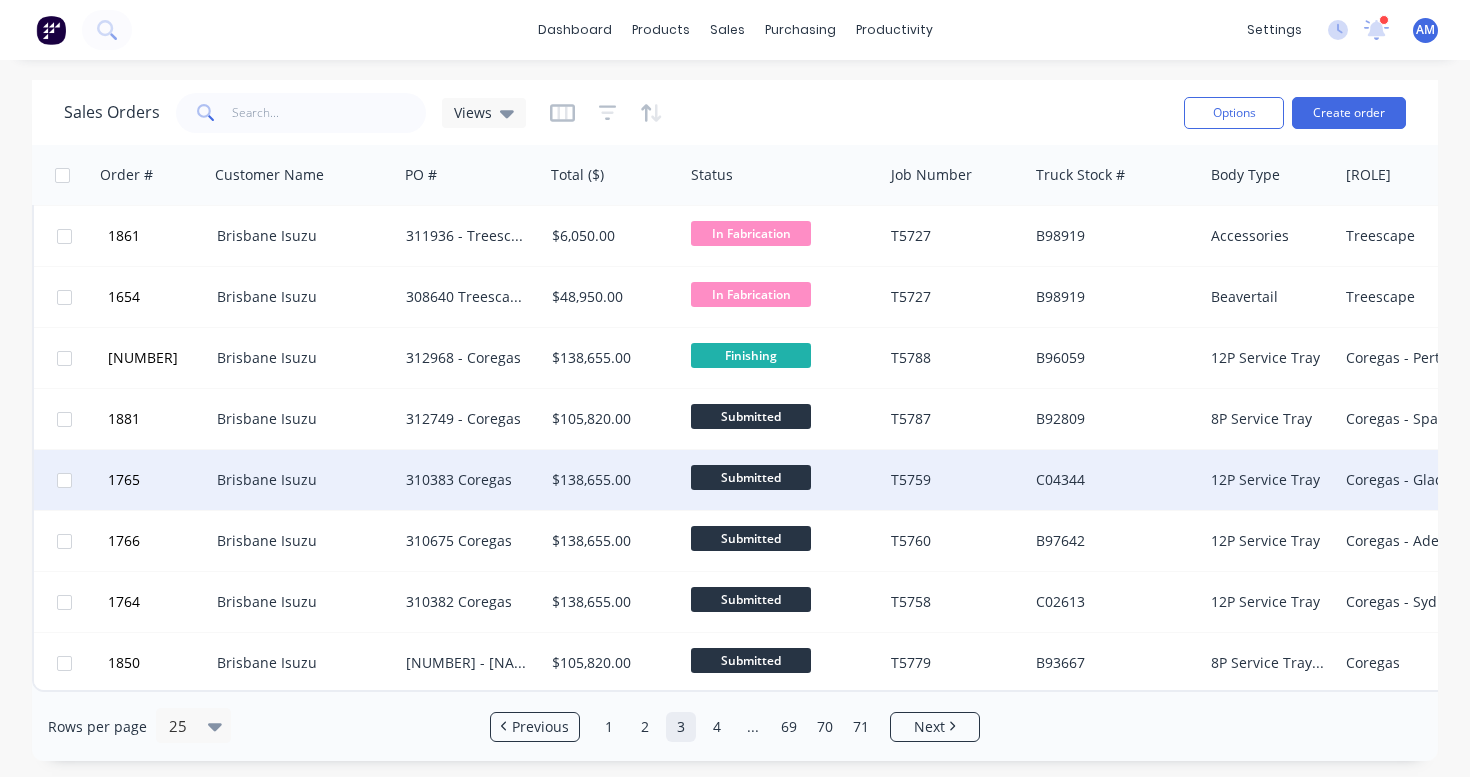 scroll, scrollTop: 1048, scrollLeft: 0, axis: vertical 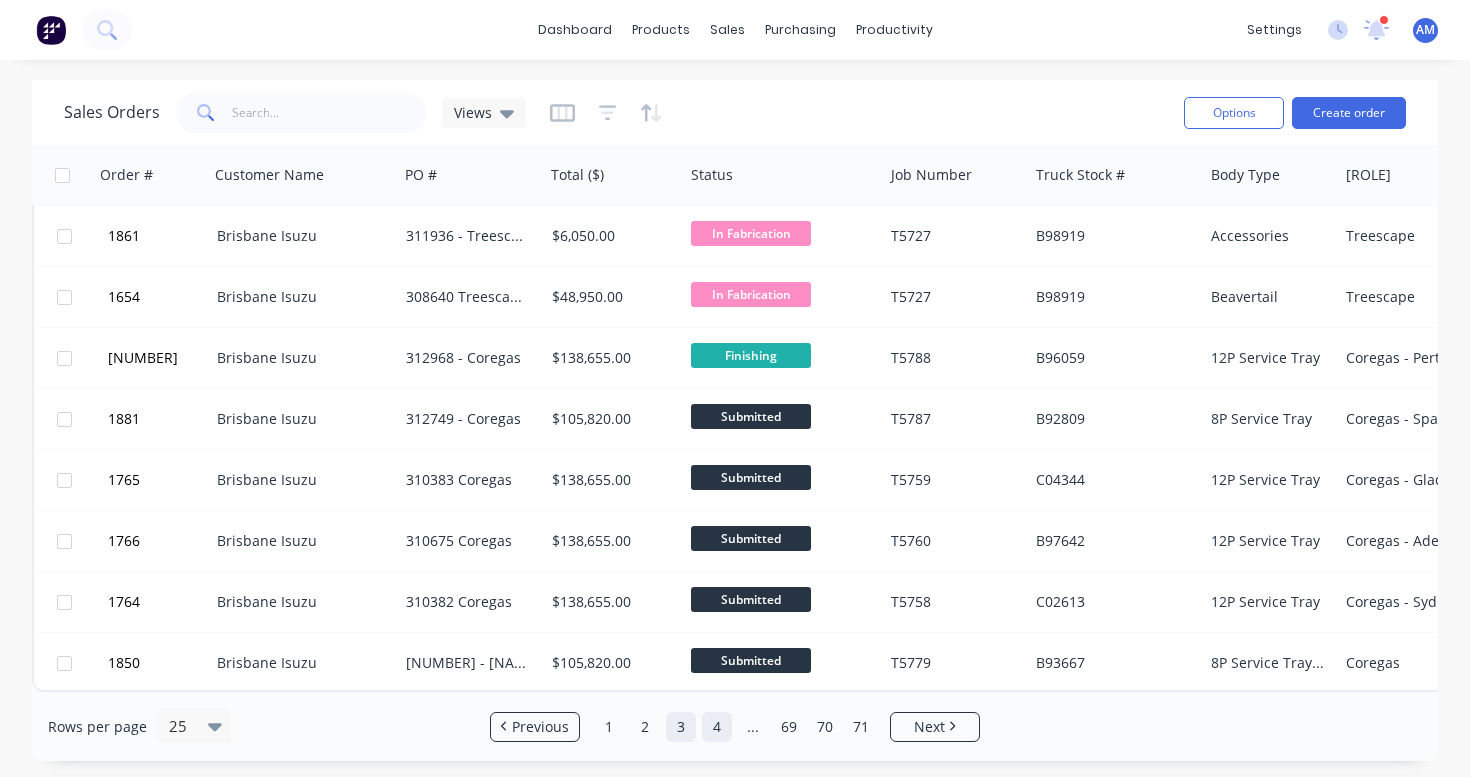 click on "4" at bounding box center (717, 727) 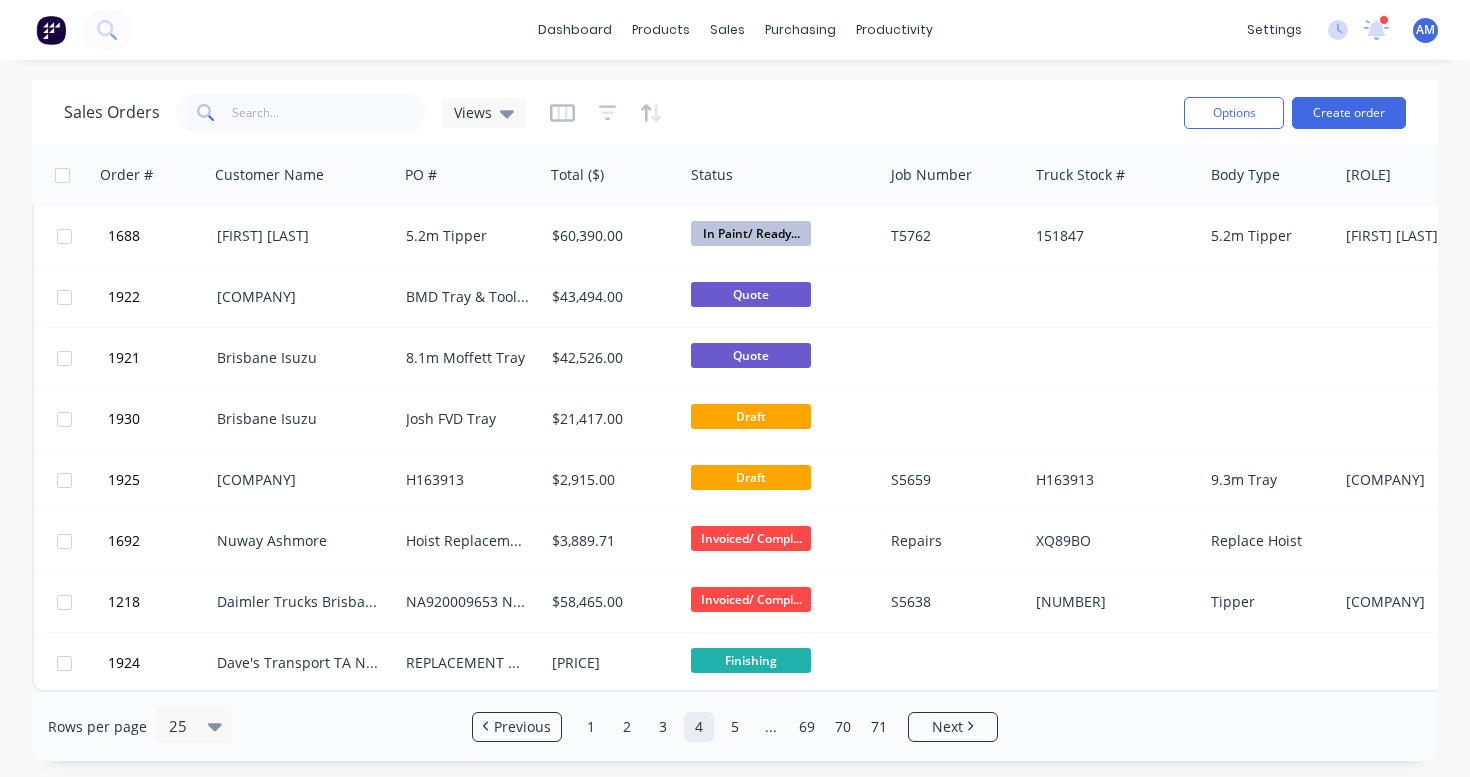 scroll, scrollTop: 1048, scrollLeft: 0, axis: vertical 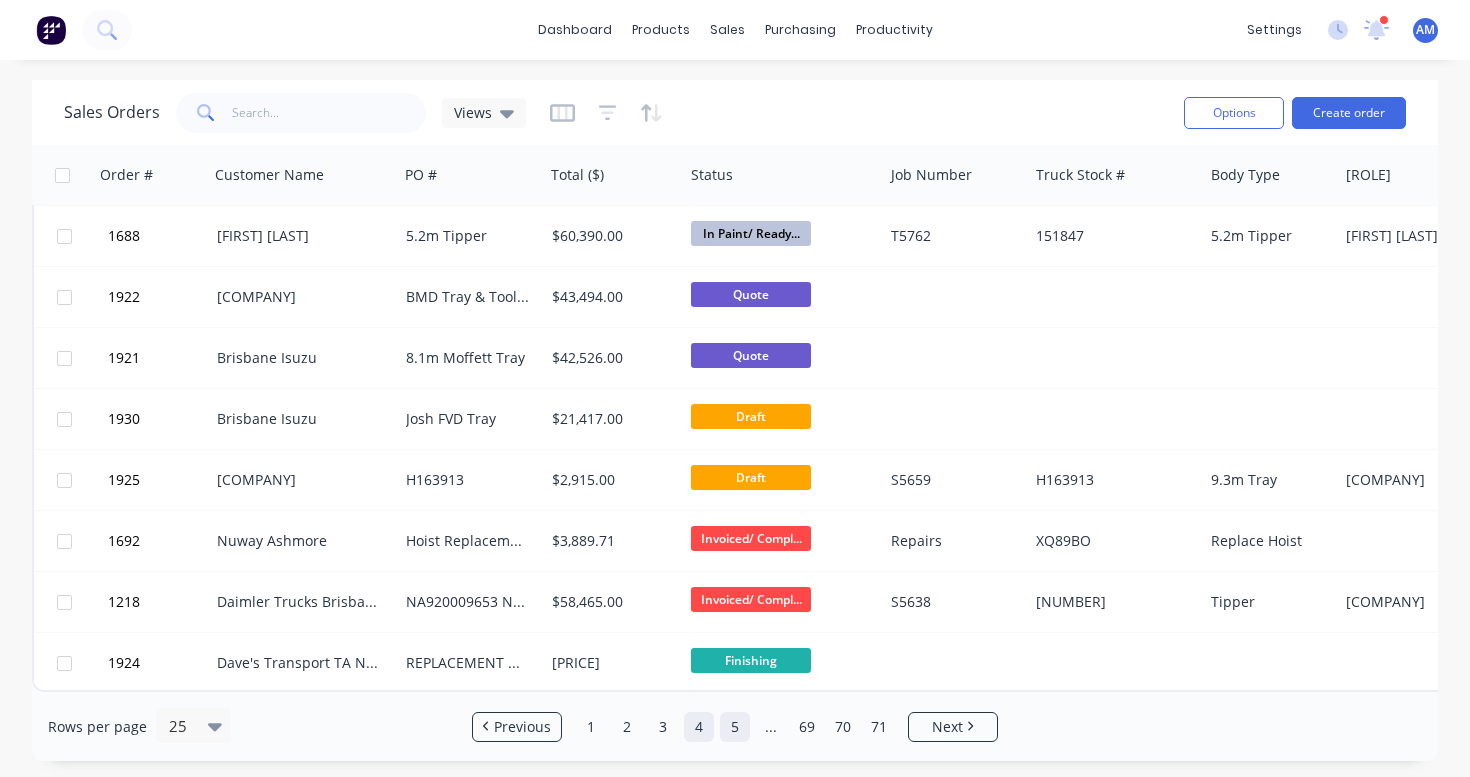 click on "5" at bounding box center [735, 727] 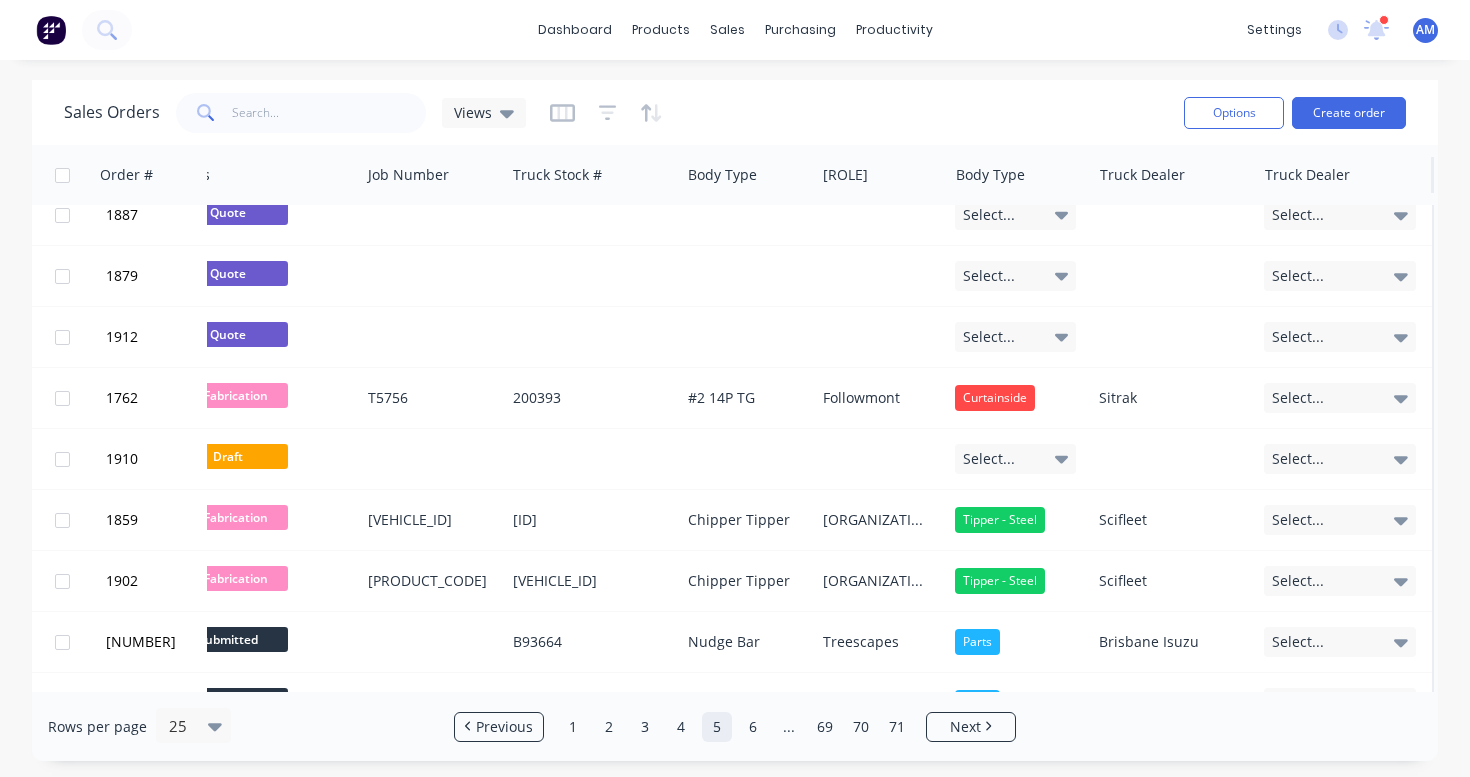 scroll, scrollTop: 693, scrollLeft: 529, axis: both 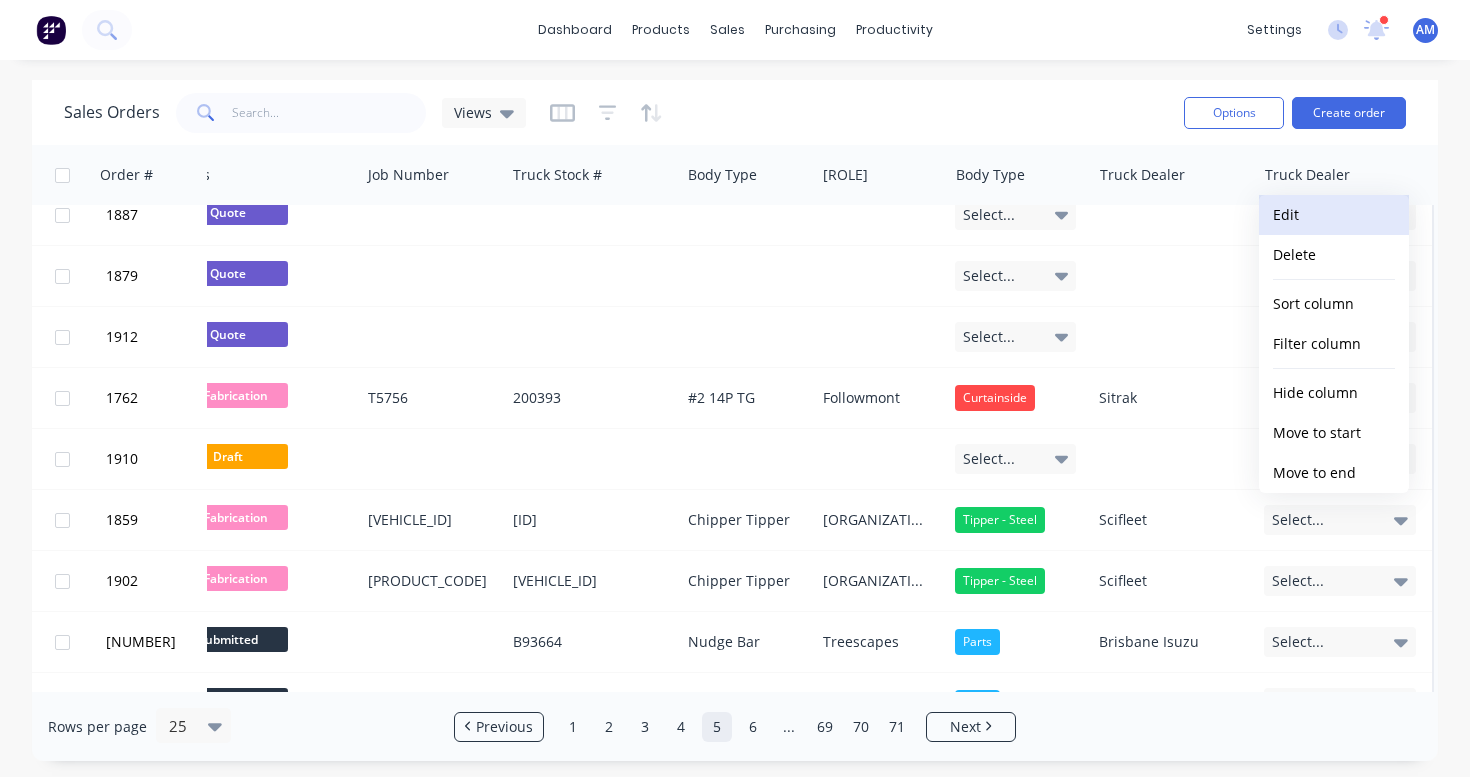click on "Edit" at bounding box center [1334, 215] 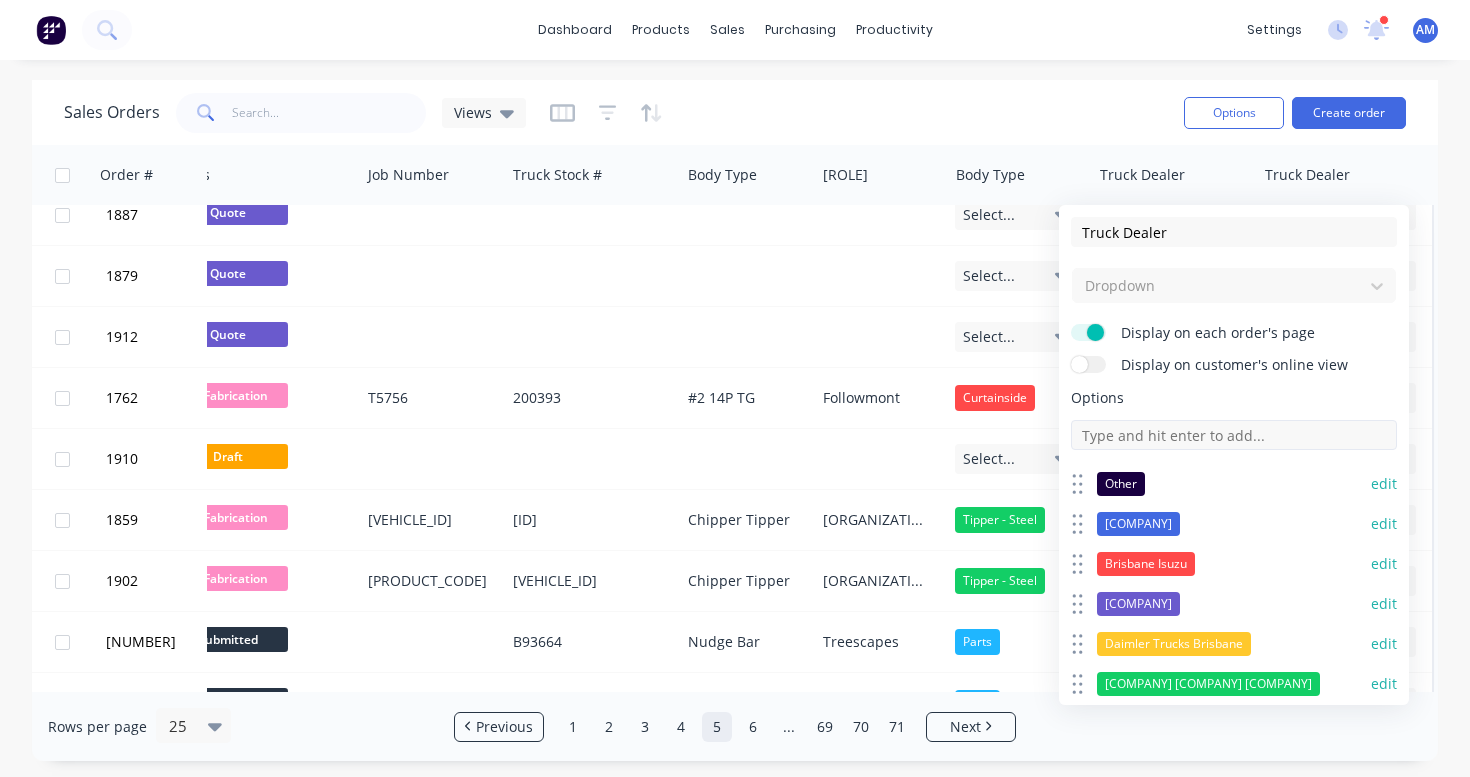 click at bounding box center [1234, 435] 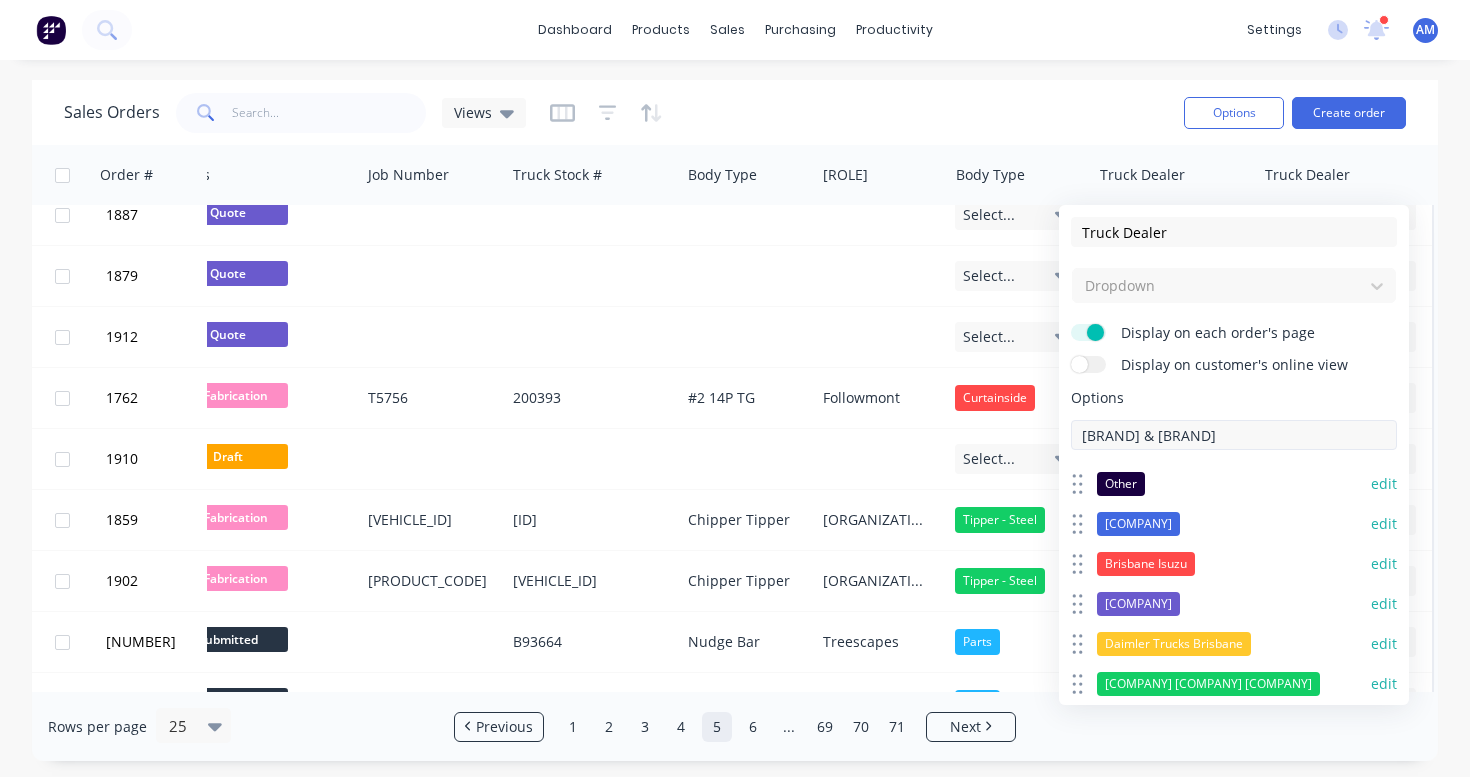 type on "[BRAND] & [BRAND]" 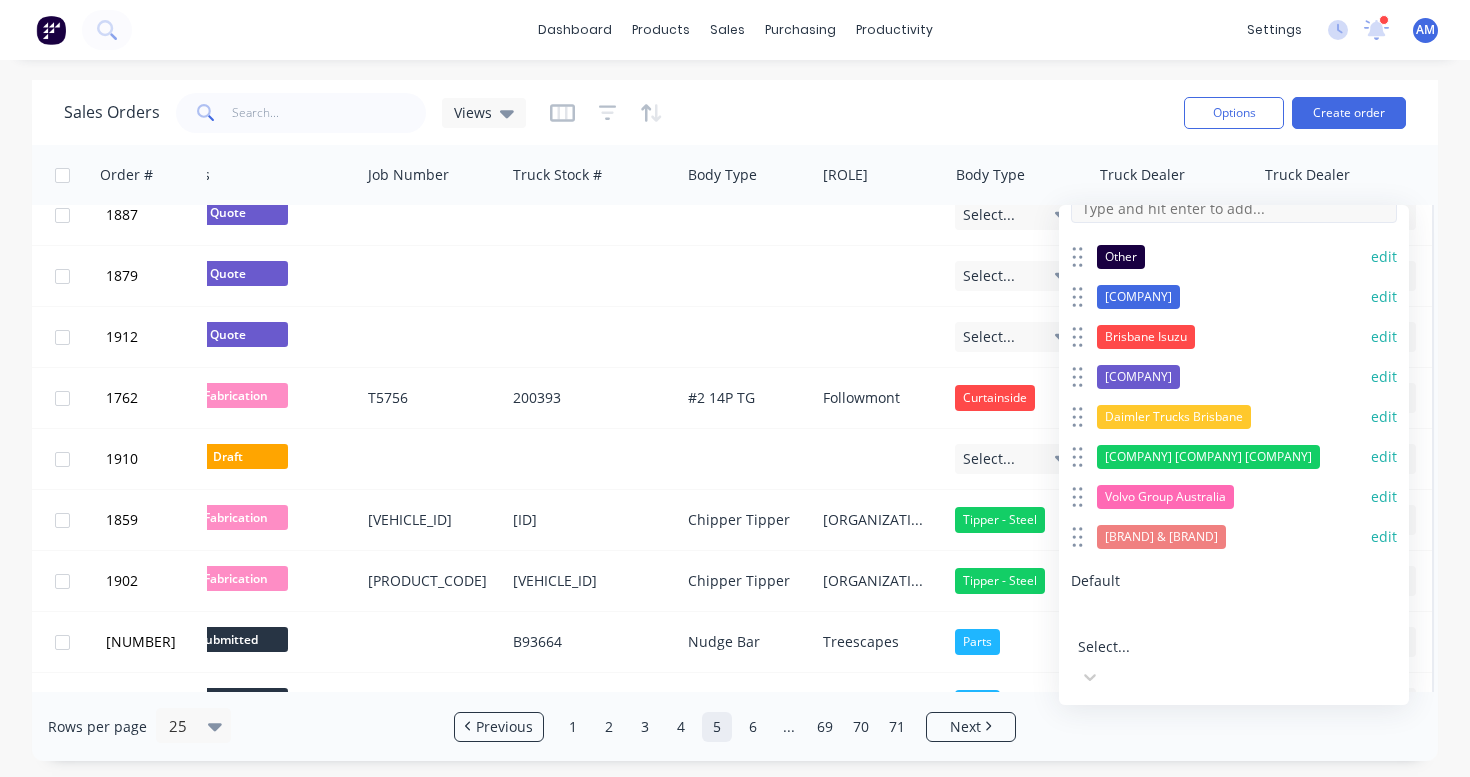 scroll, scrollTop: 226, scrollLeft: 0, axis: vertical 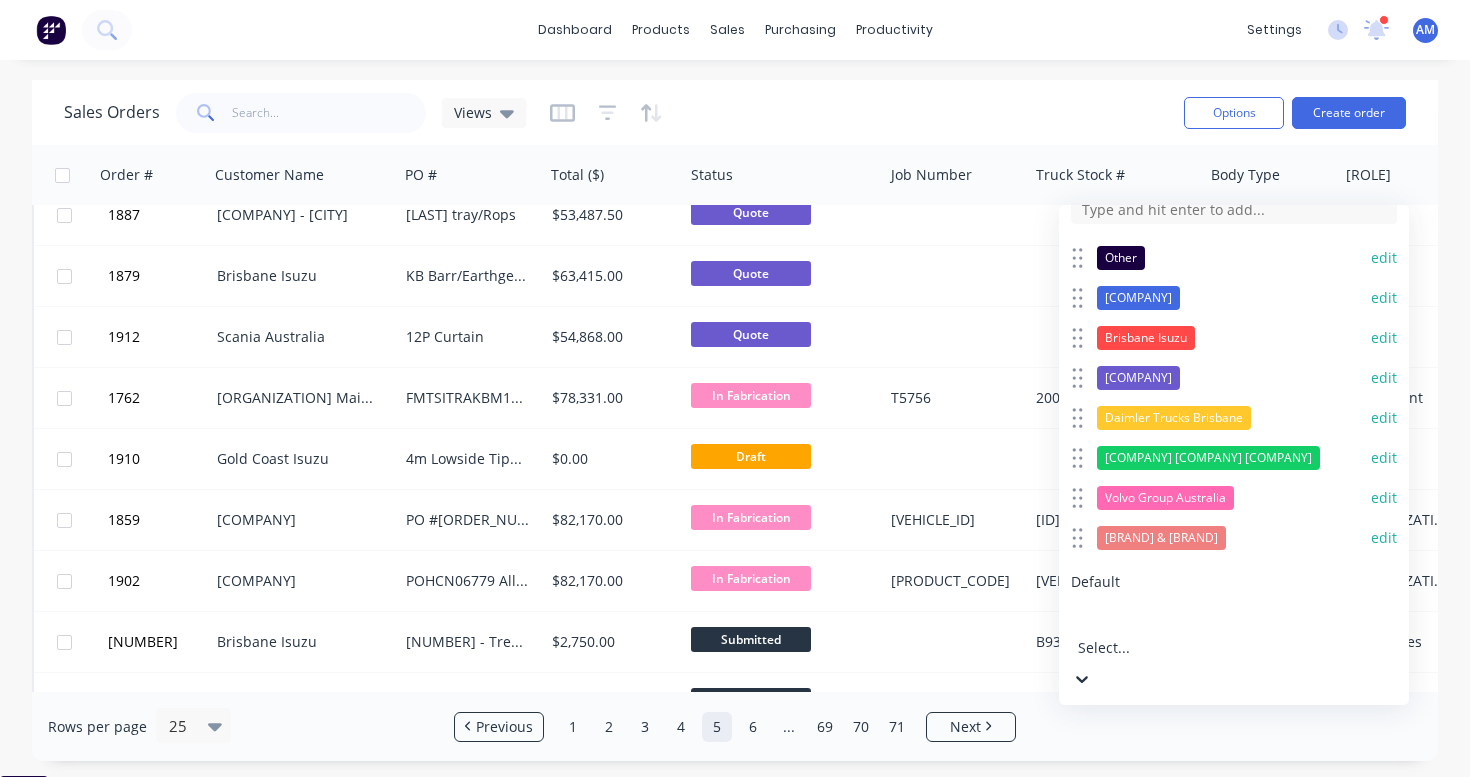 click on "Select..." at bounding box center (1162, 647) 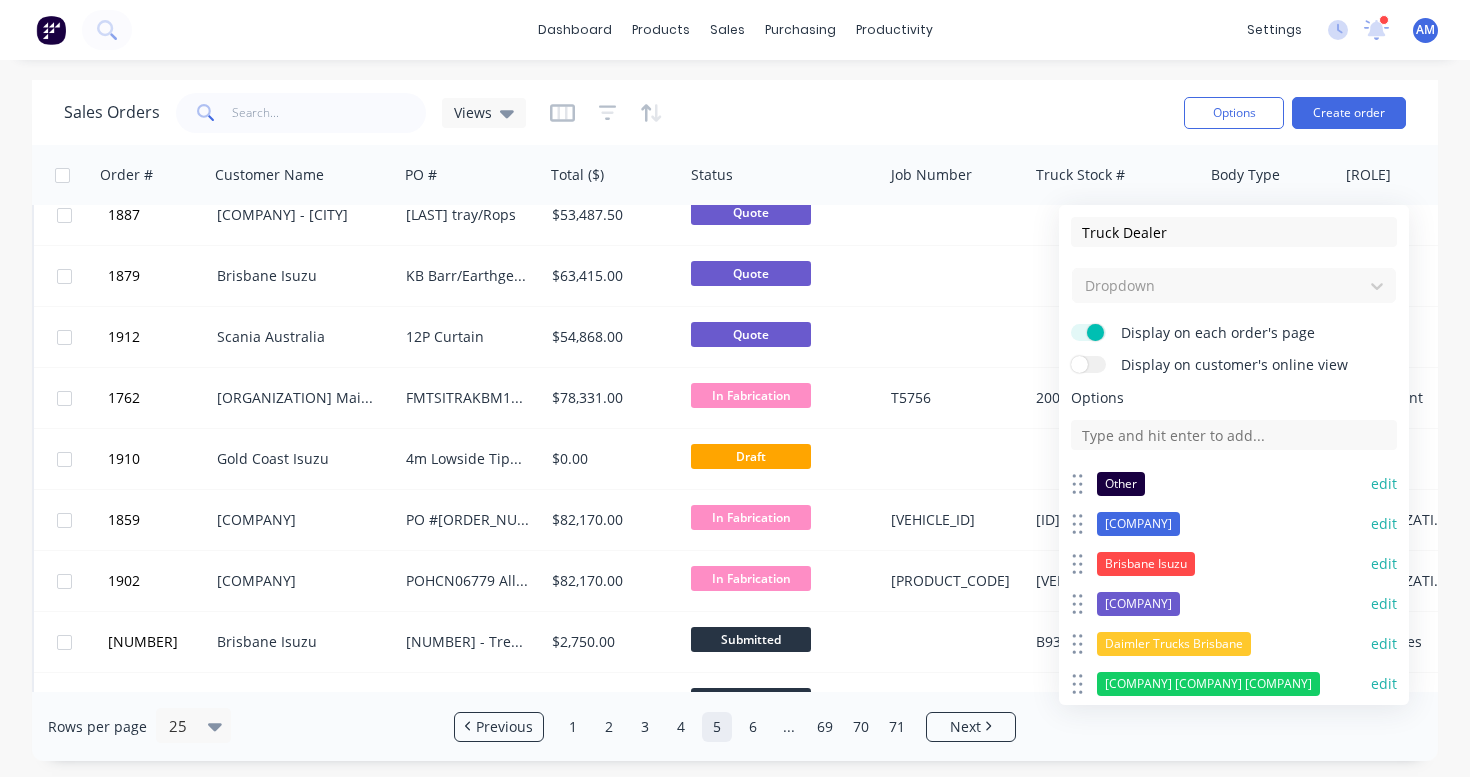 scroll, scrollTop: 0, scrollLeft: 0, axis: both 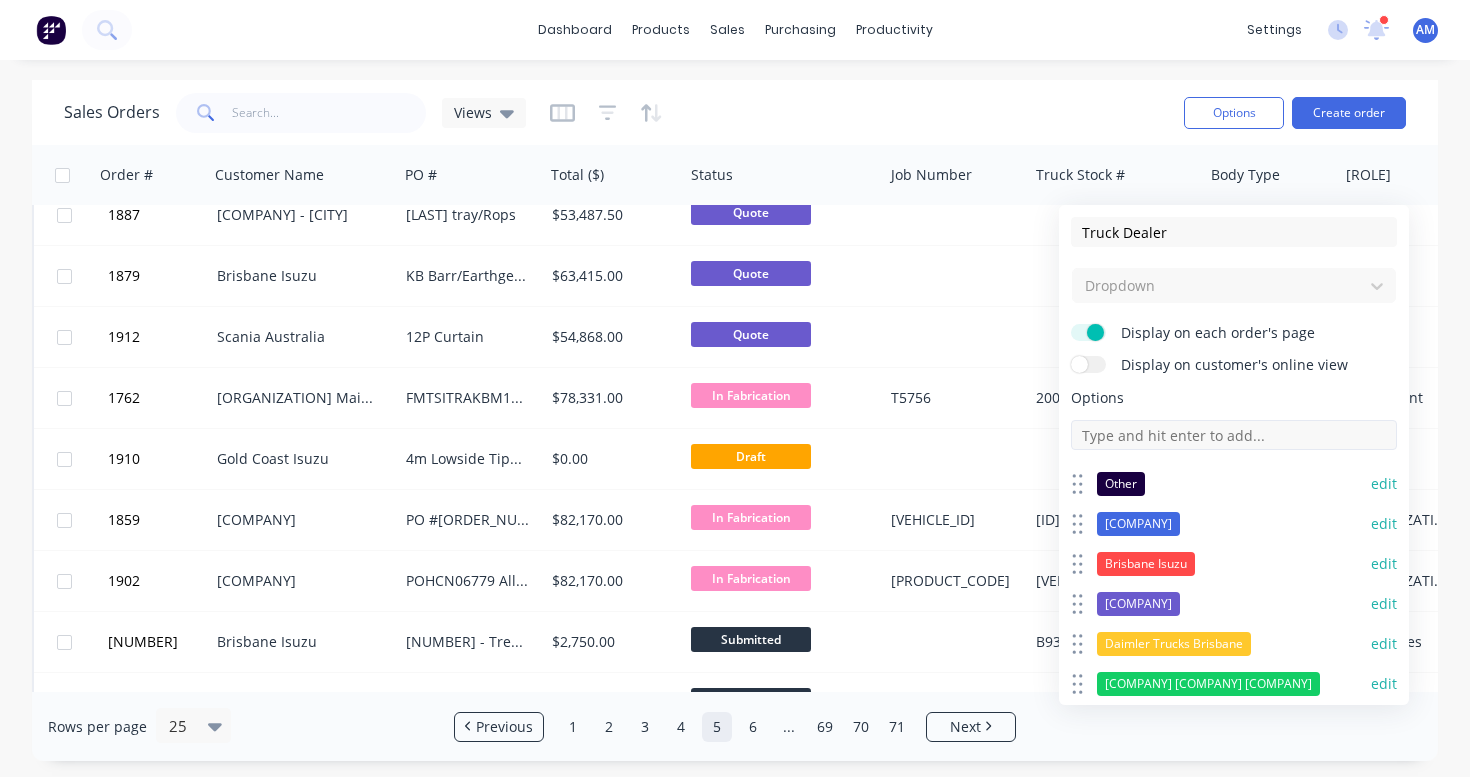 click at bounding box center [1234, 435] 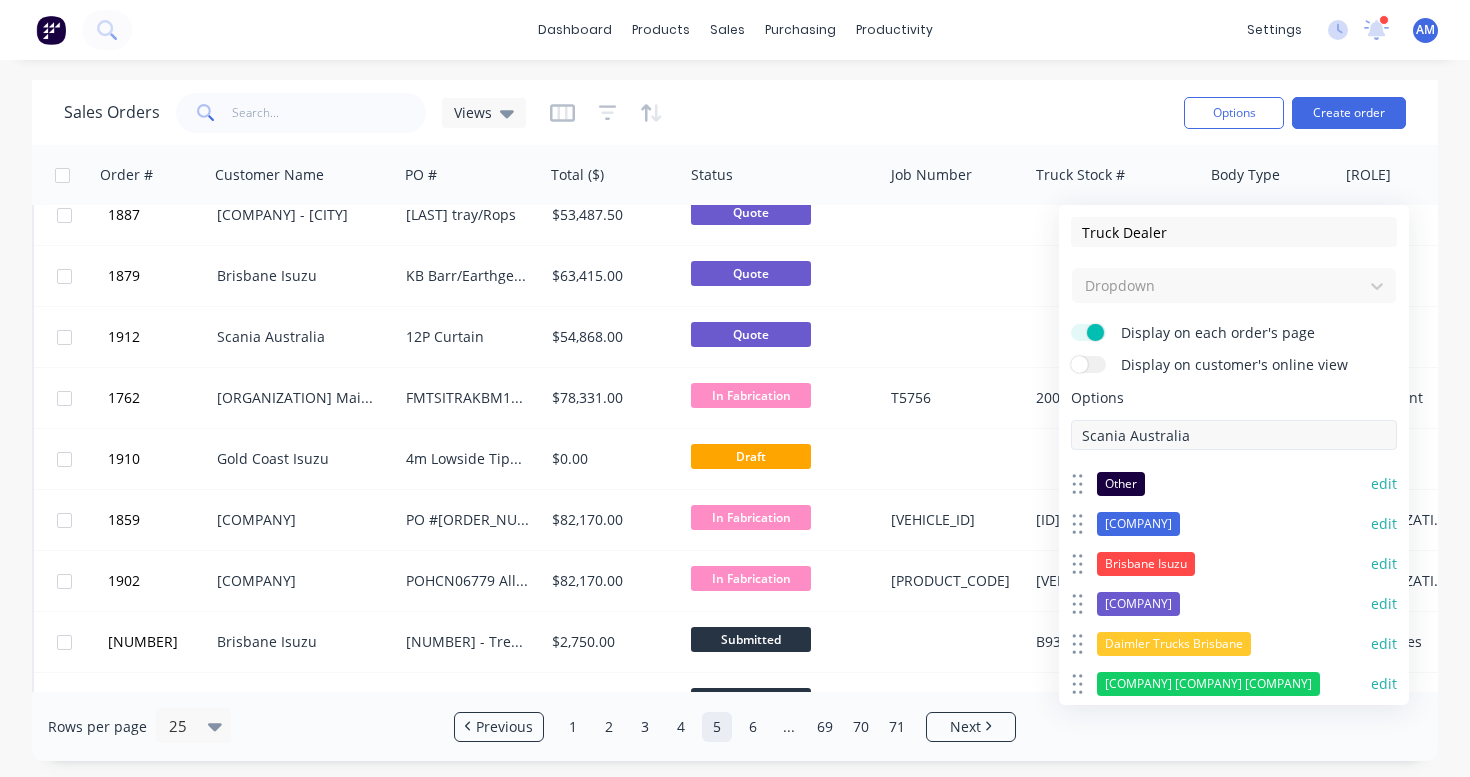 type on "Scania Australia" 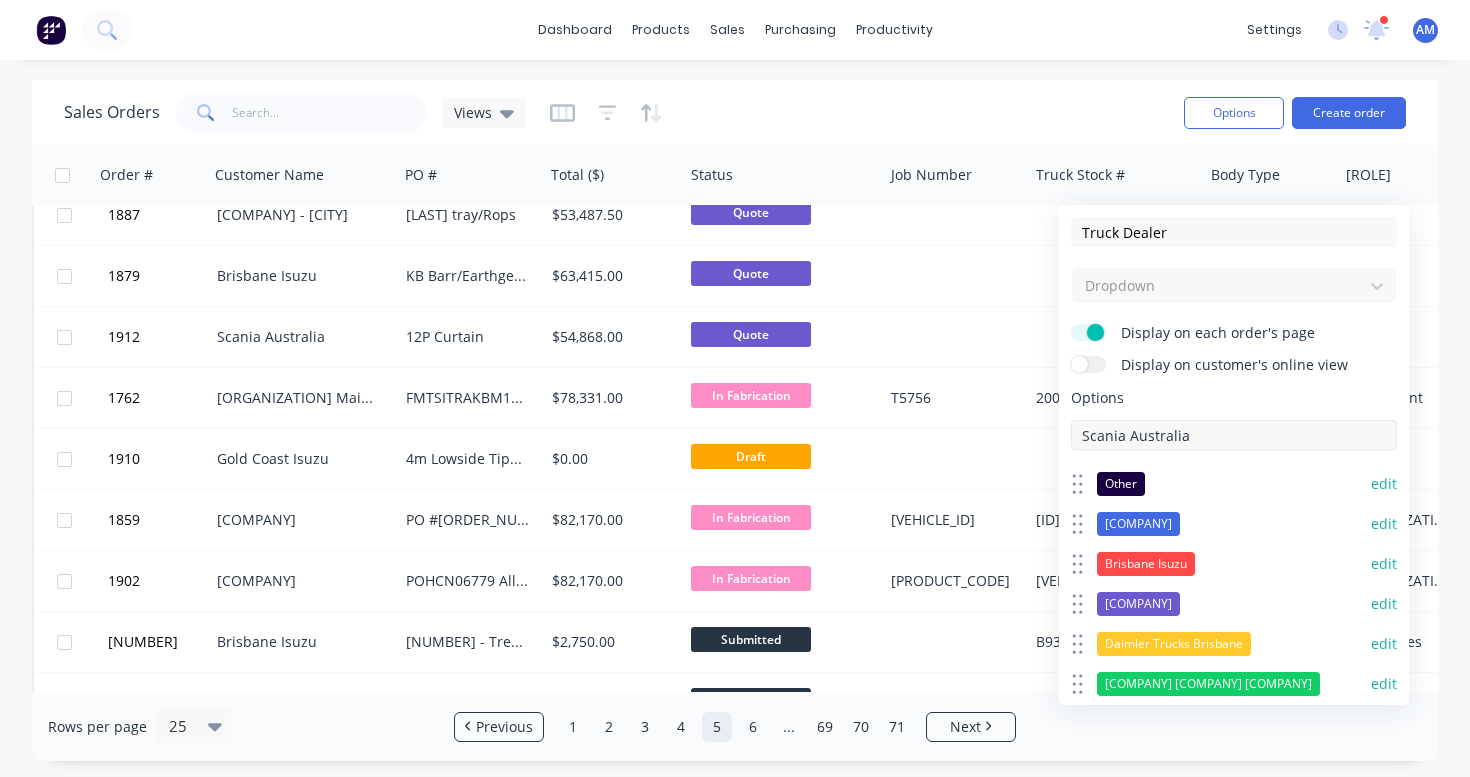 type 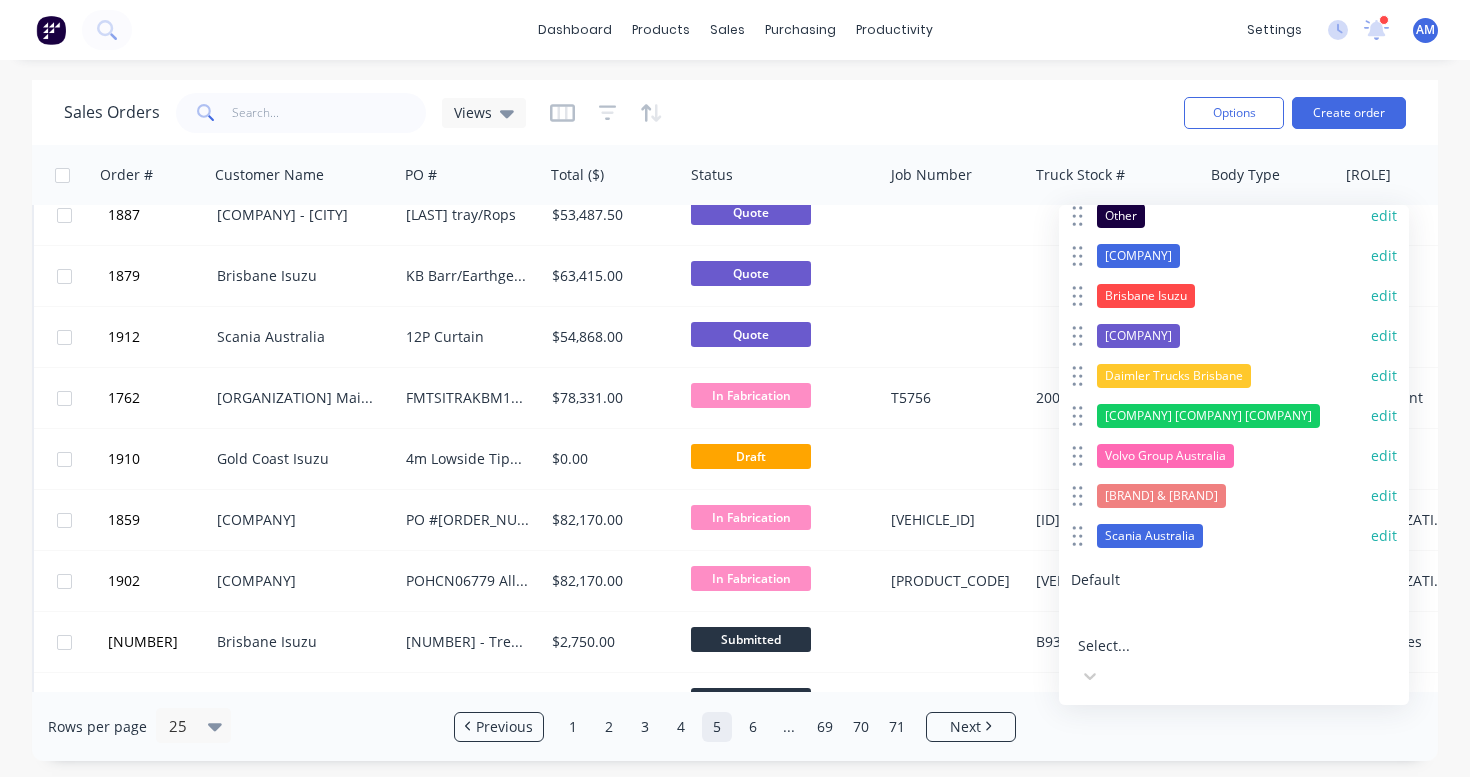 scroll, scrollTop: 266, scrollLeft: 0, axis: vertical 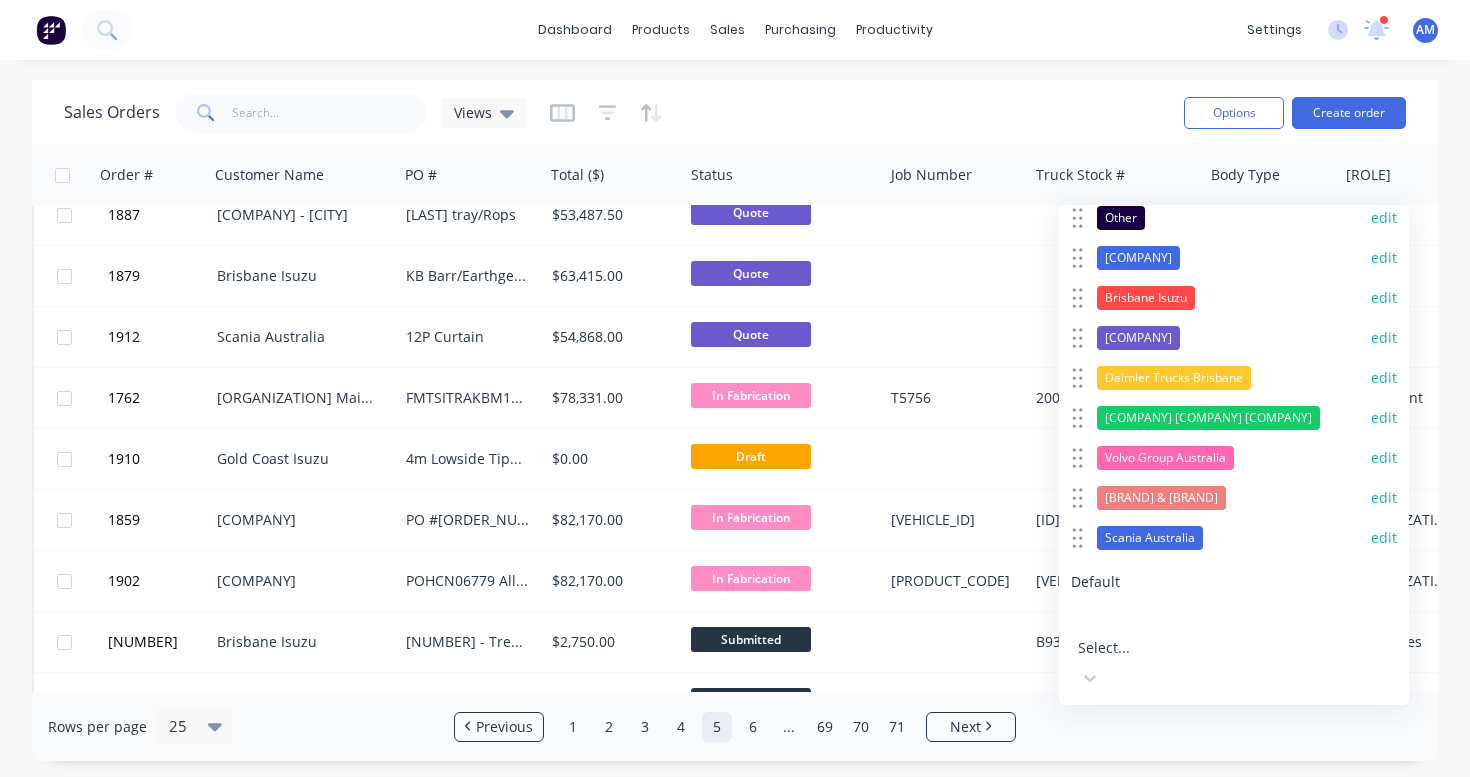 click on "edit" at bounding box center [1384, 538] 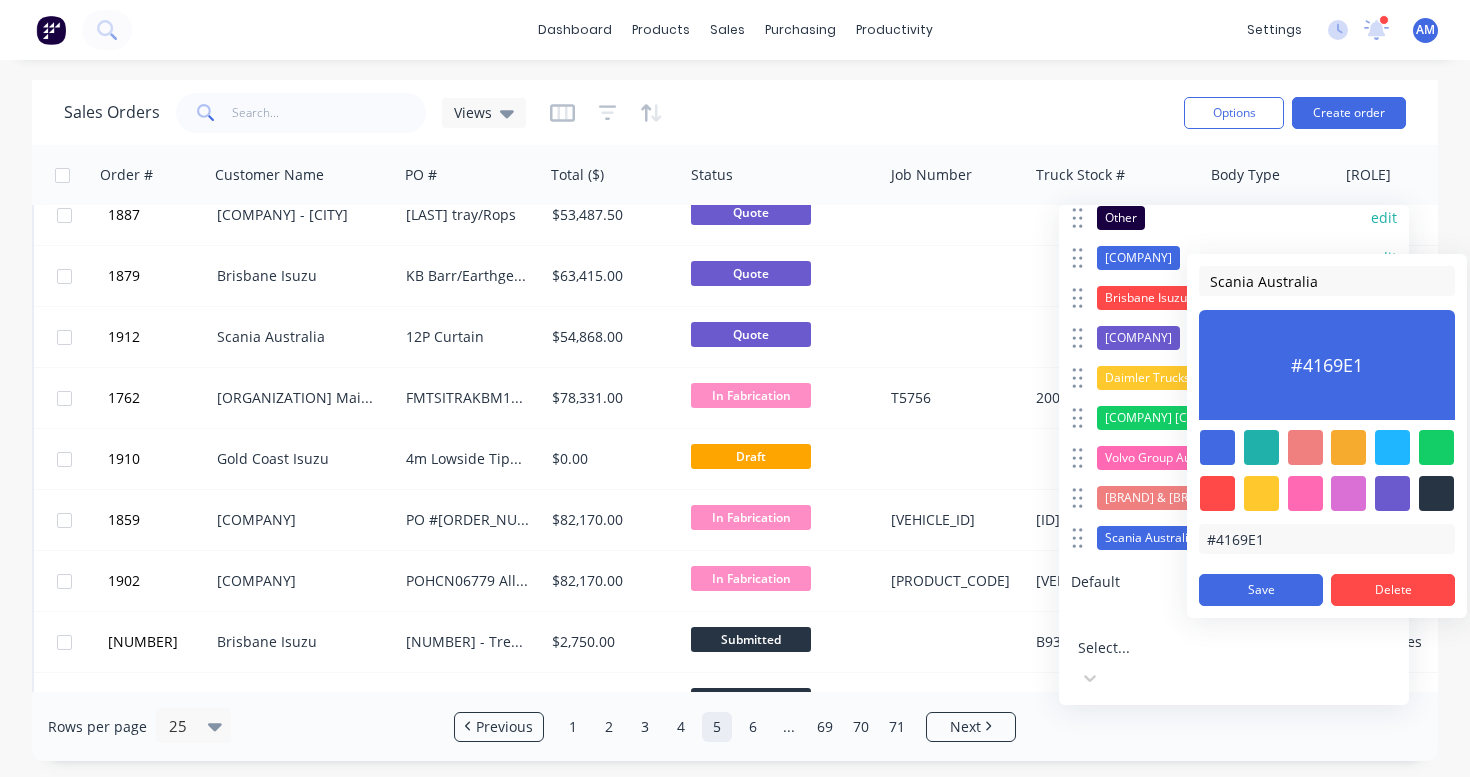 click at bounding box center [1392, 447] 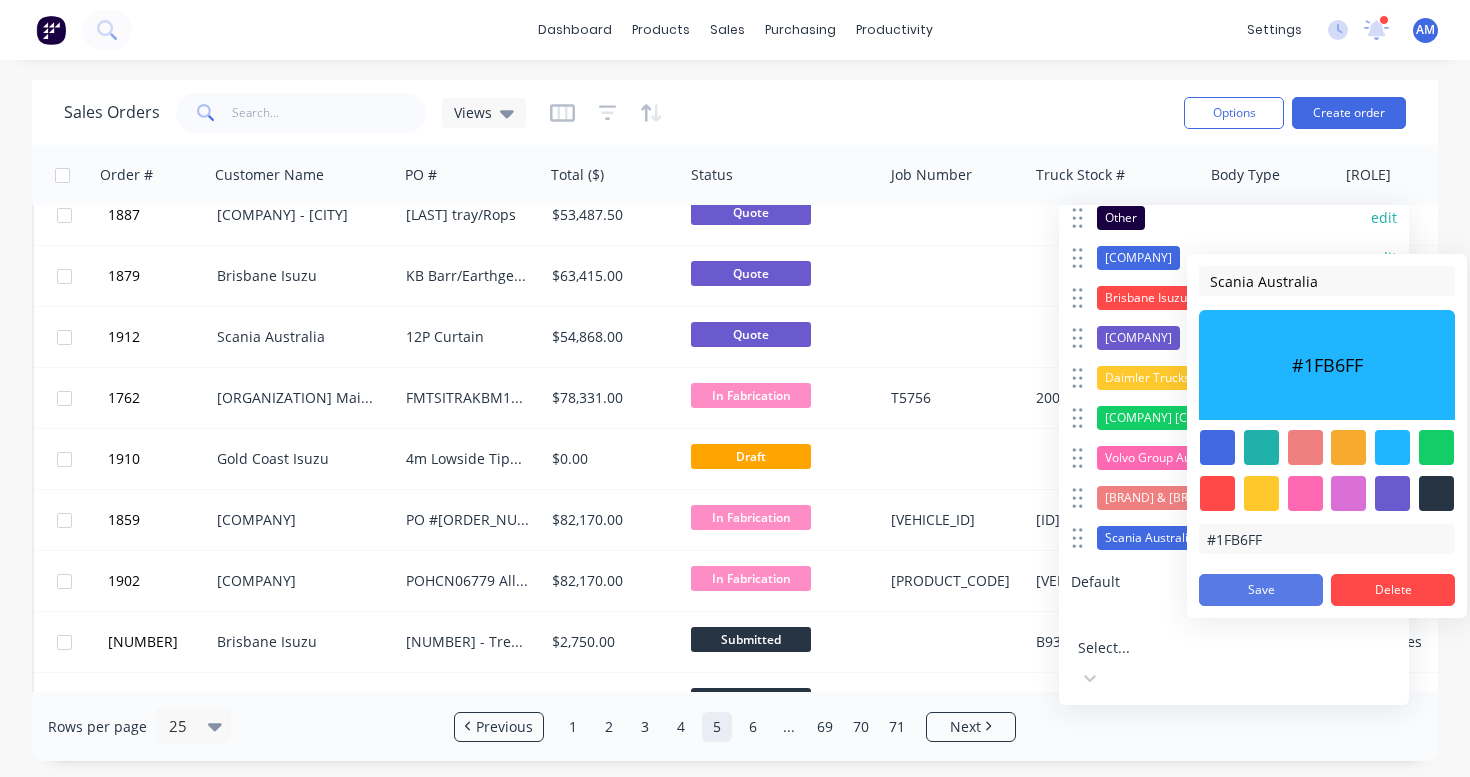 click on "Save" at bounding box center (1261, 590) 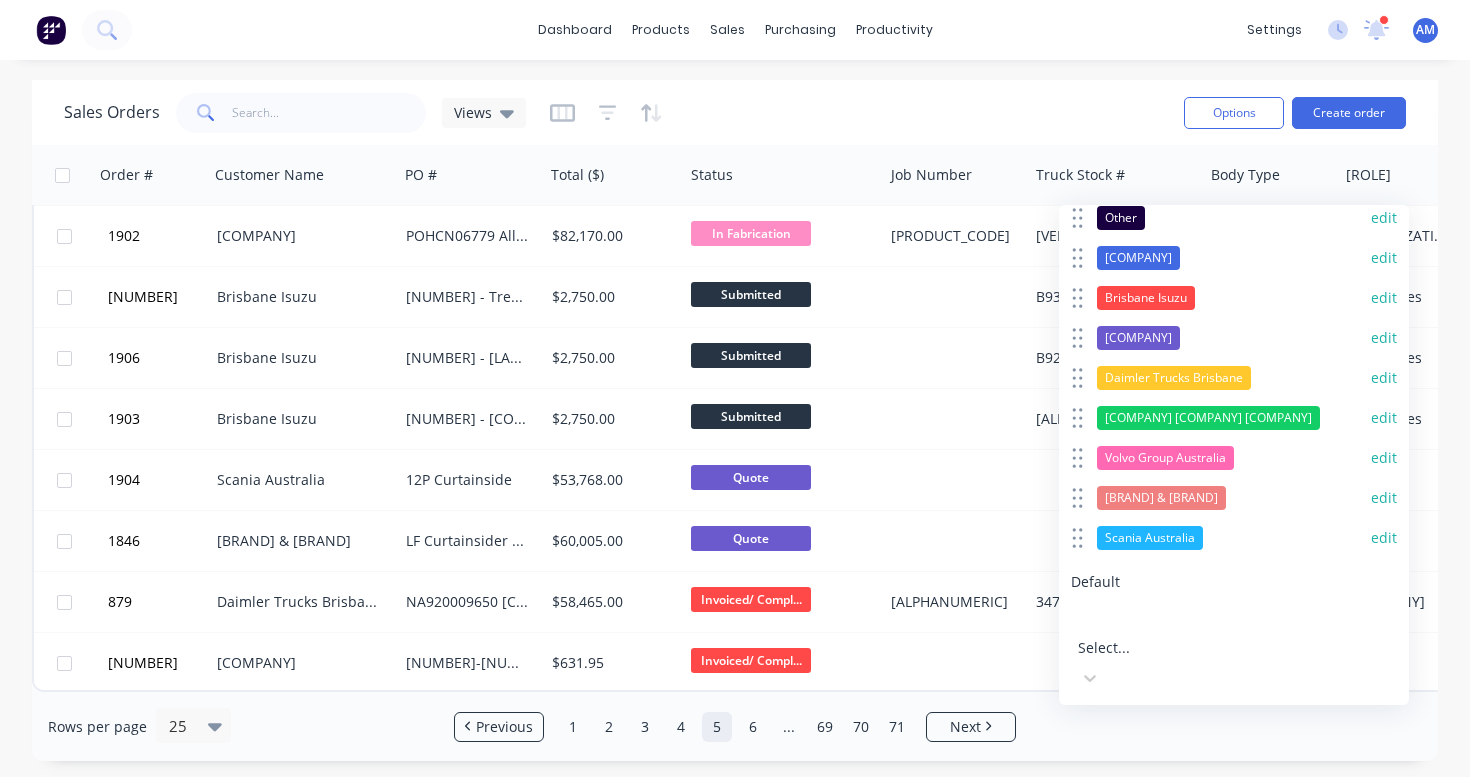 scroll, scrollTop: 1048, scrollLeft: 0, axis: vertical 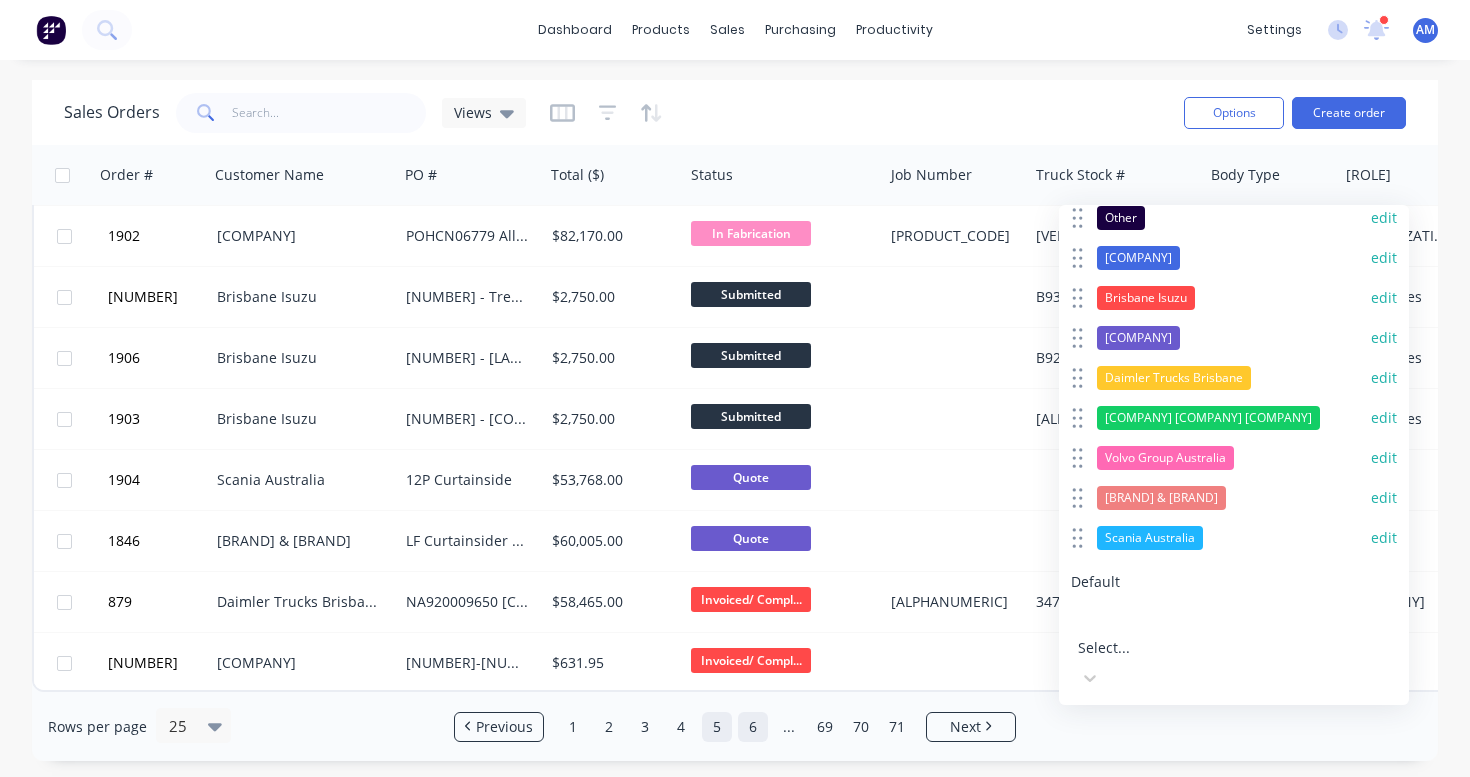 click on "6" at bounding box center (753, 727) 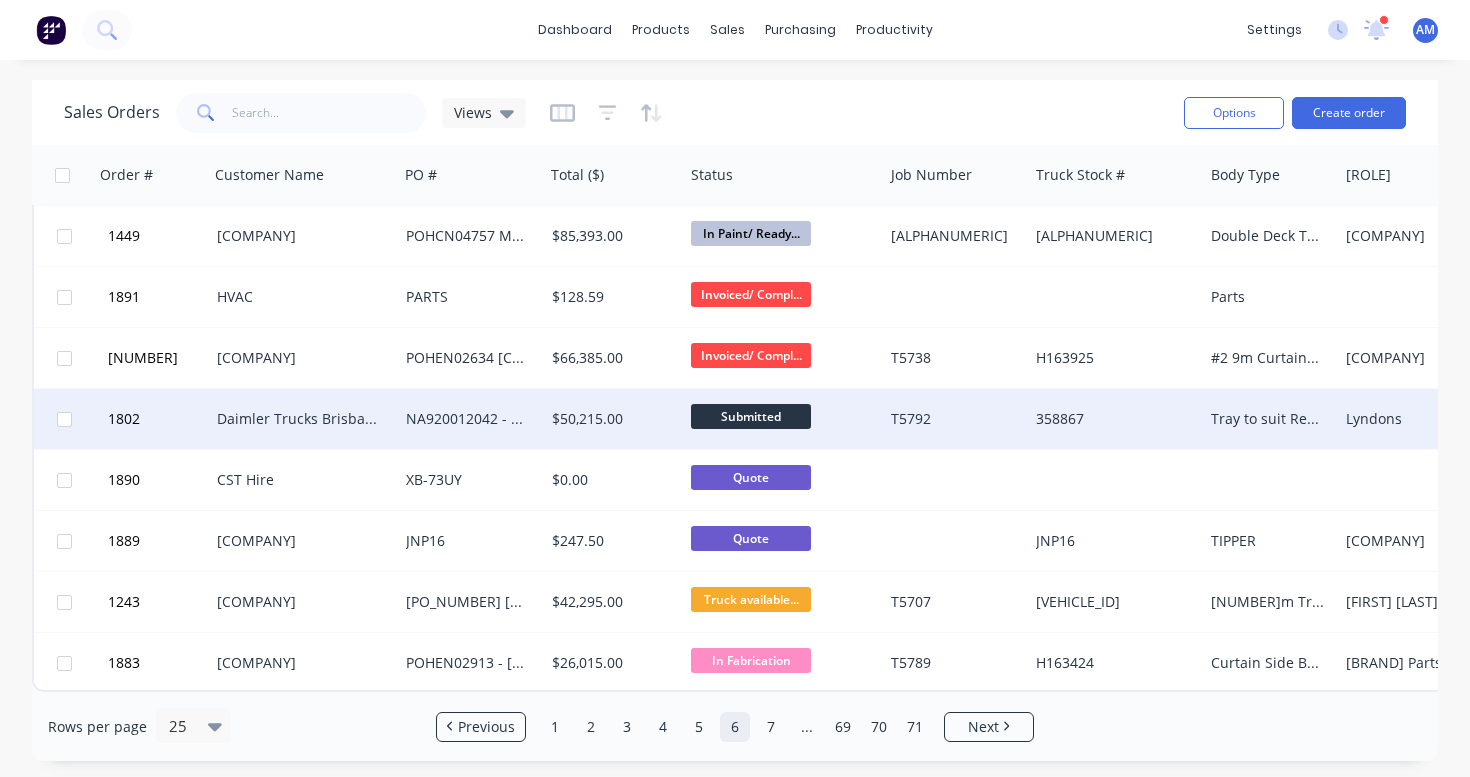 scroll, scrollTop: 1048, scrollLeft: 0, axis: vertical 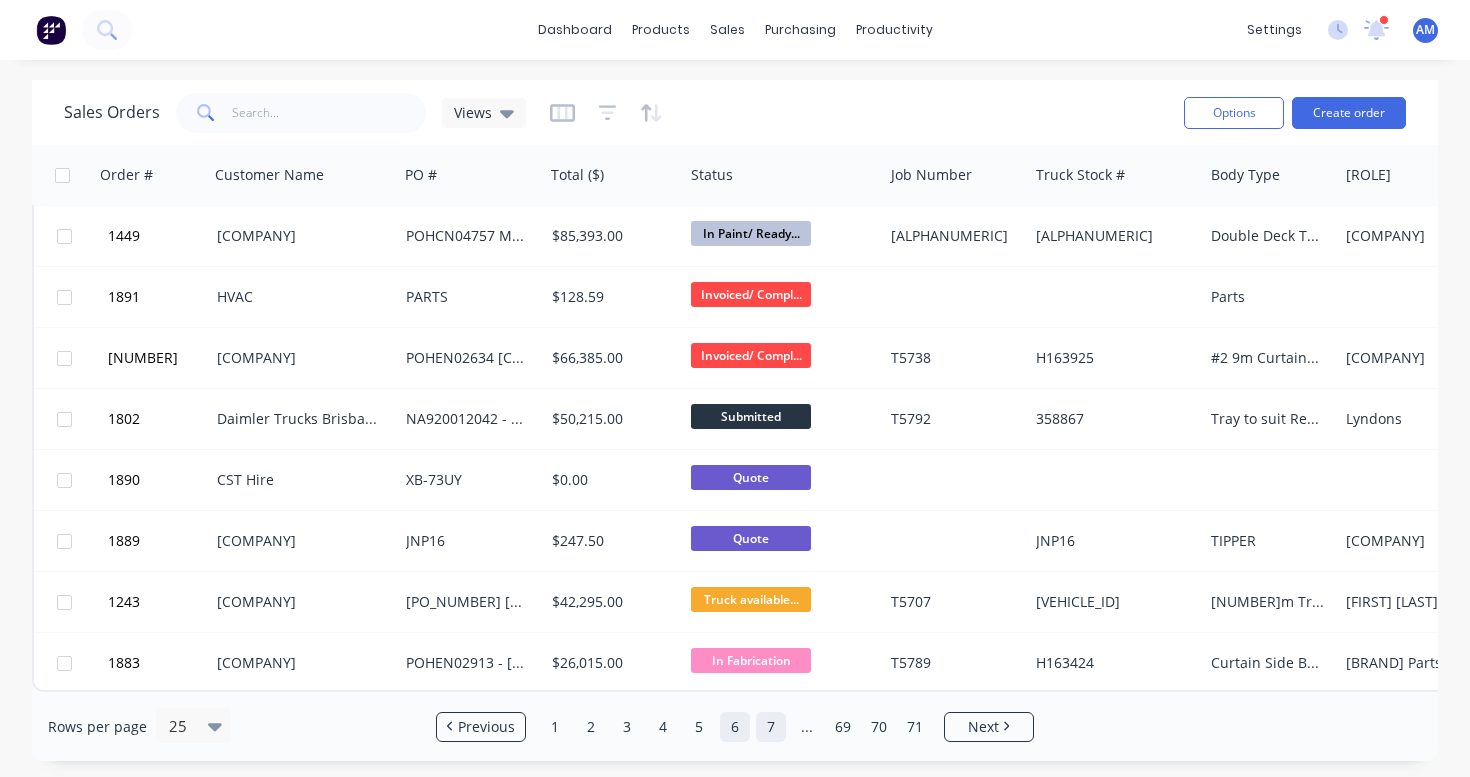 click on "7" at bounding box center (771, 727) 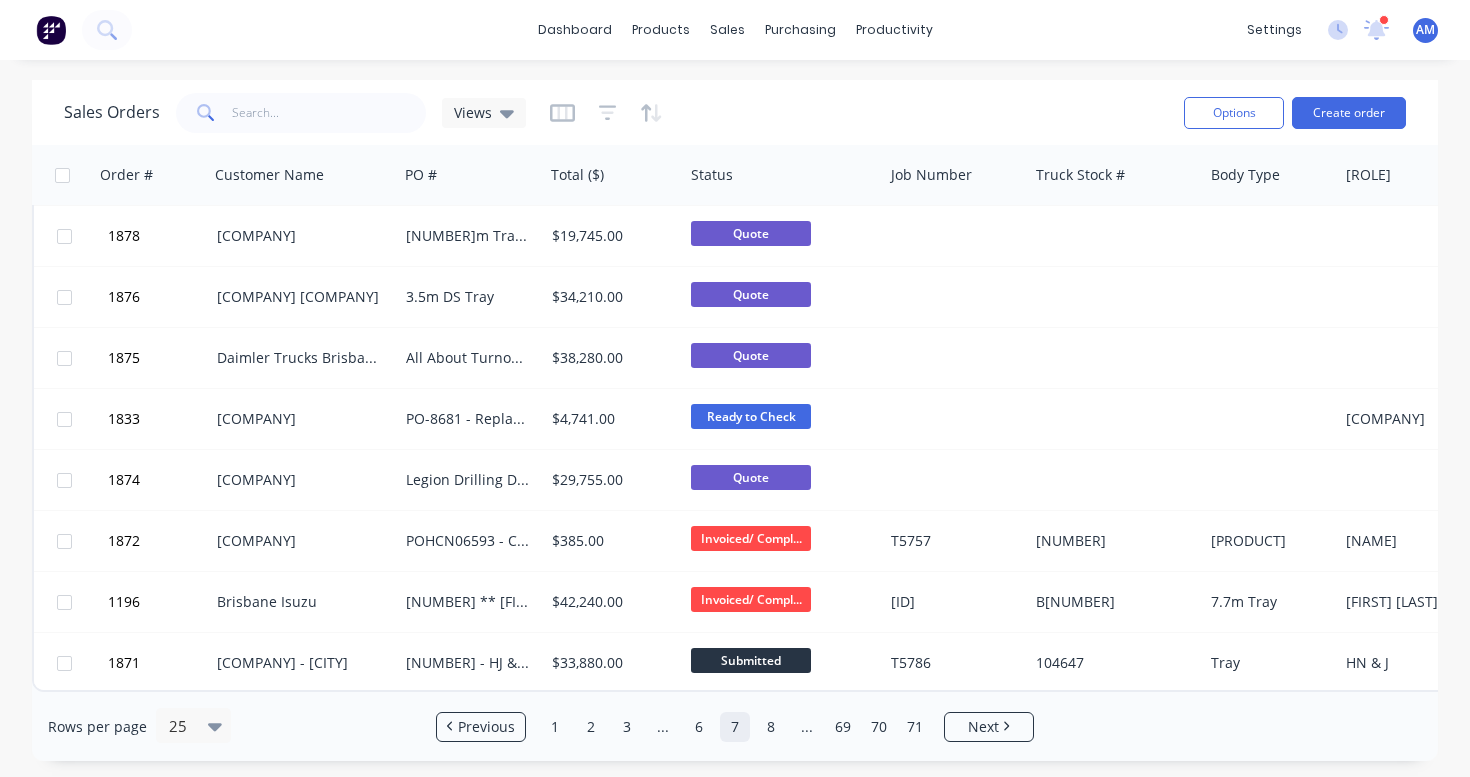 scroll, scrollTop: 1048, scrollLeft: 0, axis: vertical 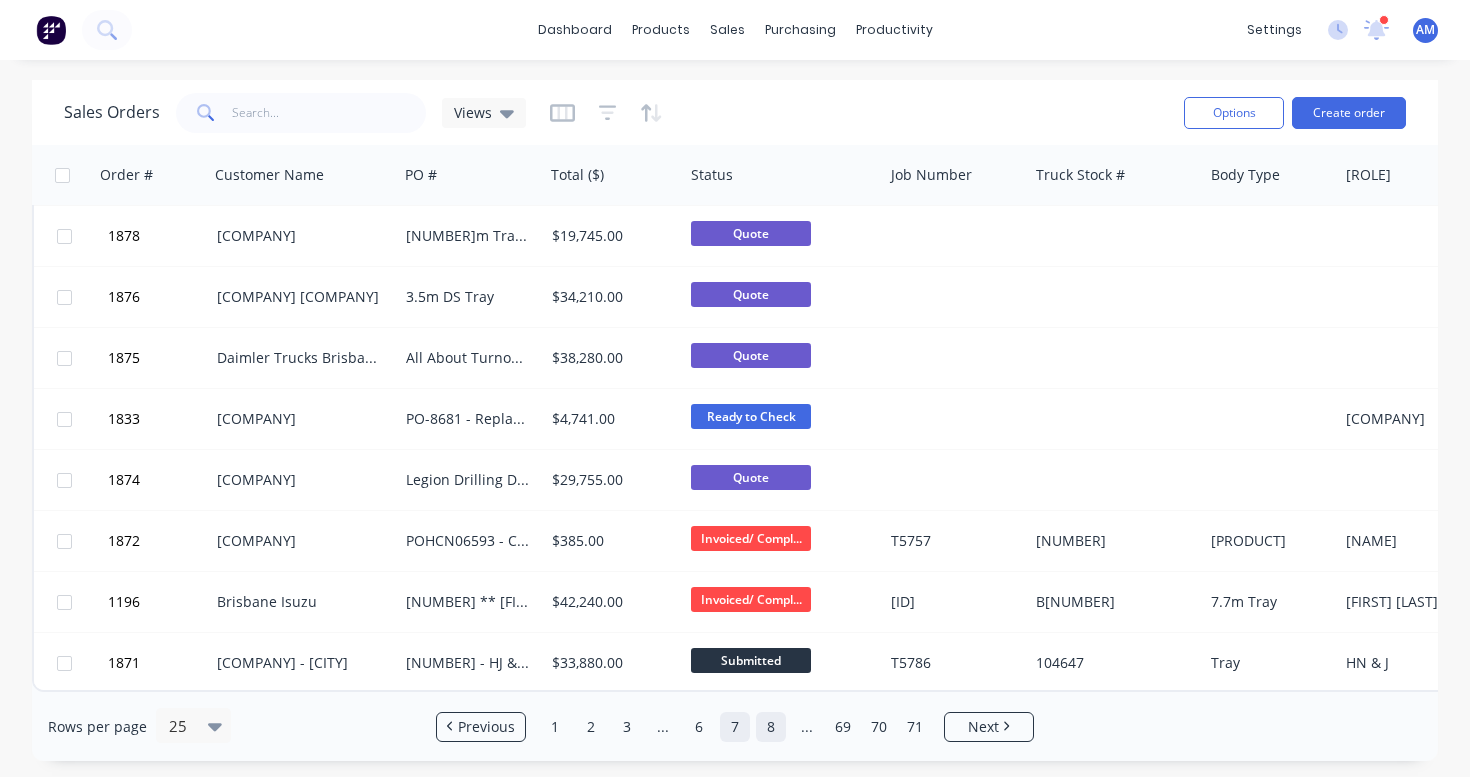 click on "8" at bounding box center (771, 727) 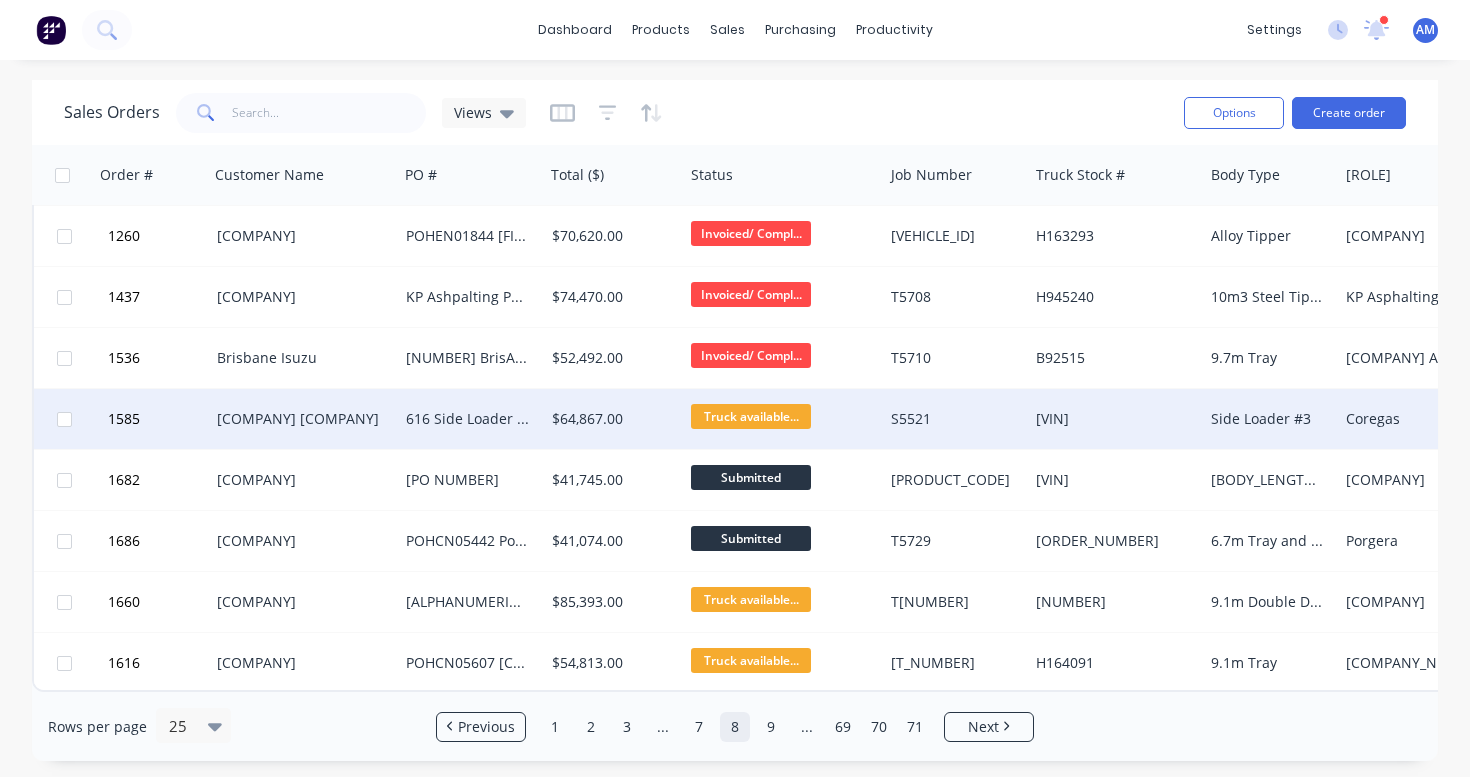 scroll, scrollTop: 1048, scrollLeft: 0, axis: vertical 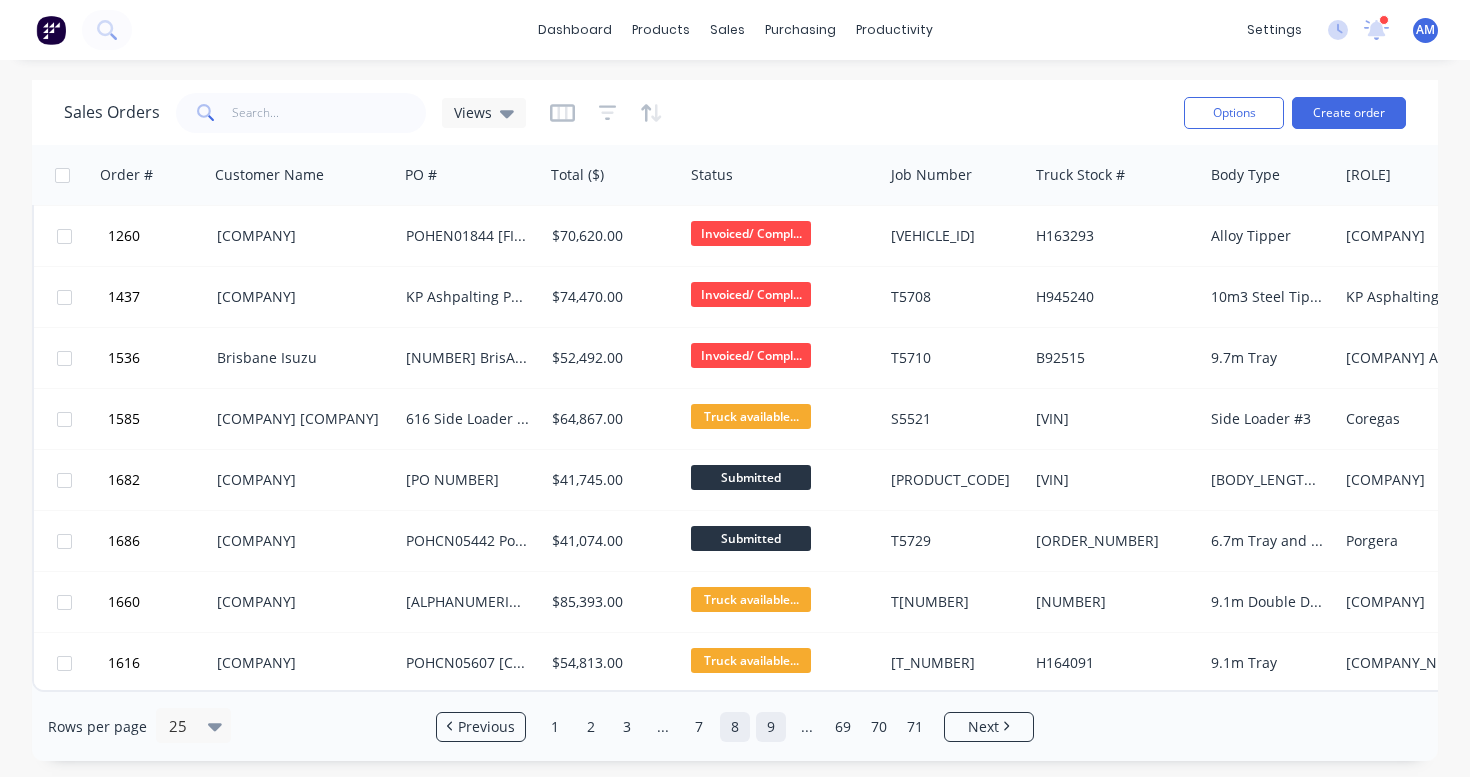click on "9" at bounding box center [771, 727] 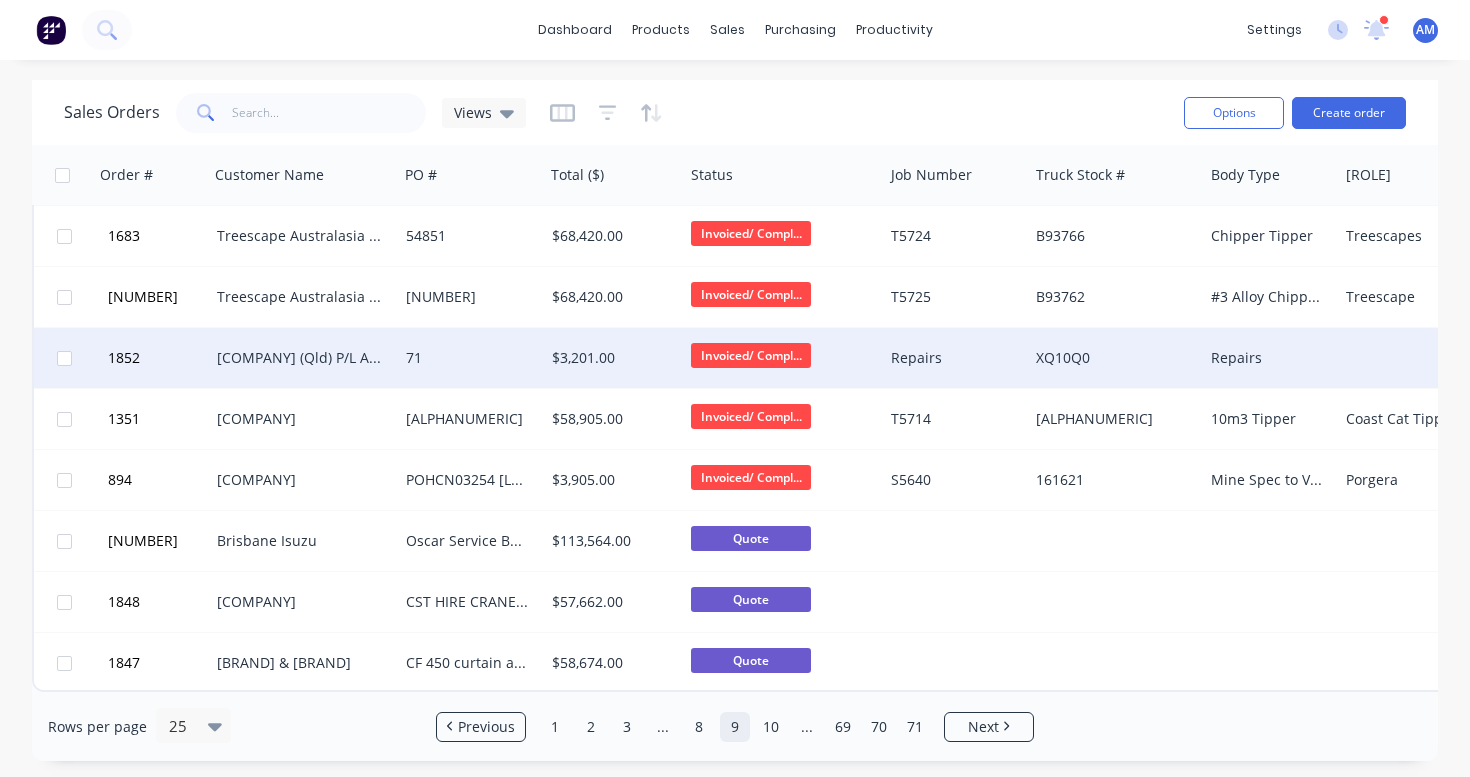 scroll, scrollTop: 1048, scrollLeft: 0, axis: vertical 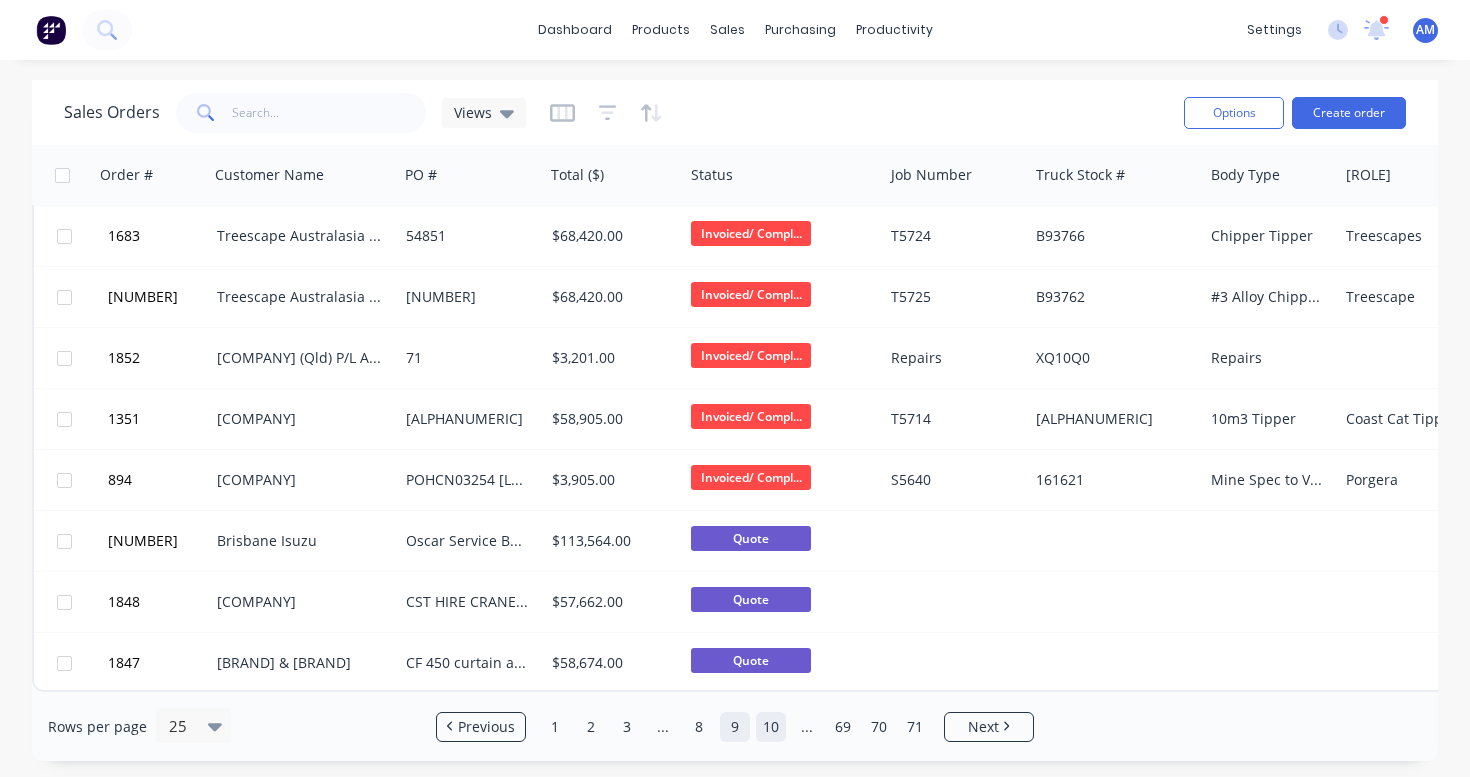 click on "10" at bounding box center (771, 727) 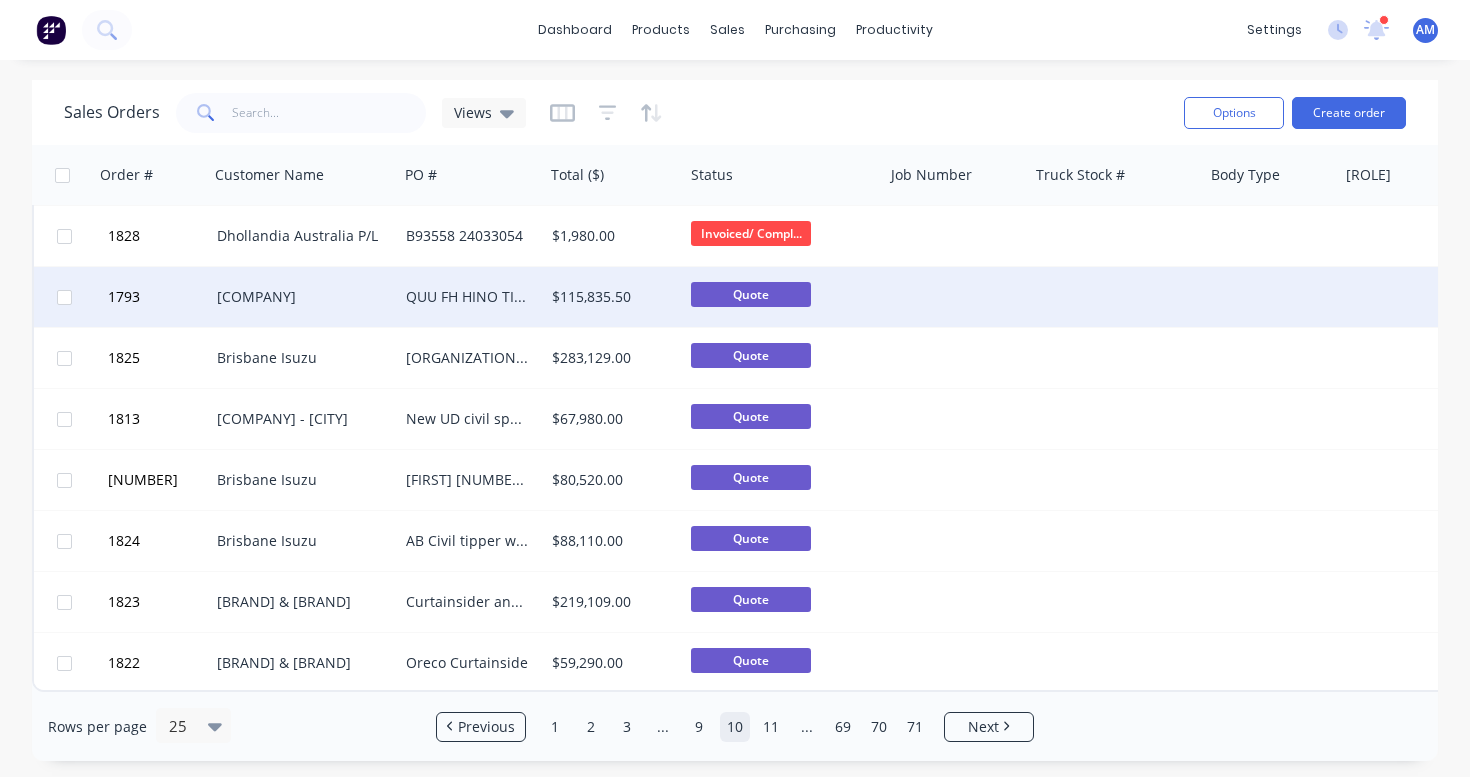 scroll, scrollTop: 1048, scrollLeft: 0, axis: vertical 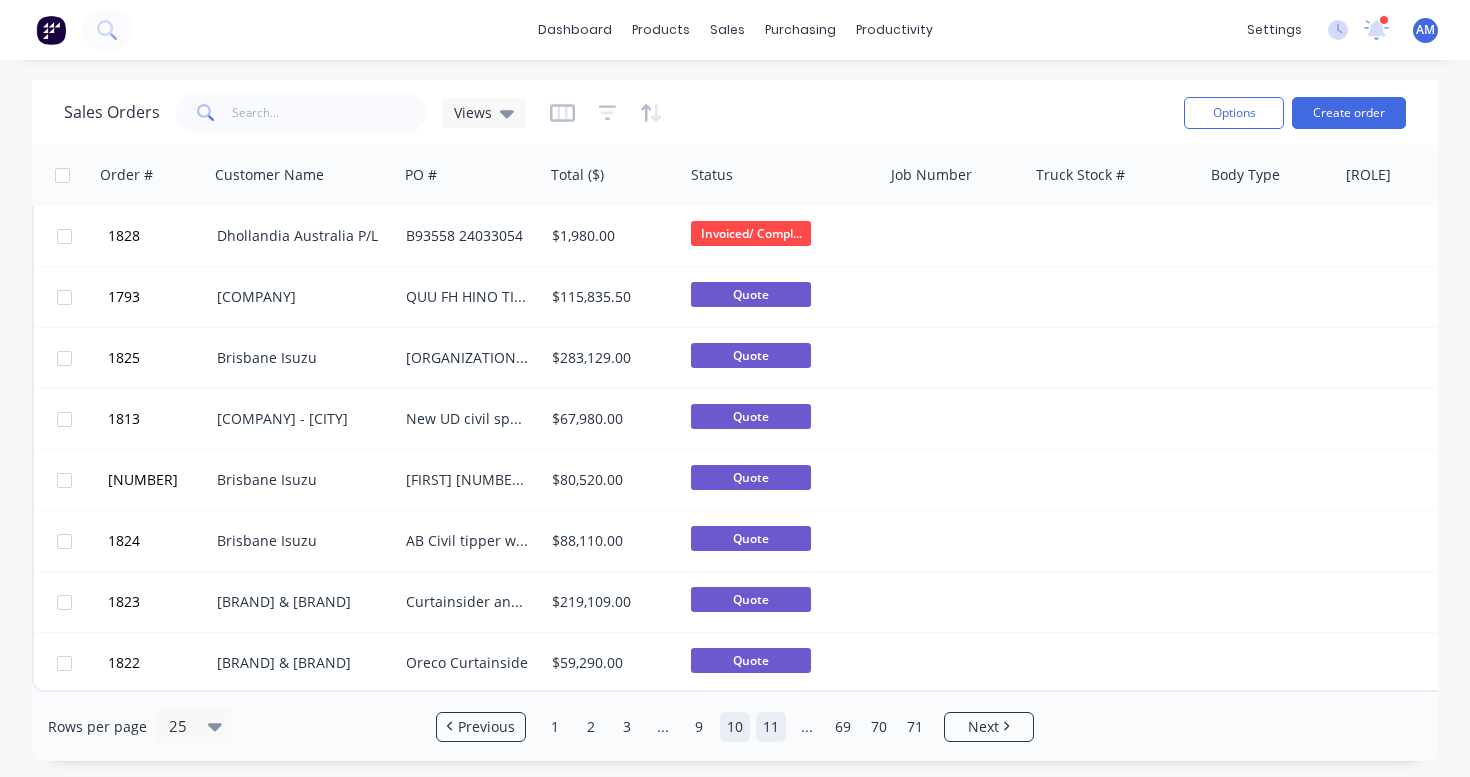 click on "11" at bounding box center [771, 727] 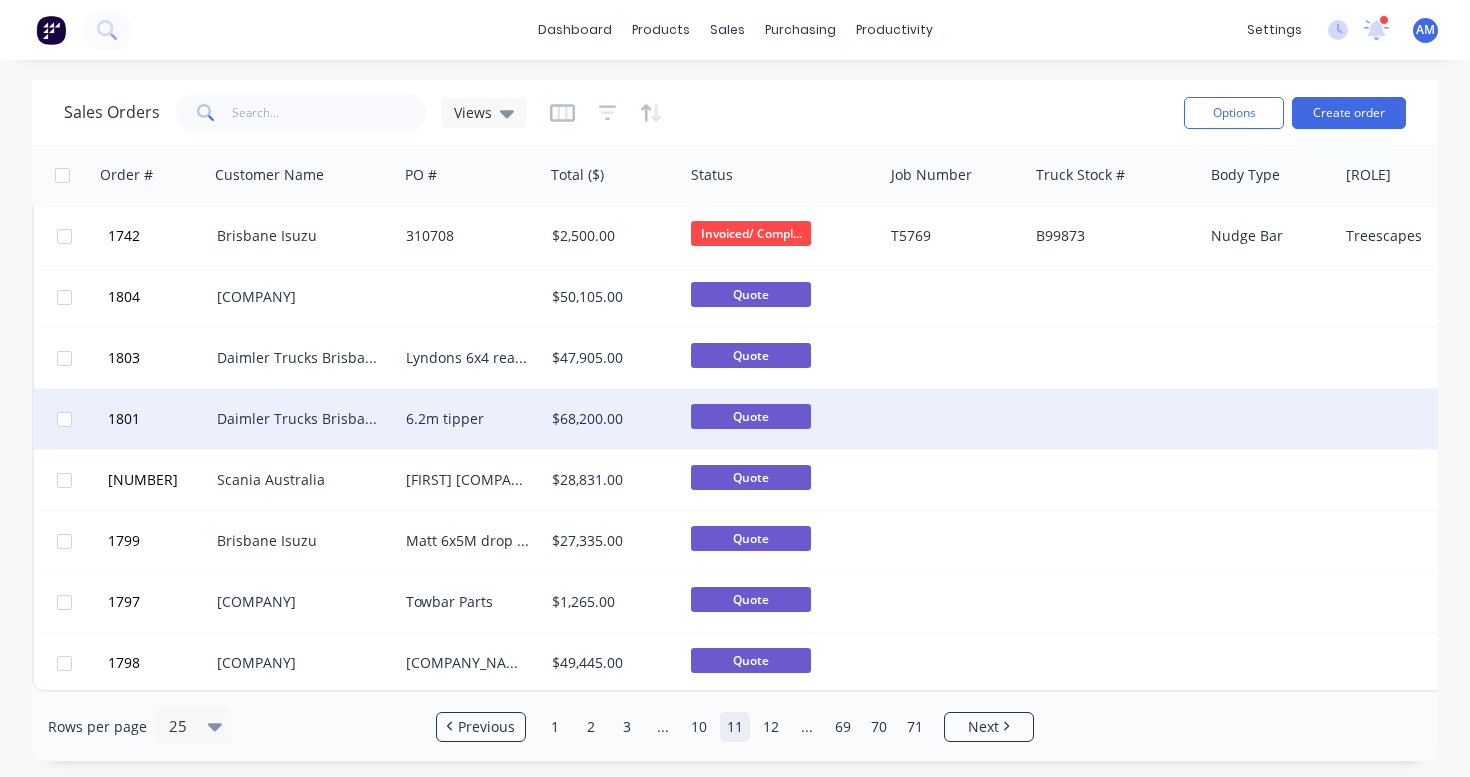 scroll, scrollTop: 1048, scrollLeft: 0, axis: vertical 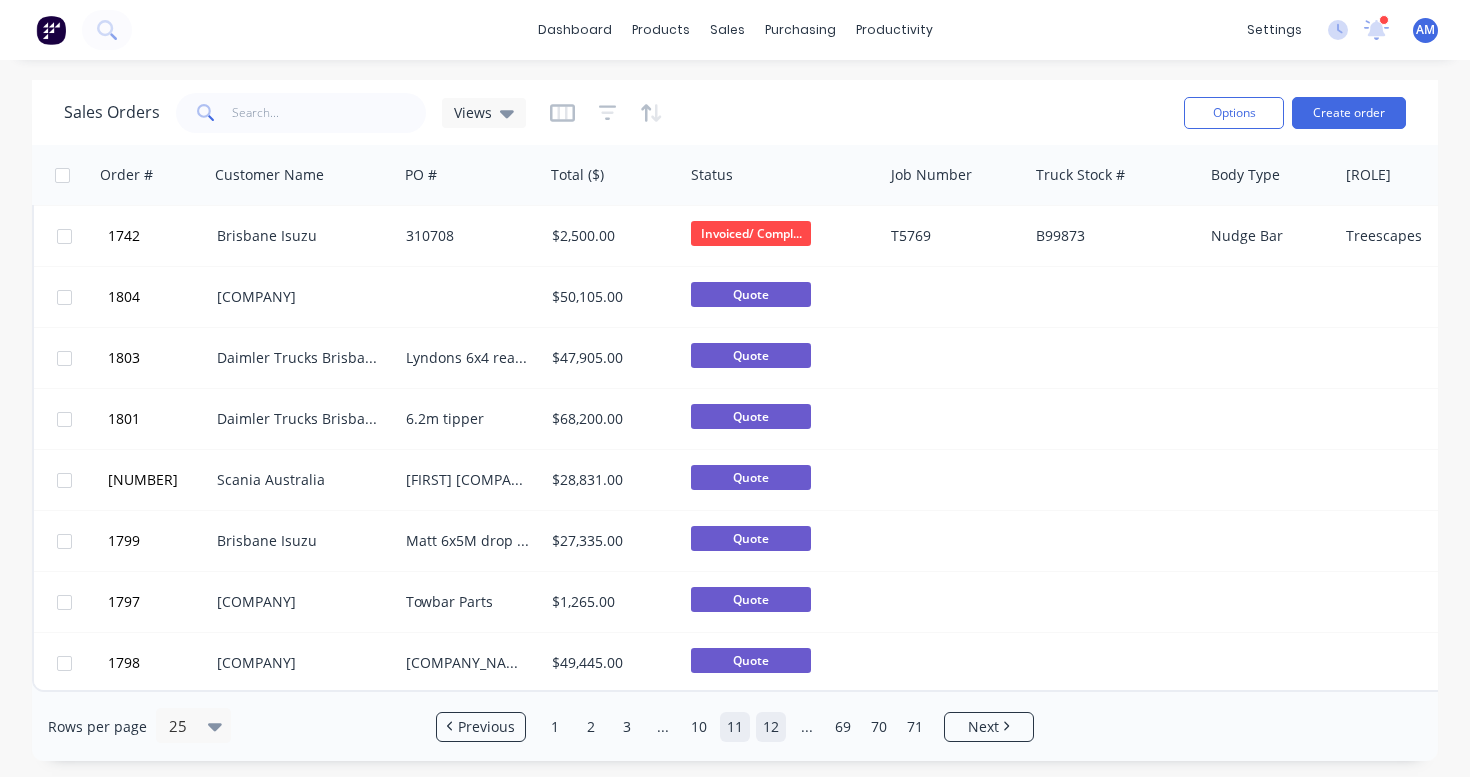 click on "12" at bounding box center (771, 727) 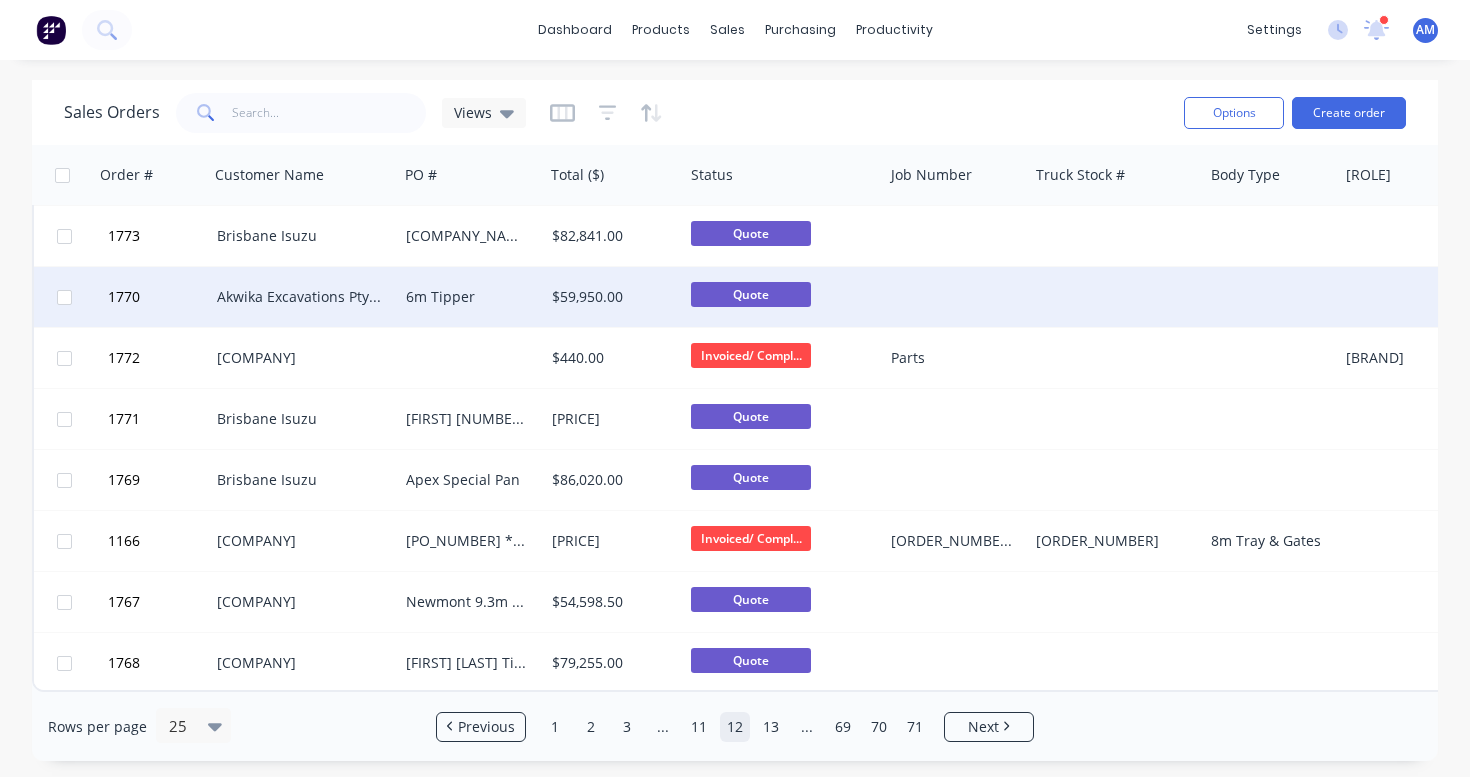 scroll, scrollTop: 1048, scrollLeft: 0, axis: vertical 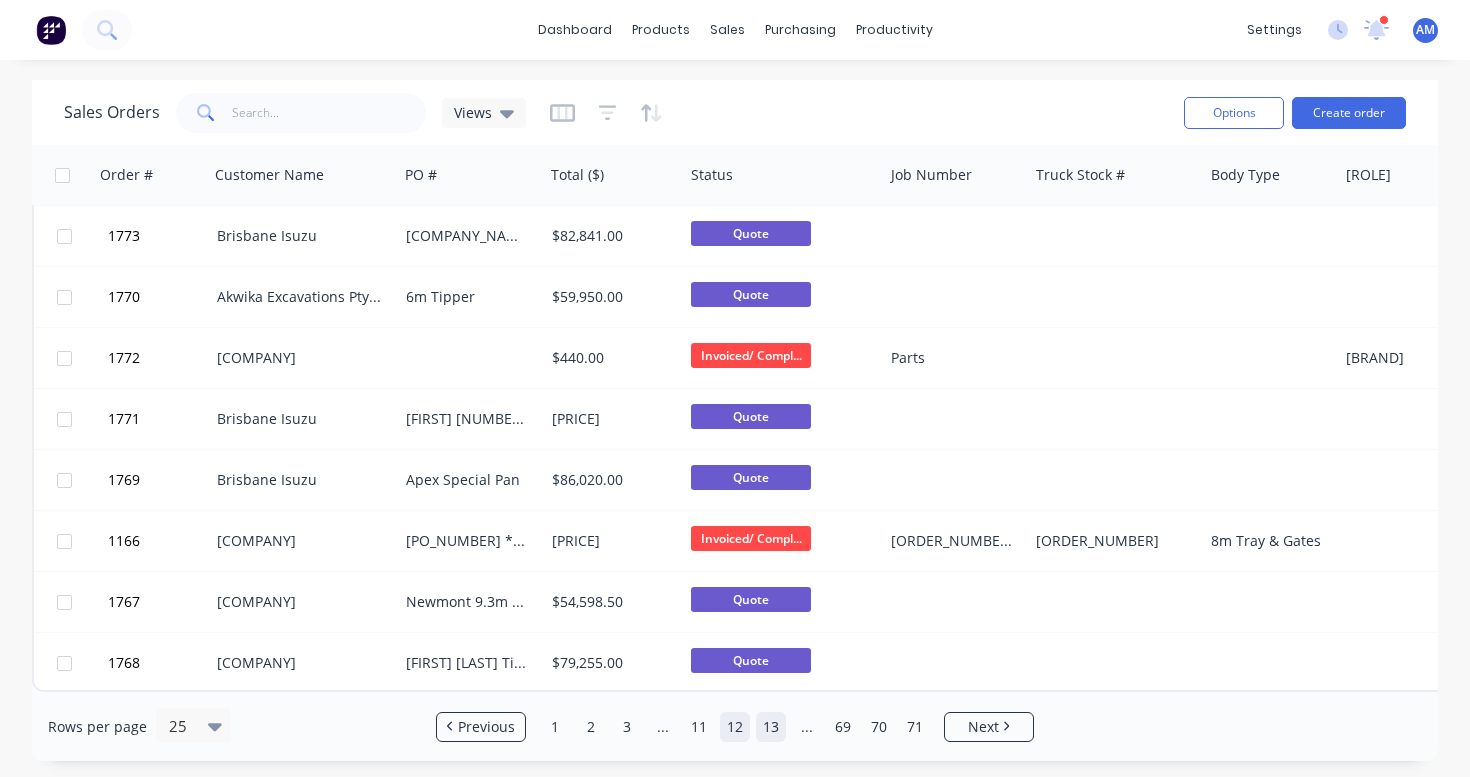 click on "13" at bounding box center [771, 727] 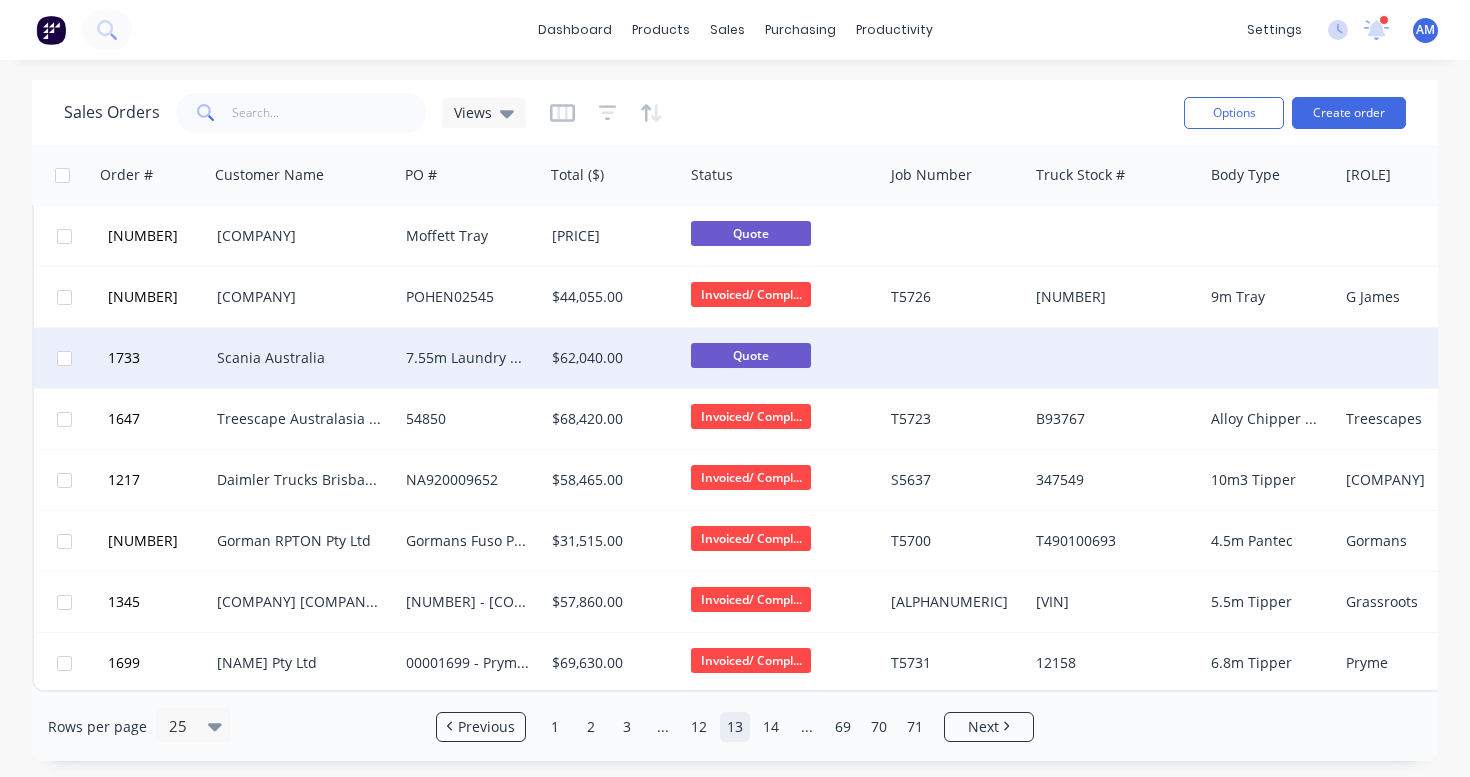 scroll, scrollTop: 1048, scrollLeft: 0, axis: vertical 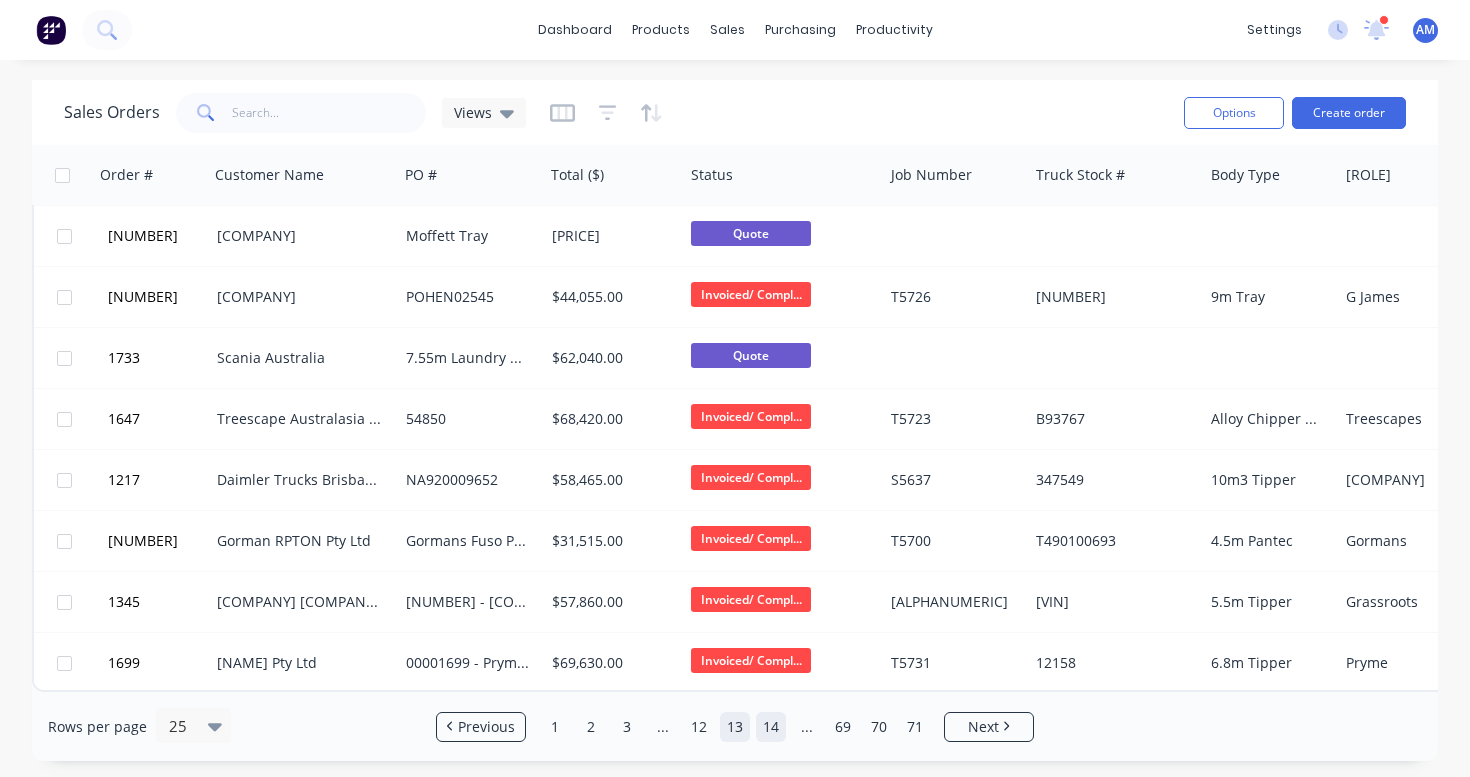 click on "14" at bounding box center (771, 727) 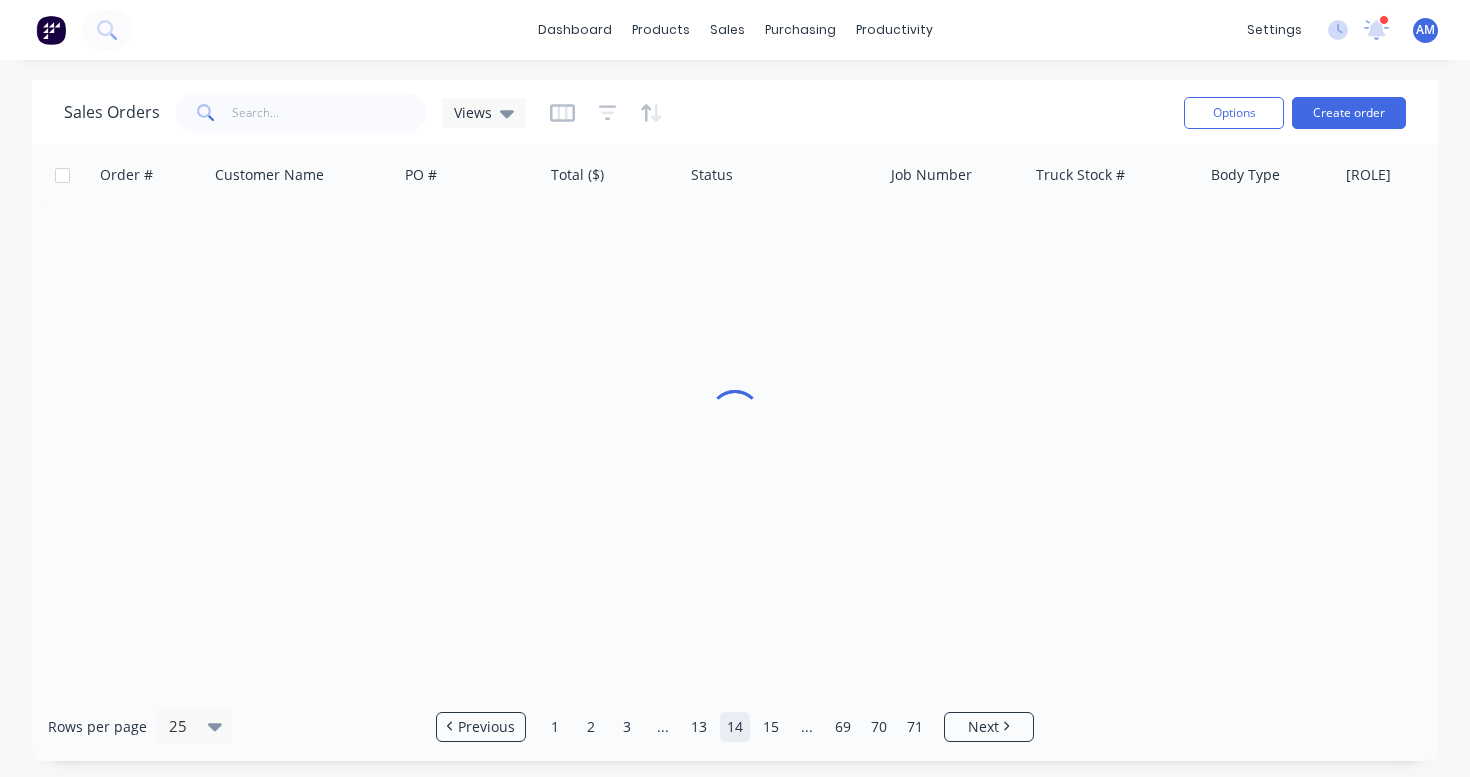 scroll, scrollTop: 0, scrollLeft: 0, axis: both 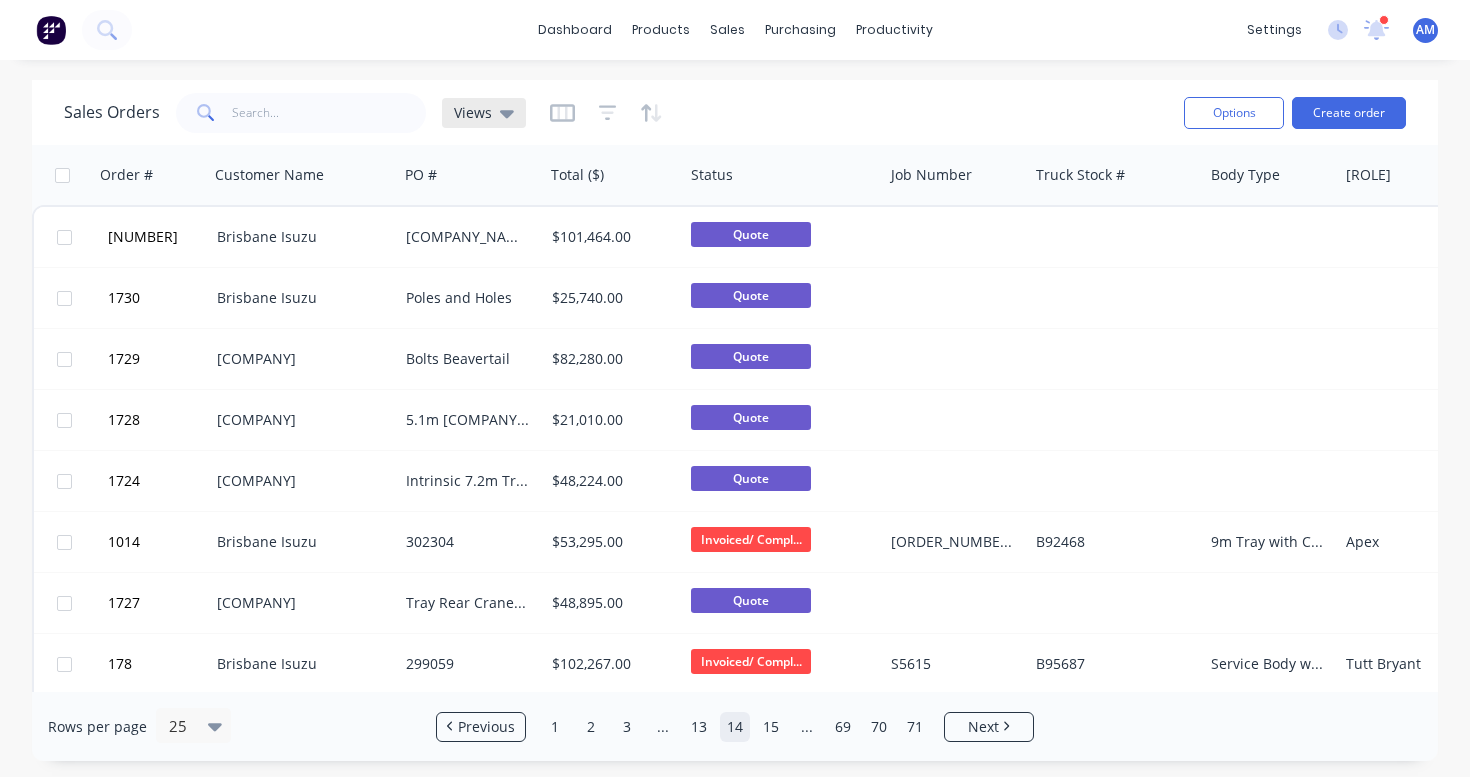 click 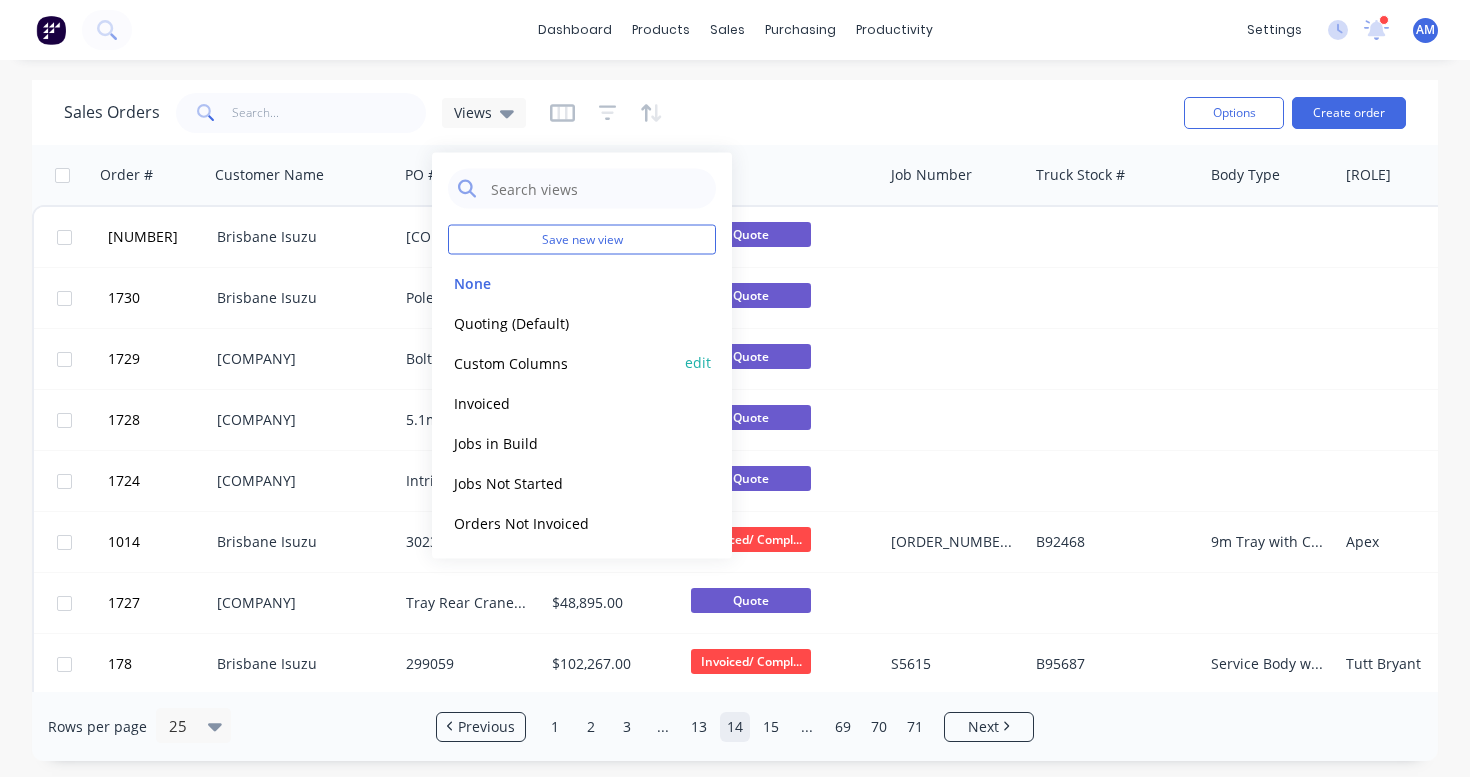 click on "Custom Columns" at bounding box center (562, 362) 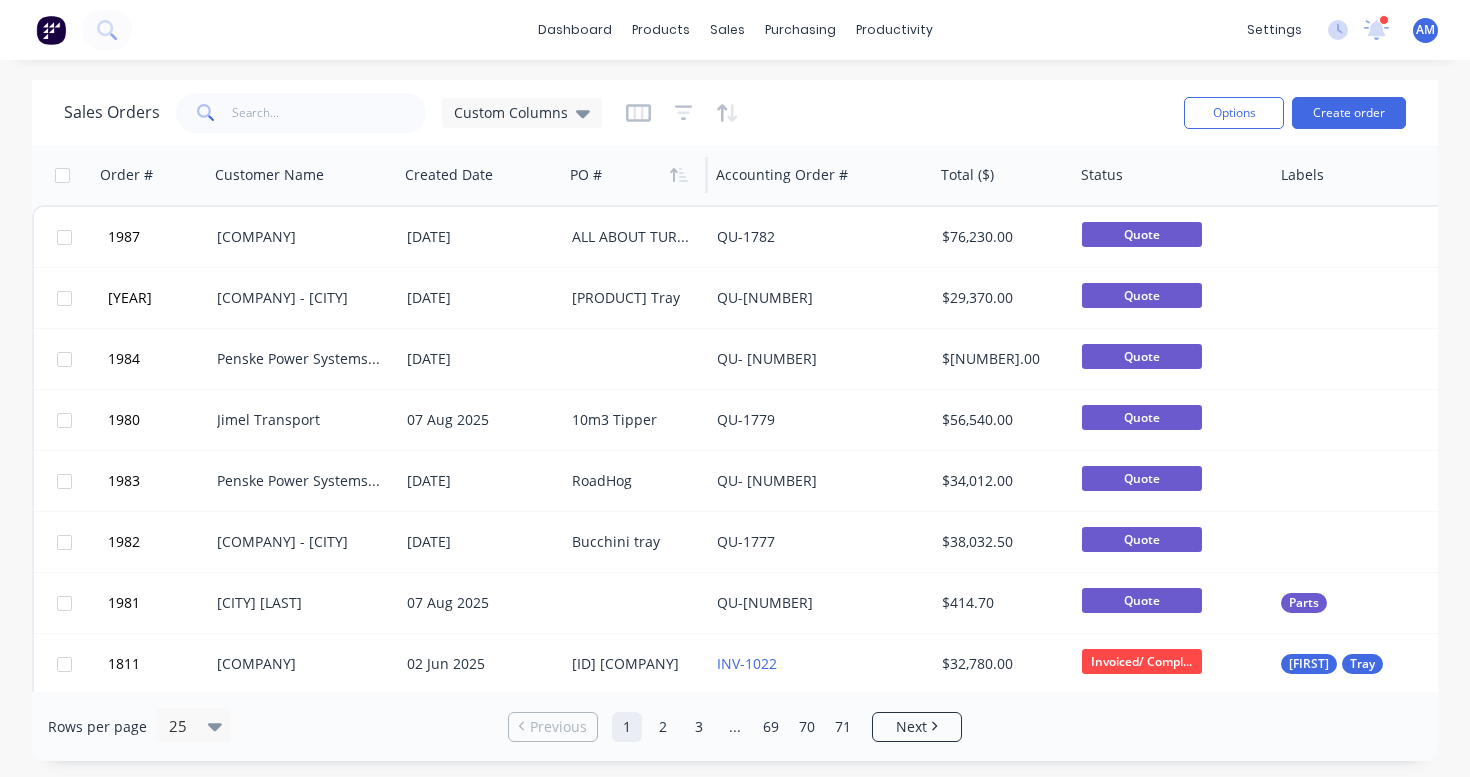 scroll, scrollTop: 0, scrollLeft: 0, axis: both 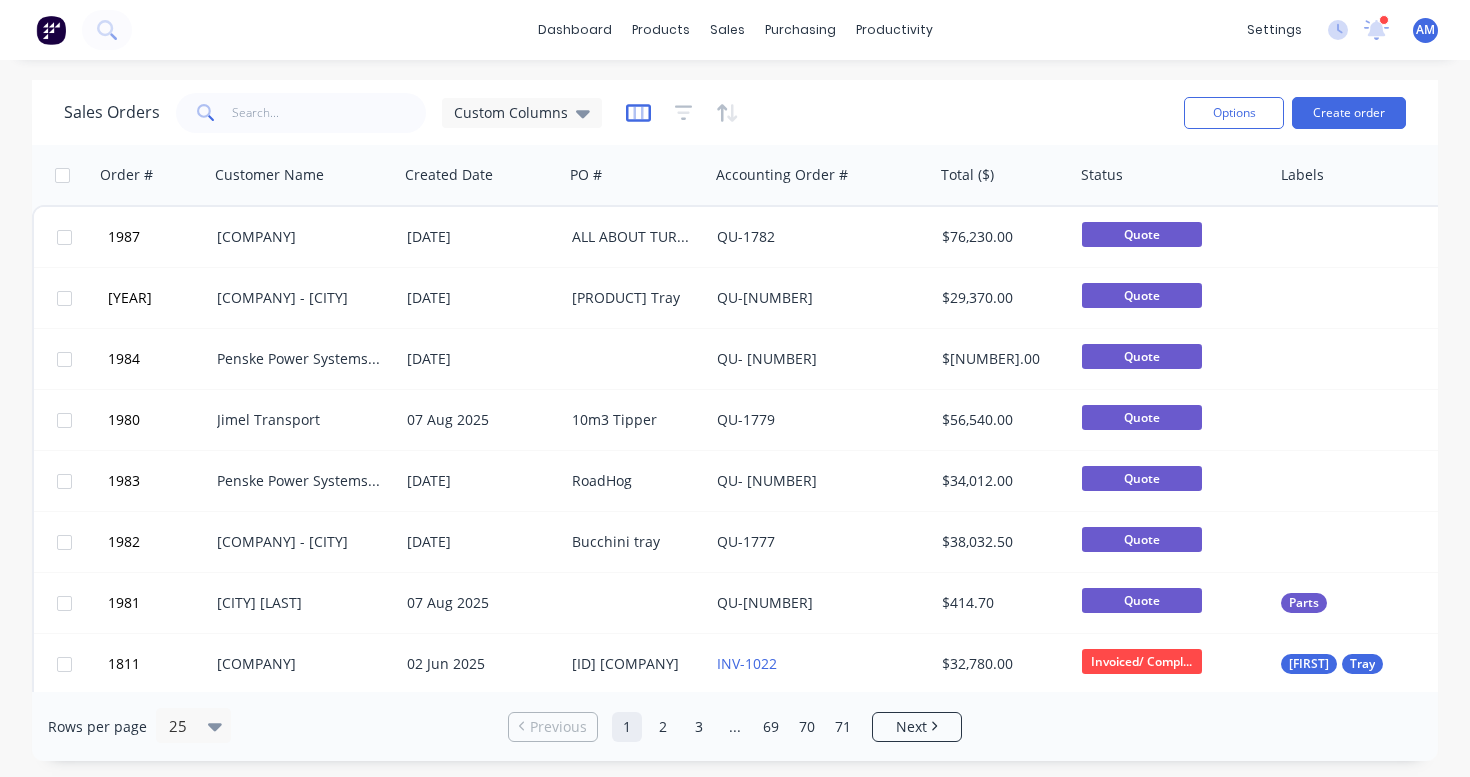 click 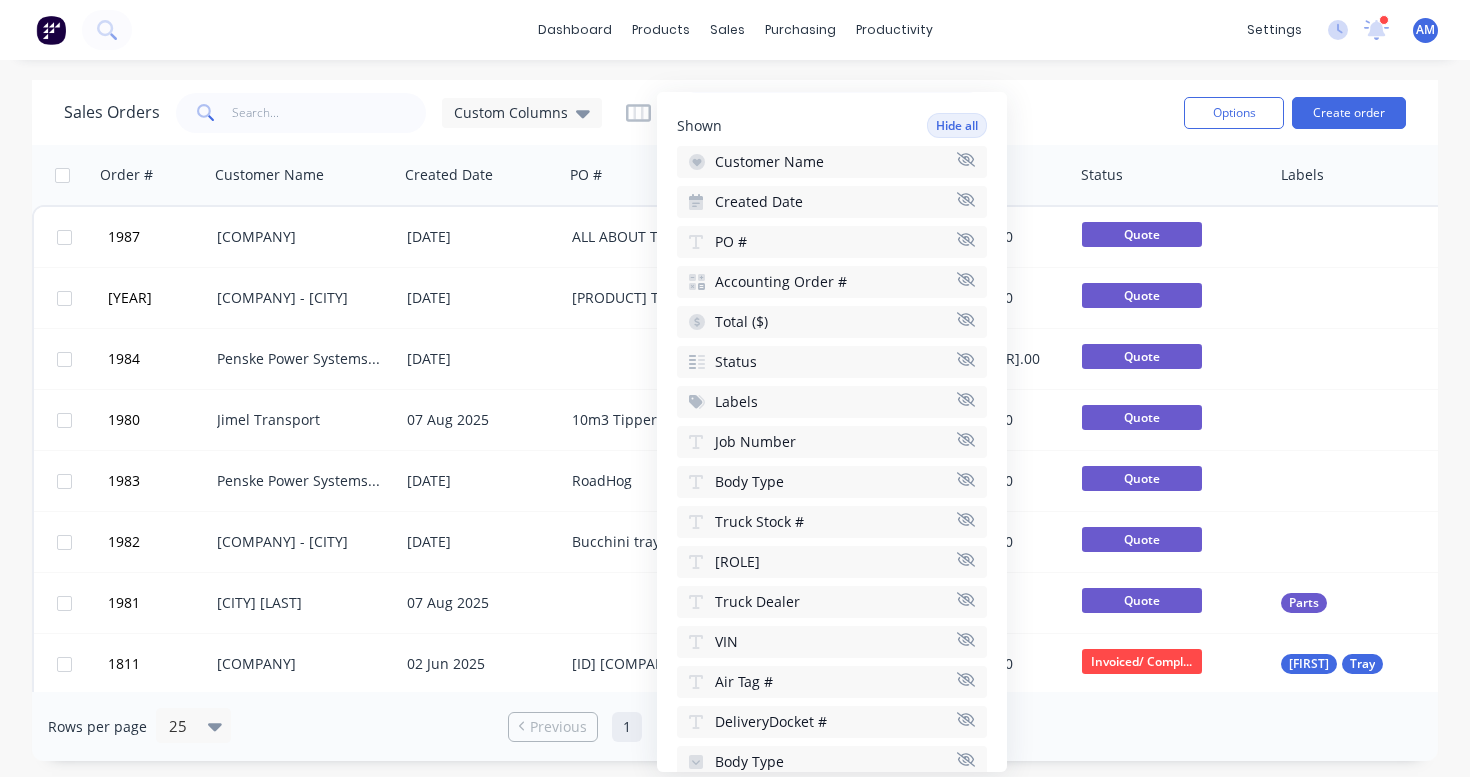 scroll, scrollTop: 148, scrollLeft: 0, axis: vertical 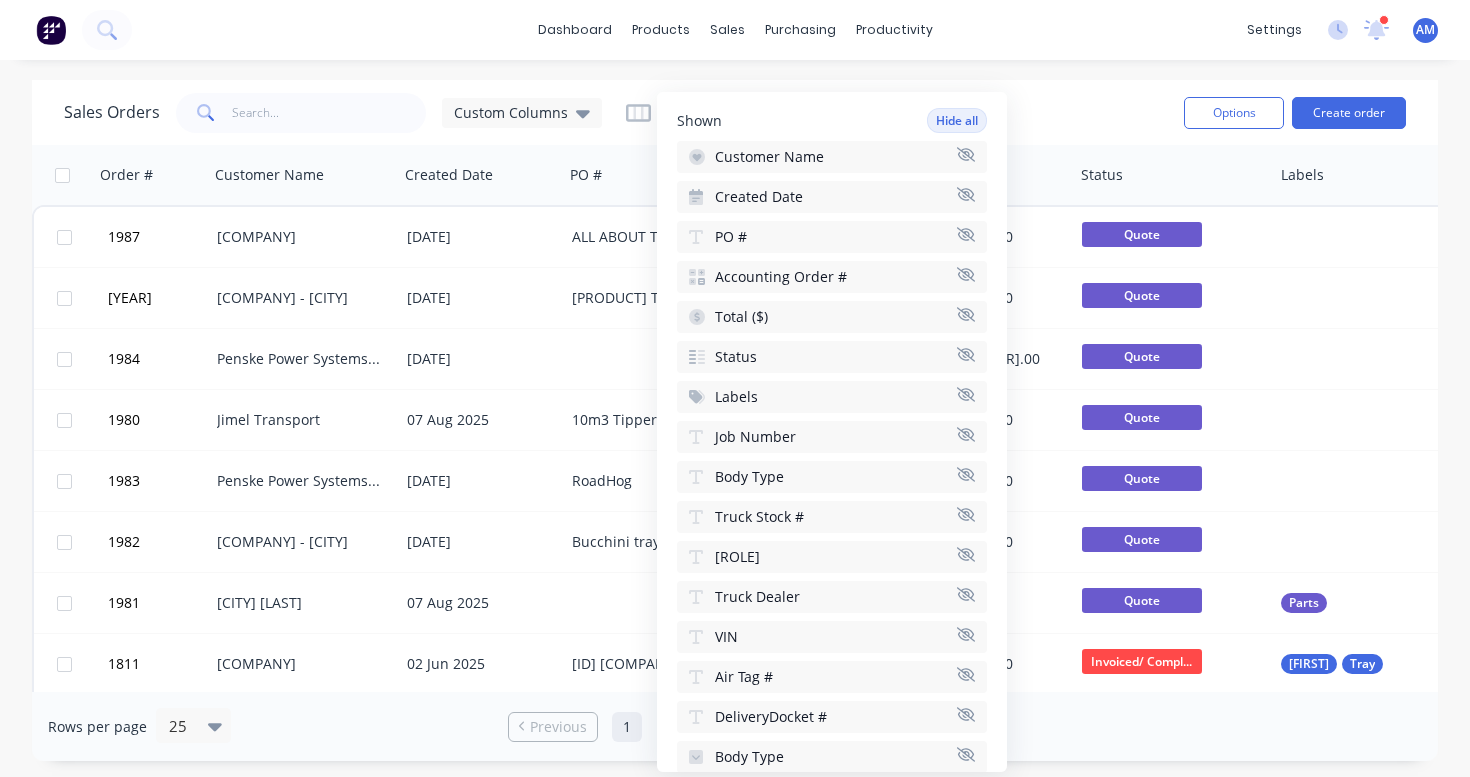 click 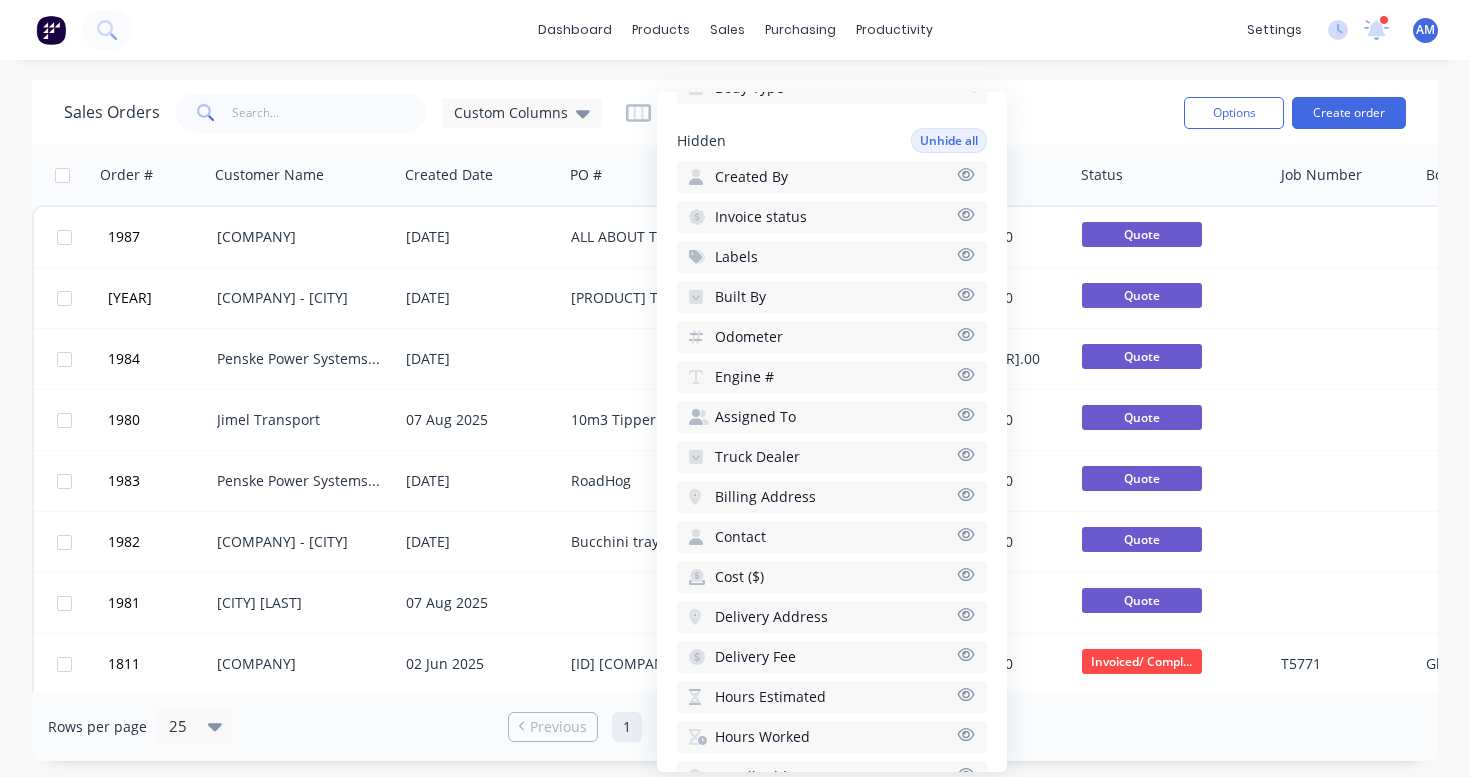 scroll, scrollTop: 787, scrollLeft: 0, axis: vertical 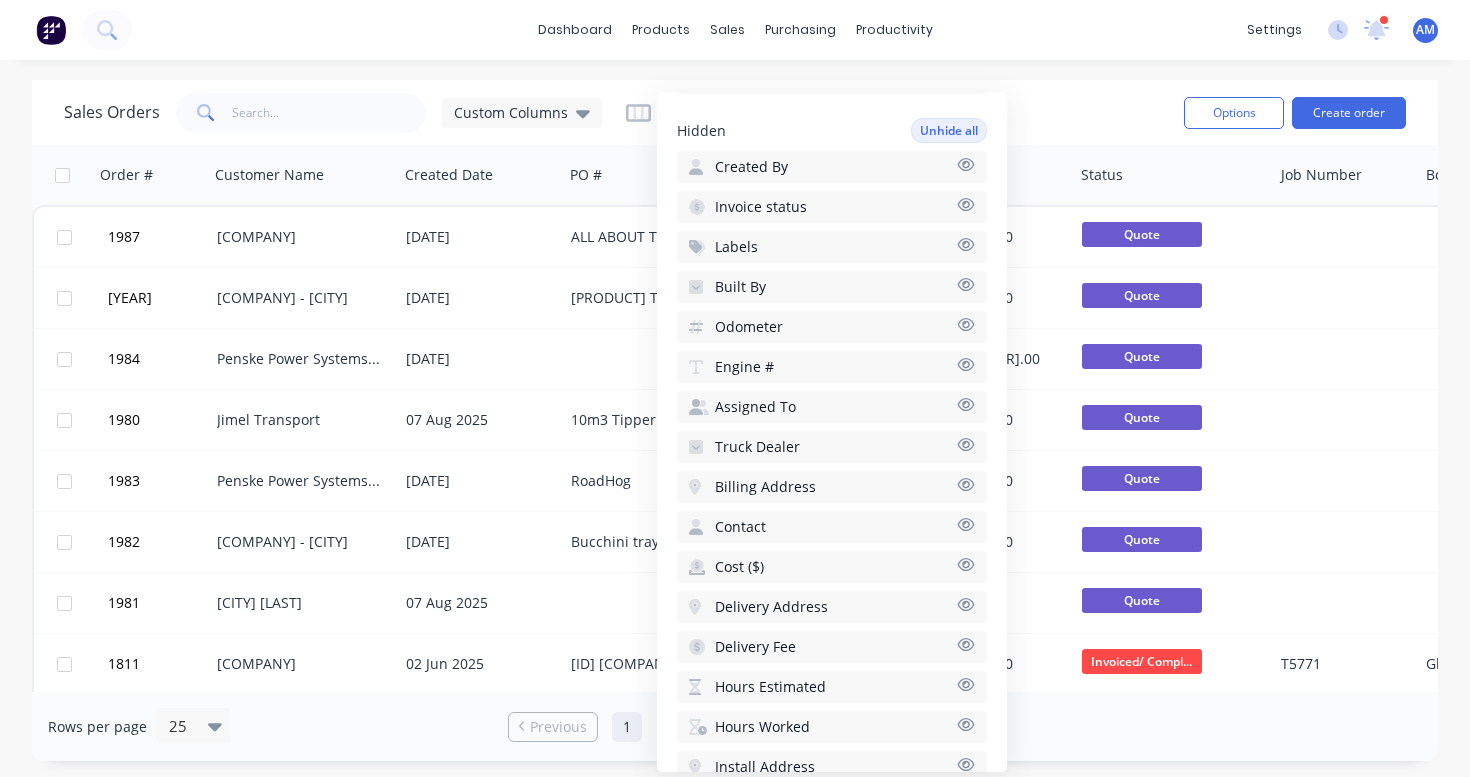 click 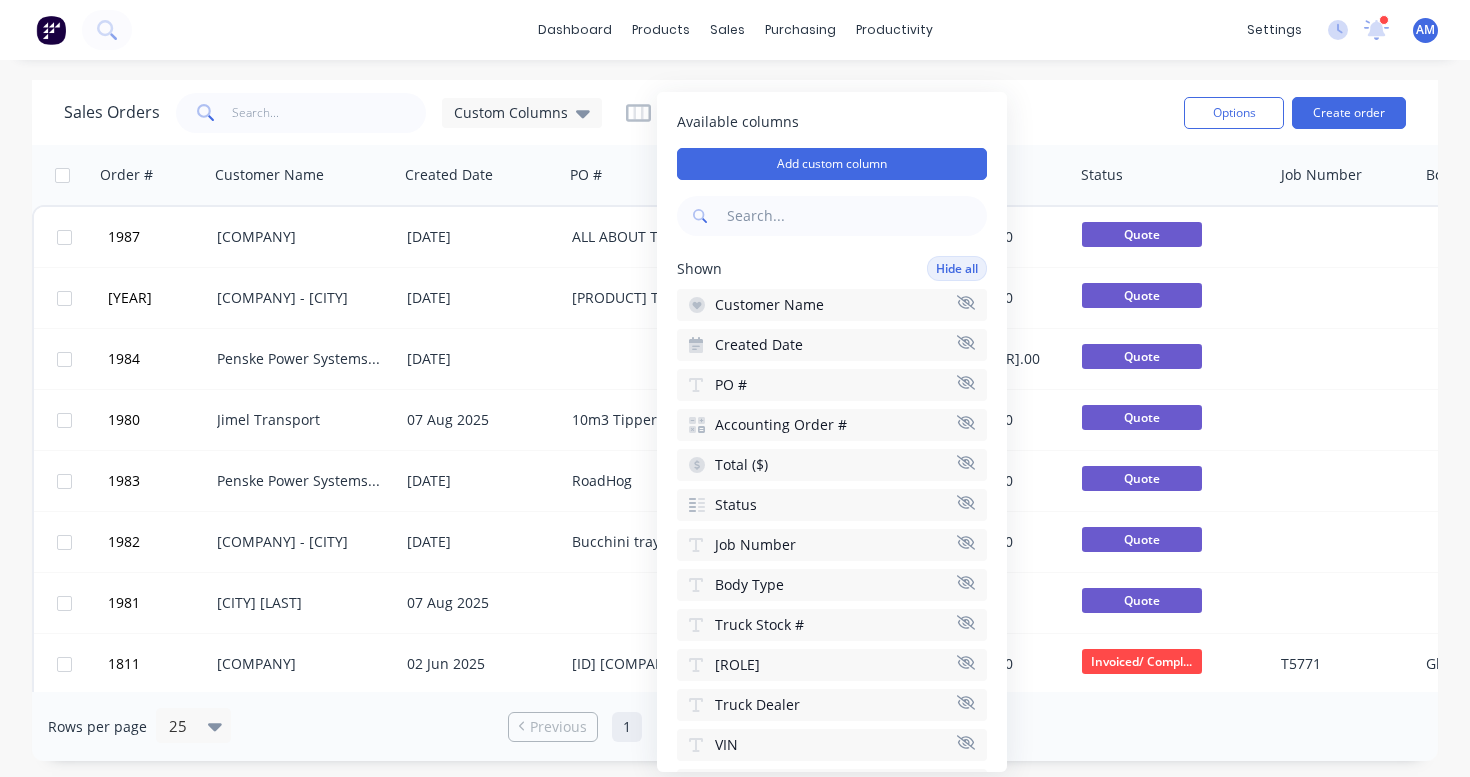 scroll, scrollTop: 0, scrollLeft: 0, axis: both 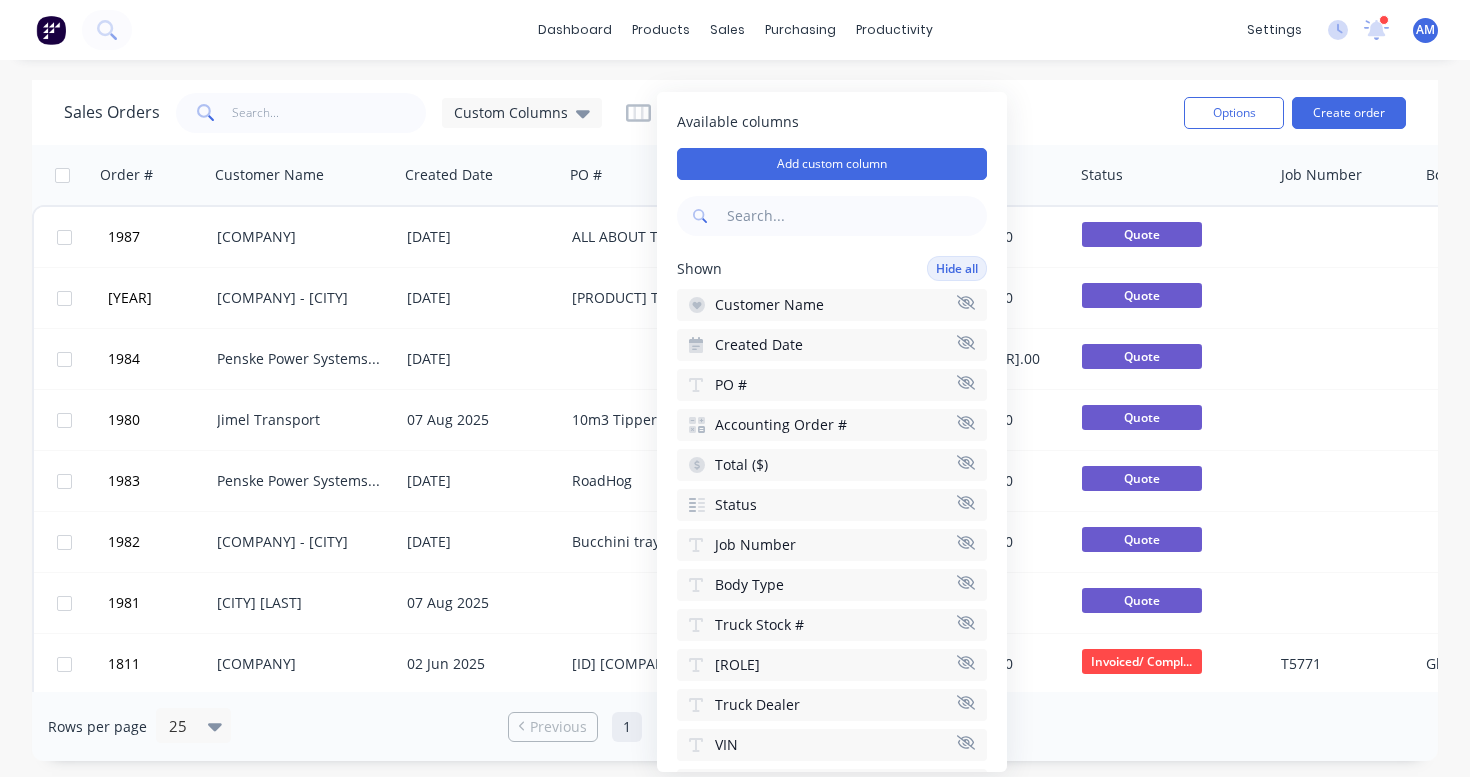 click on "dashboard products sales purchasing productivity dashboard products Product Catalogue Materials sales Sales Orders Customers Price Level Manager purchasing Purchase Orders Suppliers productivity Workflow Planner Delivery Scheduling Timesheets settings [NUMBER] new notifications Mark all as read mentioned you in a message IronSmith Foundry [TIME] [DATE] AM Minibody Engineering Pty Ltd [FIRST] [LAST] Administrator Profile Sign out Sales Orders Custom Columns Options Create order Order # Customer Name Created Date PO # Accounting Order # Total ($) Status Job Number Body Type Truck Stock # End User Truck Dealer VIN Air Tag # DeliveryDocket # Truck Dealer Body Type [NUMBER] Sci Fleet Hino [DATE] ALL ABOUT TURNOVER FC [ALPHANUMERIC] $[NUMBER] Quote Select Select [NUMBER] Volvo Commercial Vehicles - Brisbane [DATE] Quon Tray [ALPHANUMERIC] $[NUMBER] Quote Select Select [NUMBER] Penske Power Systems Pty Ltd [DATE] $[NUMBER] Quote Select Select [NUMBER] Jimel Transport [DATE] [NUMBER]m Tipper" at bounding box center (735, 388) 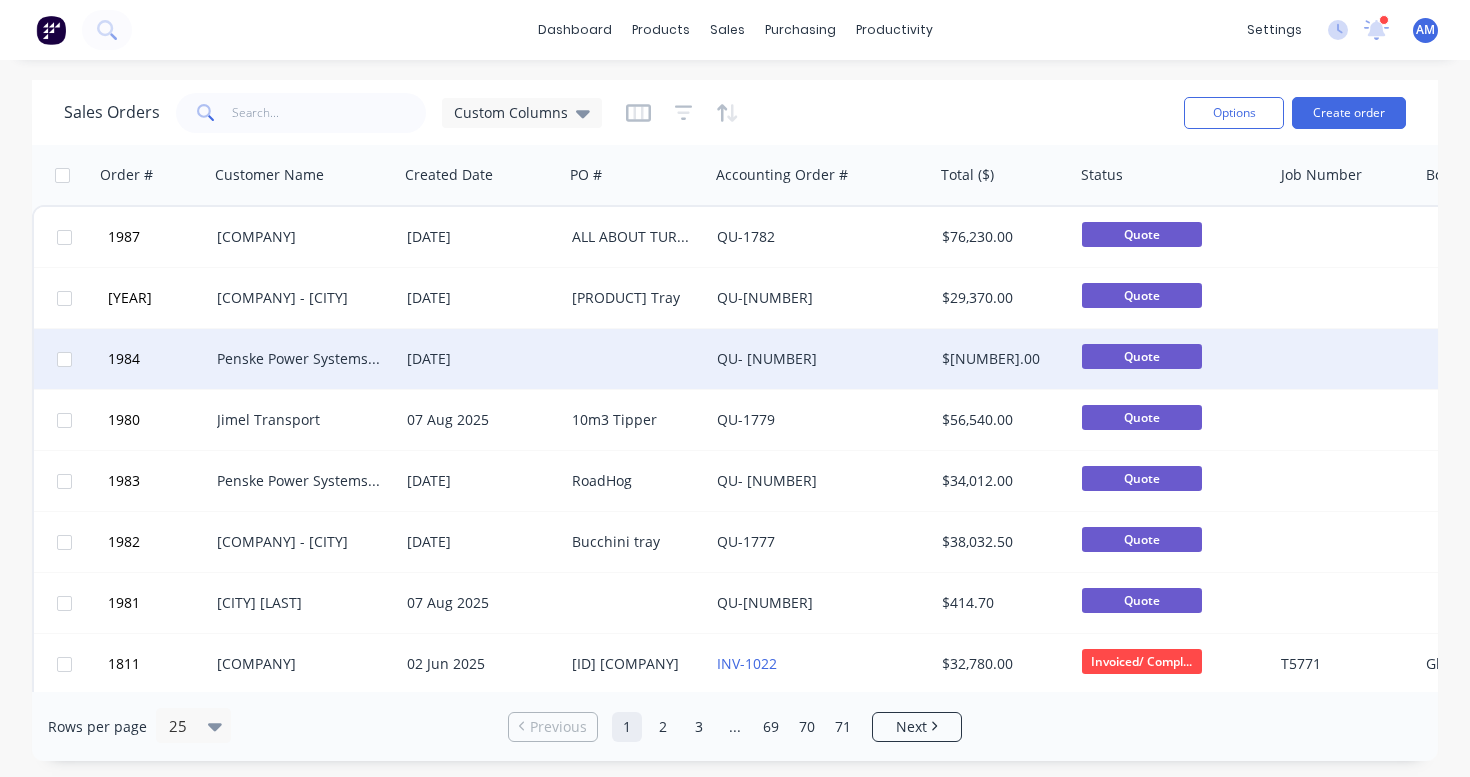 scroll, scrollTop: 0, scrollLeft: 0, axis: both 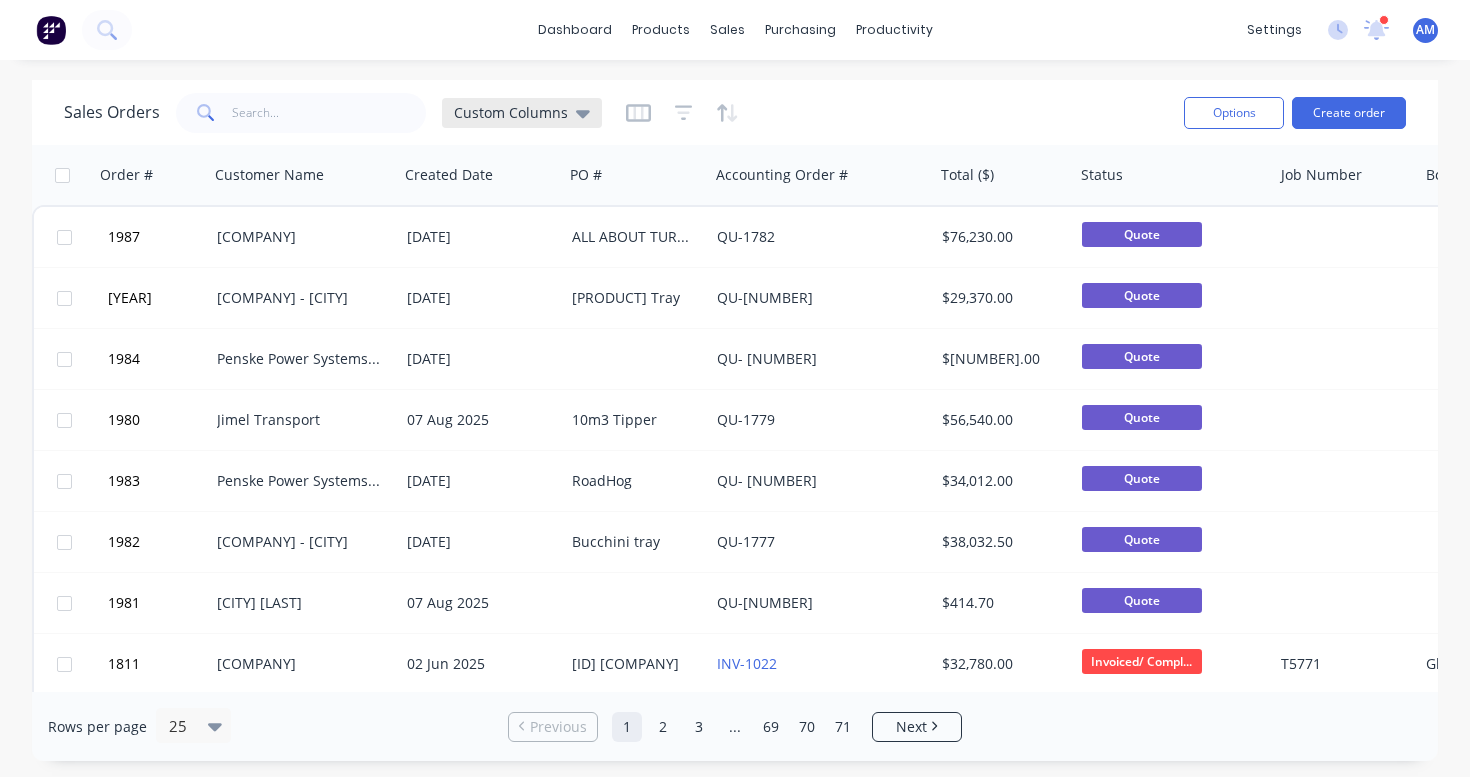 click 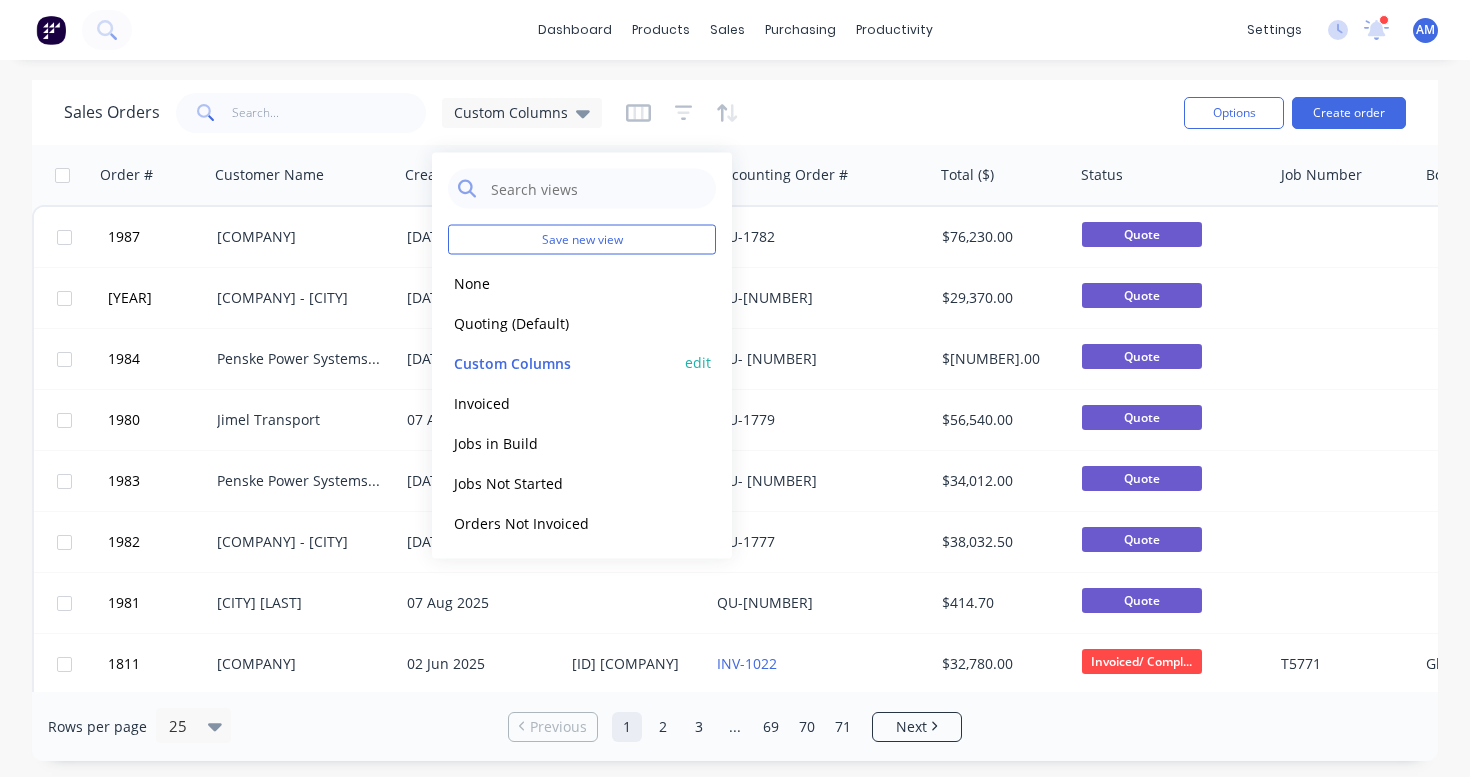 click on "edit" at bounding box center [698, 362] 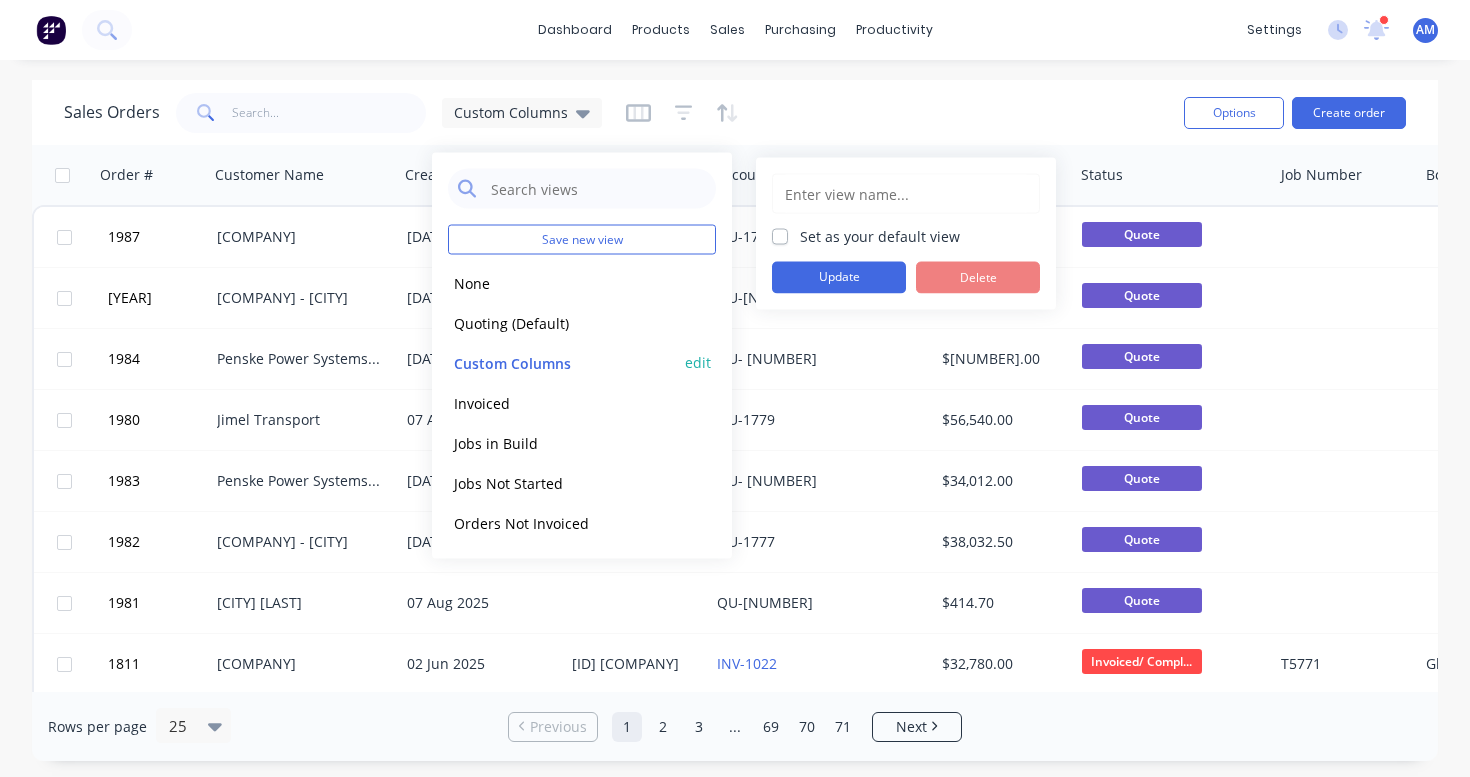 type on "Custom Columns" 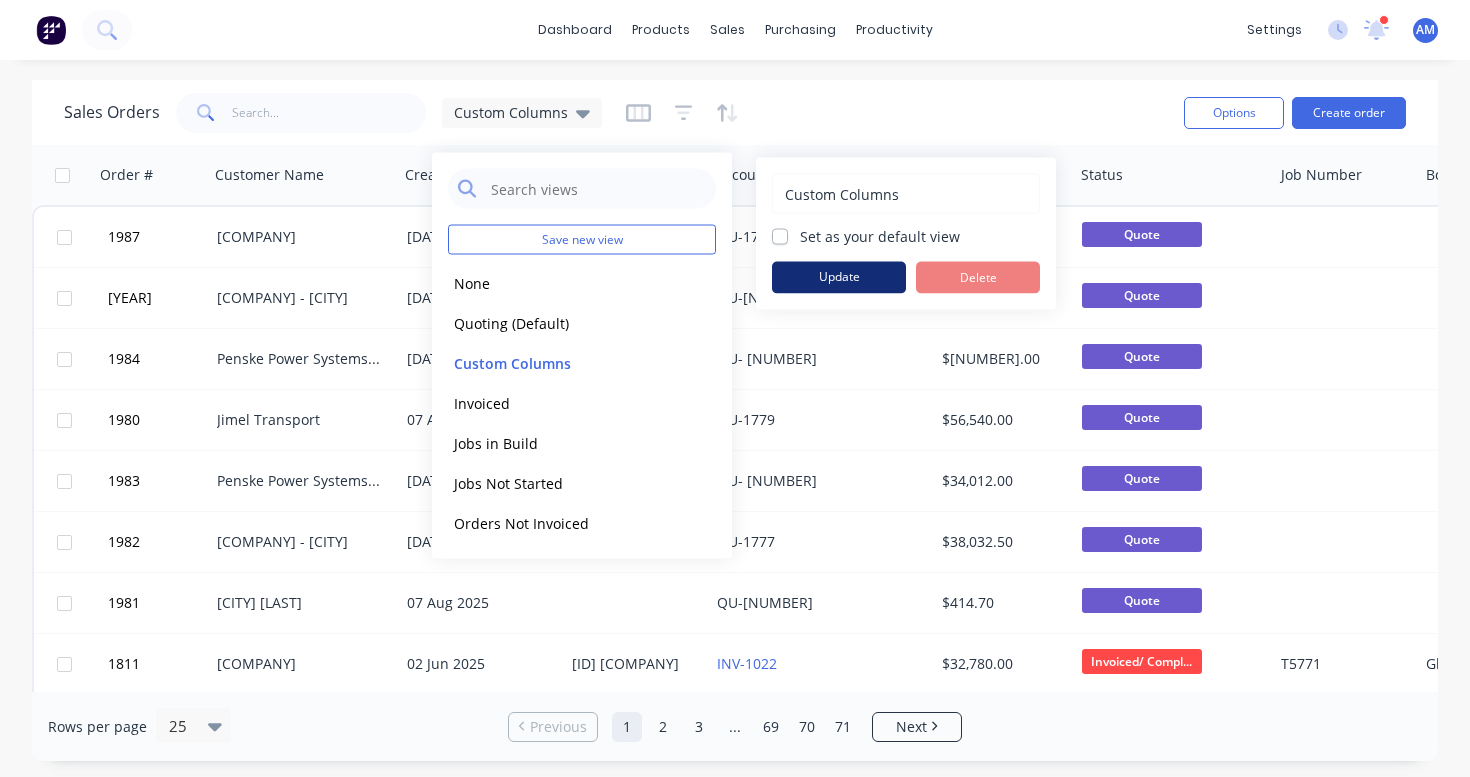 click on "Update" at bounding box center (839, 278) 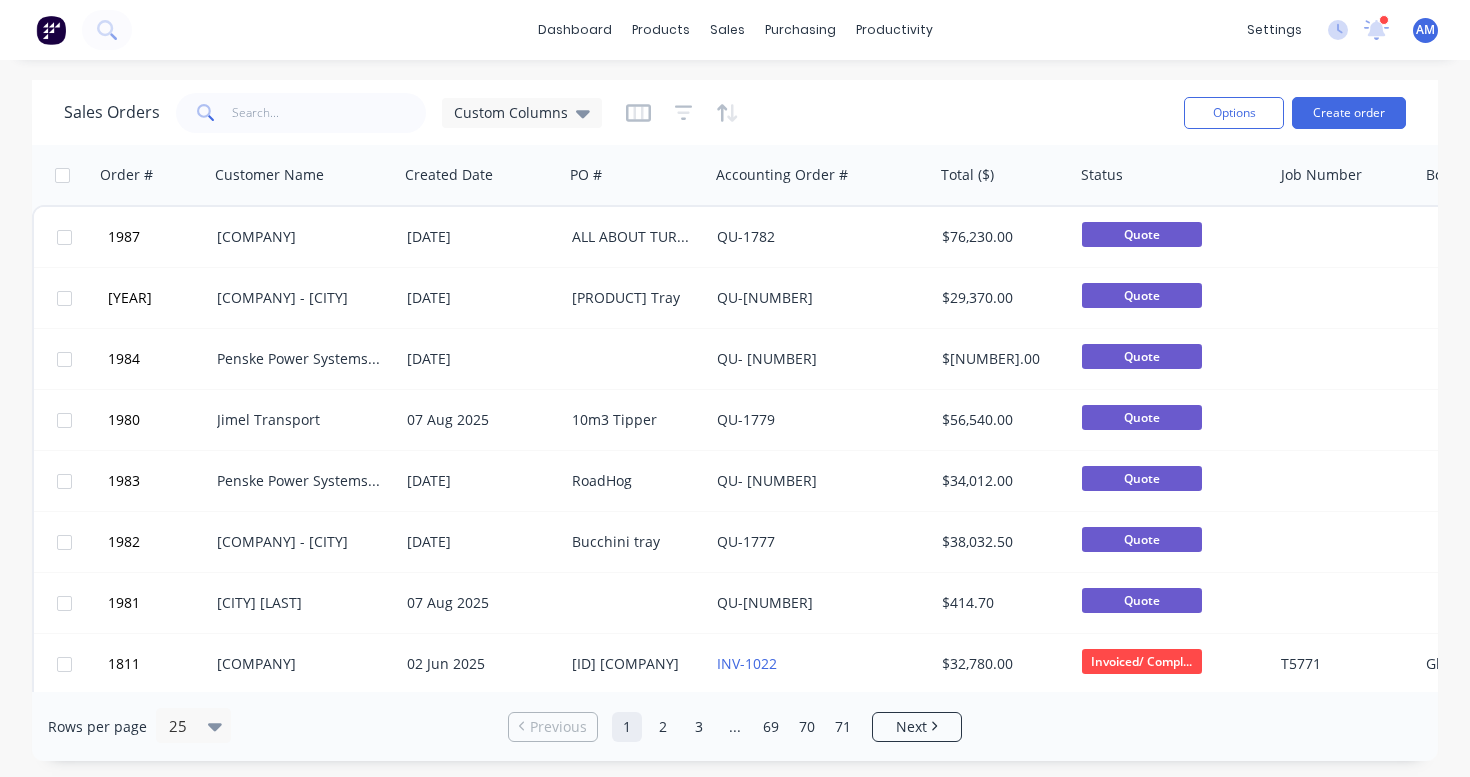 click on "Sales Orders Custom Columns" at bounding box center (616, 112) 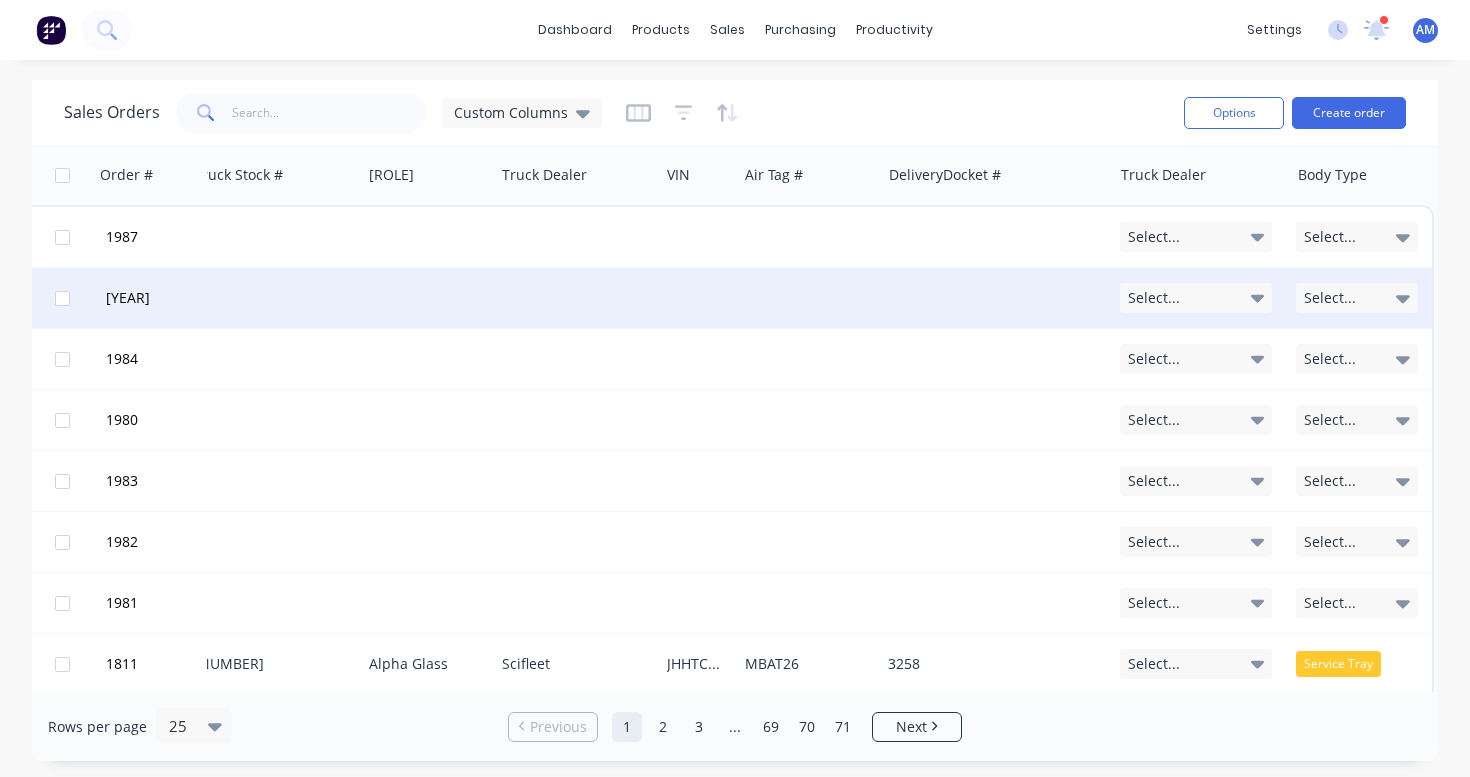 scroll, scrollTop: 0, scrollLeft: 1373, axis: horizontal 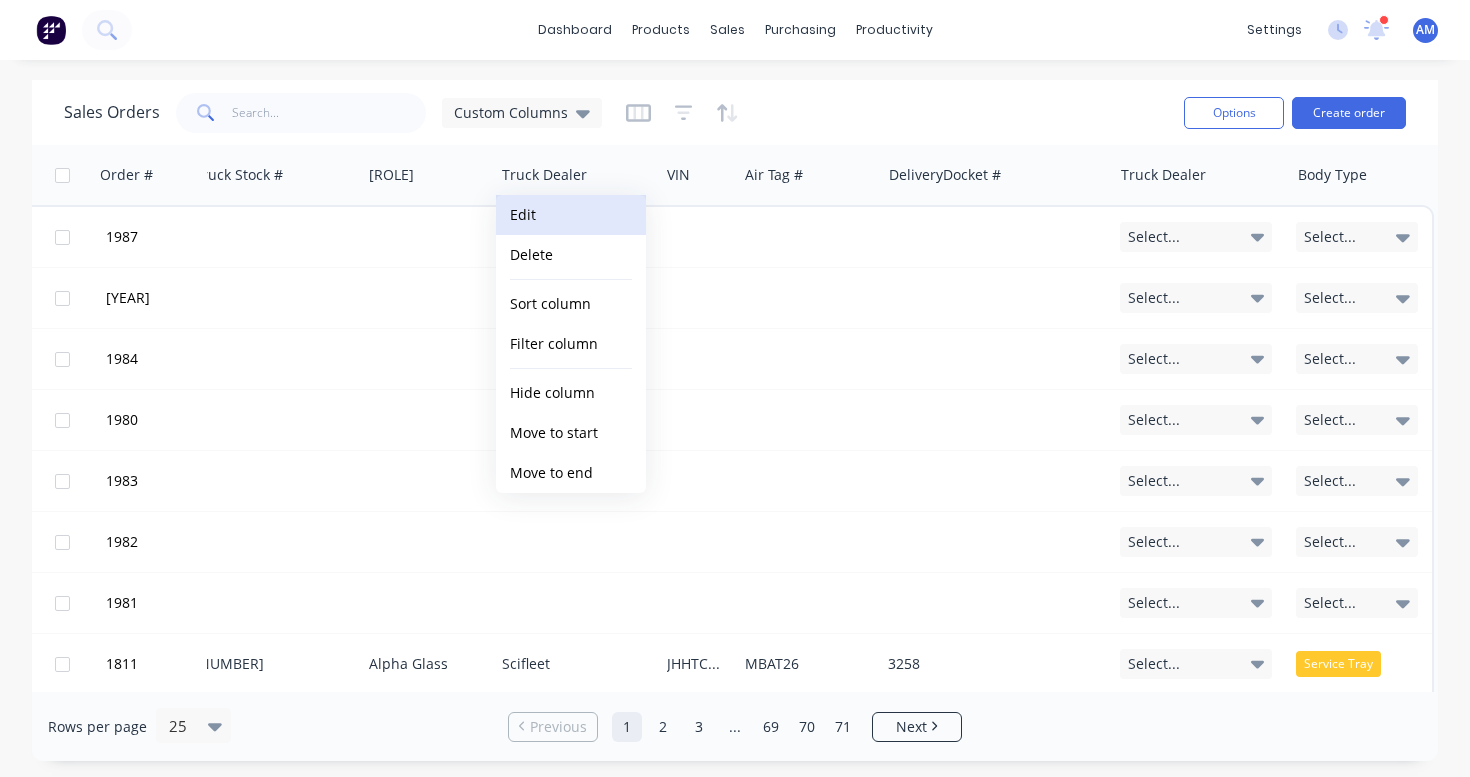 click on "Edit" at bounding box center (571, 215) 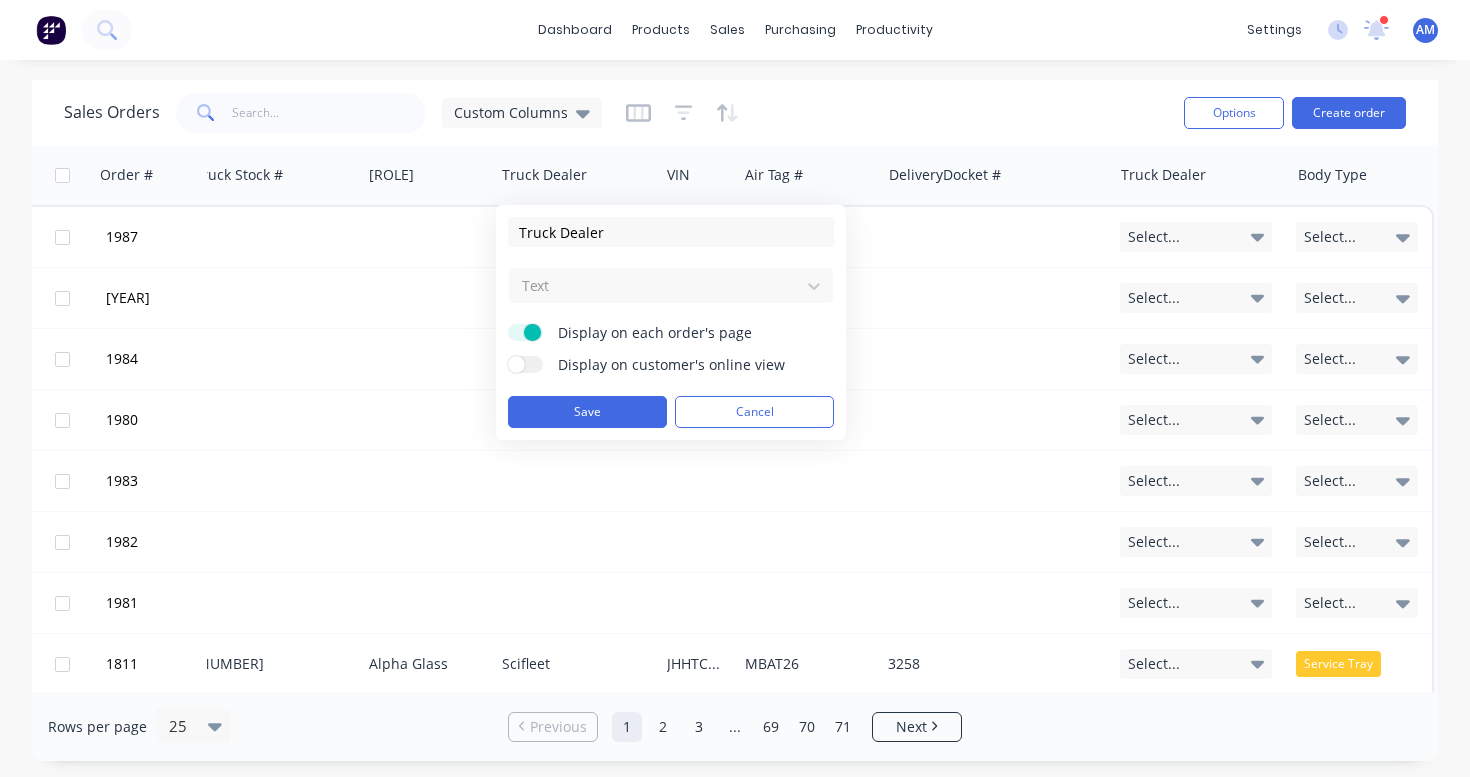 click on "Truck Dealer Text Display on each order's page Display on customer's online view  Save   Cancel" at bounding box center (671, 322) 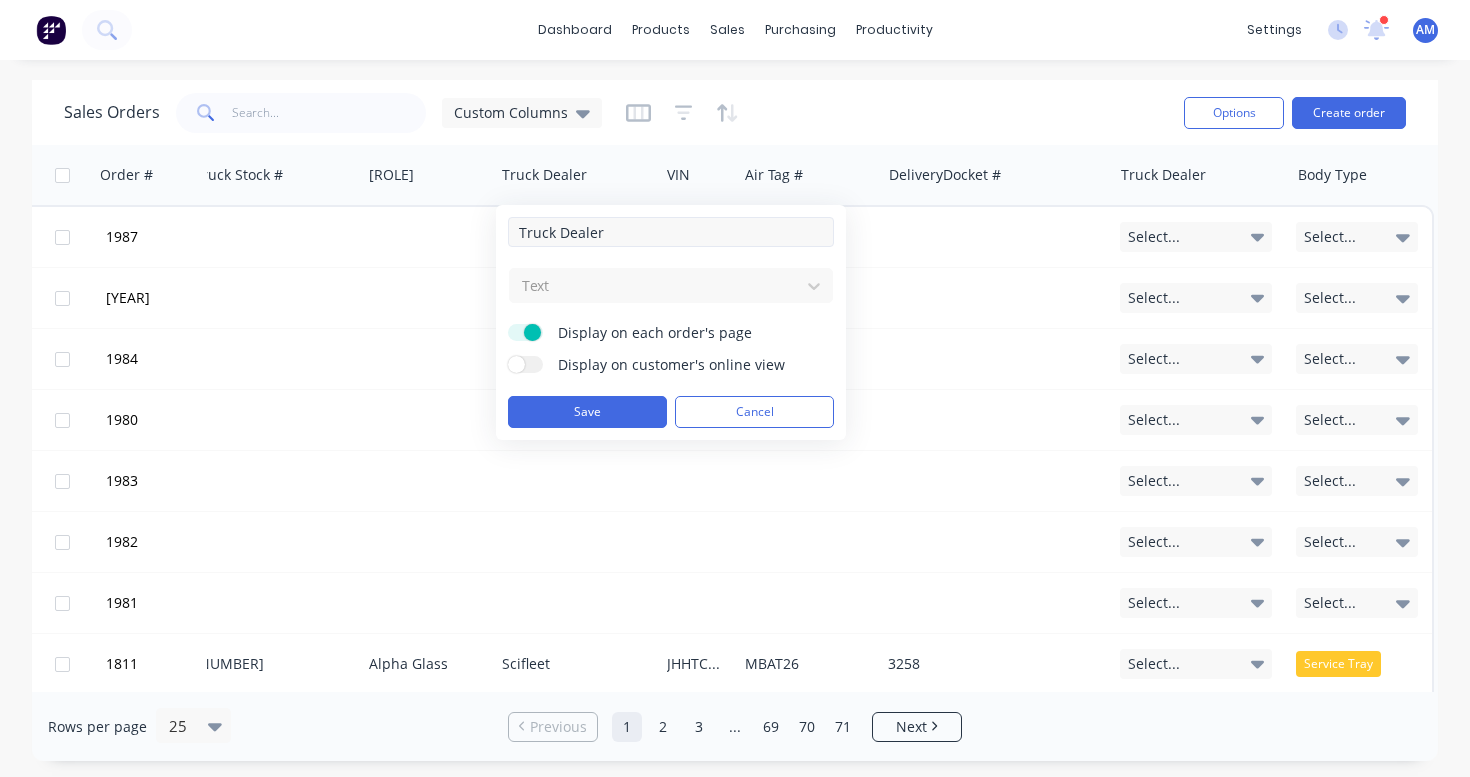 click on "Truck Dealer" at bounding box center [671, 232] 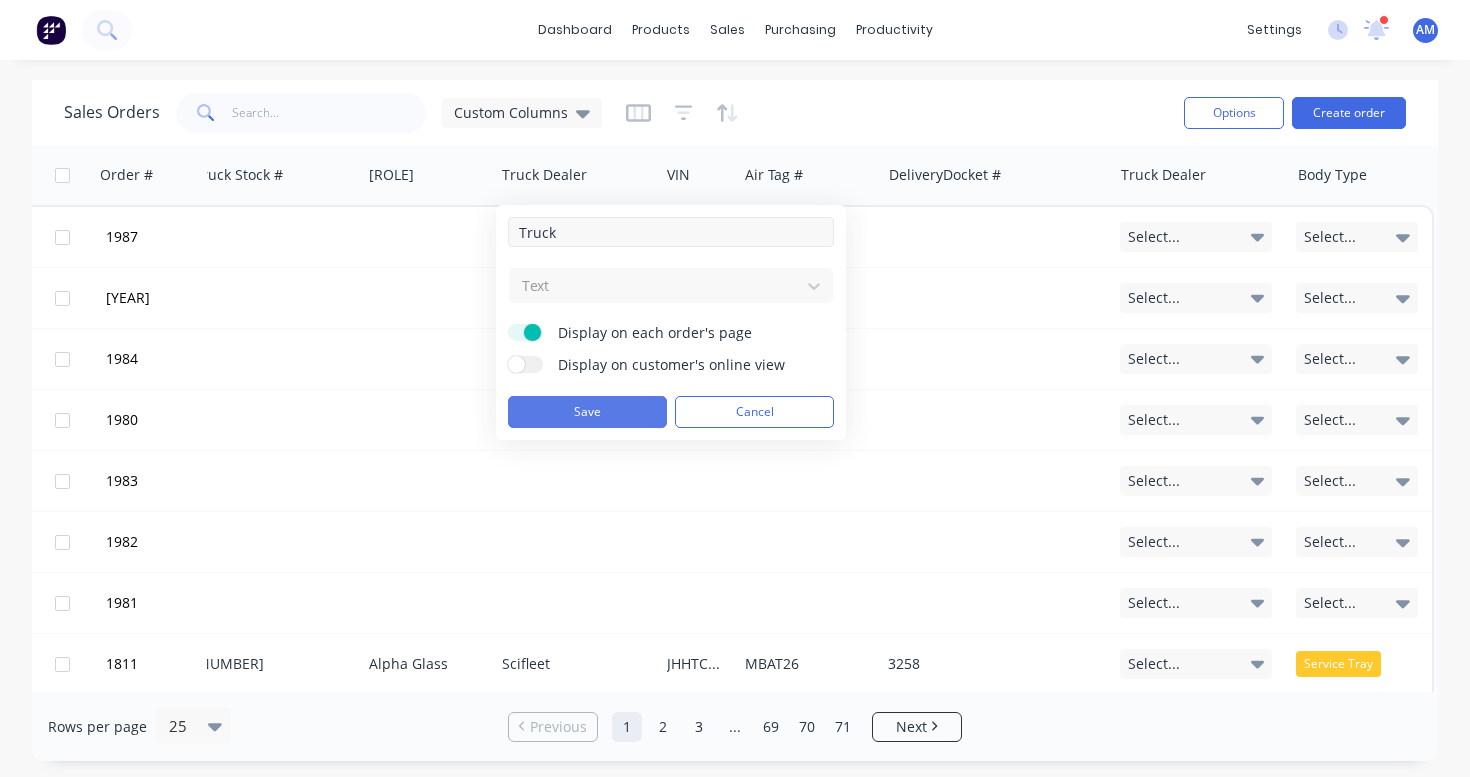type on "Truck" 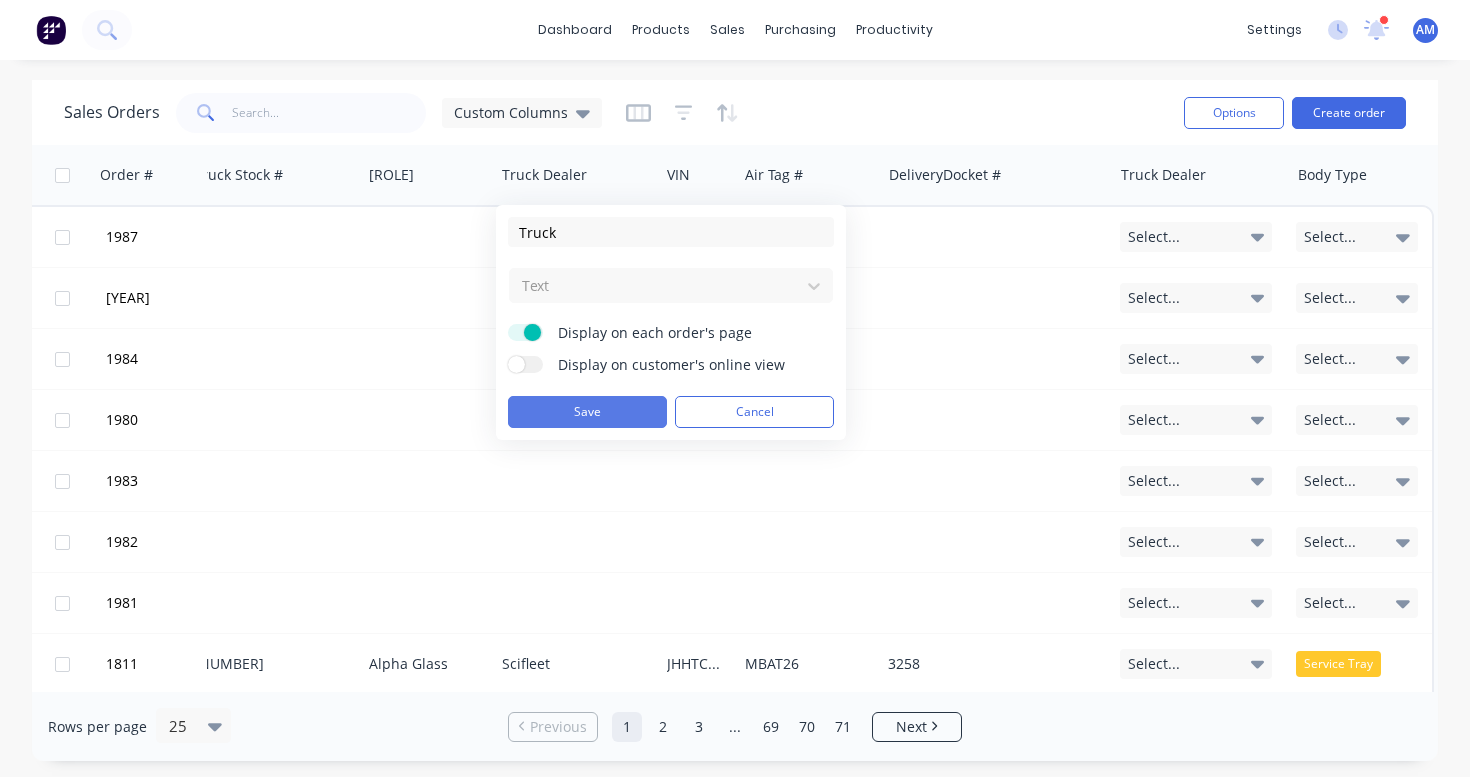 click on "Save" at bounding box center [587, 412] 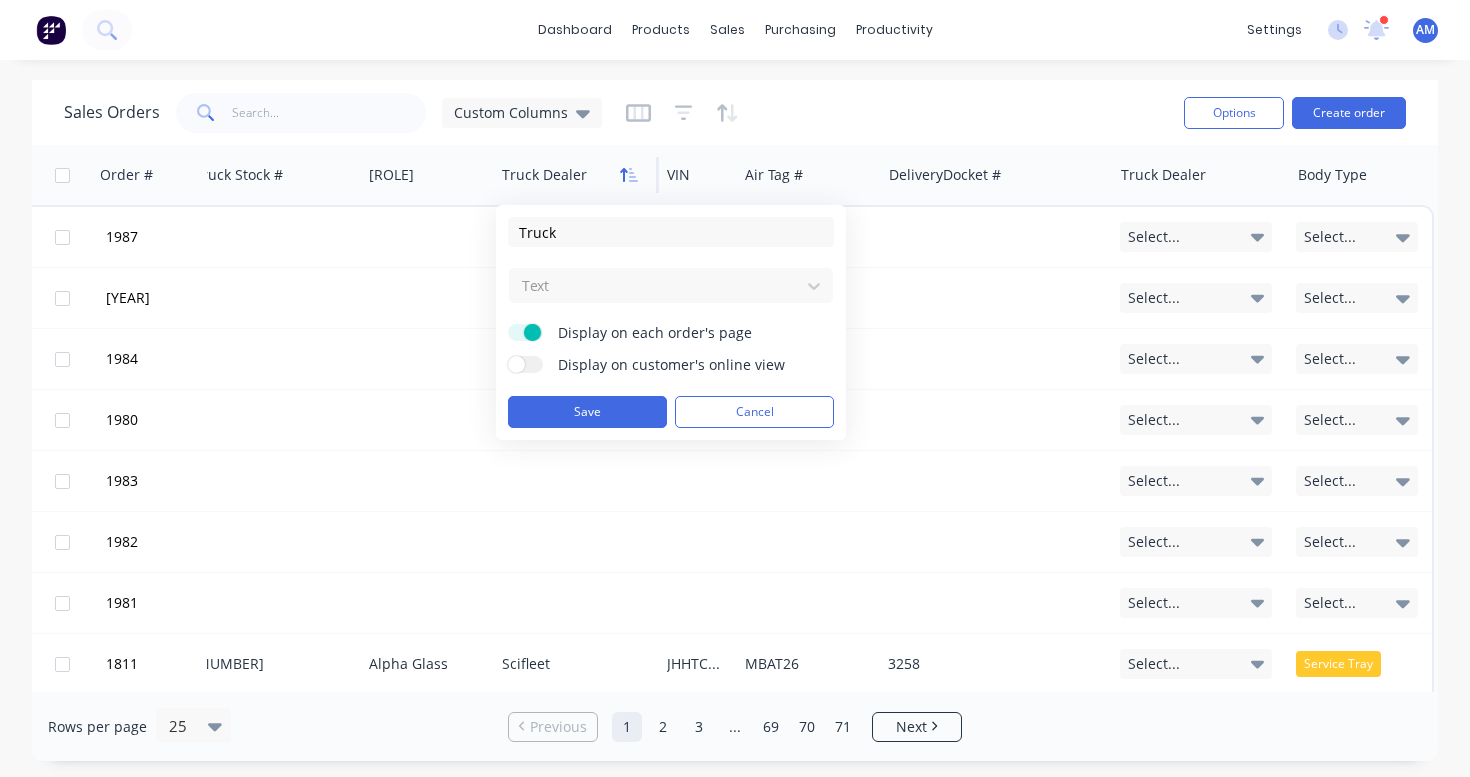 click at bounding box center (629, 175) 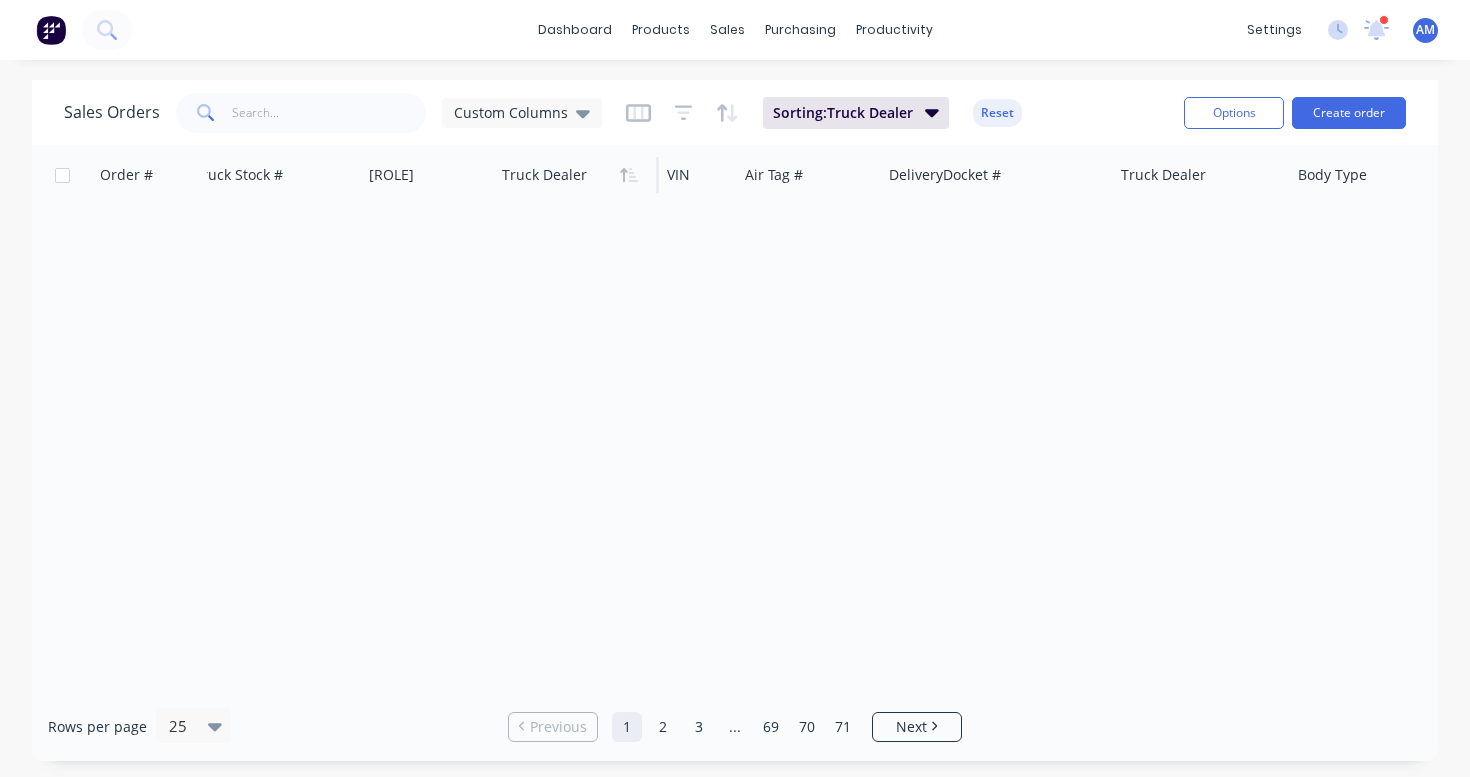 scroll, scrollTop: 0, scrollLeft: 1363, axis: horizontal 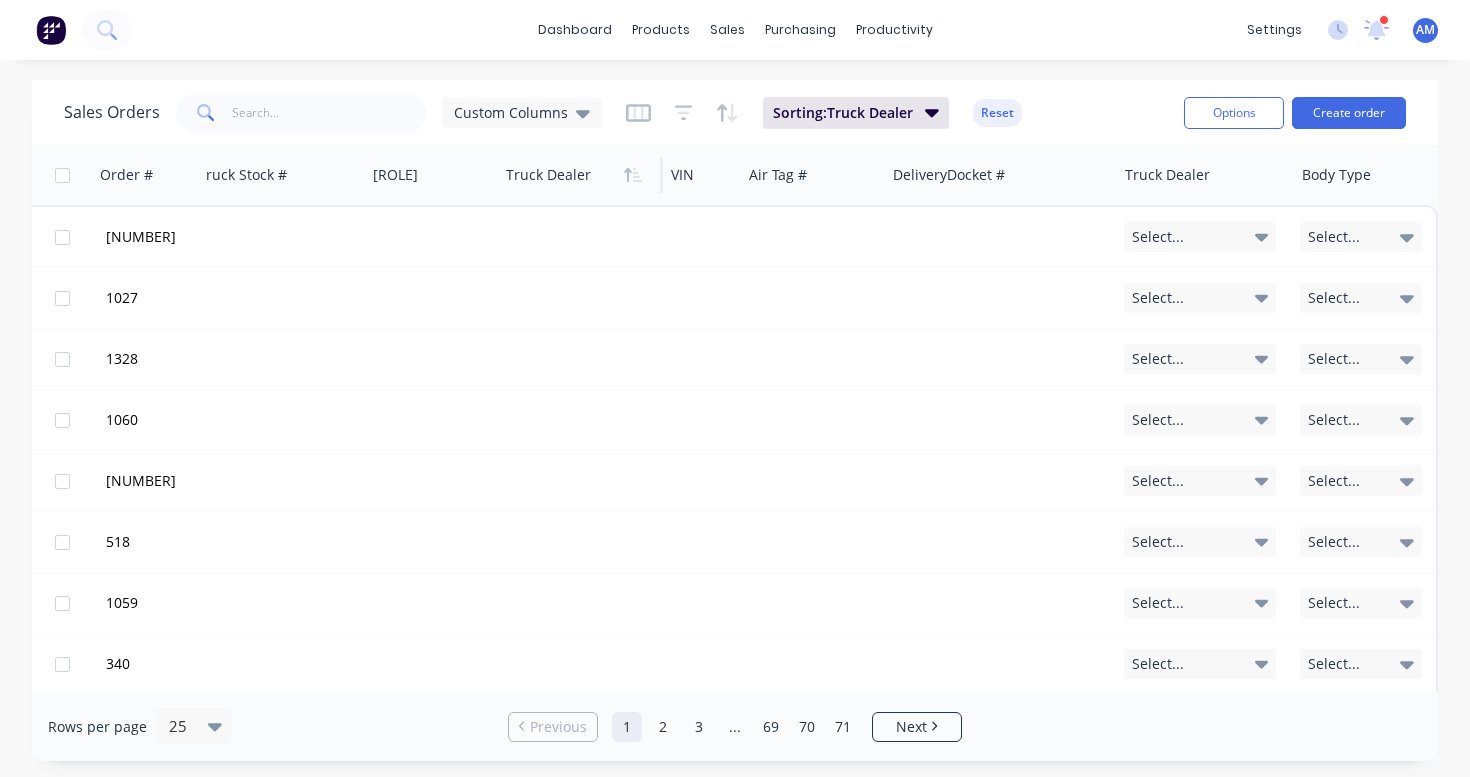 click at bounding box center (577, 175) 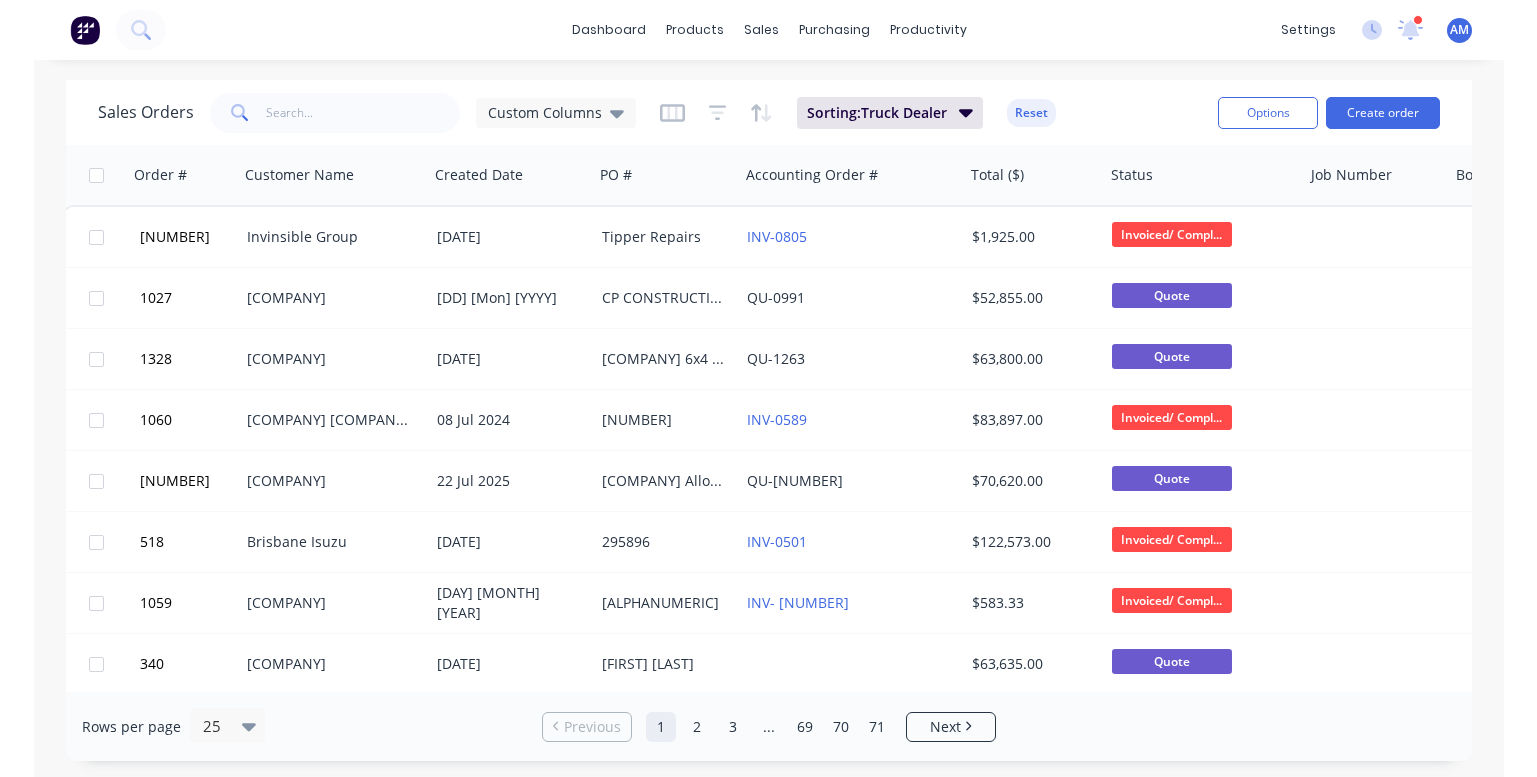 scroll, scrollTop: 0, scrollLeft: 0, axis: both 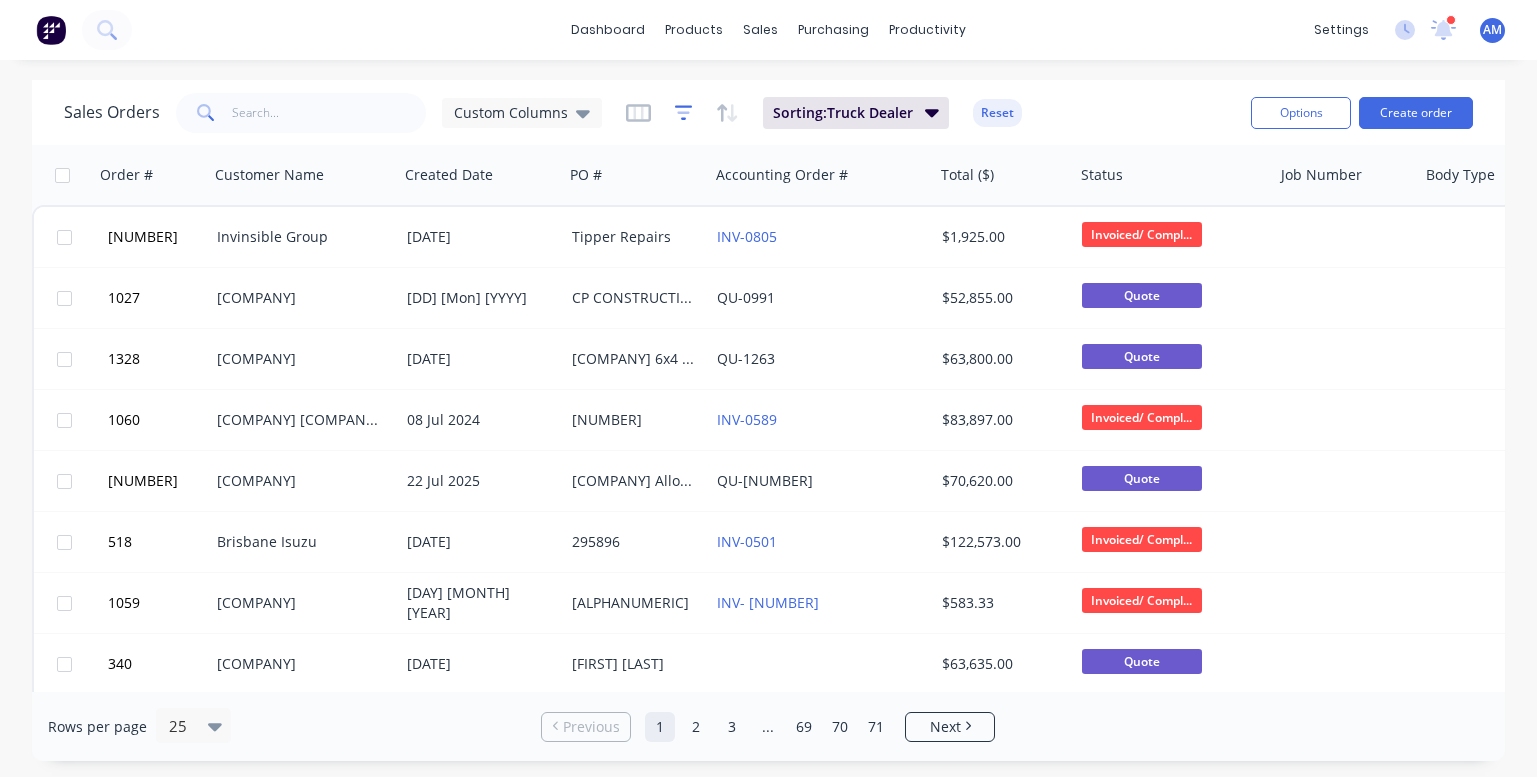 click 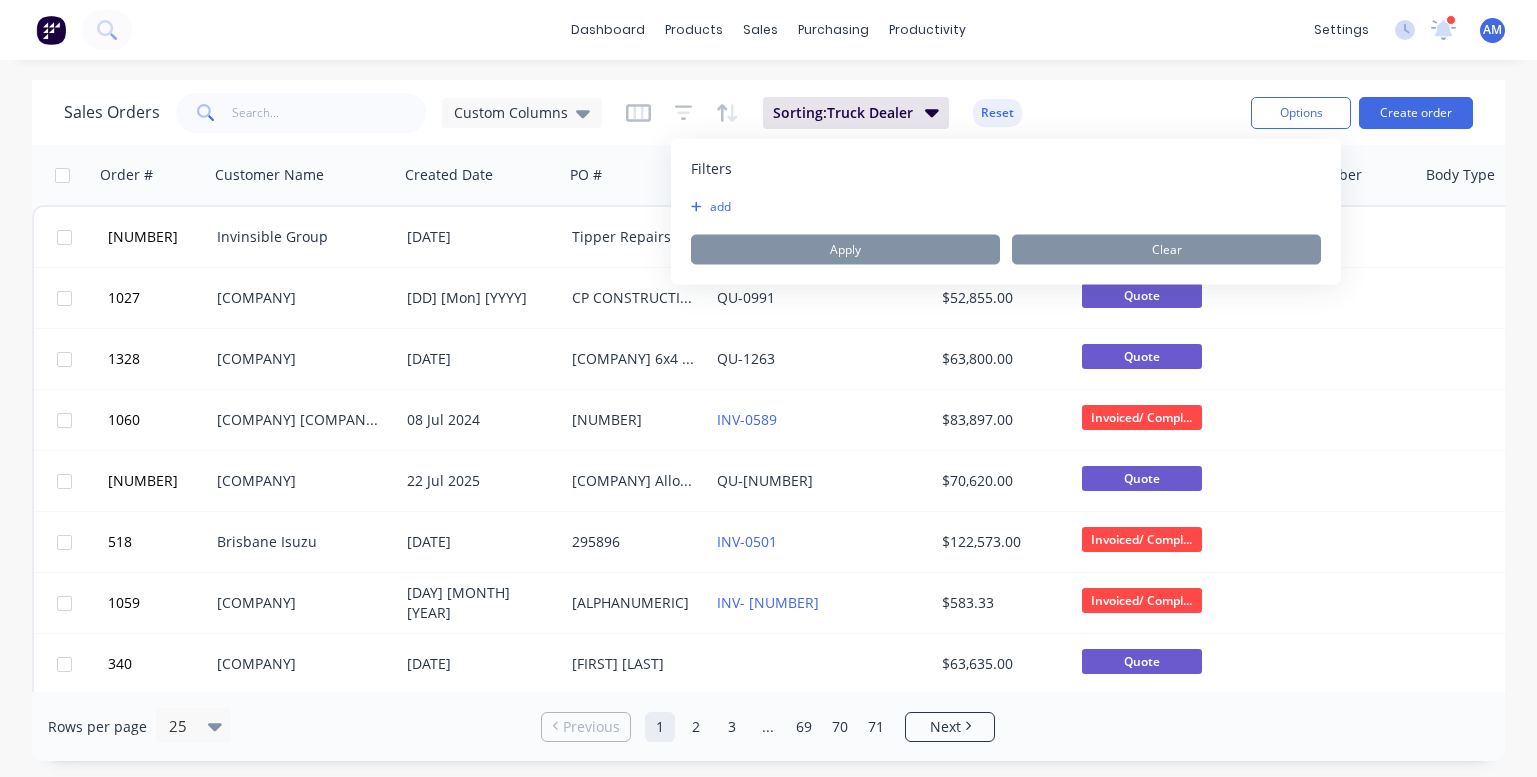 click on "add" at bounding box center (716, 207) 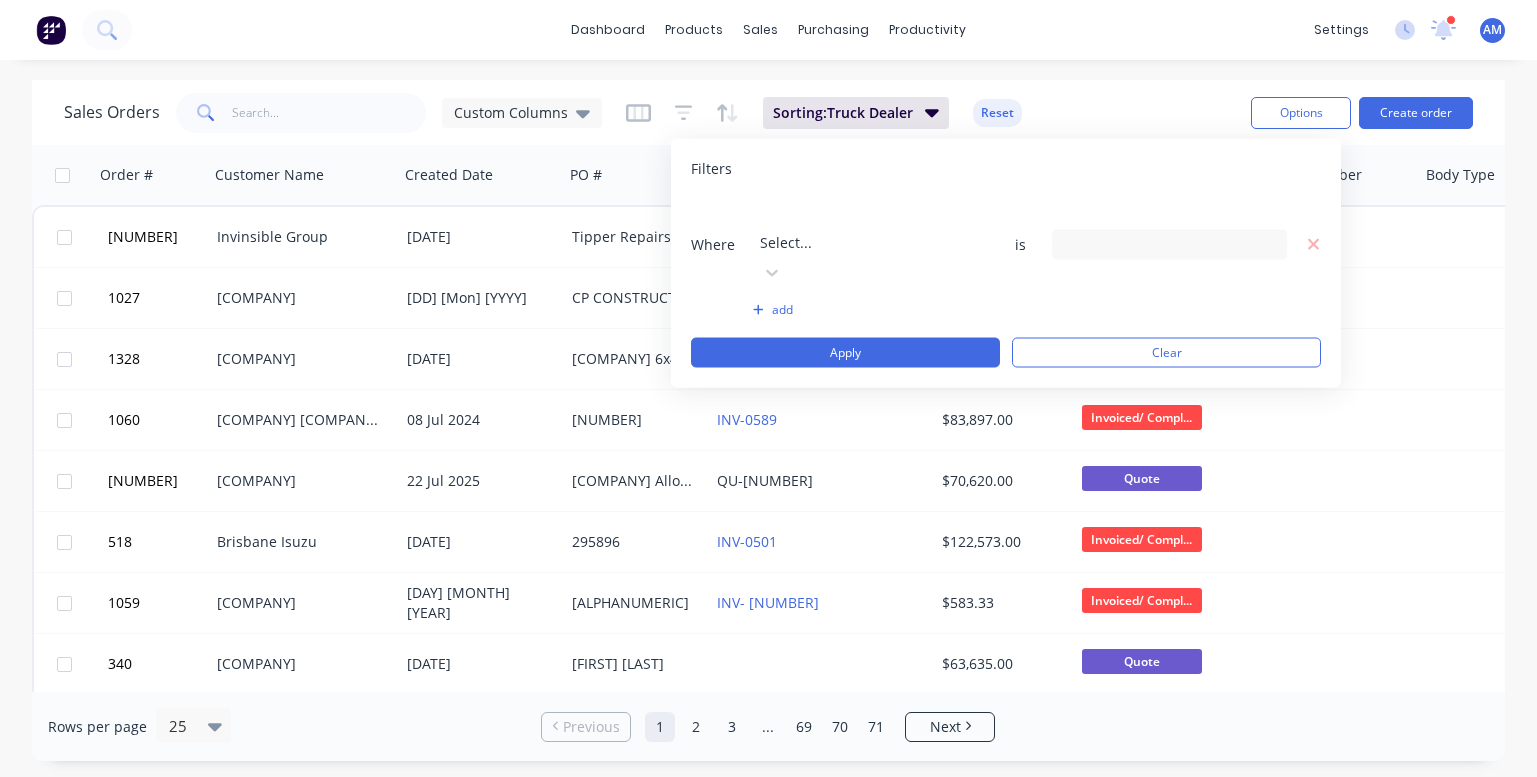 click at bounding box center [904, 215] 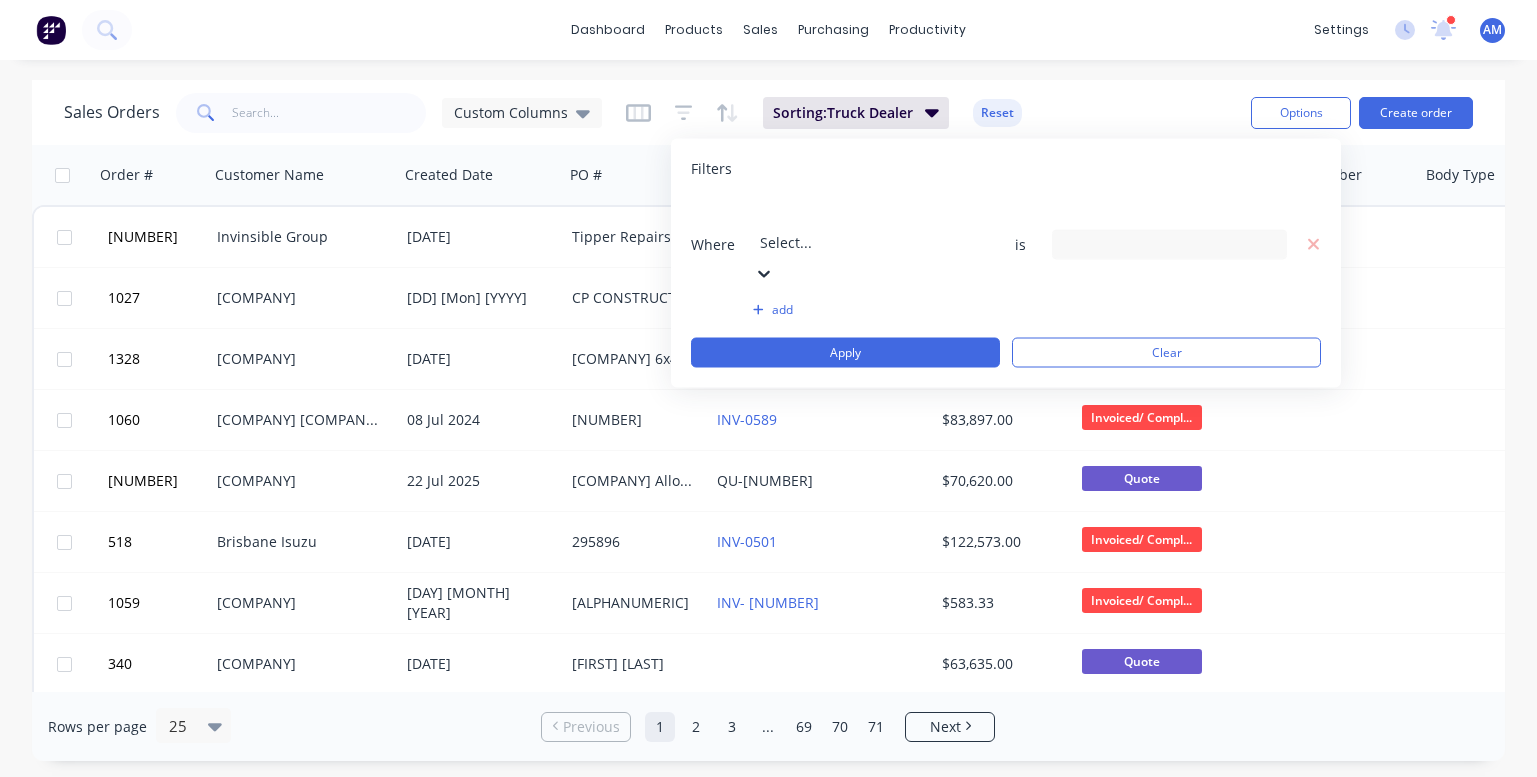 scroll, scrollTop: 923, scrollLeft: 0, axis: vertical 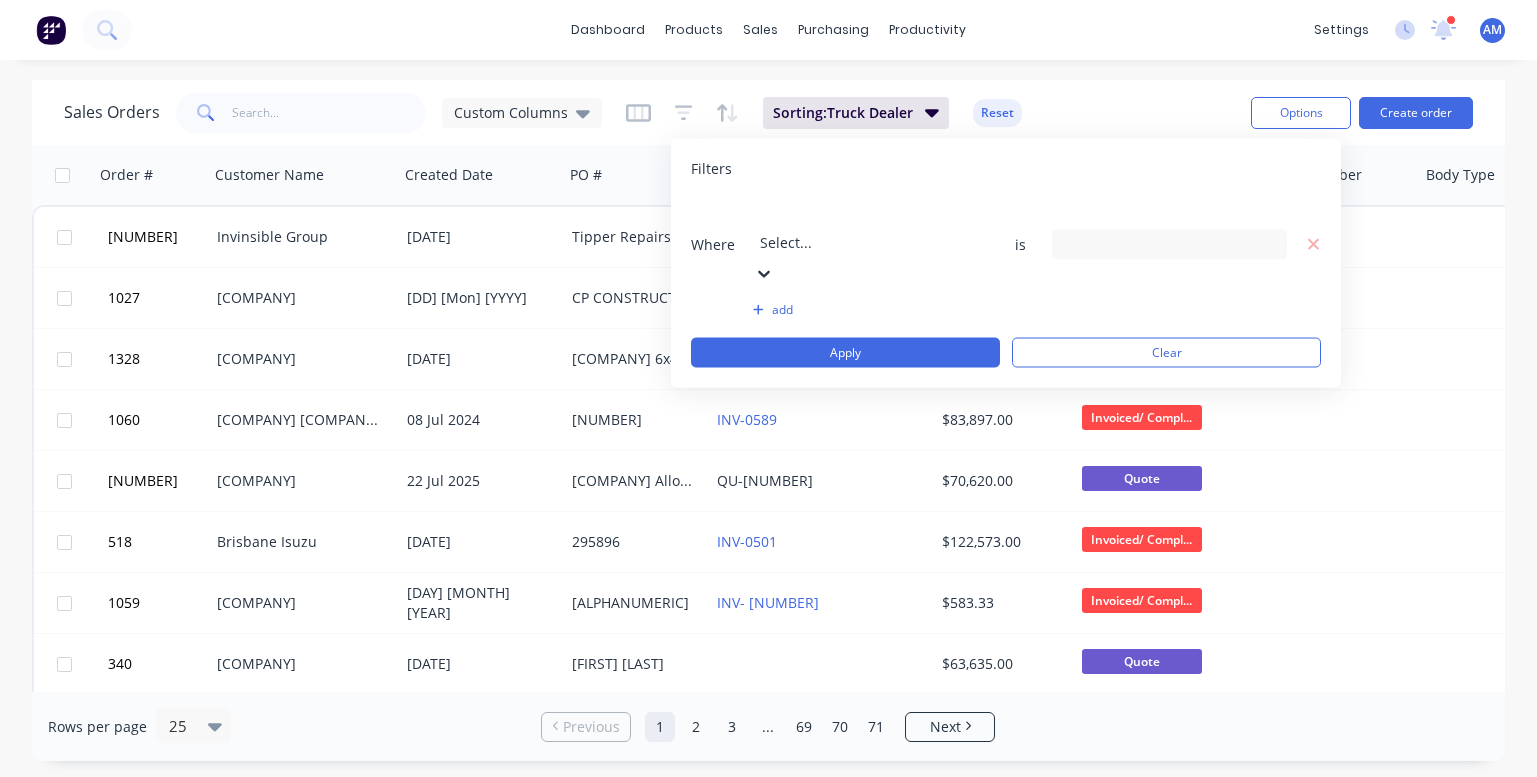 click on "Status" at bounding box center (768, 1375) 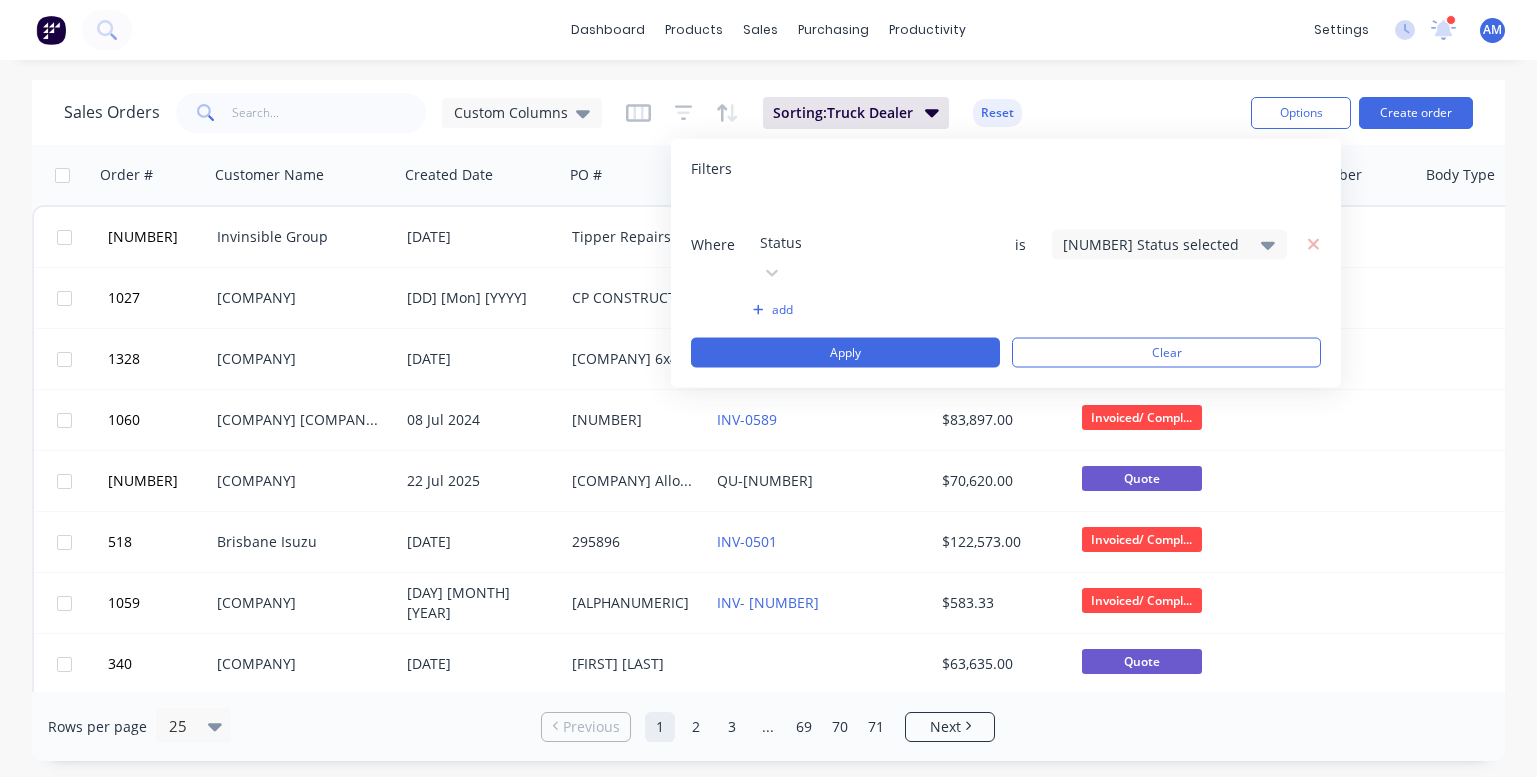click on "[NUMBER] Status selected" at bounding box center [1153, 244] 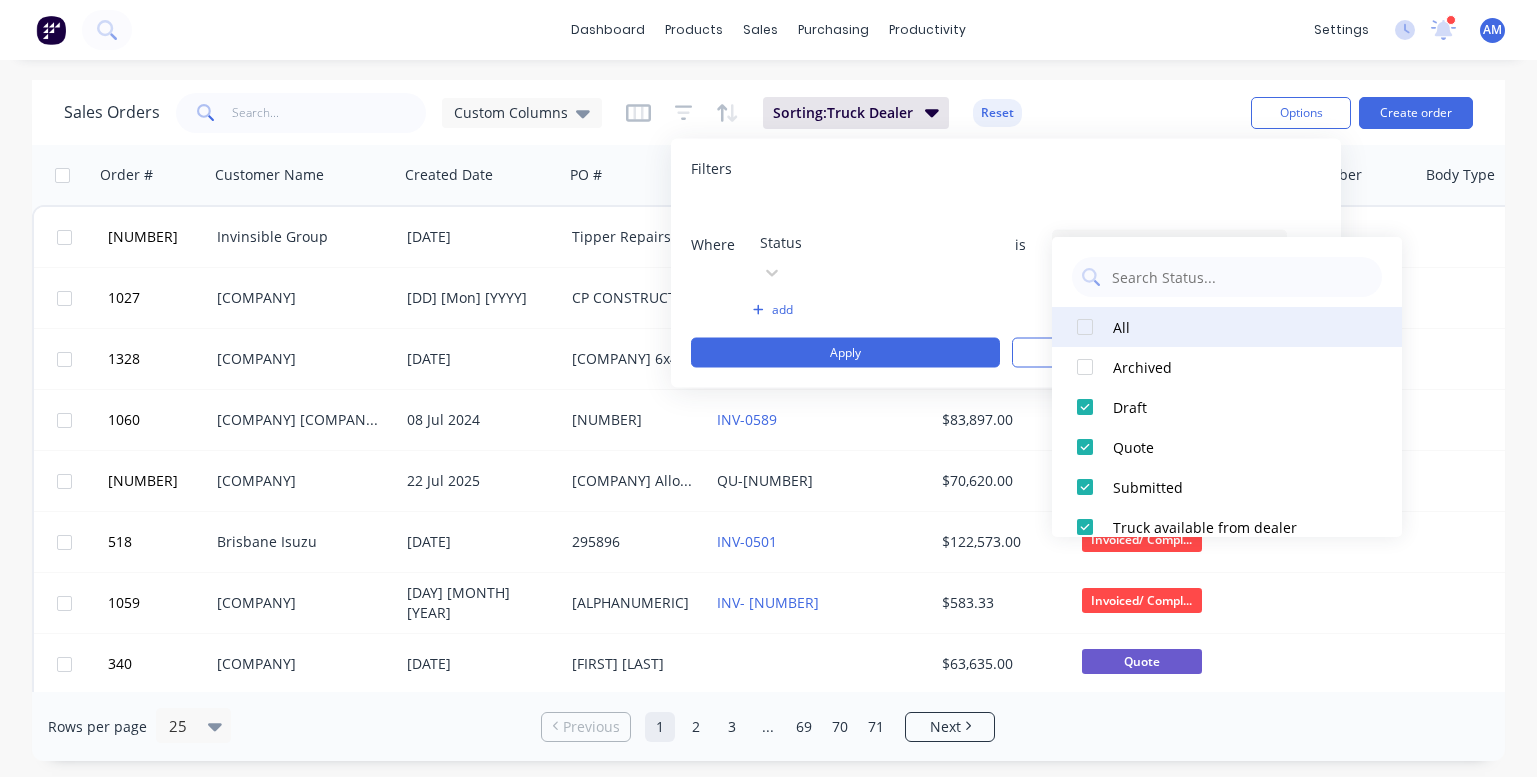 click at bounding box center (1085, 327) 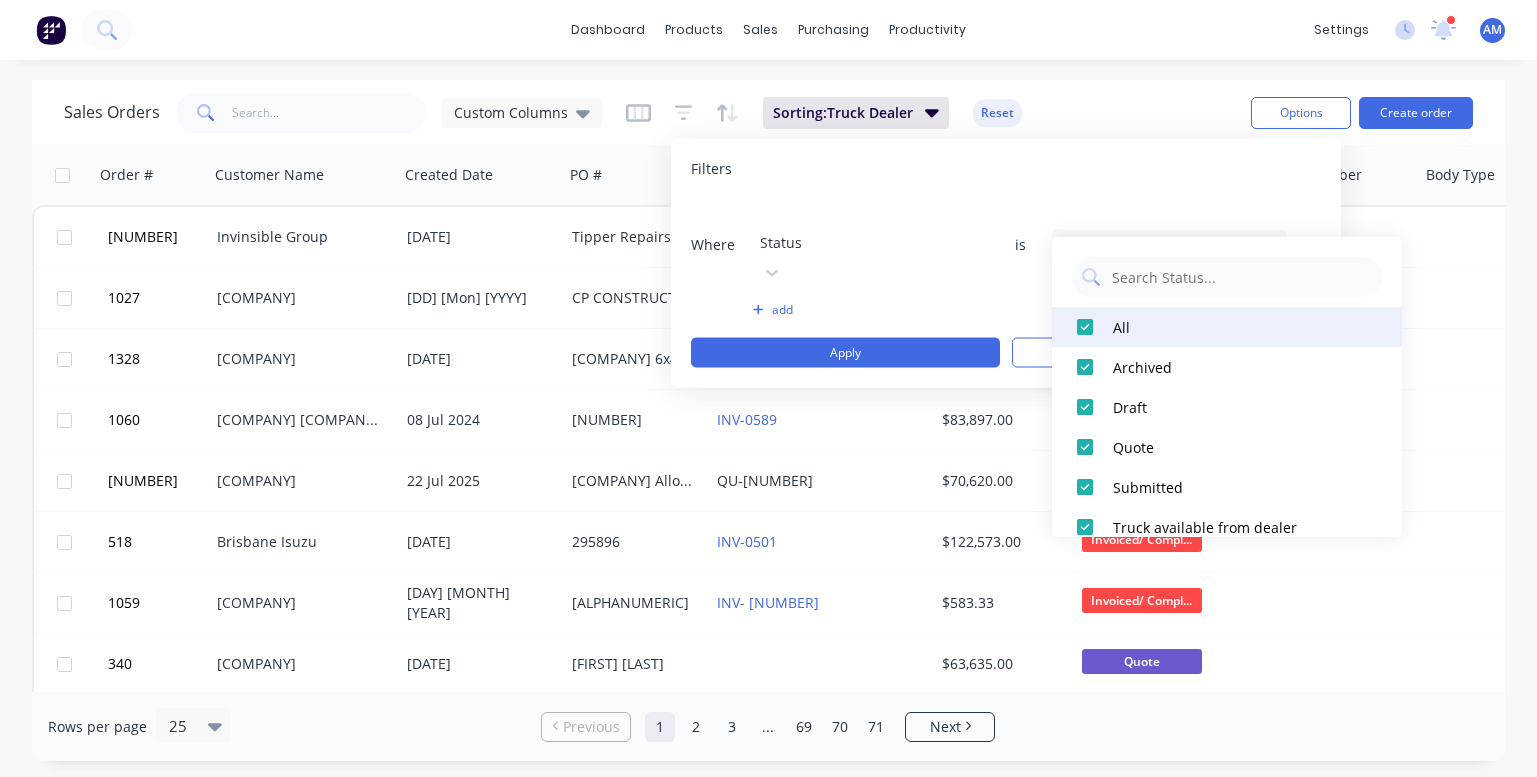 click at bounding box center (1085, 327) 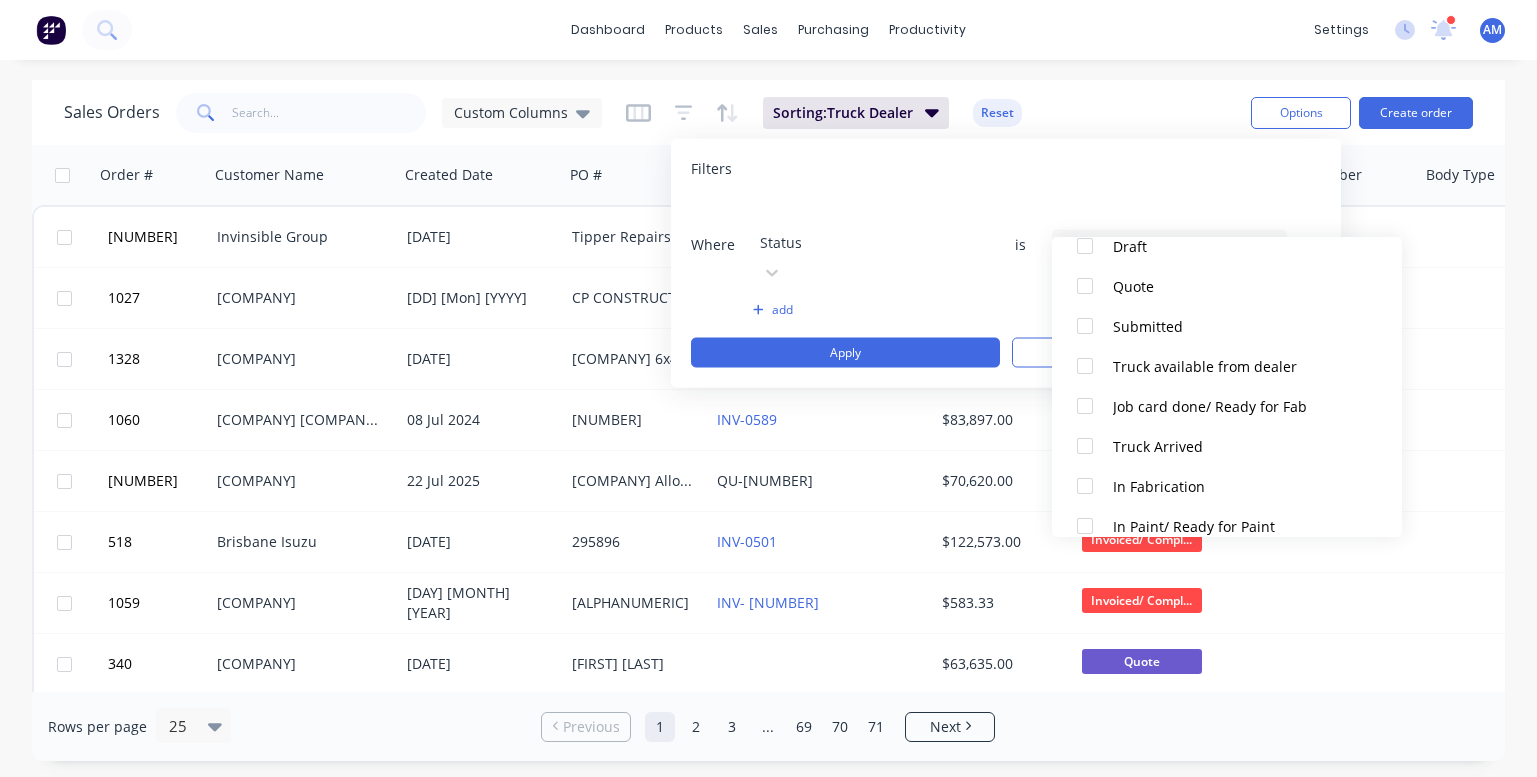 scroll, scrollTop: 160, scrollLeft: 0, axis: vertical 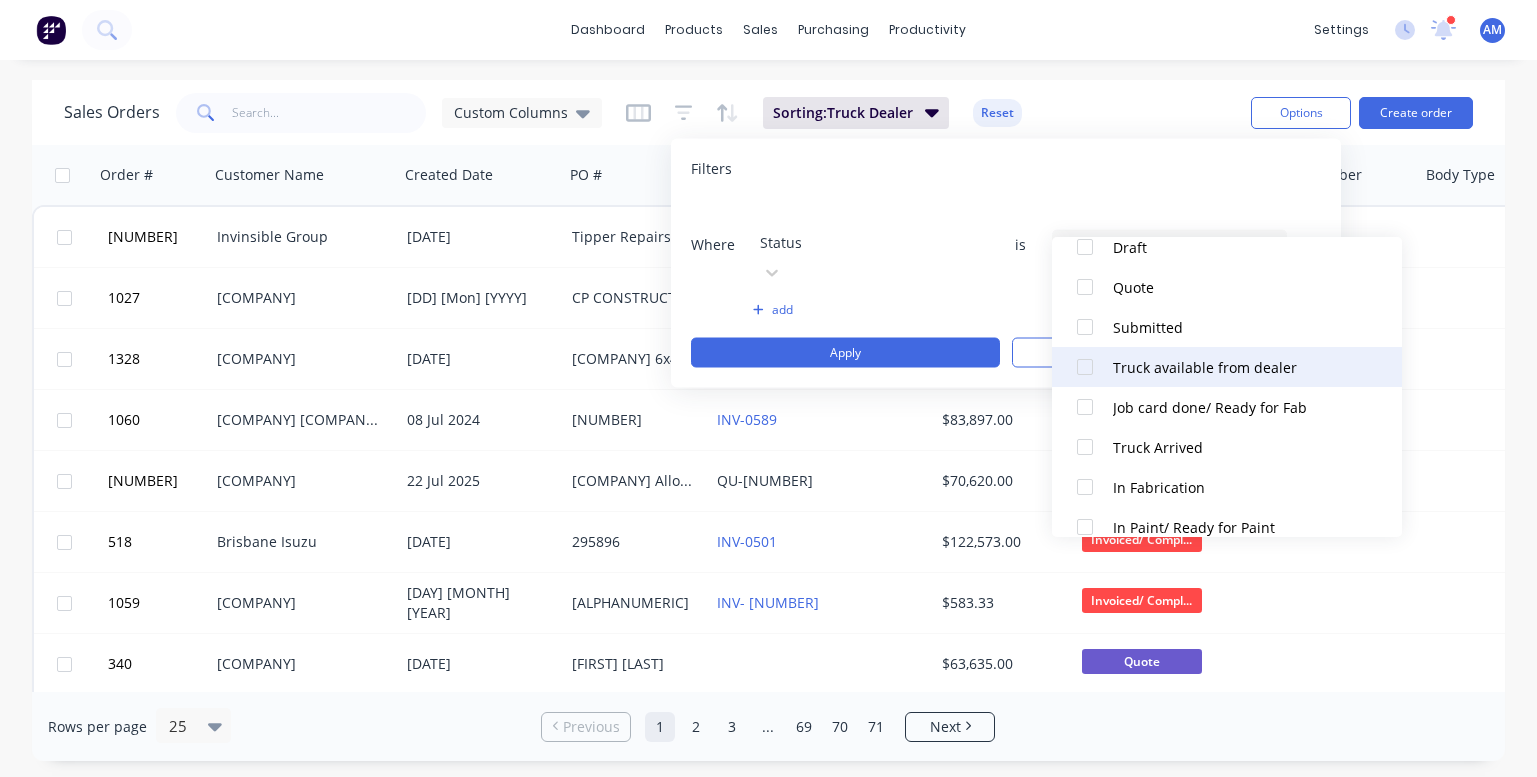 click at bounding box center (1085, 367) 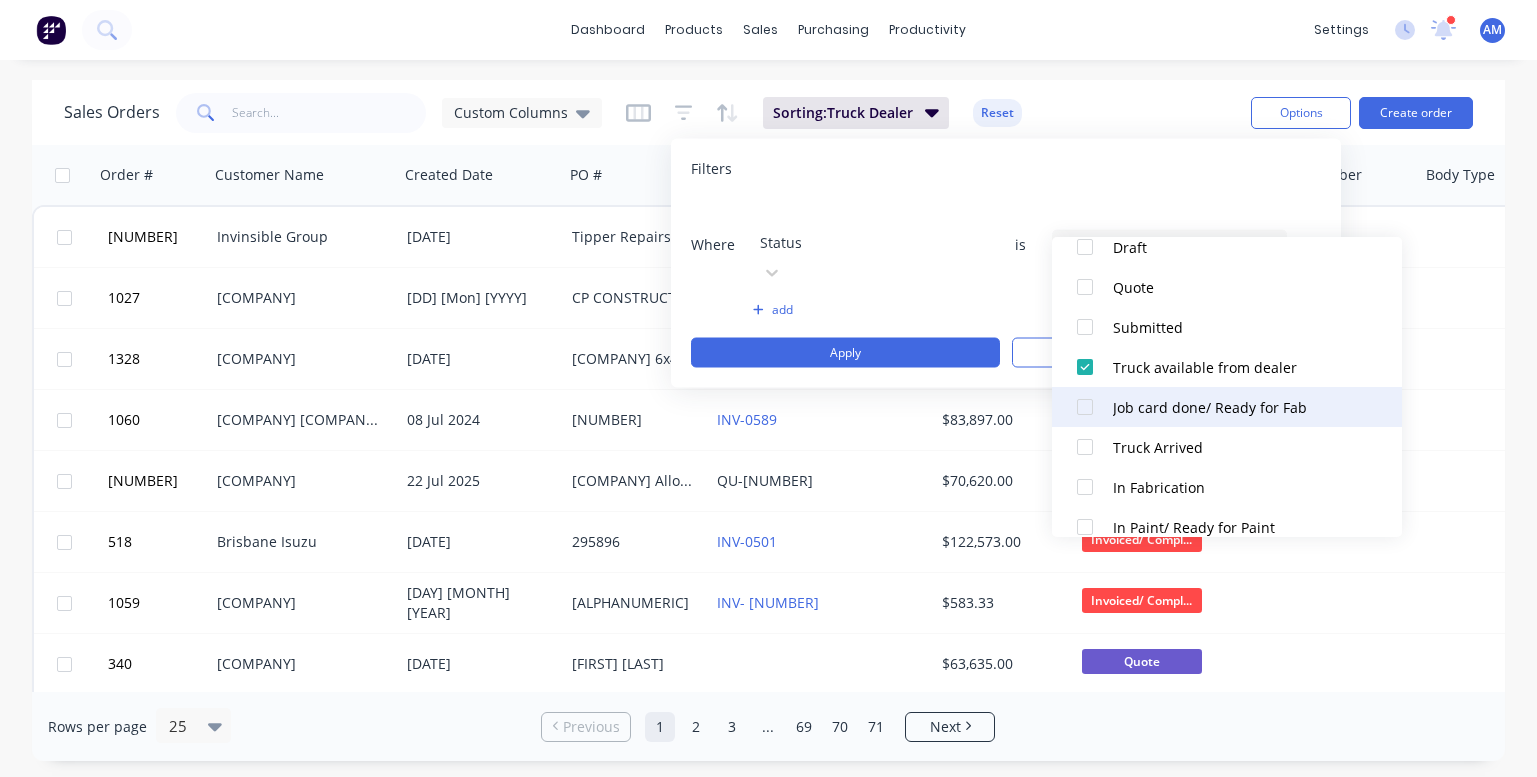 click at bounding box center [1085, 407] 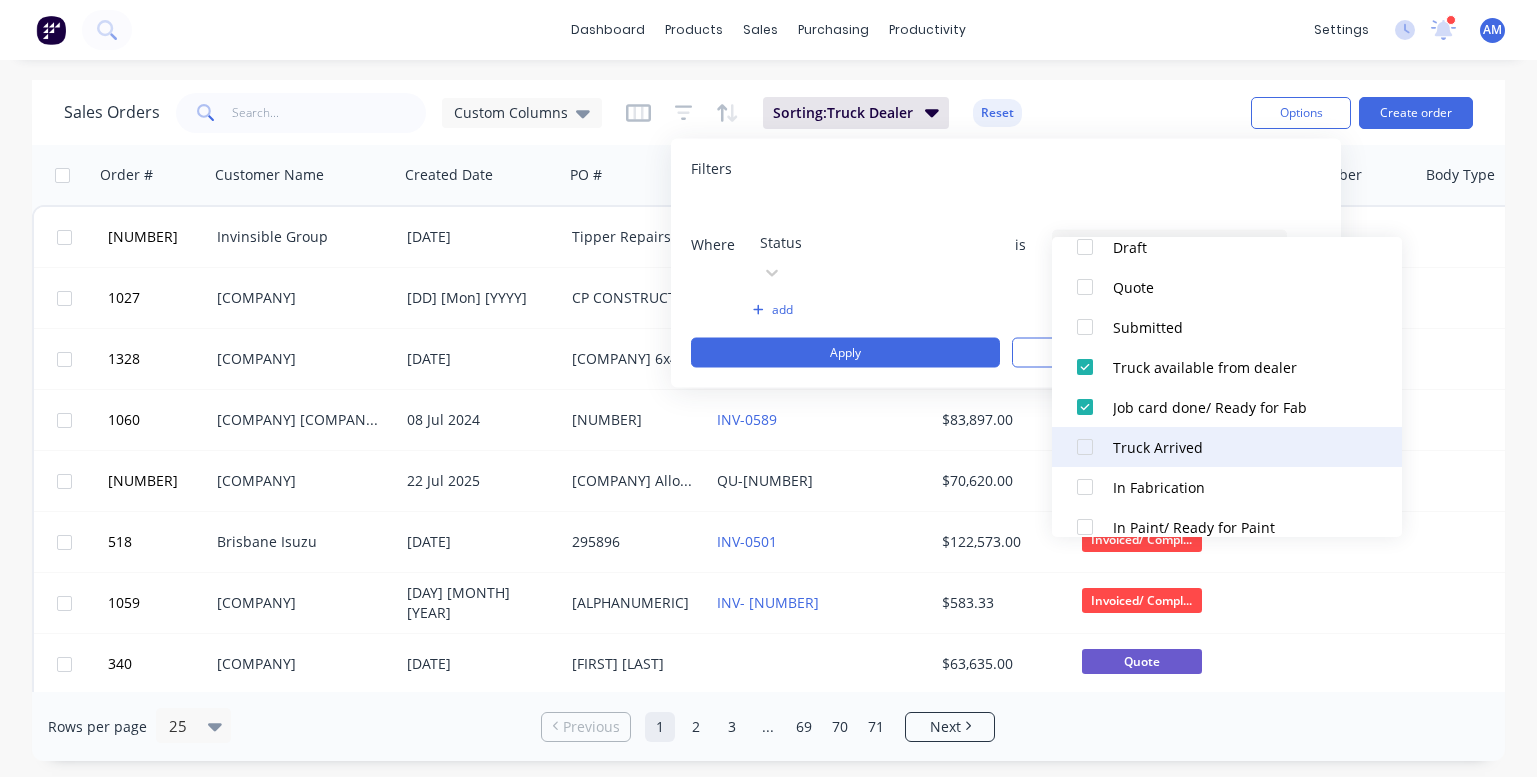 click at bounding box center (1085, 447) 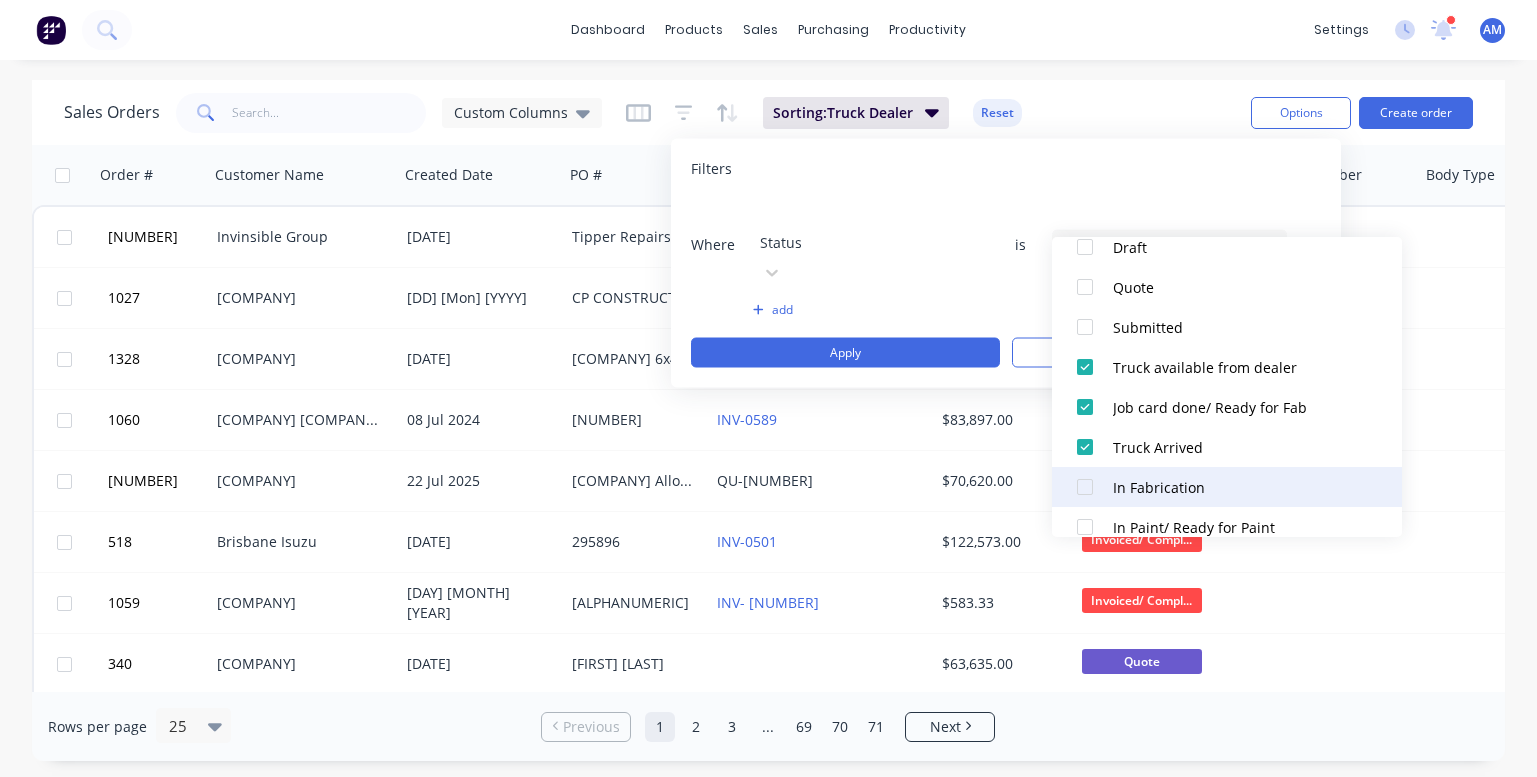 click at bounding box center [1085, 487] 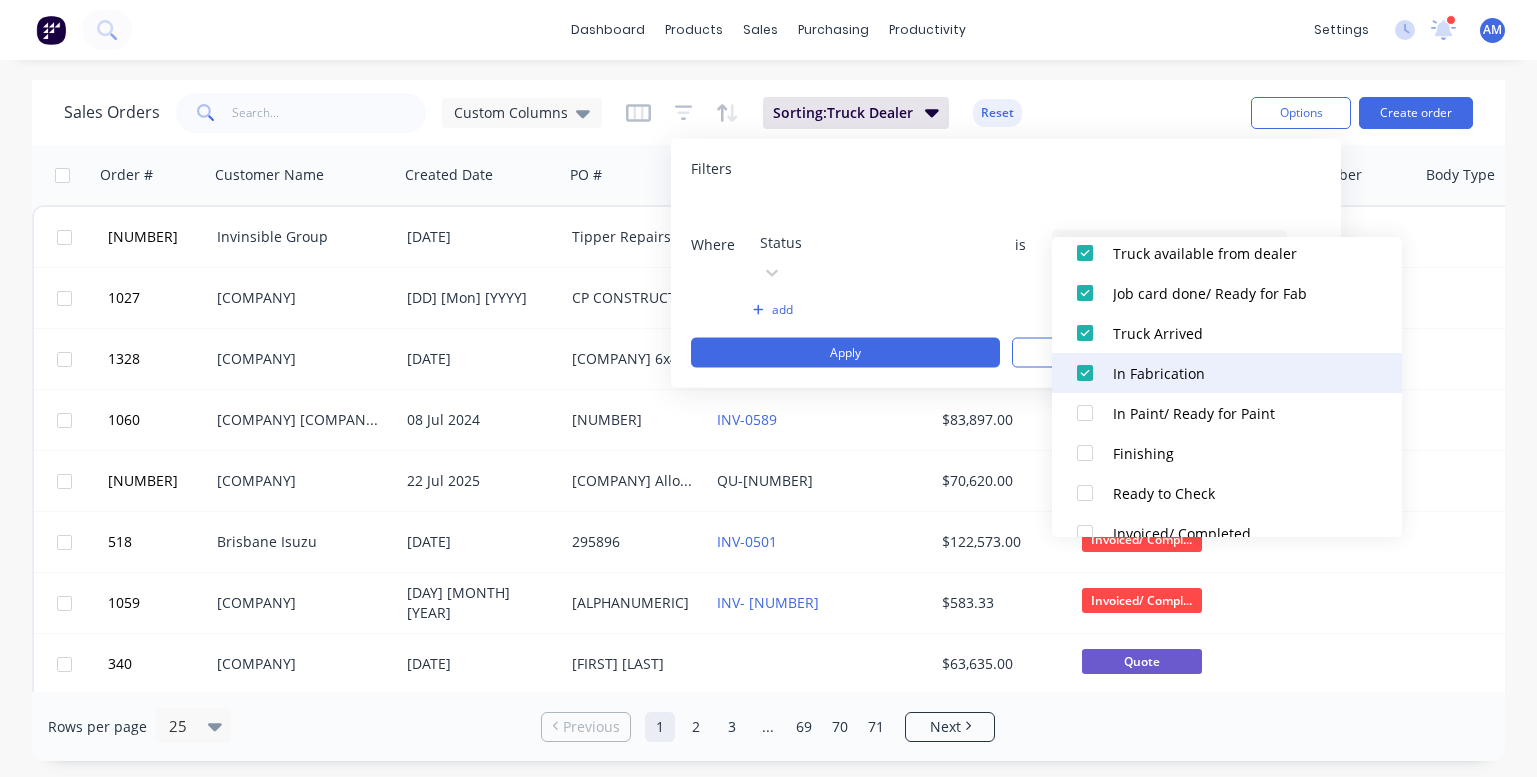 scroll, scrollTop: 277, scrollLeft: 0, axis: vertical 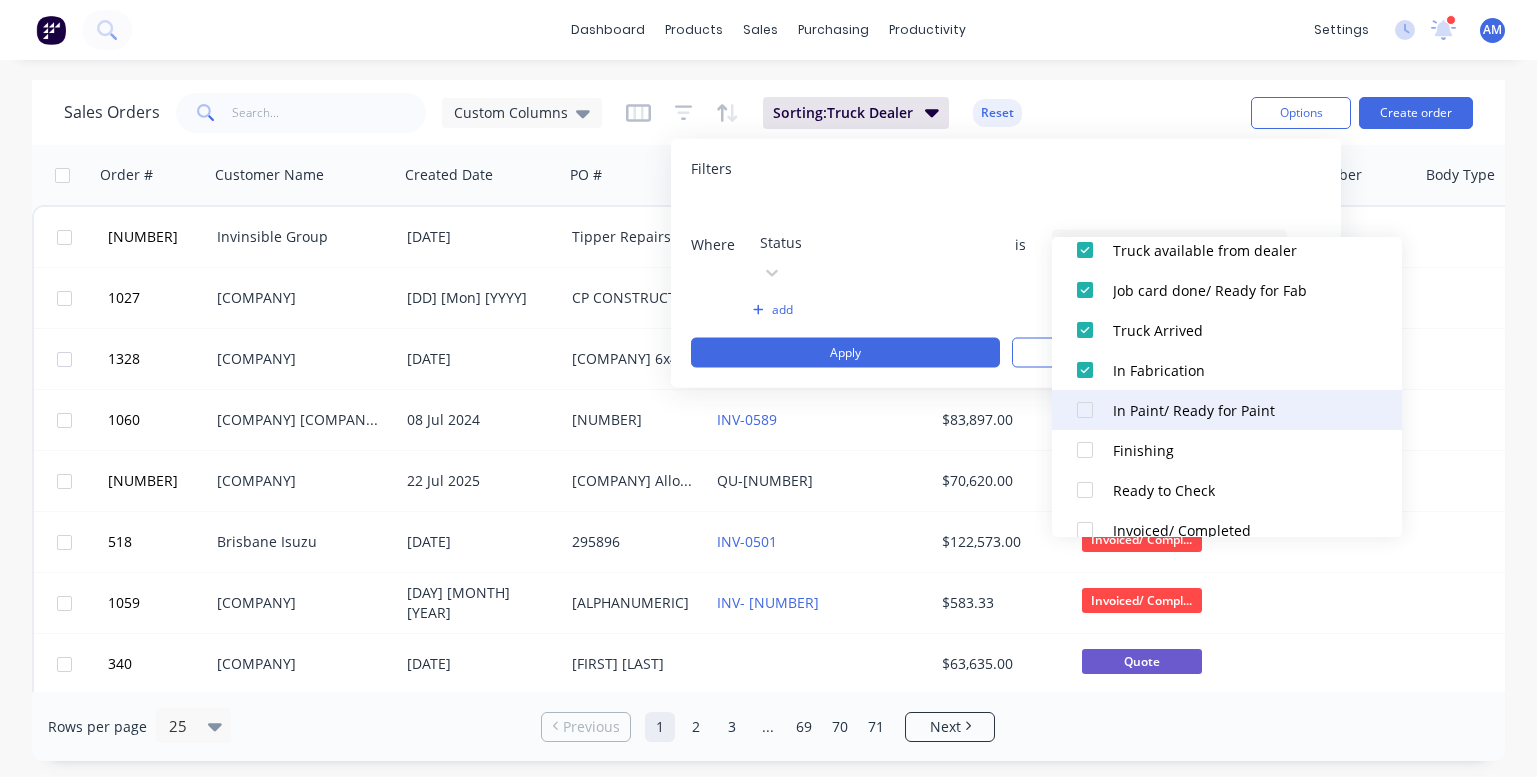 click at bounding box center (1085, 410) 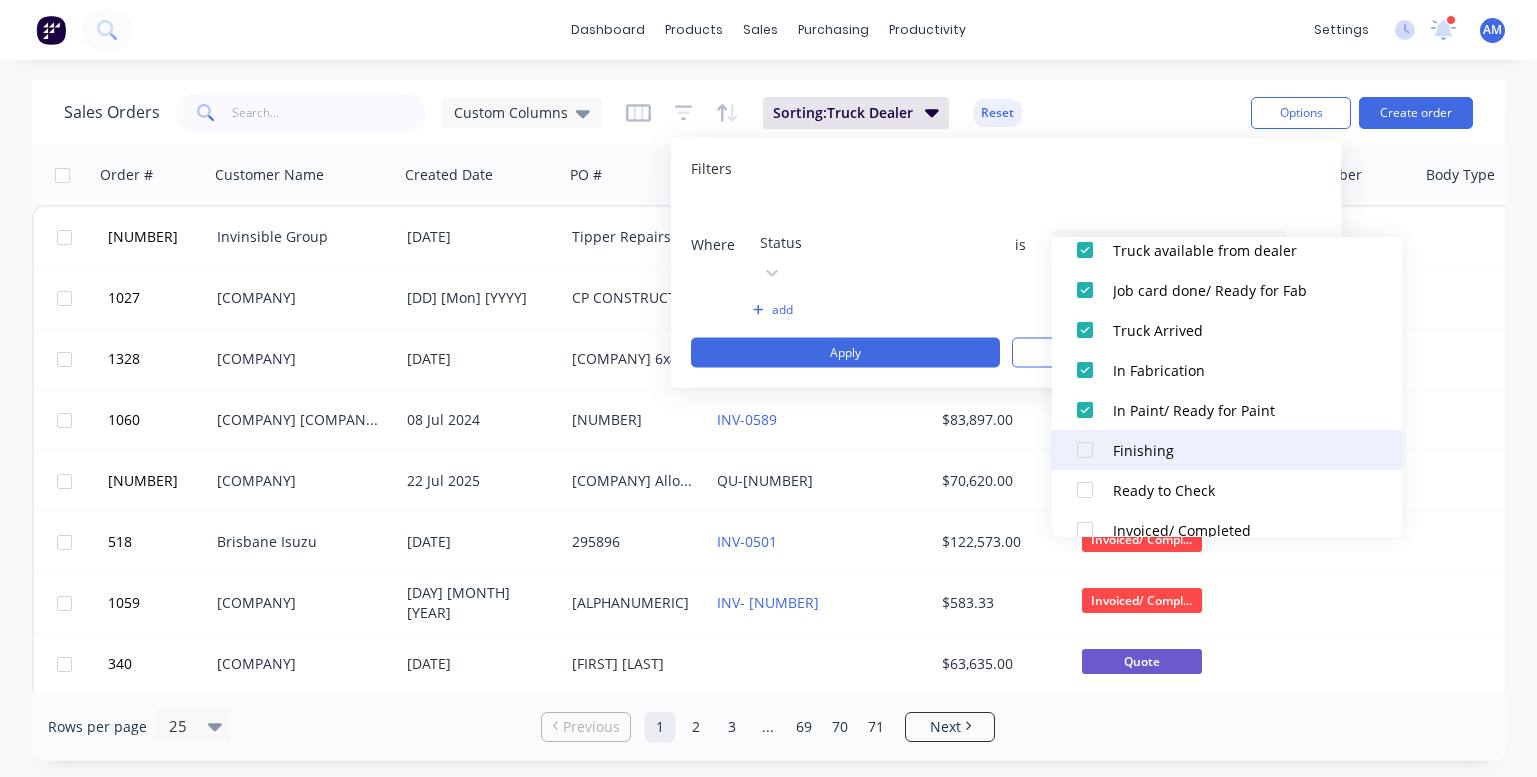 click at bounding box center [1085, 450] 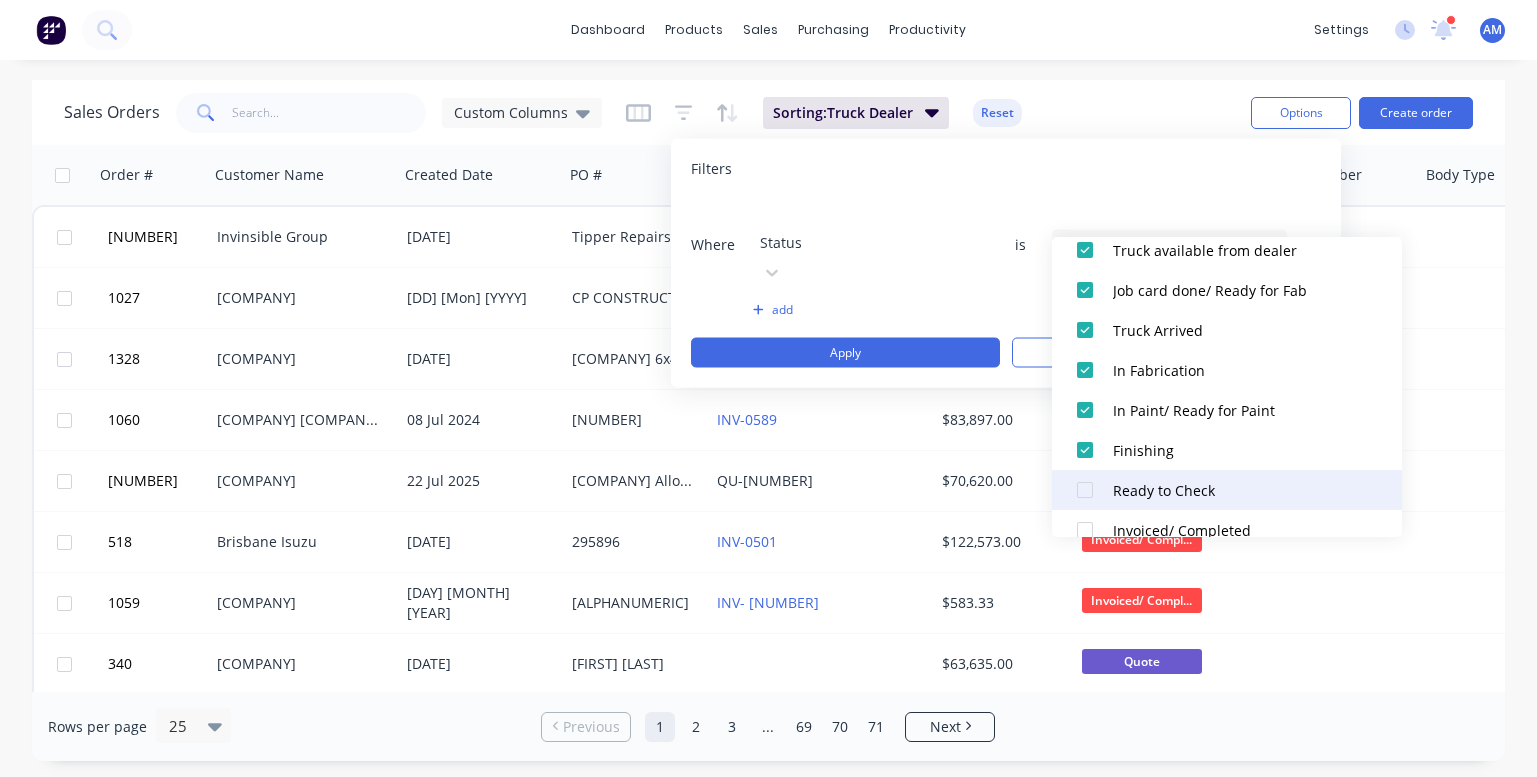 click at bounding box center [1085, 490] 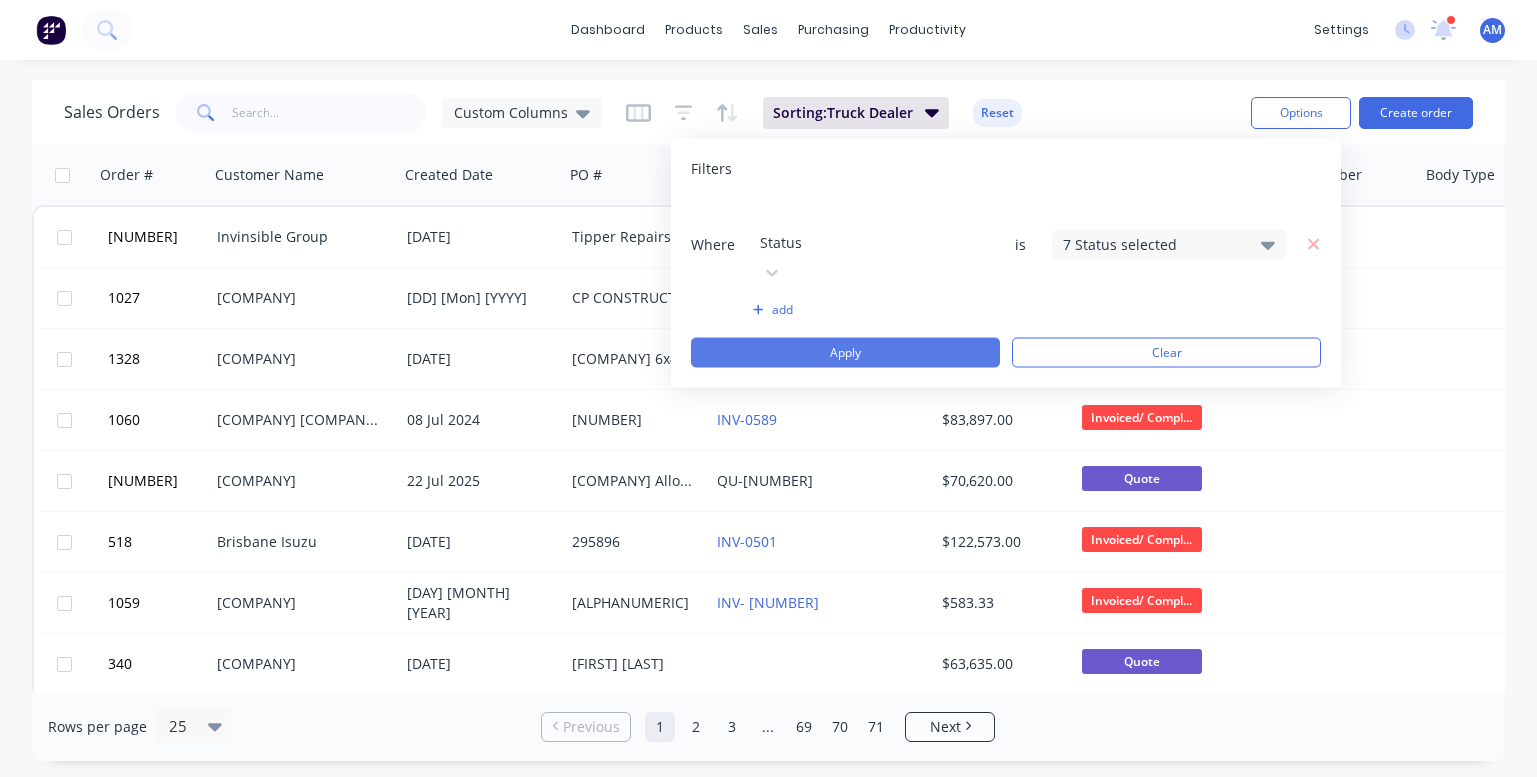 click on "Apply" at bounding box center (845, 353) 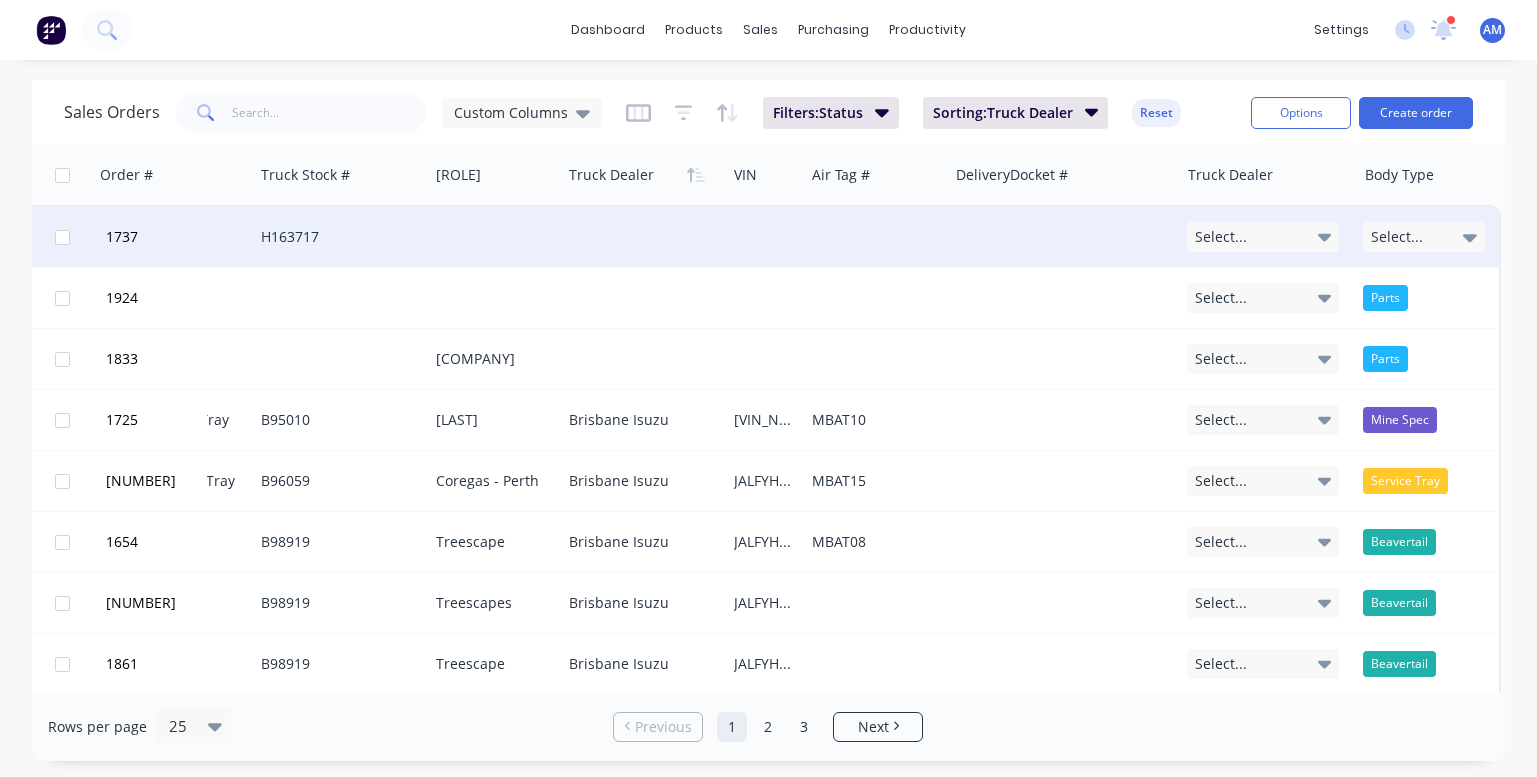 scroll, scrollTop: 0, scrollLeft: 1306, axis: horizontal 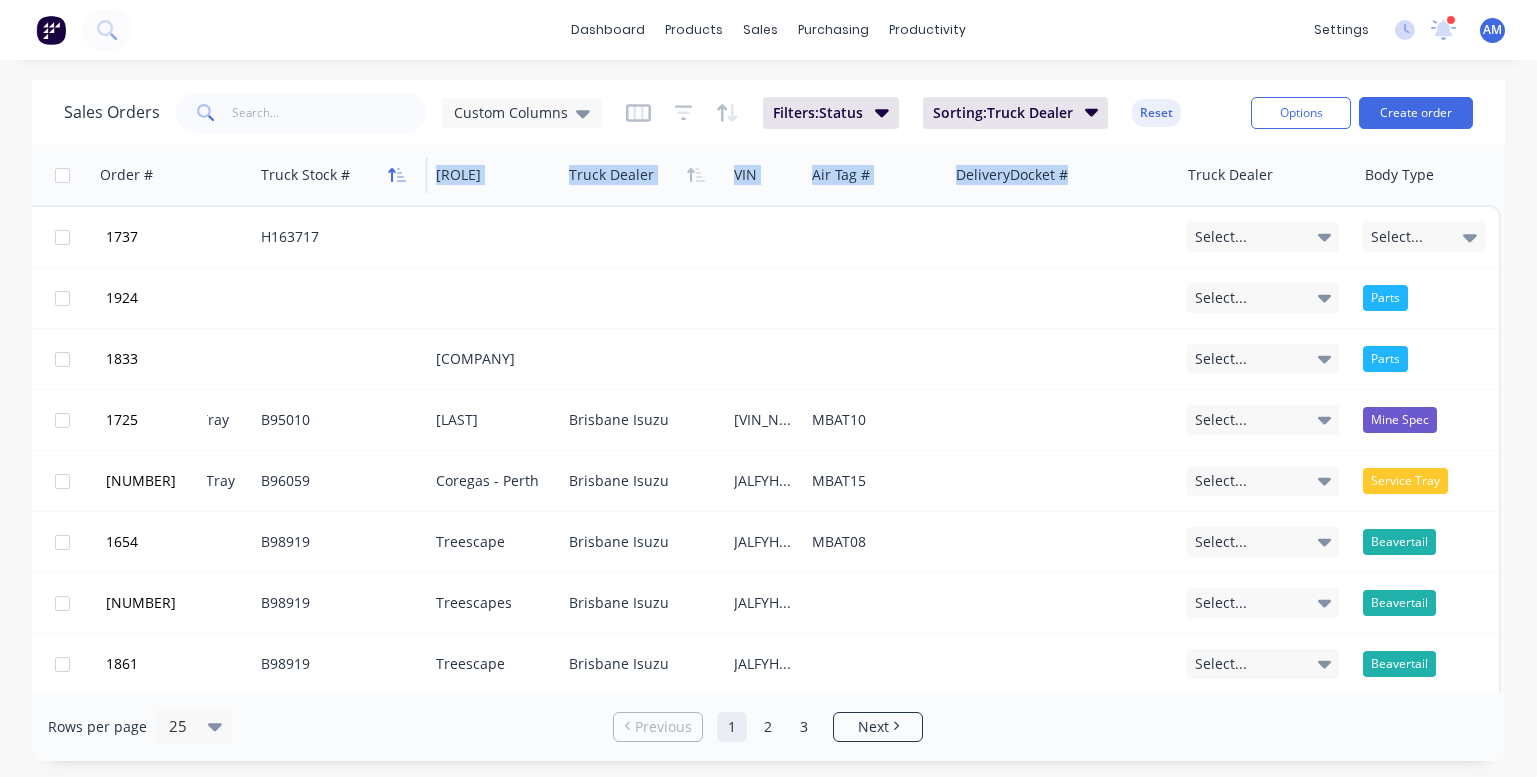 drag, startPoint x: 1244, startPoint y: 179, endPoint x: 388, endPoint y: 164, distance: 856.1314 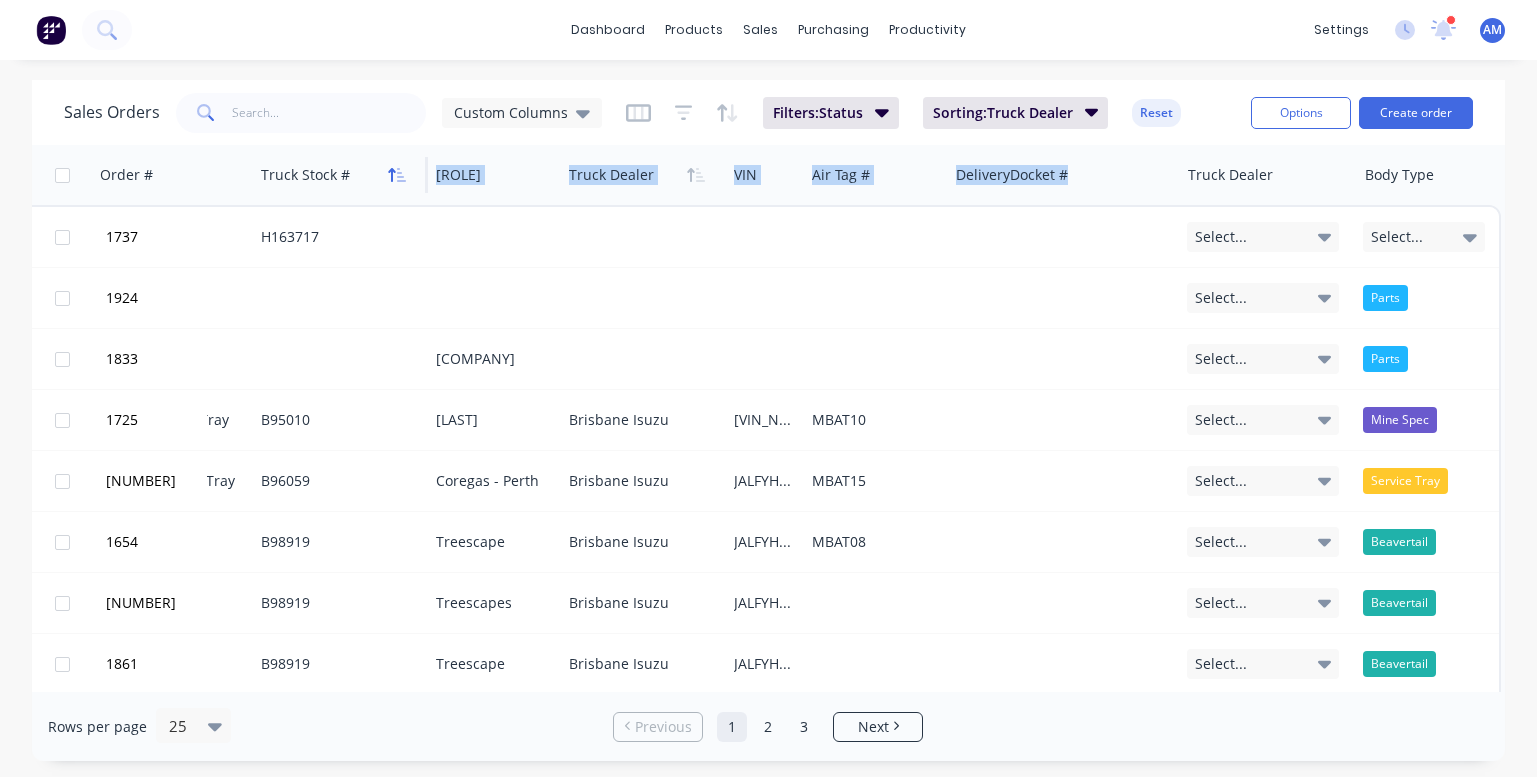 click on "Order # Customer Name Created Date PO # Accounting Order # Total ($) Status Job Number Body Type Truck Stock # End User Truck Dealer VIN Air Tag # Delivery Docket # Truck Dealer Body Type" at bounding box center [116, 175] 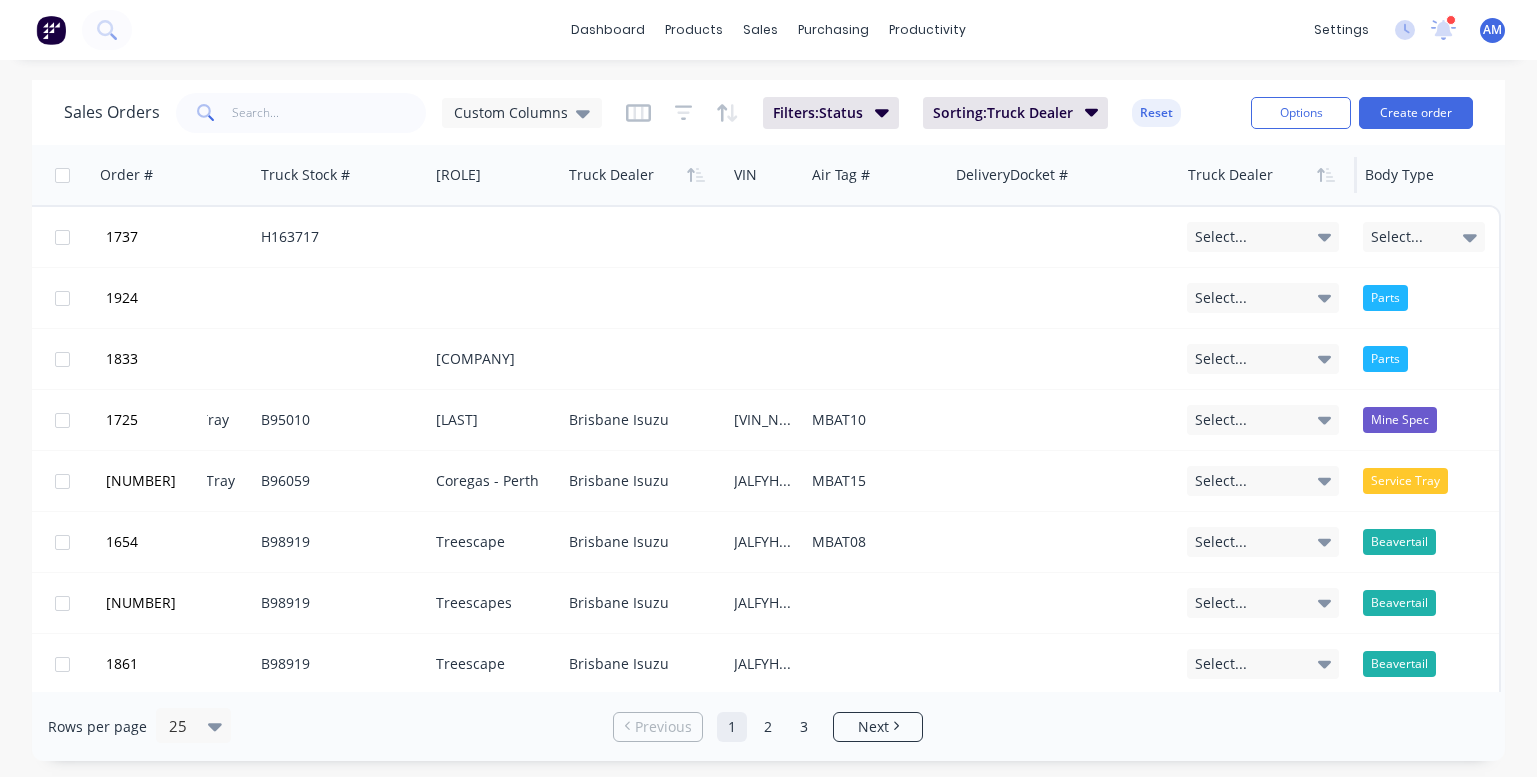click at bounding box center [1264, 175] 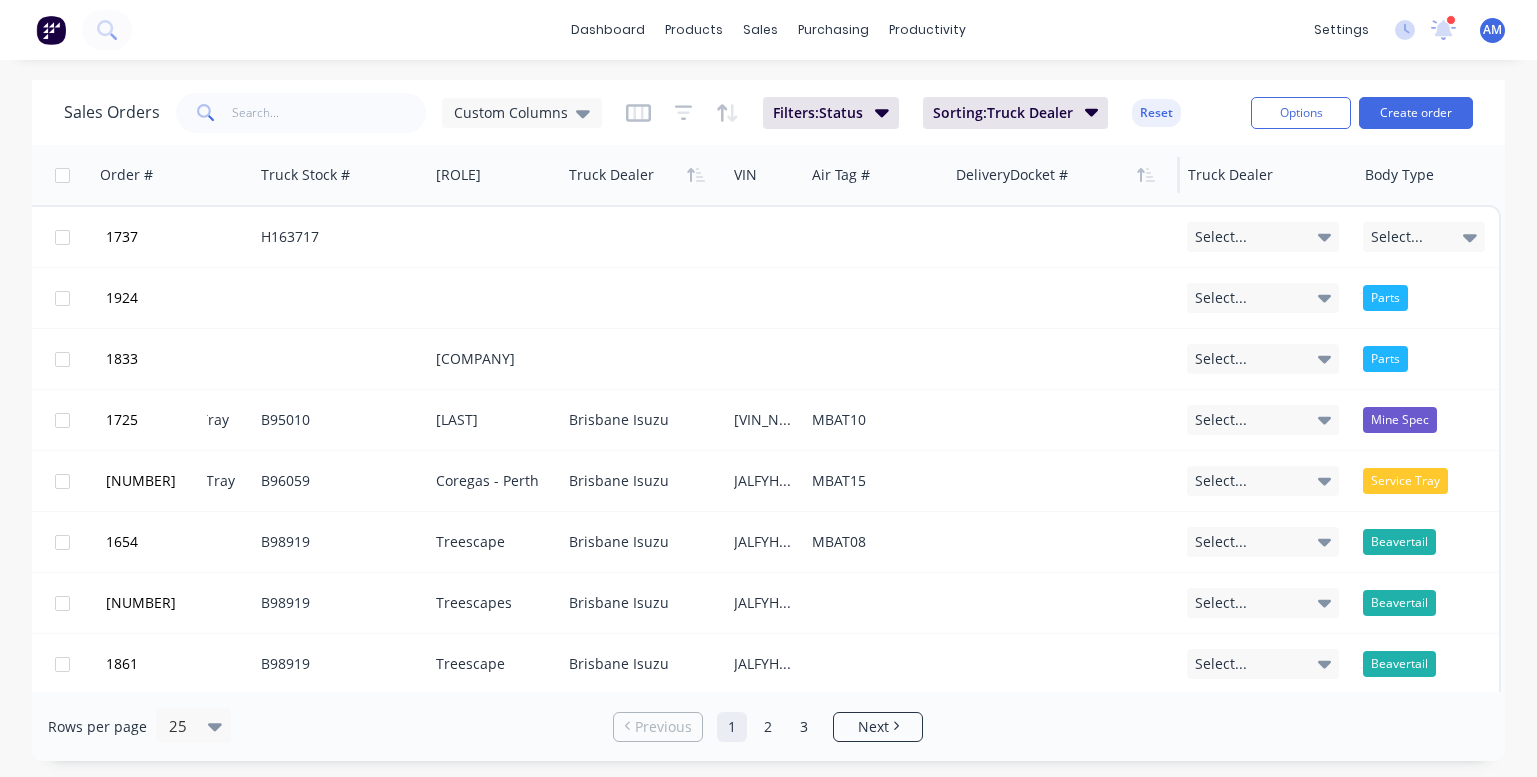 drag, startPoint x: 1245, startPoint y: 179, endPoint x: 1150, endPoint y: 190, distance: 95.63472 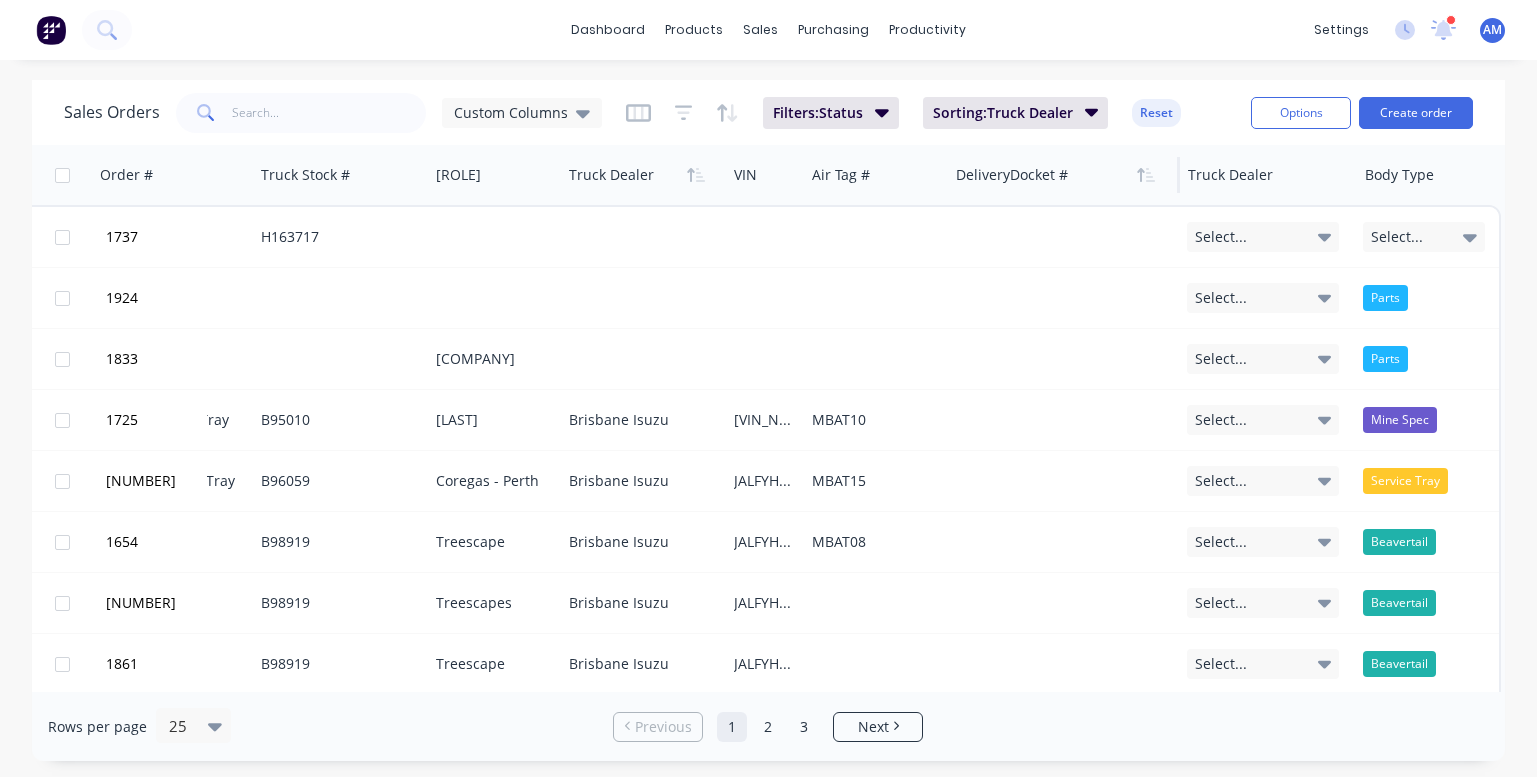 click on "Order # Customer Name Created Date PO # Accounting Order # Total ($) Status Job Number Body Type Truck Stock # End User Truck Dealer VIN Air Tag # Delivery Docket # Truck Dealer Body Type" at bounding box center [116, 175] 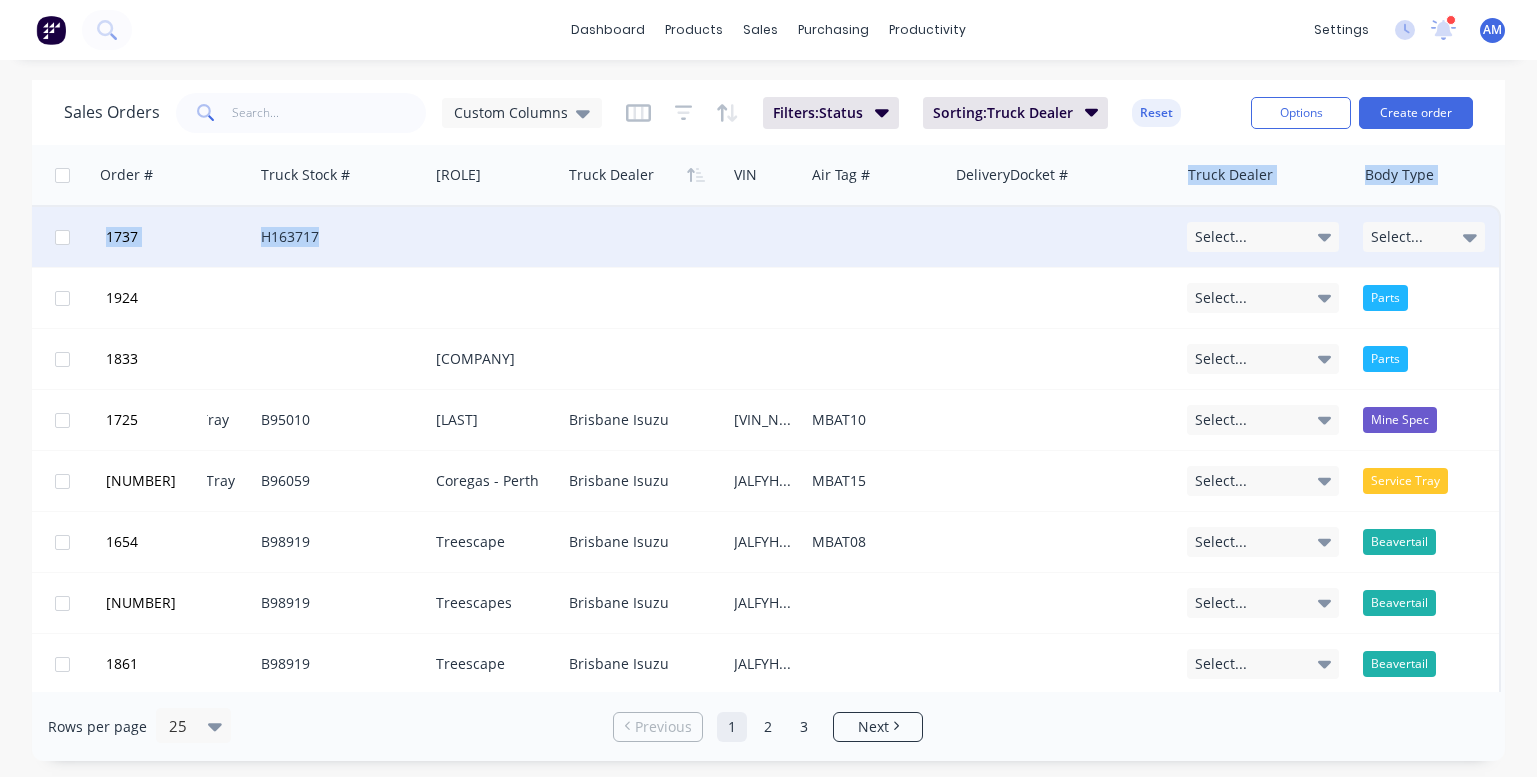 drag, startPoint x: 1232, startPoint y: 182, endPoint x: 1119, endPoint y: 226, distance: 121.264175 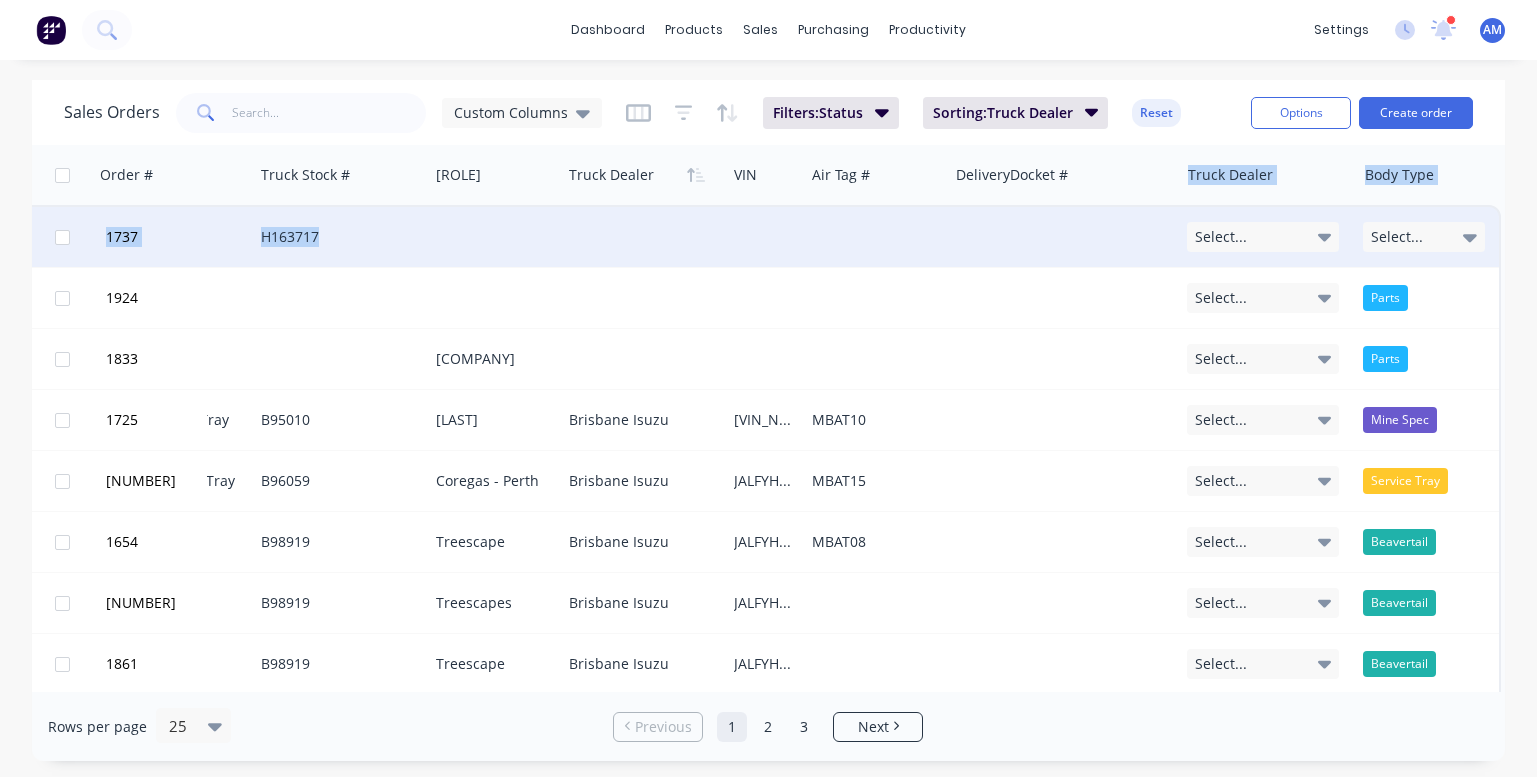 click on "Customer Name Created Date PO # Accounting Order # Total ($) Status Job Number Body Type Truck Stock # End User Truck Dealer VIN Air Tag # Delivery Docket # Truck Dealer Body Type 1737 Sci Fleet Hino 02 May 2025 POHCN05915 ** Mohie INV-0982 $28,490.00 Truck available... T5739 H163717
Select... Select... 1924 Dave's Transport TA Nawrick [COMPANY] Pty Ltd 22 Jul 2025 REPLACEMENT GATES INV-1105 $1,489.40 Finishing Select... Parts 1833 Penske Truck Leasing 02 Jul 2025 PO-8681 - Replacement Curtain INV-1072 $4,741.00 Ready to Check Penske Select... Parts 1725 Brisbane Isuzu 28 May 2025 313966 - MacKellar INV-1021 $25,993.00 Truck Arrived T5770 Mine Spec Tray  B95010 MacKellar Brisbane Isuzu JAANPS75HM7104050 MBAT10 Select... Mine Spec 1671 Brisbane Isuzu 07 Jul 2025 312968 -  Coregas  INV-1075 $138,655.00 Ready to Check T5788 12P Service Tray B96059 Coregas - Perth Brisbane Isuzu JALFYH77TP7000565 MBAT15 Select... Service Tray 1654 Brisbane Isuzu 24 Mar 2025 308640 Treescapes INV-0947 $48,950.00 T5727" at bounding box center (116, 936) 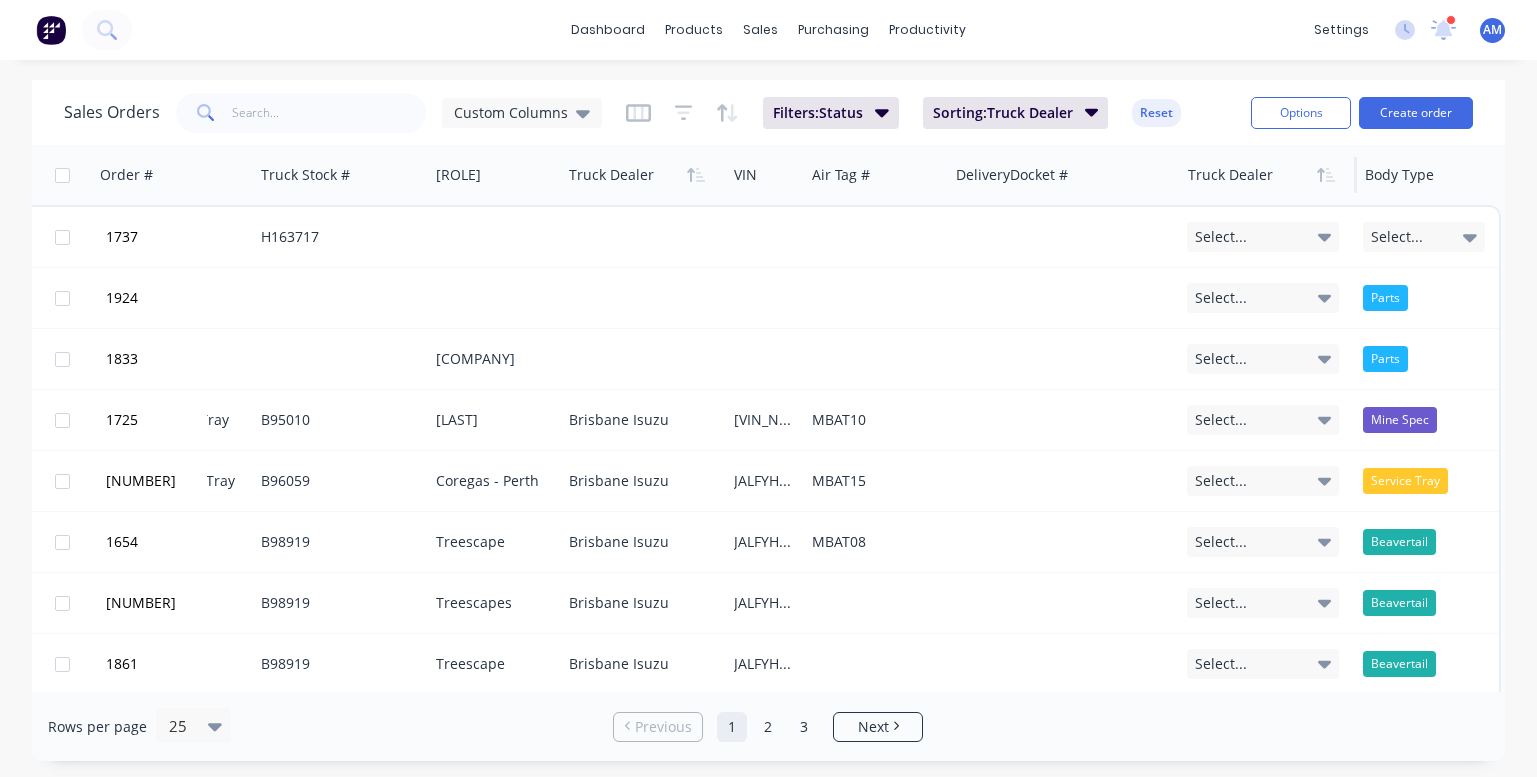 click at bounding box center (1264, 175) 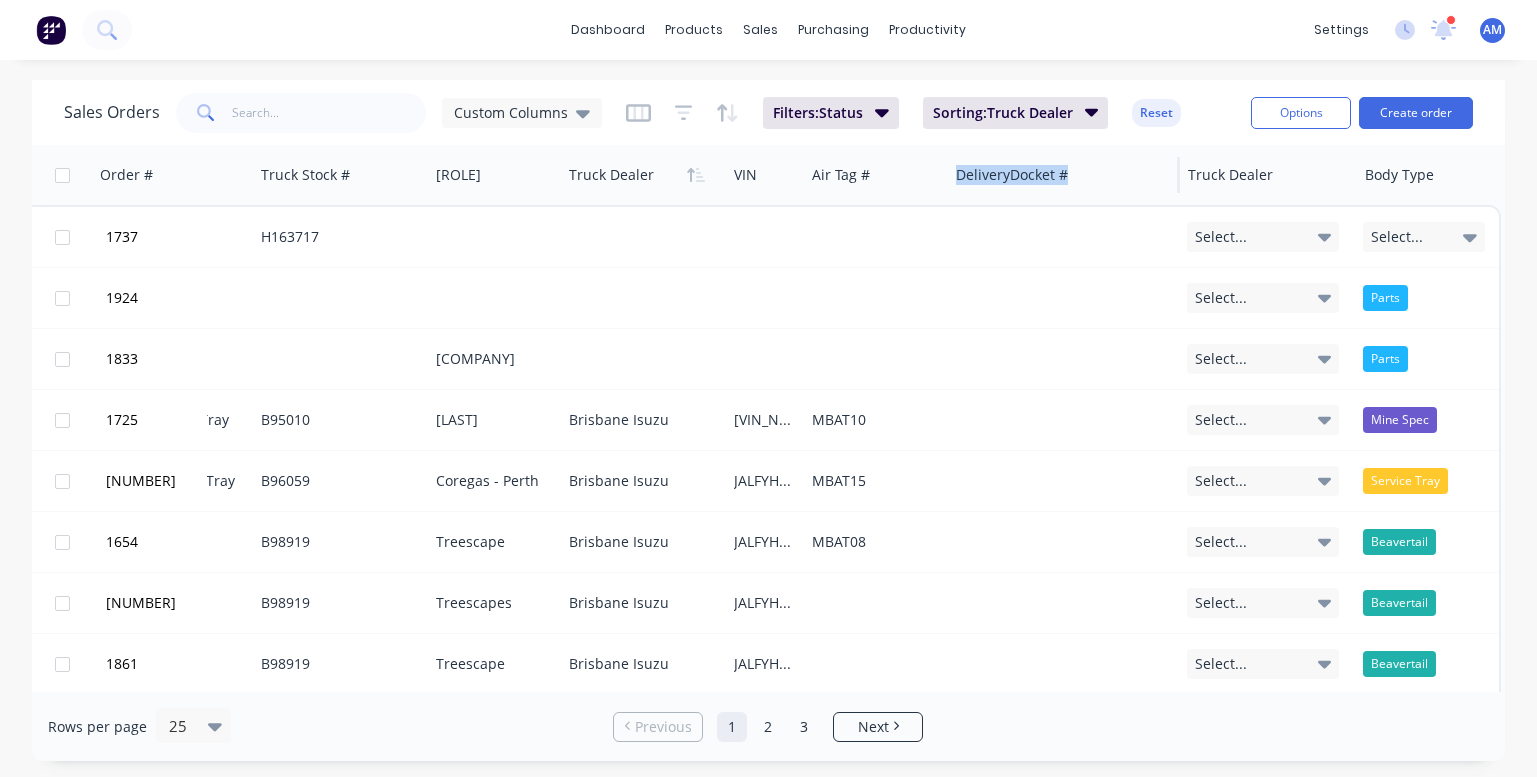 drag, startPoint x: 1241, startPoint y: 178, endPoint x: 949, endPoint y: 179, distance: 292.0017 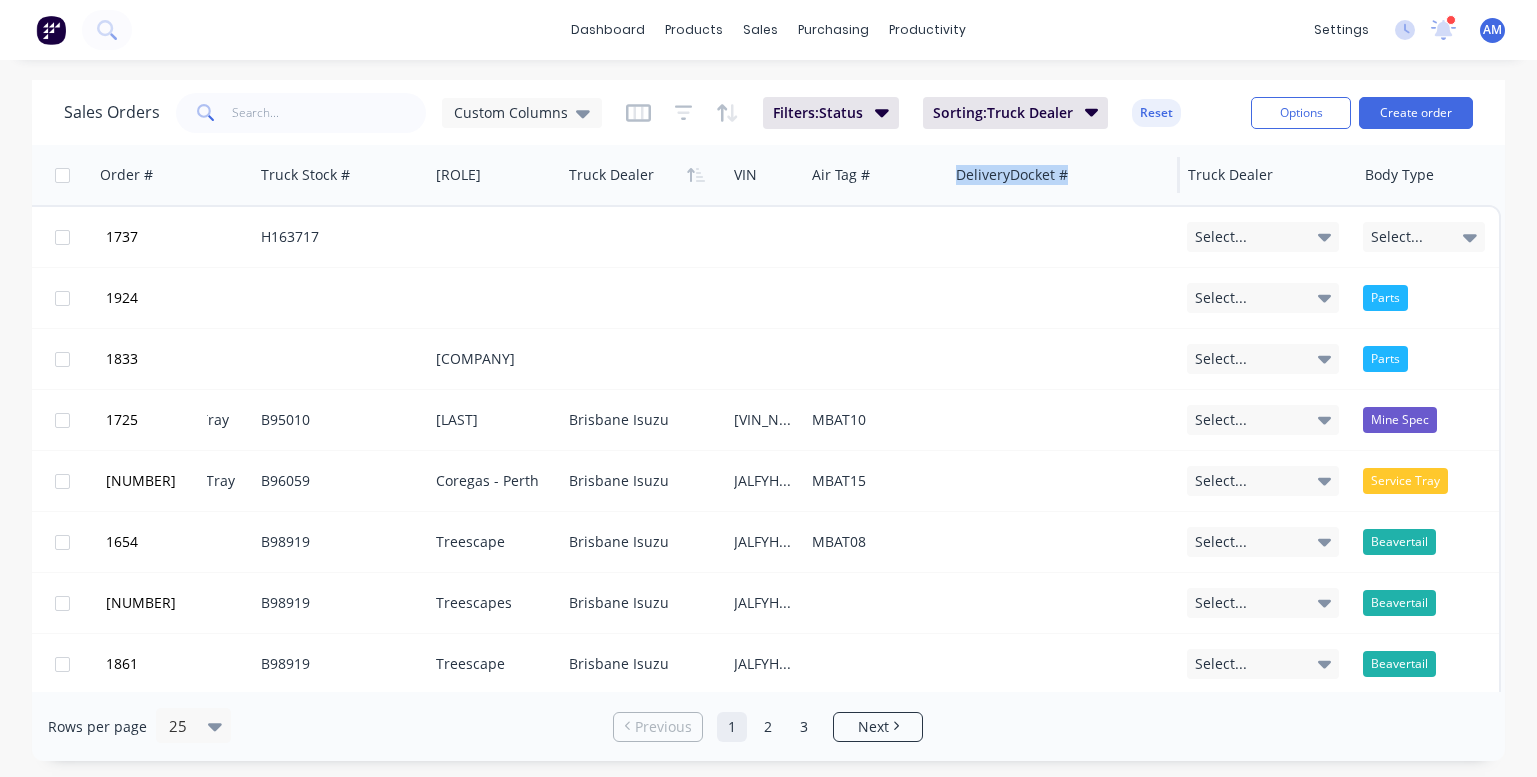click on "Order # Customer Name Created Date PO # Accounting Order # Total ($) Status Job Number Body Type Truck Stock # End User Truck Dealer VIN Air Tag # Delivery Docket # Truck Dealer Body Type" at bounding box center [116, 175] 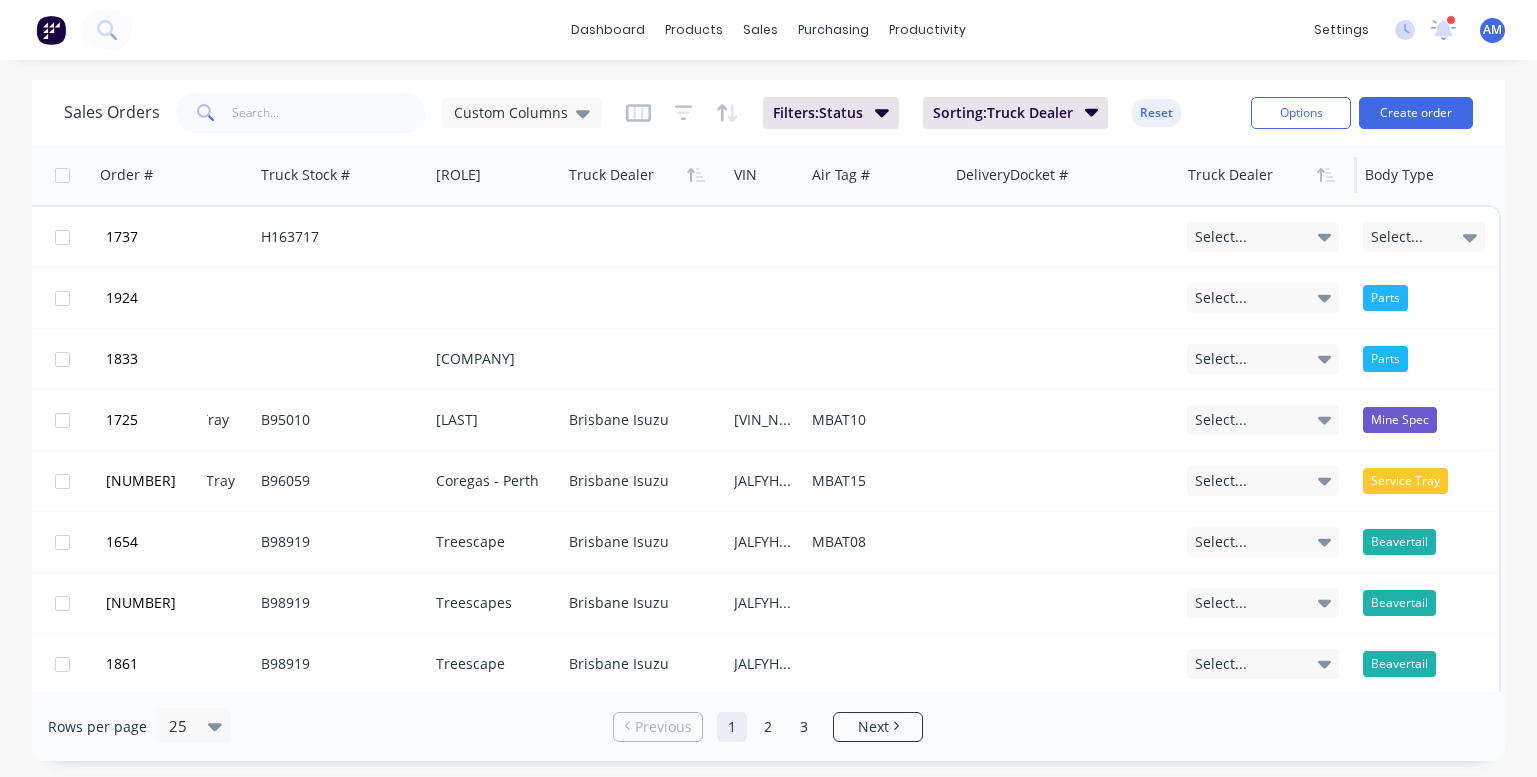 click at bounding box center (1264, 175) 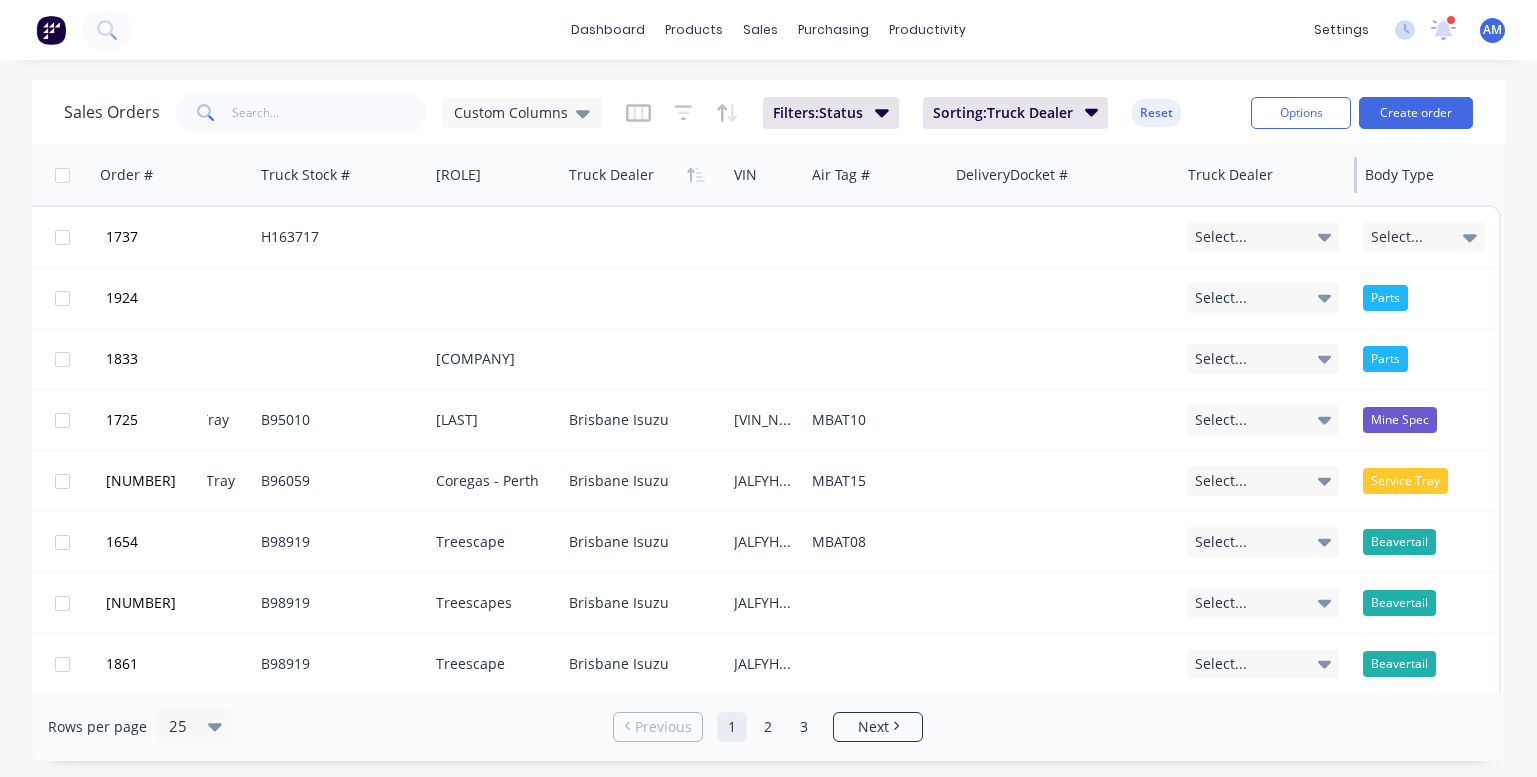 scroll, scrollTop: 0, scrollLeft: 1305, axis: horizontal 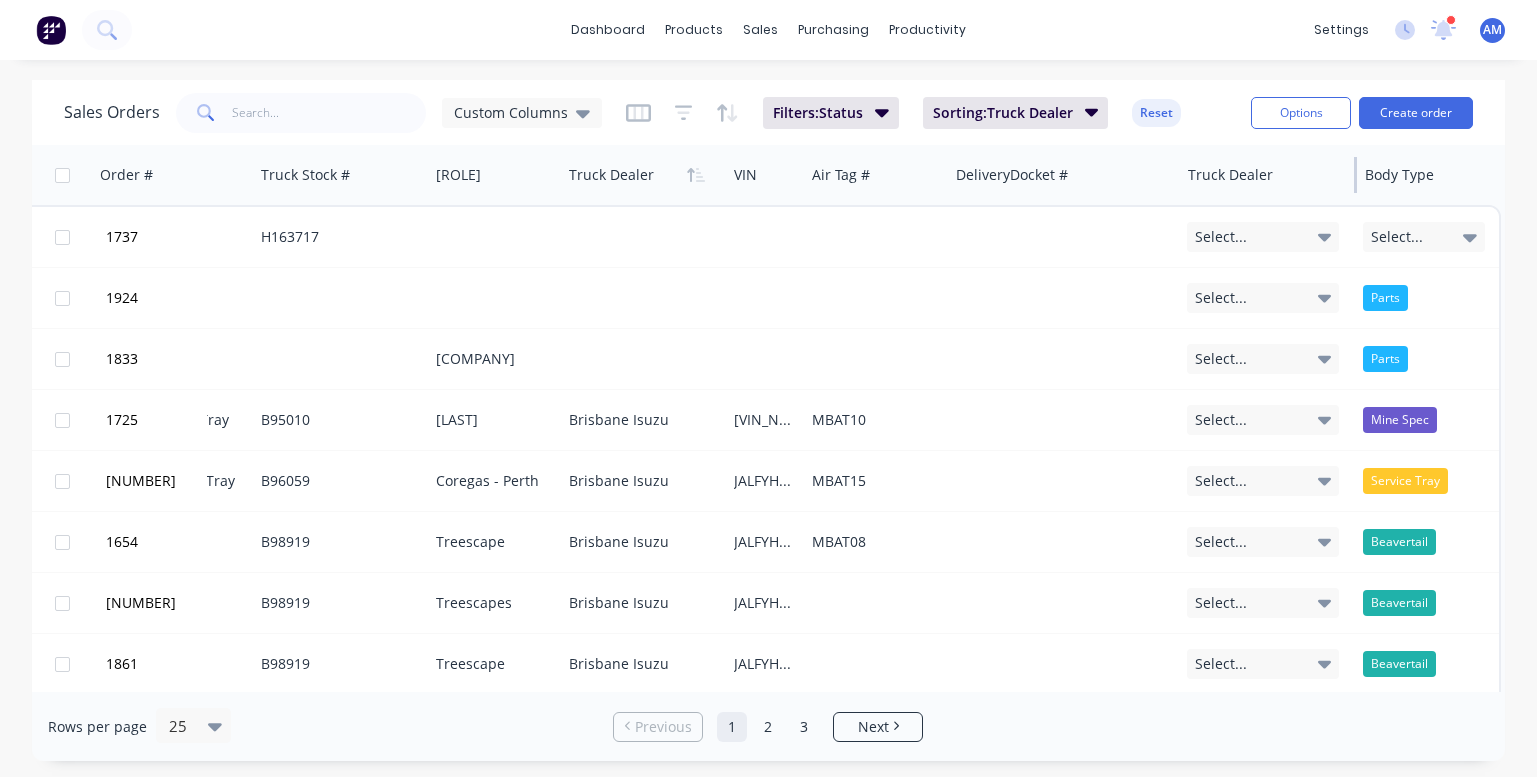 click at bounding box center [1355, 175] 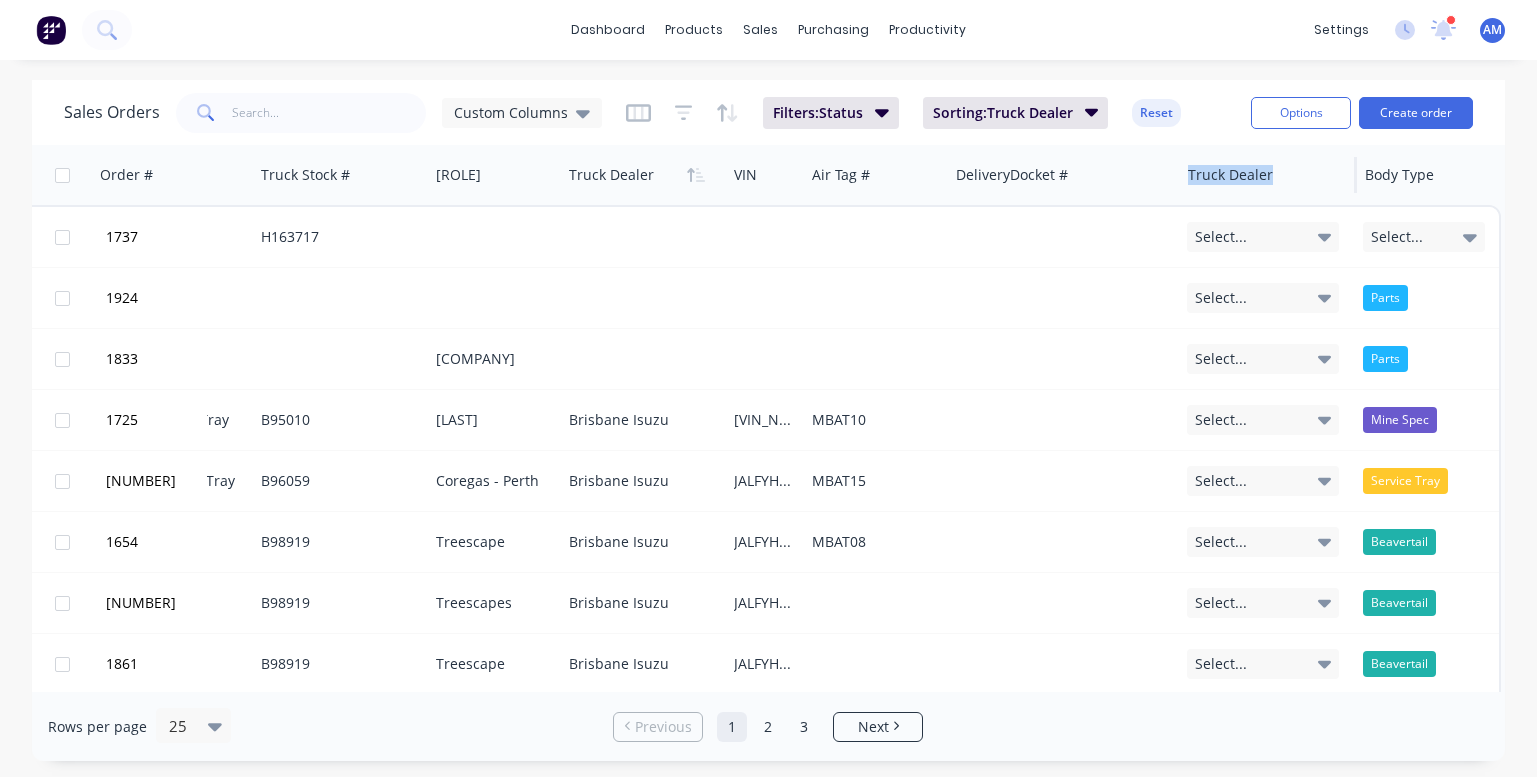 drag, startPoint x: 1257, startPoint y: 179, endPoint x: 1196, endPoint y: 197, distance: 63.600315 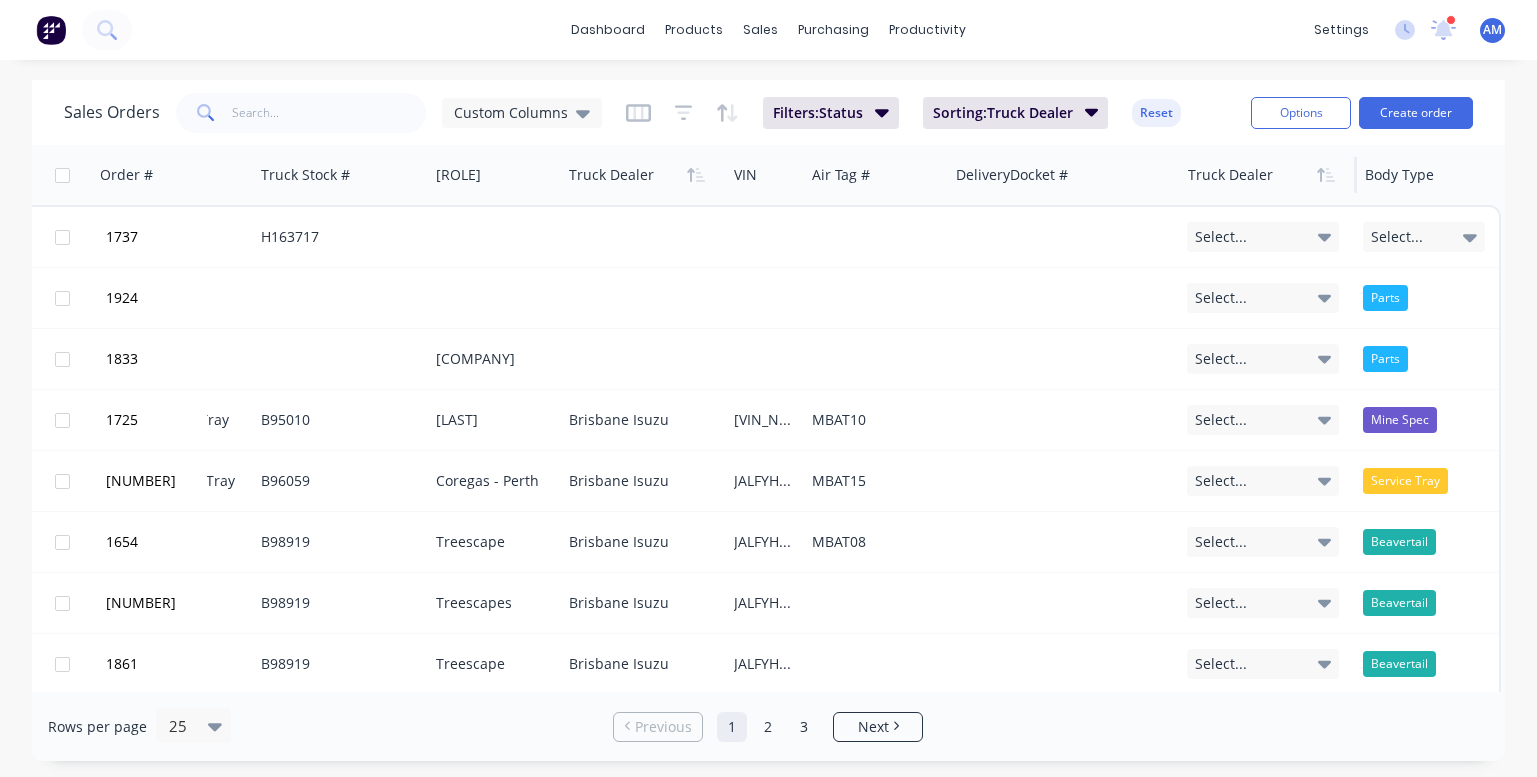 click at bounding box center (1264, 175) 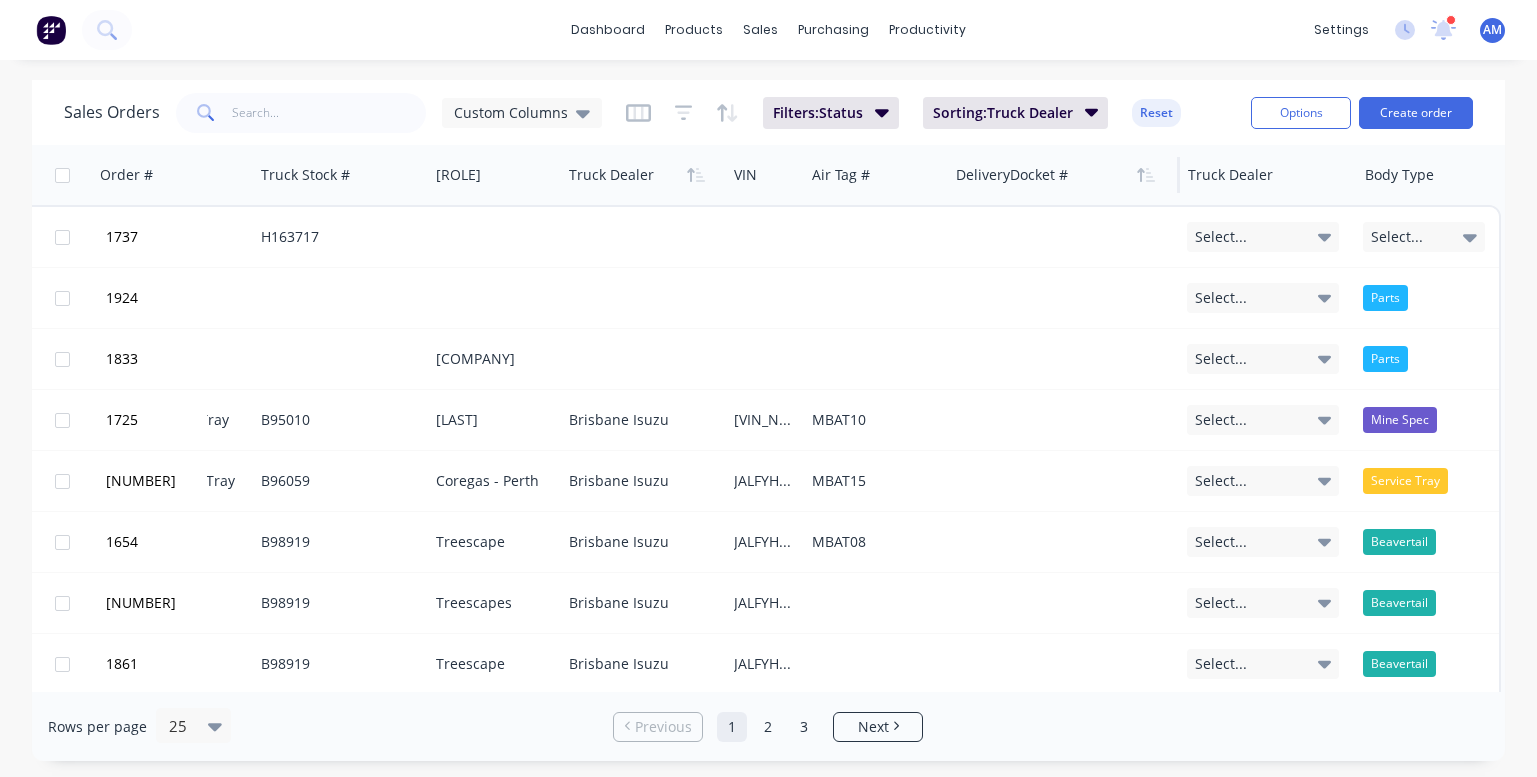 drag, startPoint x: 1205, startPoint y: 179, endPoint x: 1001, endPoint y: 191, distance: 204.35263 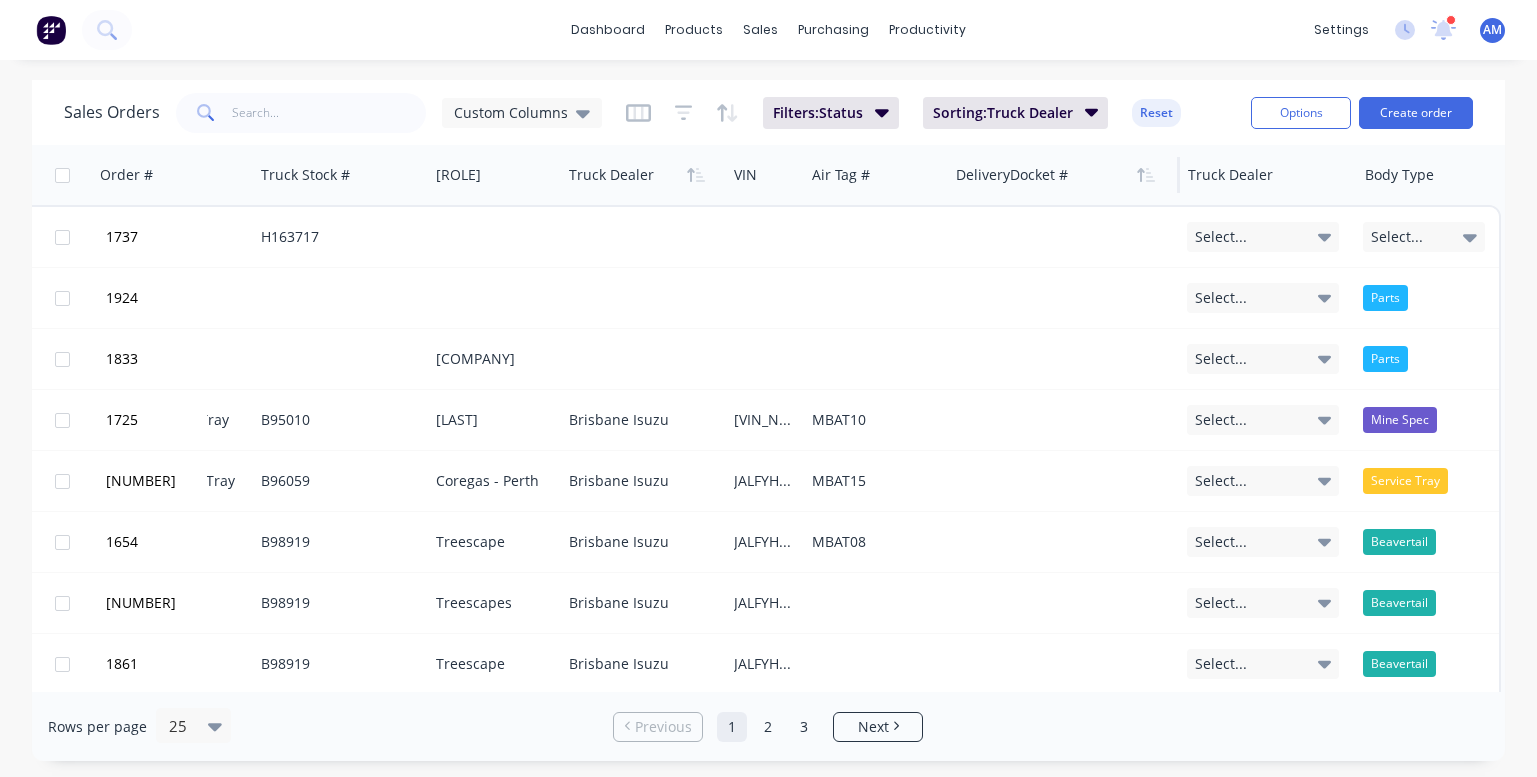 click on "Order # Customer Name Created Date PO # Accounting Order # Total ($) Status Job Number Body Type Truck Stock # End User Truck Dealer VIN Air Tag # Delivery Docket # Truck Dealer Body Type" at bounding box center (116, 175) 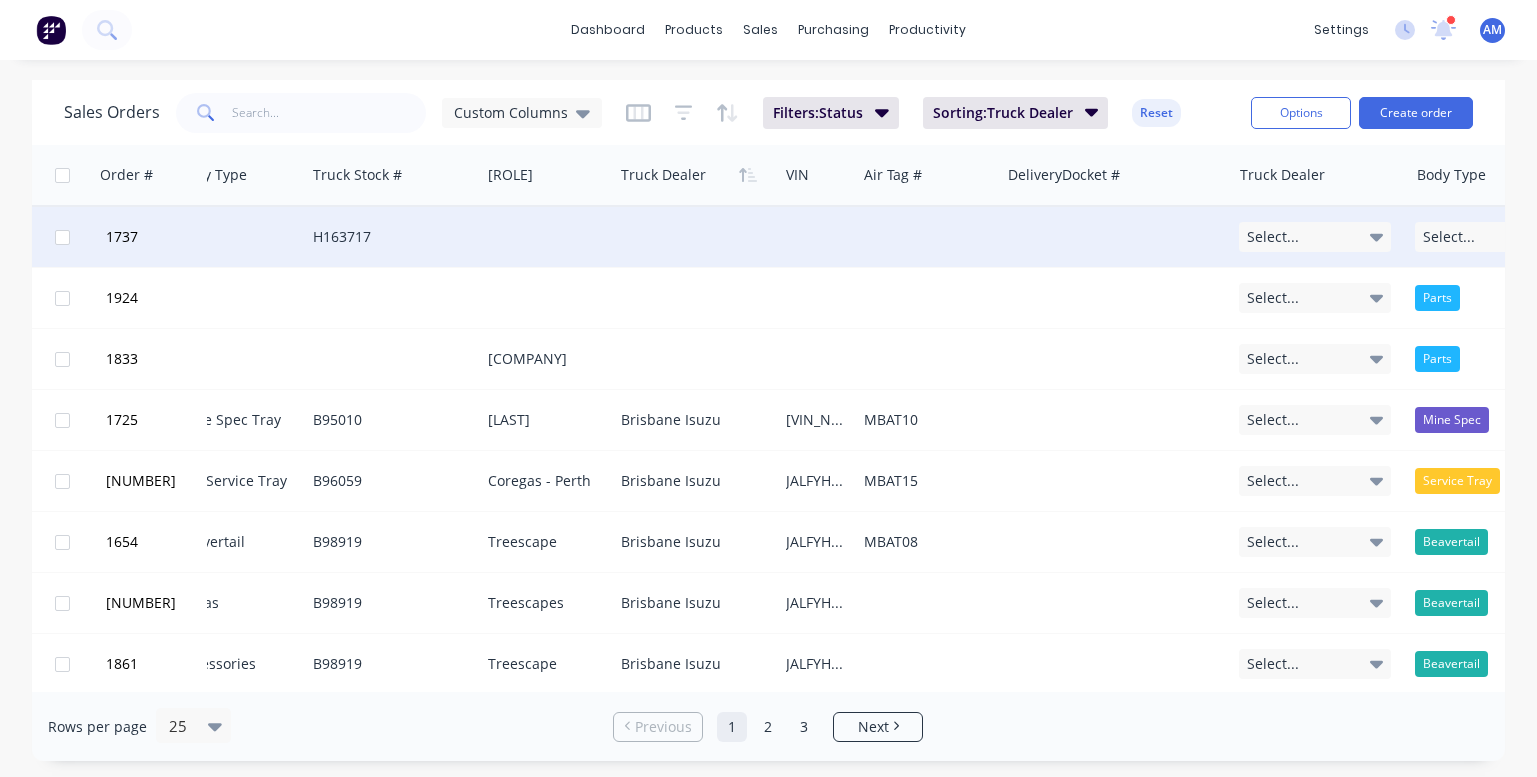 scroll, scrollTop: 0, scrollLeft: 1252, axis: horizontal 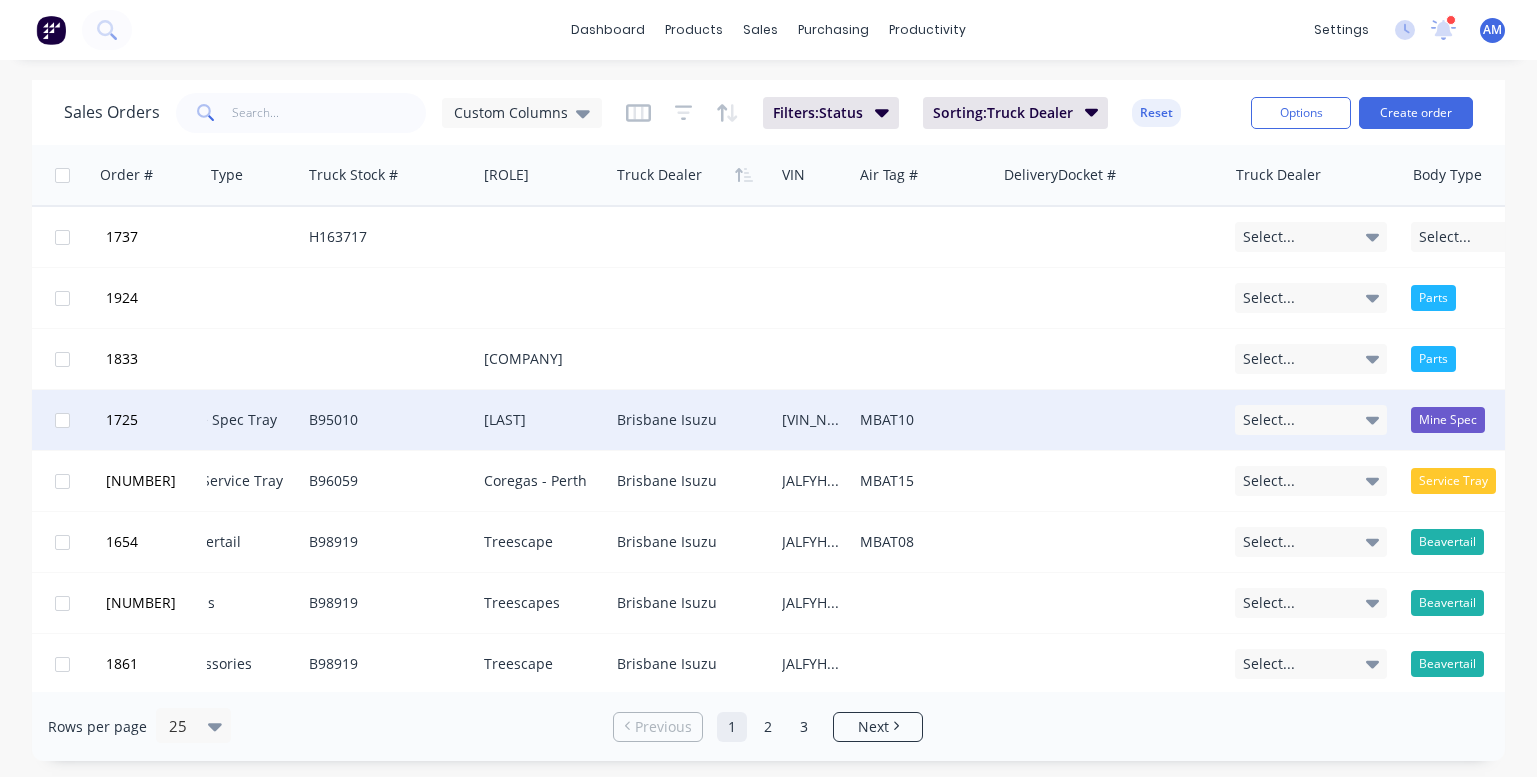 click 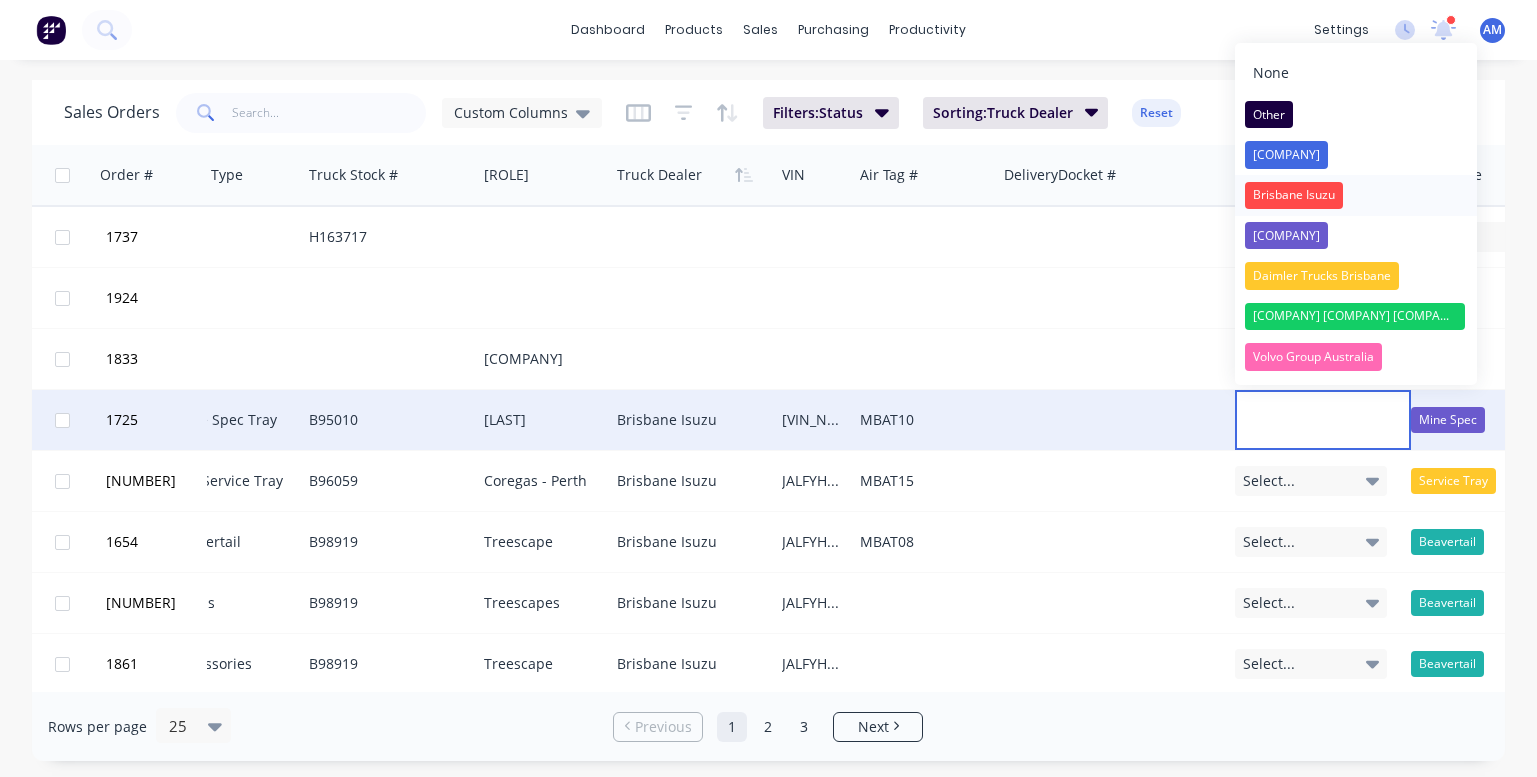 click on "Brisbane Isuzu" at bounding box center [1294, 196] 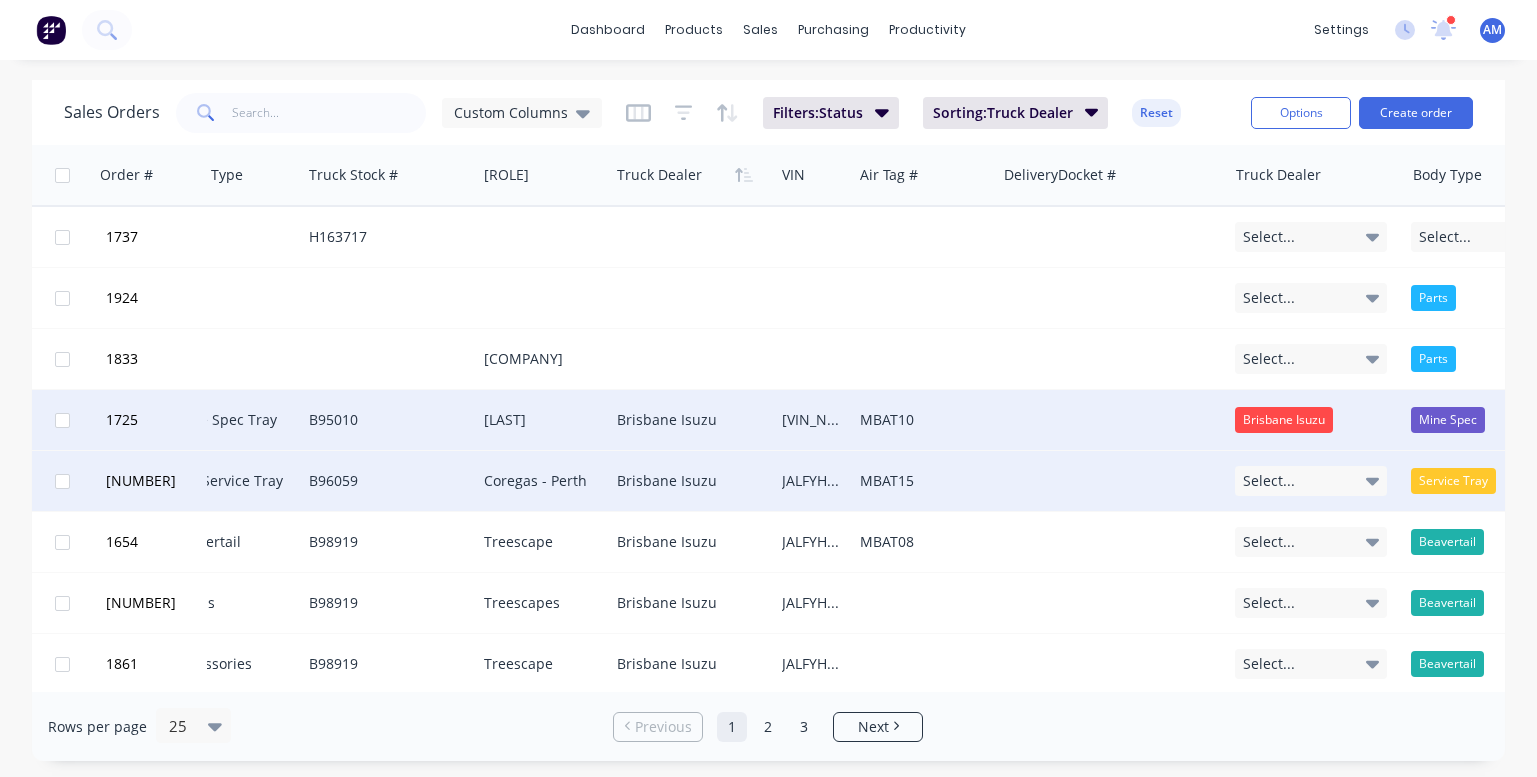 click 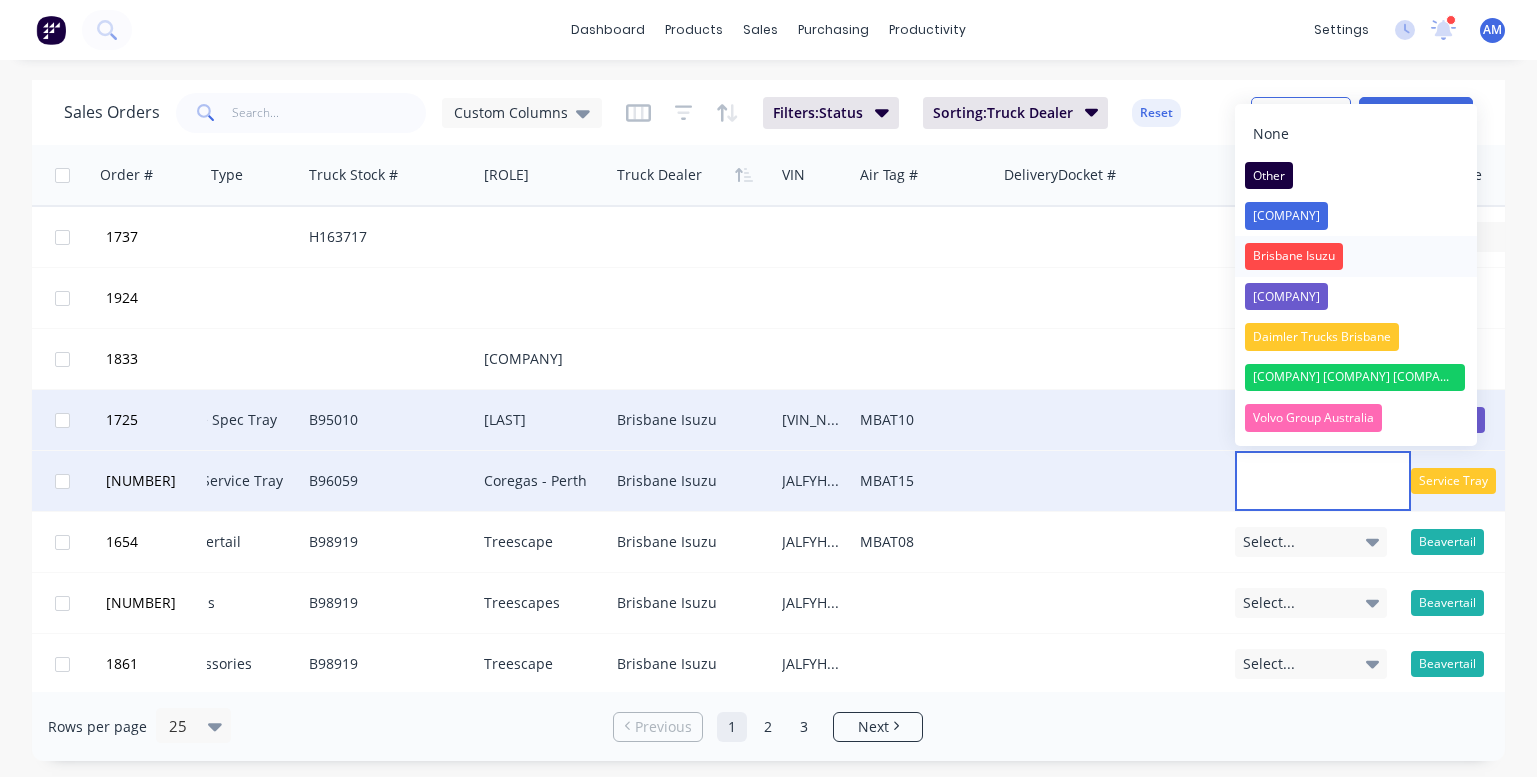 click on "Brisbane Isuzu" at bounding box center [1294, 257] 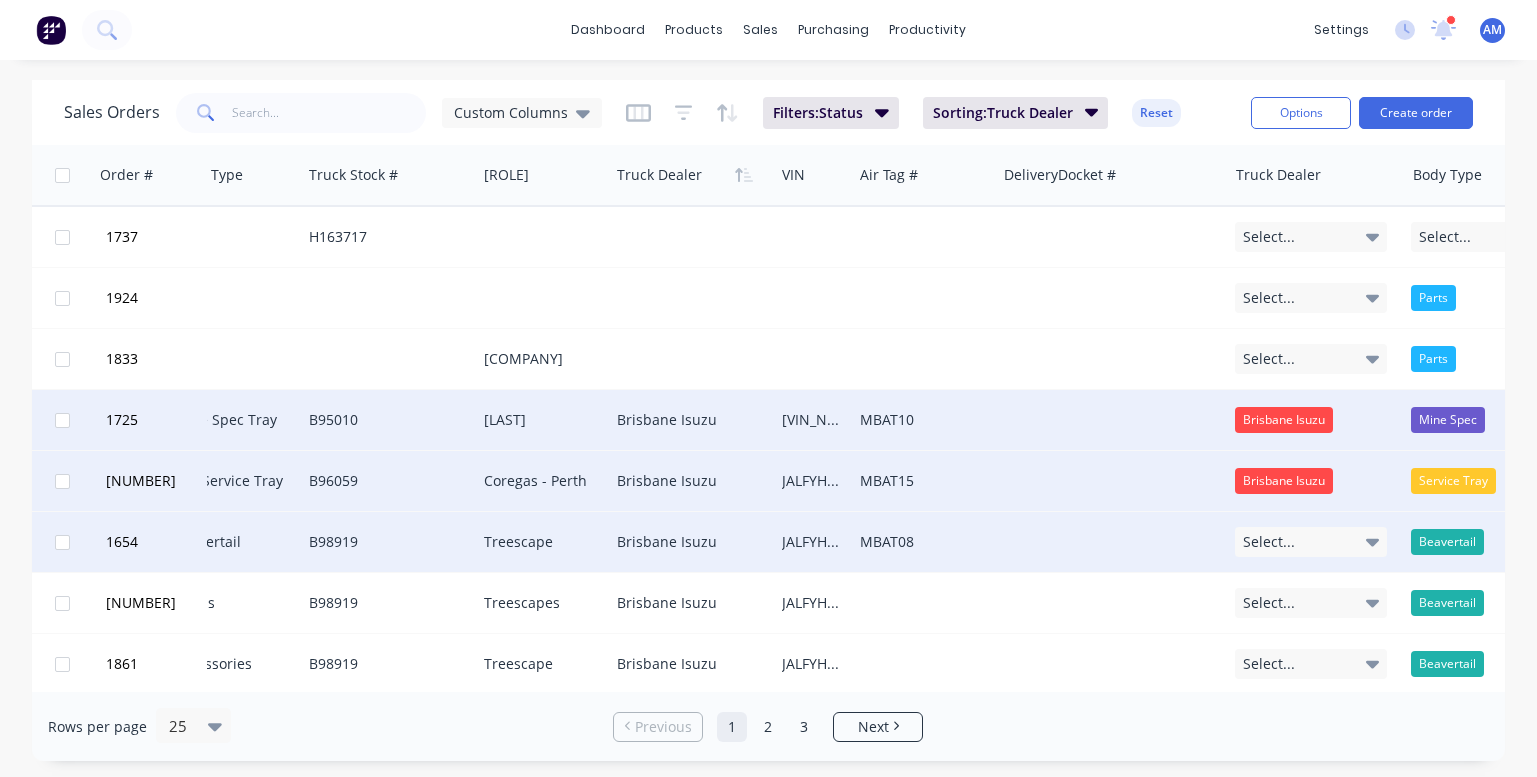 click 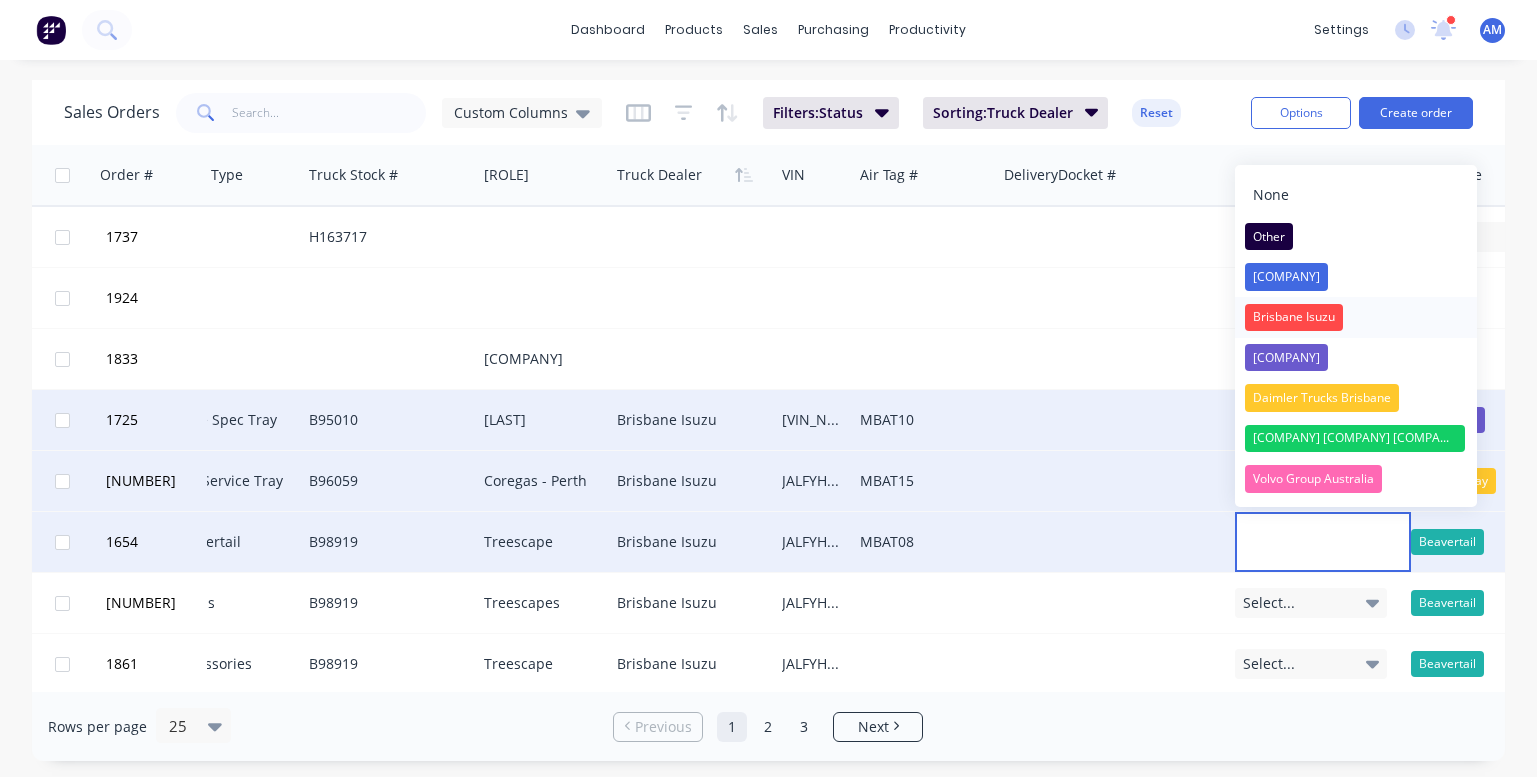 click on "Brisbane Isuzu" at bounding box center [1294, 318] 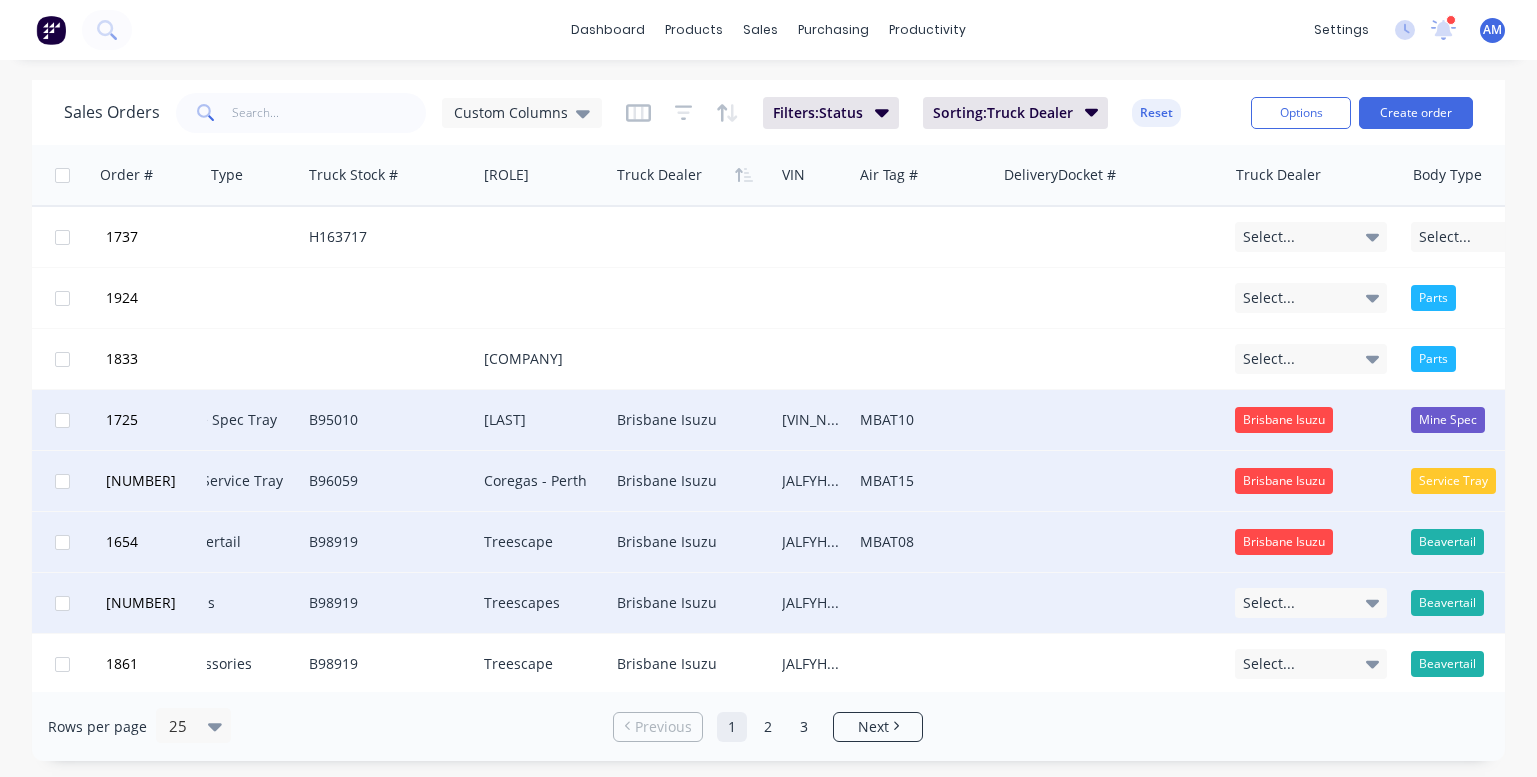 click 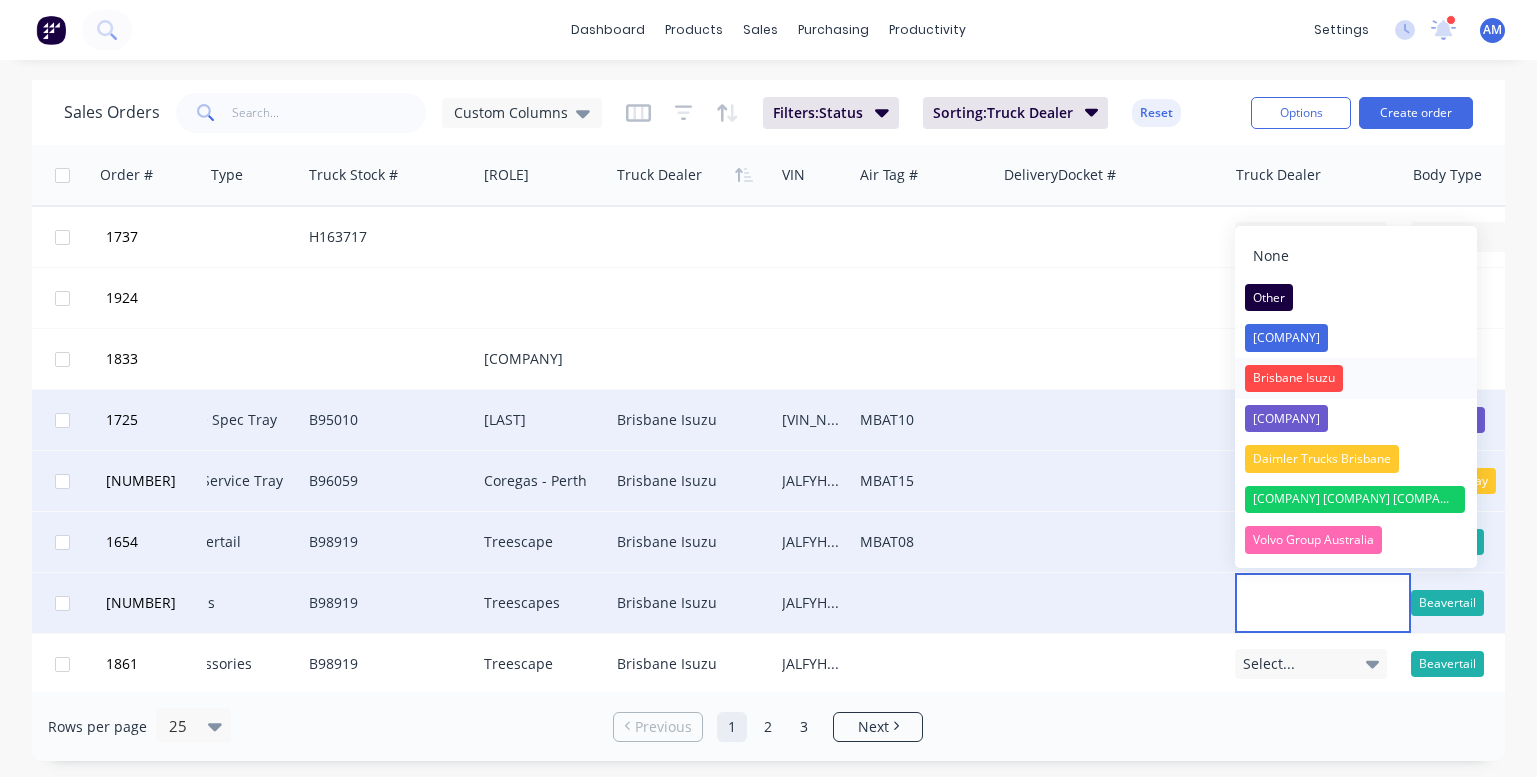 click on "Brisbane Isuzu" at bounding box center [1294, 379] 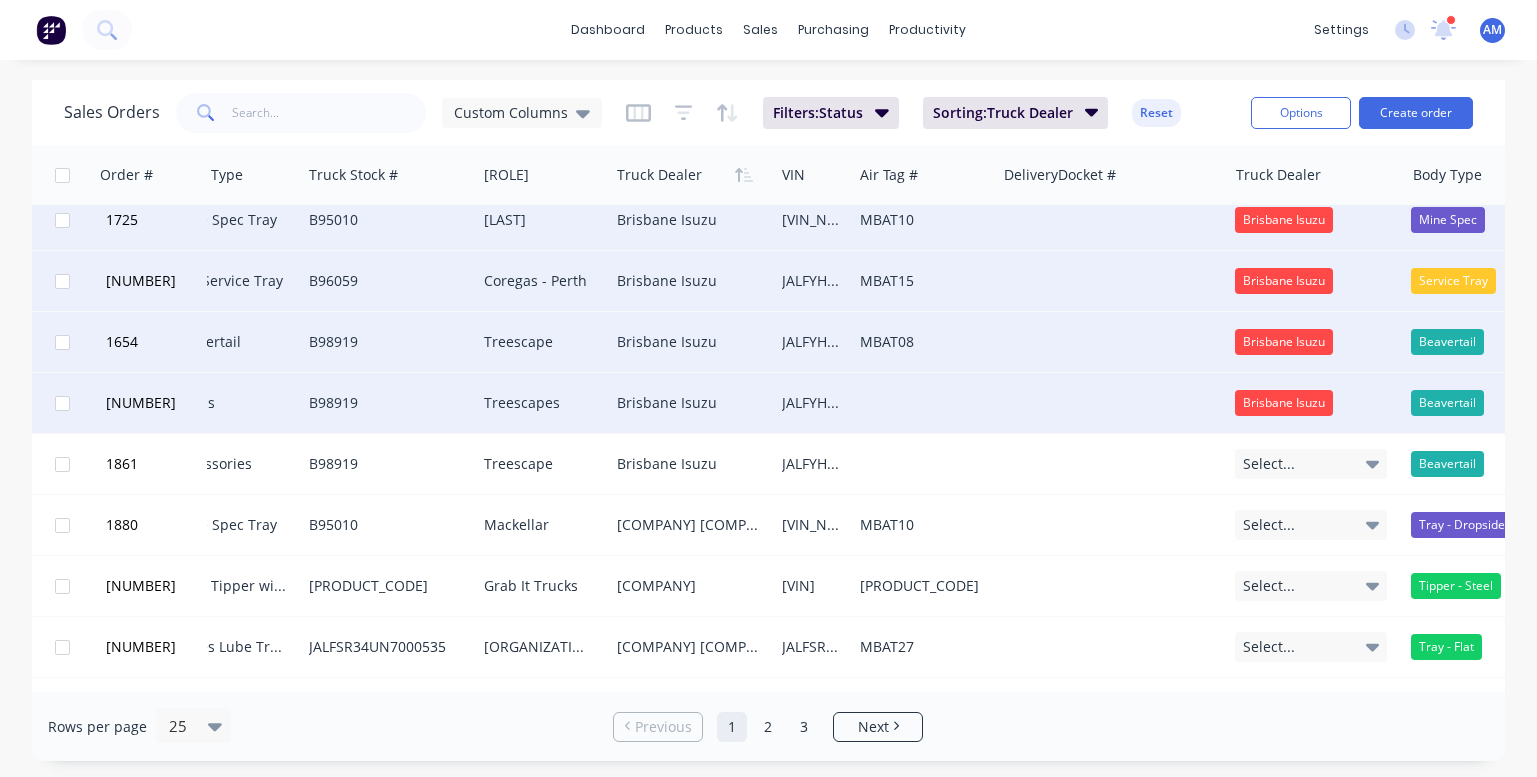 scroll, scrollTop: 202, scrollLeft: 1252, axis: both 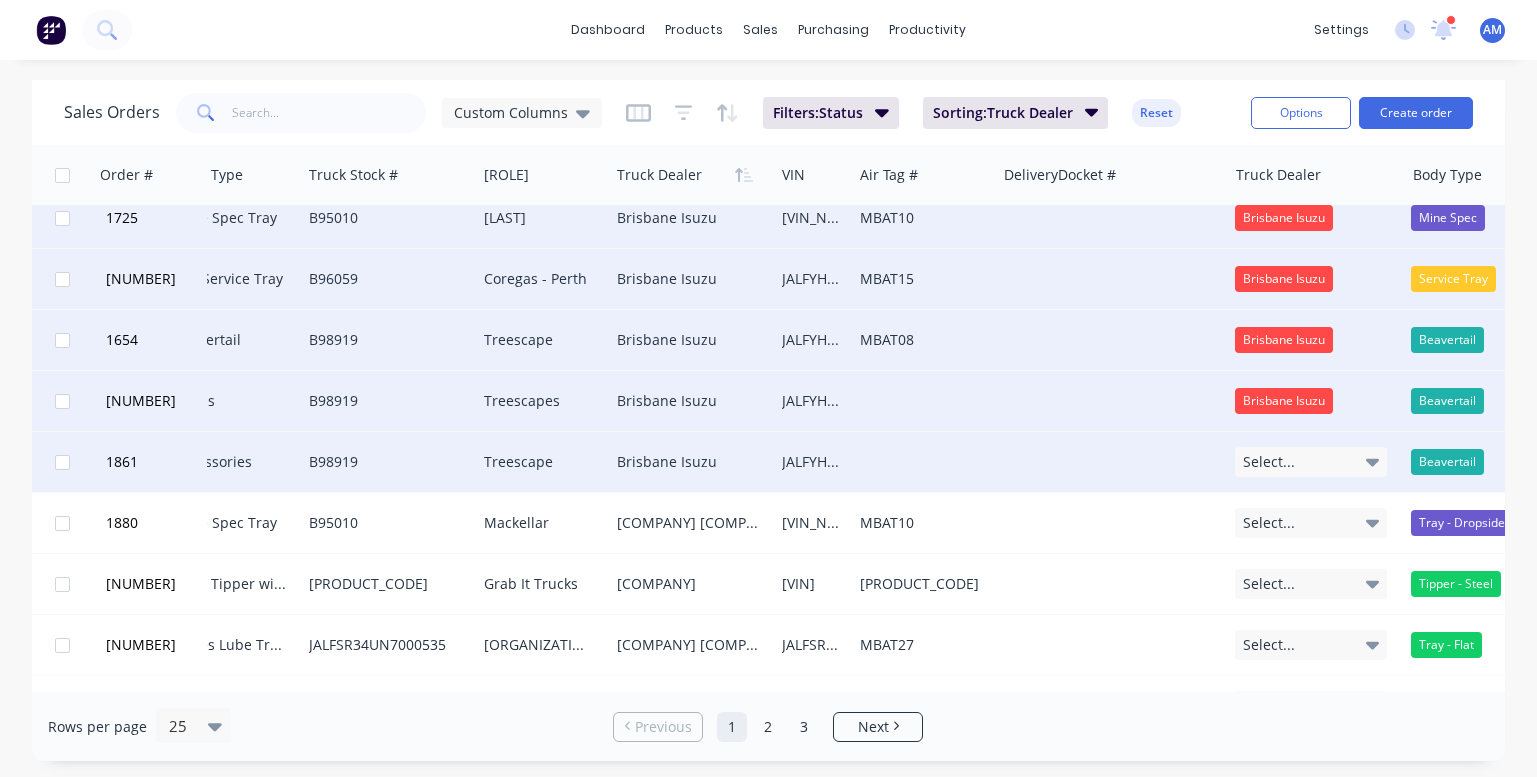 click 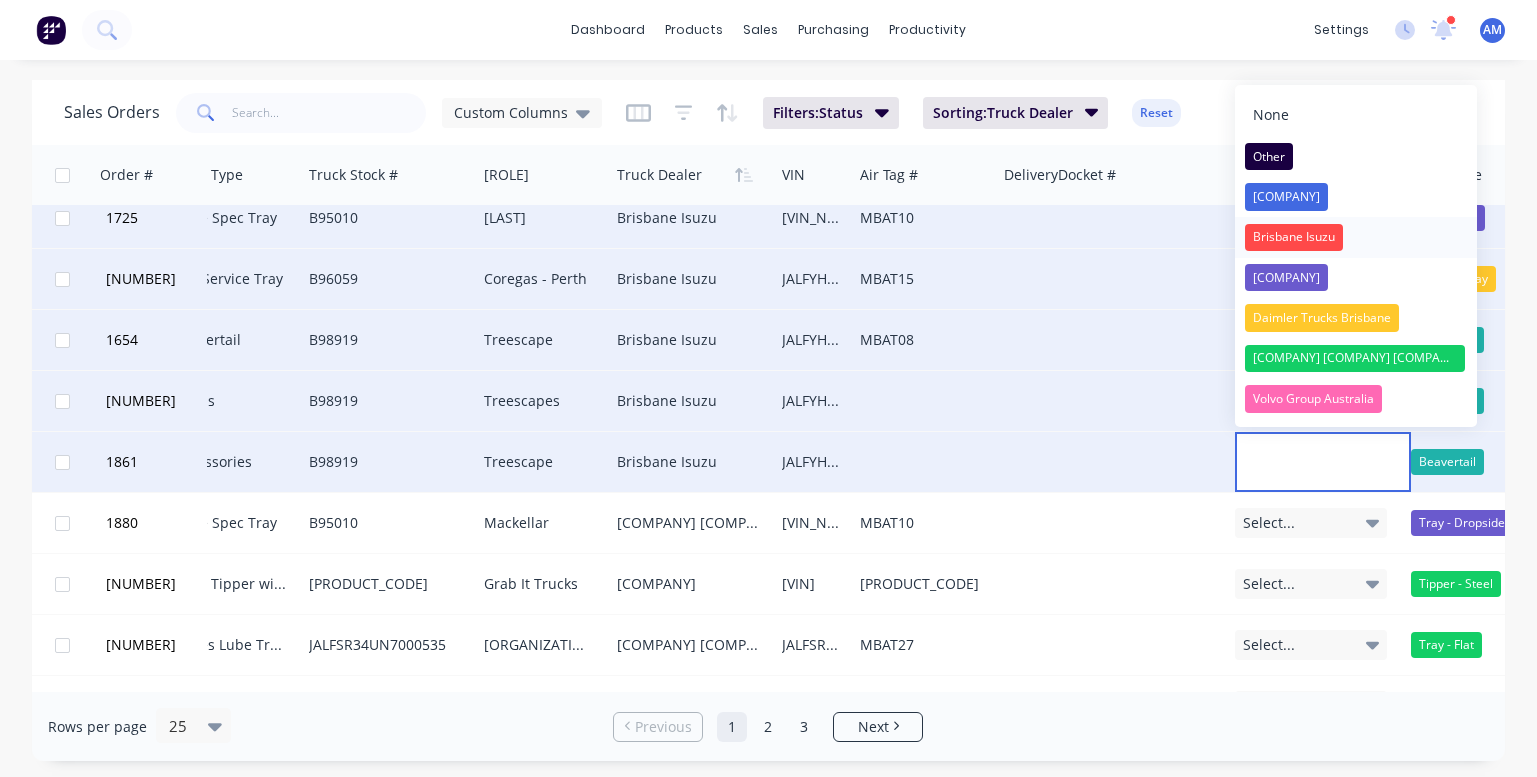 click on "Brisbane Isuzu" at bounding box center (1294, 238) 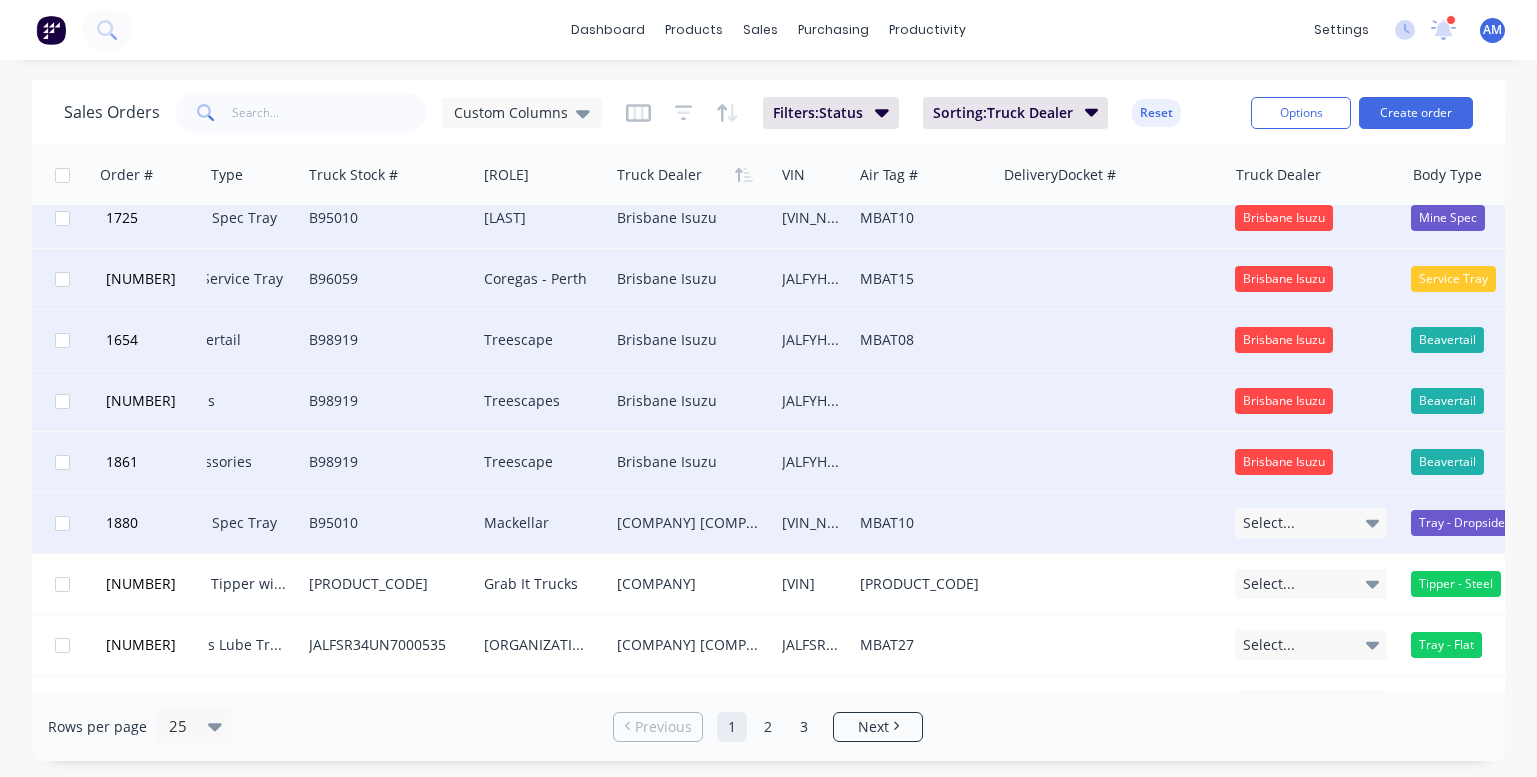 click 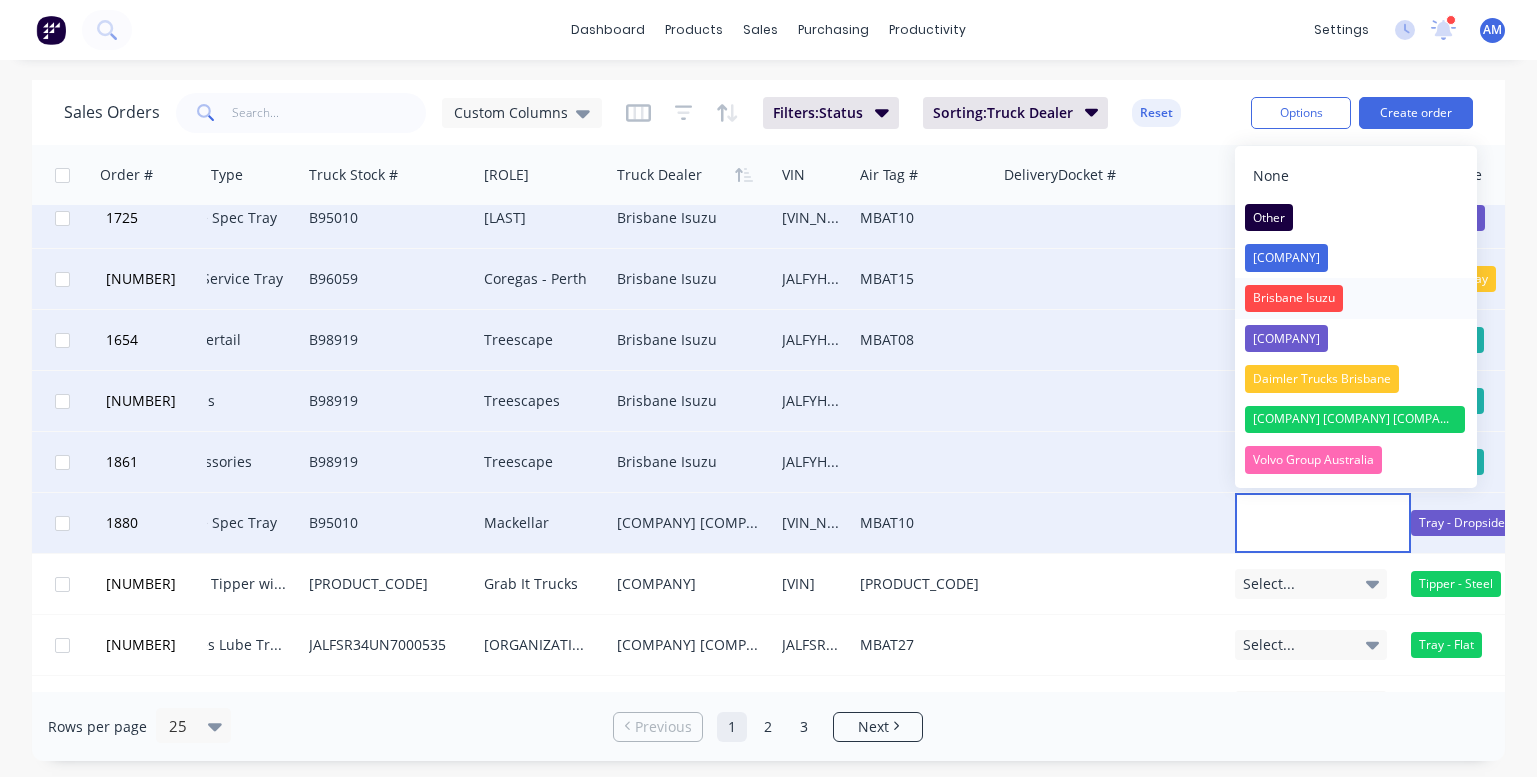 click on "Brisbane Isuzu" at bounding box center [1294, 299] 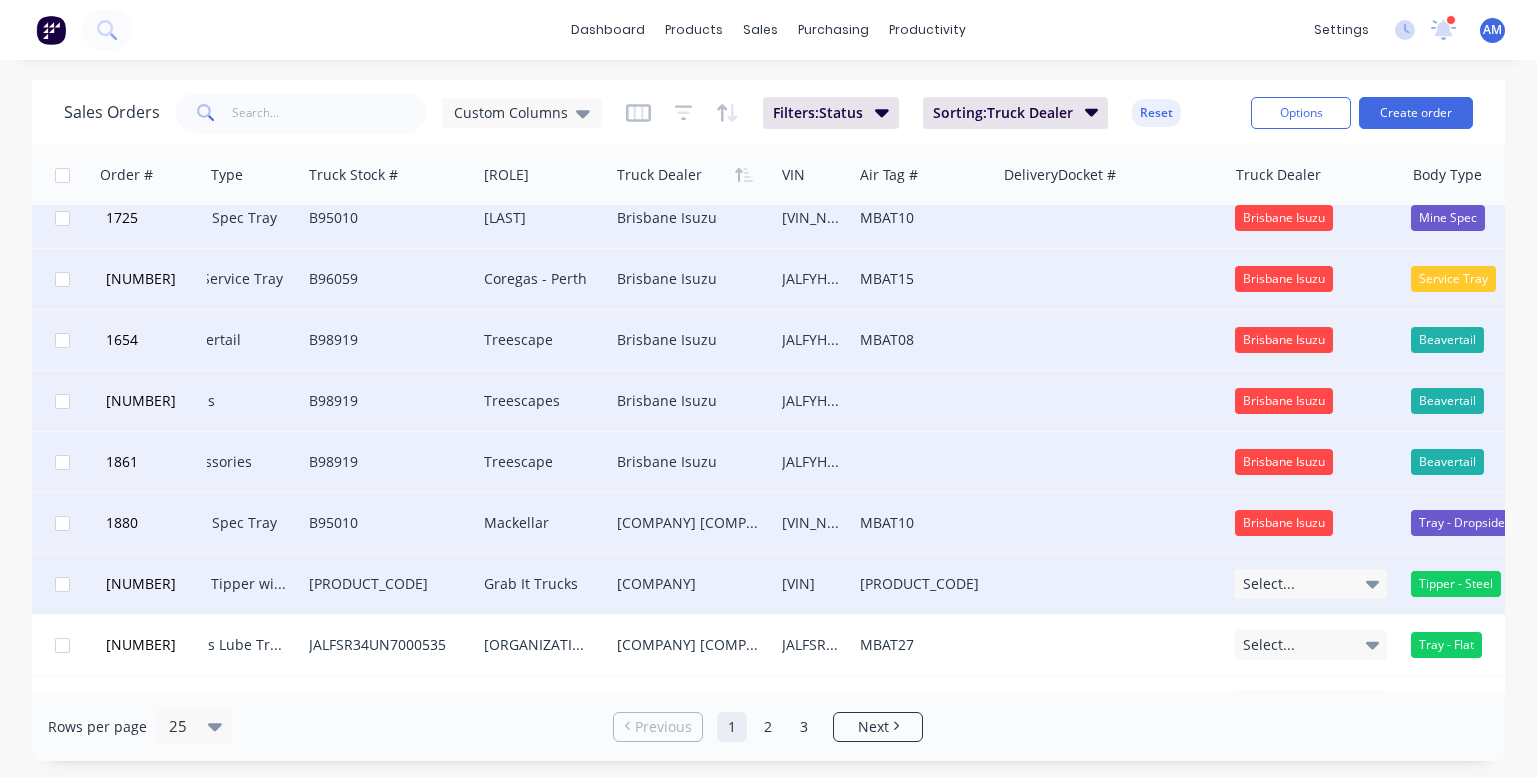 click 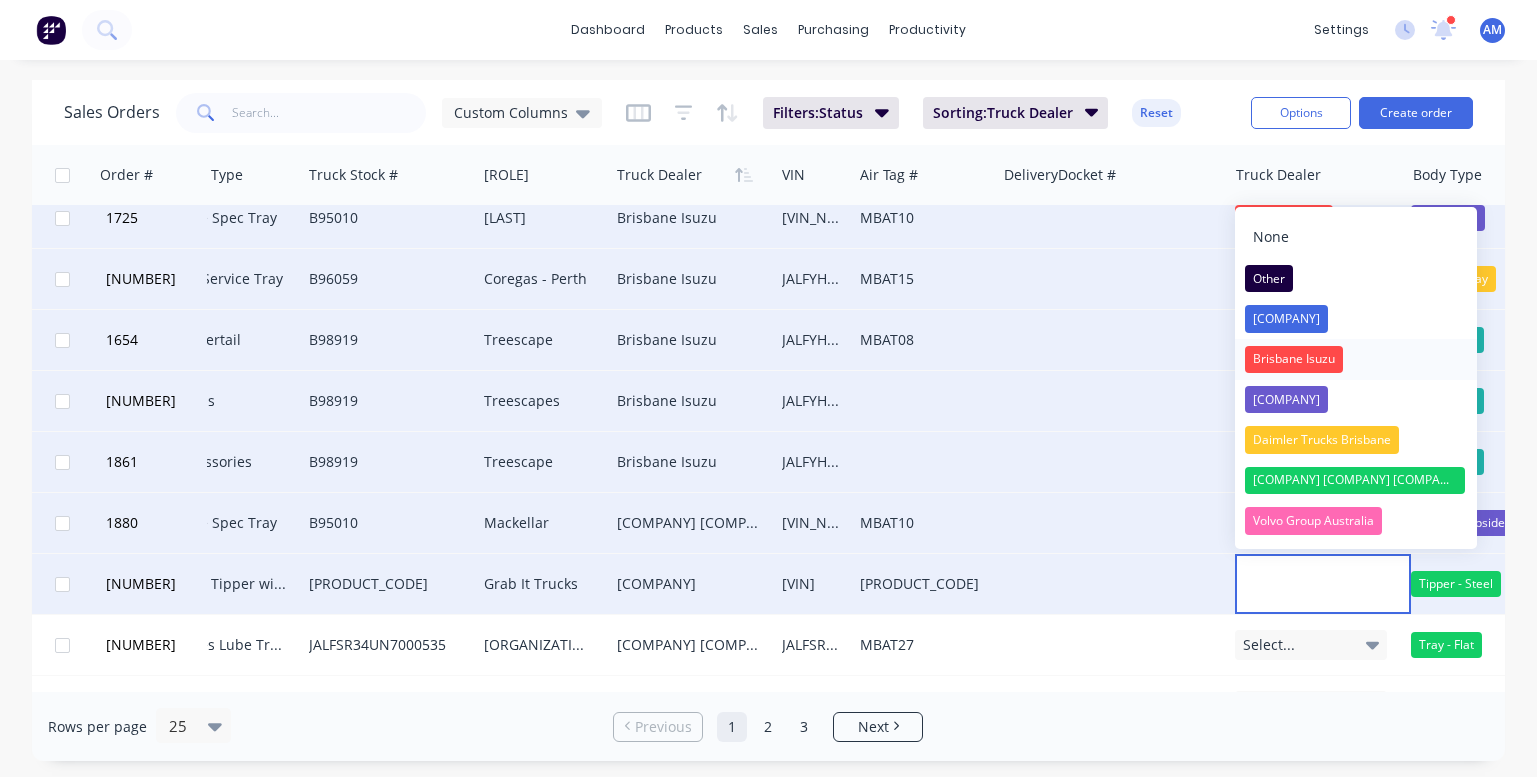 click on "Brisbane Isuzu" at bounding box center [1294, 360] 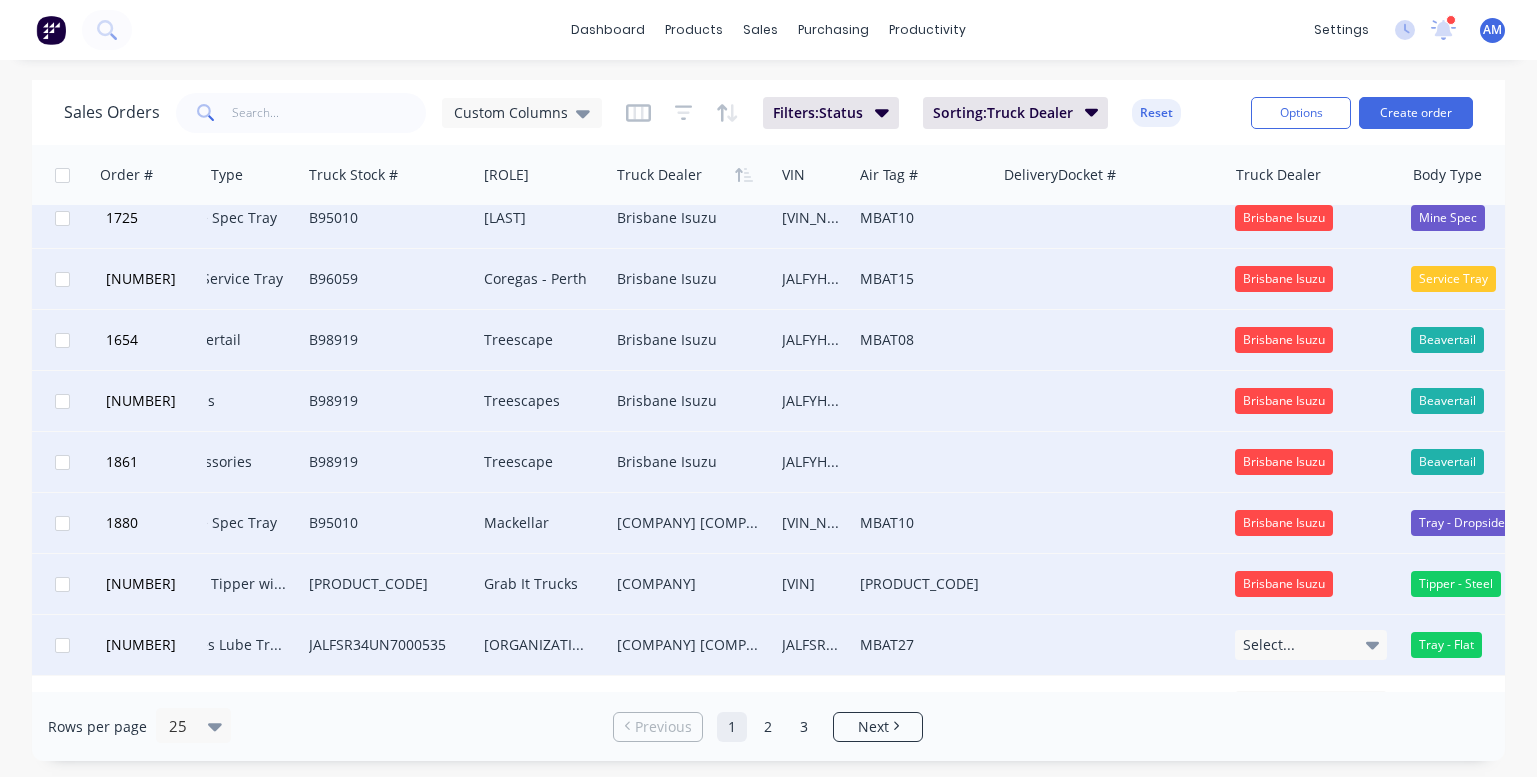 click 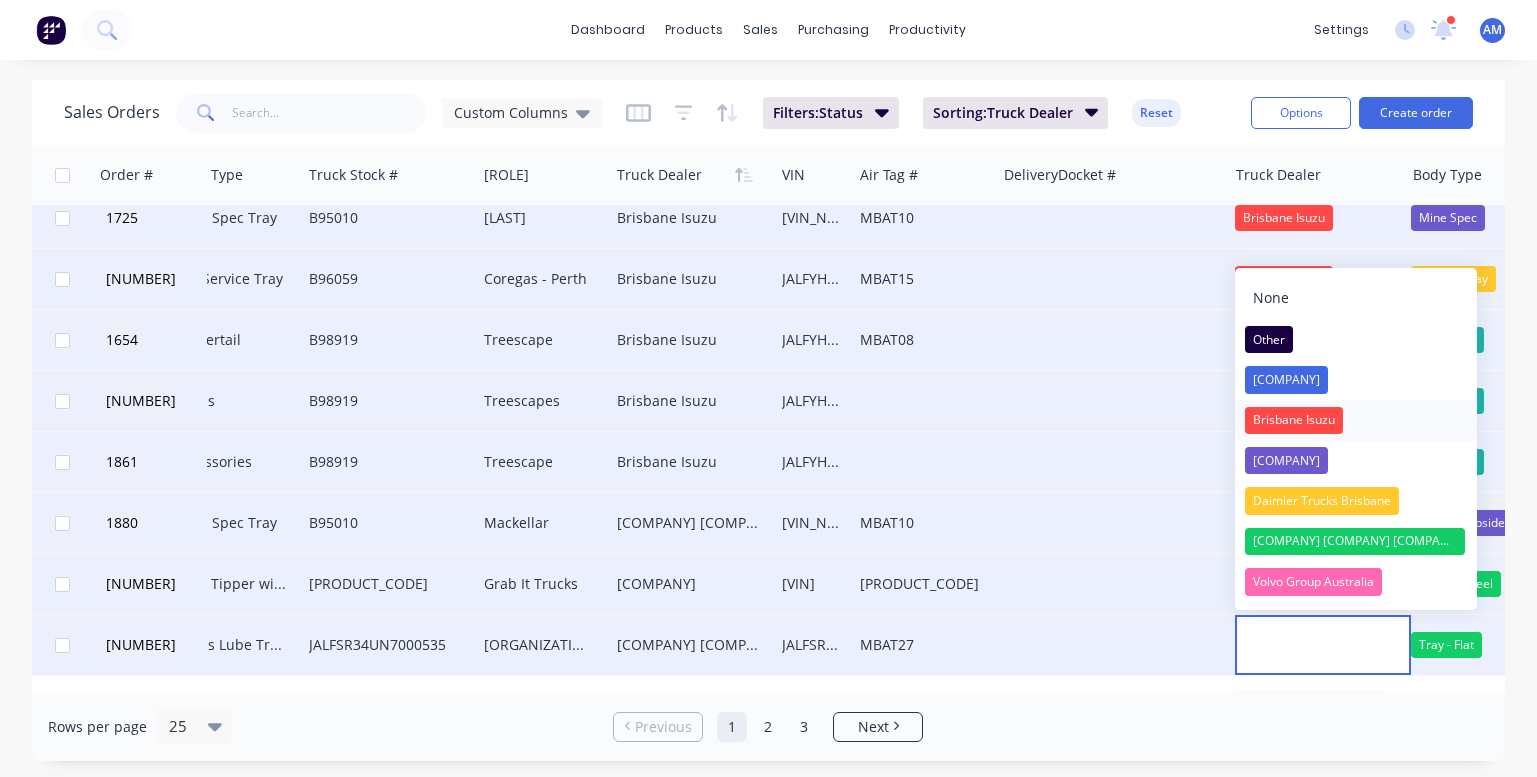 click on "Brisbane Isuzu" at bounding box center [1294, 421] 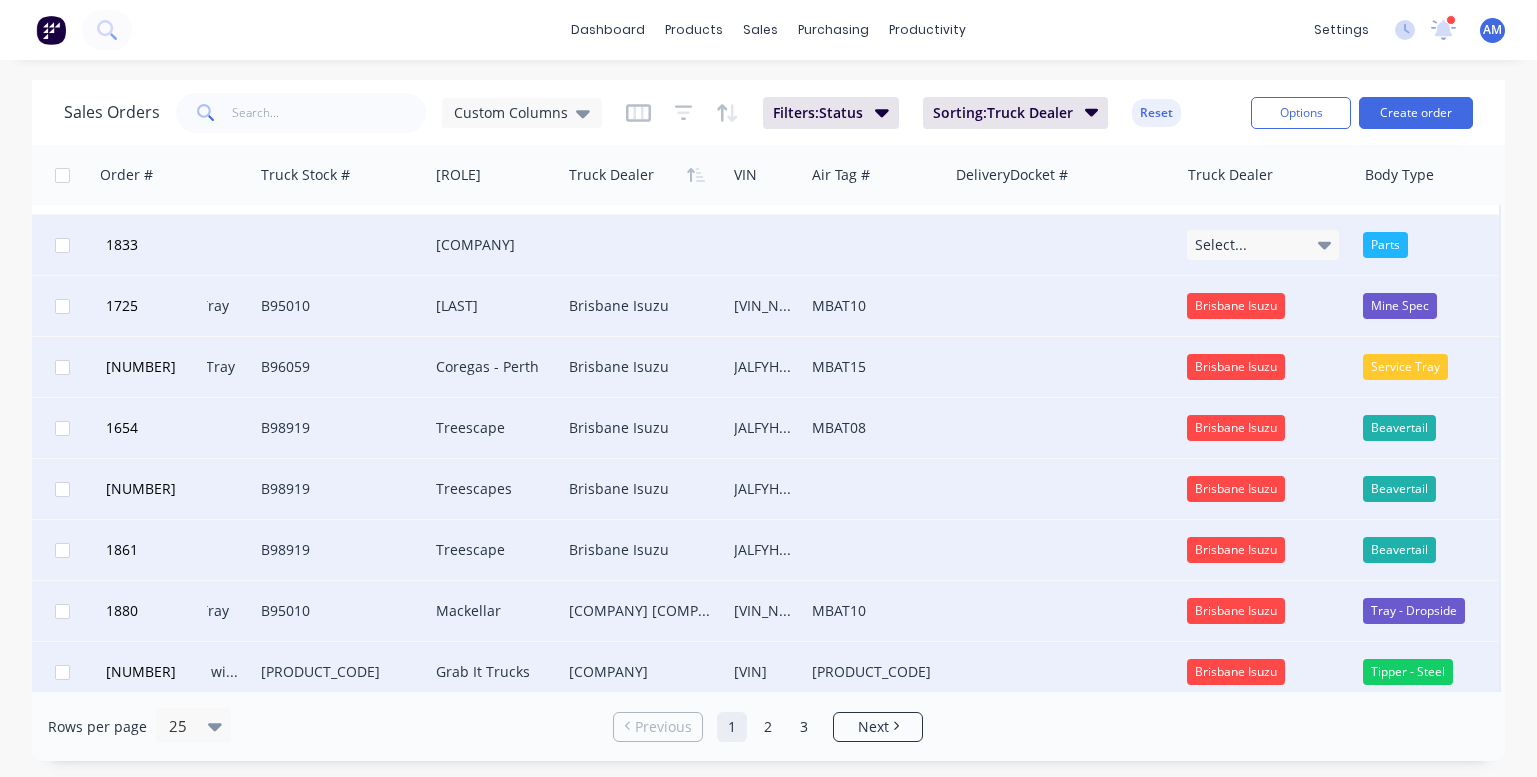scroll, scrollTop: 106, scrollLeft: 1306, axis: both 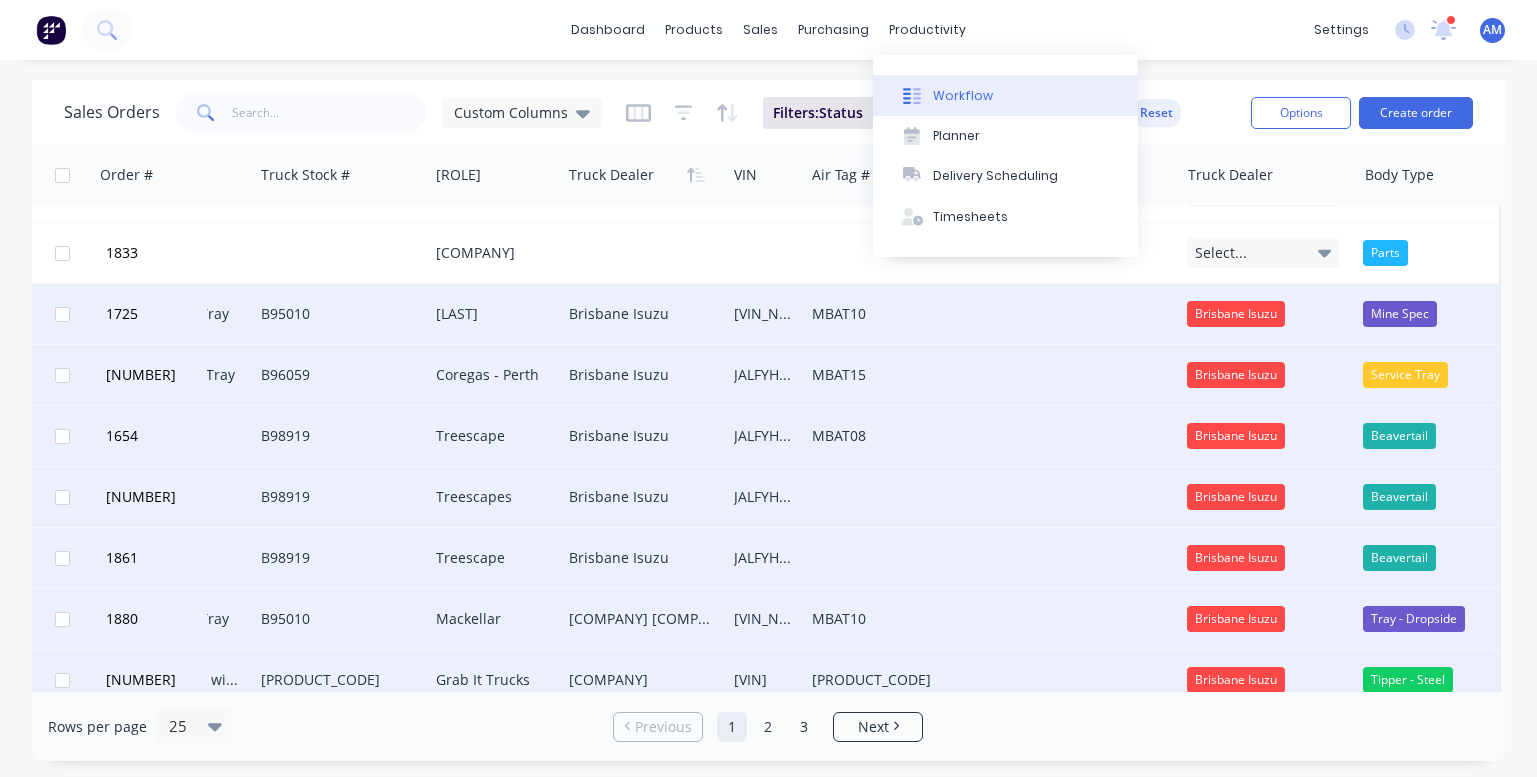click on "Workflow" at bounding box center [963, 96] 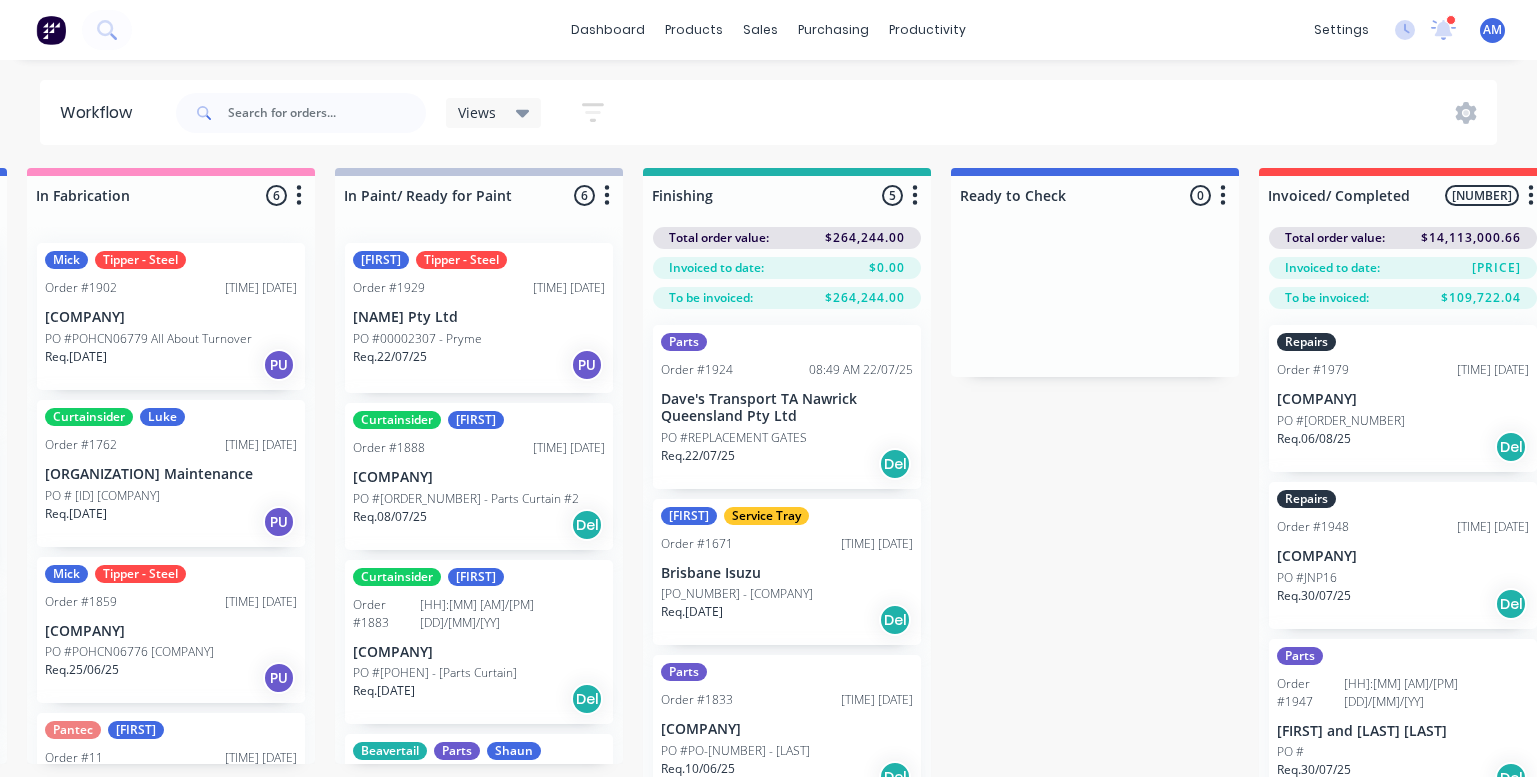 scroll, scrollTop: 2, scrollLeft: 1234, axis: both 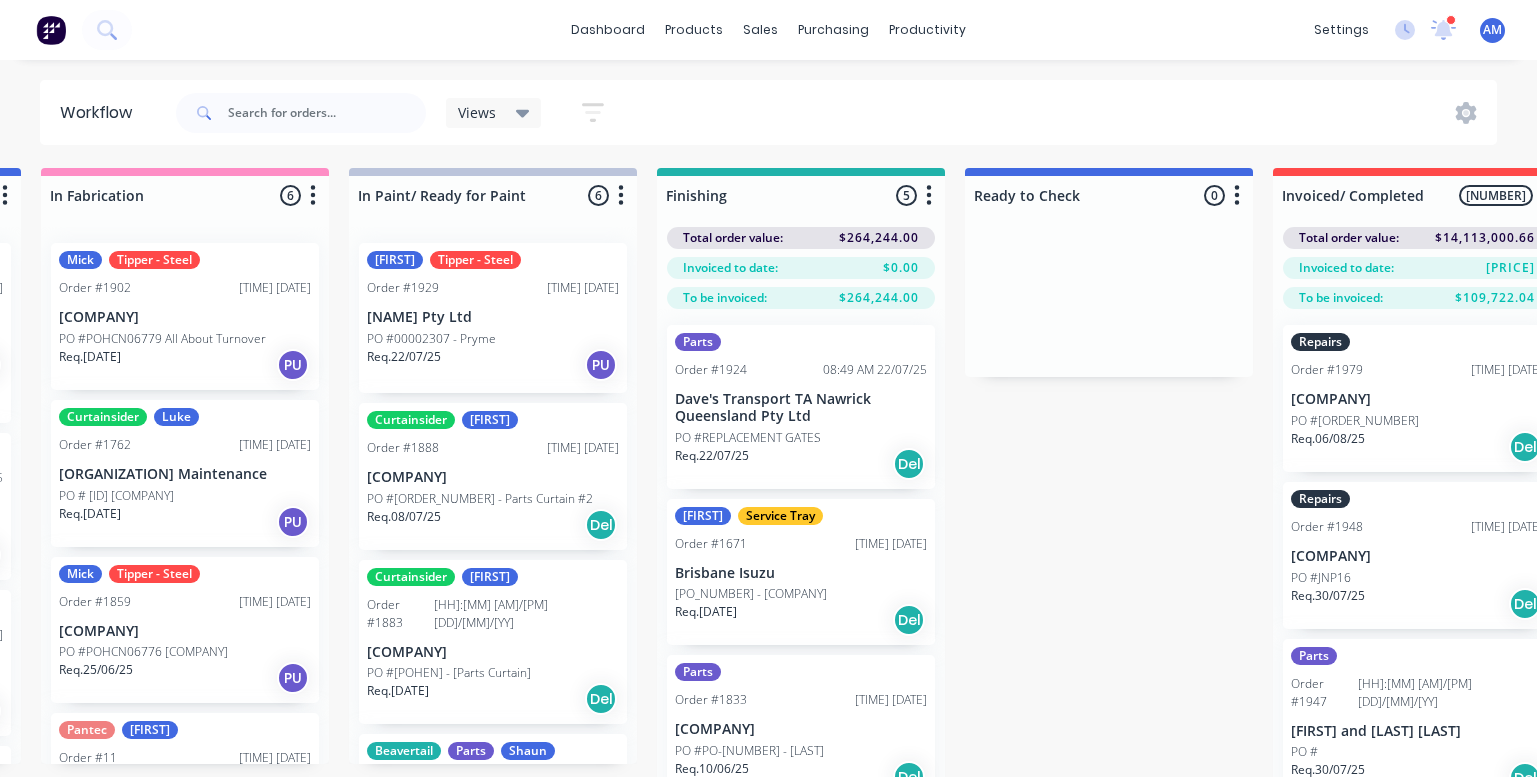 click 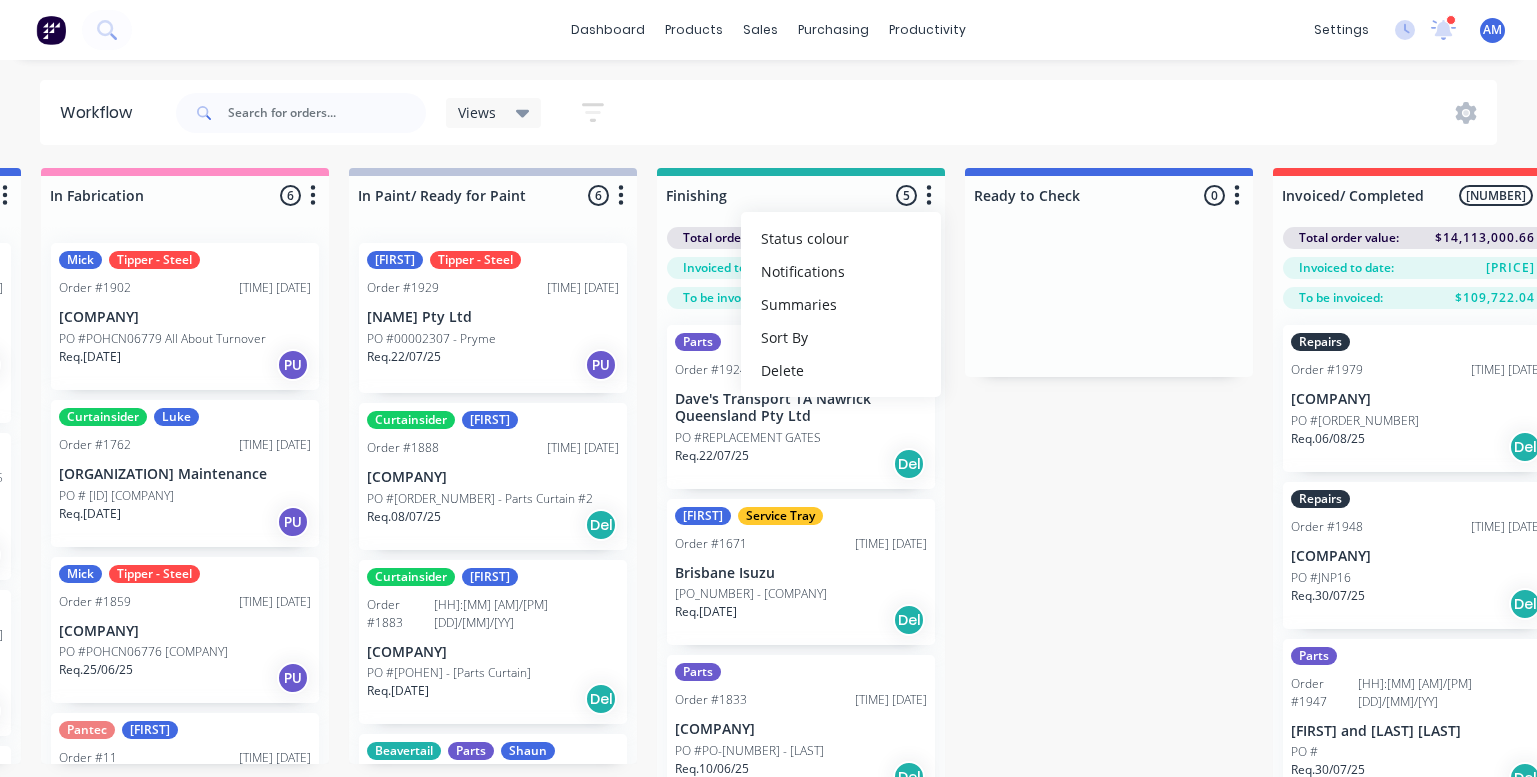 click 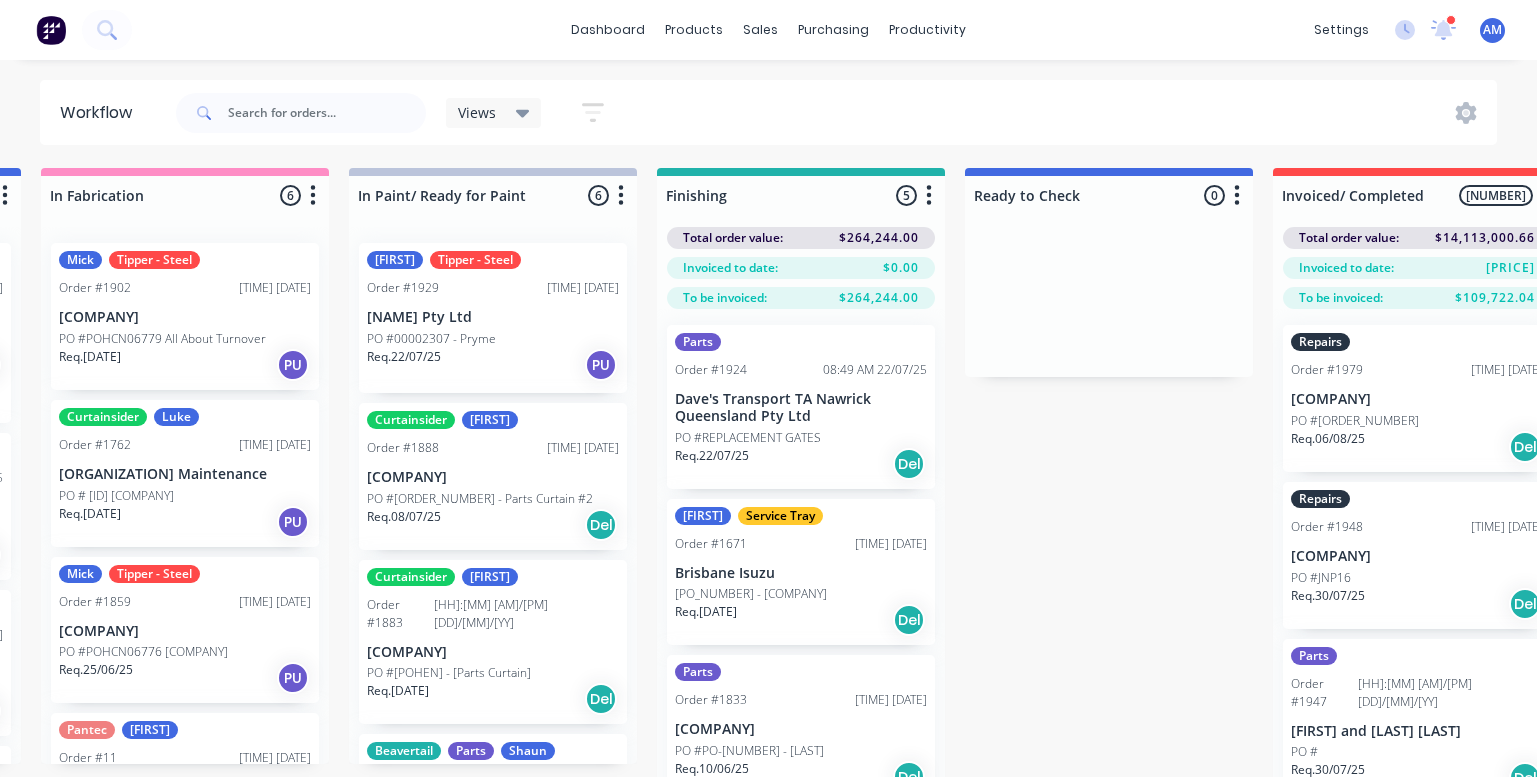 click on "Views Save new view None   (Default) edit   Show/Hide statuses Show line item cards Show line item cards Hide line item cards Sort by Most recent Created date Required date Order number Customer name Most recent Filter by assignee Filter by labels" at bounding box center (835, 113) 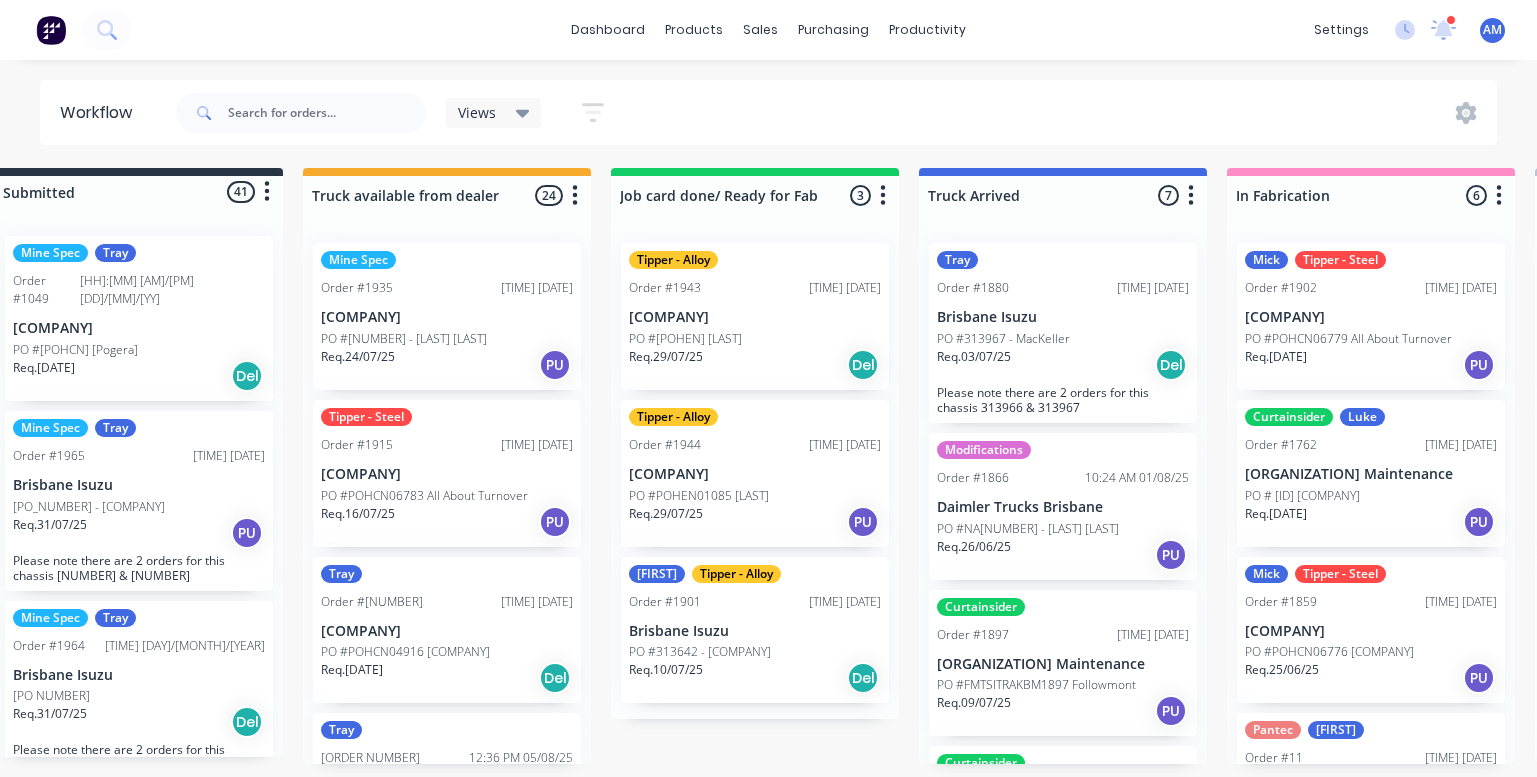 scroll, scrollTop: 2, scrollLeft: 0, axis: vertical 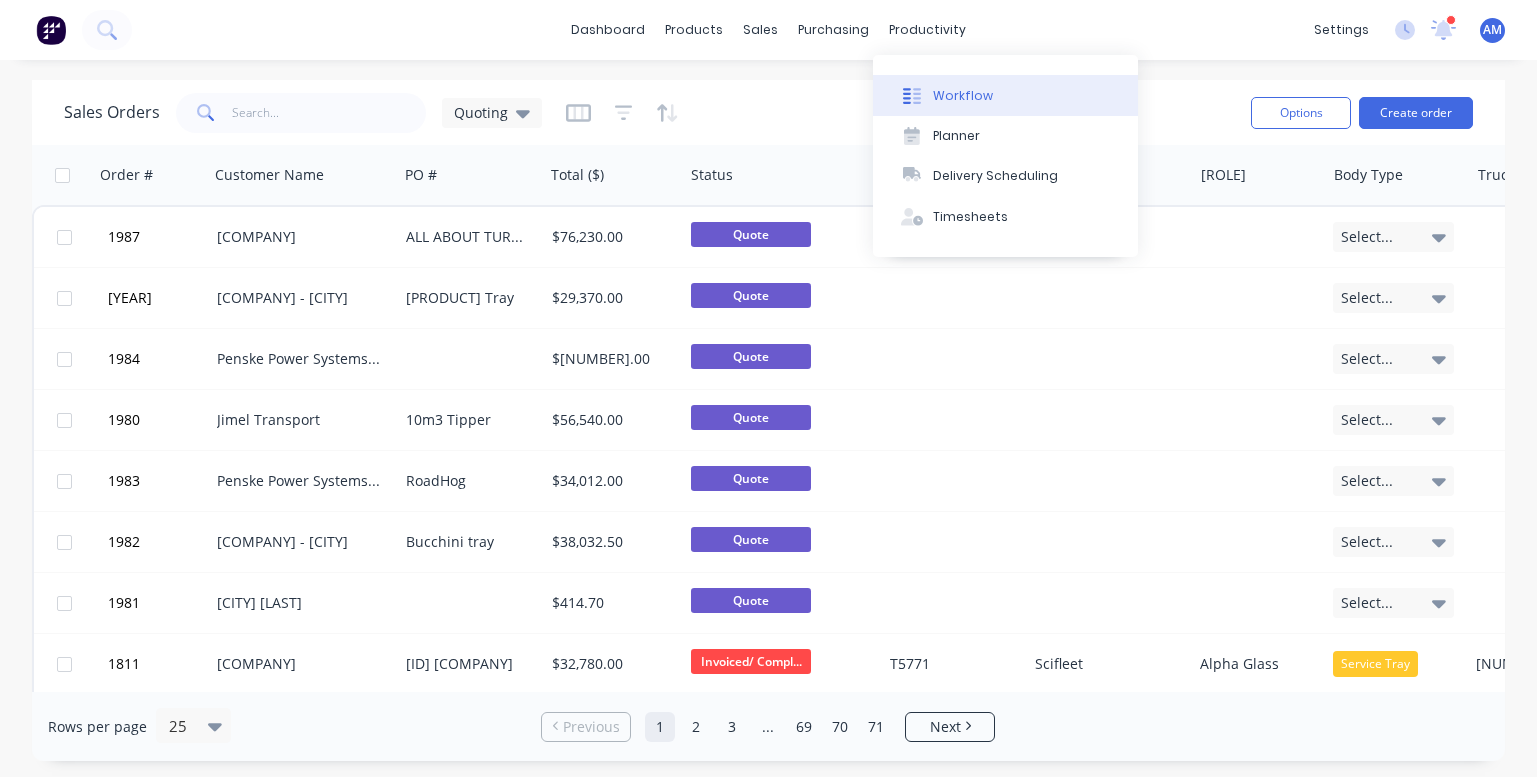 click 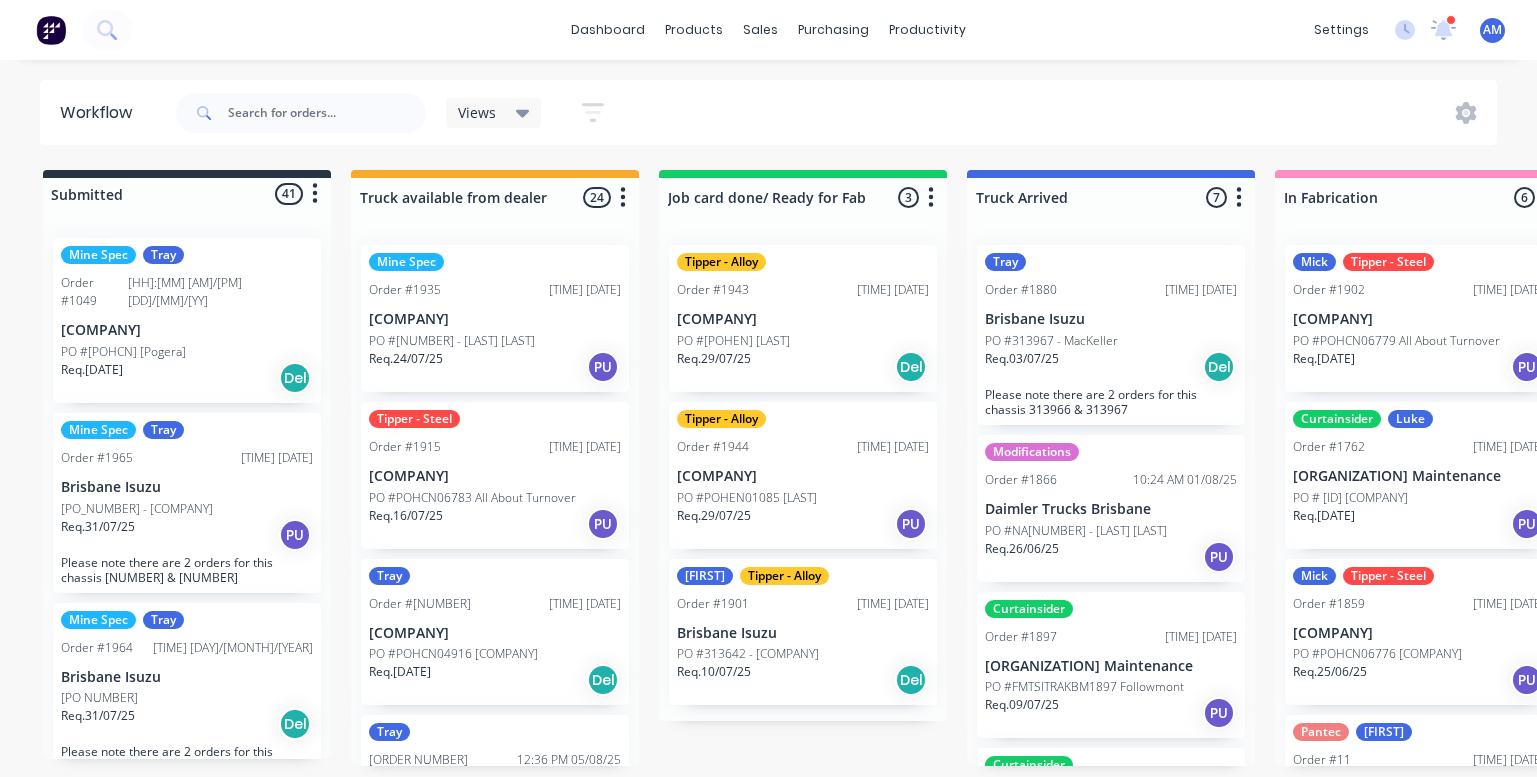 scroll, scrollTop: 0, scrollLeft: 0, axis: both 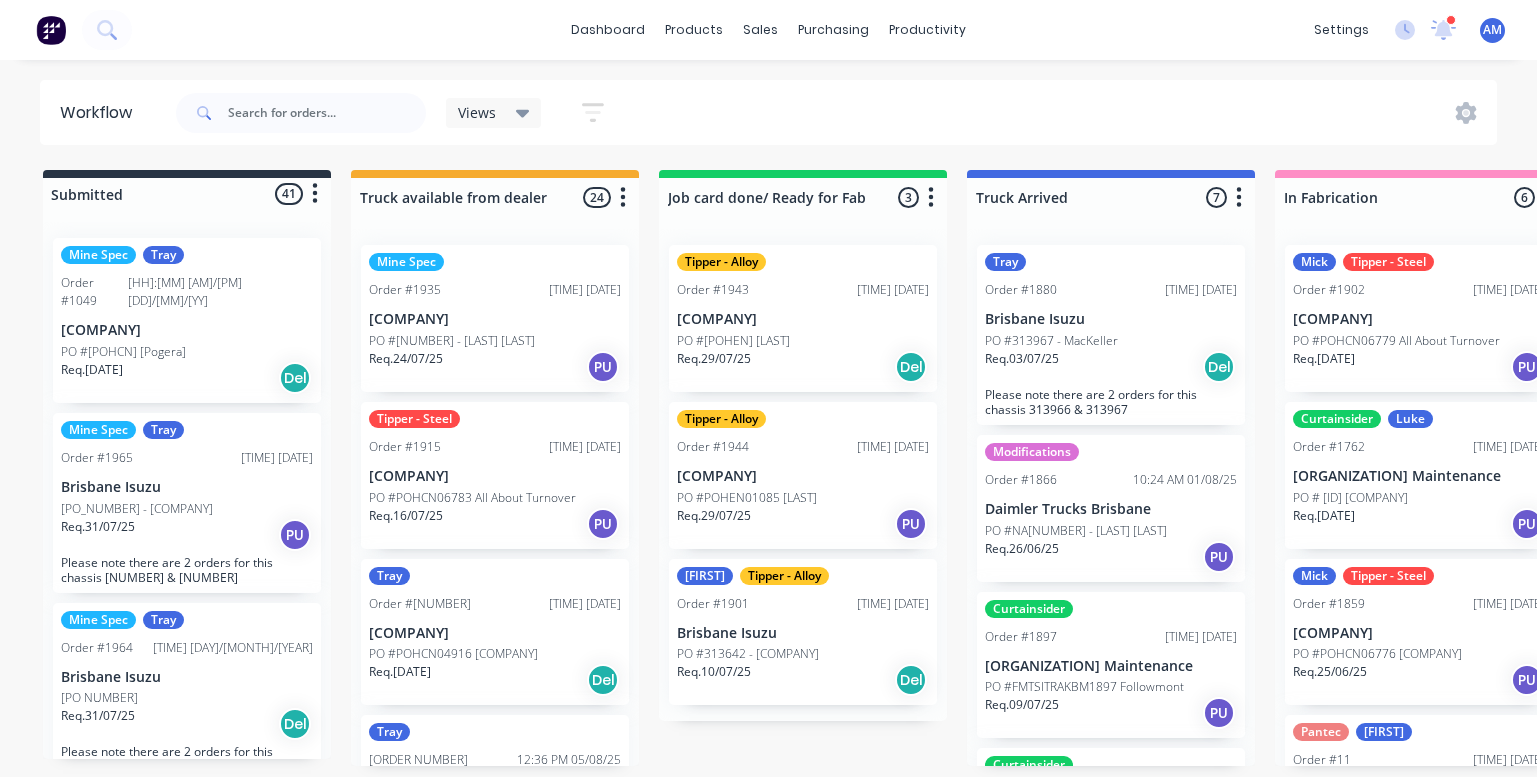 click 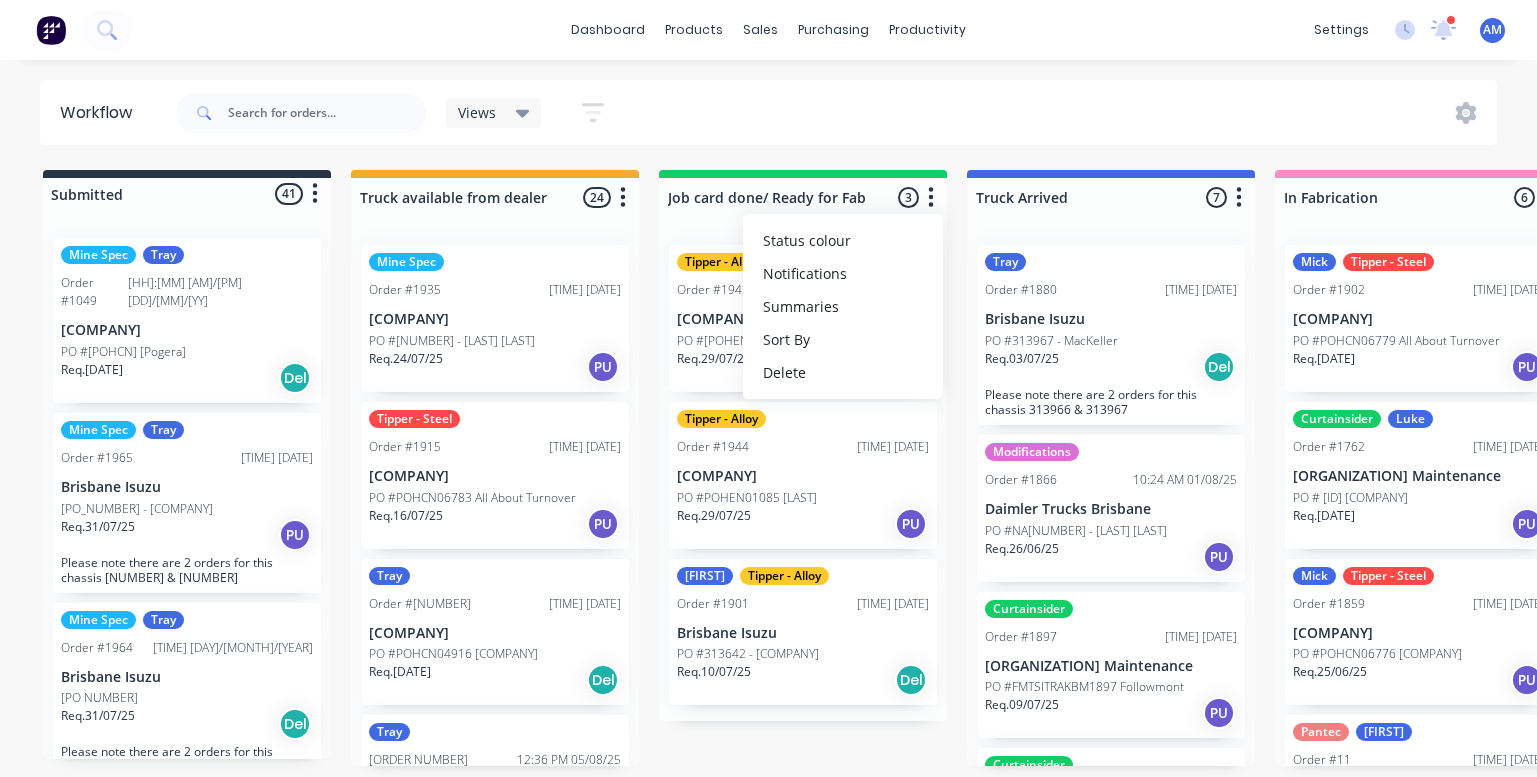 click 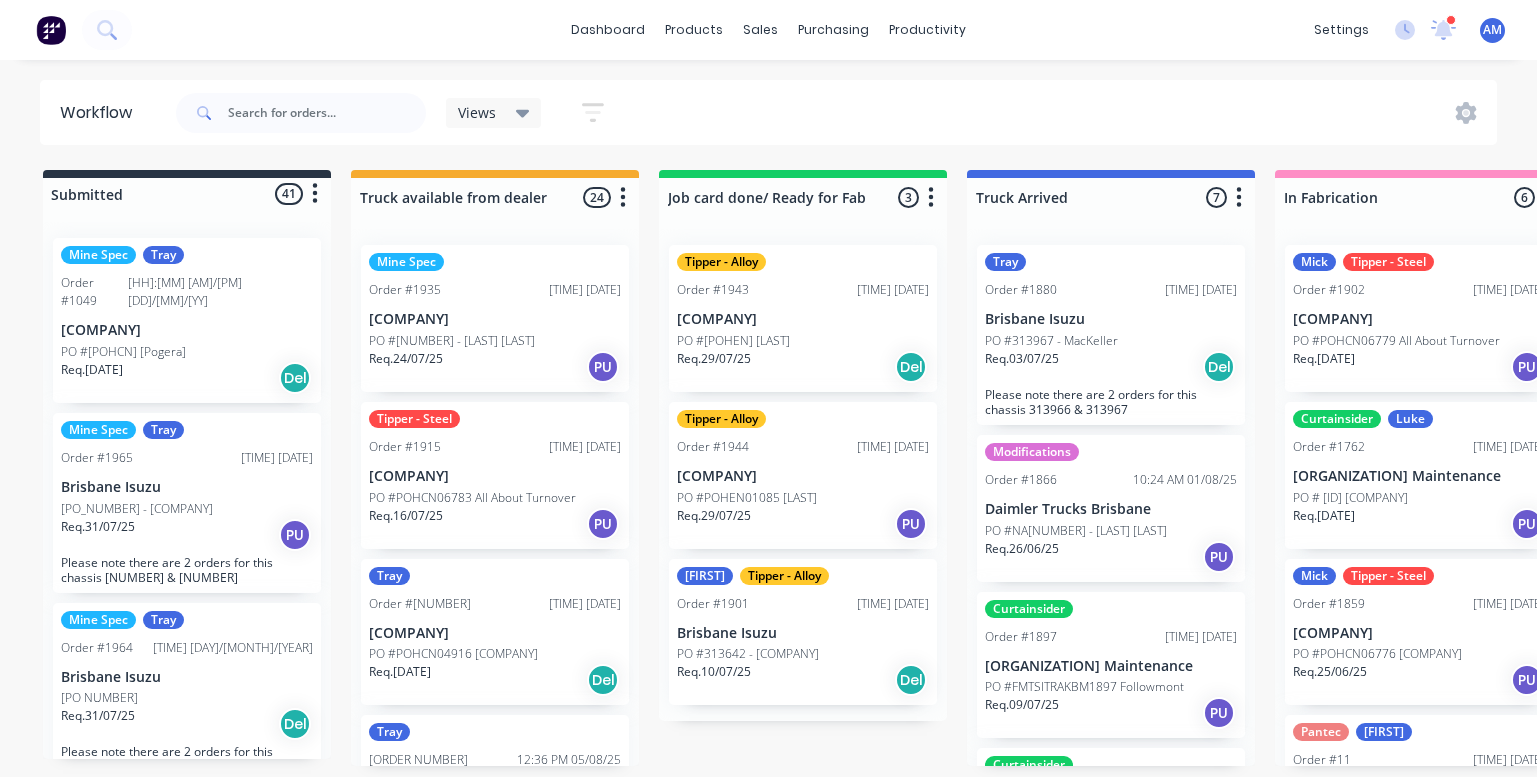 scroll, scrollTop: 0, scrollLeft: 0, axis: both 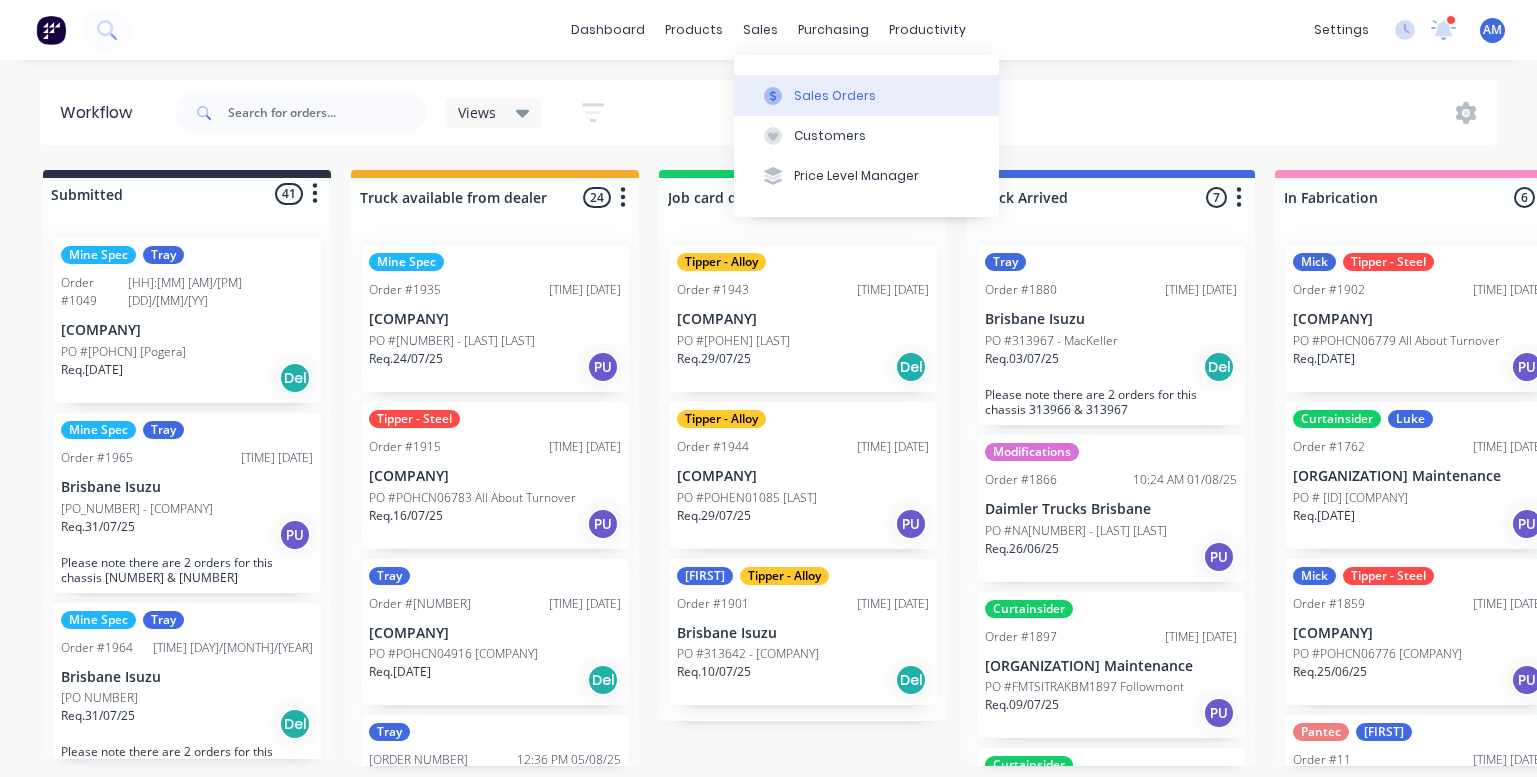 click on "Sales Orders" at bounding box center [866, 95] 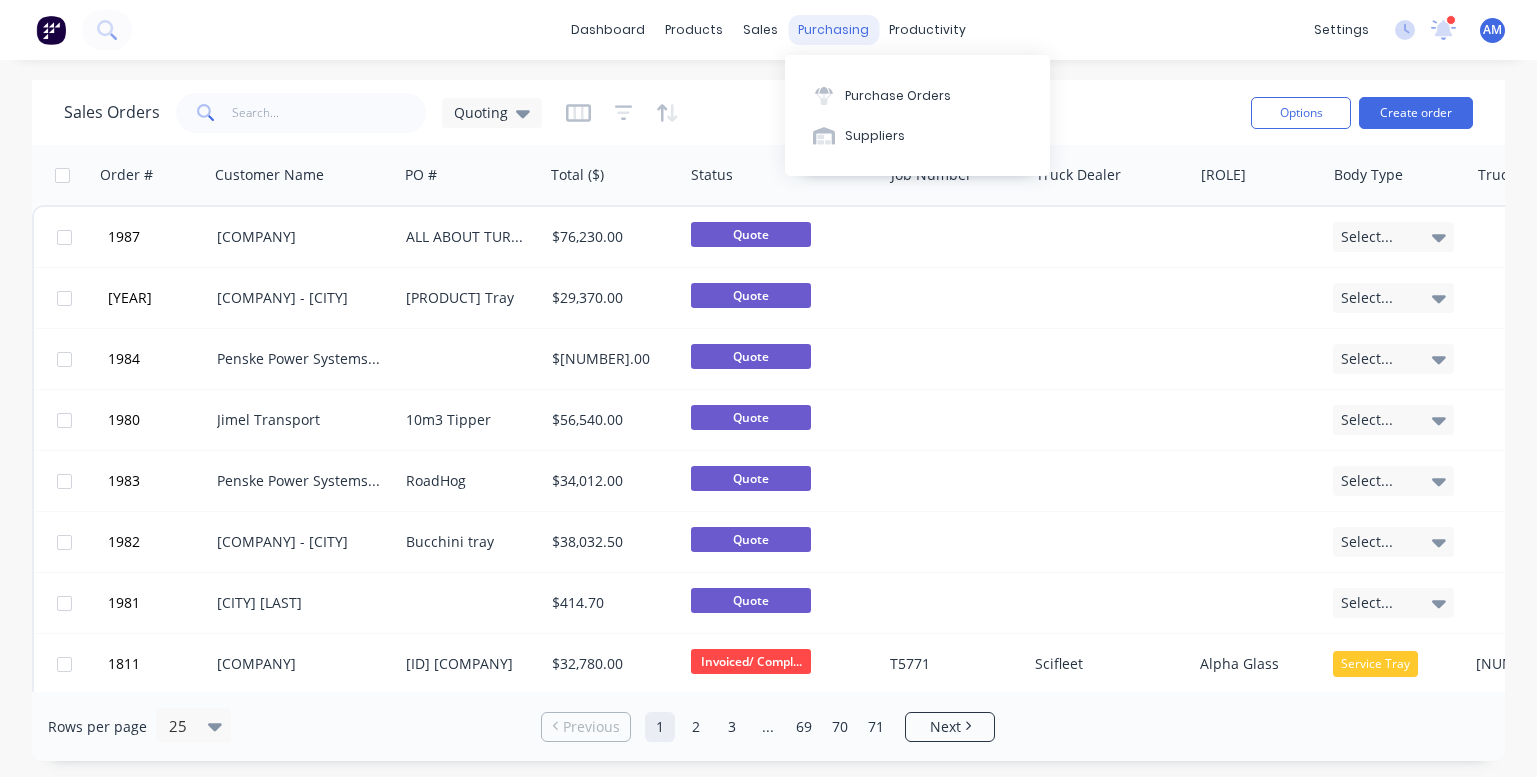 click on "purchasing" at bounding box center [833, 30] 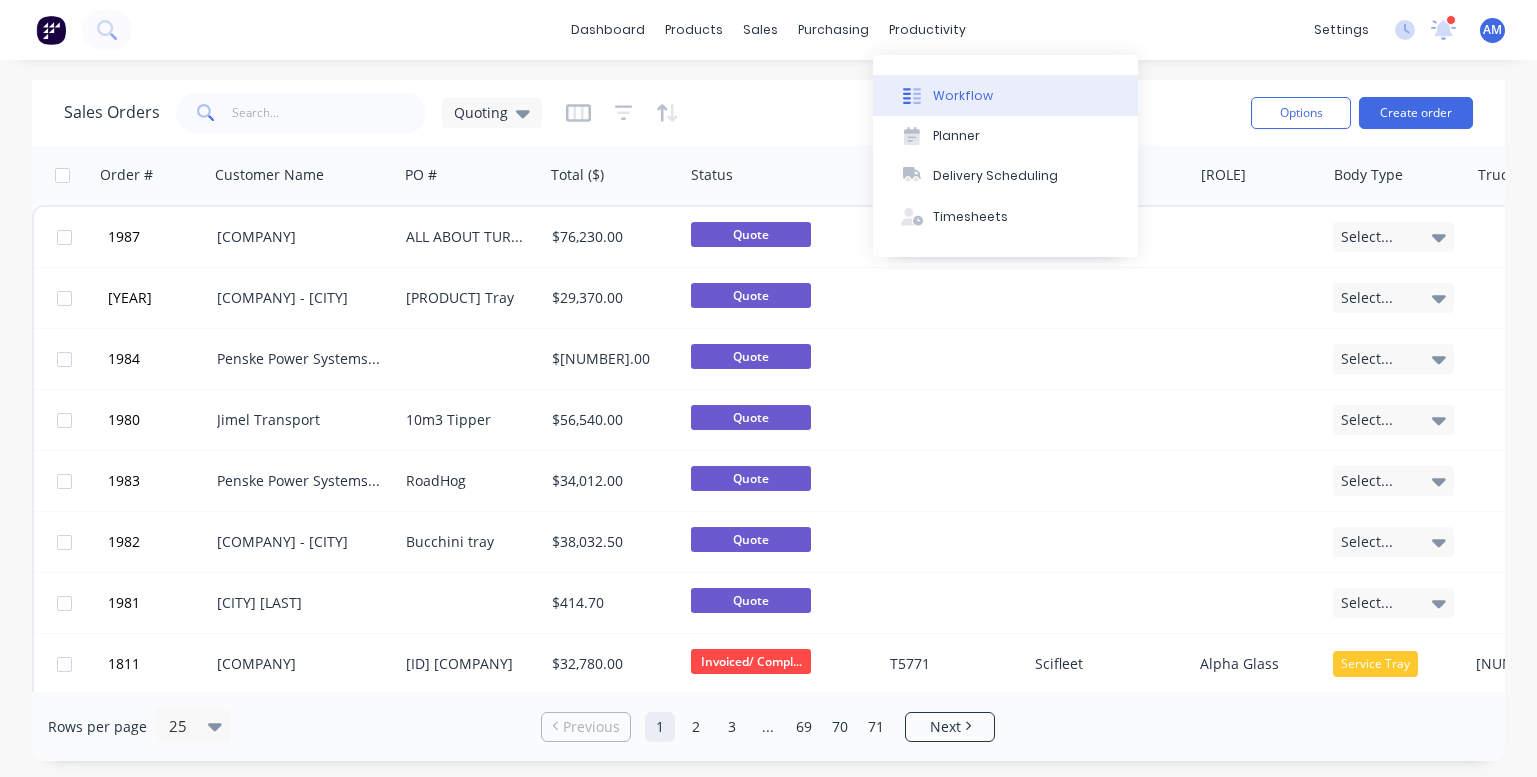 click 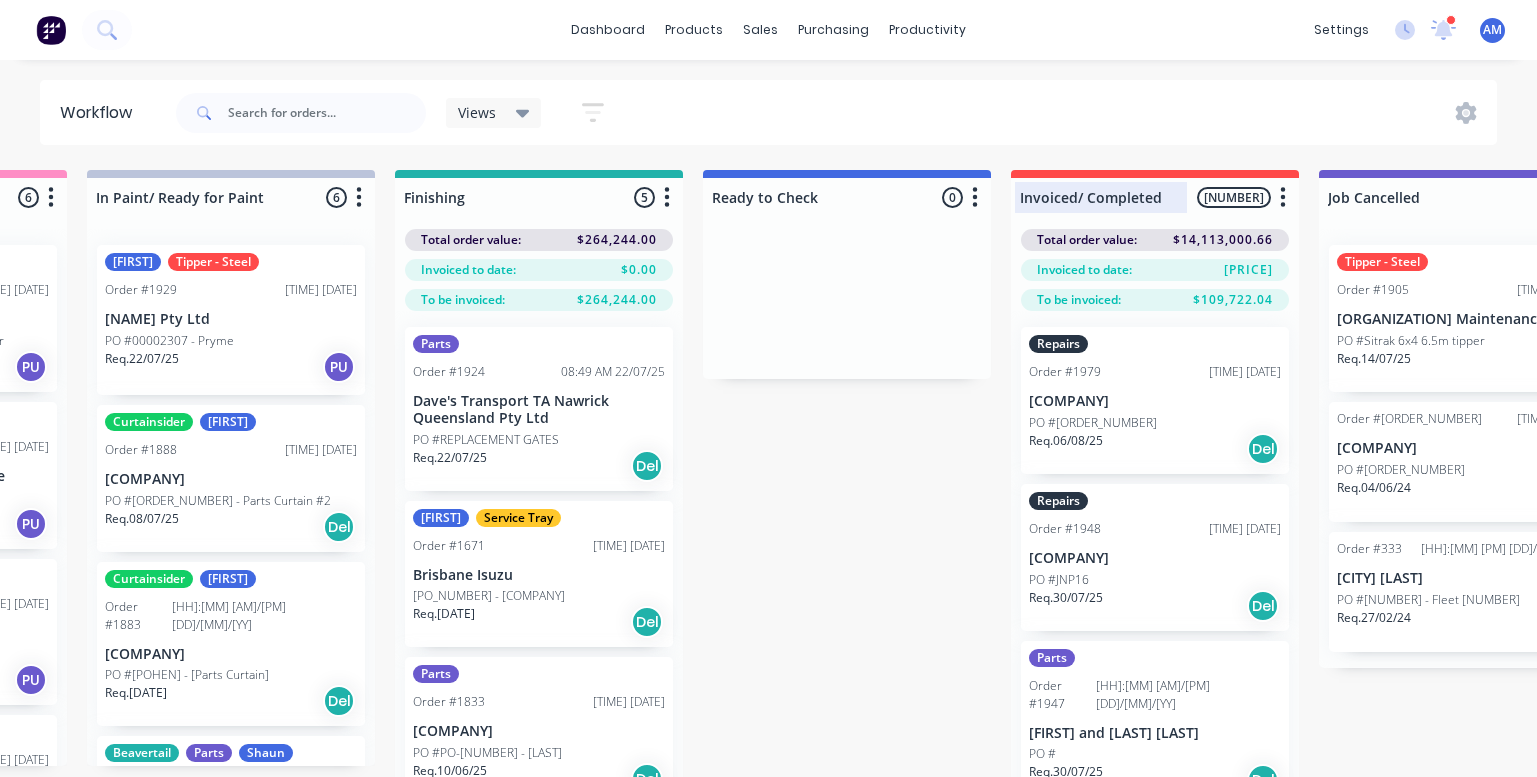 scroll, scrollTop: 0, scrollLeft: 1187, axis: horizontal 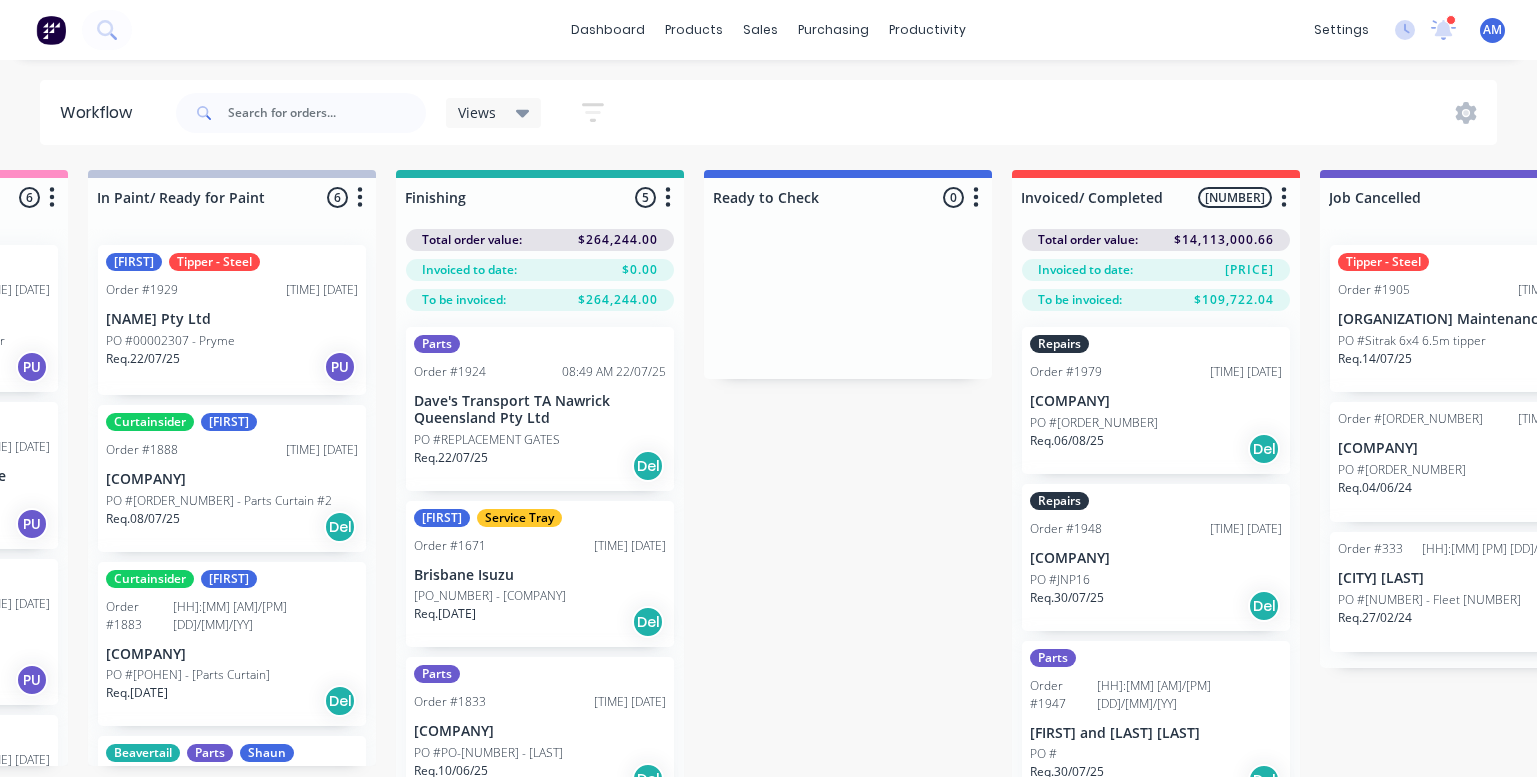 click on "To be invoiced: $109,722.04" at bounding box center (1156, 300) 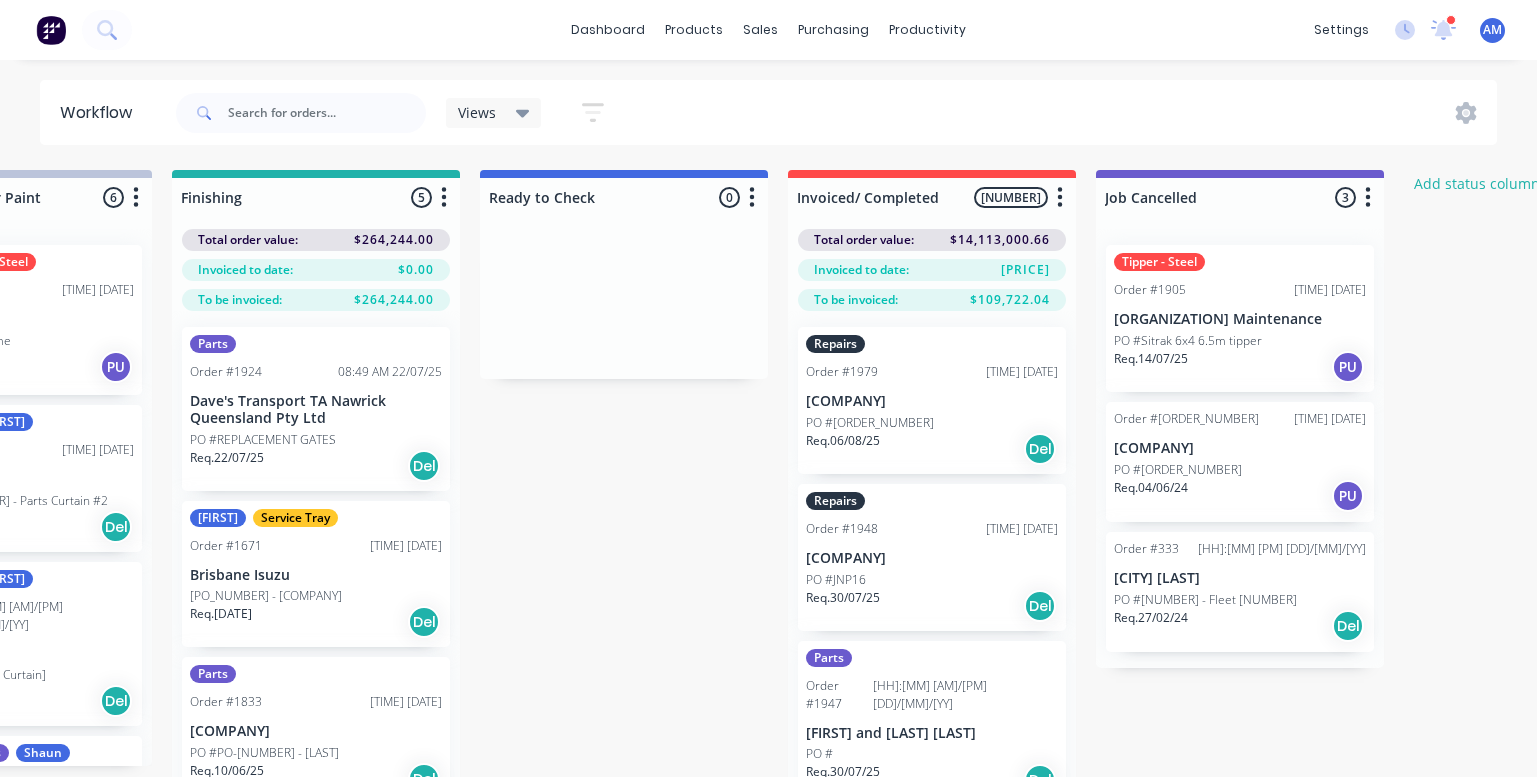 scroll, scrollTop: 0, scrollLeft: 1412, axis: horizontal 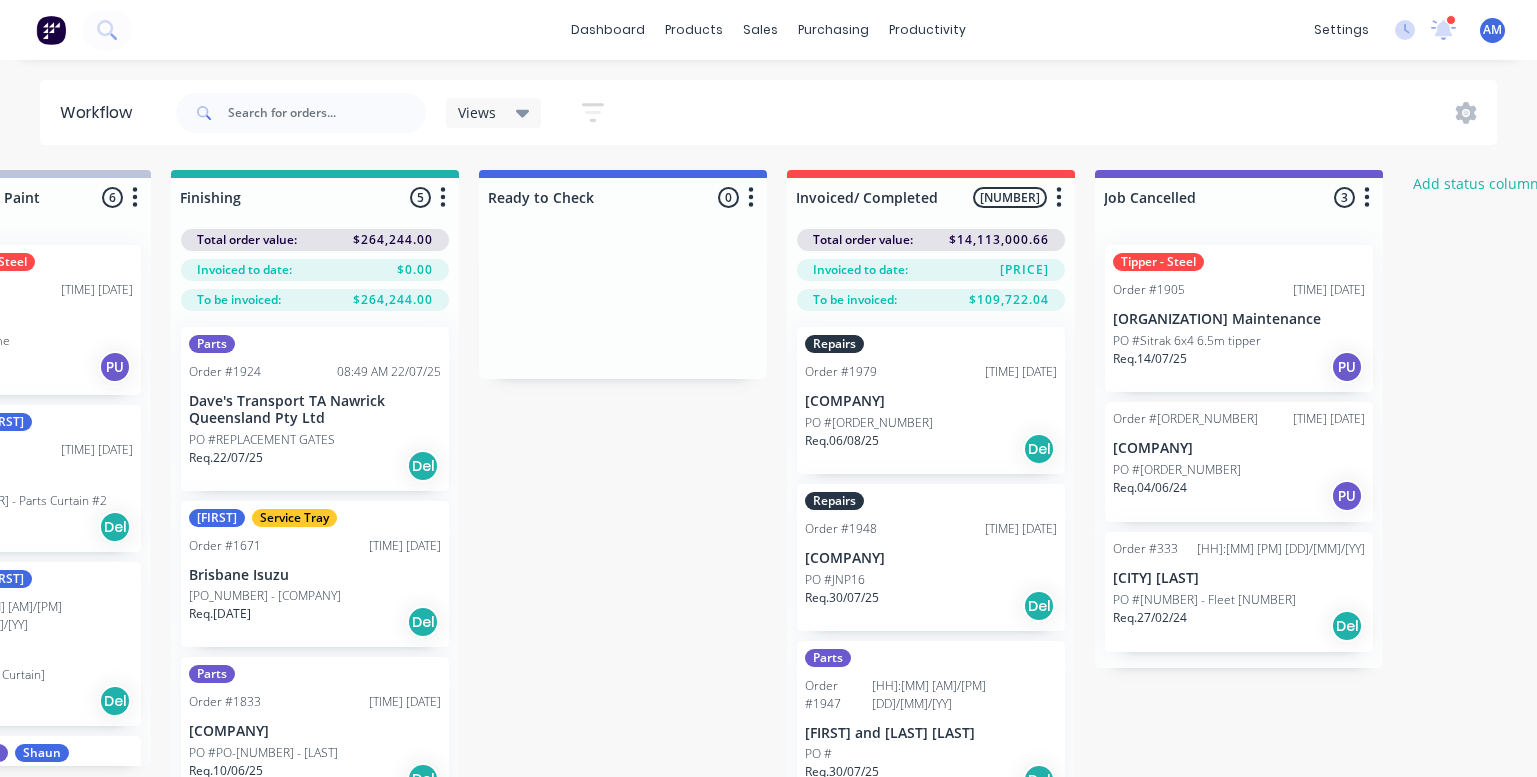 click on "$109,722.04" at bounding box center [1009, 300] 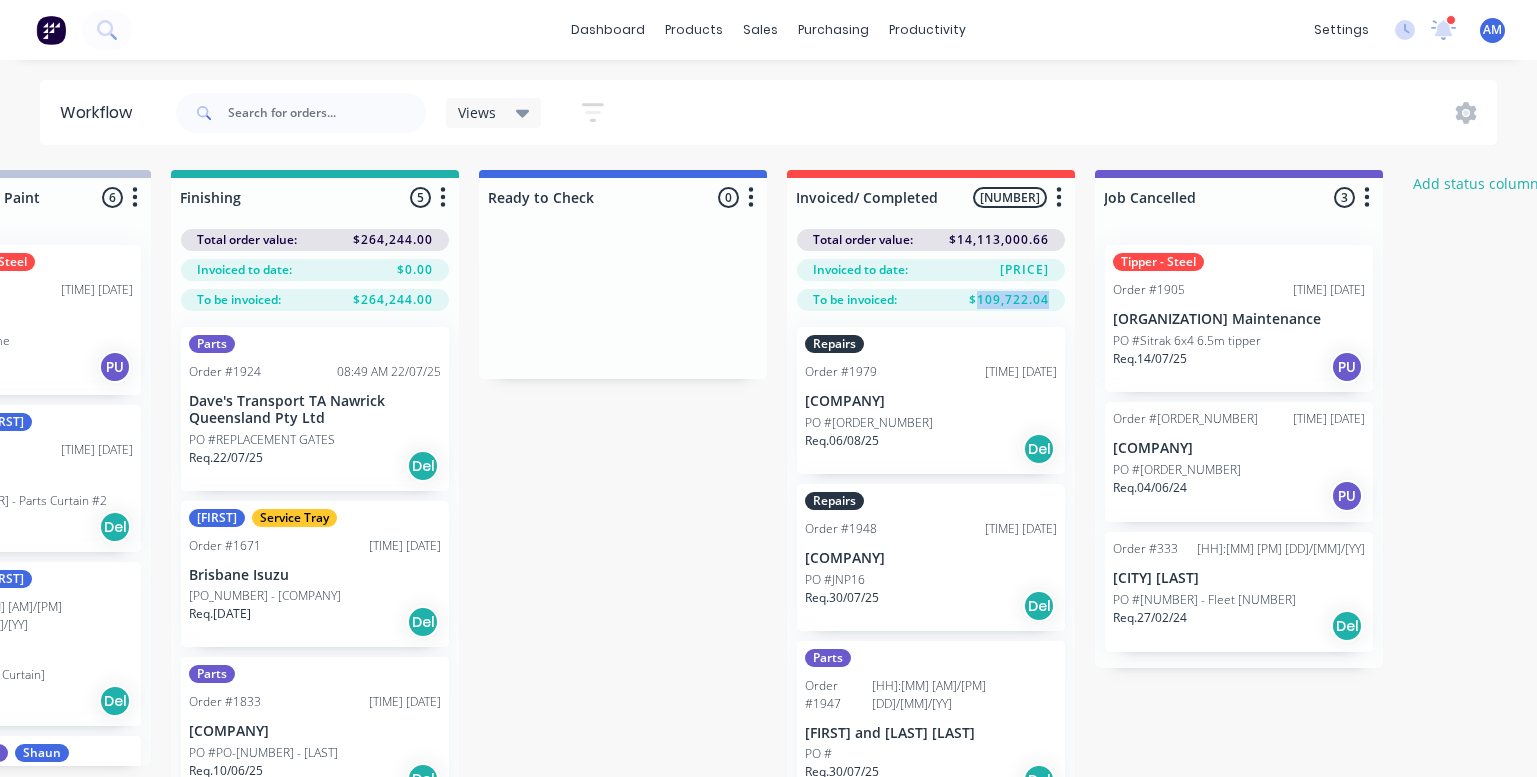 click on "$109,722.04" at bounding box center (1009, 300) 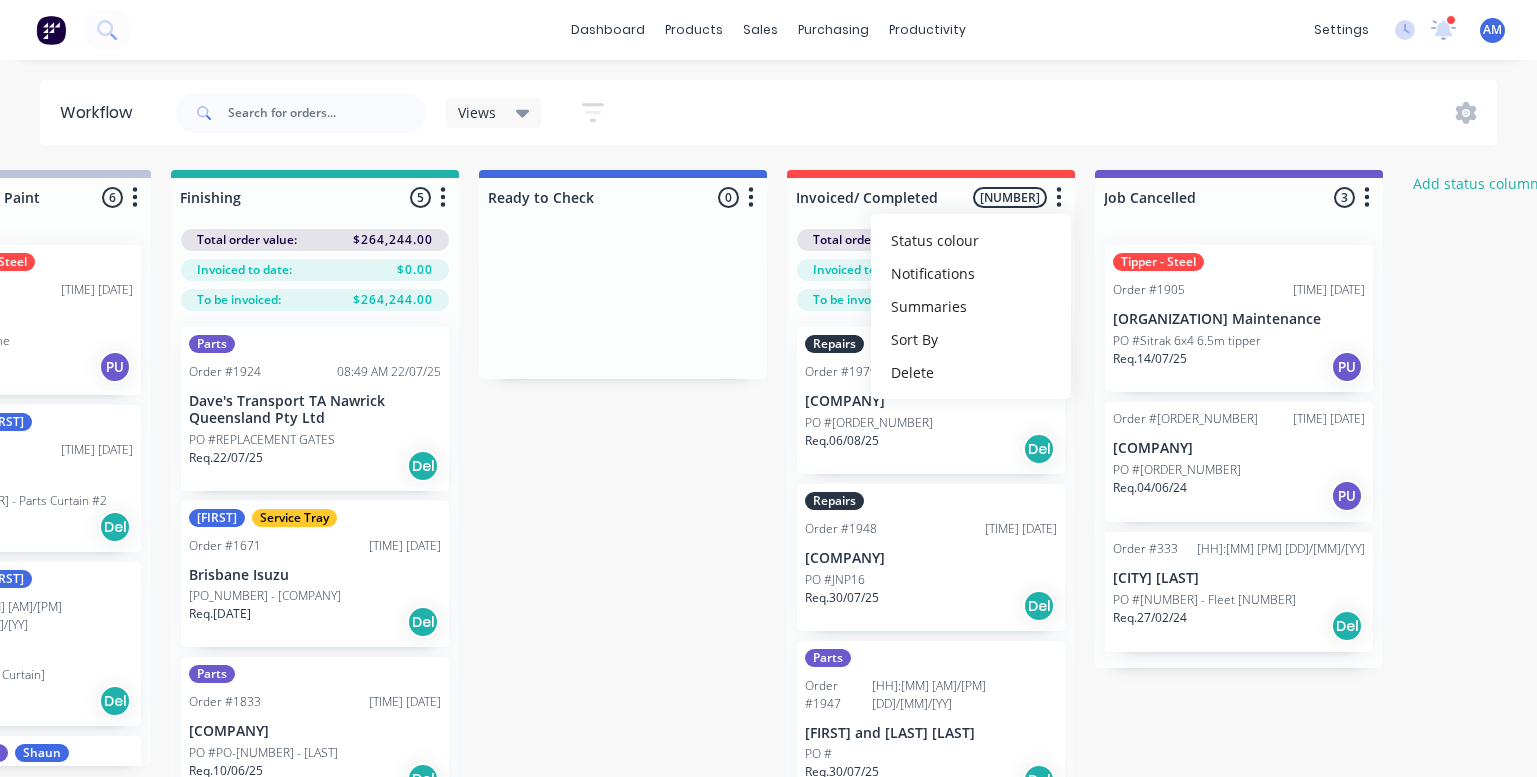 click 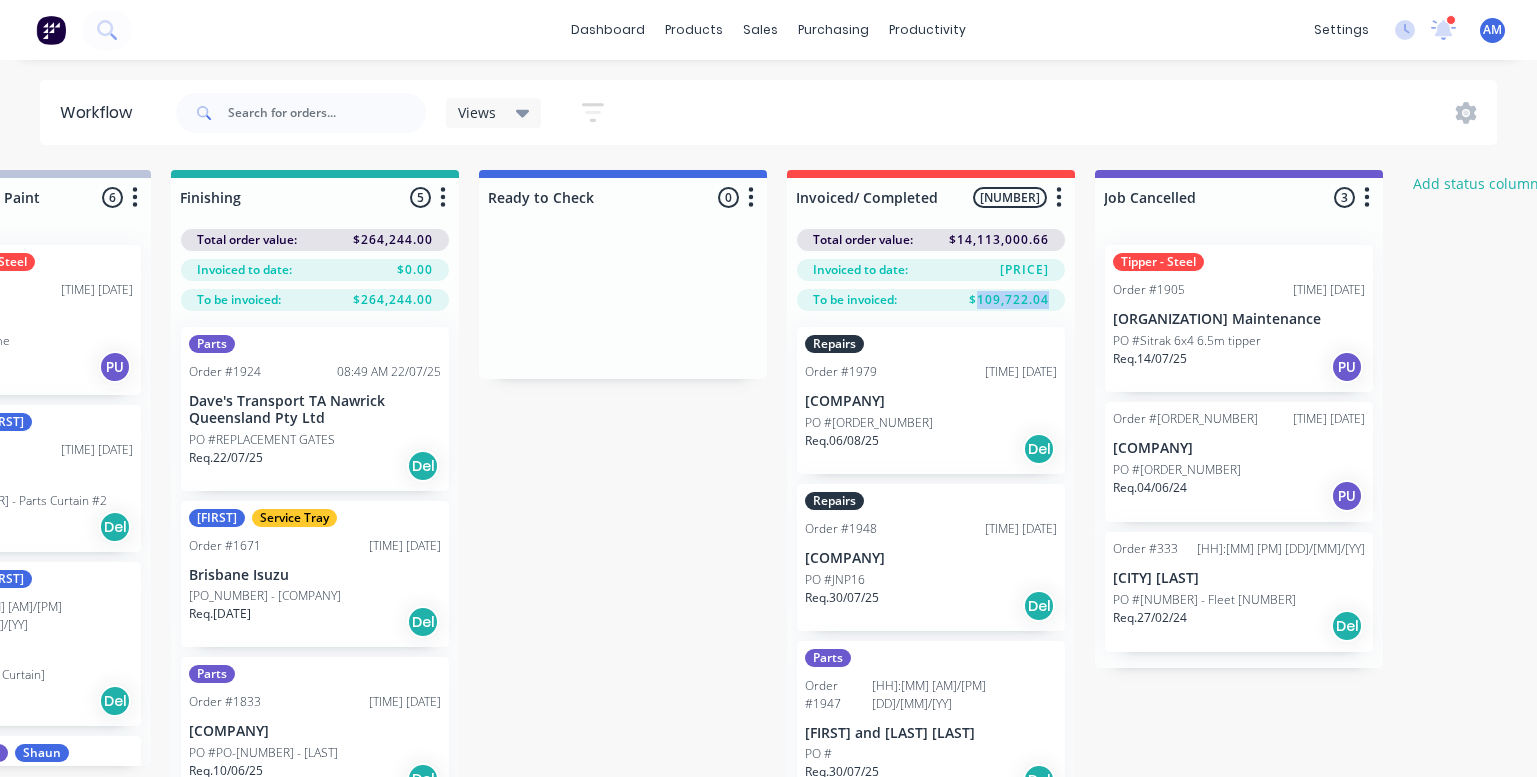 scroll, scrollTop: 0, scrollLeft: 0, axis: both 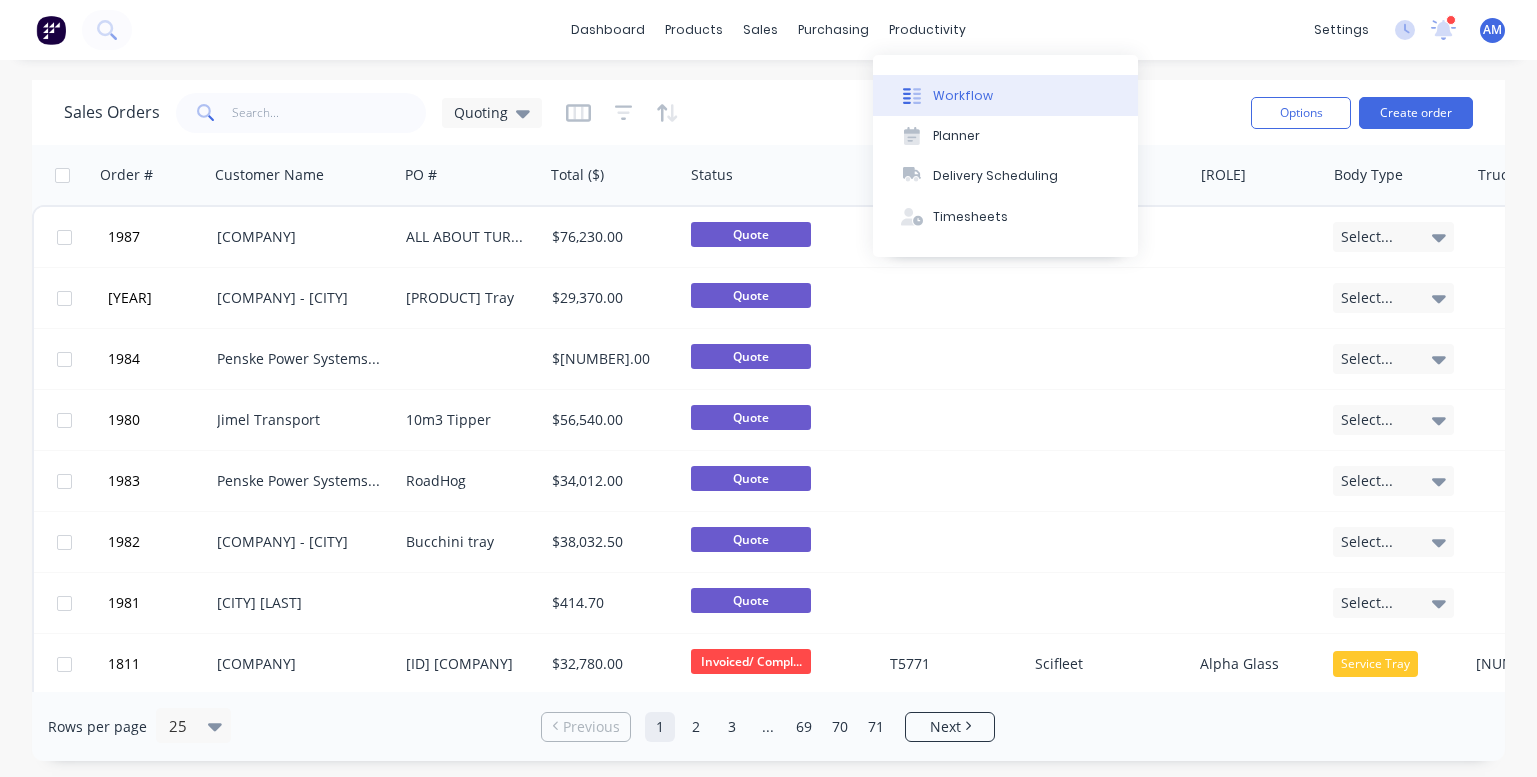click on "Workflow" at bounding box center [1005, 95] 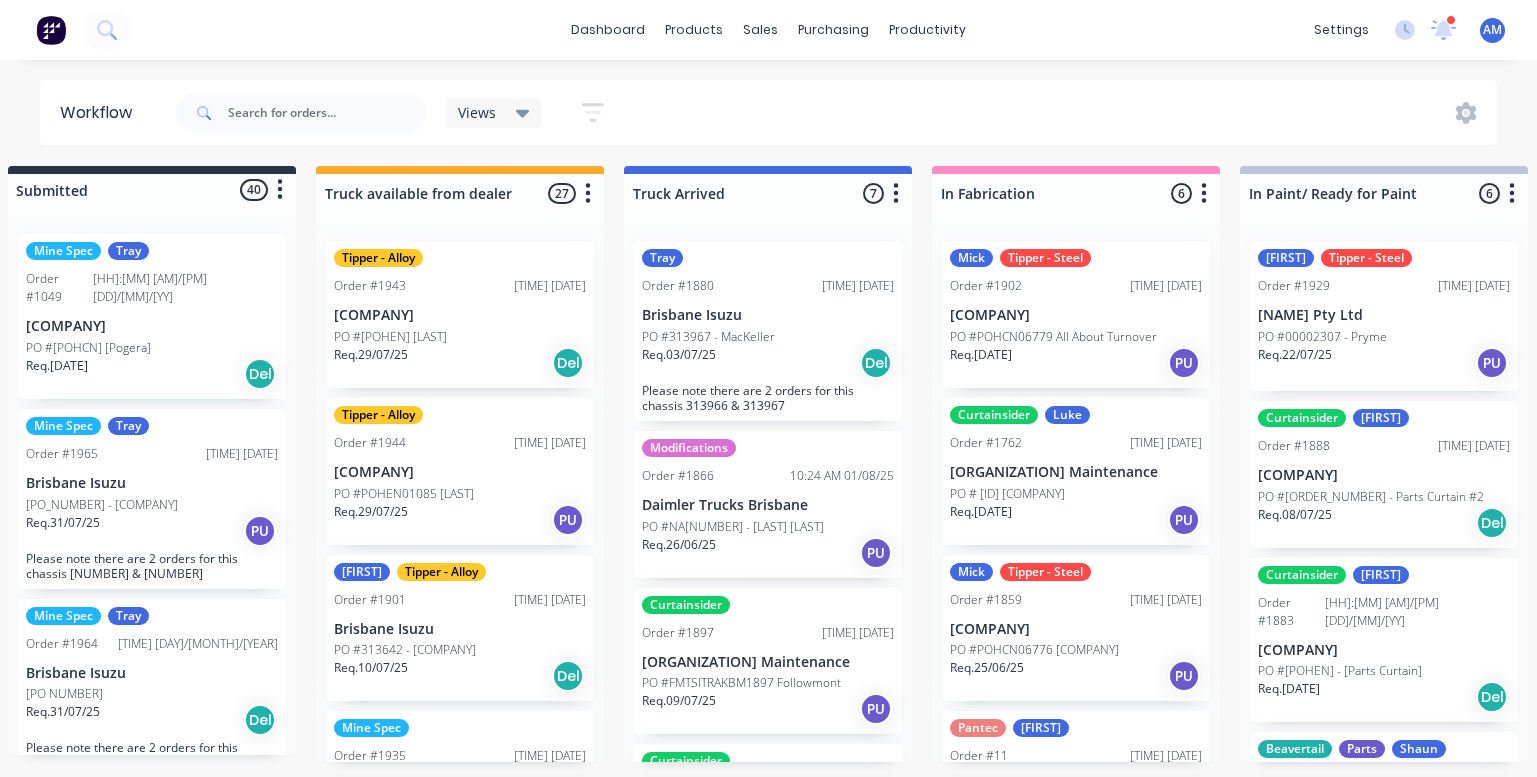 scroll, scrollTop: 4, scrollLeft: 0, axis: vertical 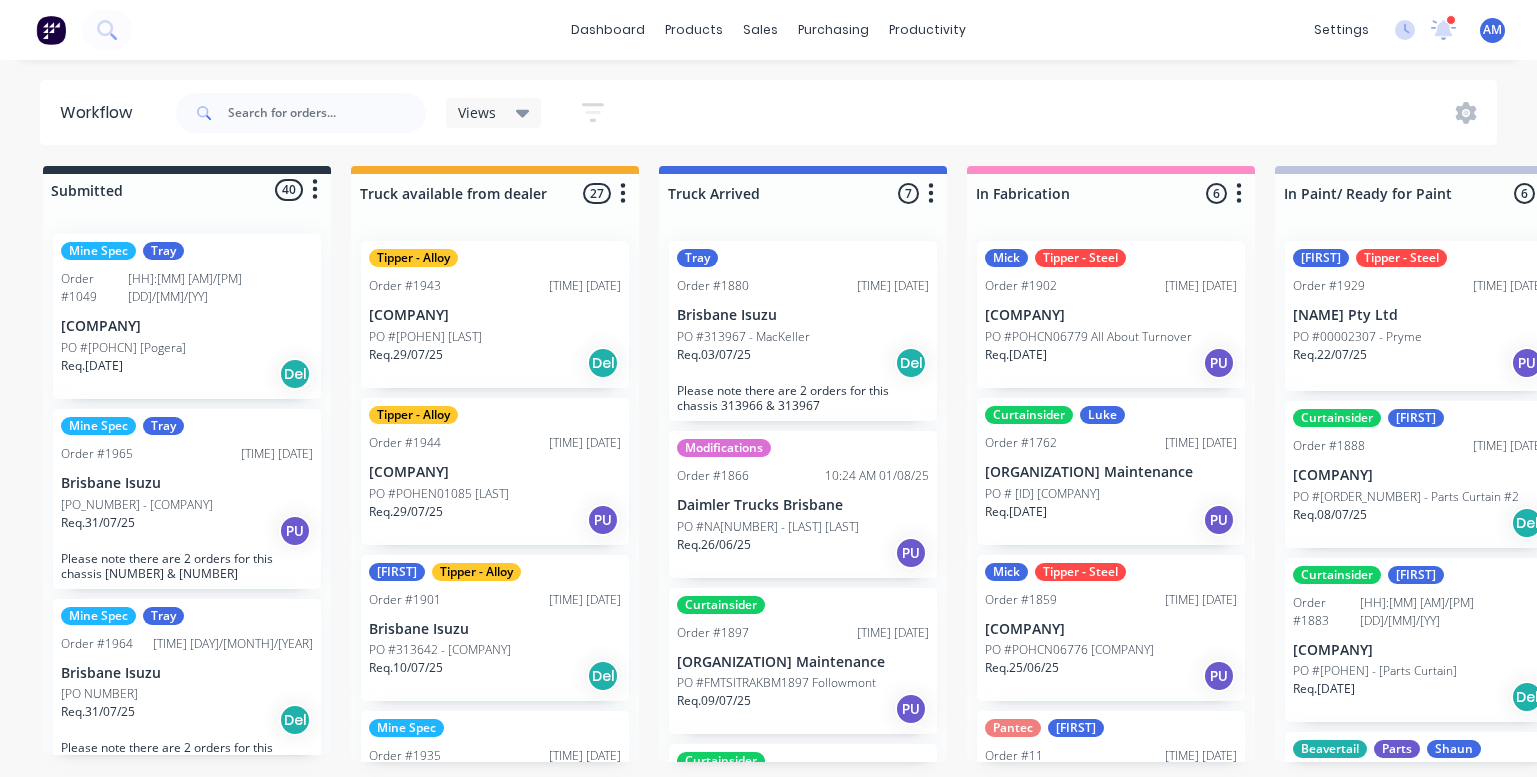 click 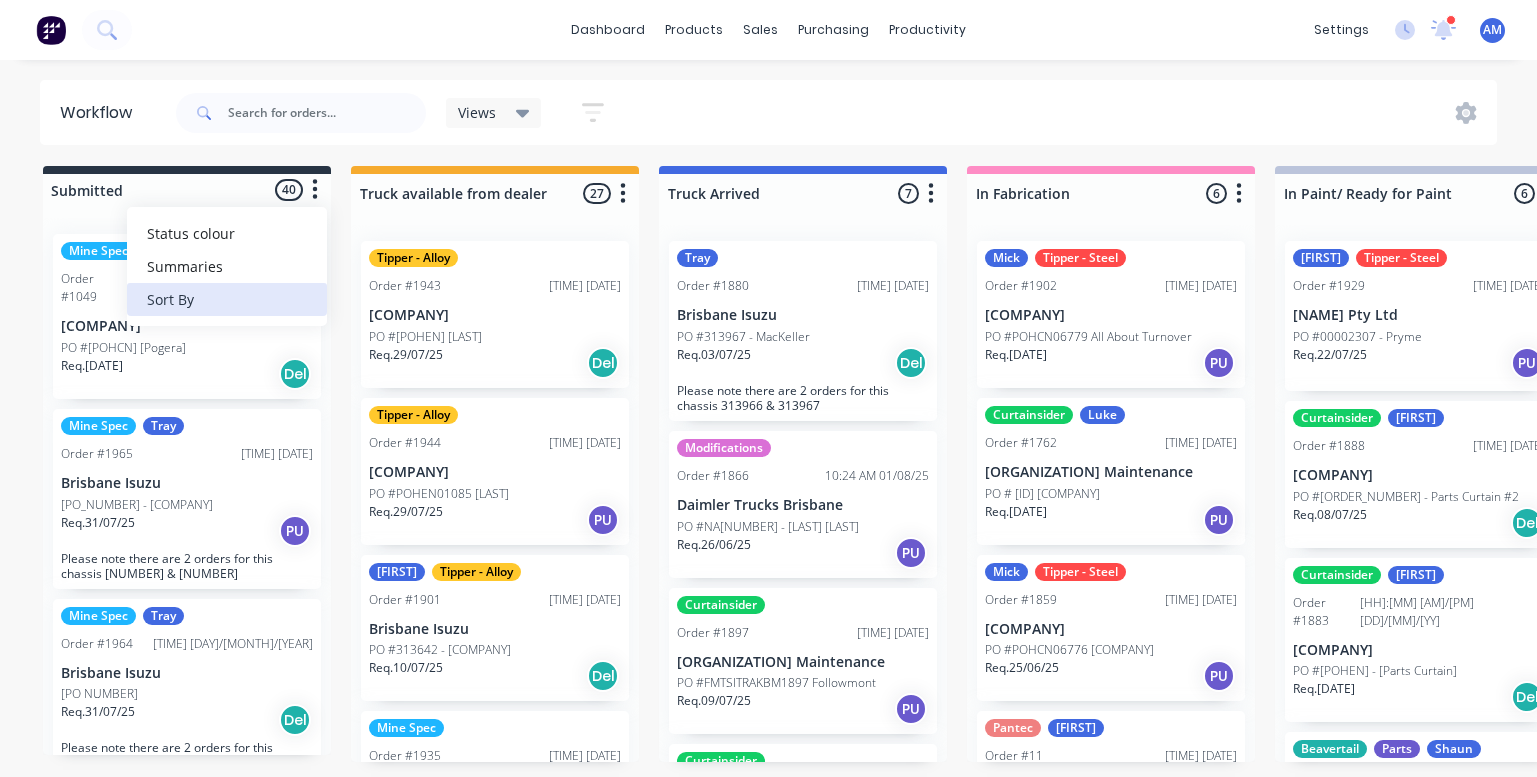 click on "Sort By" at bounding box center [227, 299] 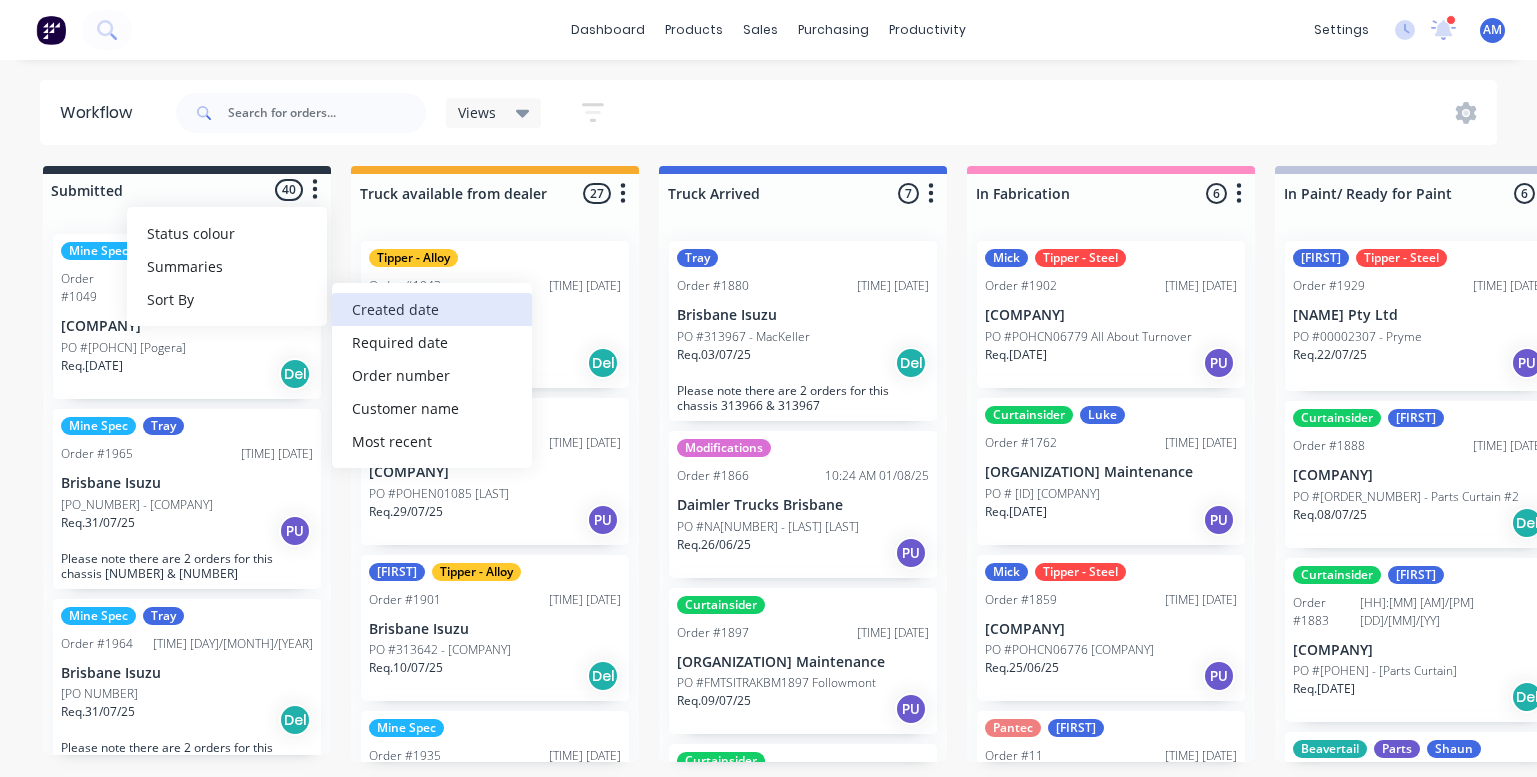 click on "Created date" at bounding box center (432, 309) 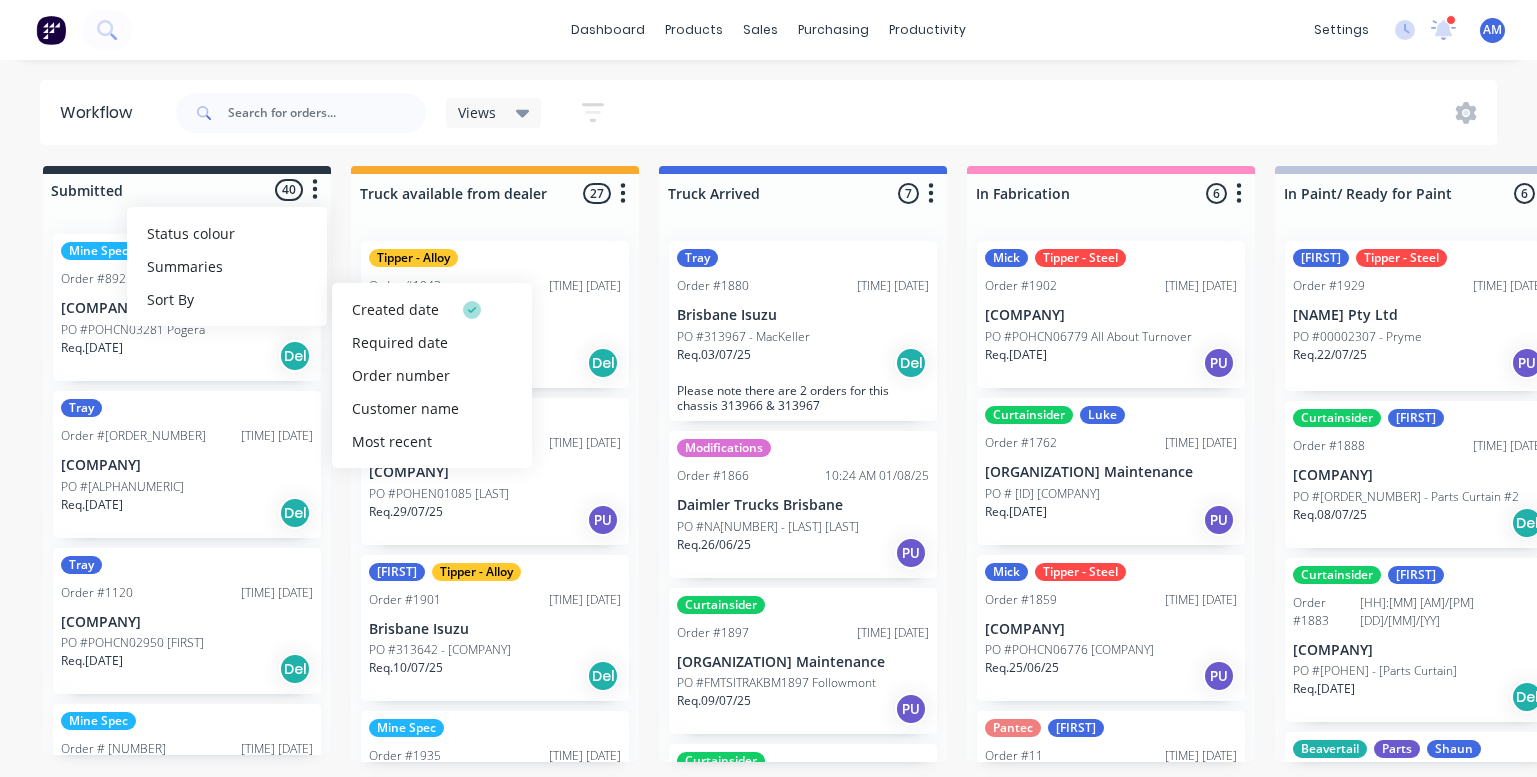 click at bounding box center [315, 190] 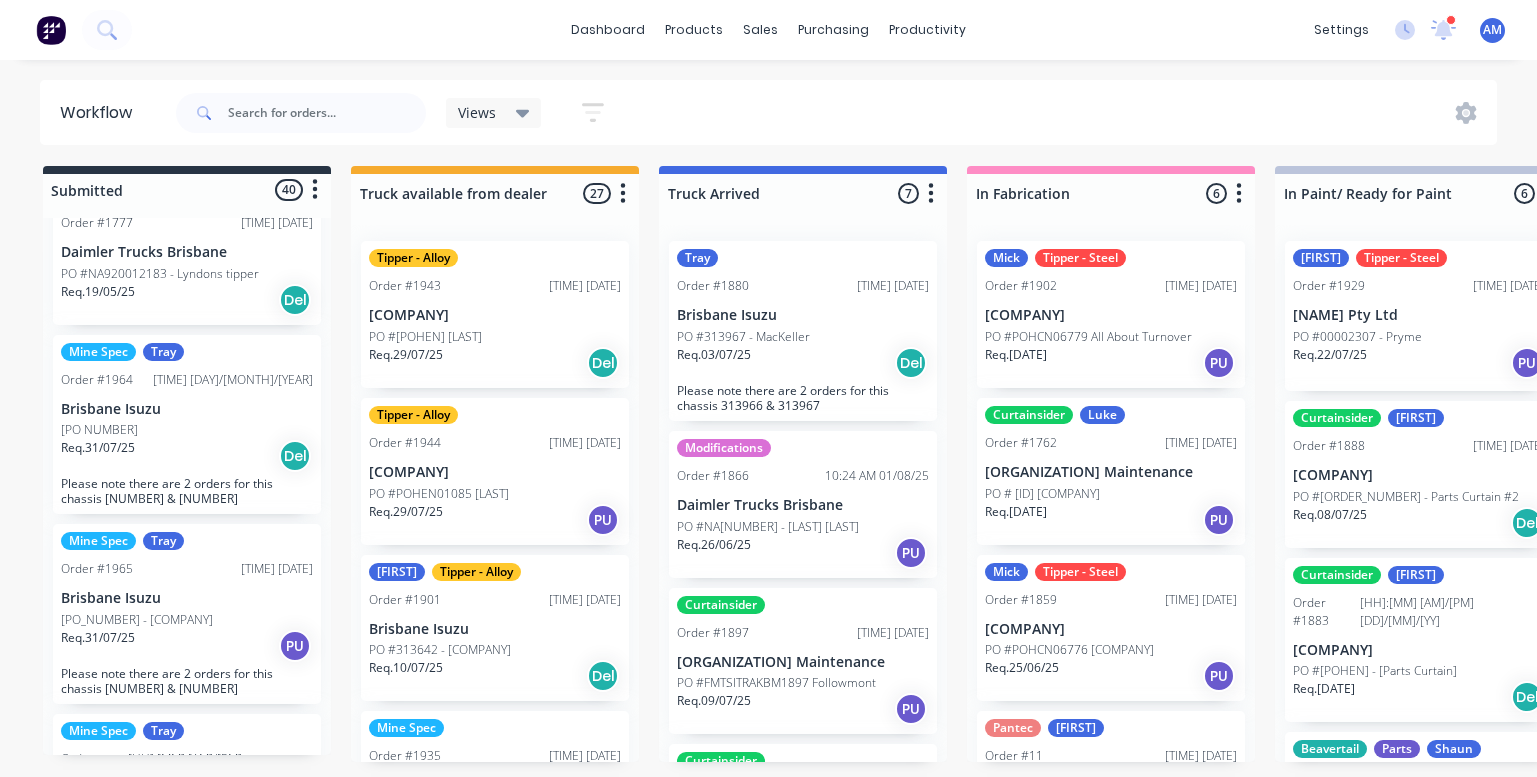 scroll, scrollTop: 5799, scrollLeft: 0, axis: vertical 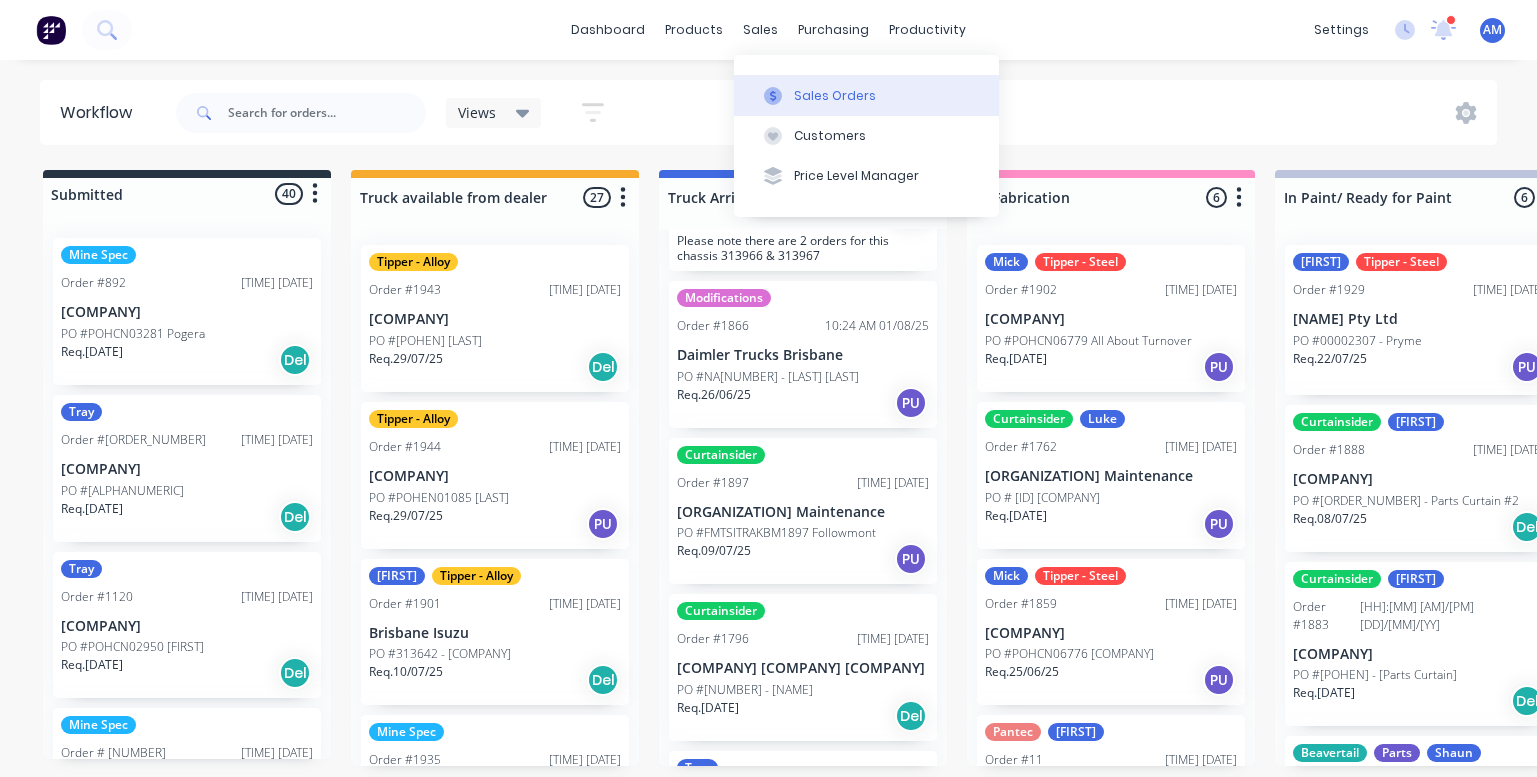 click on "Sales Orders" at bounding box center [835, 96] 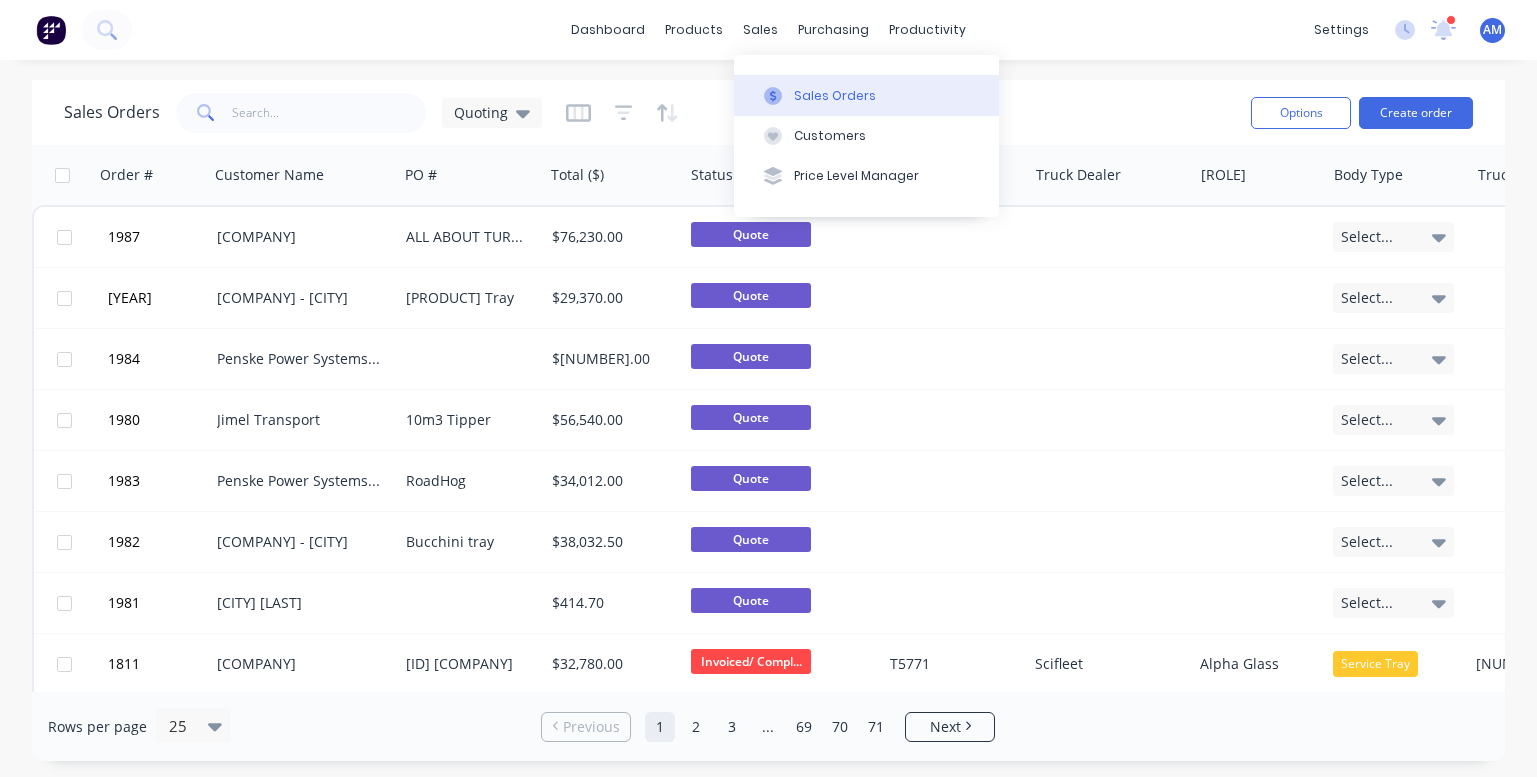 click on "Sales Orders" at bounding box center [866, 95] 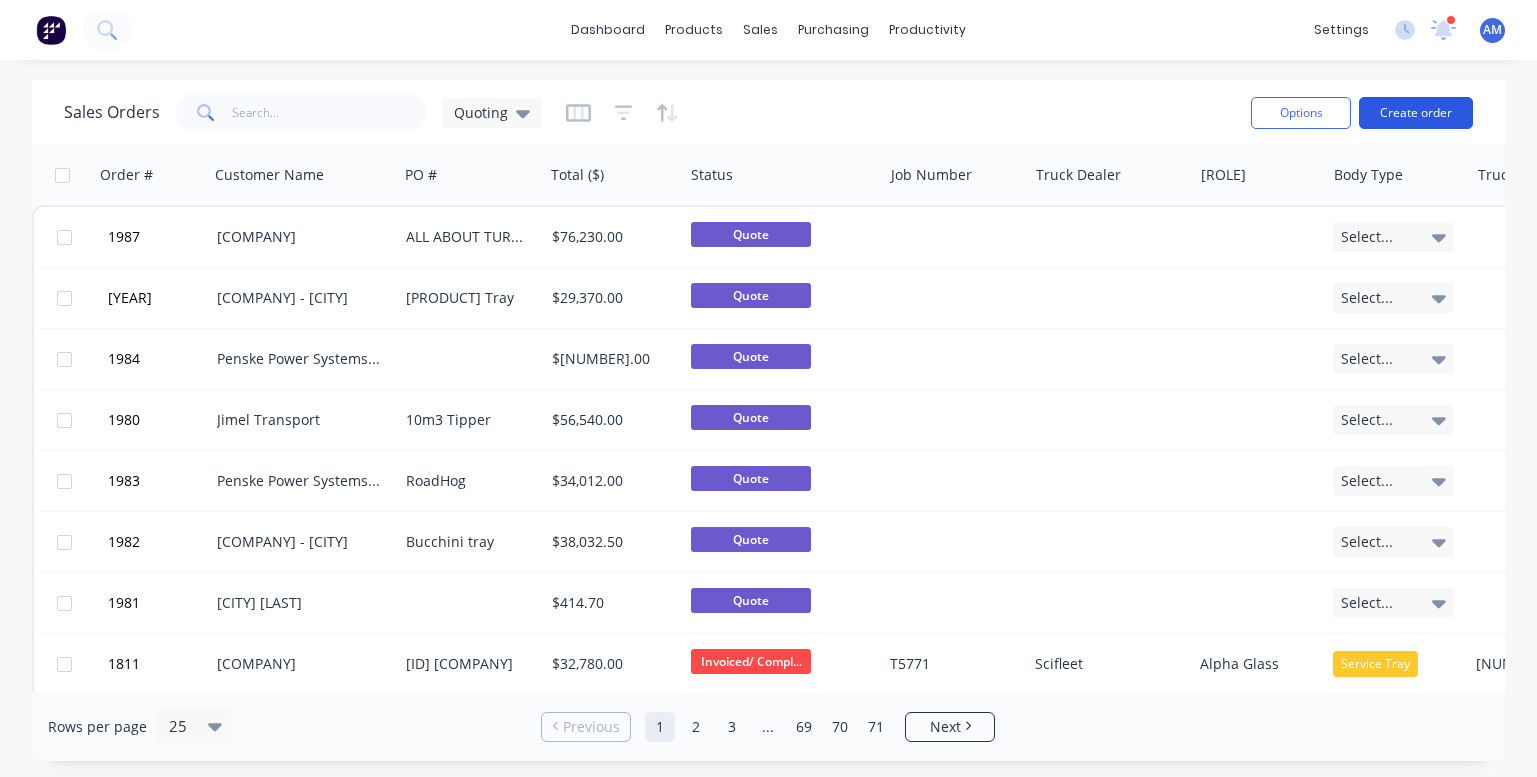 click on "Create order" at bounding box center (1416, 113) 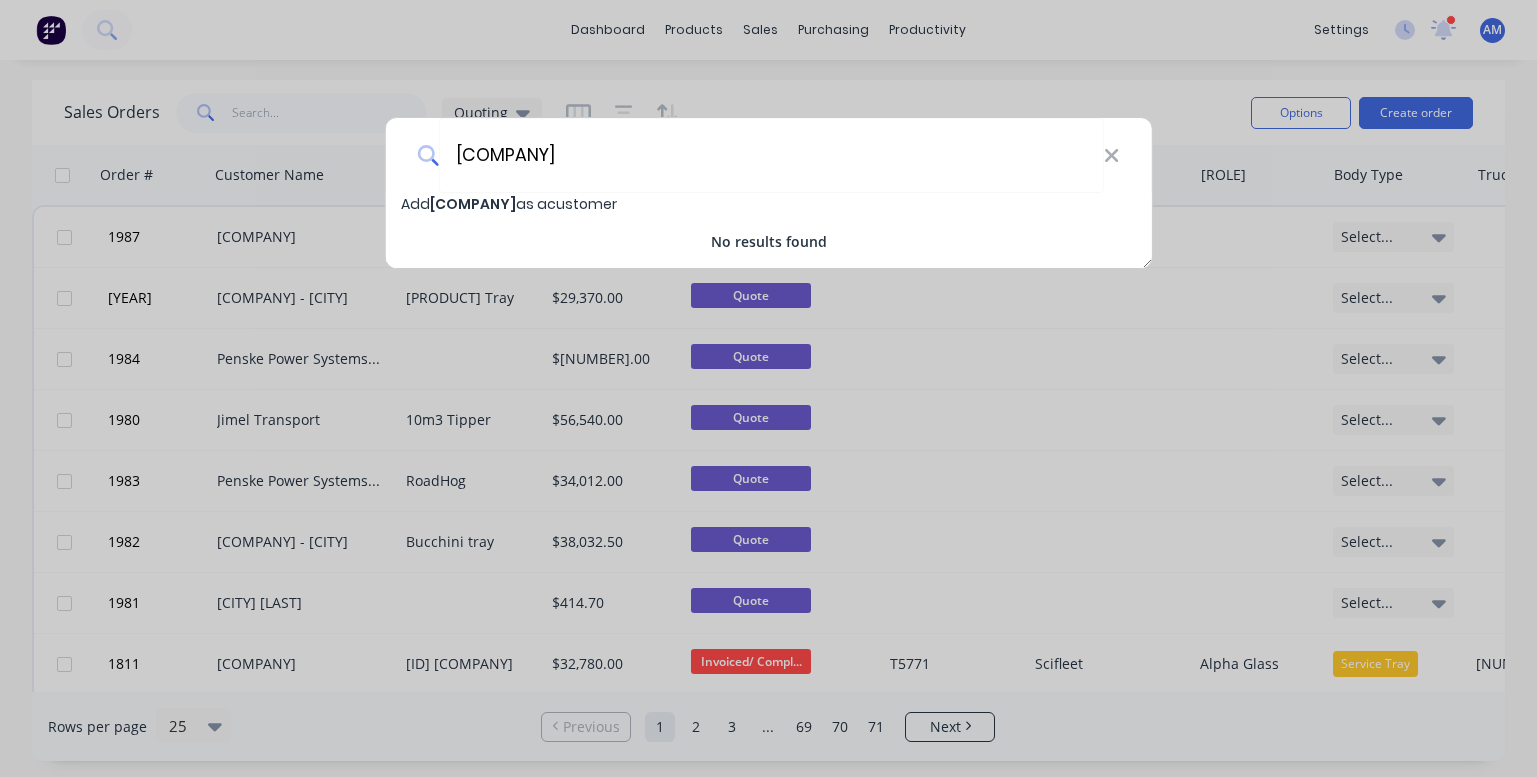 type on "[COMPANY]" 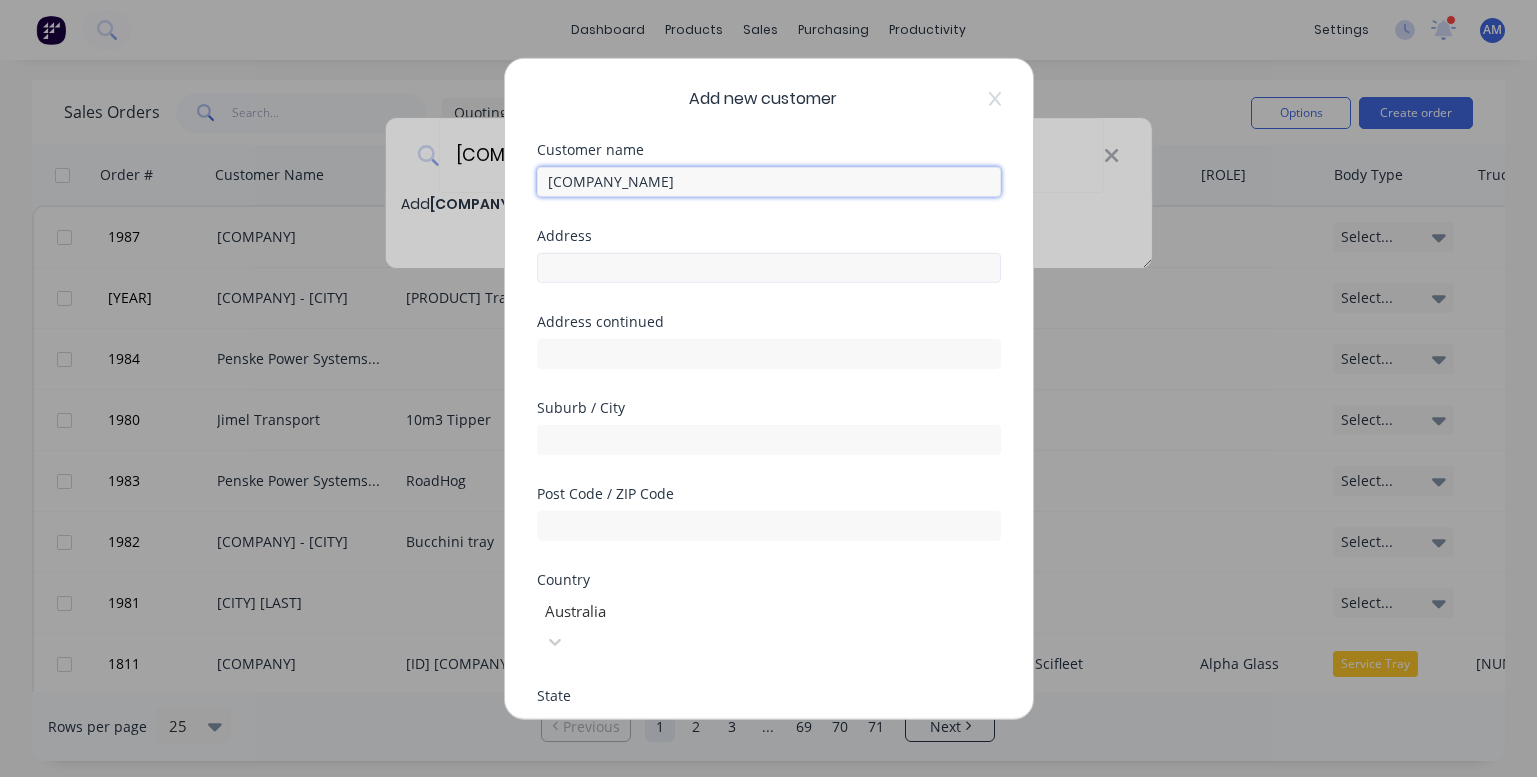 type on "[COMPANY_NAME]" 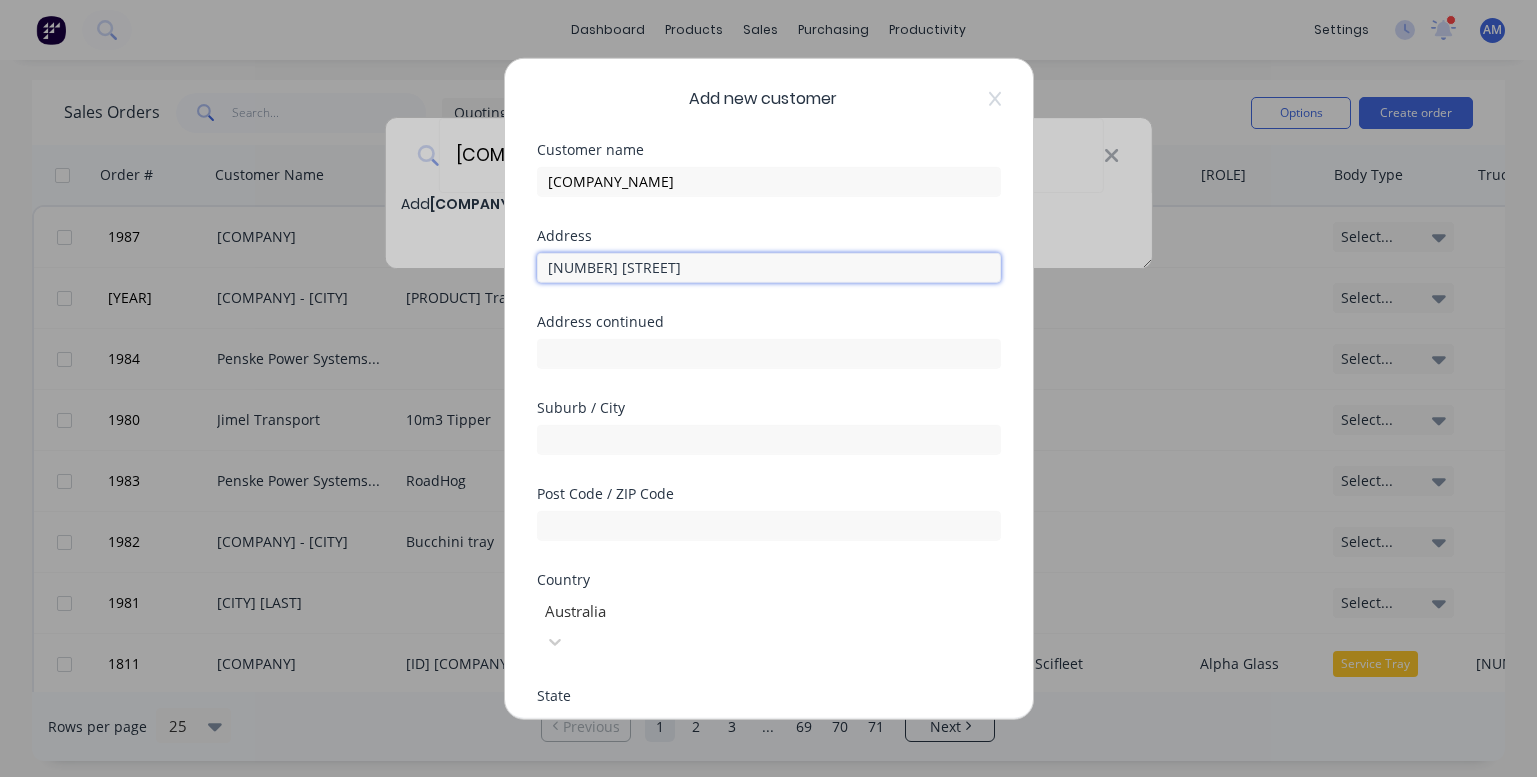 type on "[NUMBER] [STREET]" 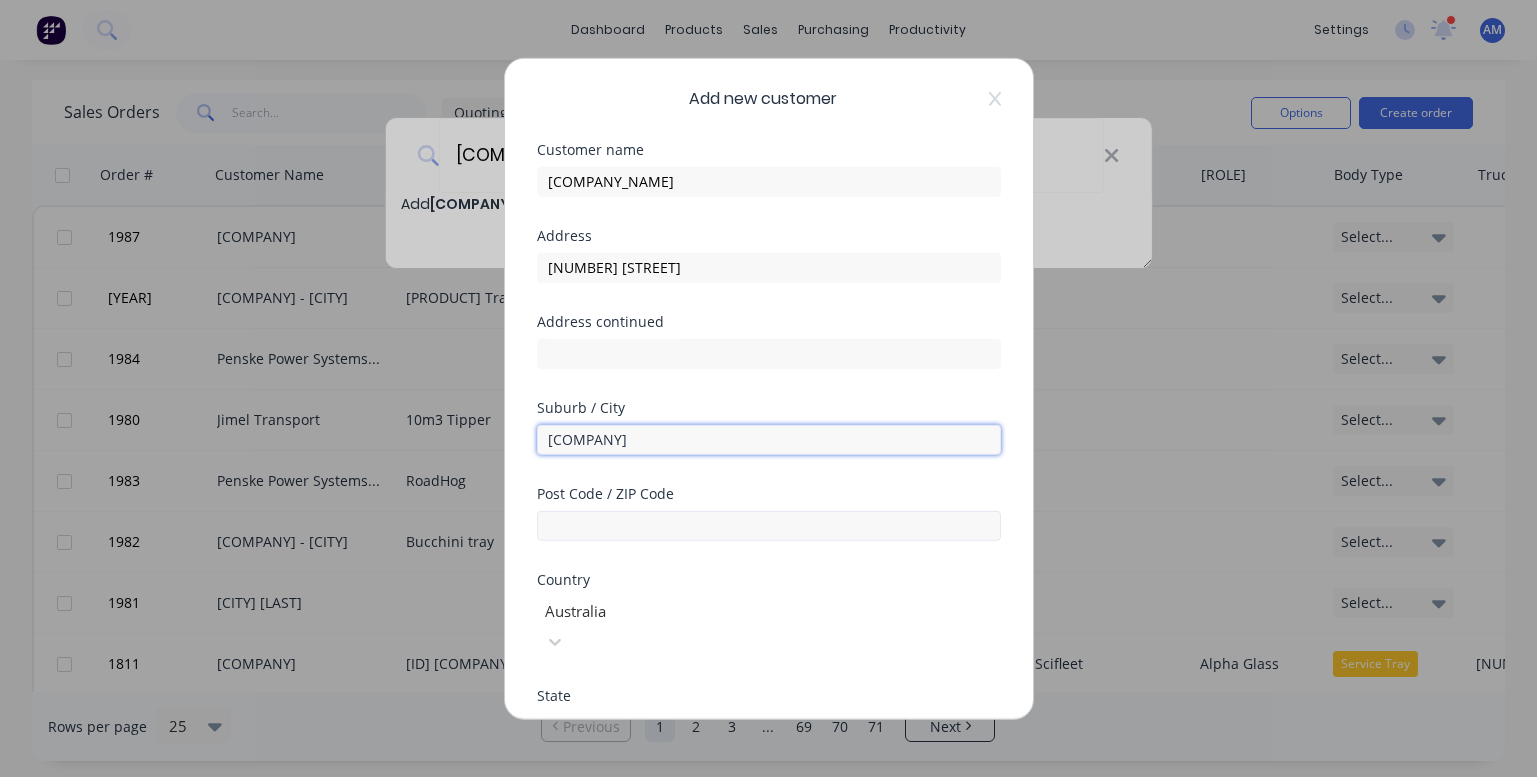 type on "[COMPANY]" 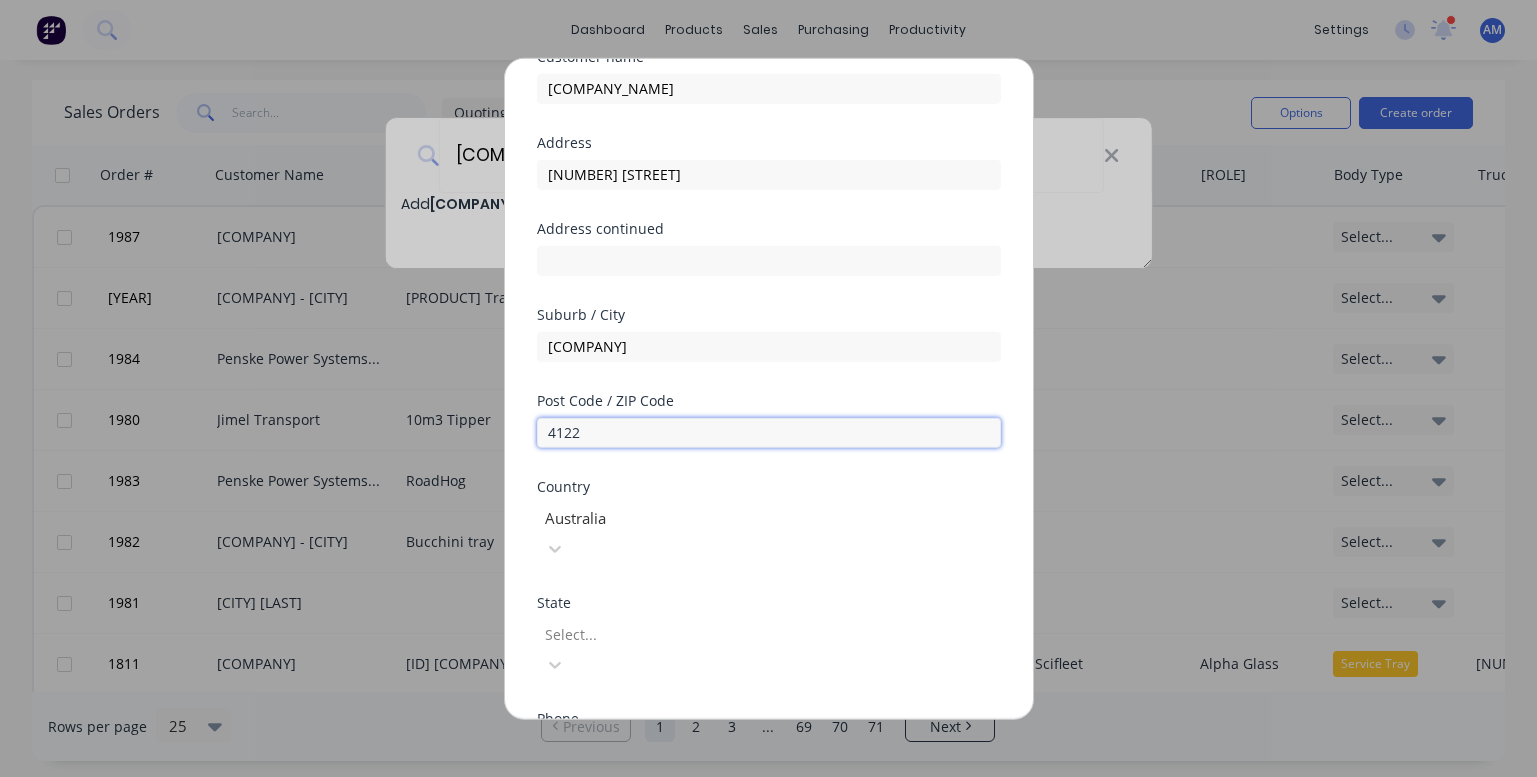 scroll, scrollTop: 97, scrollLeft: 0, axis: vertical 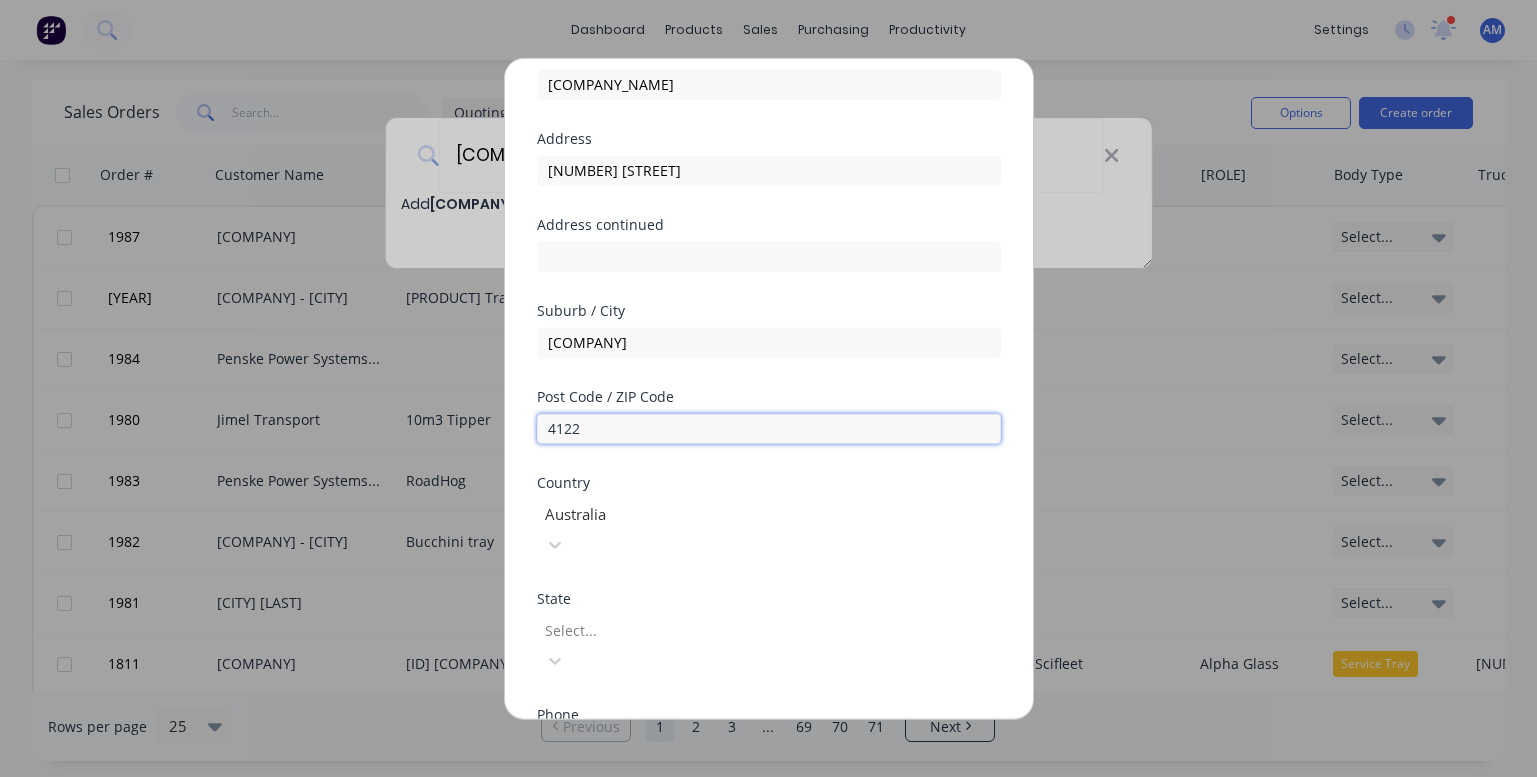 type on "4122" 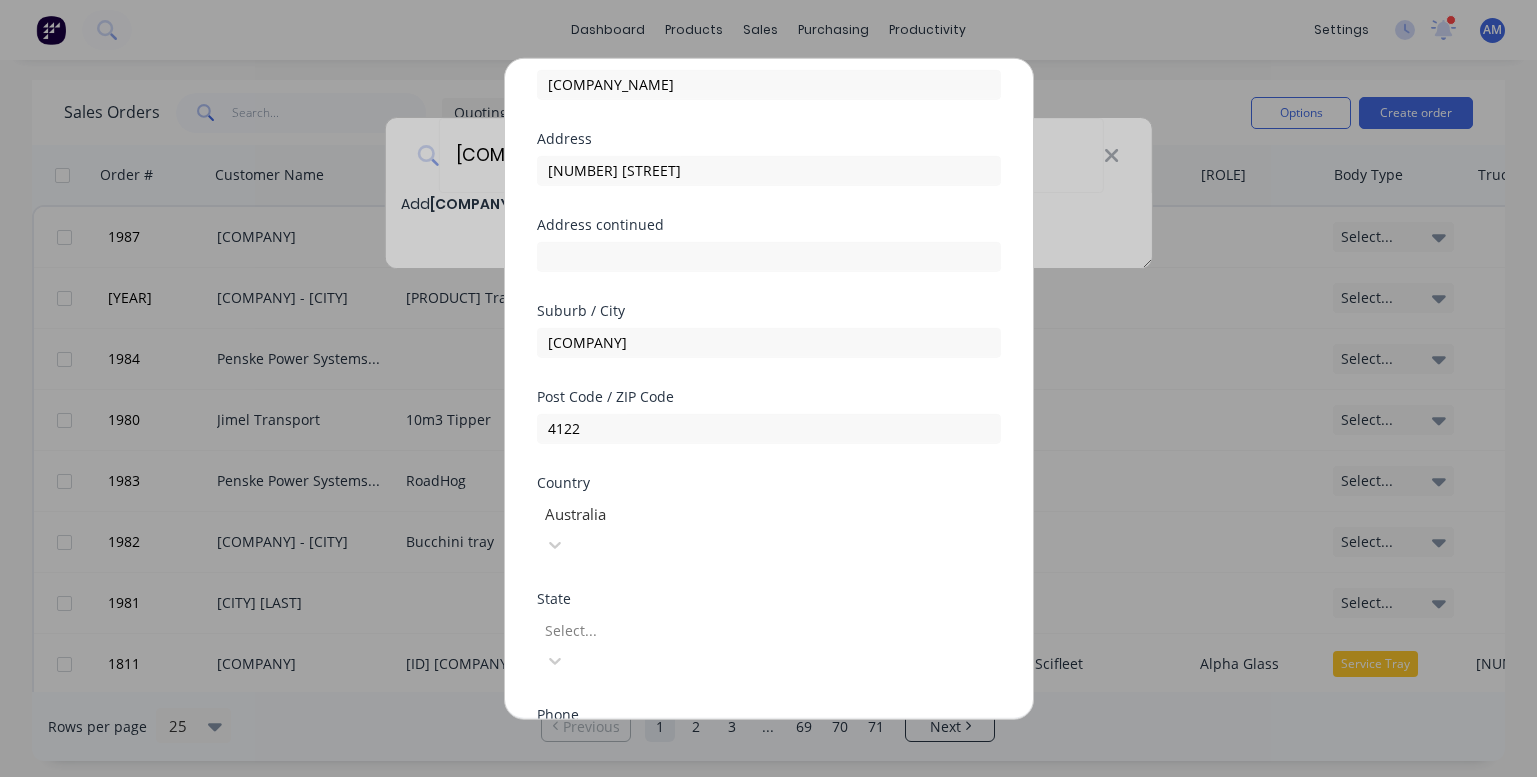 click on "Select..." at bounding box center [687, 630] 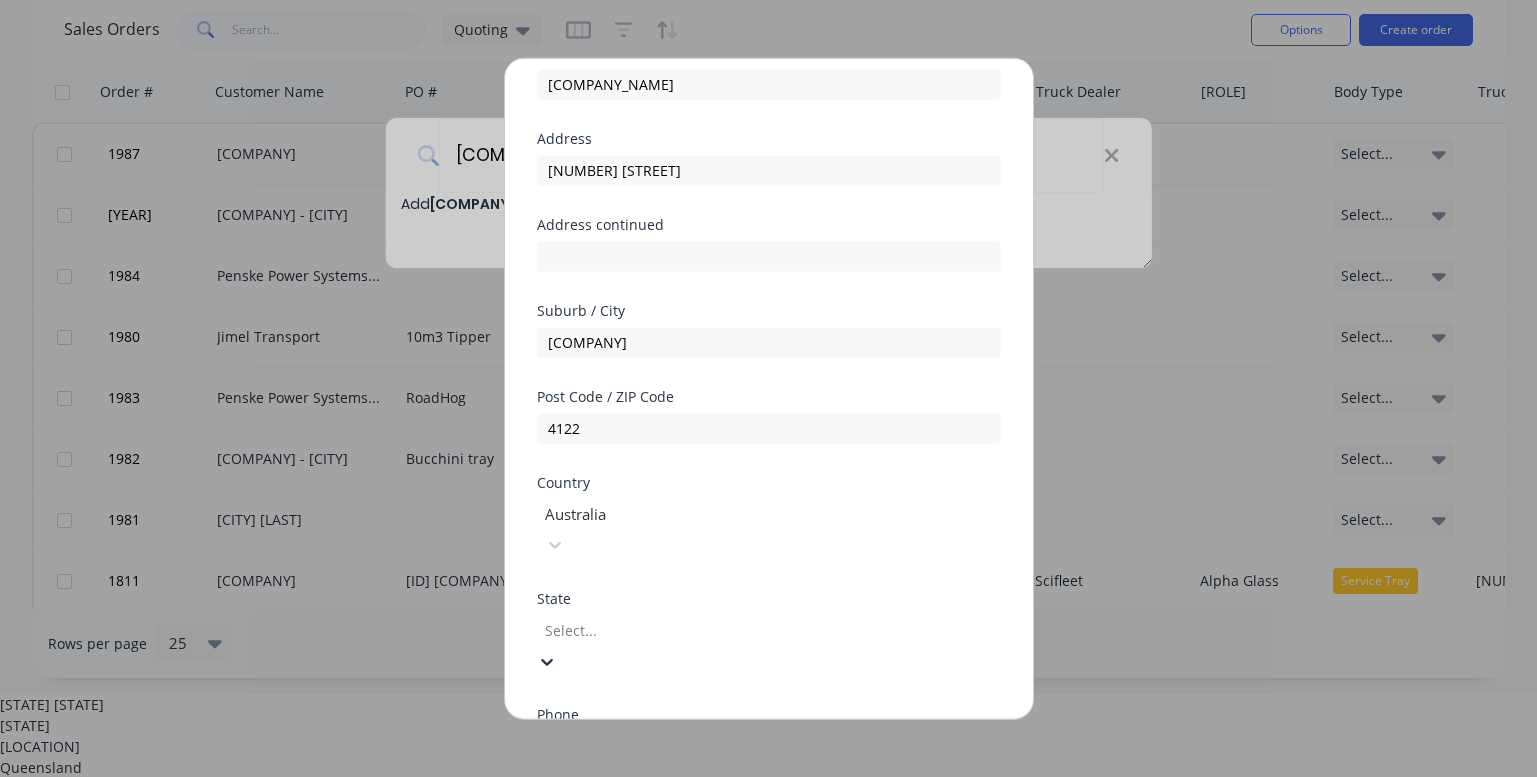 scroll, scrollTop: 124, scrollLeft: 0, axis: vertical 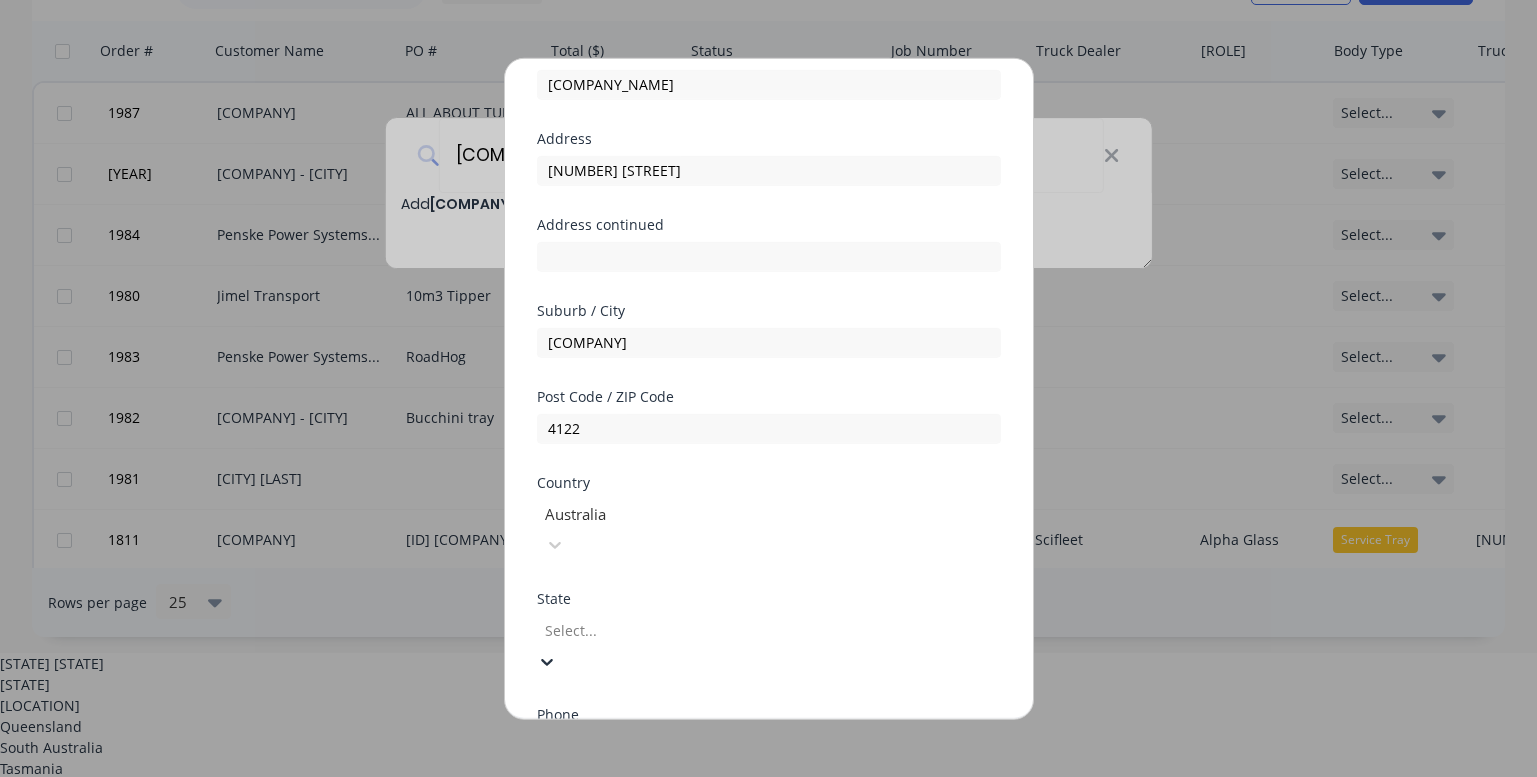 click on "Queensland" at bounding box center (768, 726) 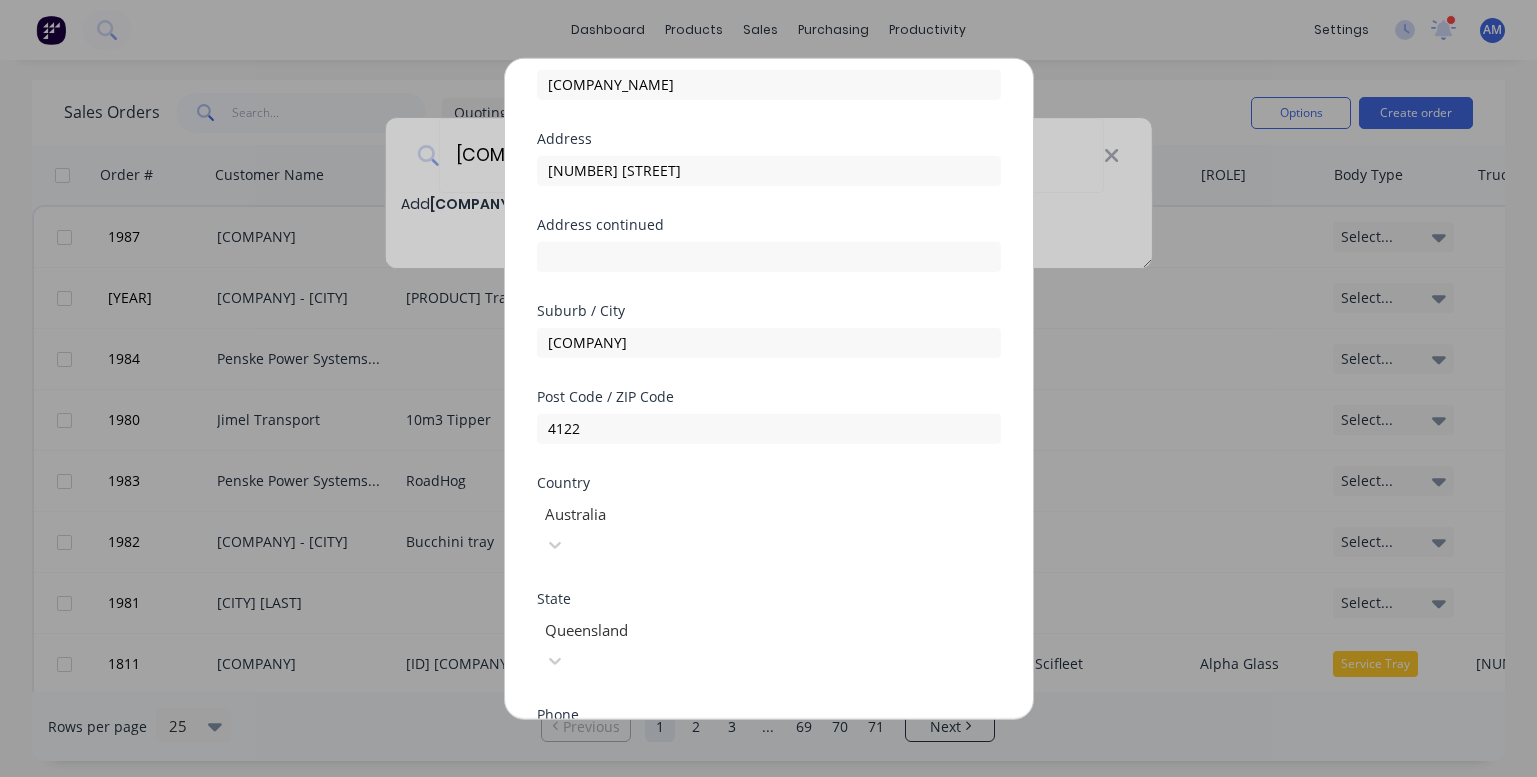 type on "3" 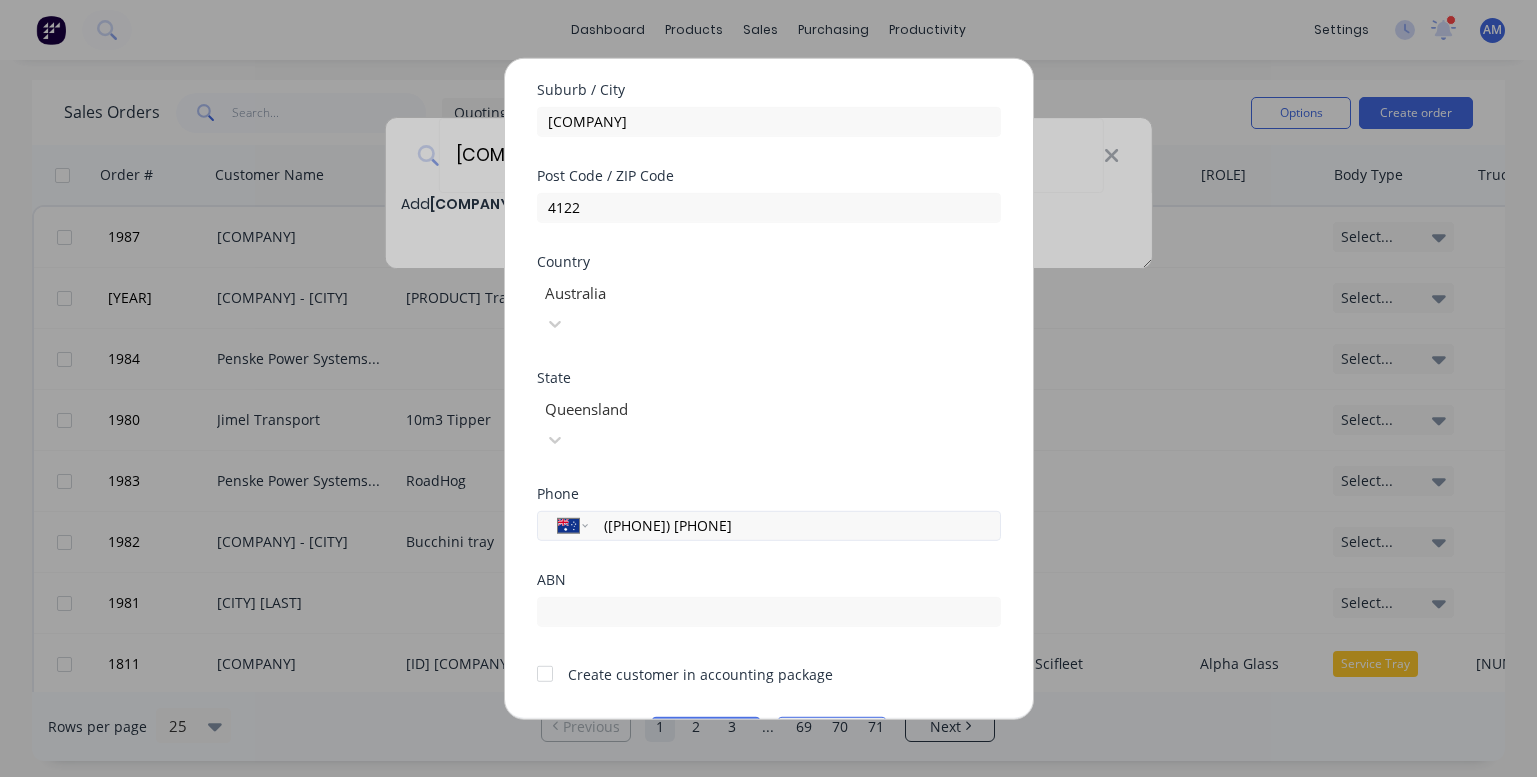 scroll, scrollTop: 316, scrollLeft: 0, axis: vertical 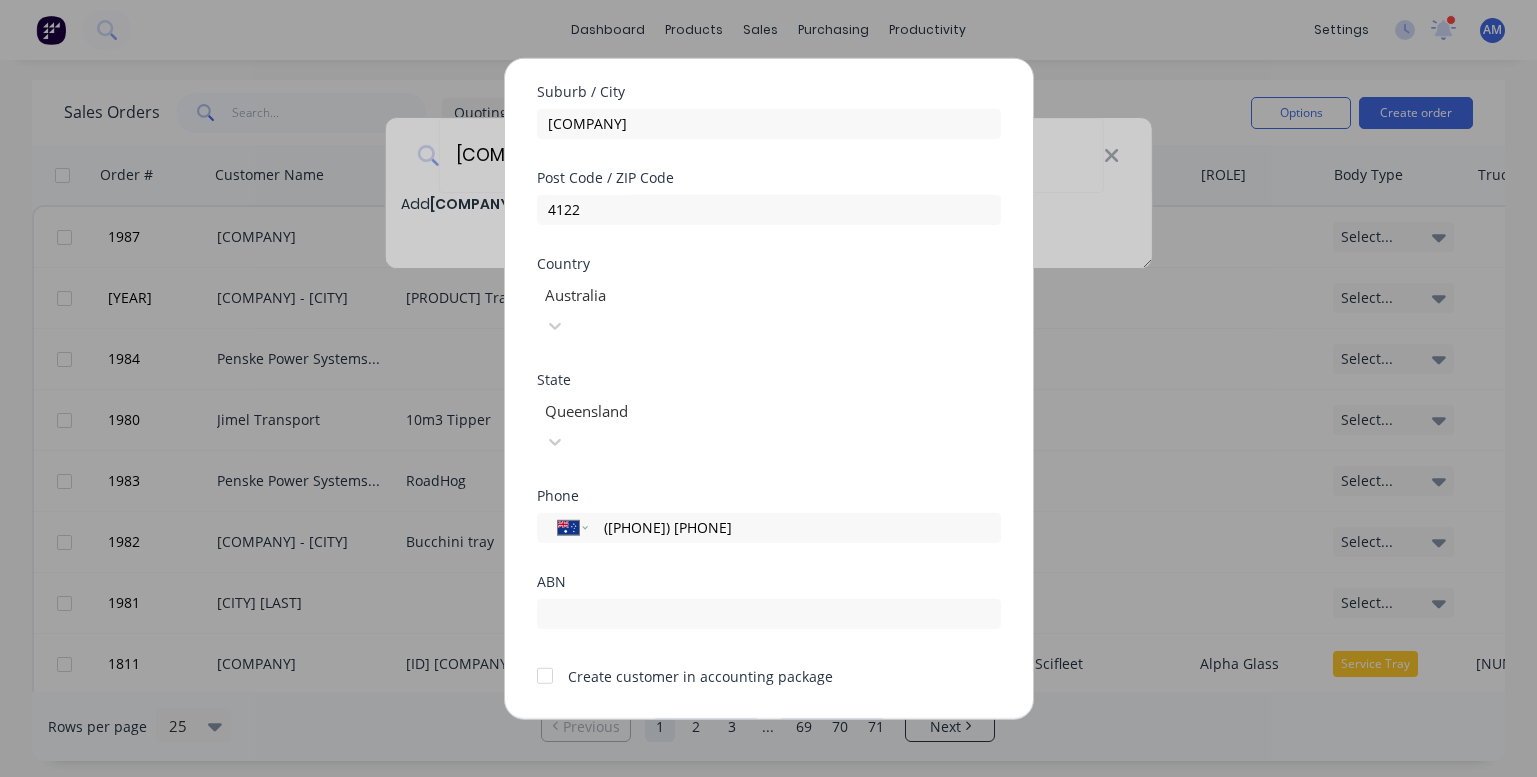 type on "([PHONE]) [PHONE]" 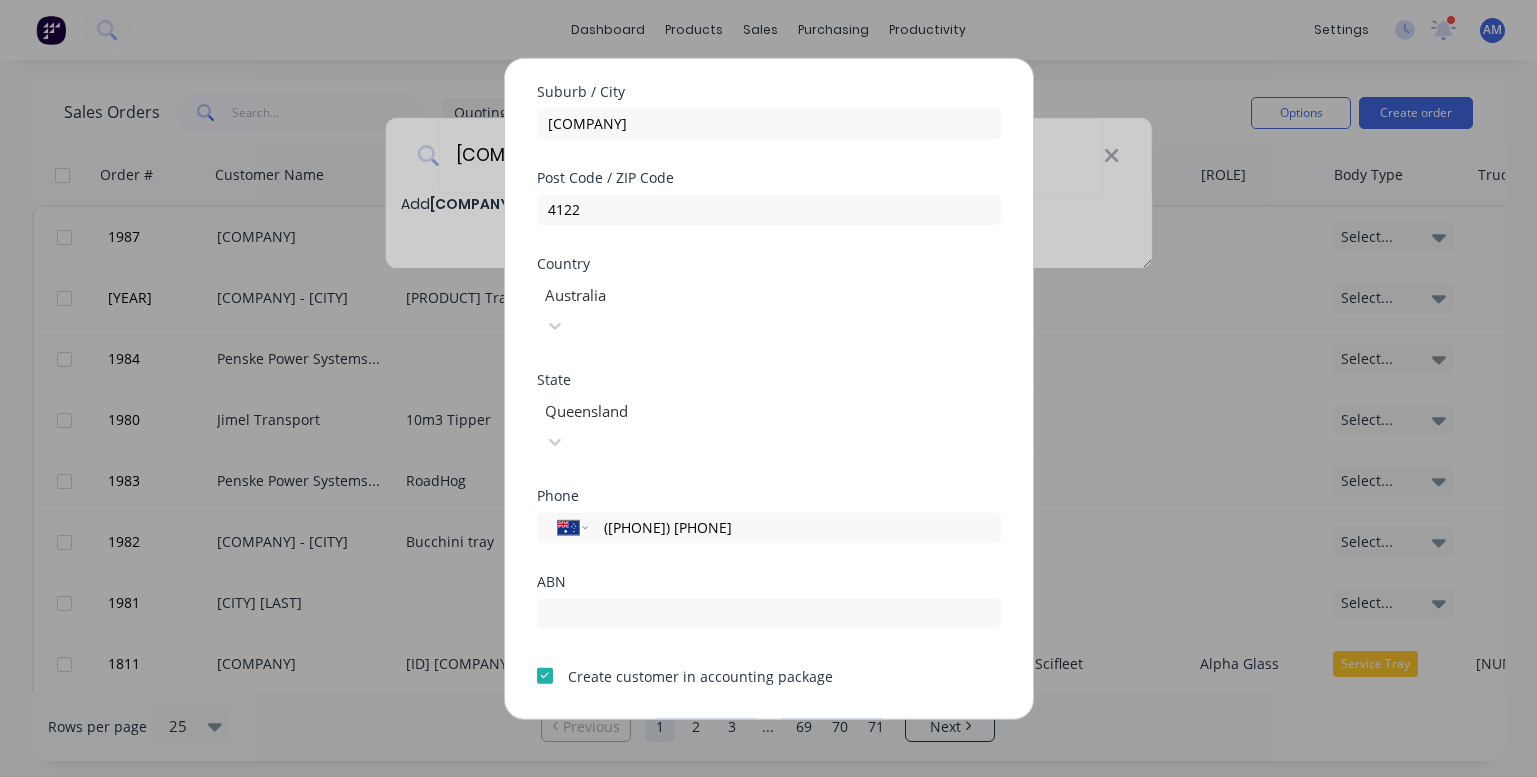 click on "Save" at bounding box center (706, 734) 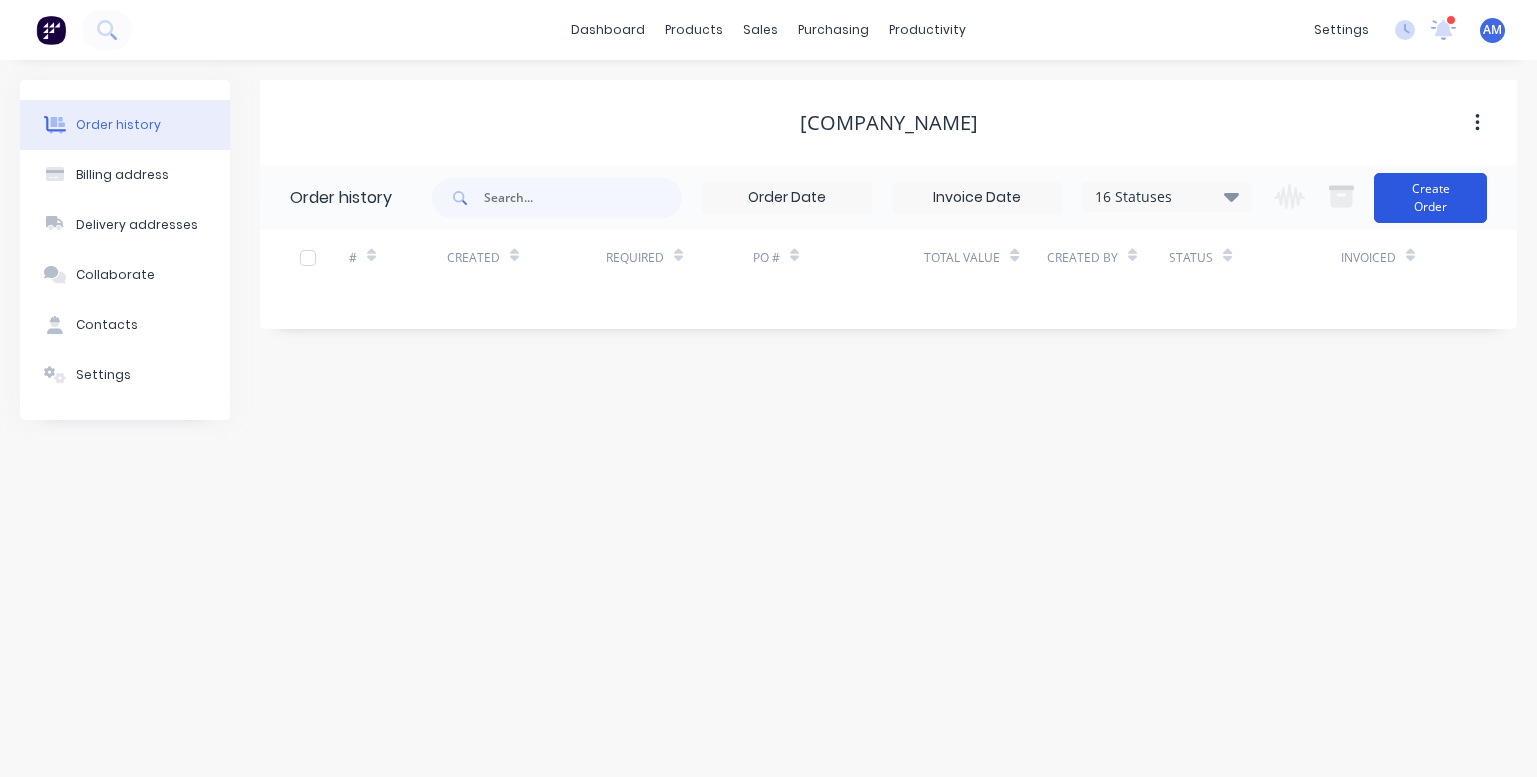 click on "Create Order" at bounding box center [1430, 198] 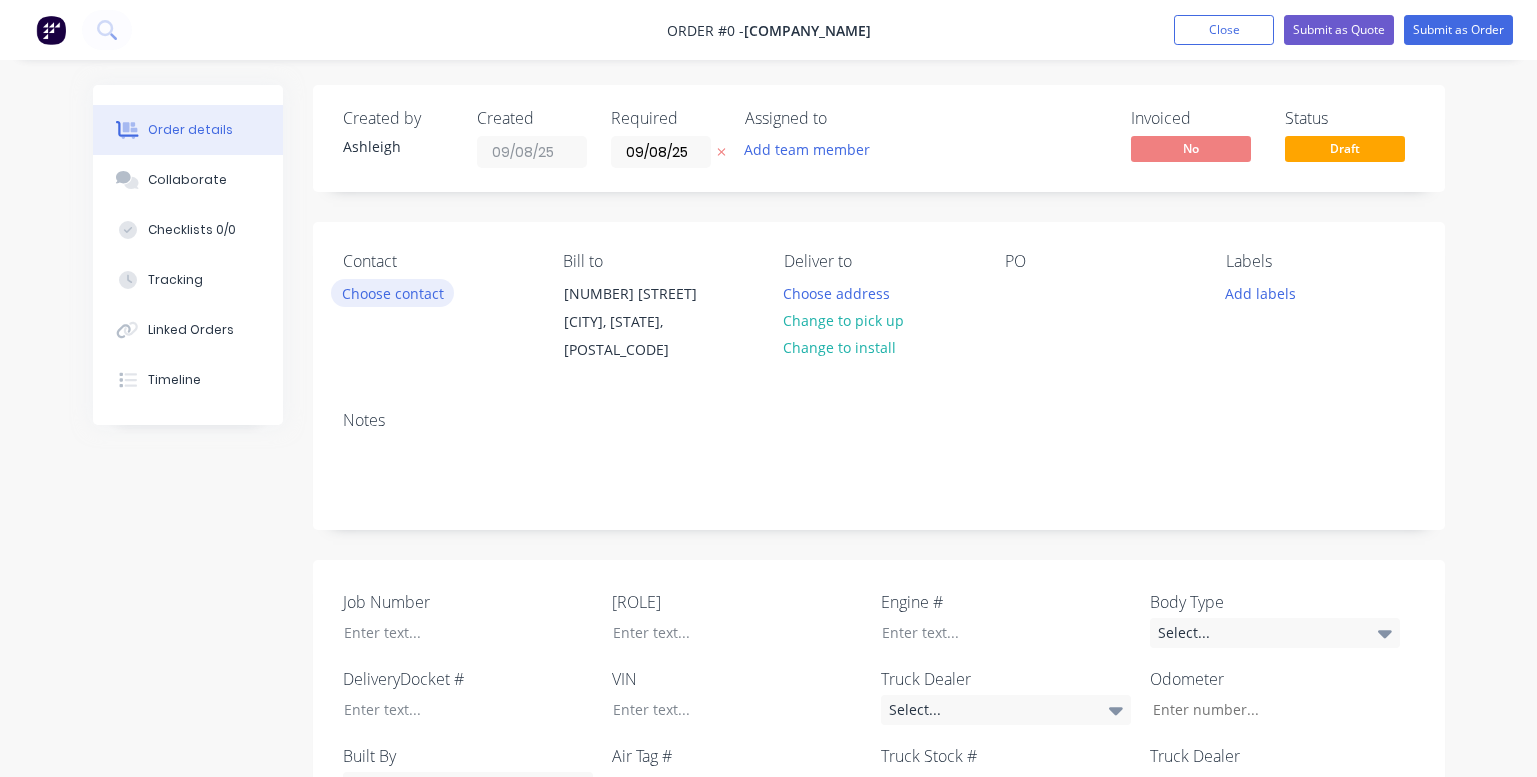 click on "Choose contact" at bounding box center (392, 292) 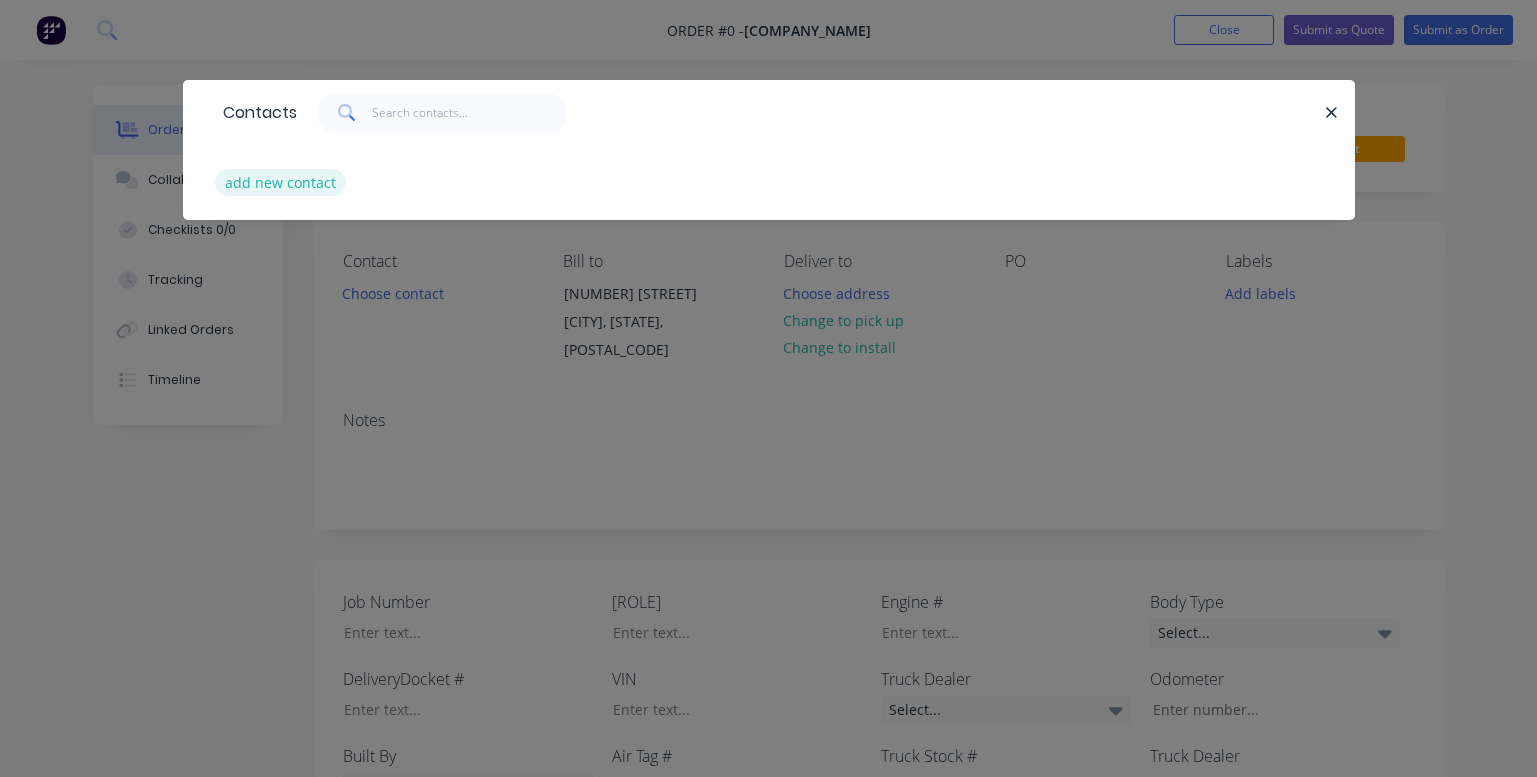 click on "add new contact" at bounding box center (281, 182) 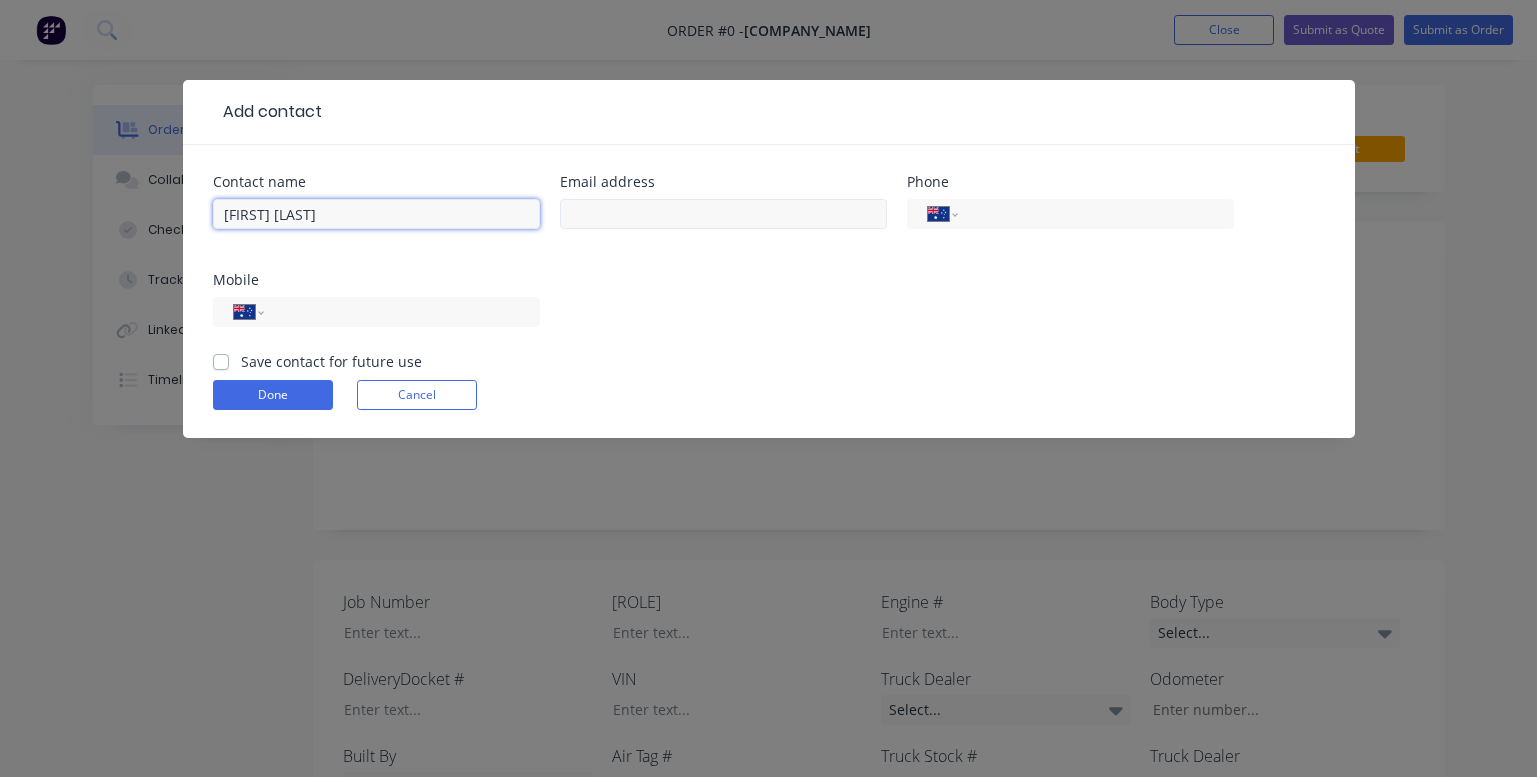 type on "[FIRST] [LAST]" 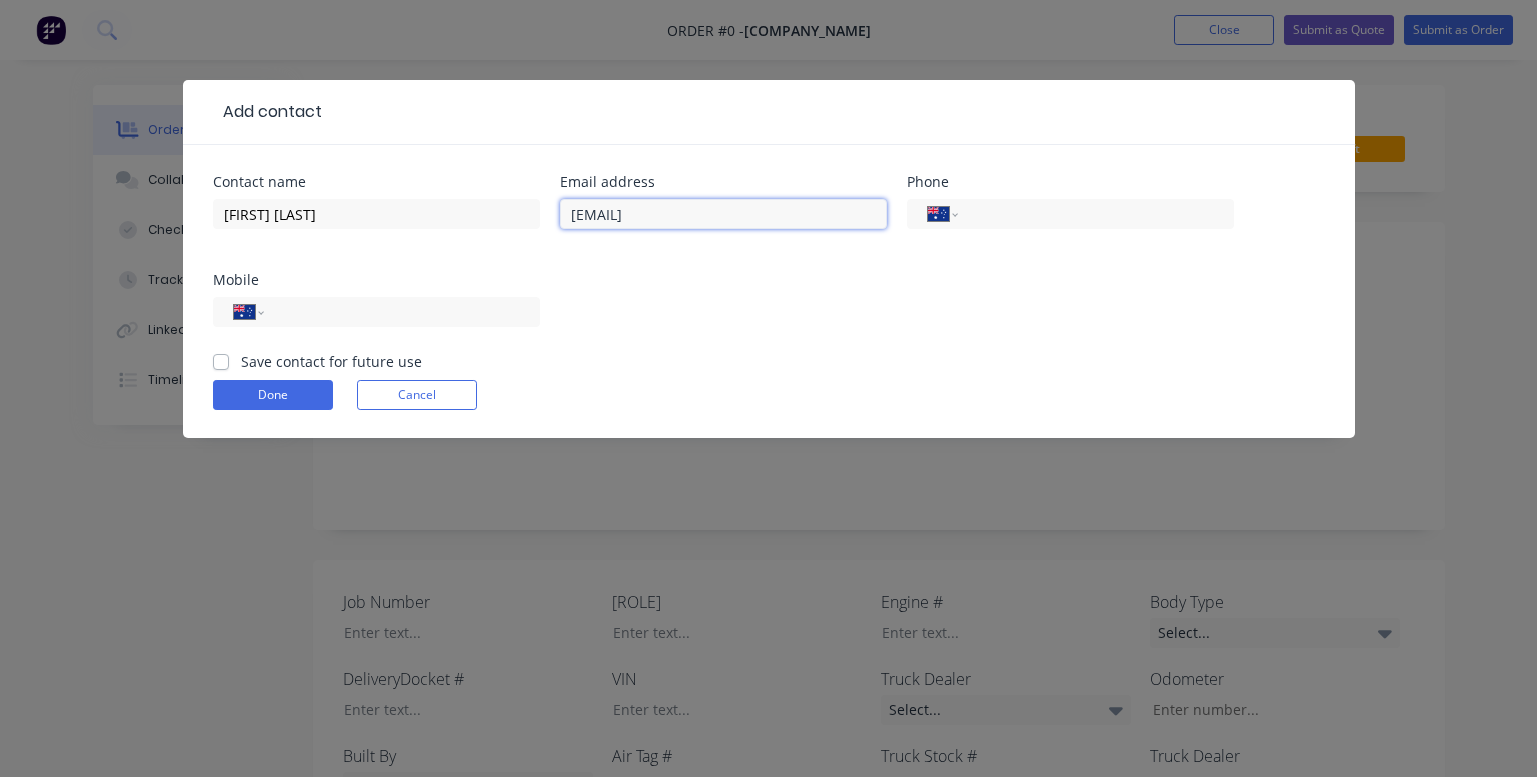 type on "[EMAIL]" 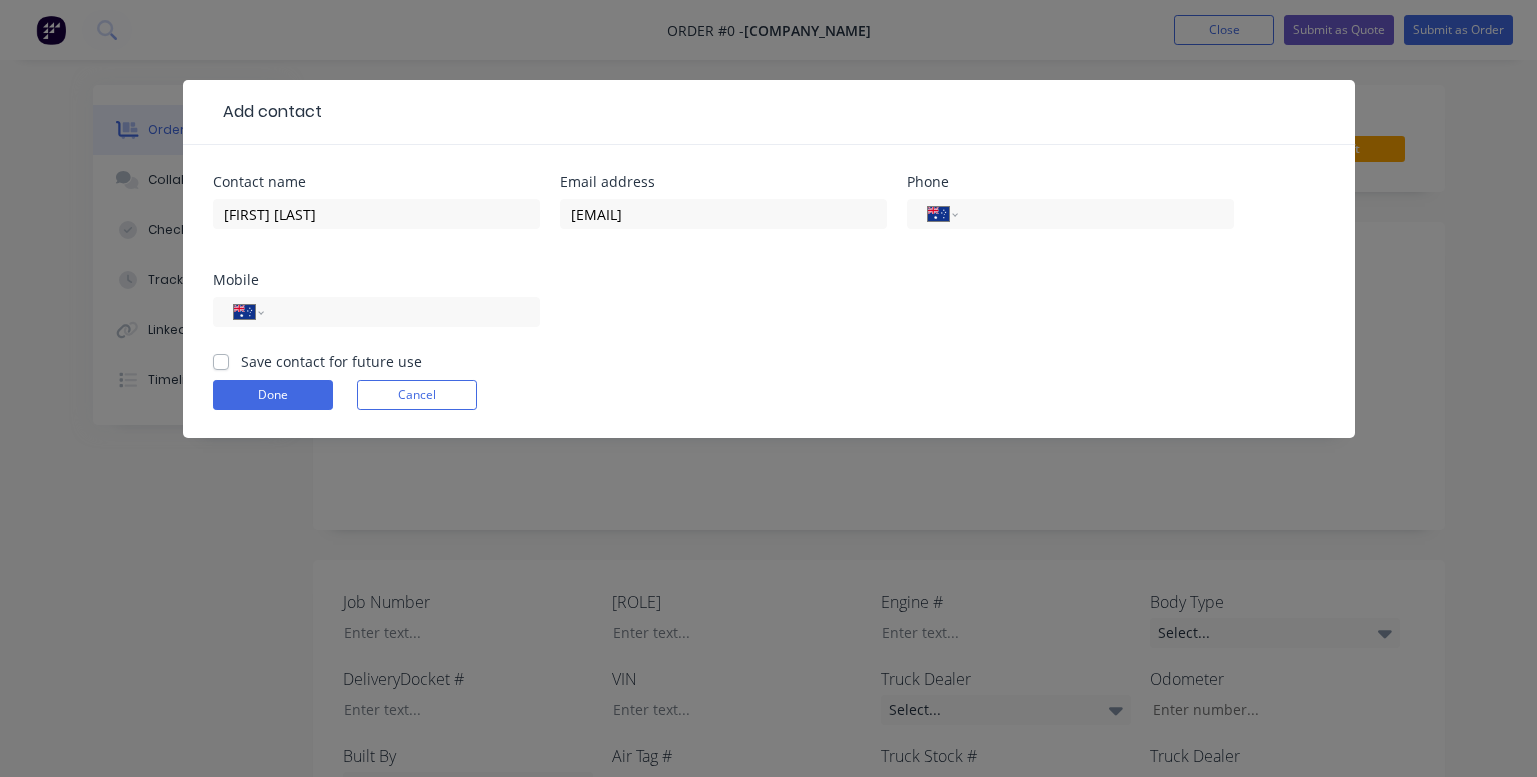 click on "Save contact for future use" at bounding box center [331, 361] 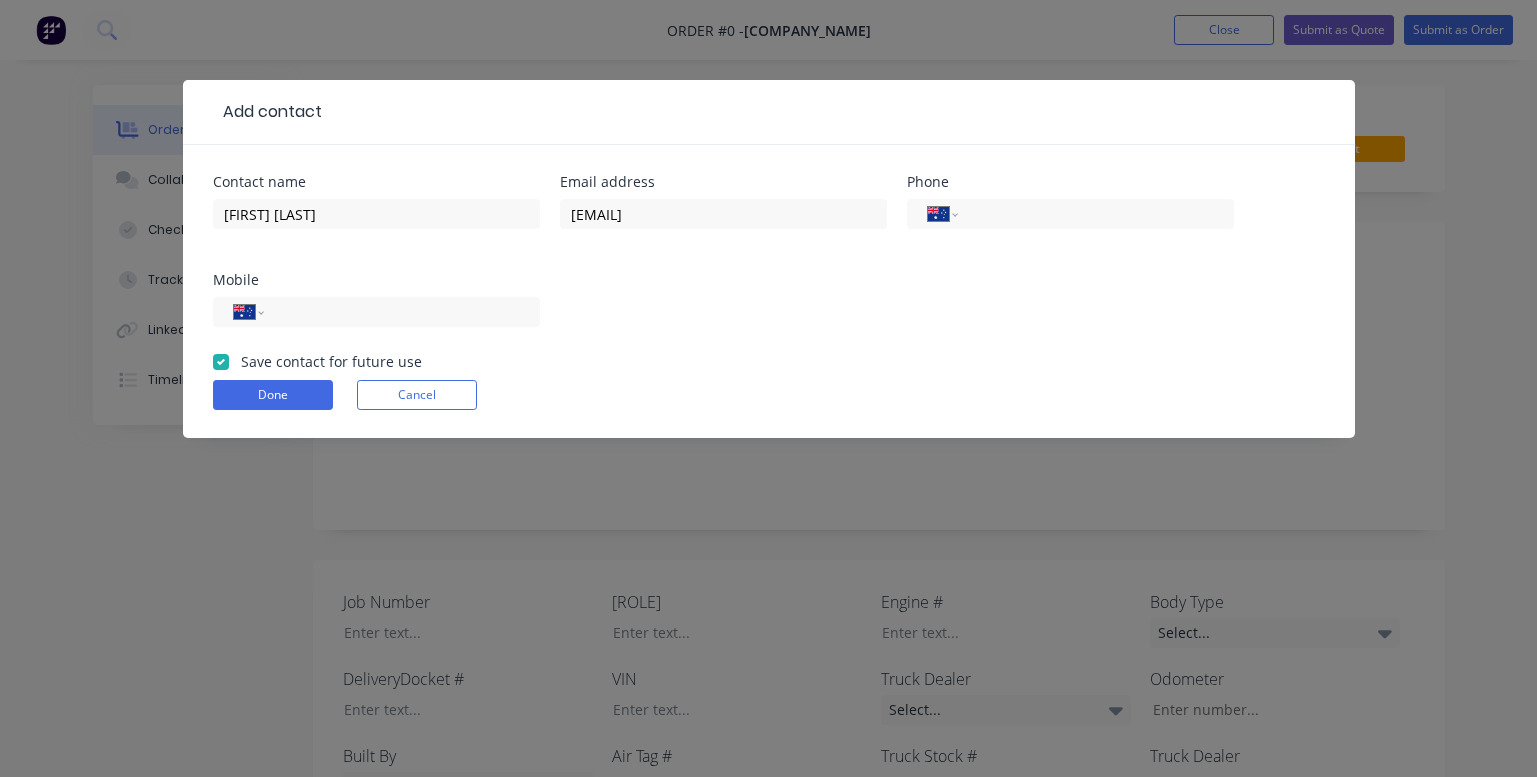 checkbox on "true" 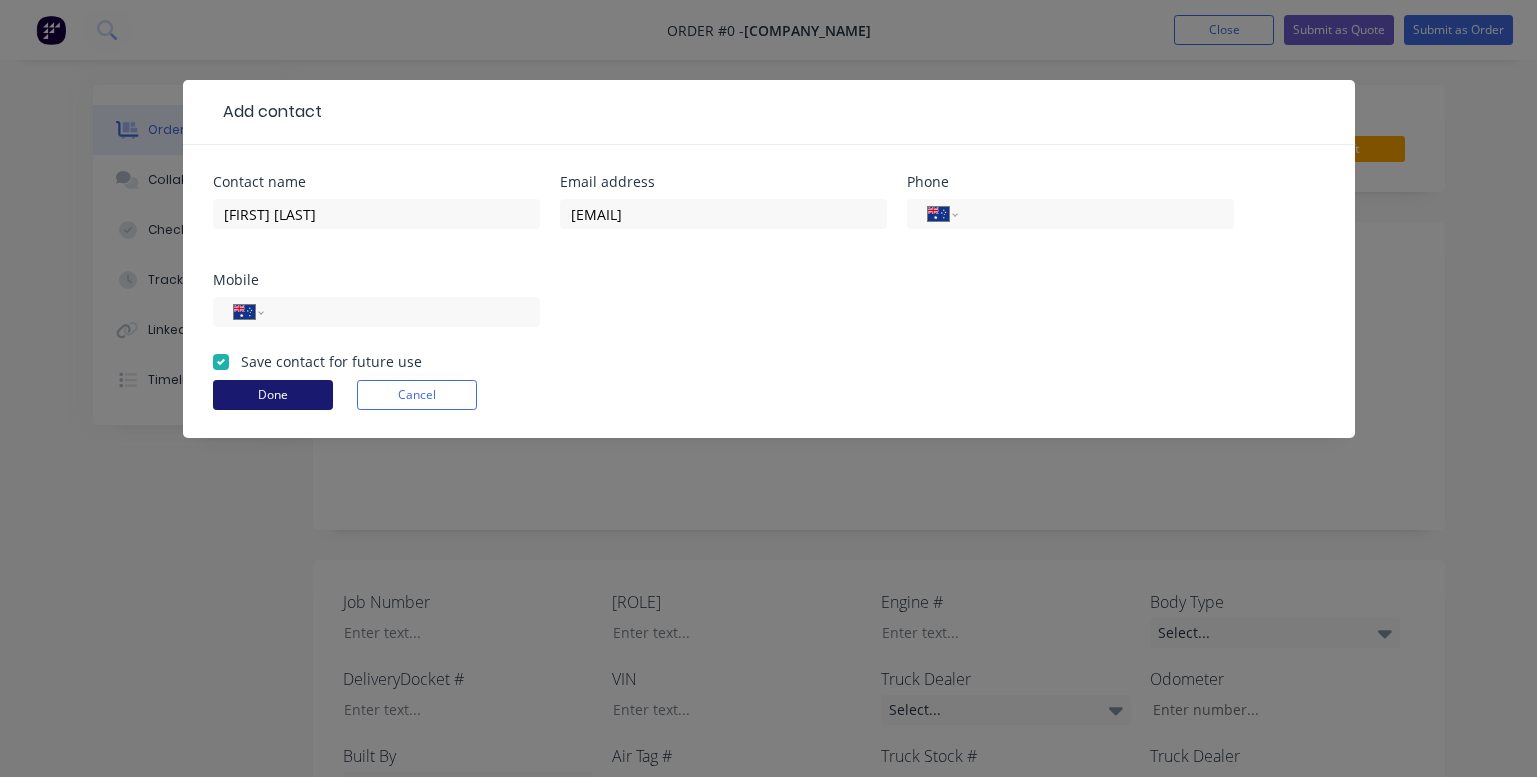 click on "Done" at bounding box center [273, 395] 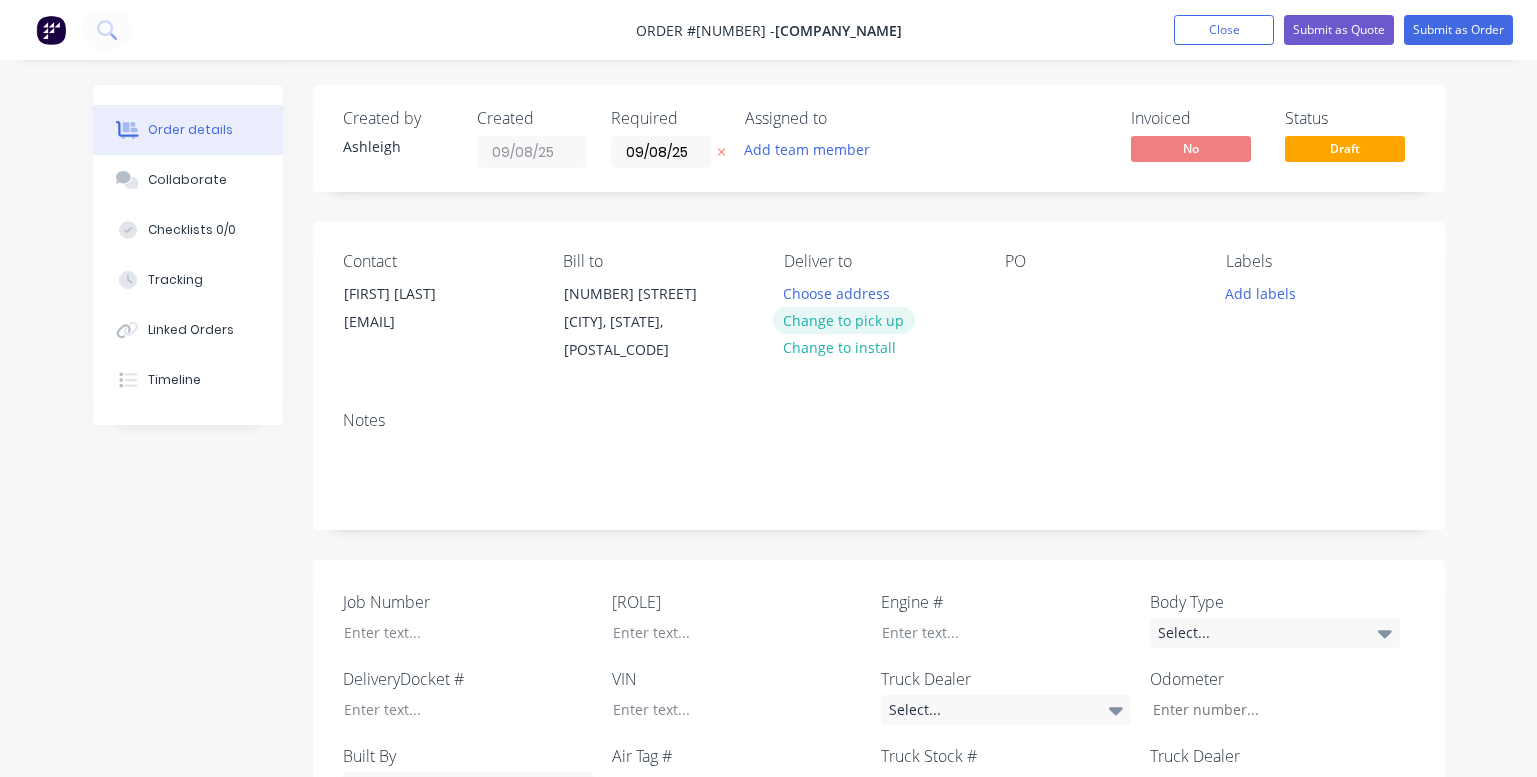 click on "Change to pick up" at bounding box center (844, 320) 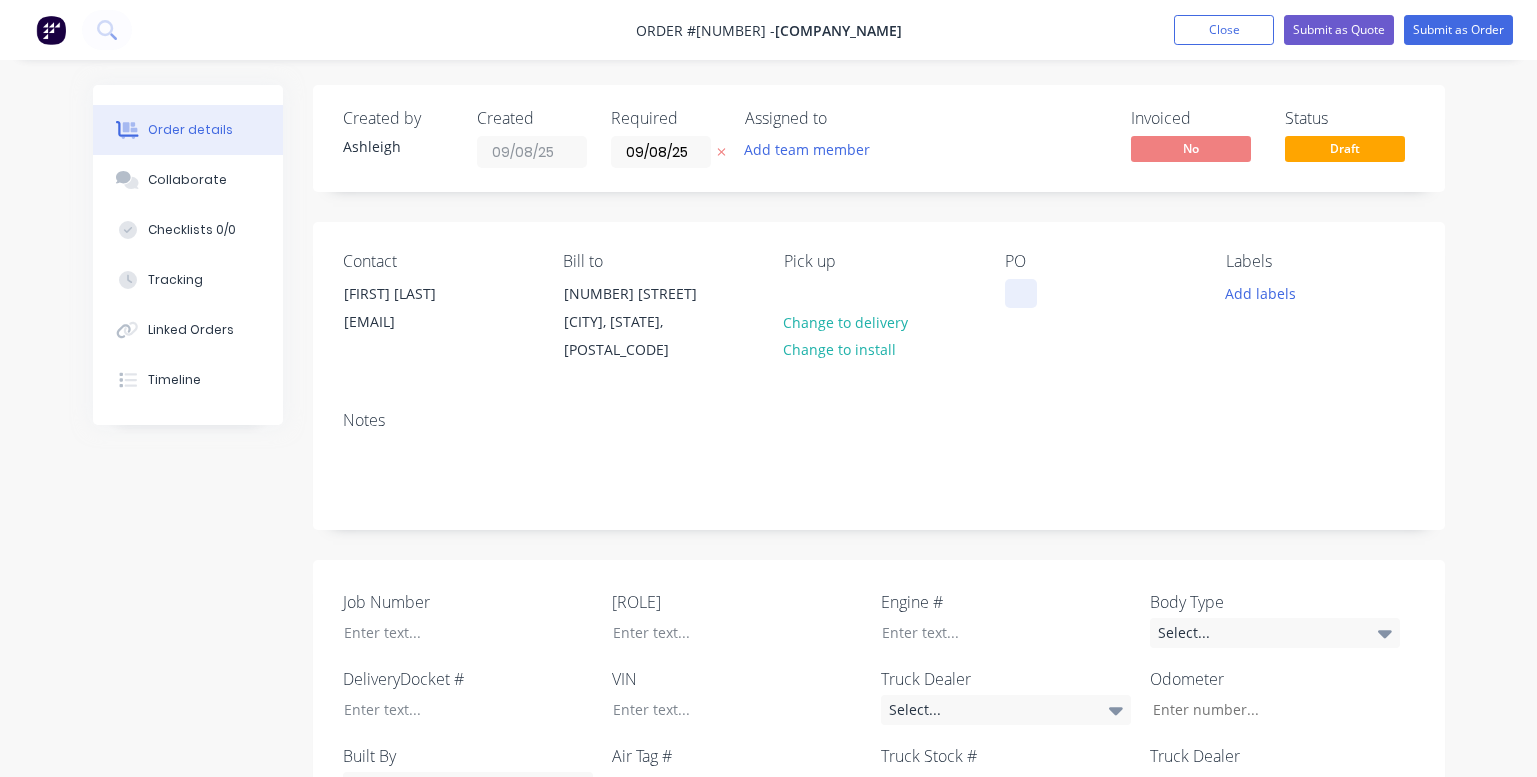 click at bounding box center [1021, 293] 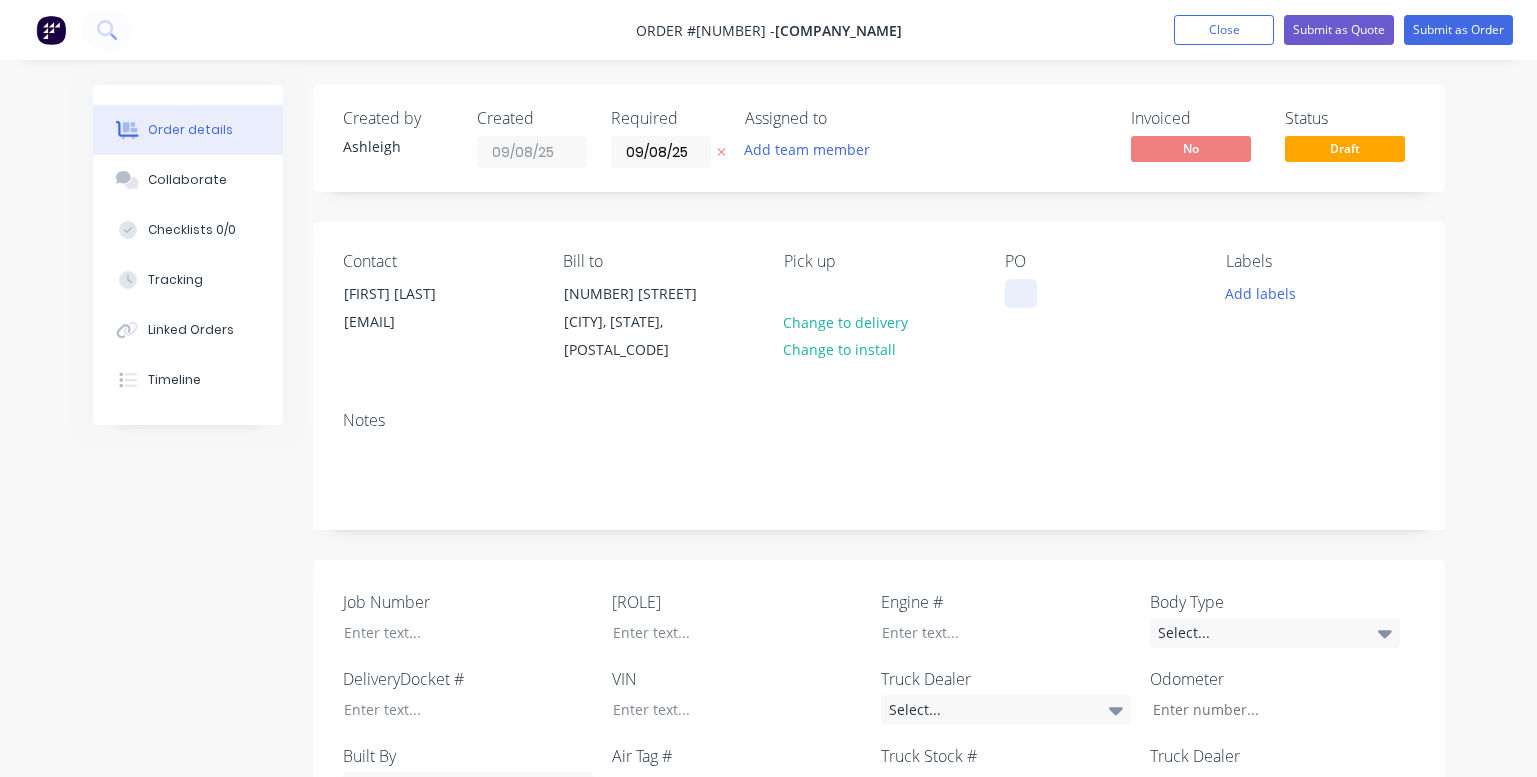 type 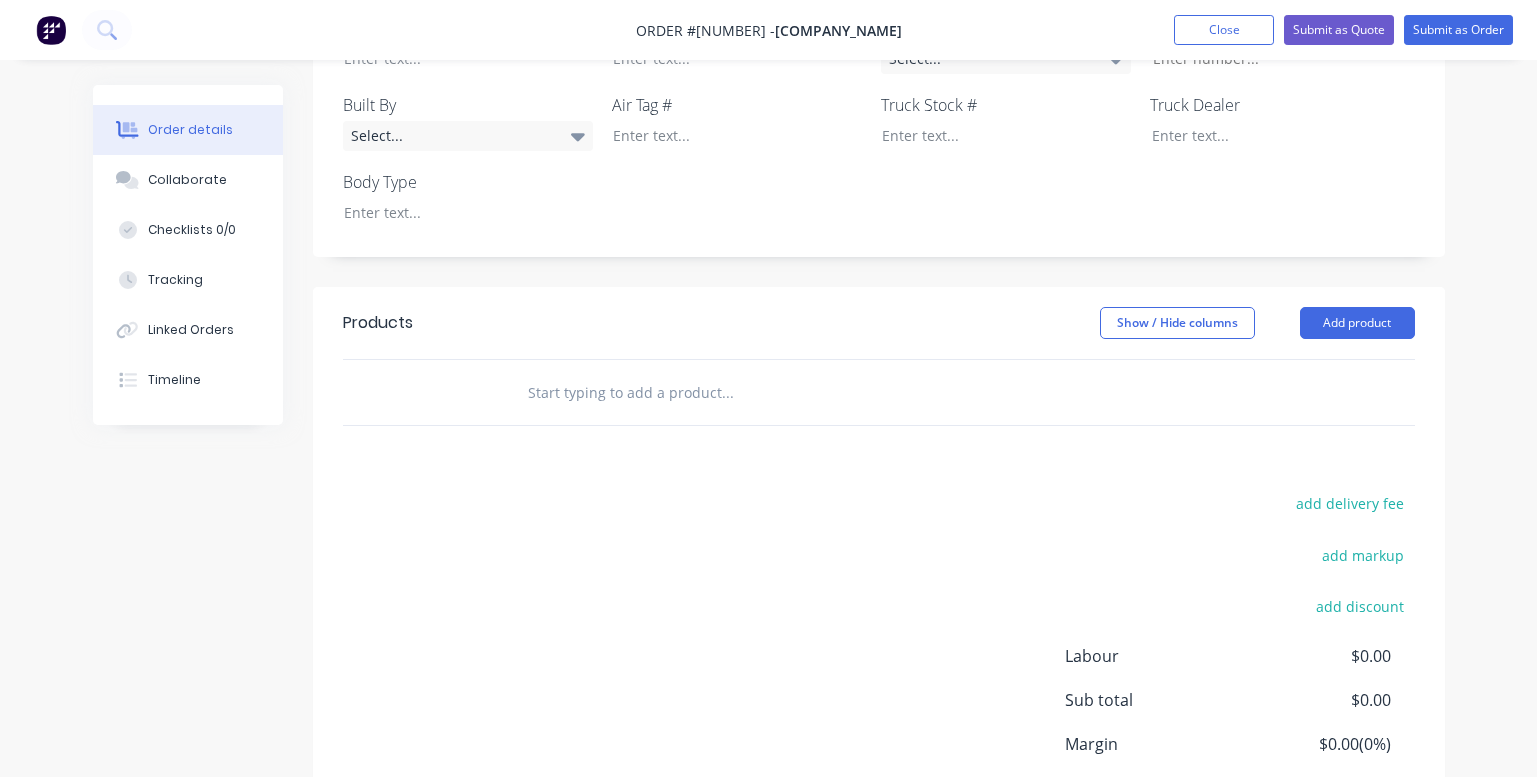 scroll, scrollTop: 689, scrollLeft: 0, axis: vertical 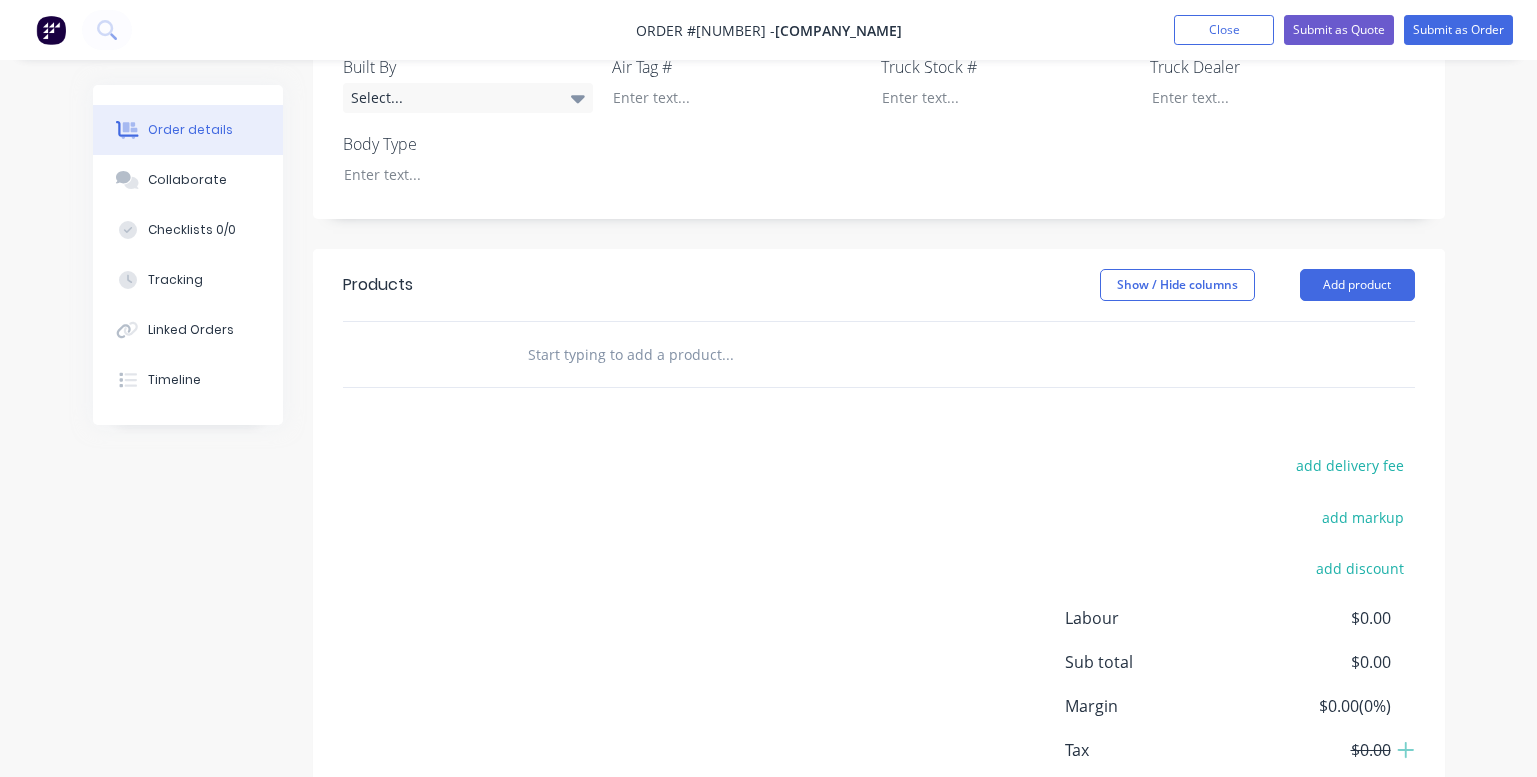 click at bounding box center (727, 354) 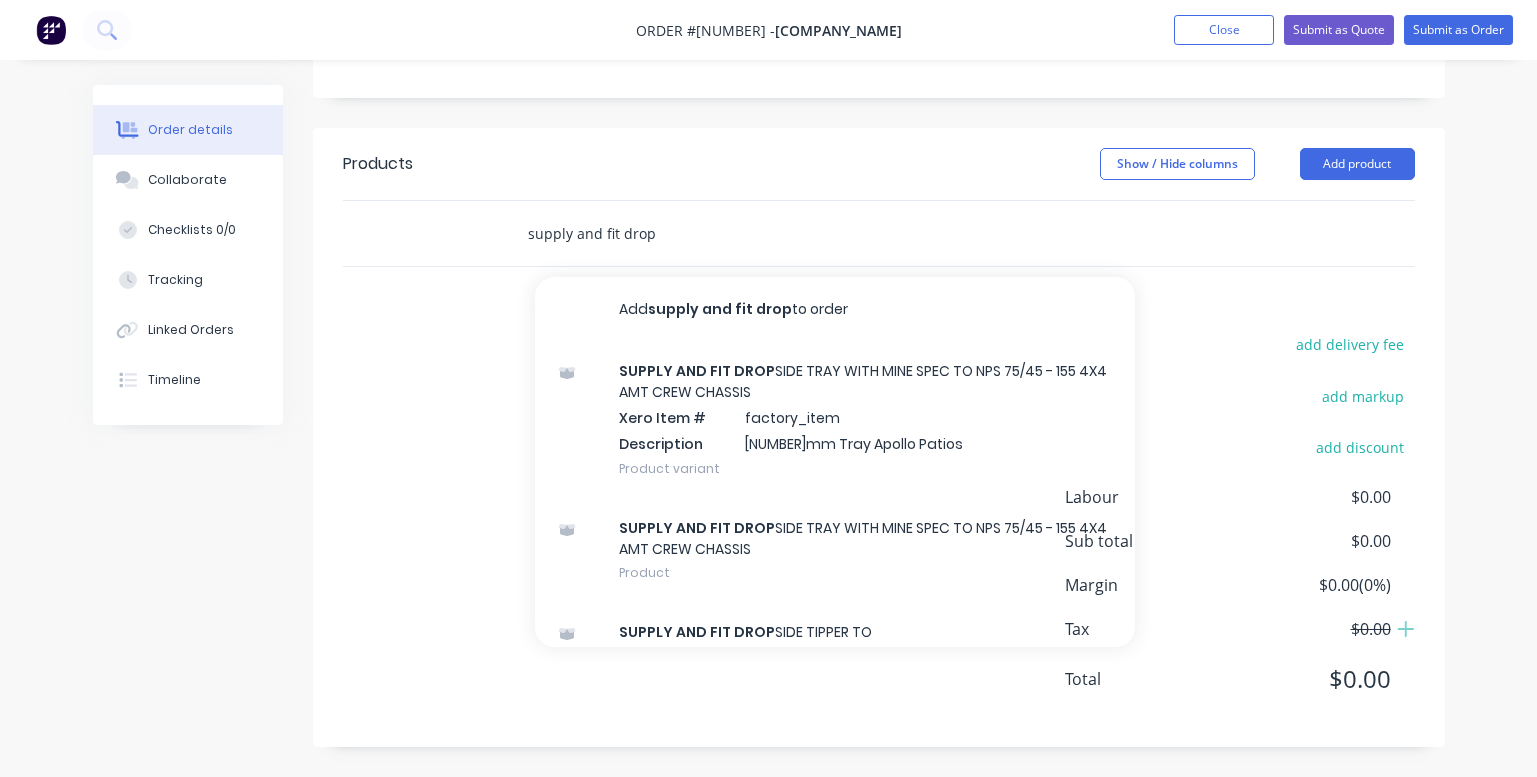 scroll, scrollTop: 810, scrollLeft: 0, axis: vertical 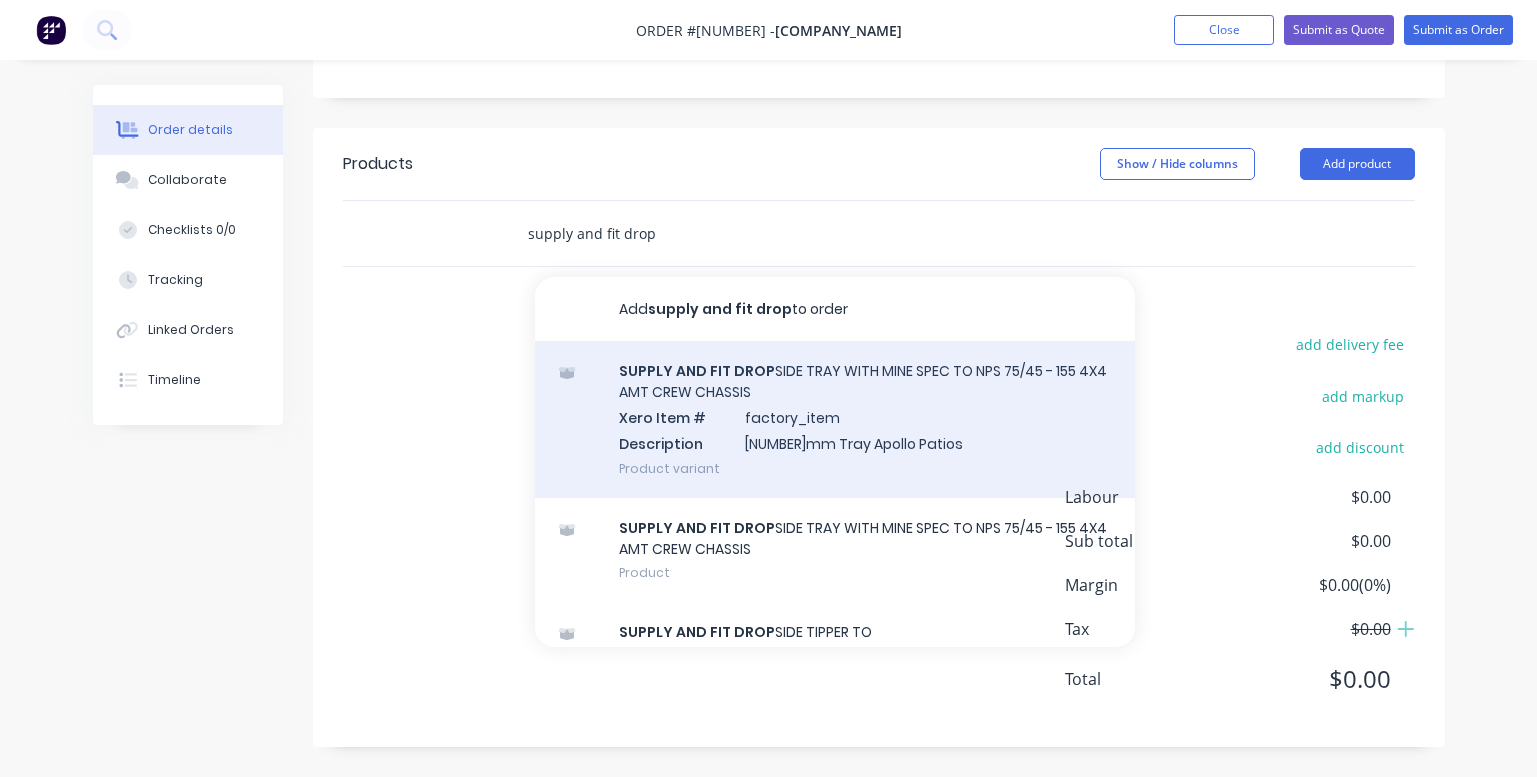 type on "supply and fit drop" 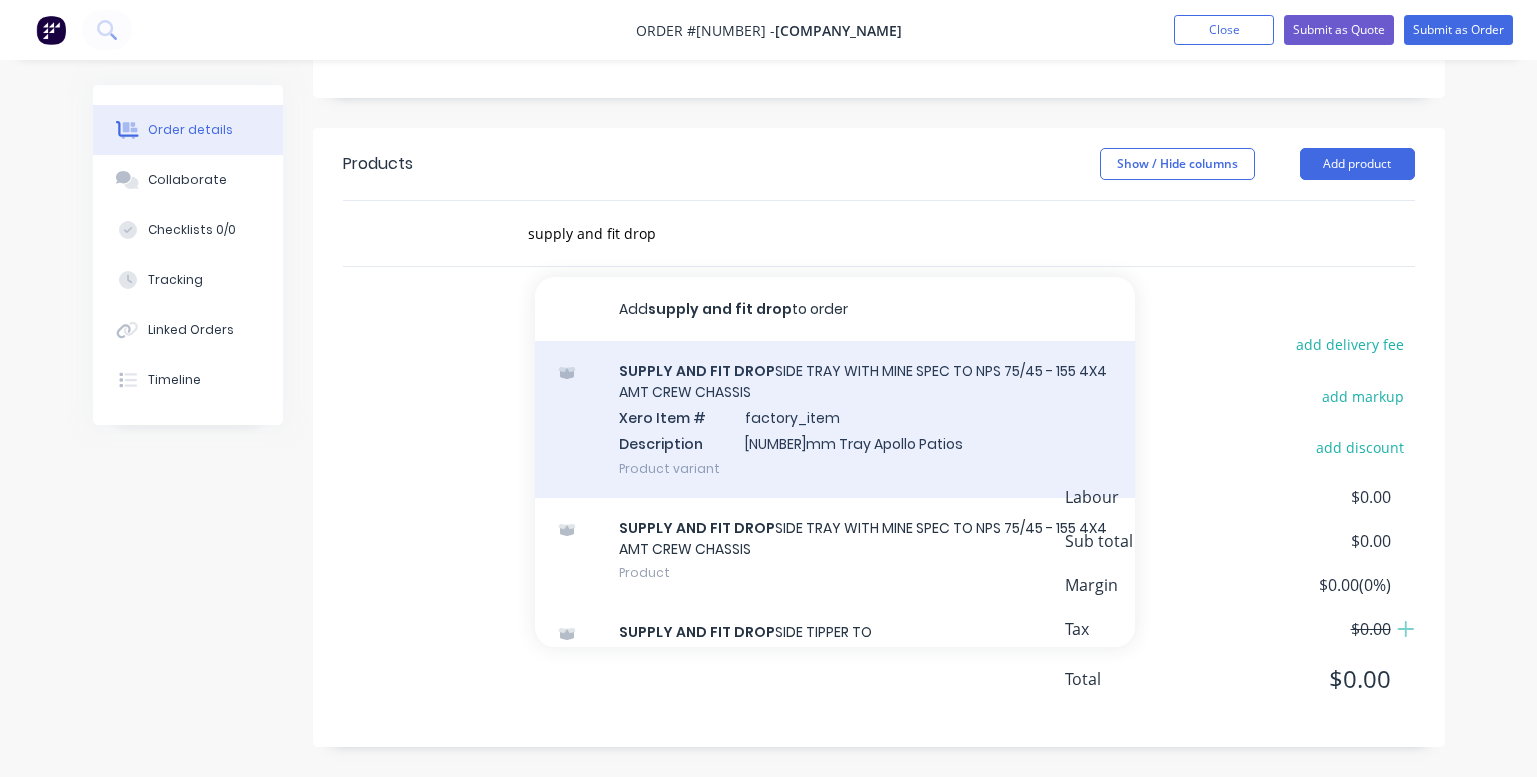 click on "SUPPLY AND FIT DROP SIDE TRAY WITH MINE SPEC TO NPS [NUMBER]/[NUMBER] - [NUMBER] [NUMBER] AMT CREW CHASSIS Xero Item # factory_item Description [NUMBER]mm long overall
[NUMBER]mm wide overall
[NUMBER]mm checker plate floor
[NUMBER]mm high drop sides fitted
Drop sides split with removable centre post
Heavy duty cab height headboard, [NUMBER]mm checker plate kick panel
[NUMBER] x [NUMBER] x [NUMBER] RHS combing rails, raised by [NUMBER]mm off floor
[NUMBER] x [NUMBER] RHS cross members spaced at approx [NUMBER]mm
Full rear bumper bar and step, middle in filled with alloy checker plate
Full side tie rails, heavy duty, [NUMBER]NB pipe
Front steps both sides with grab rails on head board
LED clearance lights
2 pak white paint, black underbody and floor
Body fitted and complied to QLD transport standards Product variant" at bounding box center [835, 419] 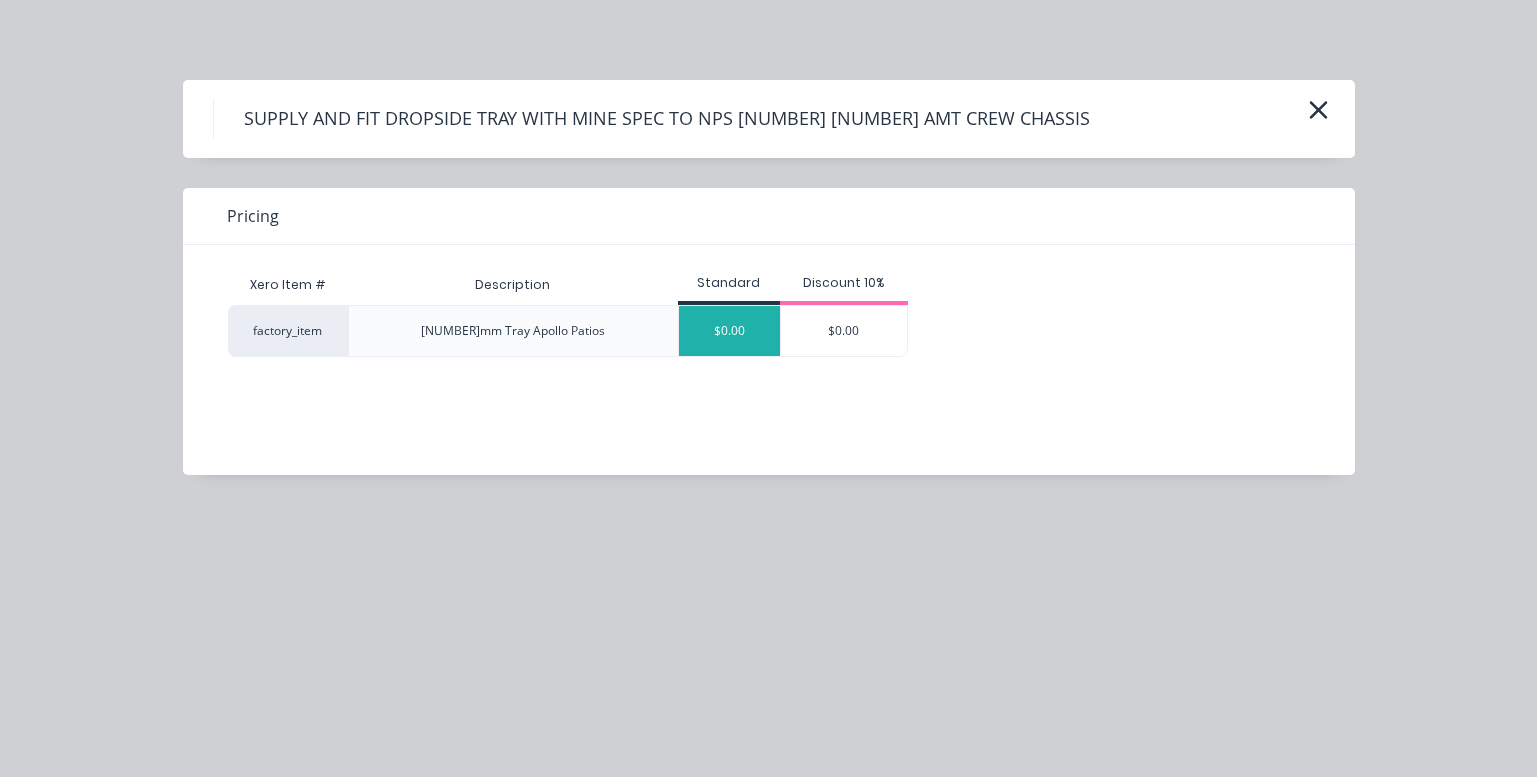 click on "$0.00" at bounding box center (729, 331) 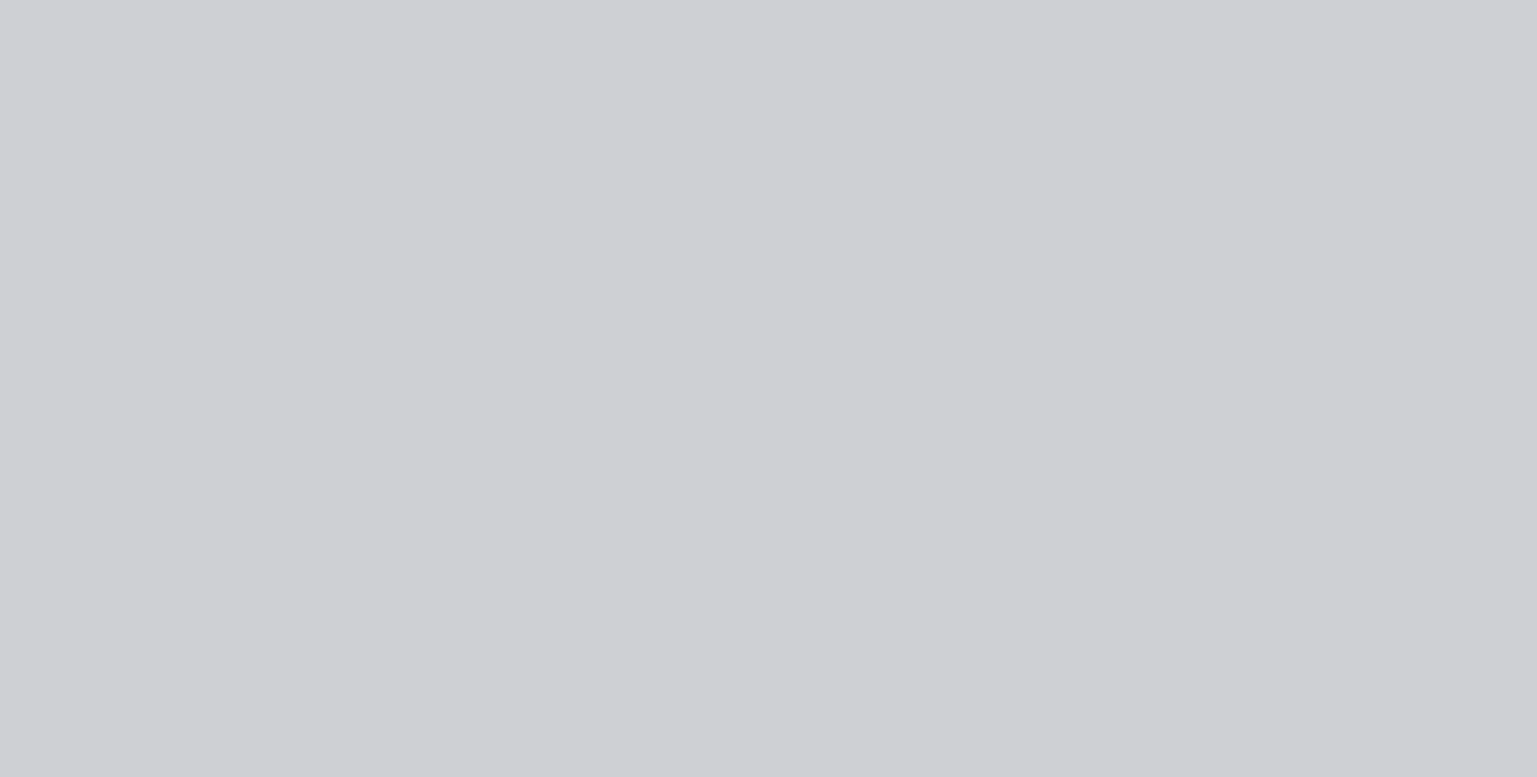 type 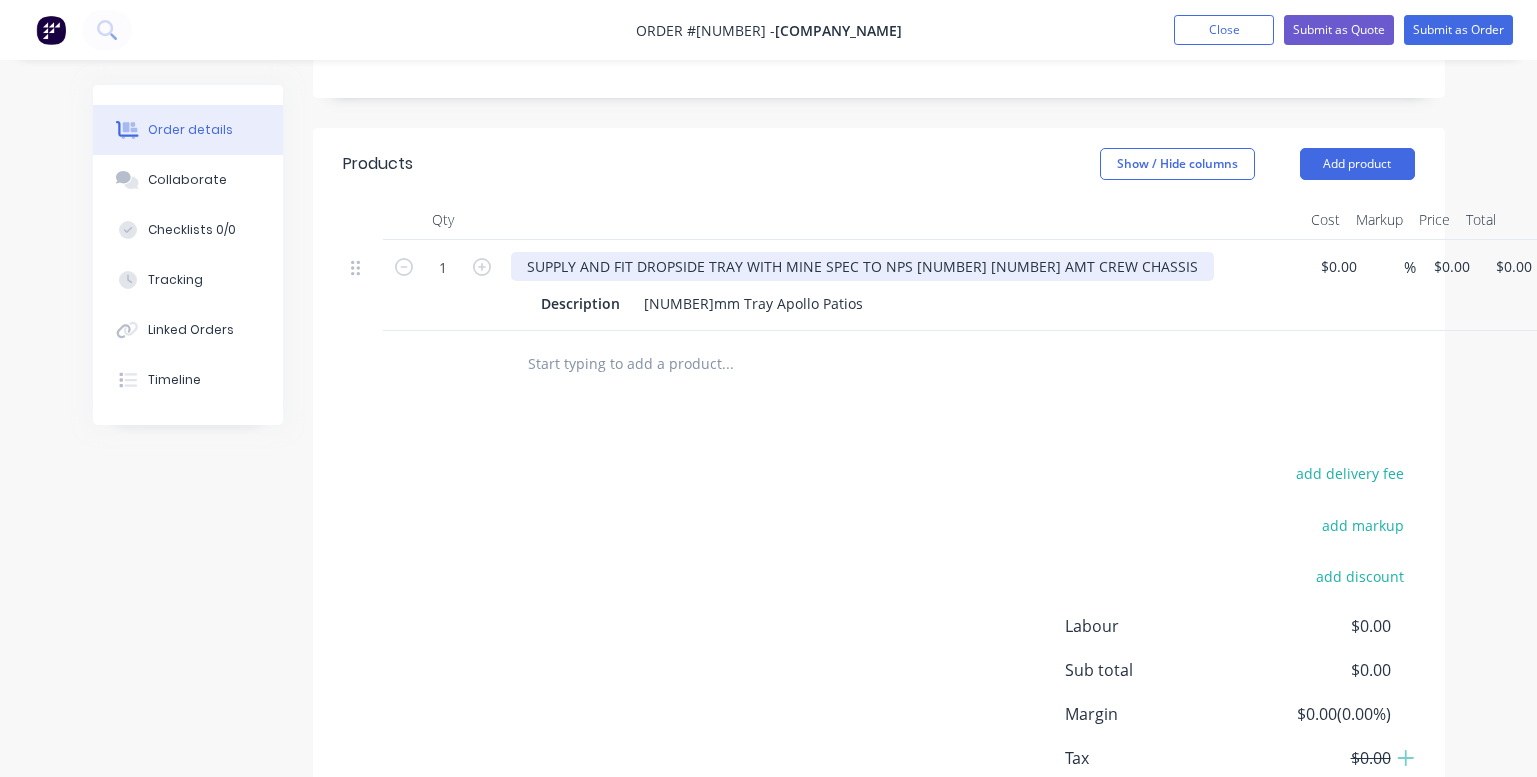 click on "SUPPLY AND FIT DROPSIDE TRAY WITH MINE SPEC TO NPS [NUMBER] [NUMBER] AMT CREW CHASSIS" at bounding box center [862, 266] 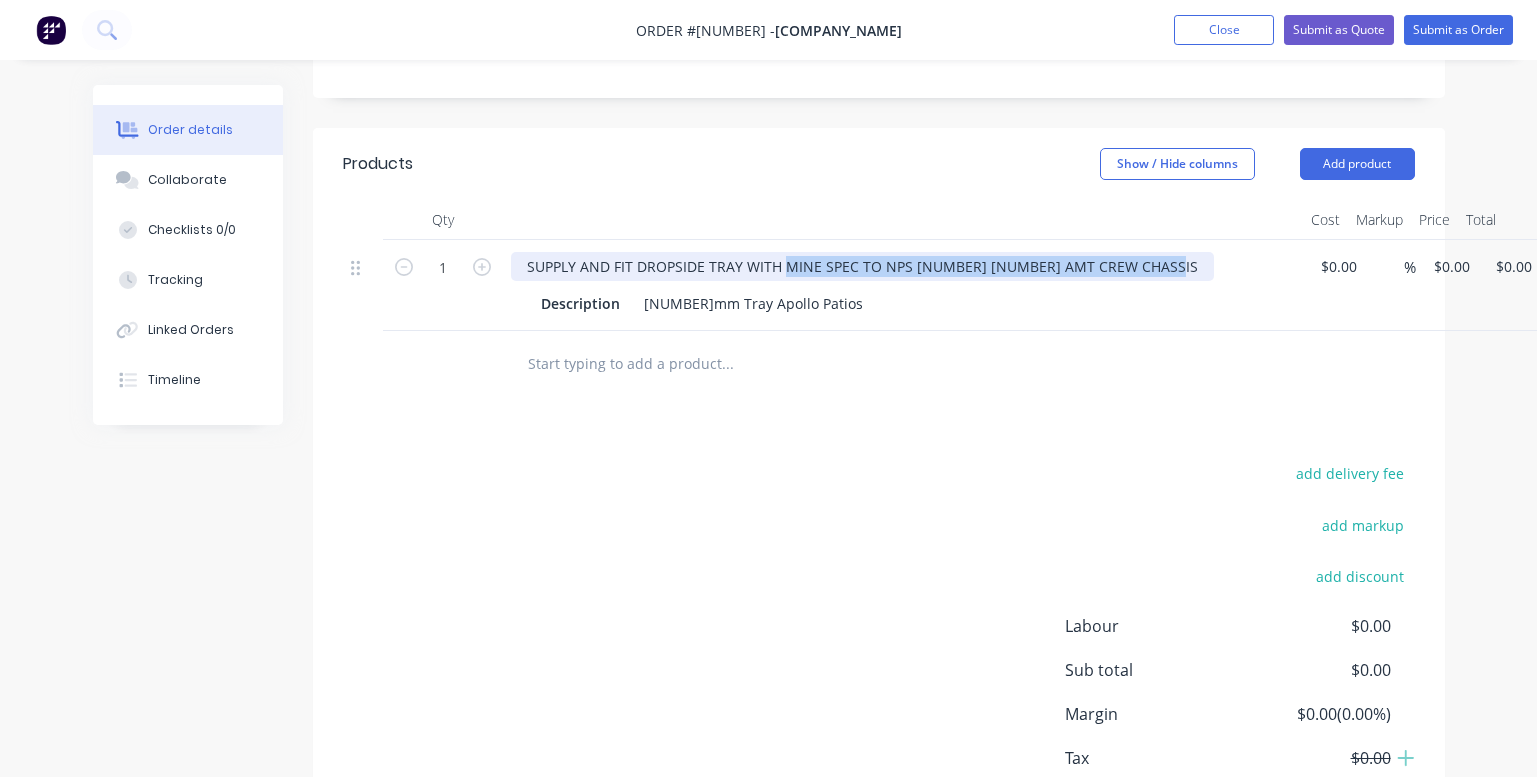 drag, startPoint x: 784, startPoint y: 264, endPoint x: 1134, endPoint y: 281, distance: 350.41263 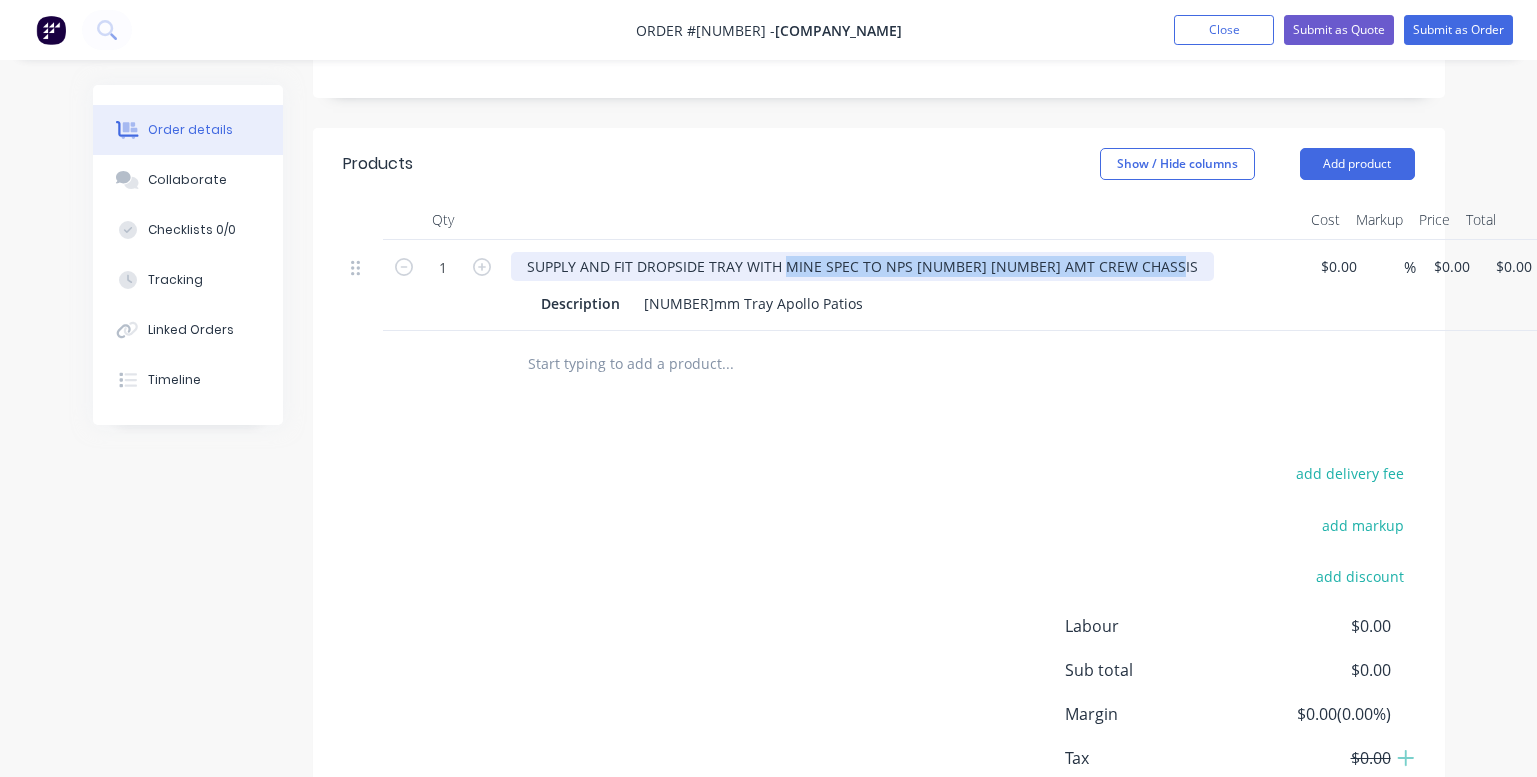 click on "SUPPLY AND FIT DROPSIDE TRAY WITH MINE SPEC TO NPS 75/45 - 155 4X4 AMT CREW CHASSIS Description 3500mm long overall
2300mm wide overall
3mm checker plate floor
300mm high drop sides fitted
Drop sides split with removable centre post
Heavy duty cab height headboard, 3mm checker plate kick panel
65 x 35 x 3 RHS combing rails, raised by 20mm off floor
75 x 50 RHS cross members spaced at approx 400mm
Full rear bumper bar and step, middle in filled with alloy checker plate
Full side tie rails, heavy duty, 25NB pipe
Front steps both sides with grab rails on head board
LED clearance lights
2 pak white paint, black underbody and floor
Body fitted and complied to QLD transport standards" at bounding box center [903, 285] 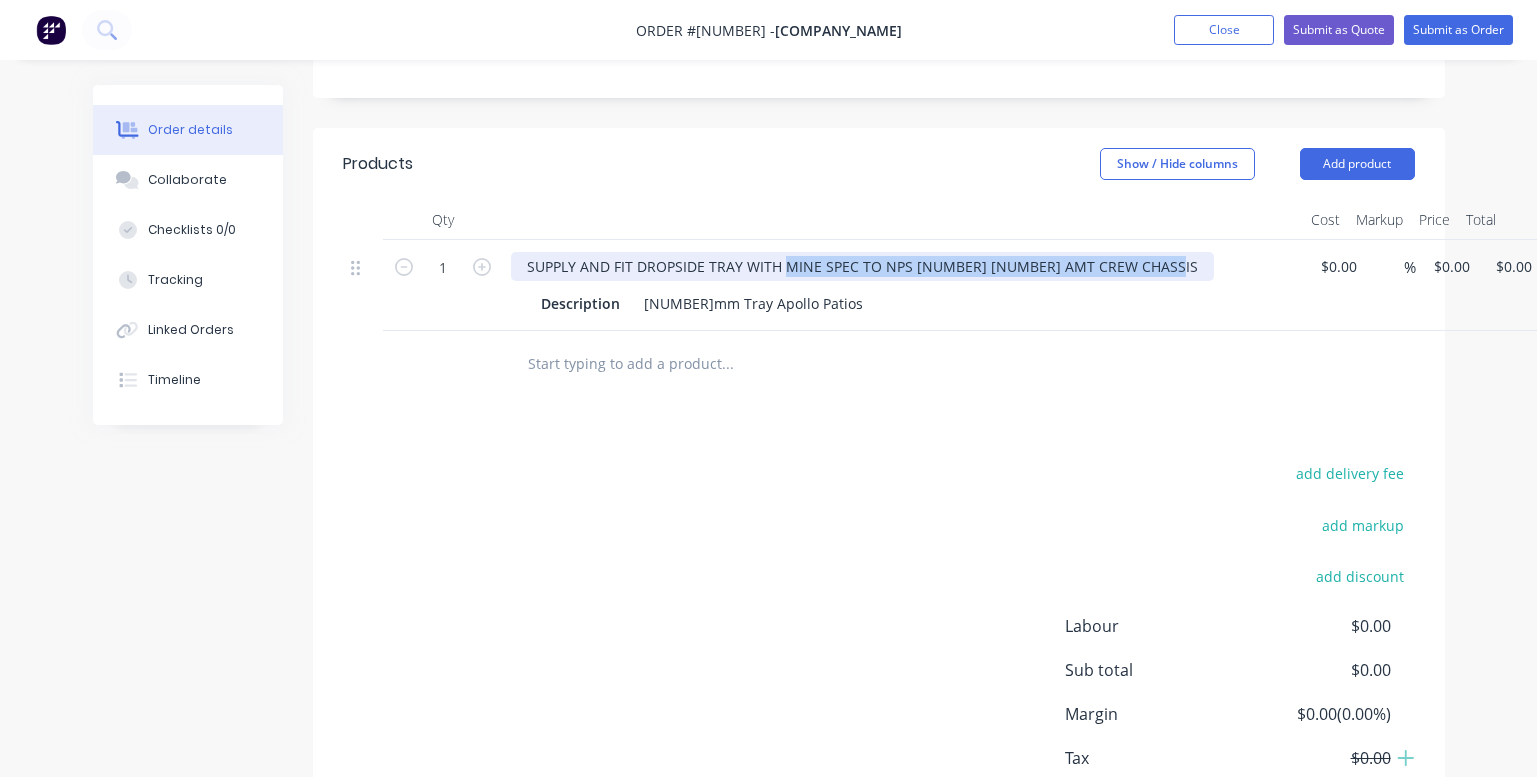 type 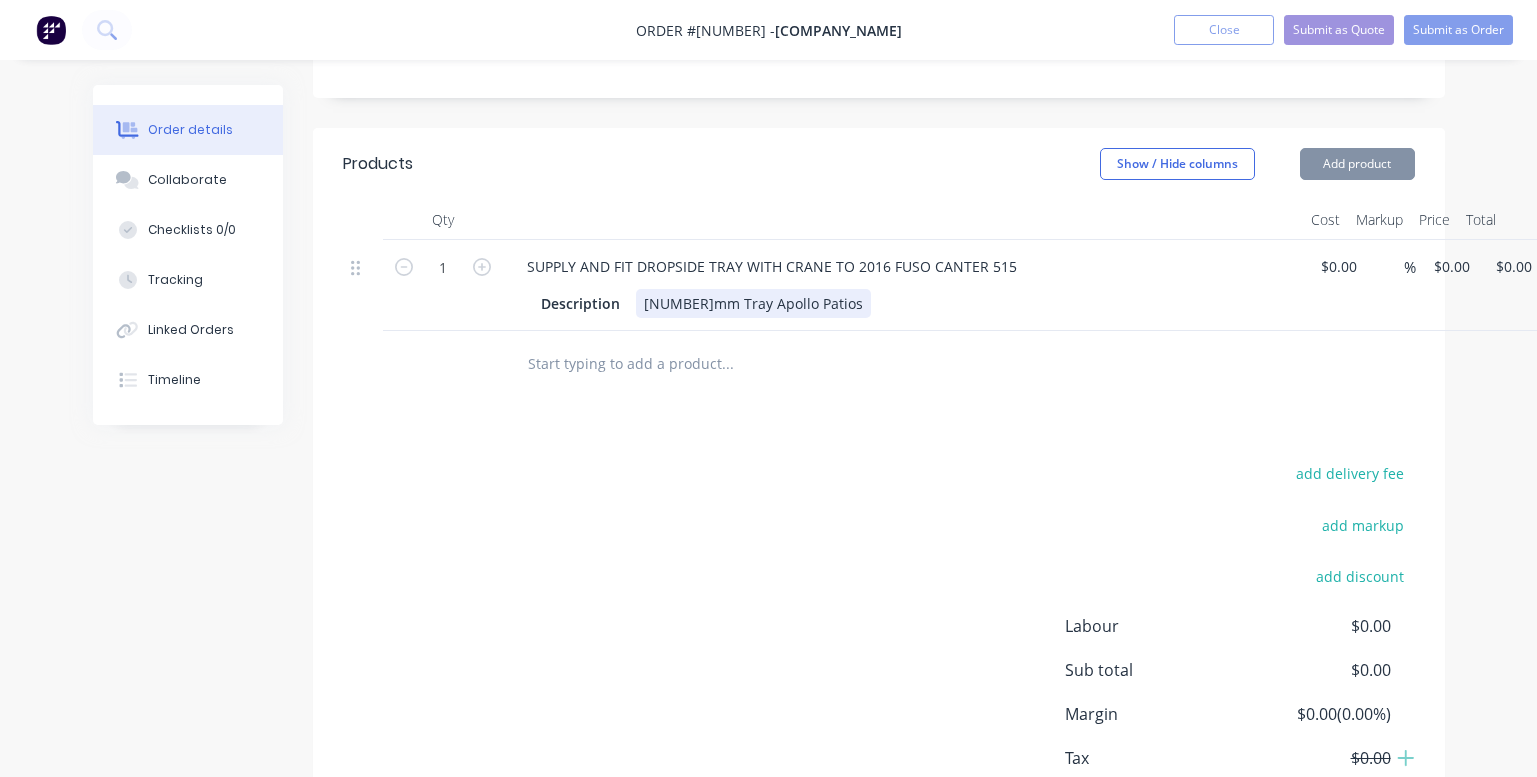 click on "[NUMBER]mm Tray Apollo Patios" at bounding box center [753, 303] 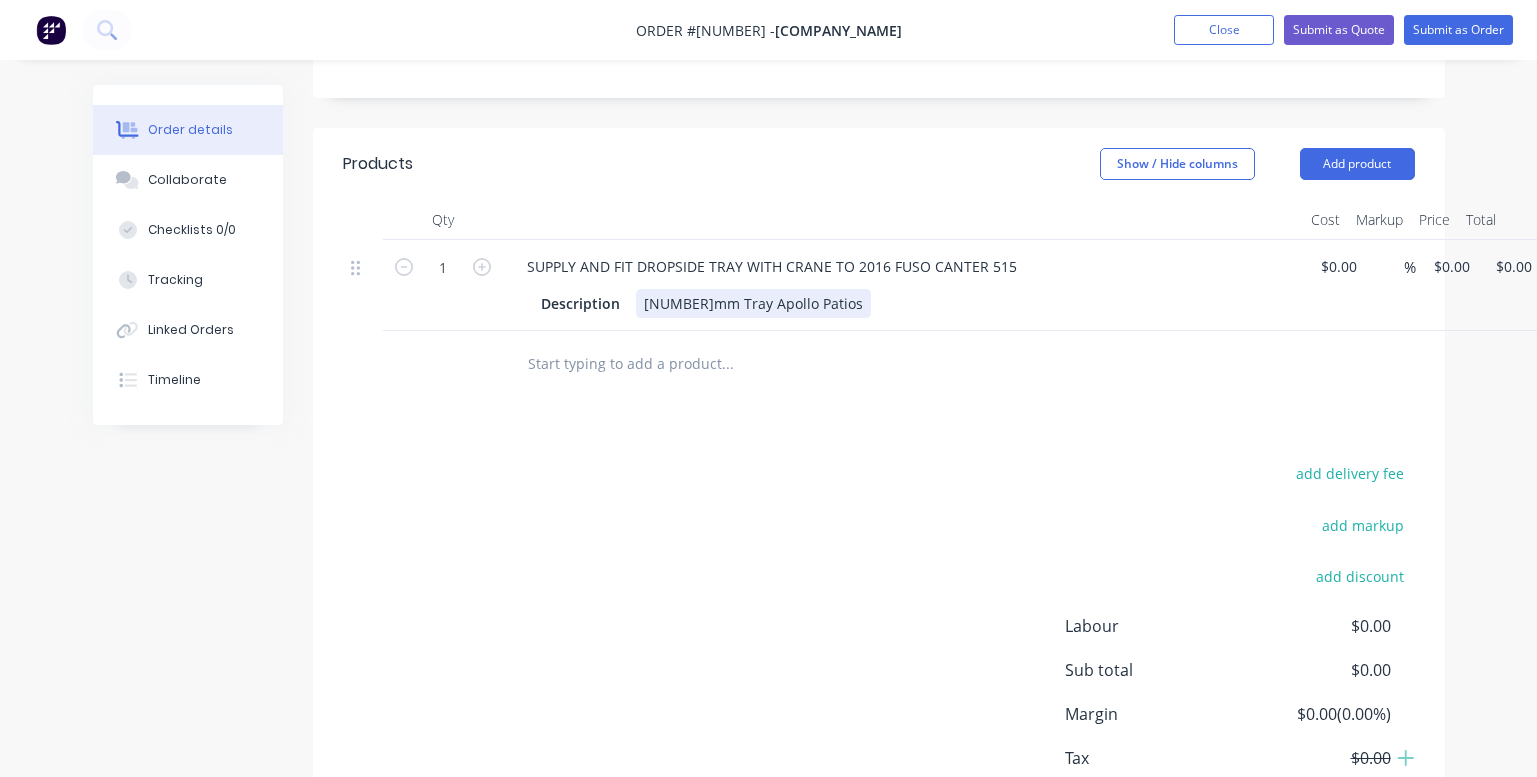 click on "[NUMBER]mm Tray Apollo Patios" at bounding box center (753, 303) 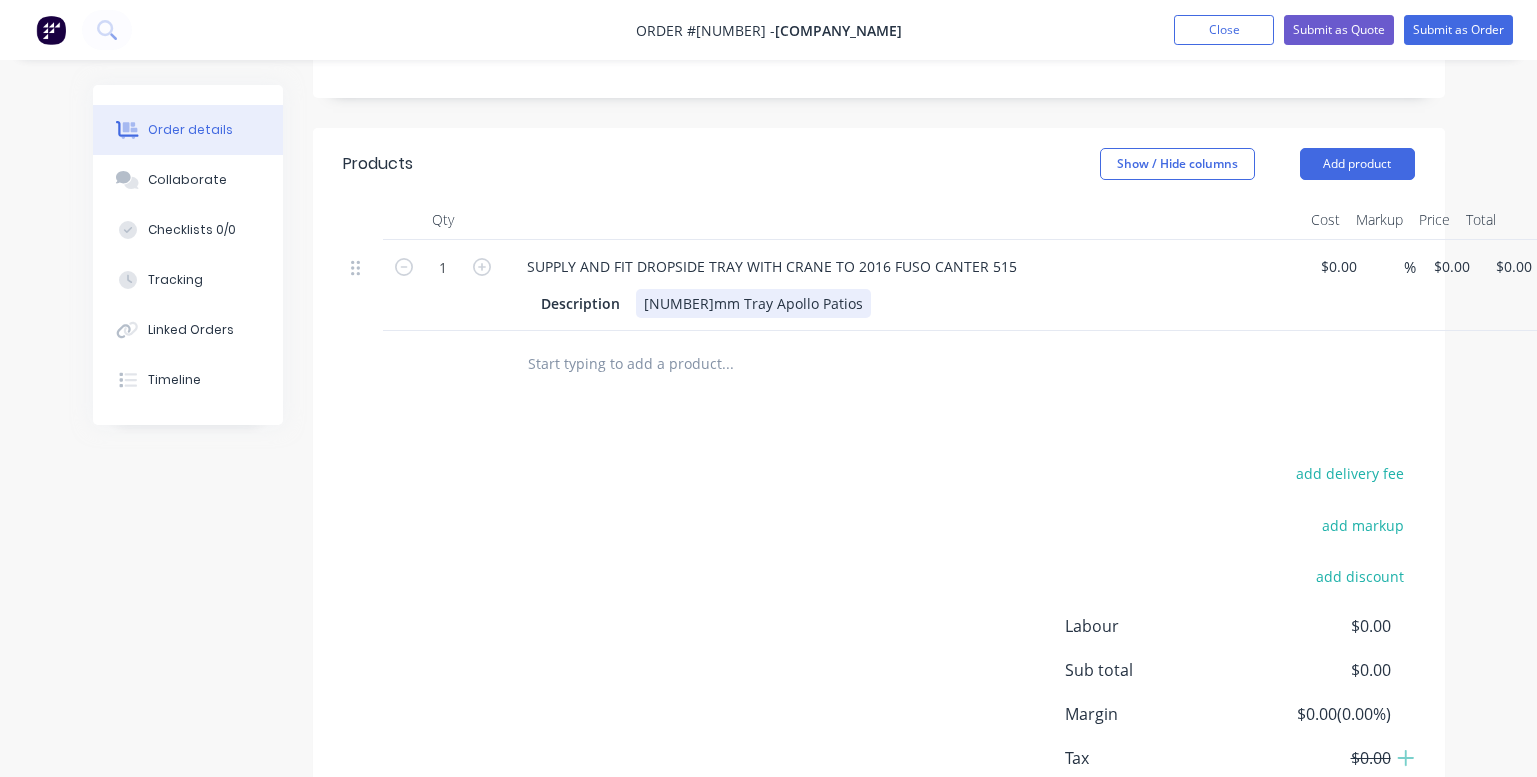 type 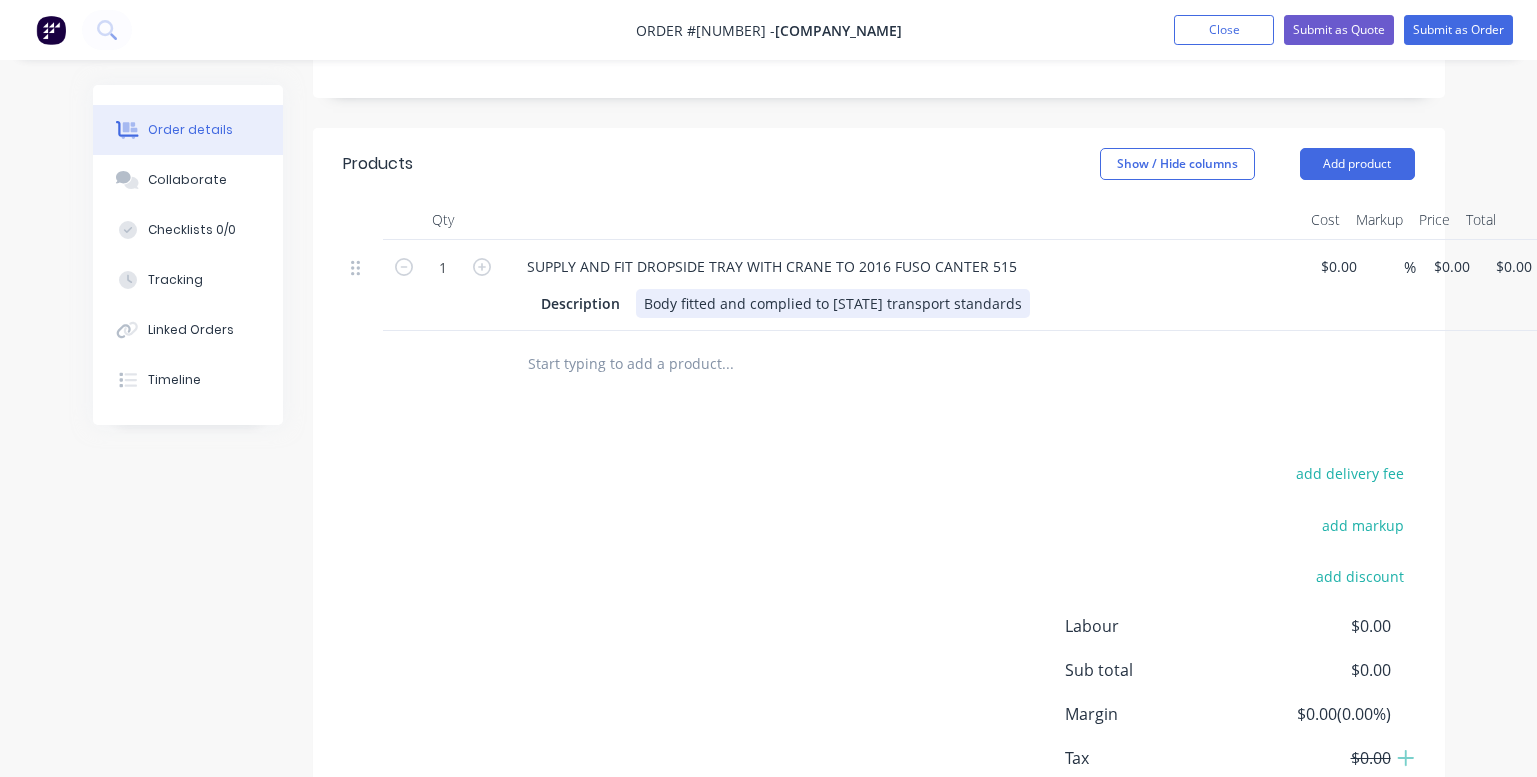 click on "Body fitted and complied to [STATE] transport standards" at bounding box center [833, 303] 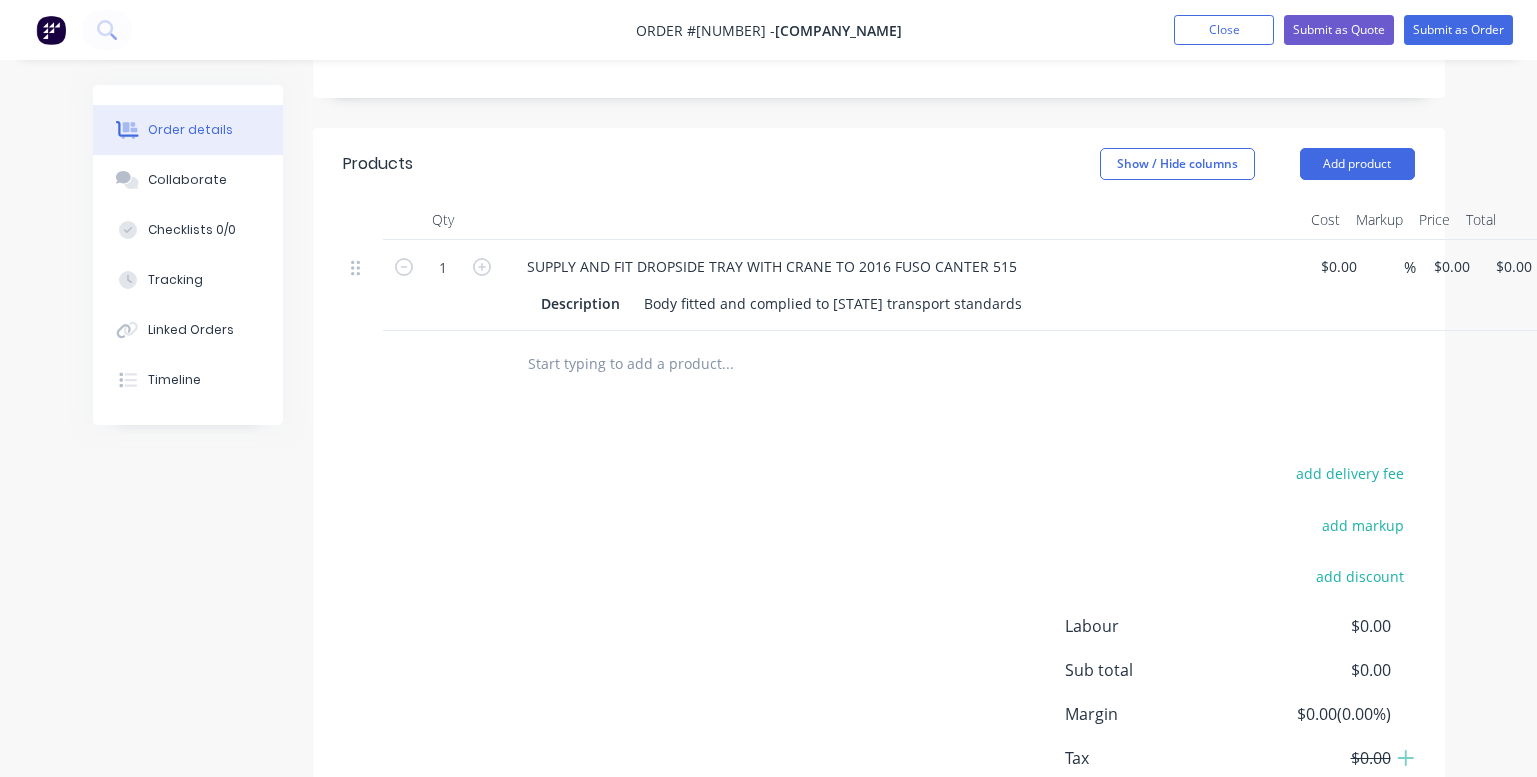click at bounding box center (727, 363) 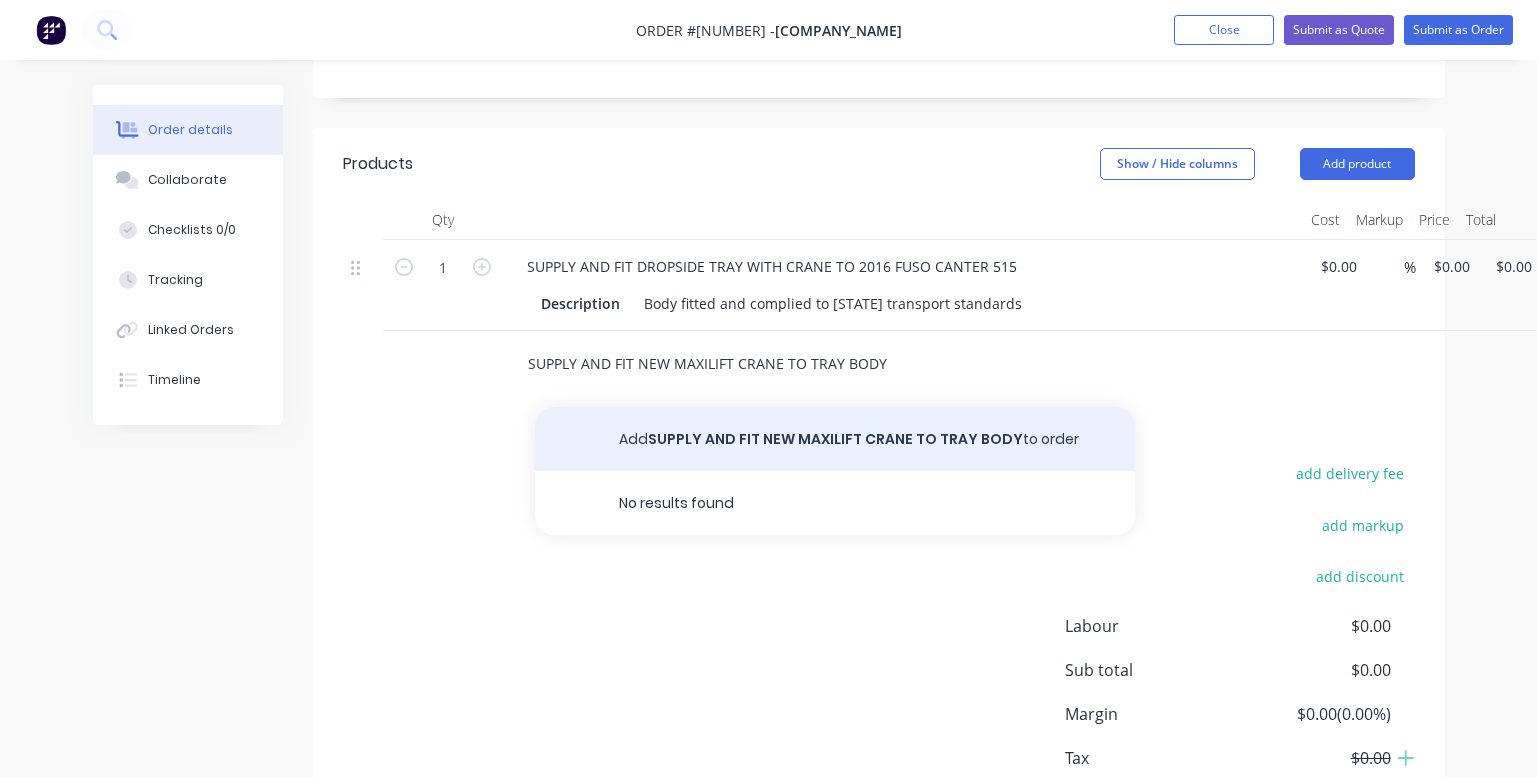 type on "SUPPLY AND FIT NEW MAXILIFT CRANE TO TRAY BODY" 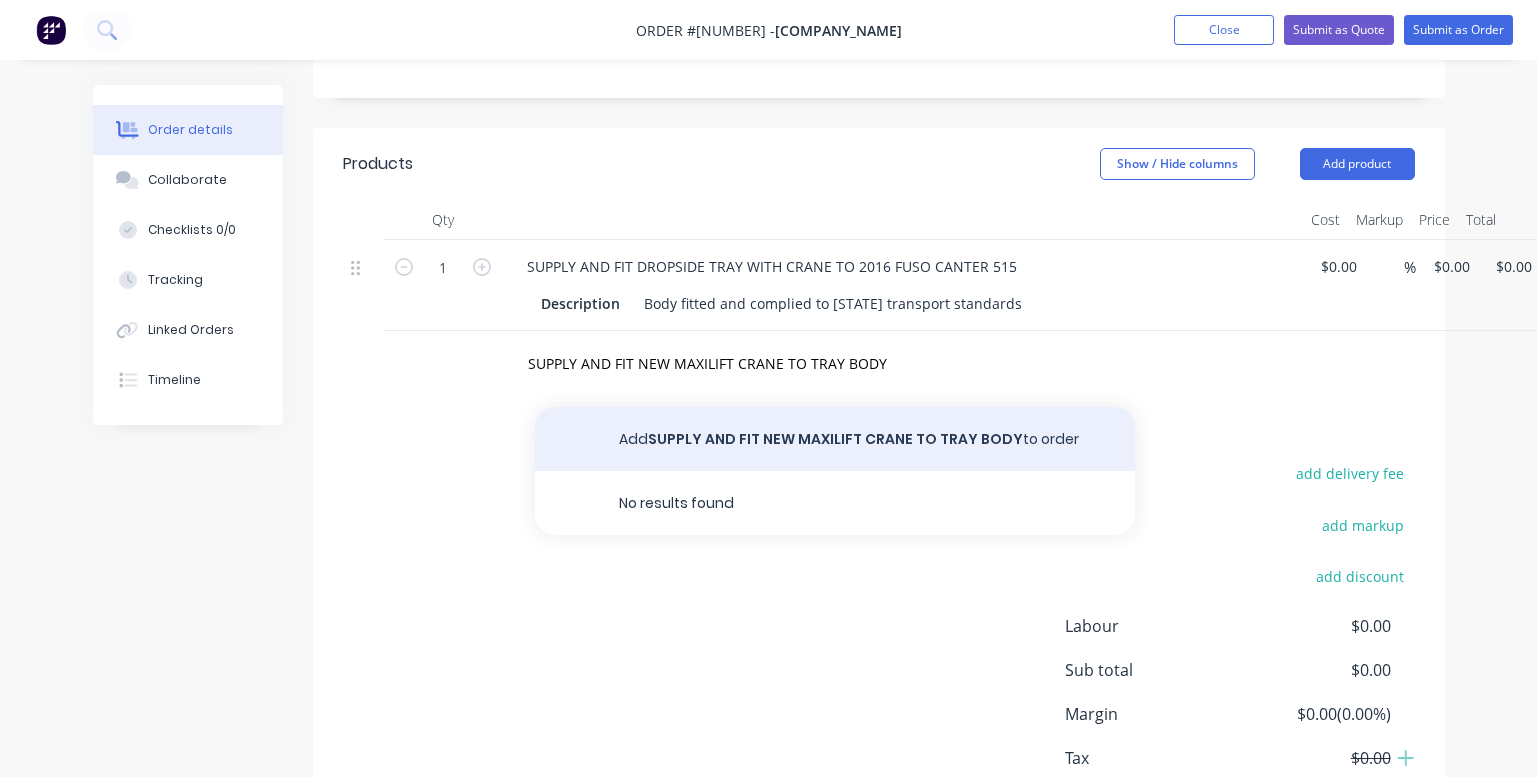click on "Add  SUPPLY AND FIT NEW MAXILIFT CRANE TO TRAY BODY  to order" at bounding box center (835, 439) 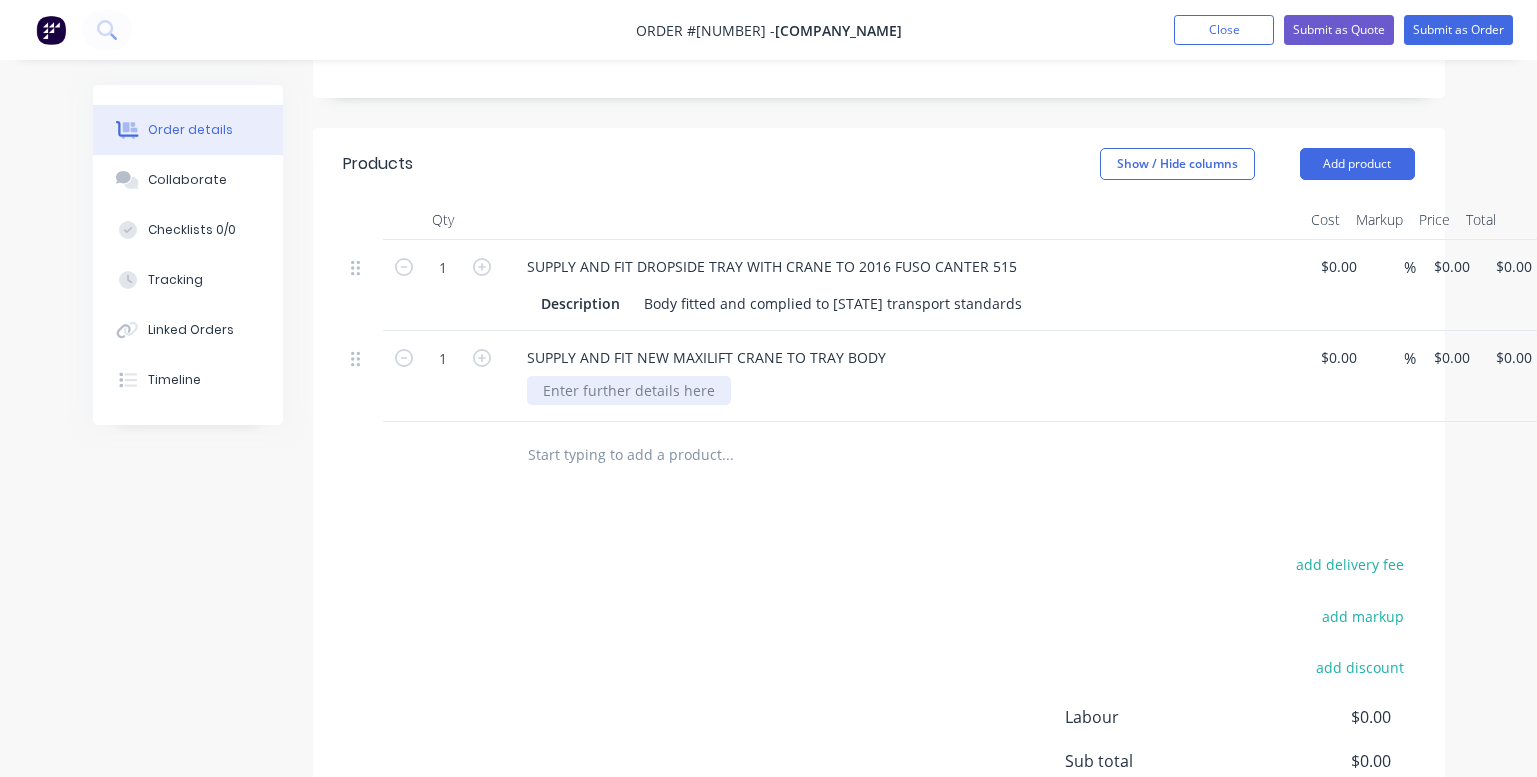 click at bounding box center [629, 390] 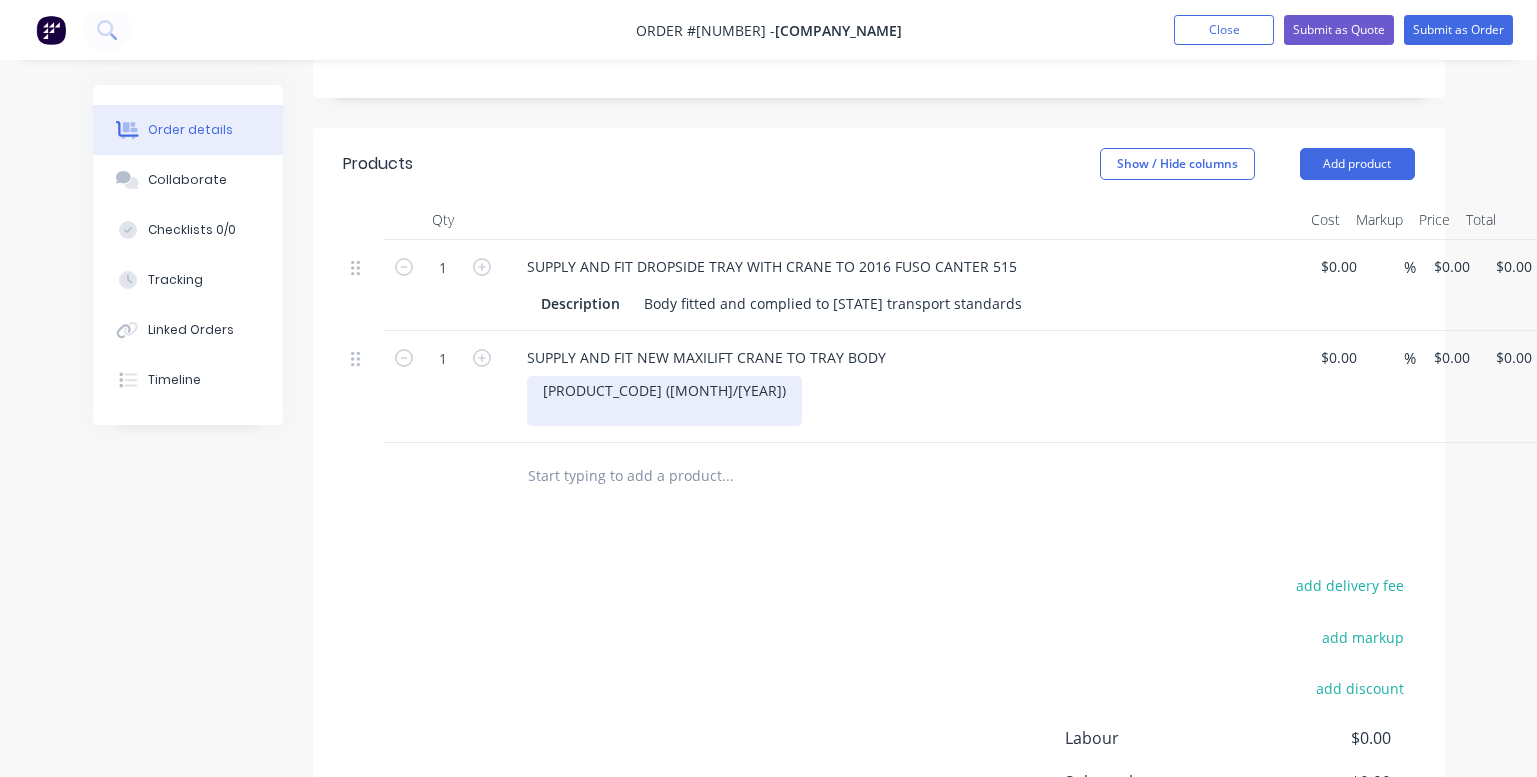 click on "[PRODUCT_CODE] ([MONTH]/[YEAR])" at bounding box center [664, 401] 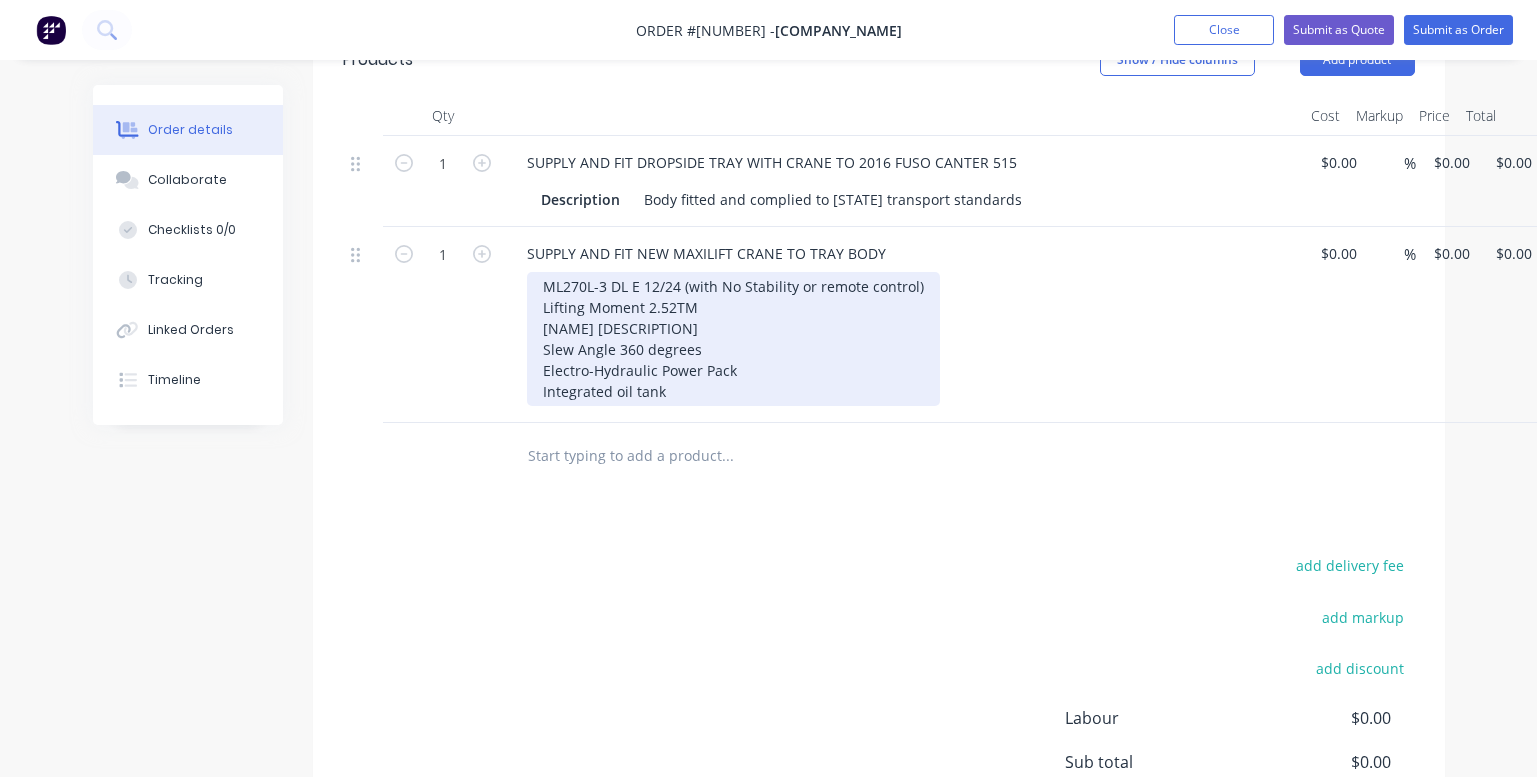 scroll, scrollTop: 916, scrollLeft: 0, axis: vertical 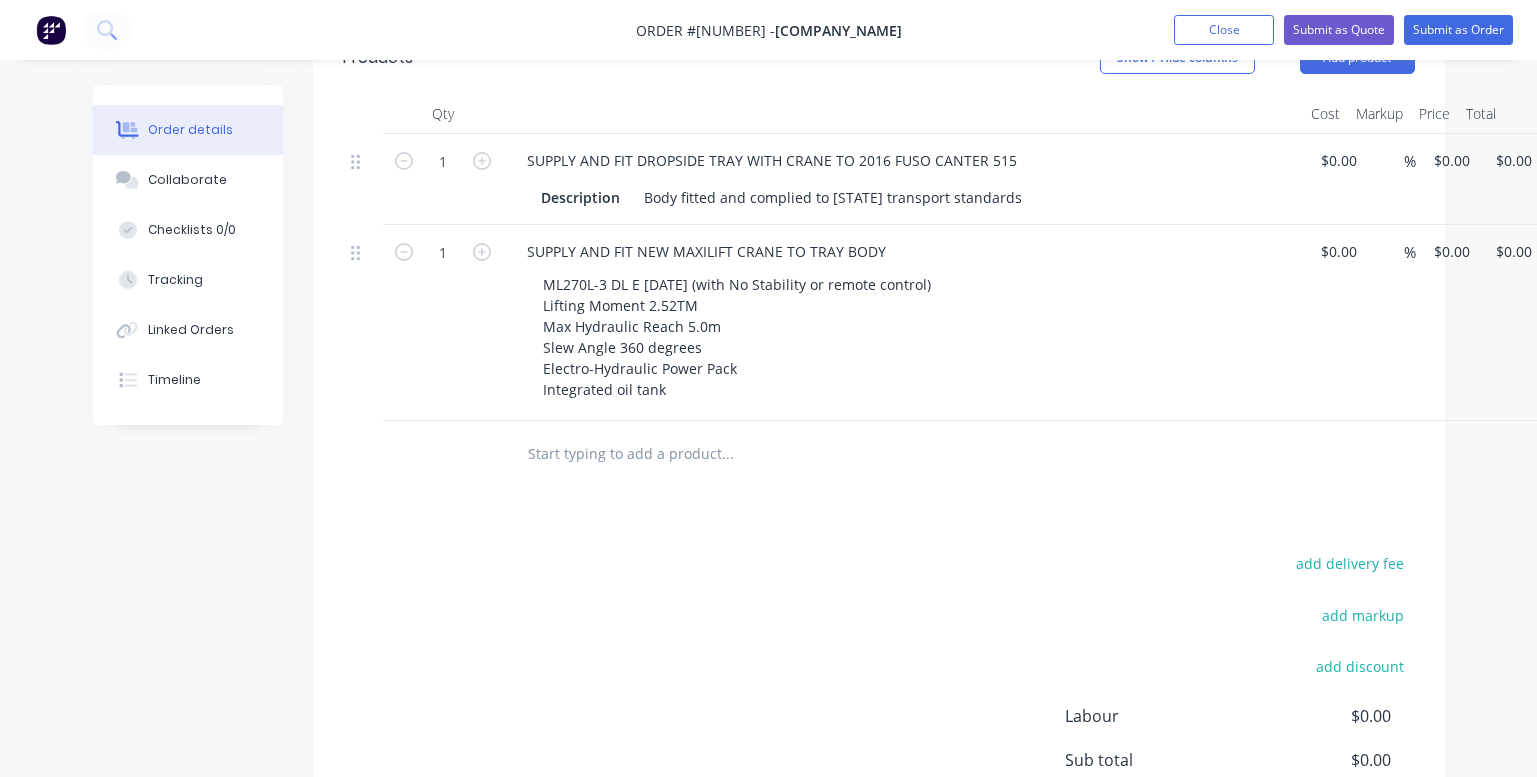click at bounding box center (863, 453) 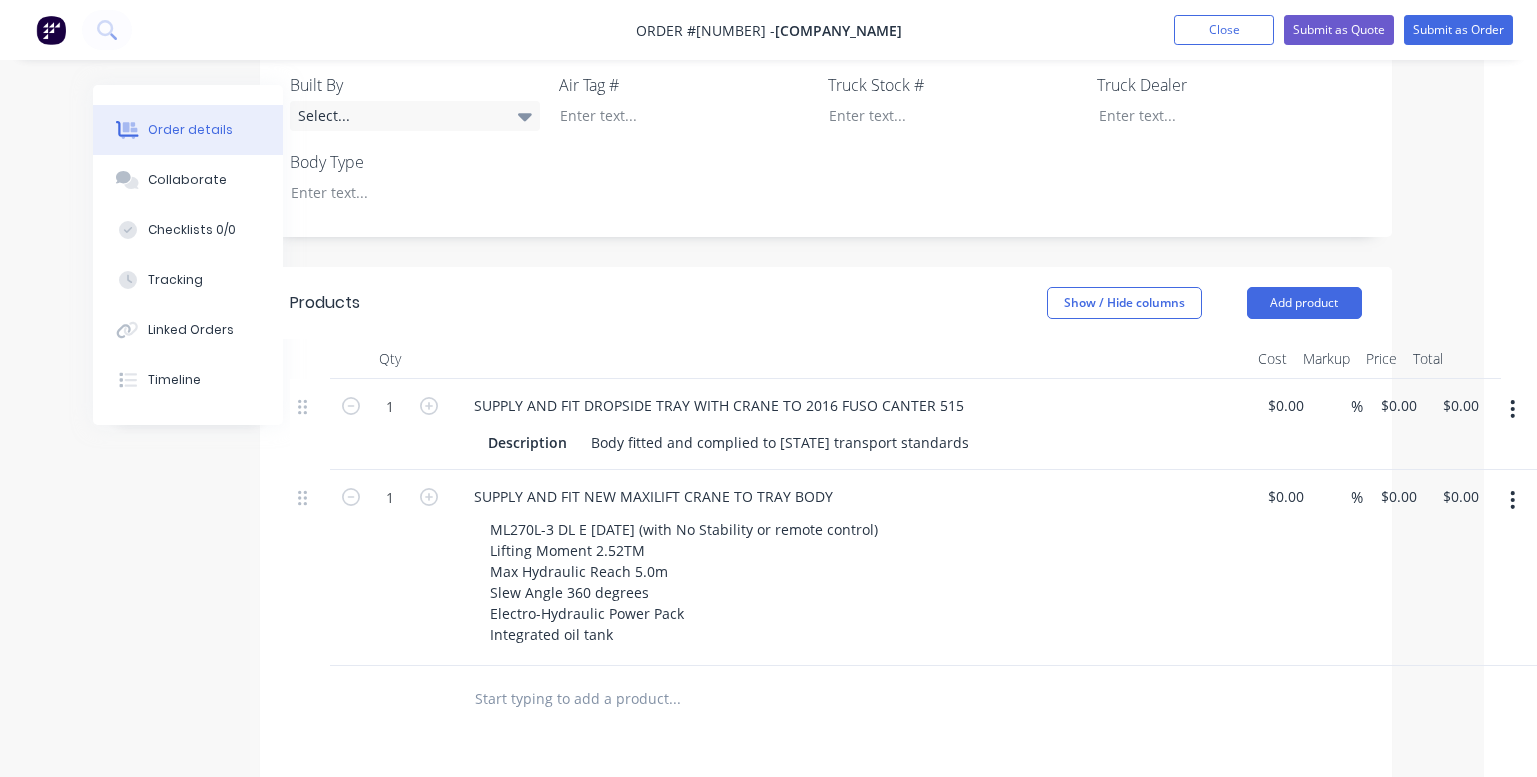 scroll, scrollTop: 669, scrollLeft: 53, axis: both 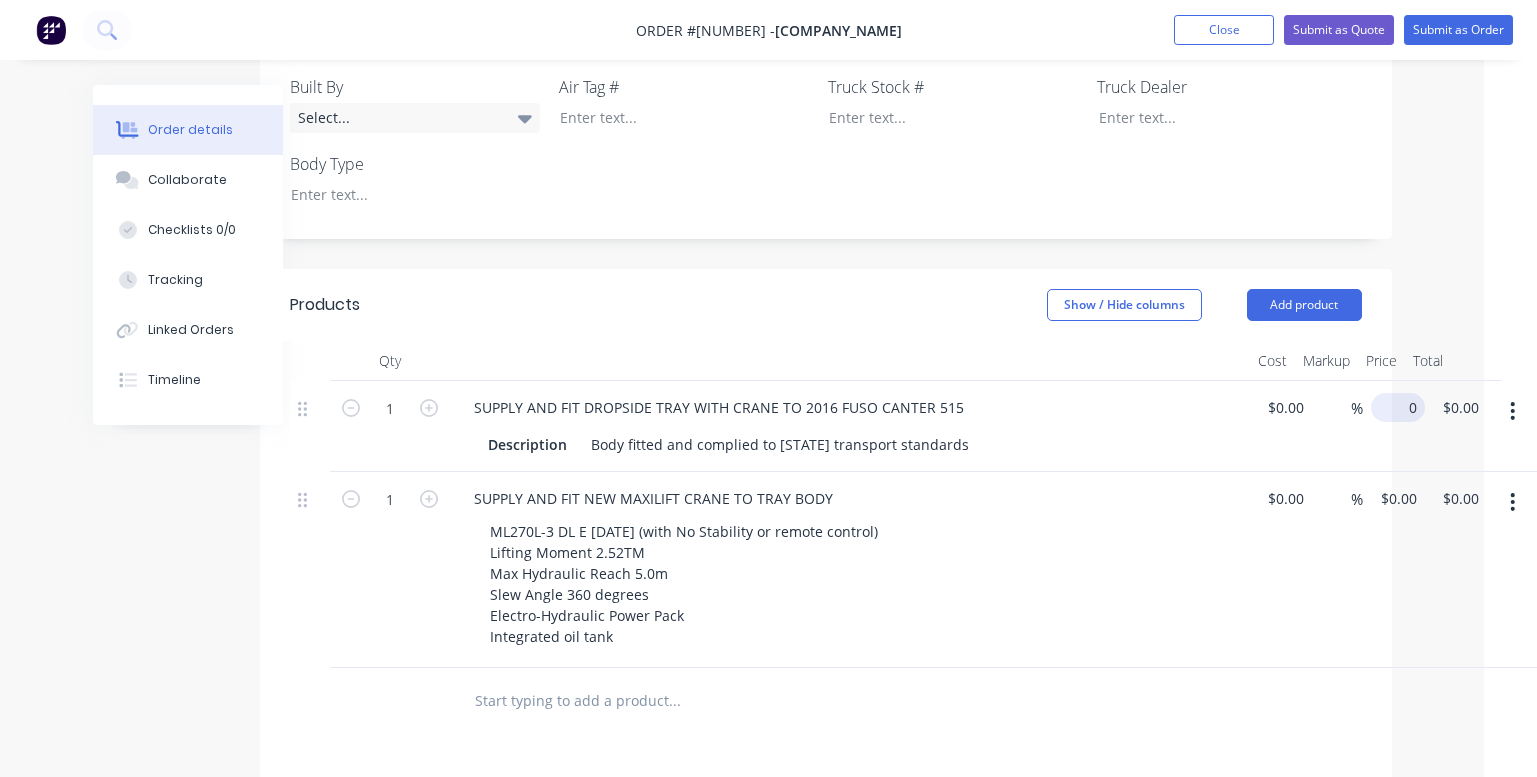 click on "0" at bounding box center [1402, 407] 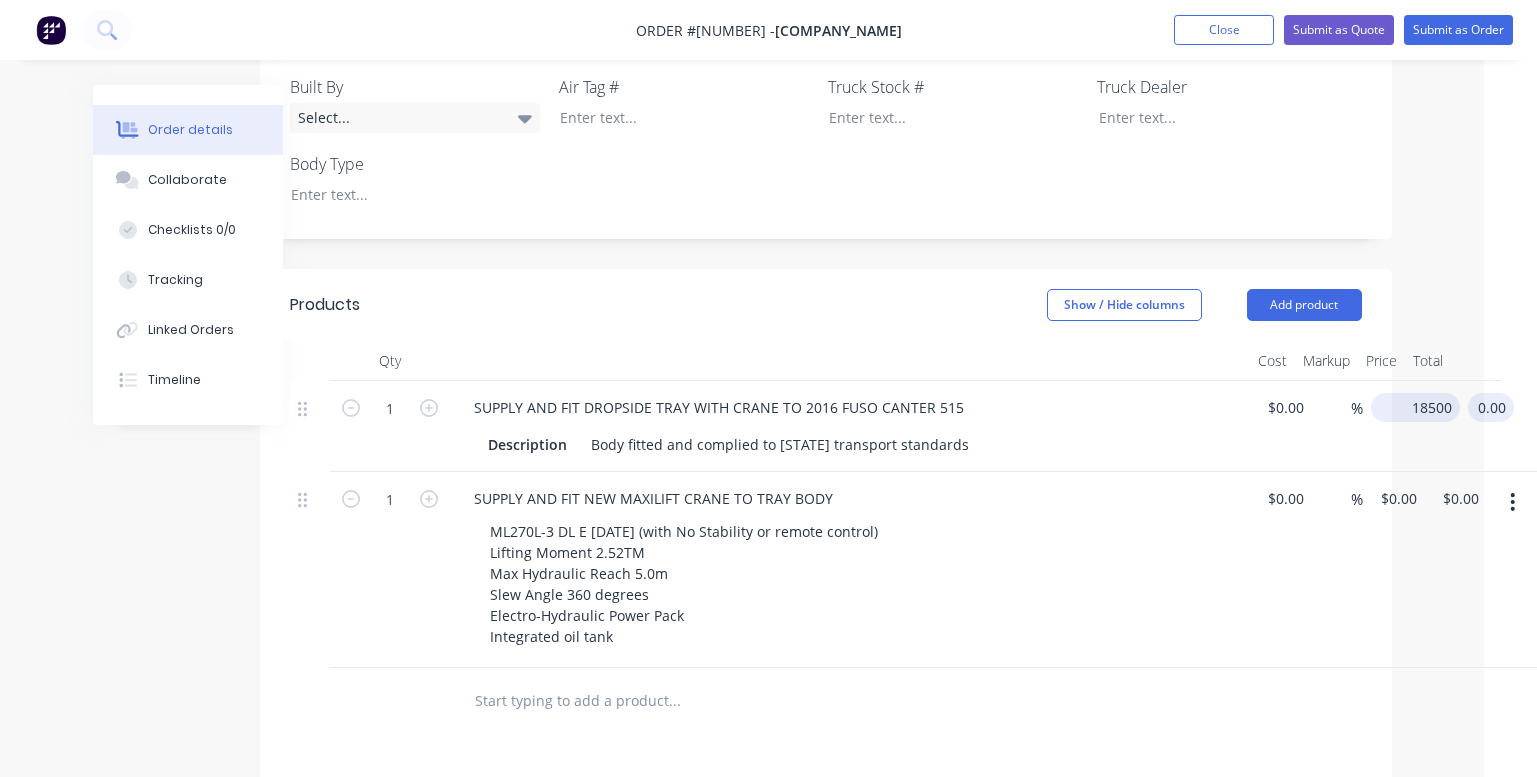 type on "[PRICE]" 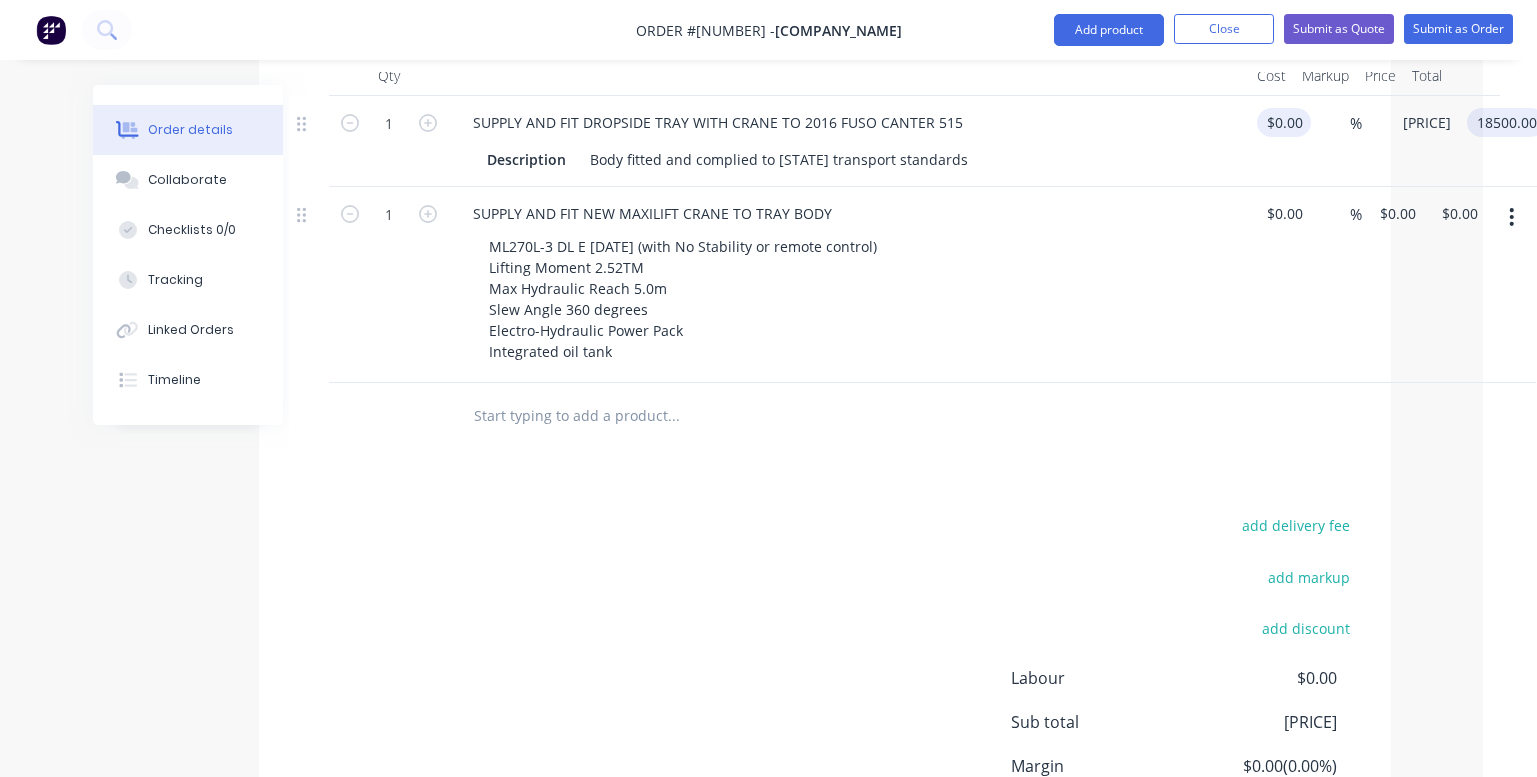 scroll, scrollTop: 955, scrollLeft: 54, axis: both 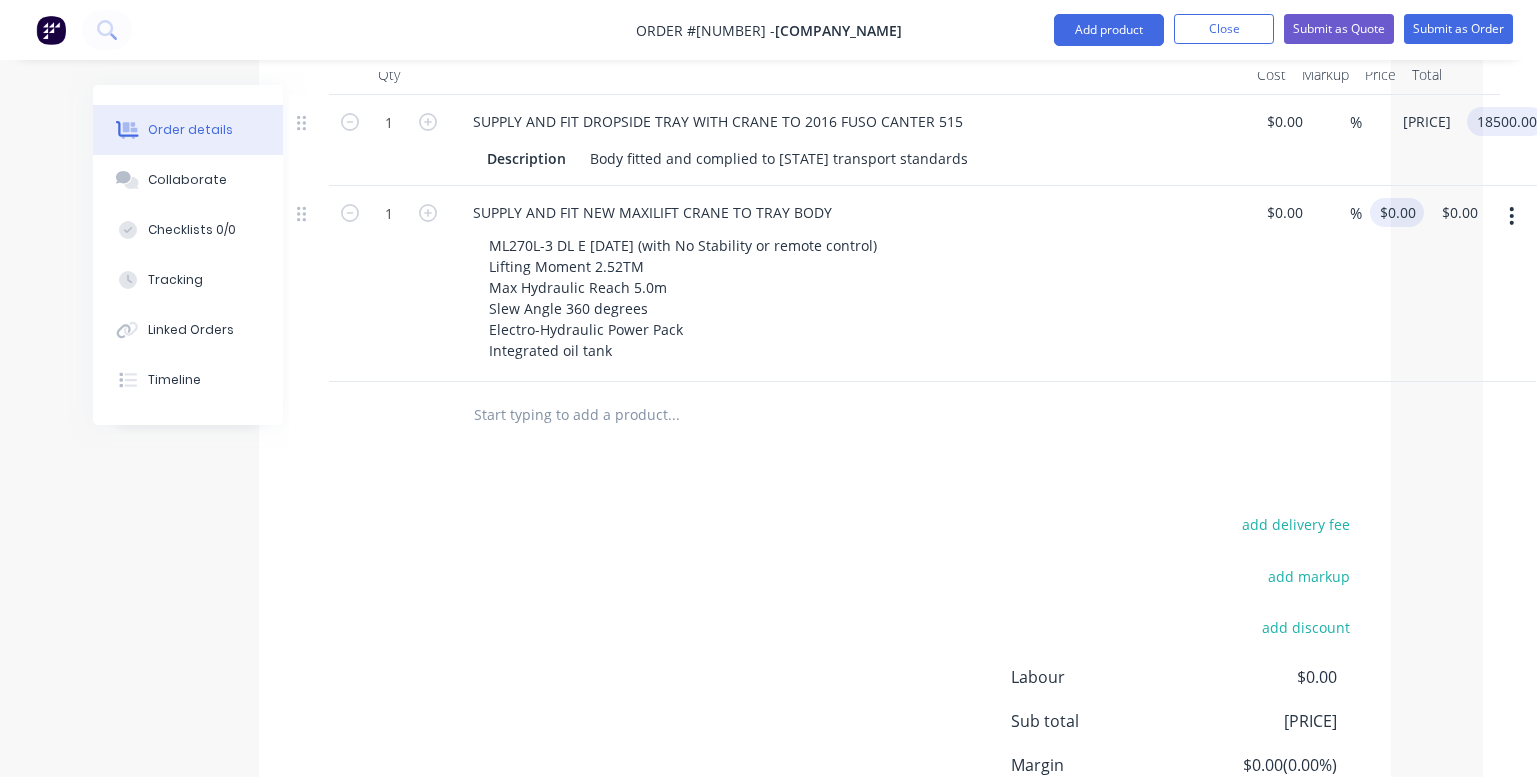 type on "[PRICE]" 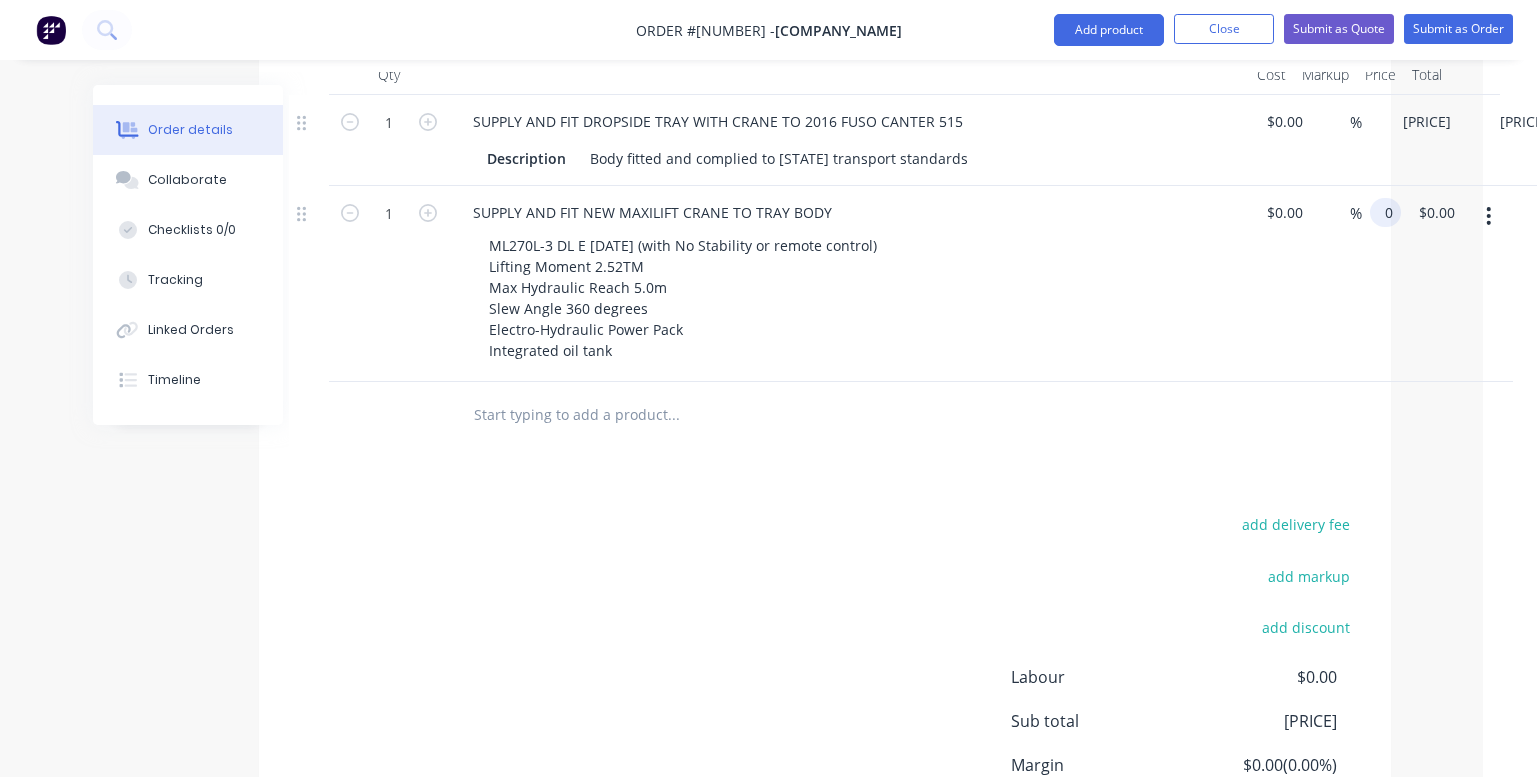 click on "0" at bounding box center (1389, 212) 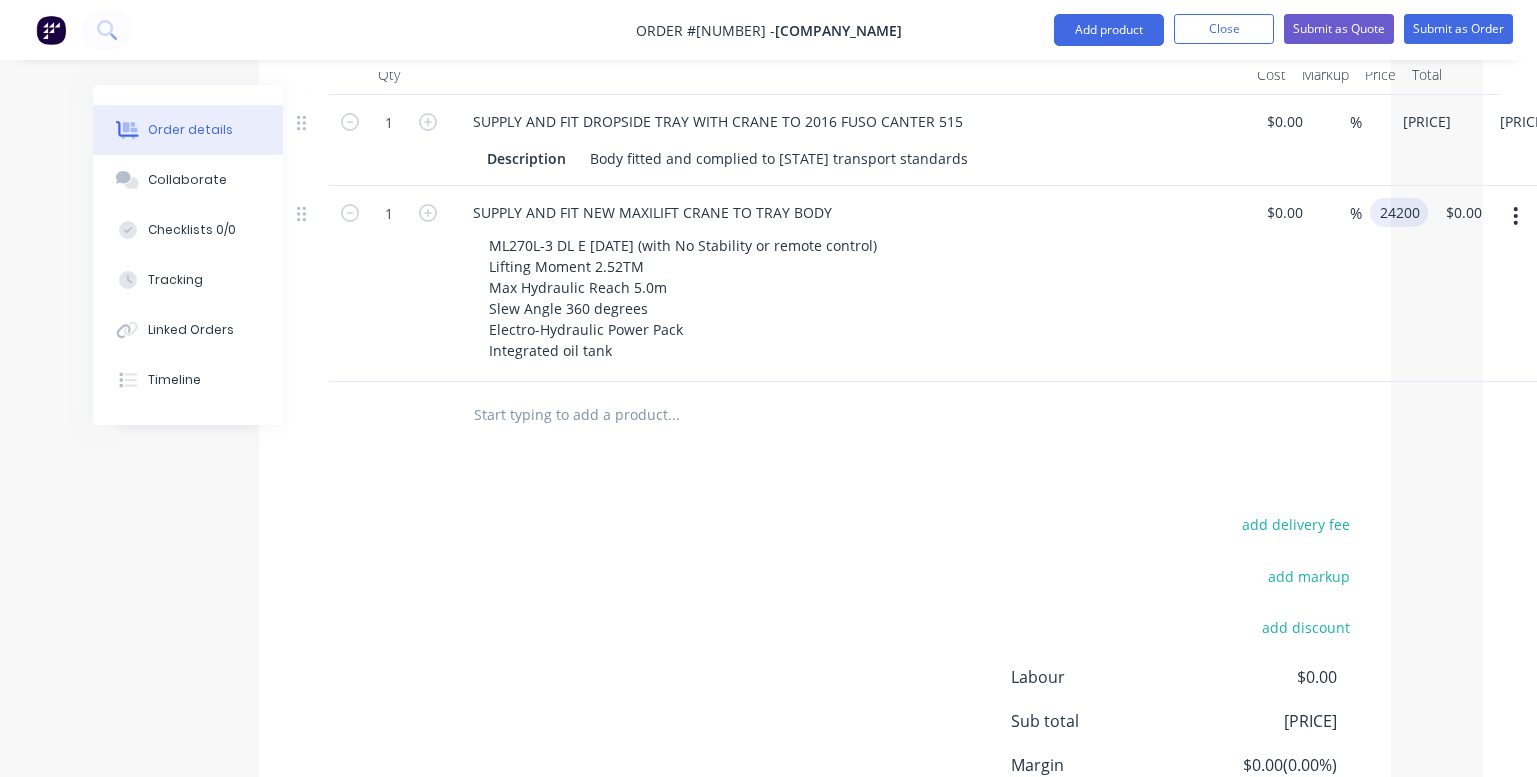 type on "$24,200.00" 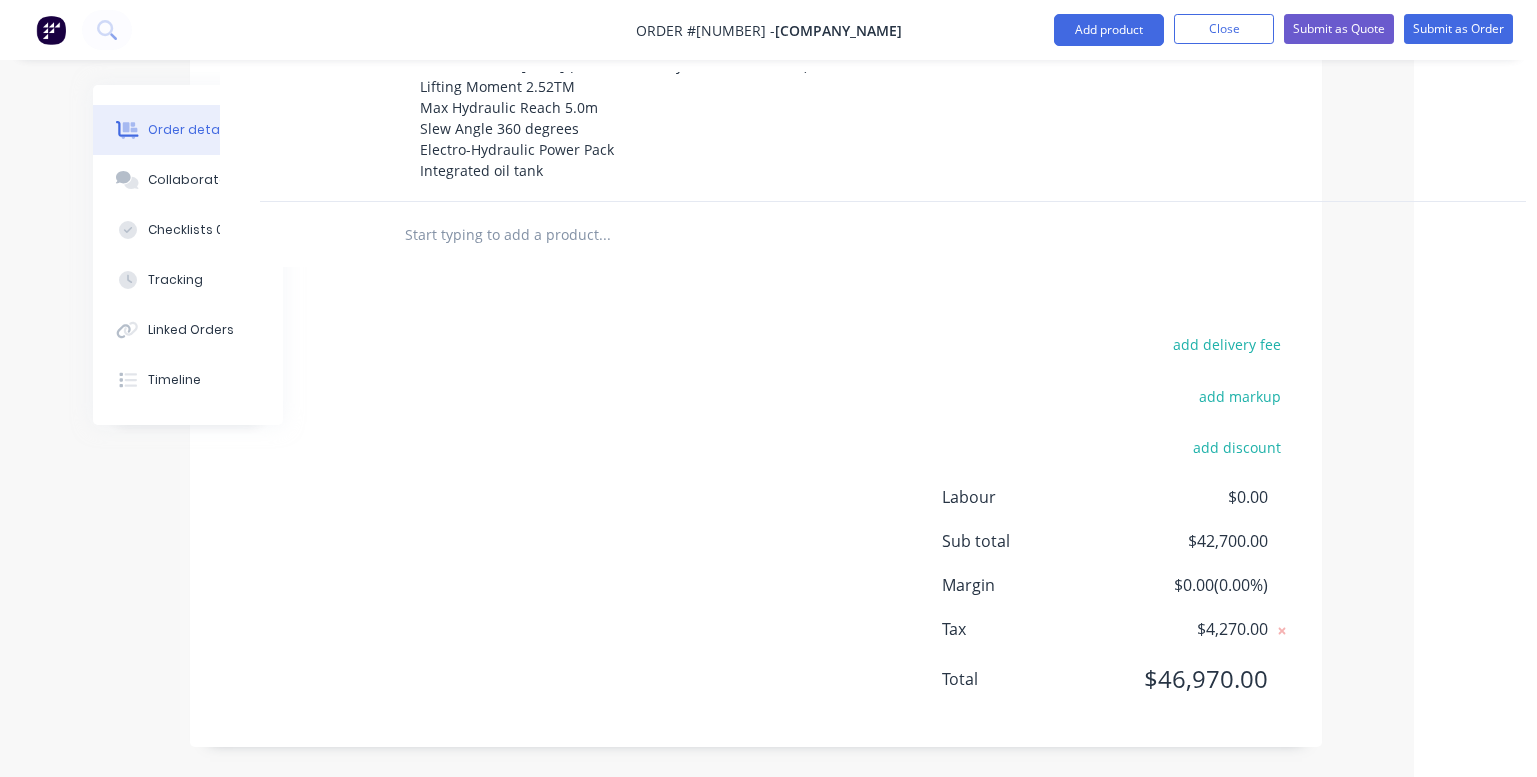 scroll, scrollTop: 1408, scrollLeft: 123, axis: both 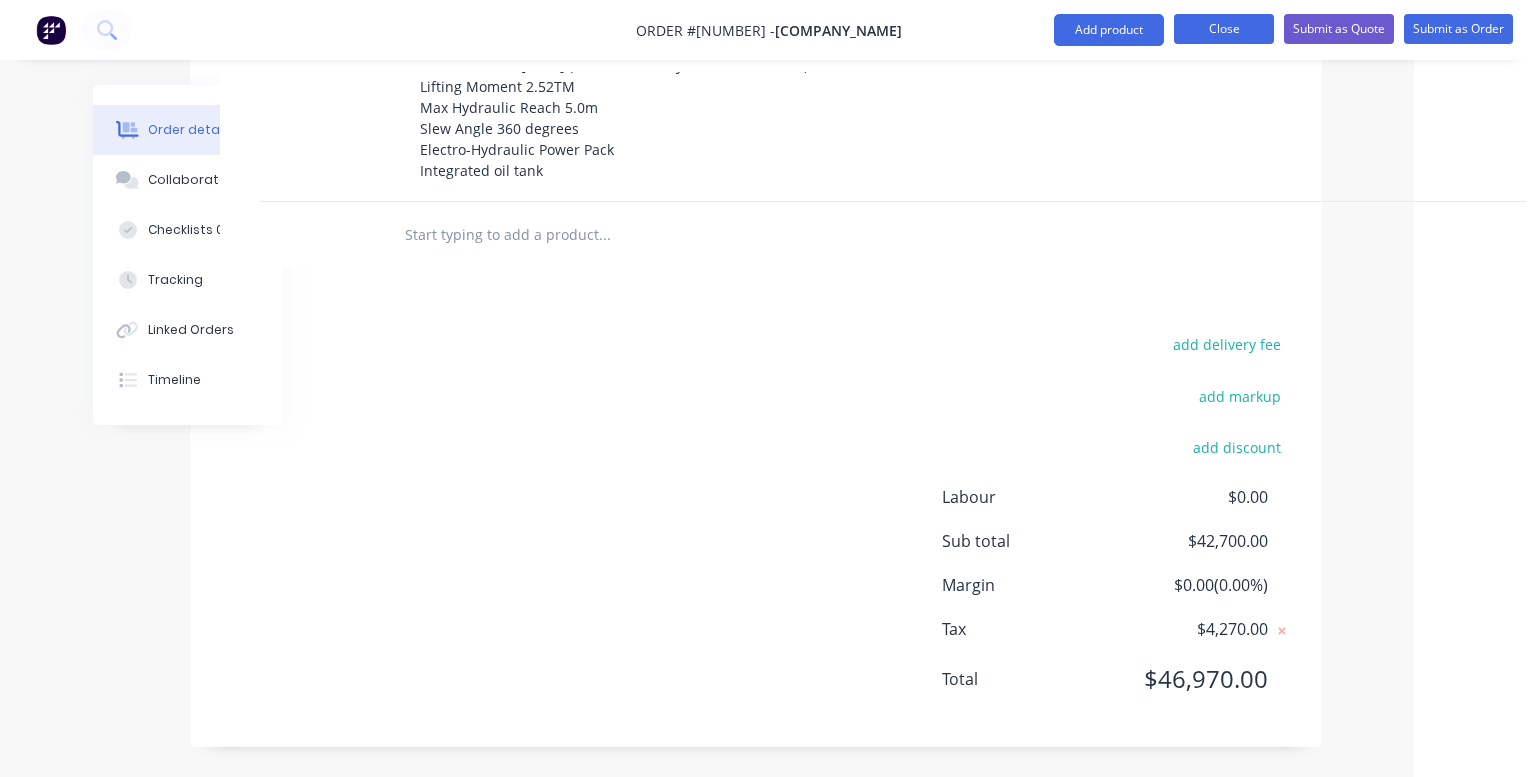 type on "$24,200.00" 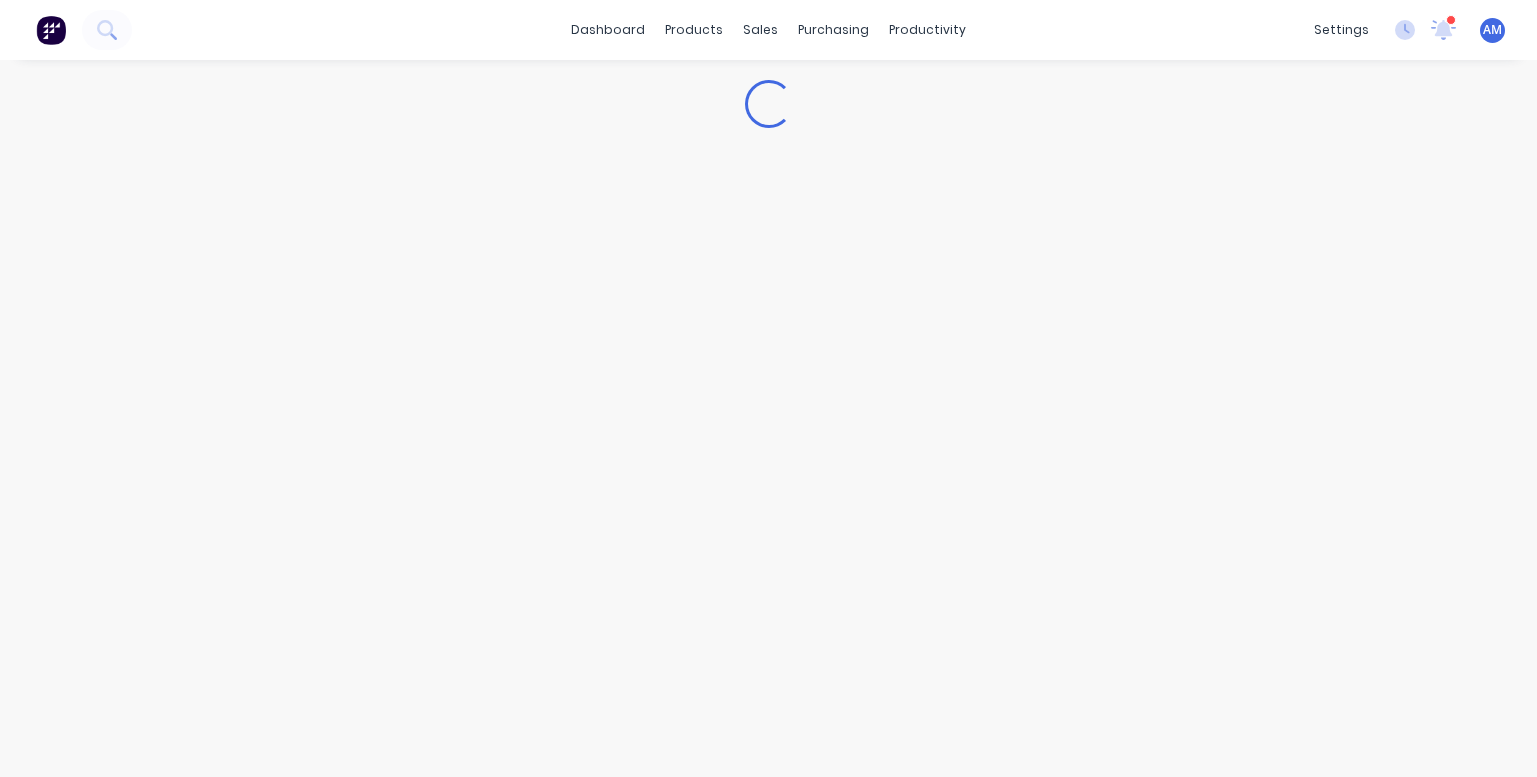 scroll, scrollTop: 0, scrollLeft: 0, axis: both 